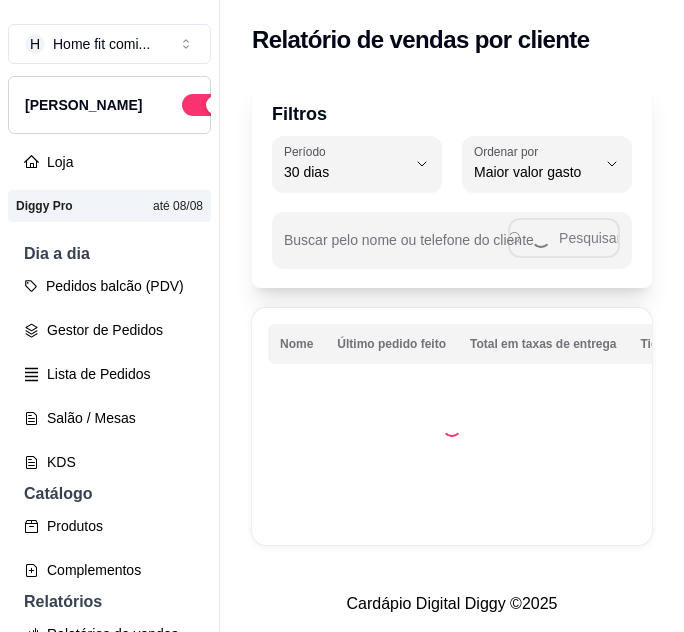 select on "30" 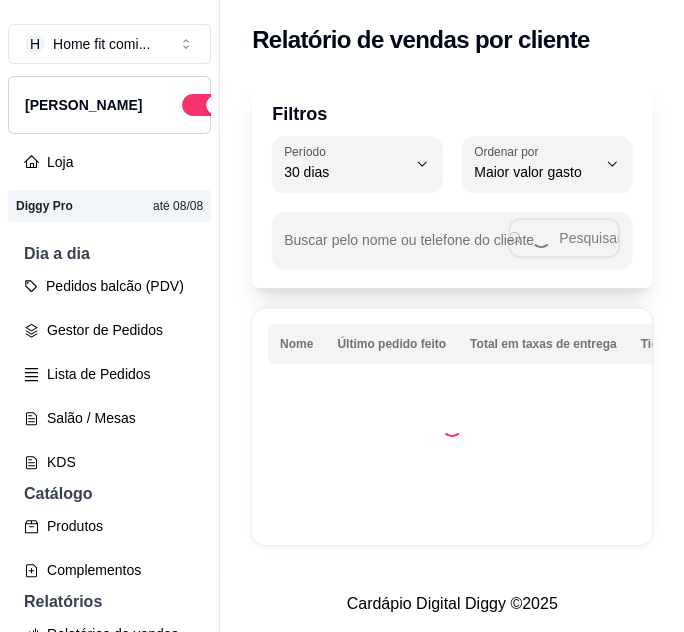 scroll, scrollTop: 421, scrollLeft: 0, axis: vertical 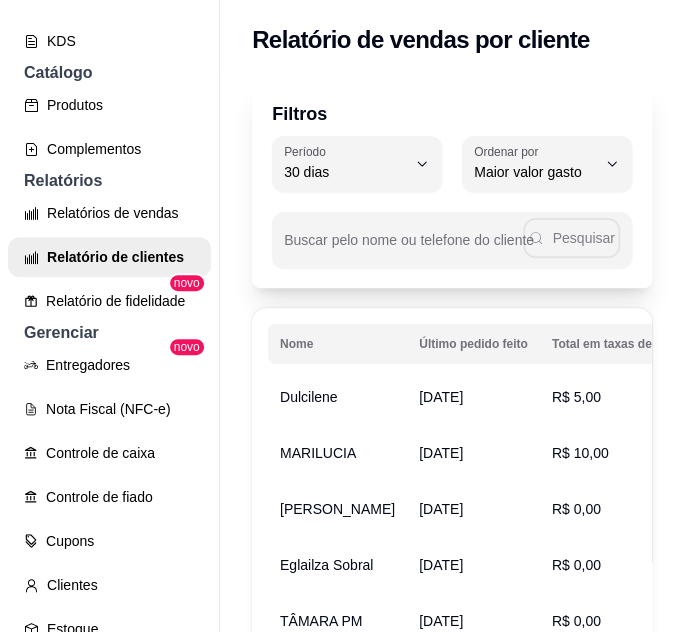 click on "Filtros 30 Período Hoje Ontem 7 dias 15 dias 30 dias 45 dias 60 dias Período 30 dias HIGHEST_TOTAL_SPENT_WITH_ORDERS Ordenar por Maior número de pedidos Maior ticket médio Maior valor gasto Último pedido feito Ordenar por Maior valor gasto Buscar pelo nome ou telefone do cliente Pesquisar" at bounding box center (452, 184) 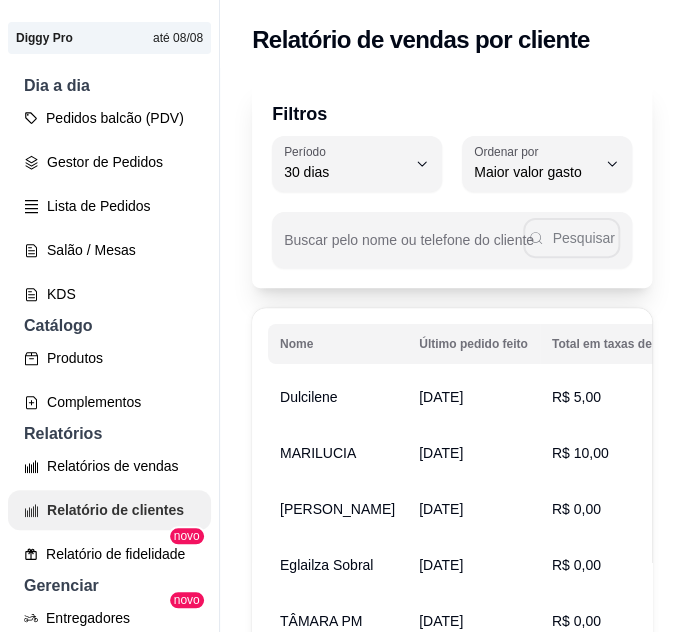 scroll, scrollTop: 148, scrollLeft: 0, axis: vertical 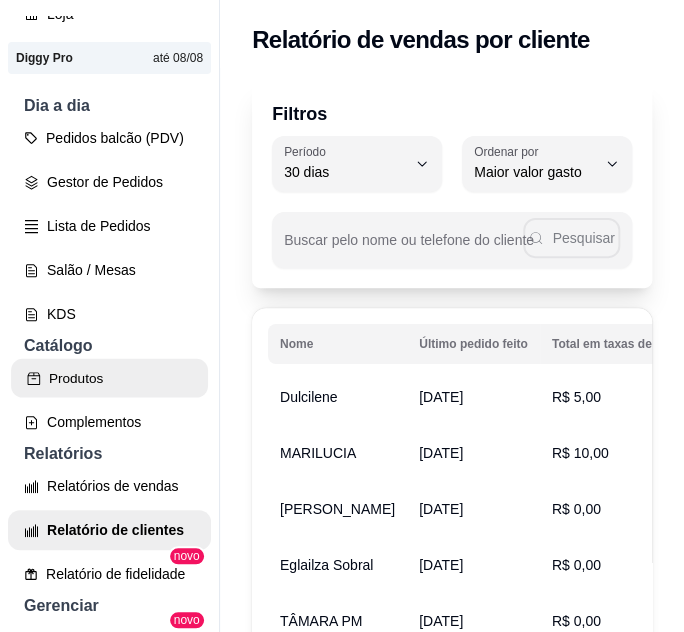 click on "Produtos" at bounding box center (109, 378) 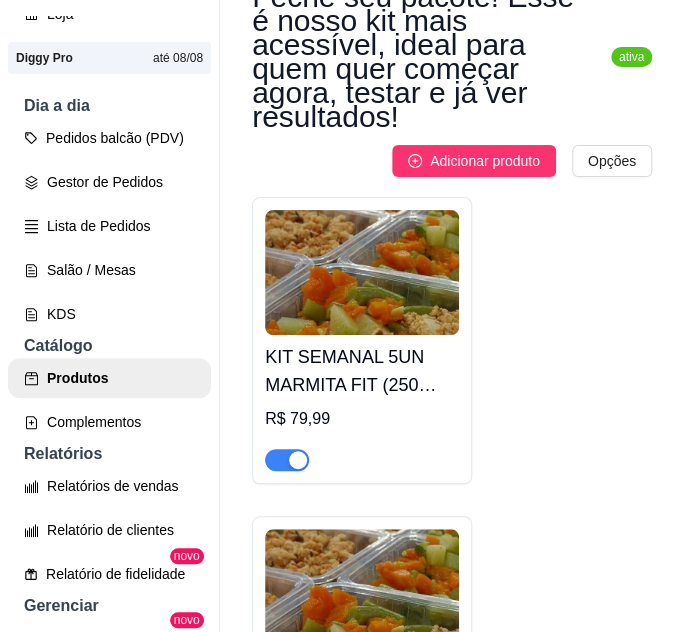 scroll, scrollTop: 1000, scrollLeft: 0, axis: vertical 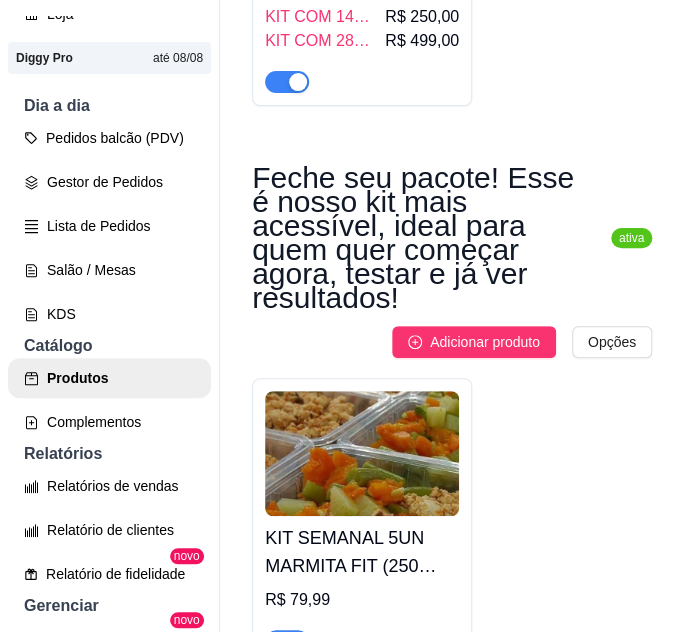 click on "KIT SEMANAL 5UN MARMITA FIT (250 GRAMAS) - Opção mais leve da semana de segunda a sexta, perfeita para iniciar a reeducação alimentar sem pesar no bolso." at bounding box center [362, 552] 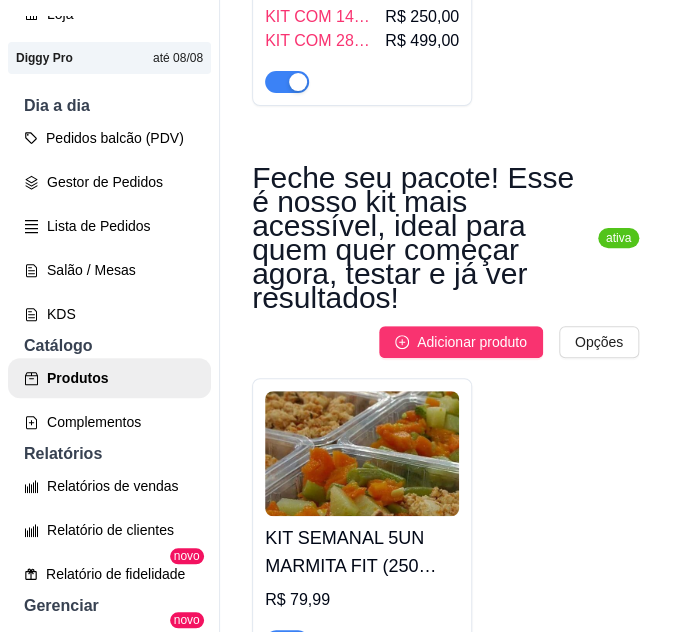 type 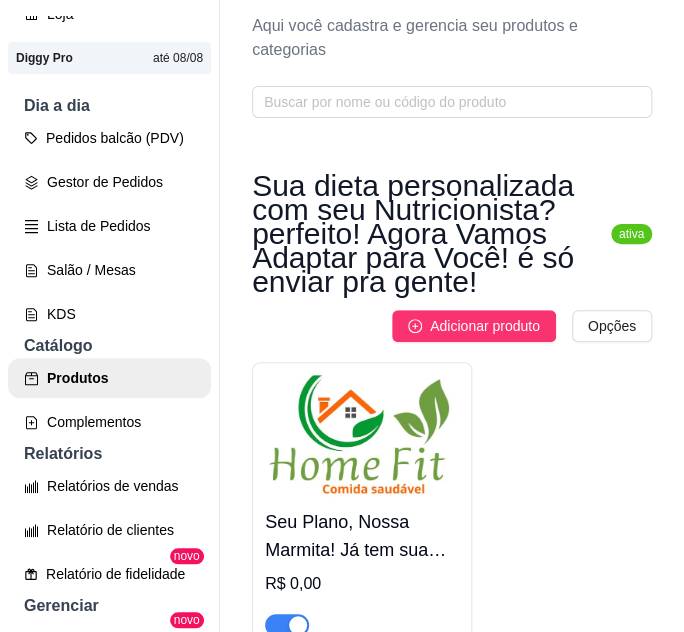 scroll, scrollTop: 0, scrollLeft: 0, axis: both 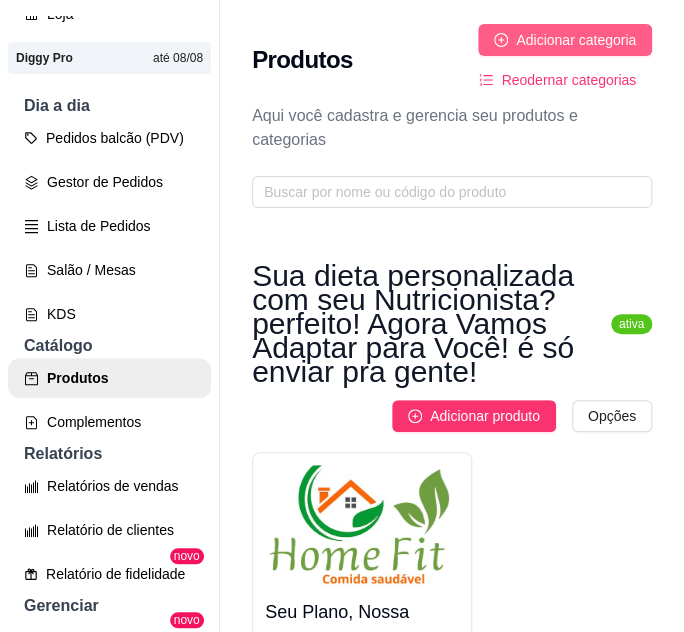 click on "Adicionar categoria" at bounding box center (576, 40) 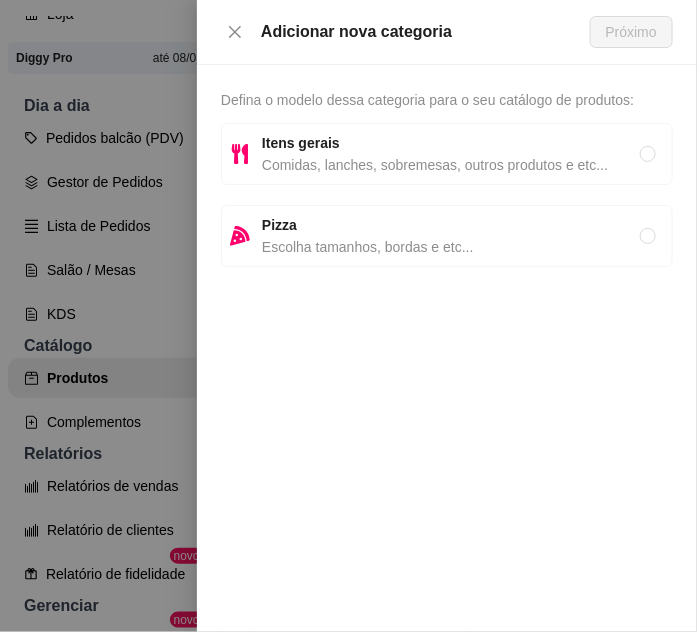 click on "Comidas, lanches, sobremesas, outros produtos e etc..." at bounding box center (451, 165) 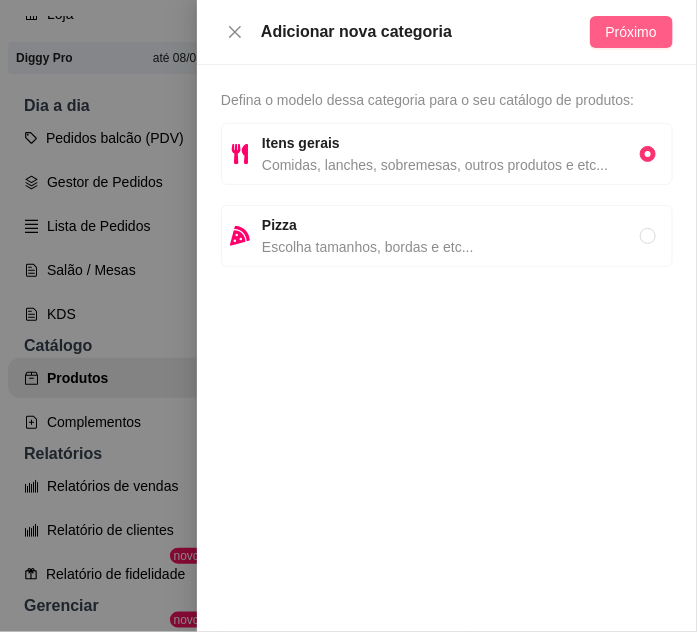 click on "Próximo" at bounding box center [631, 32] 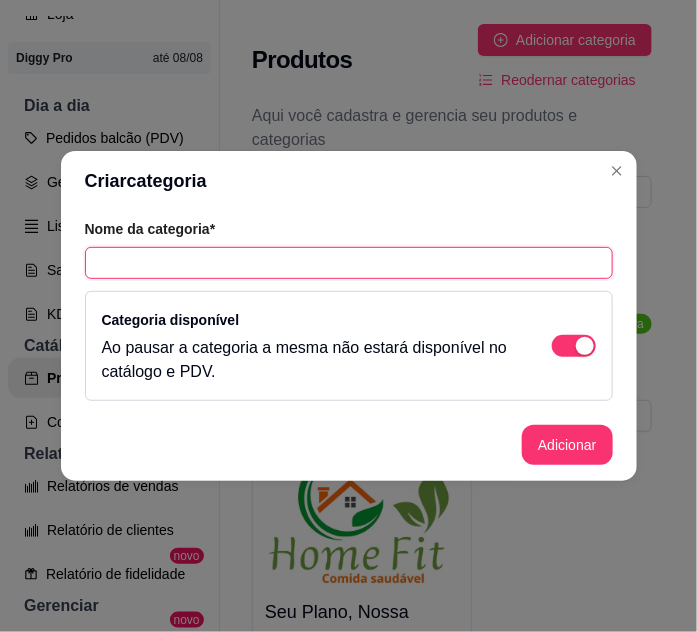 click at bounding box center [349, 263] 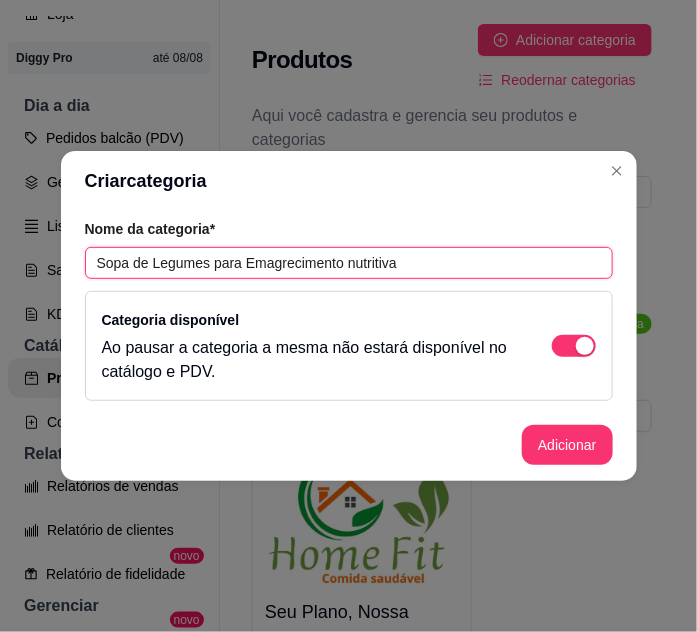 click on "Sopa de Legumes para Emagrecimento nutritiva" at bounding box center [349, 263] 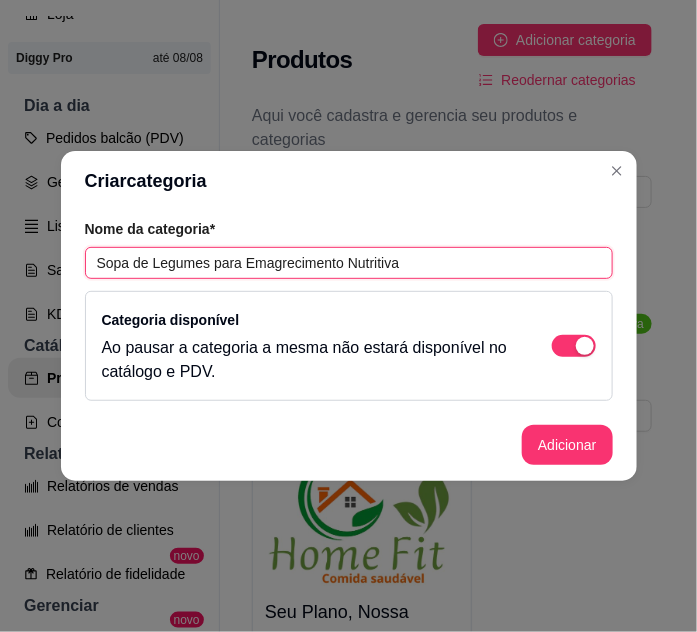 drag, startPoint x: 399, startPoint y: 257, endPoint x: 66, endPoint y: 276, distance: 333.5416 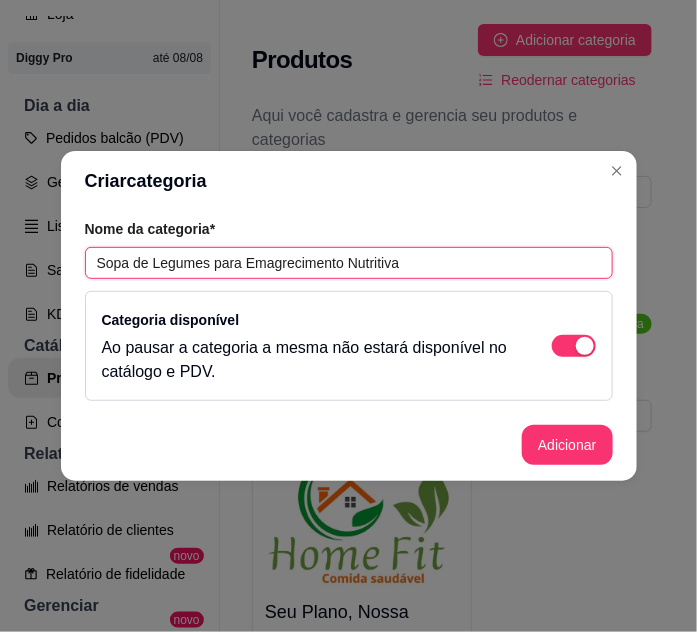 type on "Sopa de Legumes para Emagrecimento Nutritiva" 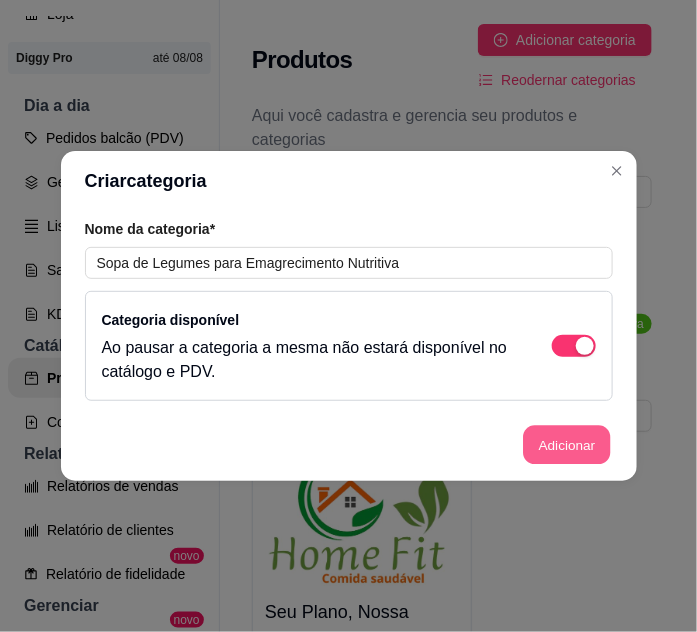 click on "Adicionar" at bounding box center [567, 445] 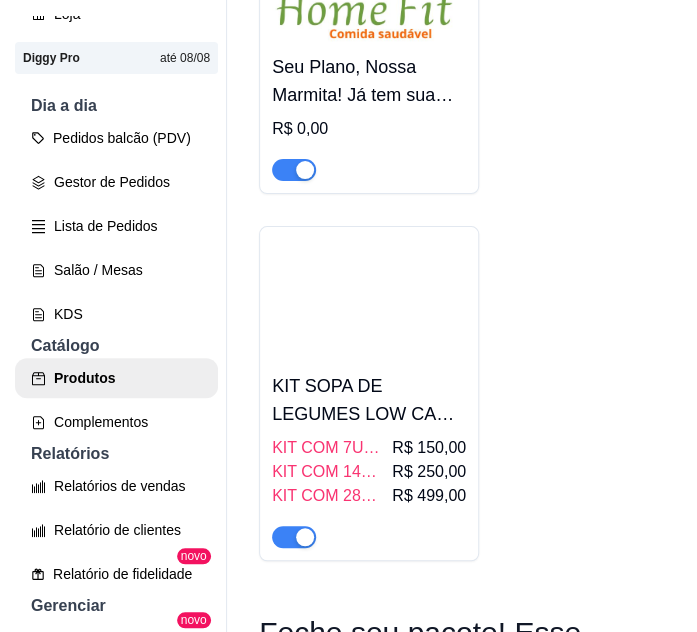 scroll, scrollTop: 636, scrollLeft: 0, axis: vertical 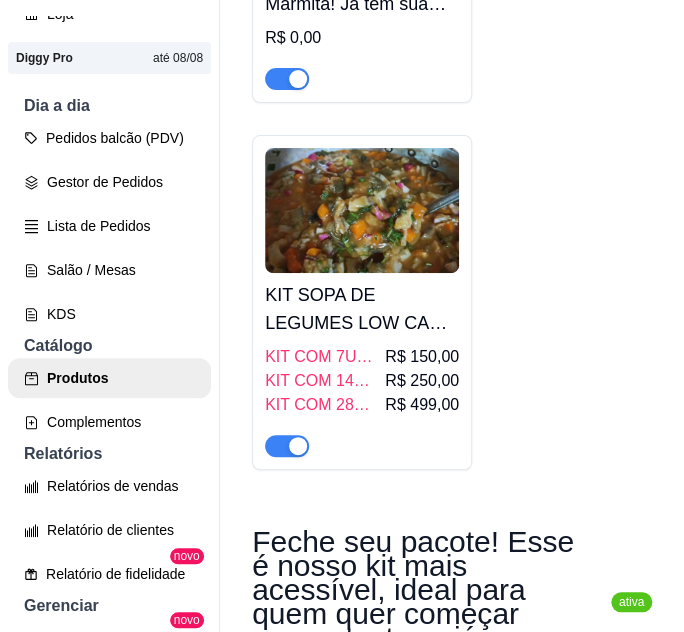 click at bounding box center (362, 210) 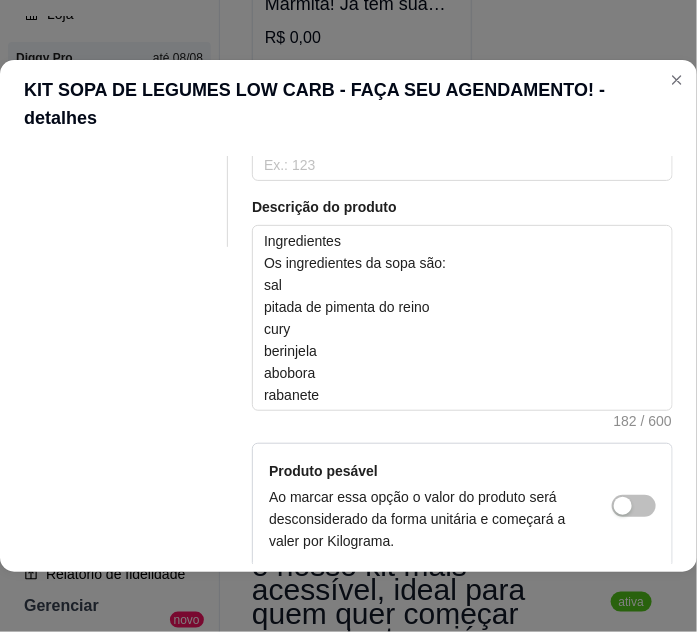 scroll, scrollTop: 363, scrollLeft: 0, axis: vertical 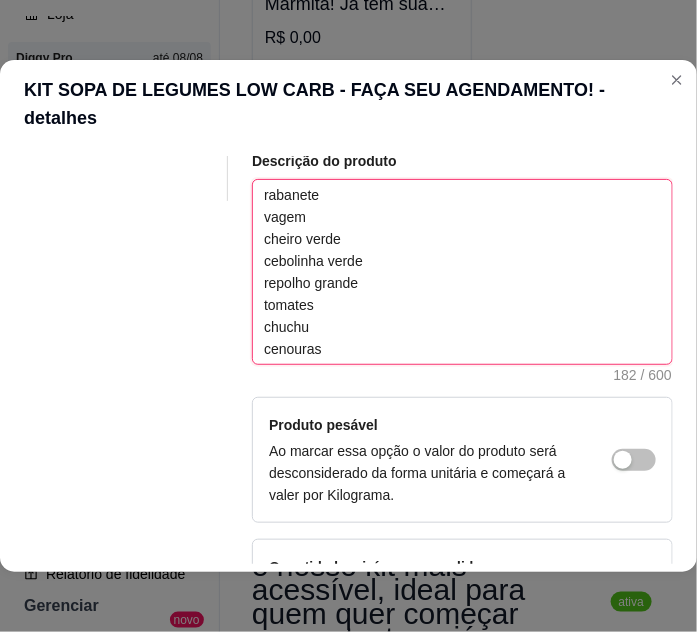 drag, startPoint x: 258, startPoint y: 163, endPoint x: 365, endPoint y: 316, distance: 186.70297 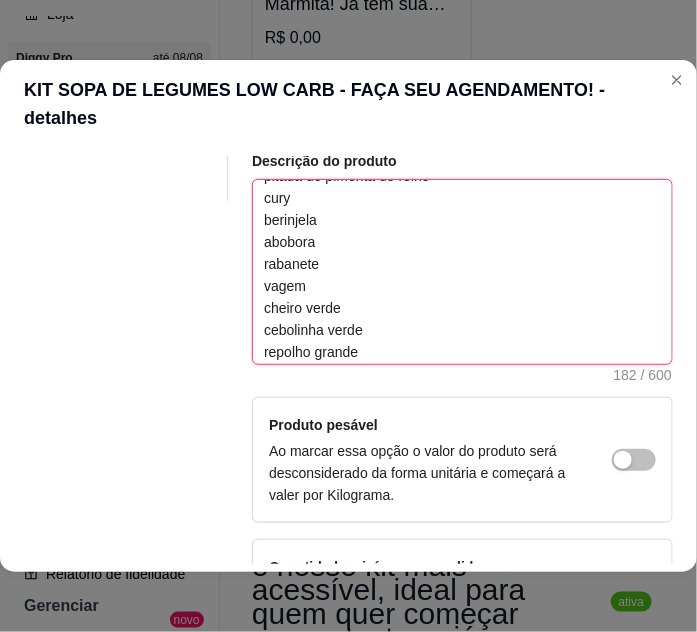 scroll, scrollTop: 0, scrollLeft: 0, axis: both 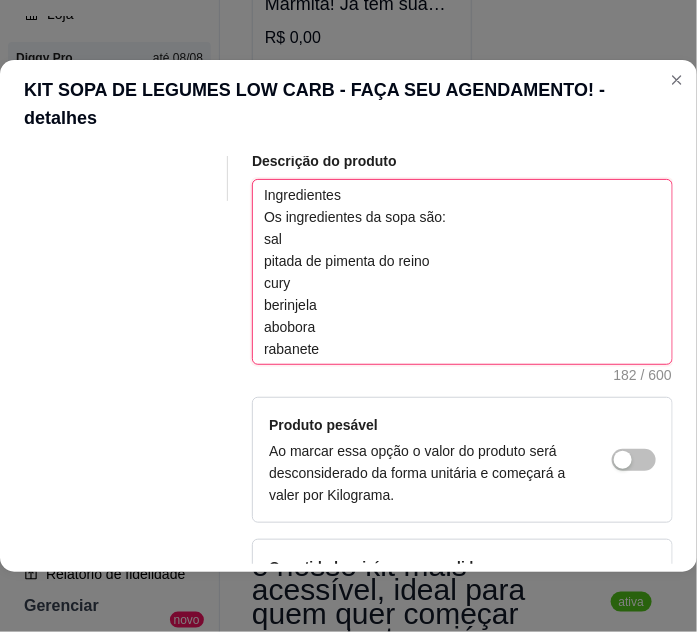 paste on "🥣 Sopa de Legumes Nutritiva e de [GEOGRAPHIC_DATA]
Feita com uma combinação especial de legumes frescos e temperos naturais 🌿. Nossa receita leva:
🍆 Berinjela, 🎃 Abóbora, 🥕 Cenoura, 🍅 Tomate, 🥬 Repolho, 🌶️ Rabanete, 🥒 Chuchu, 🌱 Vagem, Cheiro-verde, Cebolinha verde
E ainda: um toque suave de sal, pimenta-do-reino e curry para realçar o sabor sem pesar!
✅ Rica em fibras
✅ Baixa em calorias
✅ 100% natural e saborosa
✅ Ideal para dietas e reeducação alimentar" 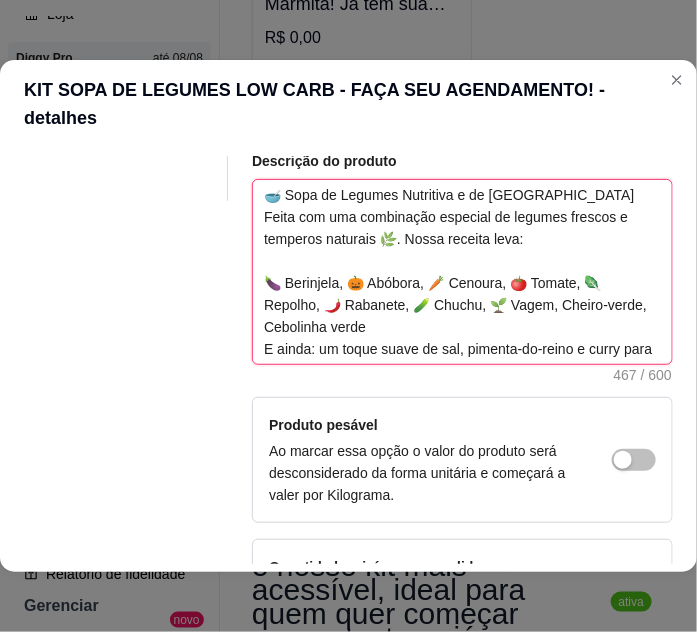 scroll, scrollTop: 0, scrollLeft: 0, axis: both 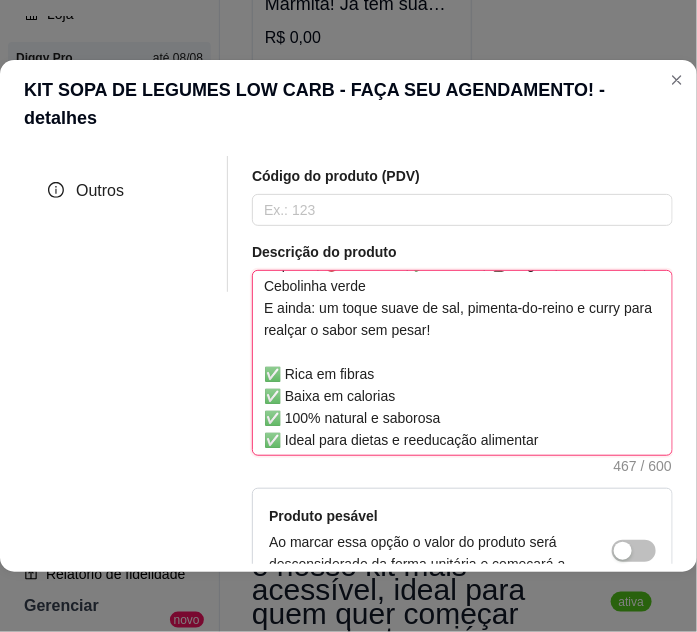 type on "🥣 Sopa de Legumes Nutritiva e de [GEOGRAPHIC_DATA]
Feita com uma combinação especial de legumes frescos e temperos naturais 🌿. Nossa receita leva:
🍆 Berinjela, 🎃 Abóbora, 🥕 Cenoura, 🍅 Tomate, 🥬 Repolho, 🌶️ Rabanete, 🥒 Chuchu, 🌱 Vagem, Cheiro-verde, Cebolinha verde
E ainda: um toque suave de sal, pimenta-do-reino e curry para realçar o sabor sem pesar!
✅ Rica em fibras
✅ Baixa em calorias
✅ 100% natural e saborosa
✅ Ideal para dietas e reeducação alimentar" 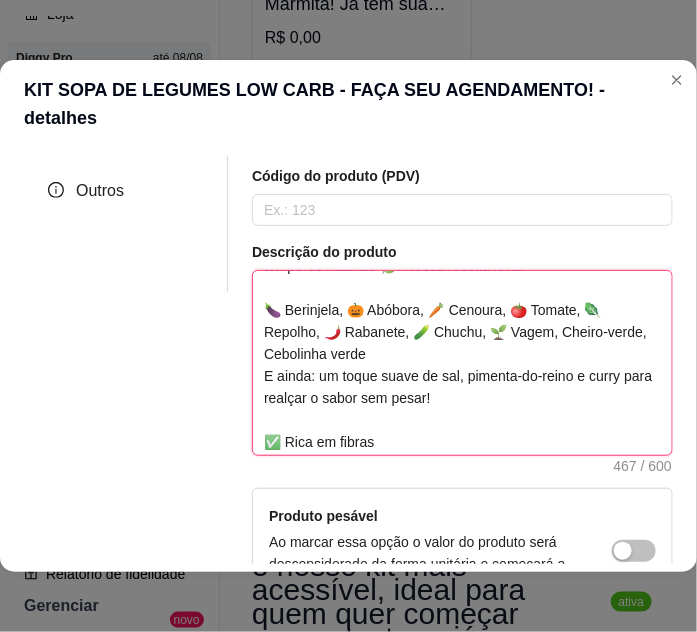 scroll, scrollTop: 0, scrollLeft: 0, axis: both 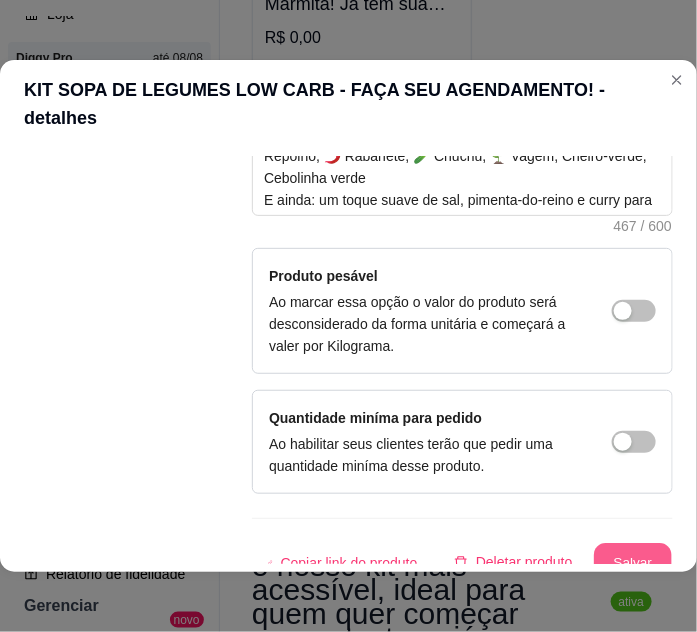 click on "Salvar" at bounding box center [633, 563] 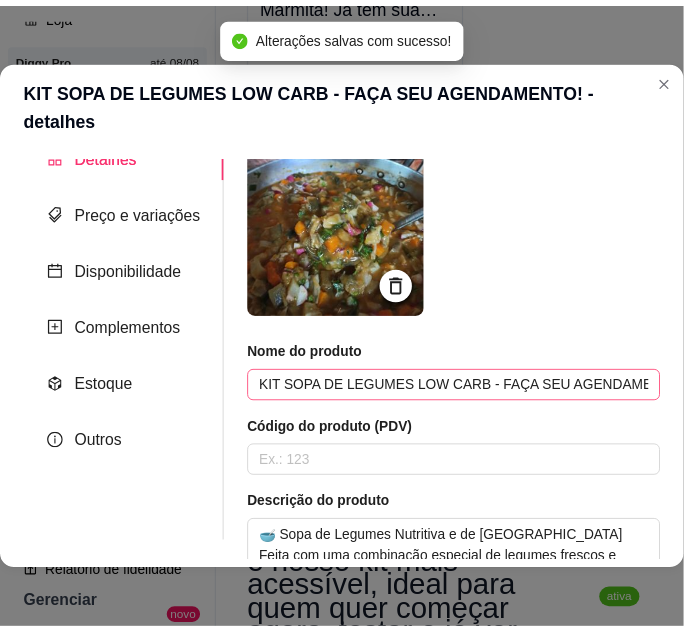 scroll, scrollTop: 0, scrollLeft: 0, axis: both 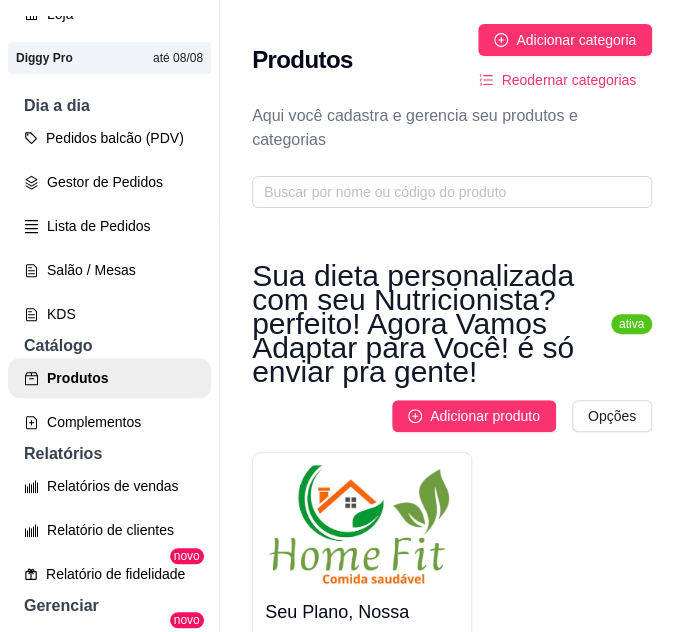 click on "Reodernar categorias" at bounding box center (568, 80) 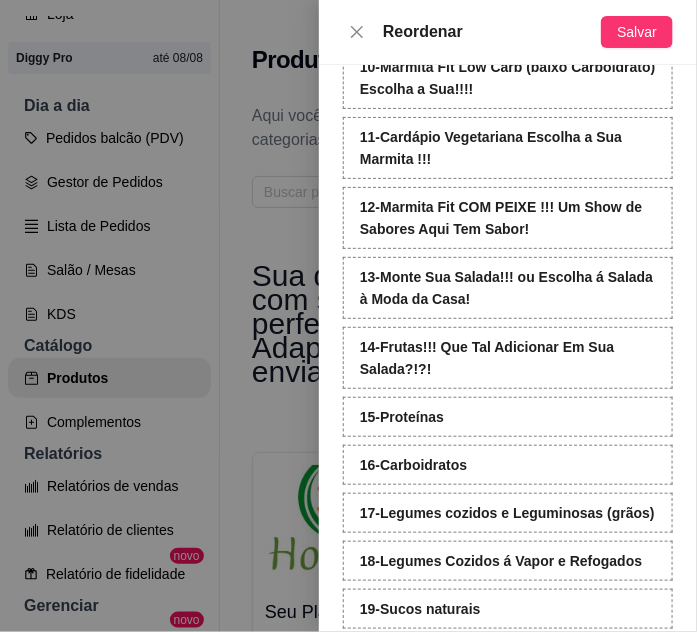 scroll, scrollTop: 1072, scrollLeft: 0, axis: vertical 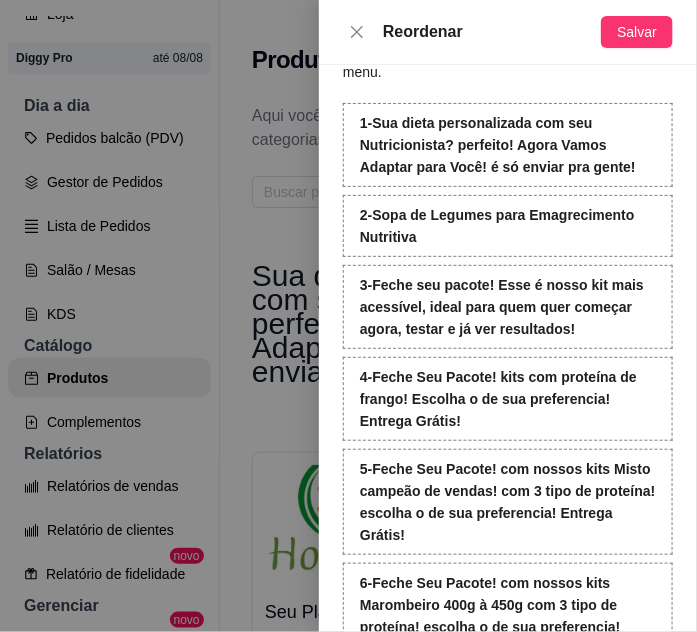 click on "2  -  Sopa de Legumes para Emagrecimento Nutritiva" at bounding box center (508, 226) 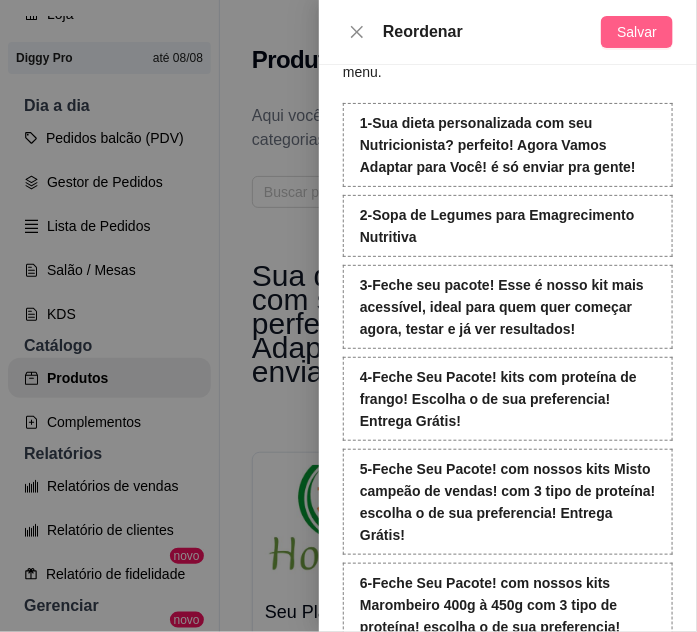 click on "Salvar" at bounding box center [637, 32] 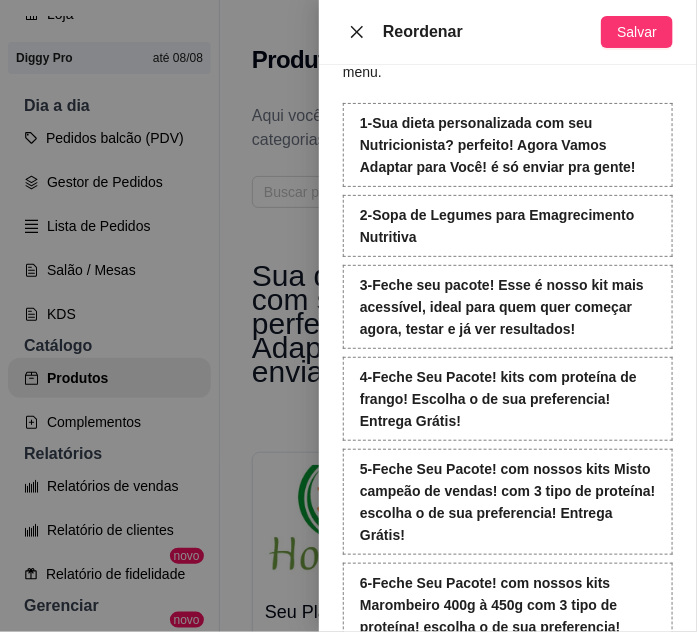 click 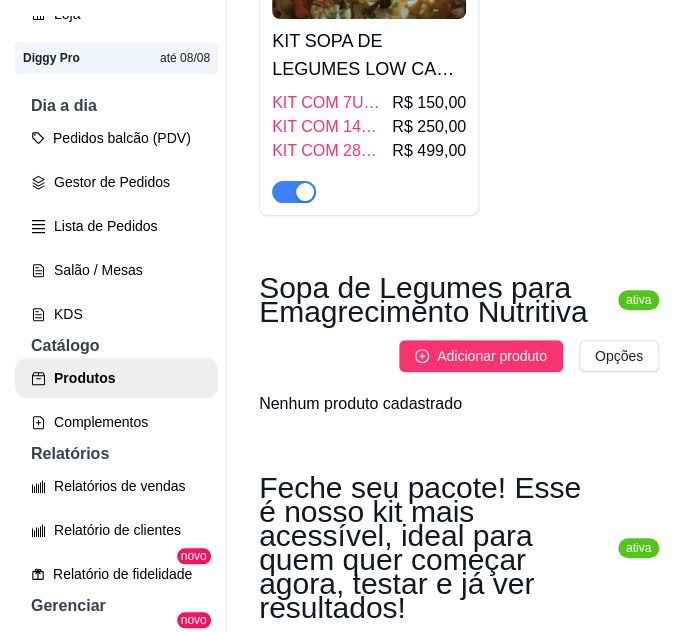 scroll, scrollTop: 909, scrollLeft: 0, axis: vertical 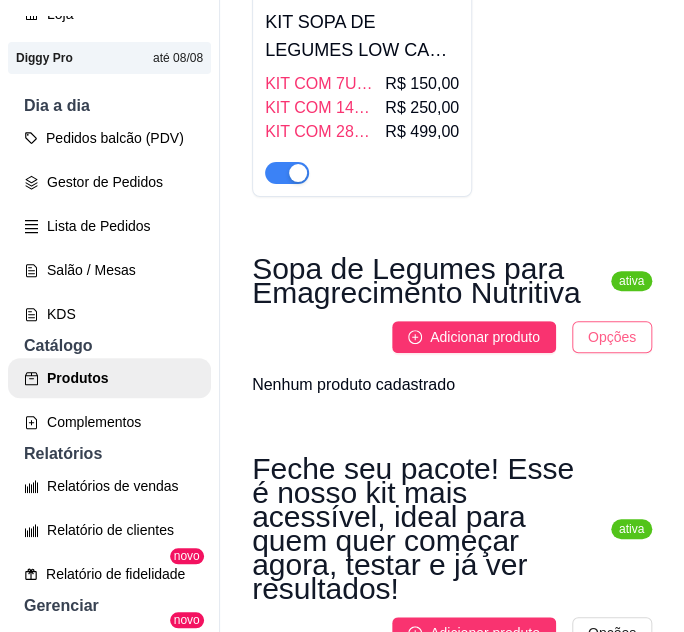 click on "H Home fit comi ... Loja Aberta Loja Diggy Pro até 08/08   Dia a dia Pedidos balcão (PDV) Gestor de Pedidos Lista de Pedidos Salão / Mesas KDS Catálogo Produtos Complementos Relatórios Relatórios de vendas Relatório de clientes Relatório de fidelidade novo Gerenciar Entregadores novo Nota Fiscal (NFC-e) Controle de caixa Controle de fiado Cupons Clientes Estoque Configurações Diggy Planos Precisa de ajuda? Sair Produtos Adicionar categoria Reodernar categorias Aqui você cadastra e gerencia seu produtos e categorias Sua dieta personalizada com seu Nutricionista? perfeito! Agora Vamos Adaptar para Você! é só enviar pra gente!  ativa Adicionar produto Opções Seu Plano, Nossa Marmita! Já tem sua dieta? Ótimo! Envia pra gente e preparamos tudo sob medida pra você manter o foco nos resultados!   R$ 0,00 KIT SOPA DE LEGUMES LOW CARB - FAÇA SEU AGENDAMENTO!   KIT COM 7UN SOPA 500MLG DE LEGUMES LOW CARB - PARA DIETA R$ 150,00 KIT COM 14UN SOPA 500MLG DE LEGUMES LOW CARB - PARA DIETA R$ 250,00" at bounding box center (342, 316) 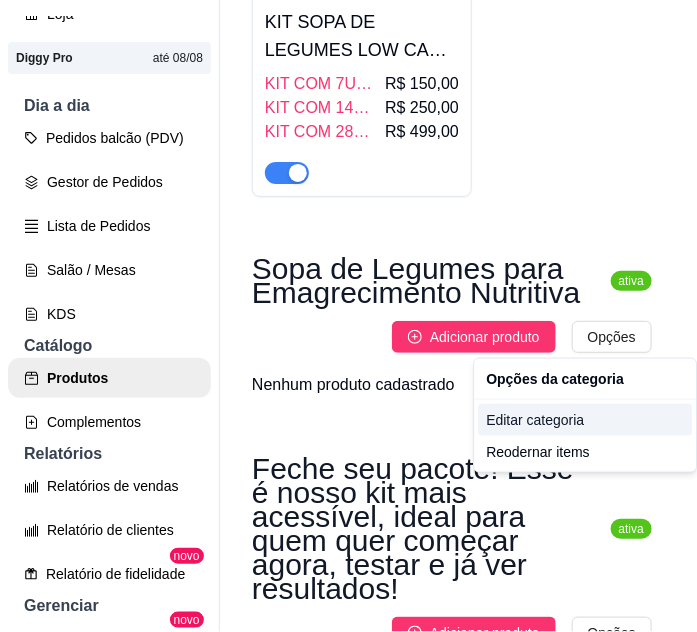 click on "Editar categoria" at bounding box center (585, 420) 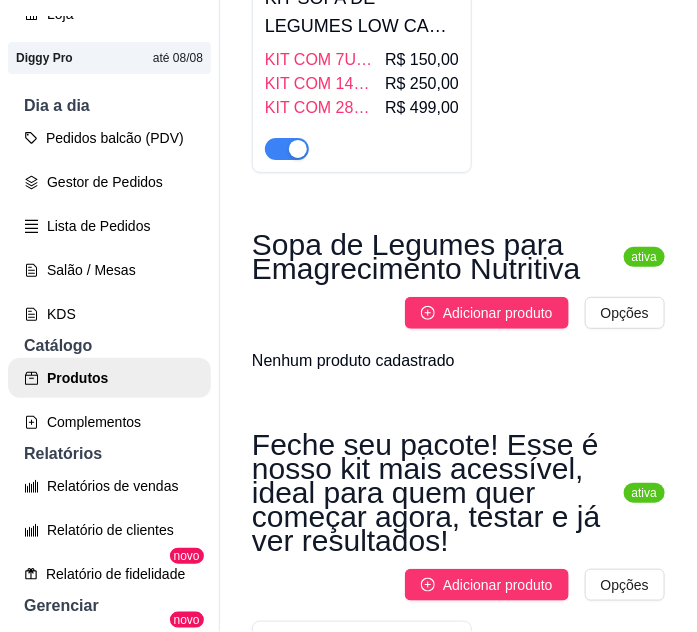 scroll, scrollTop: 885, scrollLeft: 0, axis: vertical 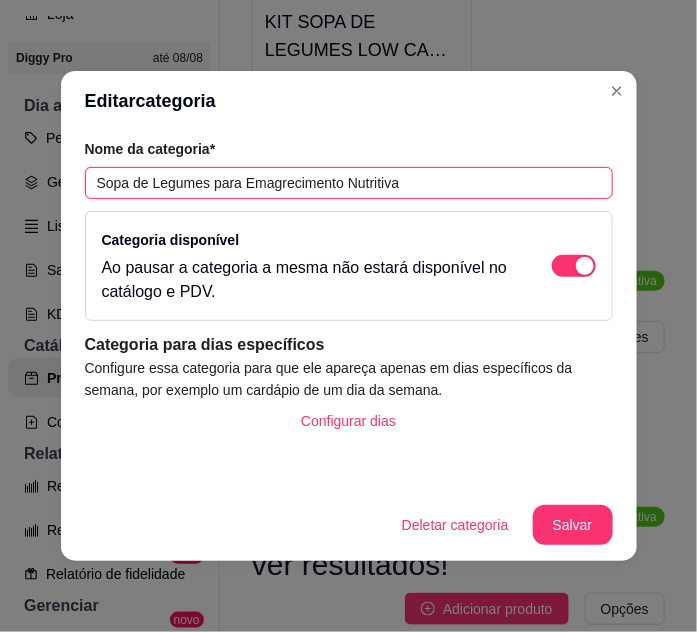 drag, startPoint x: 98, startPoint y: 182, endPoint x: 614, endPoint y: 219, distance: 517.3248 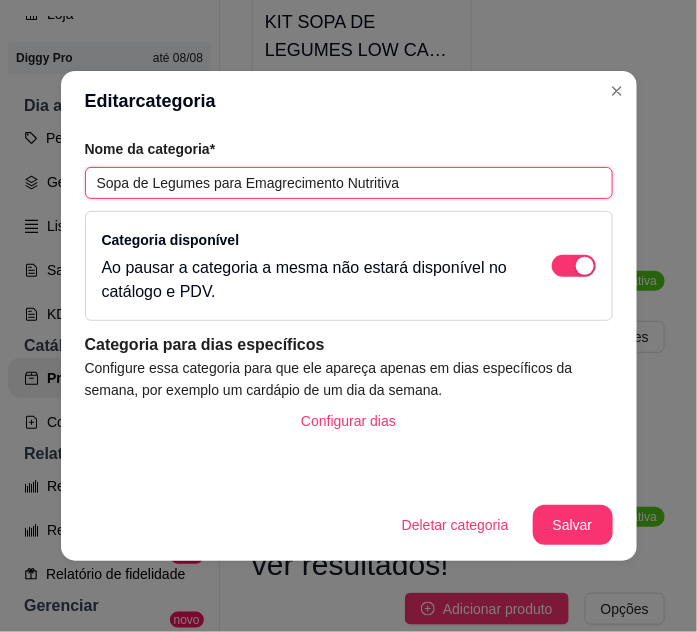 paste on "🔥 Emagreça com Sabor! Sopa leve 🍲, baixa caloria 🌿 e feita com ingredientes frescos. Ideal para sua dieta saudável! ✅" 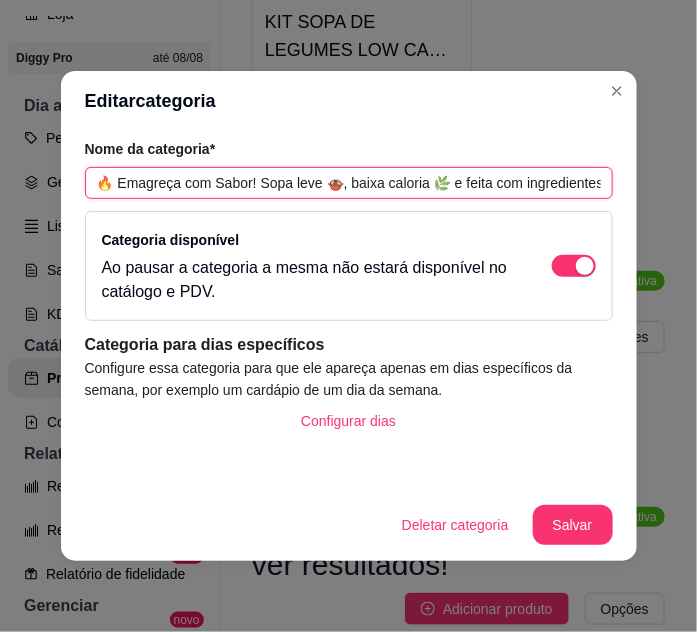 scroll, scrollTop: 0, scrollLeft: 258, axis: horizontal 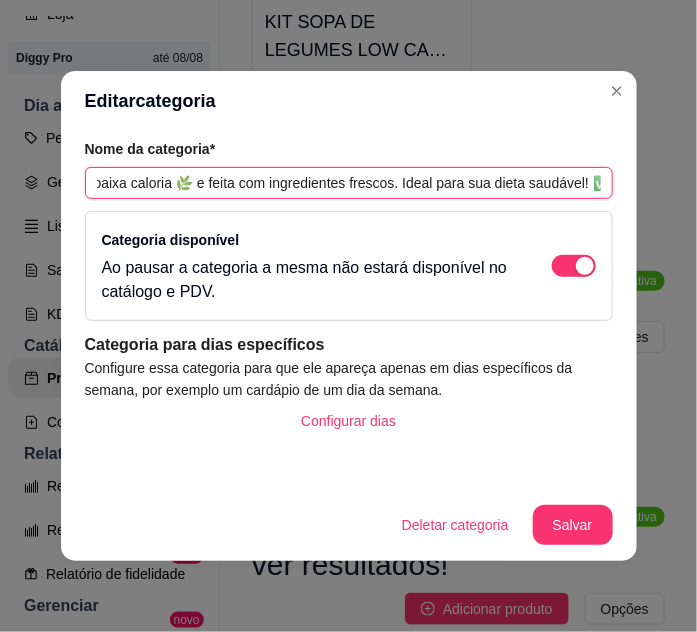 click on "🔥 Emagreça com Sabor! Sopa leve 🍲, baixa caloria 🌿 e feita com ingredientes frescos. Ideal para sua dieta saudável! ✅" at bounding box center (349, 183) 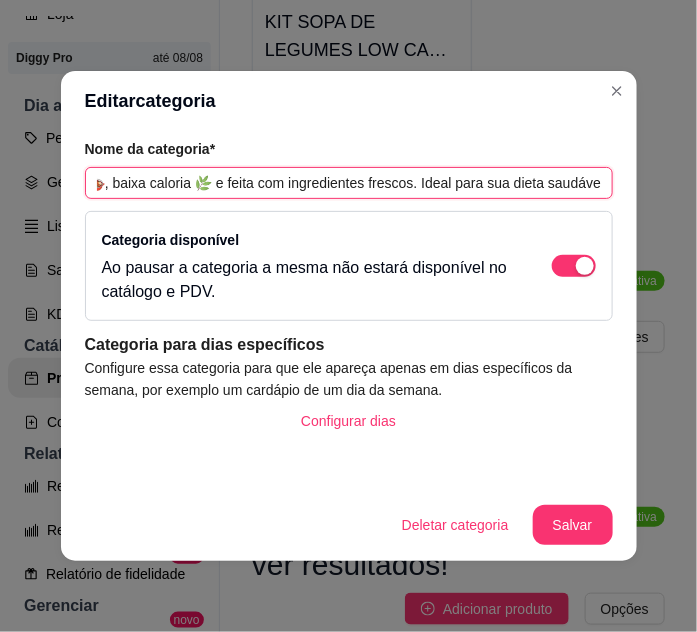 scroll, scrollTop: 0, scrollLeft: 258, axis: horizontal 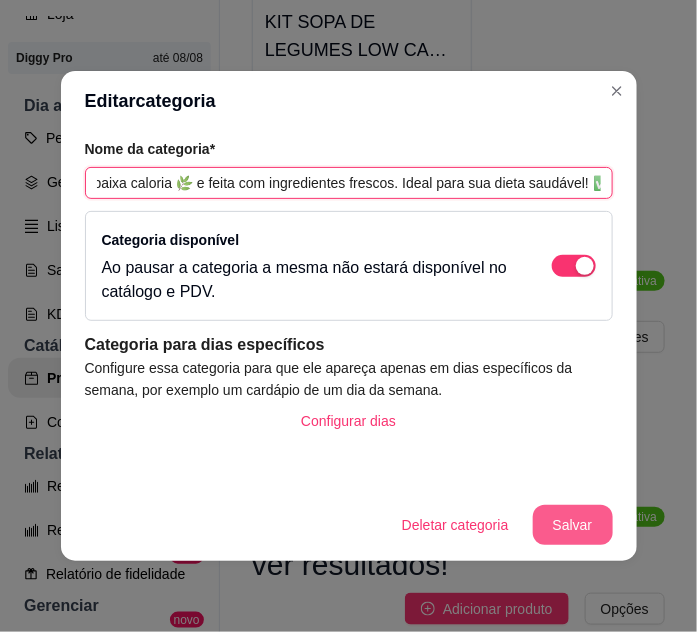 type on "🔥 Emagreça com Sabor! Sopa leve 🍲, baixa caloria 🌿 e feita com ingredientes frescos. Ideal para sua dieta saudável! ✅" 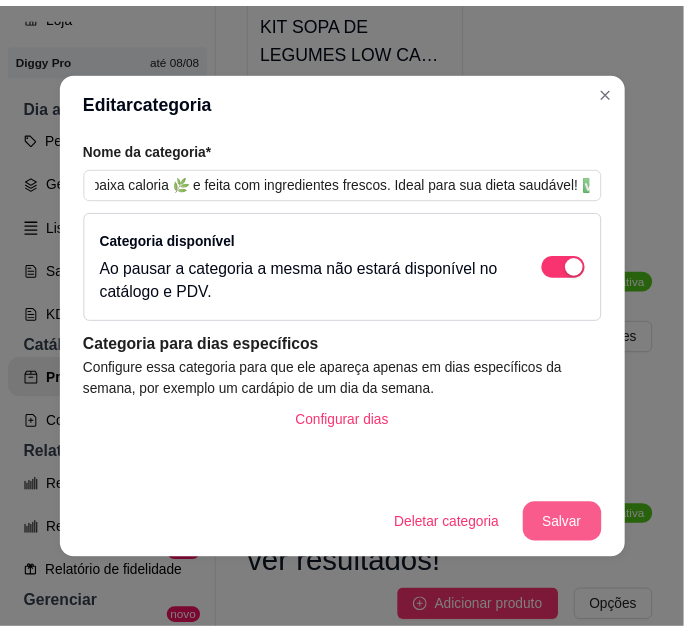 scroll, scrollTop: 0, scrollLeft: 0, axis: both 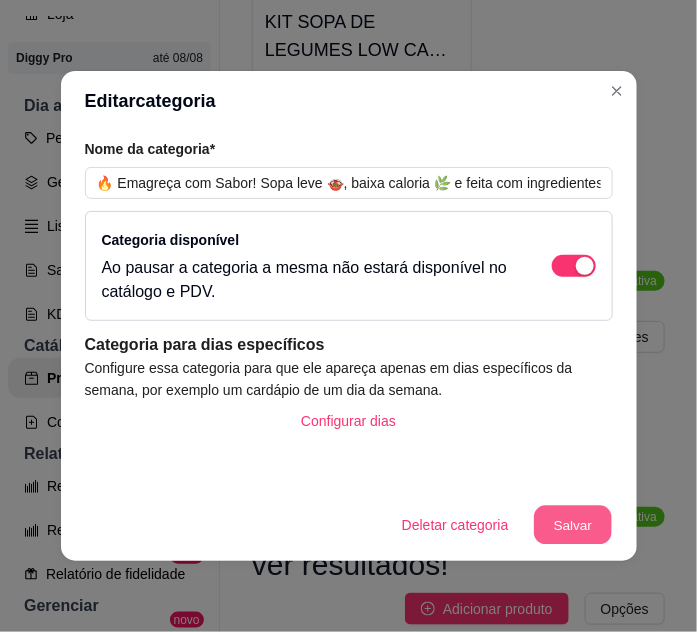 click on "Salvar" at bounding box center (573, 525) 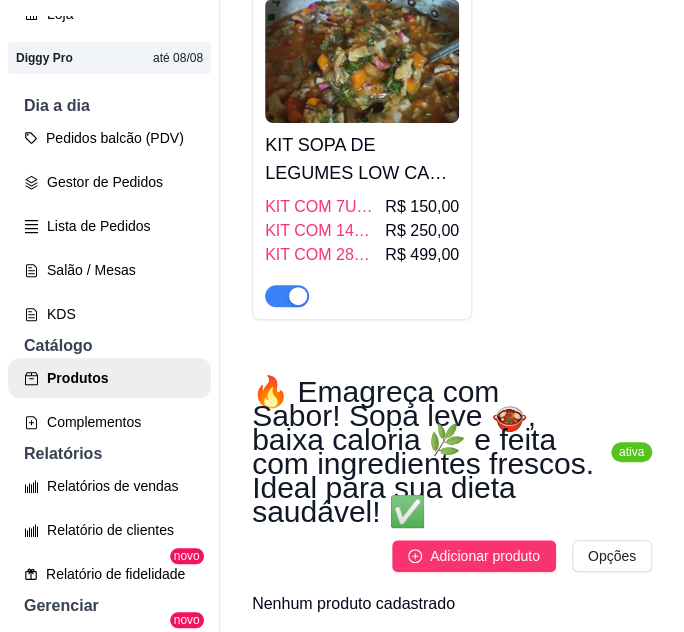 scroll, scrollTop: 636, scrollLeft: 0, axis: vertical 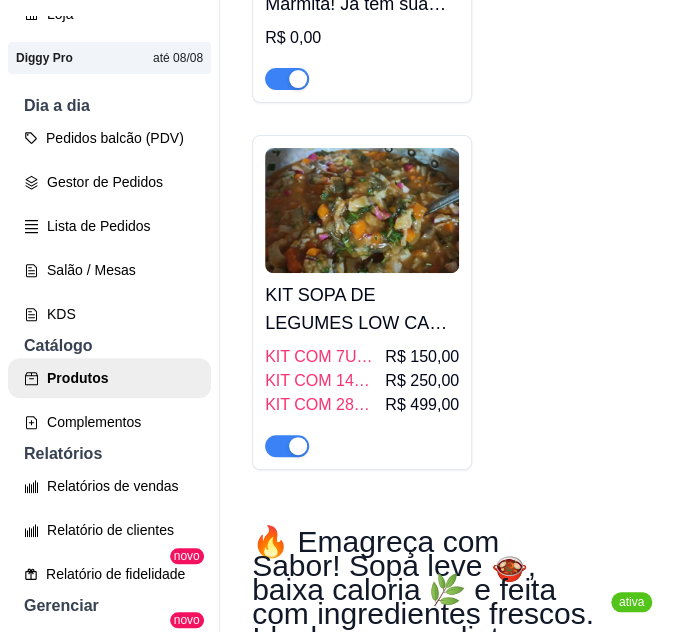 click at bounding box center (362, 210) 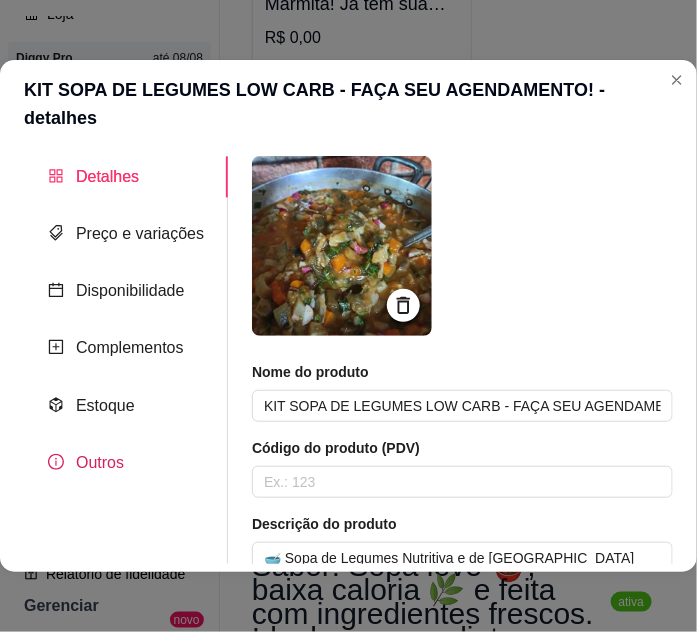 click on "Outros" at bounding box center [100, 462] 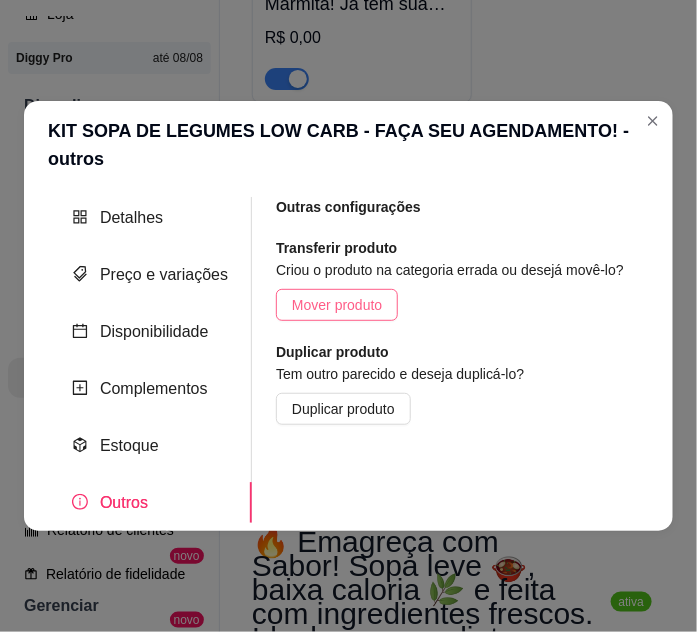 click on "Mover produto" at bounding box center [337, 305] 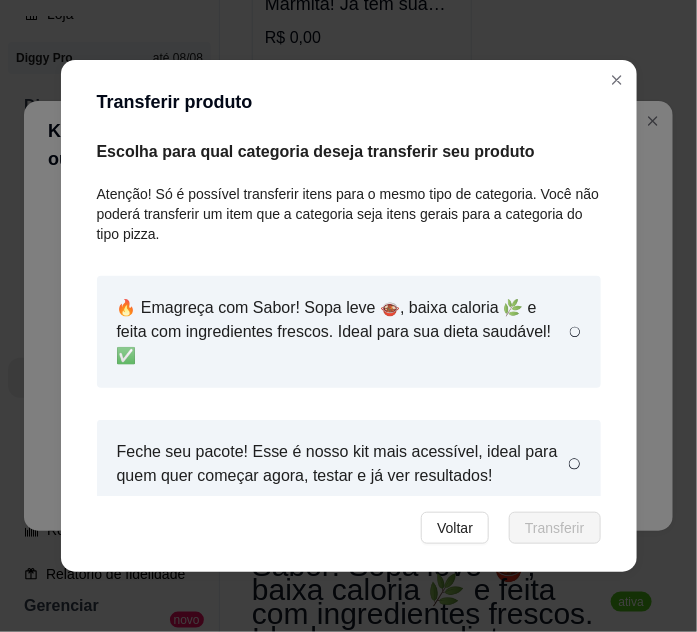 click 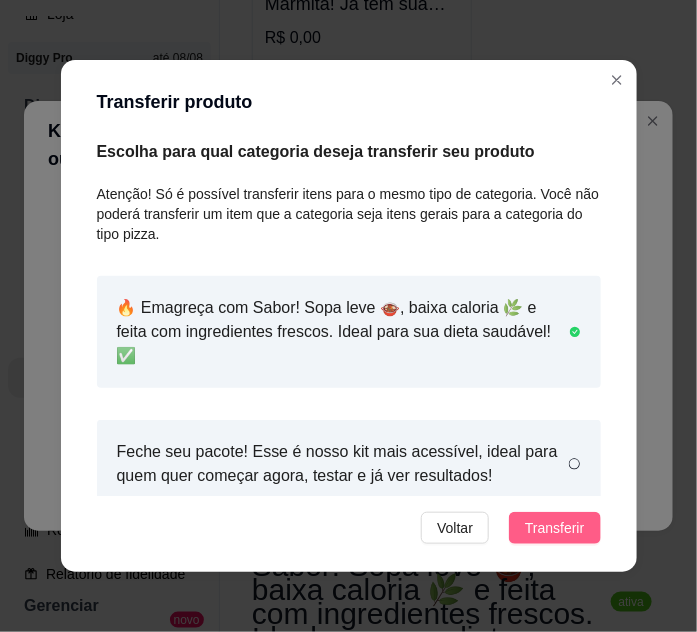 click on "Transferir" at bounding box center [554, 528] 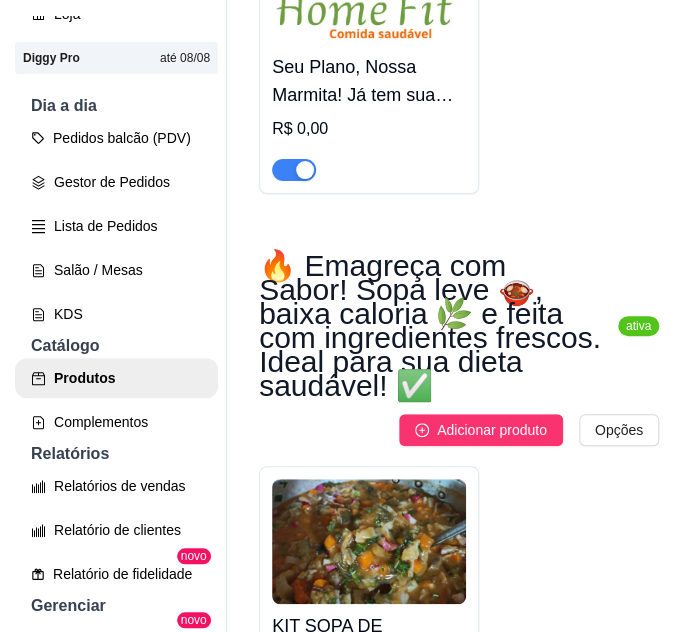 scroll, scrollTop: 818, scrollLeft: 0, axis: vertical 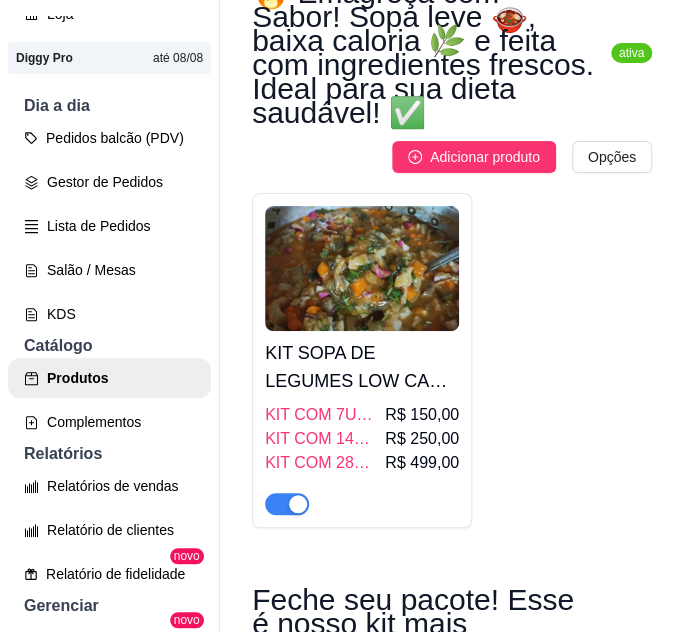 click at bounding box center (362, 268) 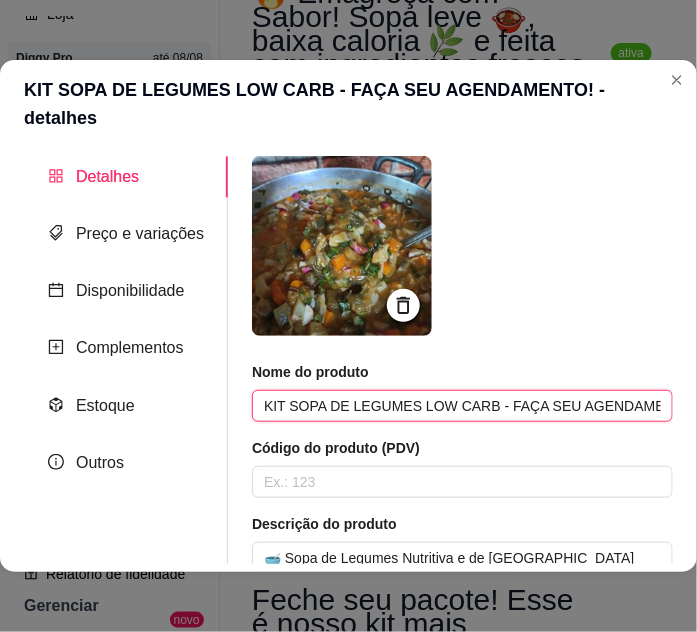 scroll, scrollTop: 0, scrollLeft: 18, axis: horizontal 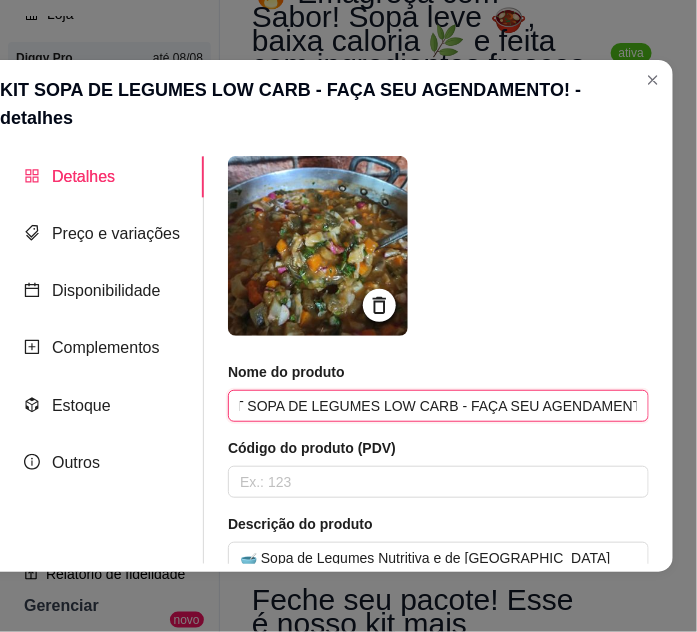 drag, startPoint x: 256, startPoint y: 375, endPoint x: 768, endPoint y: 428, distance: 514.73584 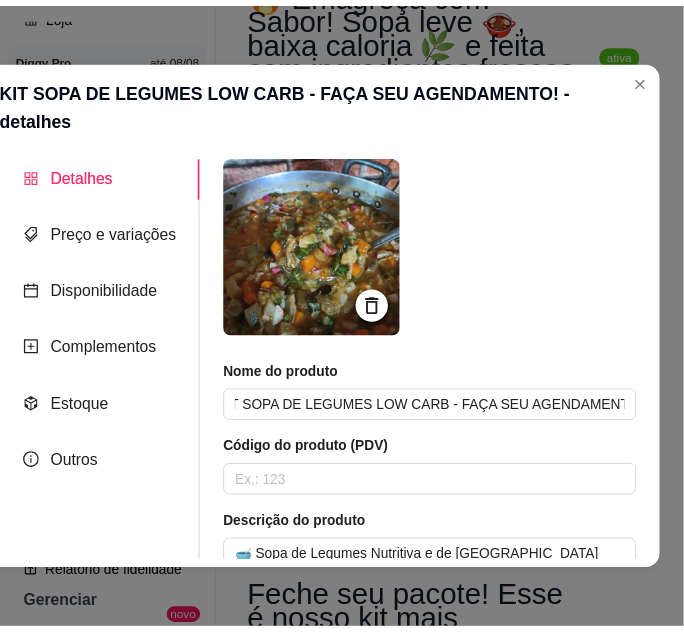 scroll, scrollTop: 0, scrollLeft: 0, axis: both 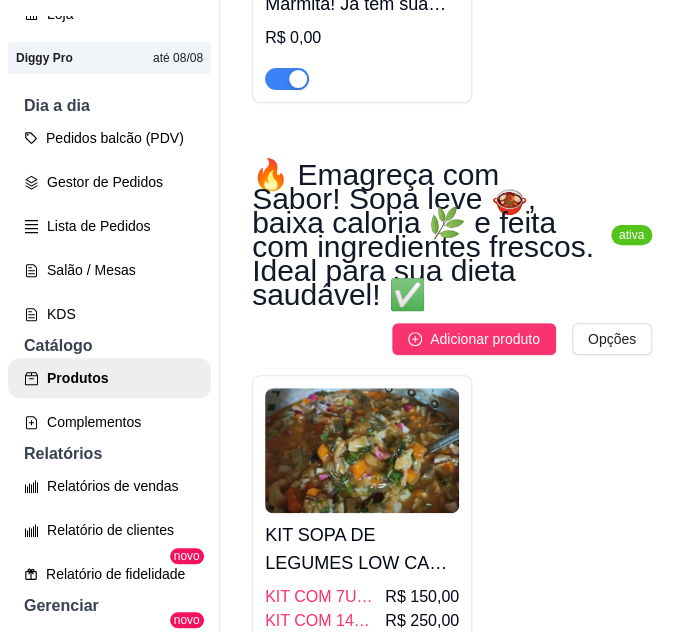 click on "KIT SOPA DE LEGUMES LOW CARB - FAÇA SEU AGENDAMENTO!" at bounding box center [362, 549] 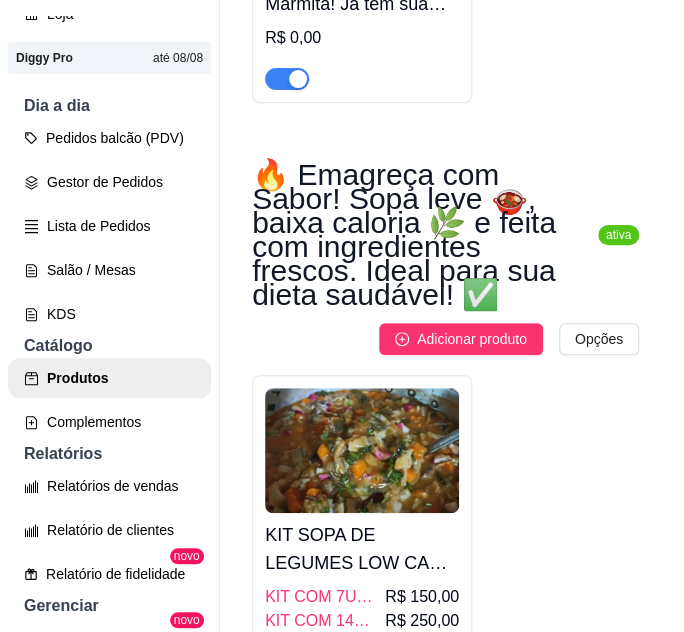 type 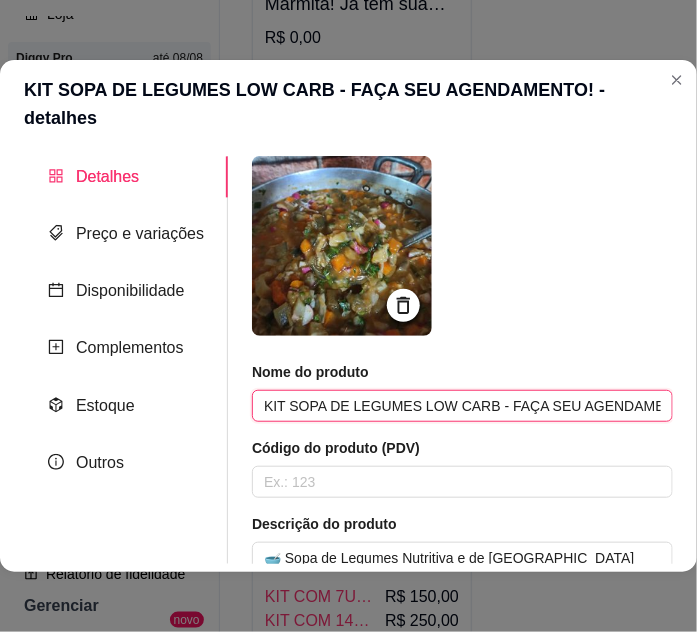 click on "KIT SOPA DE LEGUMES LOW CARB - FAÇA SEU AGENDAMENTO!" at bounding box center [462, 406] 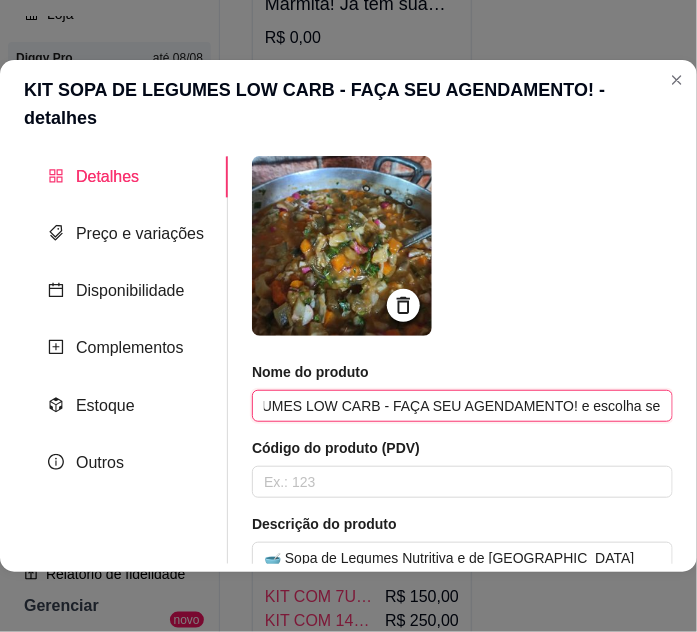 scroll, scrollTop: 0, scrollLeft: 124, axis: horizontal 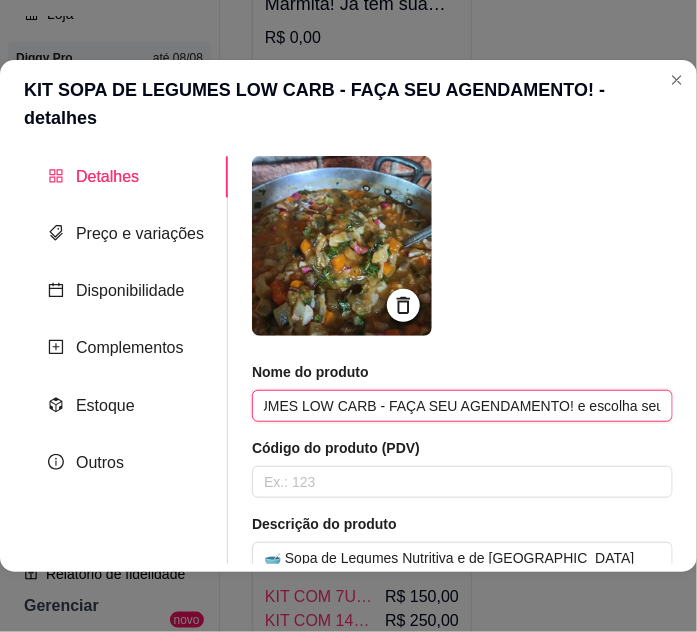 click on "KIT SOPA DE LEGUMES LOW CARB - FAÇA SEU AGENDAMENTO! e escolha seu kit" at bounding box center [462, 406] 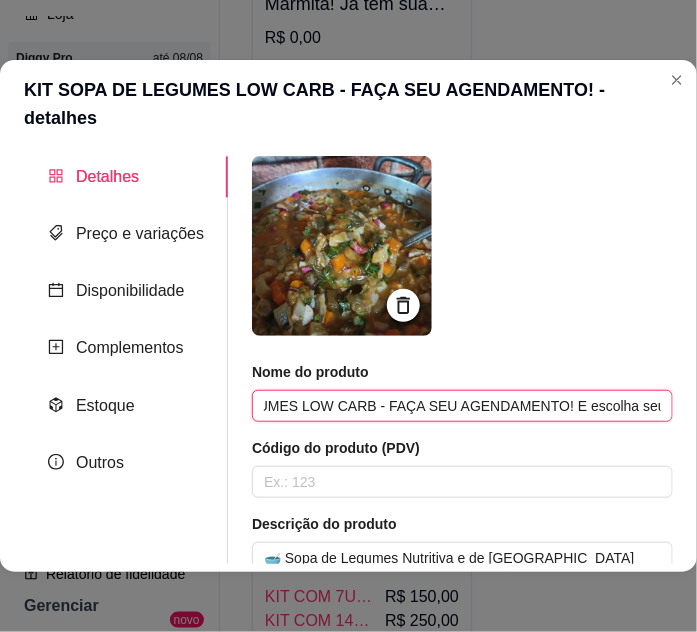 scroll, scrollTop: 0, scrollLeft: 128, axis: horizontal 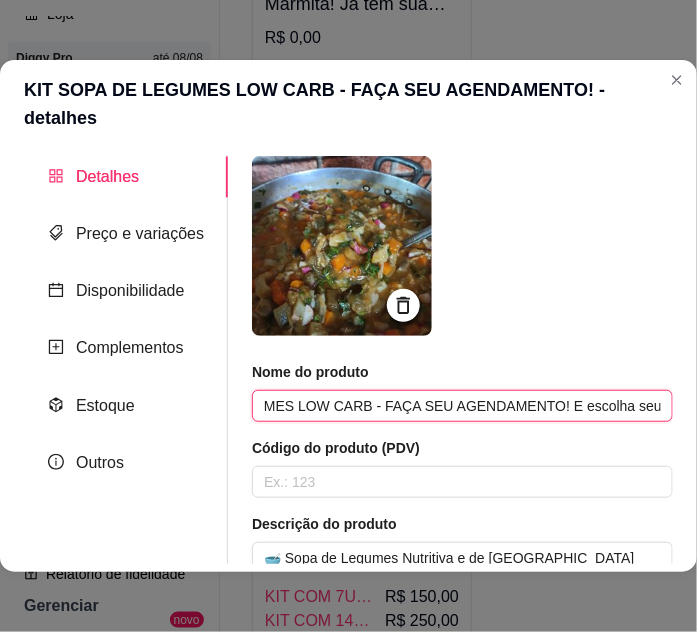 click on "KIT SOPA DE LEGUMES LOW CARB - FAÇA SEU AGENDAMENTO! E escolha seu kit!" at bounding box center [462, 406] 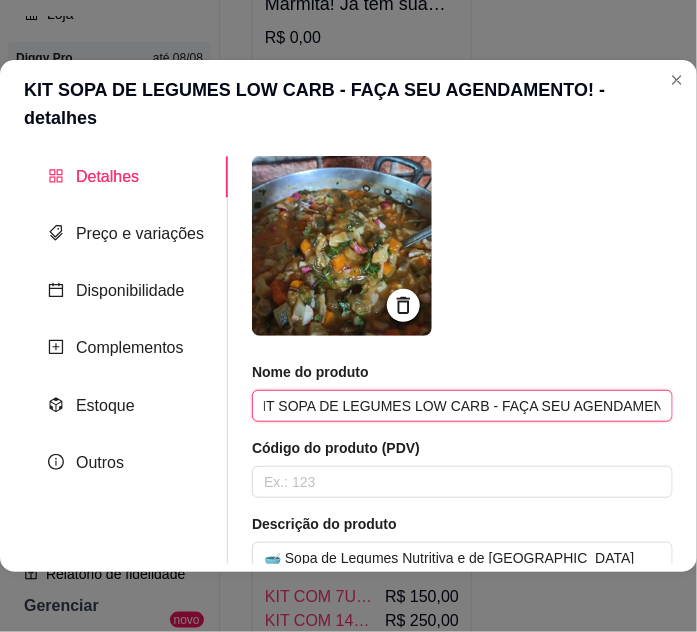 scroll, scrollTop: 0, scrollLeft: 0, axis: both 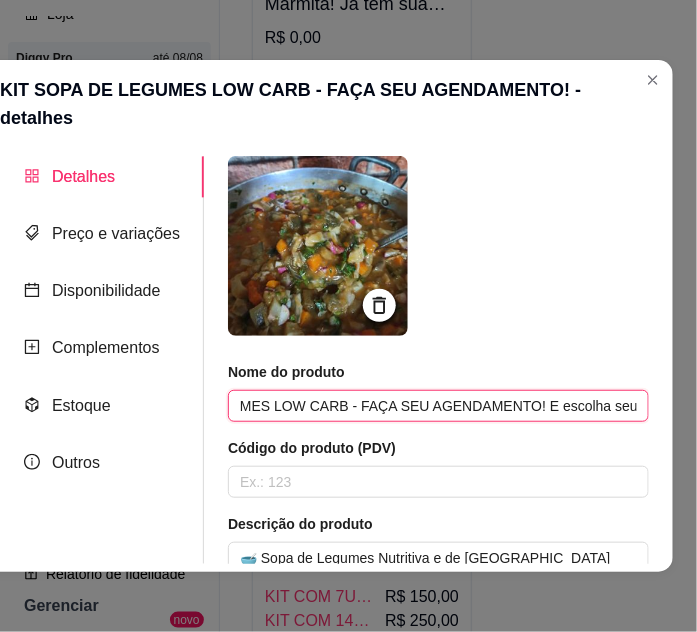 drag, startPoint x: 255, startPoint y: 378, endPoint x: 551, endPoint y: 404, distance: 297.1397 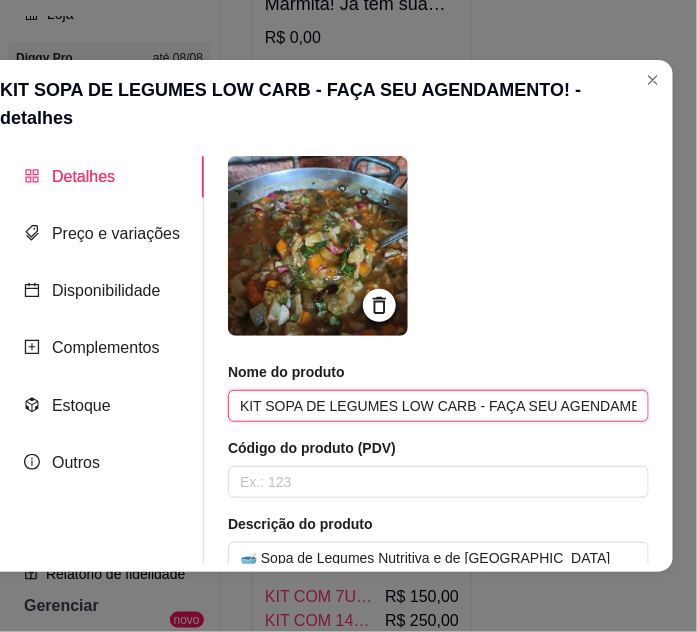 paste on "it Sopa Low Carb 🍲 Perfeito para quem quer emagrecer com saúde e praticidade! 📆 Agende já e escolha seu kit favorito" 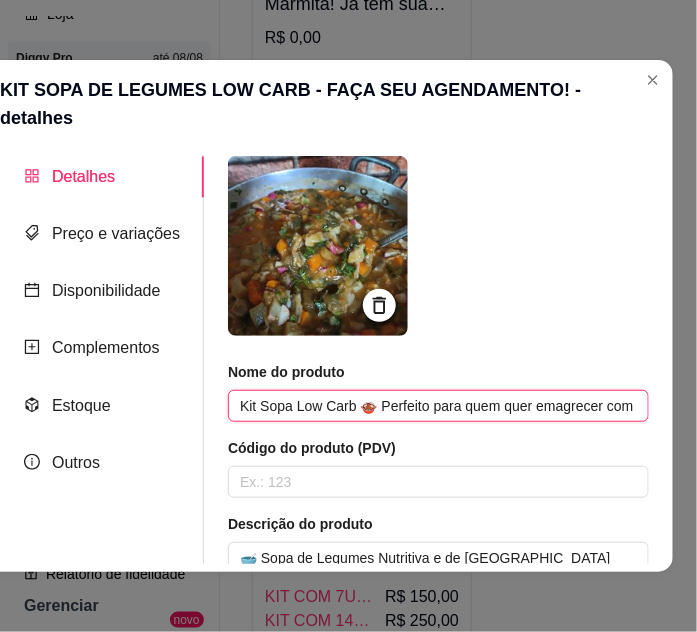 scroll, scrollTop: 0, scrollLeft: 391, axis: horizontal 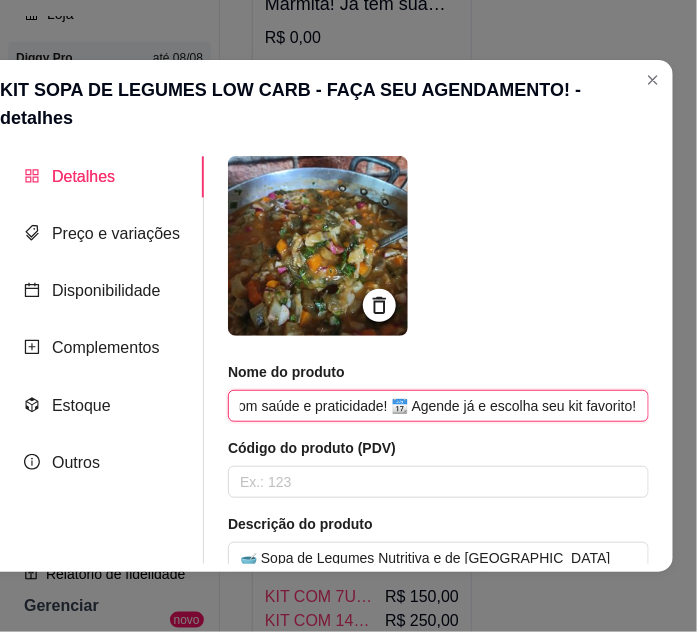 click on "Kit Sopa Low Carb 🍲 Perfeito para quem quer emagrecer com saúde e praticidade! 📆 Agende já e escolha seu kit favorito!" at bounding box center (438, 406) 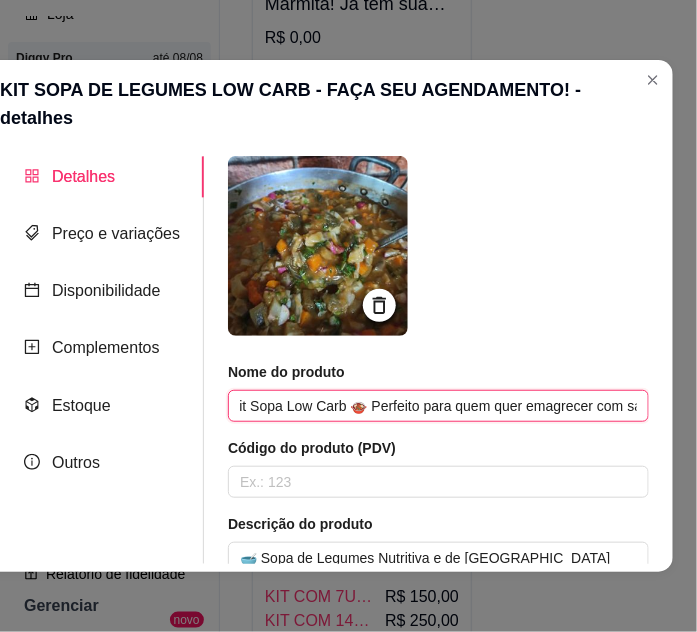 scroll, scrollTop: 0, scrollLeft: 0, axis: both 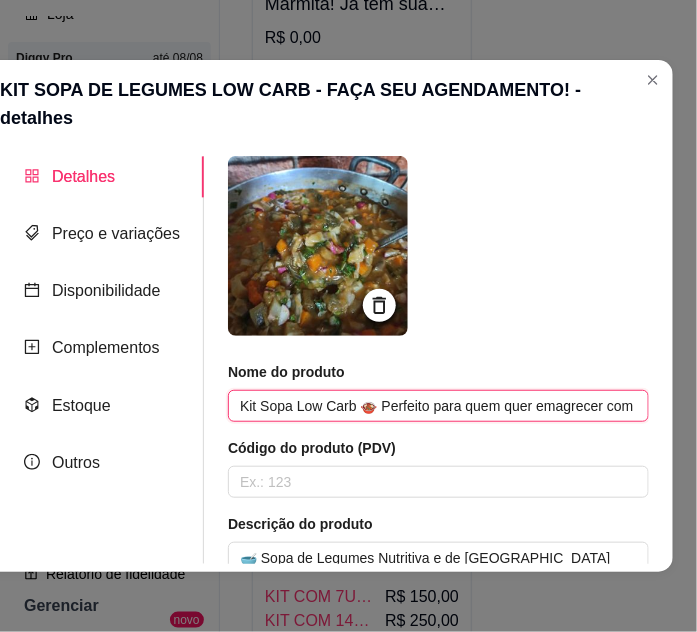click on "Kit Sopa Low Carb 🍲 Perfeito para quem quer emagrecer com saúde e praticidade! 📆 Agende já e escolha seu kit favorito!" at bounding box center [438, 406] 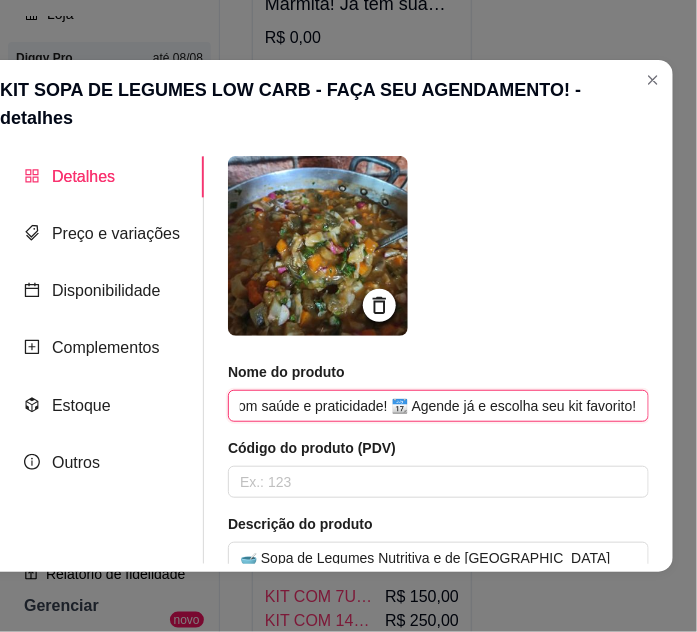scroll, scrollTop: 0, scrollLeft: 391, axis: horizontal 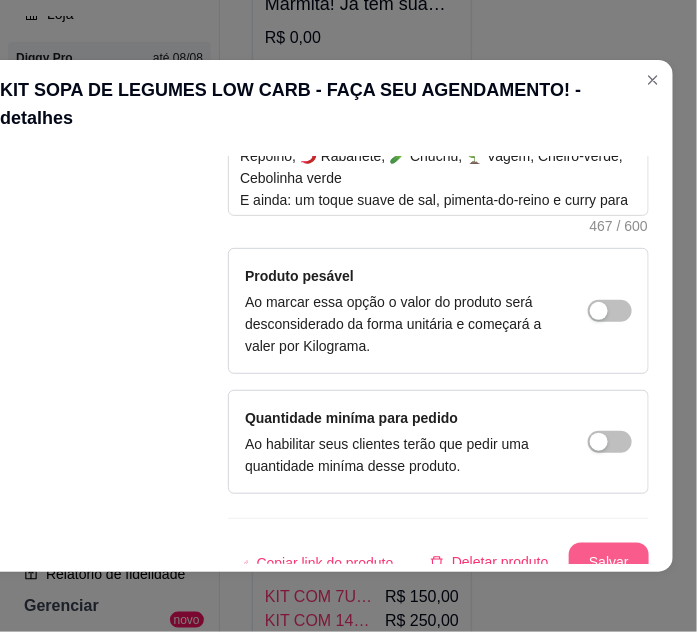 type on "Kit Sopa Low Carb 🍲 Perfeito para quem quer emagrecer com saúde e praticidade! 📆 Agende já e escolha seu kit favorito!" 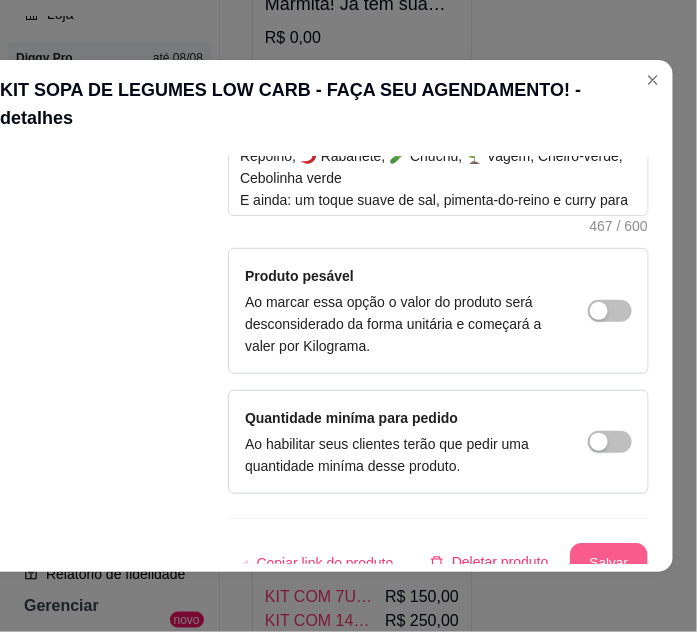 scroll, scrollTop: 0, scrollLeft: 0, axis: both 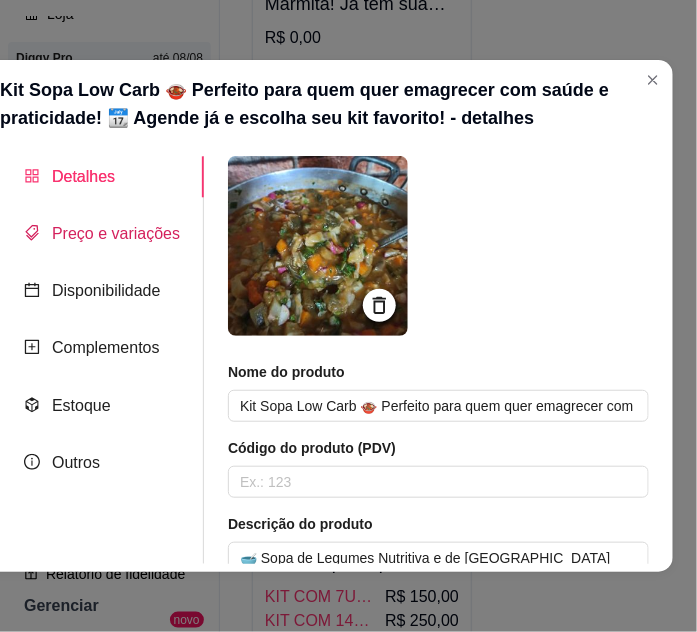 click on "Preço e variações" at bounding box center (116, 233) 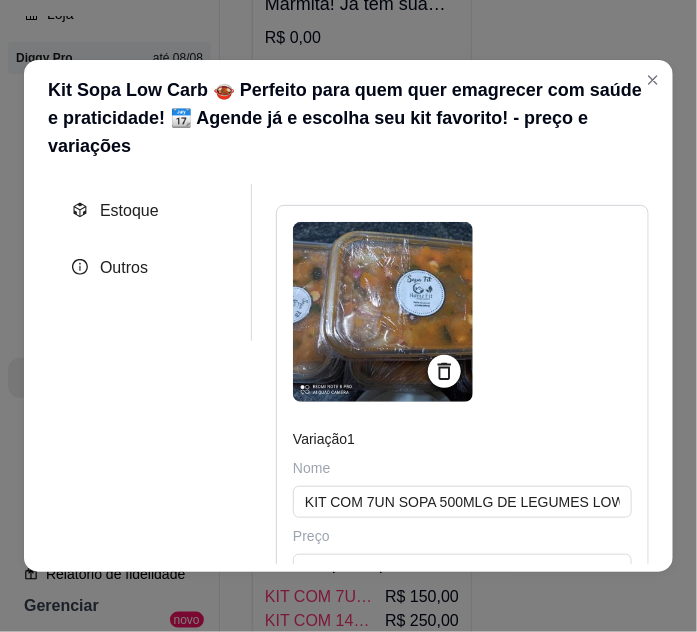 scroll, scrollTop: 363, scrollLeft: 0, axis: vertical 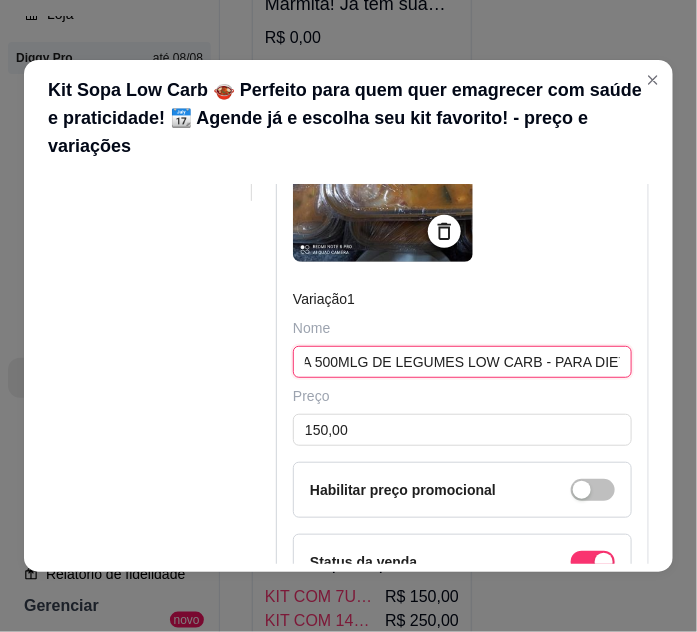 drag, startPoint x: 301, startPoint y: 330, endPoint x: 728, endPoint y: 345, distance: 427.2634 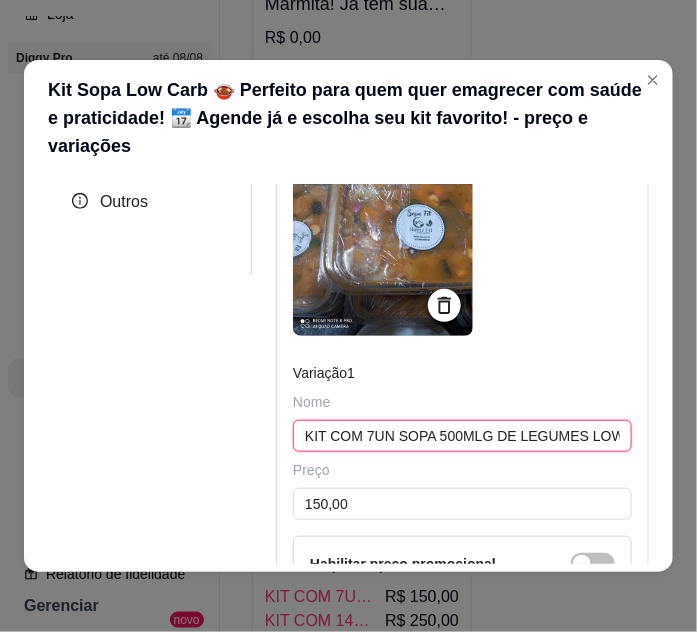 scroll, scrollTop: 272, scrollLeft: 0, axis: vertical 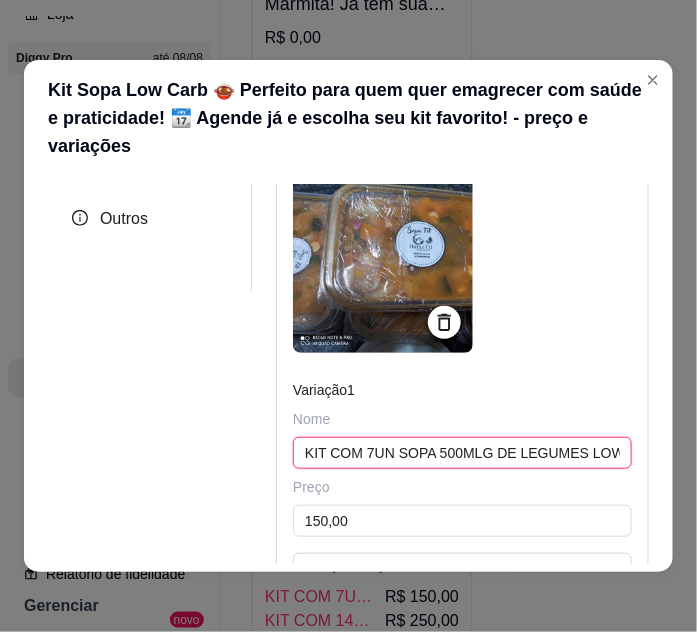 click on "KIT COM 7UN SOPA 500MLG DE LEGUMES LOW CARB - PARA DIETA" at bounding box center (462, 453) 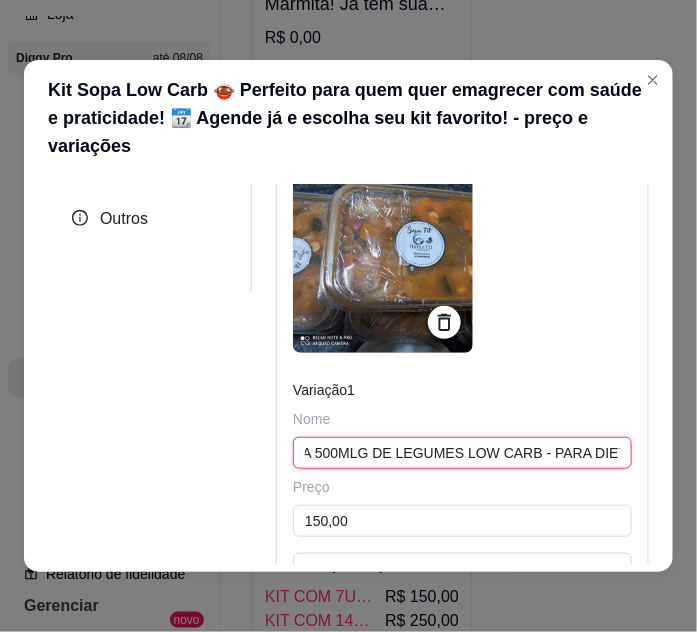 drag, startPoint x: 294, startPoint y: 415, endPoint x: 697, endPoint y: 434, distance: 403.44763 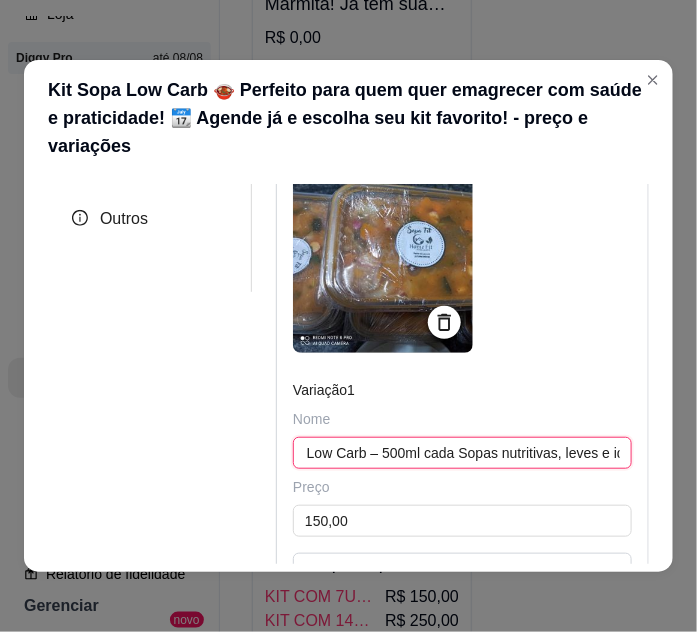 scroll, scrollTop: 0, scrollLeft: 1758, axis: horizontal 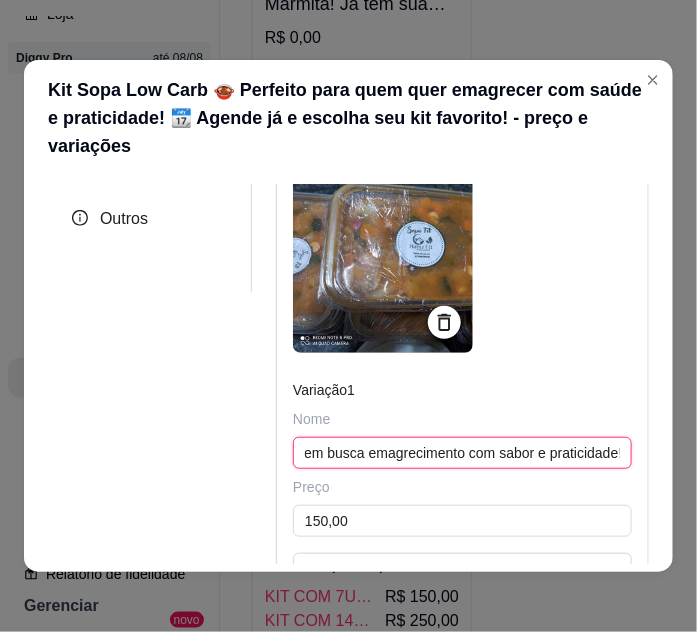 click on "🥣 Kit com 7 Sopas Low Carb – 500ml cada Sopas nutritivas, leves e ideais para sua dieta! Feitas com legumes selecionados e temperos naturais 🌿 ✔️ Baixa caloria ✔️ 100% natural ✔️ Prontas para facilitar sua rotina saudável  📦 Contém 7 unidades de 500ml 💚 Perfeito para quem busca emagrecimento com sabor e praticidade!" at bounding box center (462, 453) 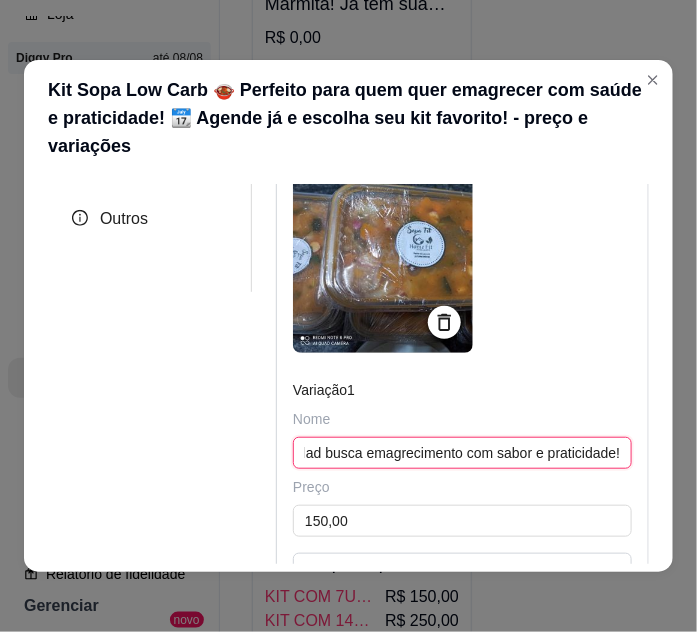 scroll, scrollTop: 0, scrollLeft: 1536, axis: horizontal 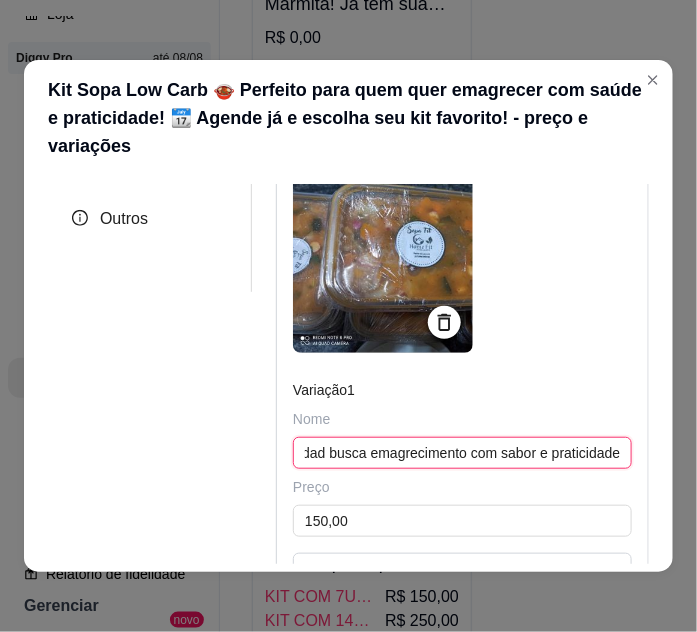 click on "🥣 Kit com 7 Sopas Low Carb – 500ml cada Sopas nutritivas, leves e ideais para sua dieta! Feitas com legumes selecionados e temperos naturais 🌿 ✔️ Baixa caloria ✔️ 100% natural ✔️ Prontas para facilitar sua rotina saudável  📦 Contém 7 unidad busca emagrecimento com sabor e praticidade!" at bounding box center [462, 453] 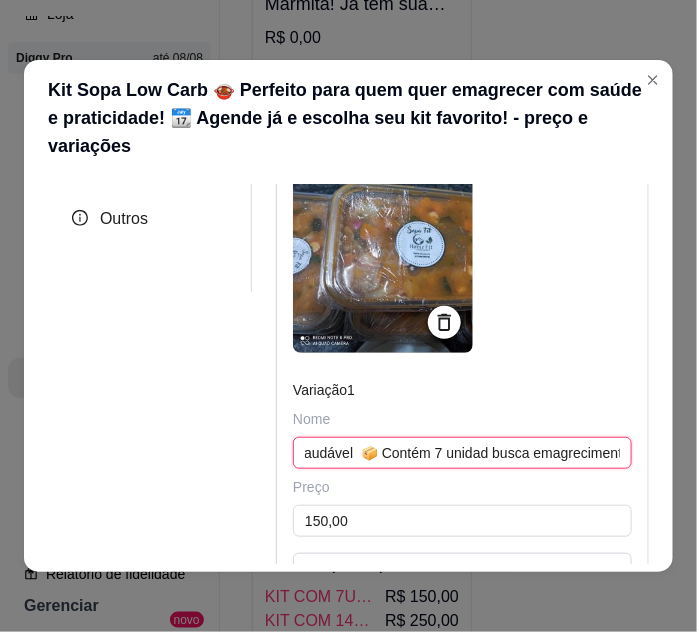 scroll, scrollTop: 0, scrollLeft: 1344, axis: horizontal 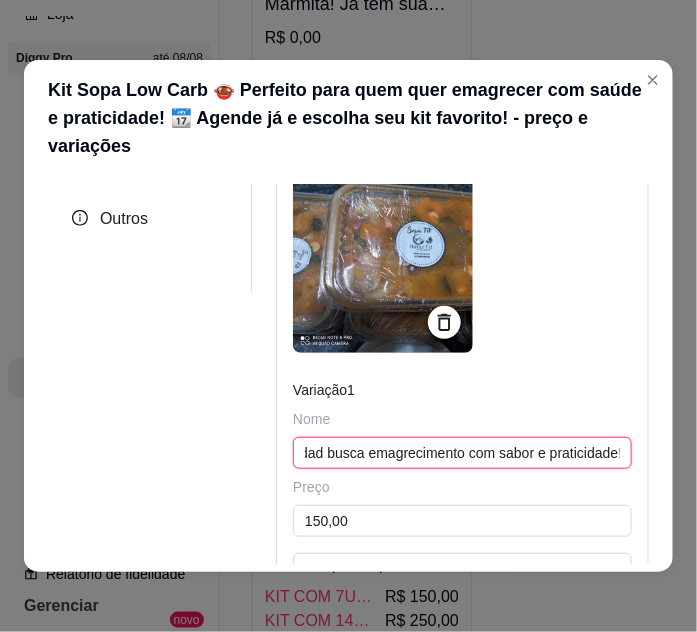 drag, startPoint x: 293, startPoint y: 418, endPoint x: 496, endPoint y: 433, distance: 203.55344 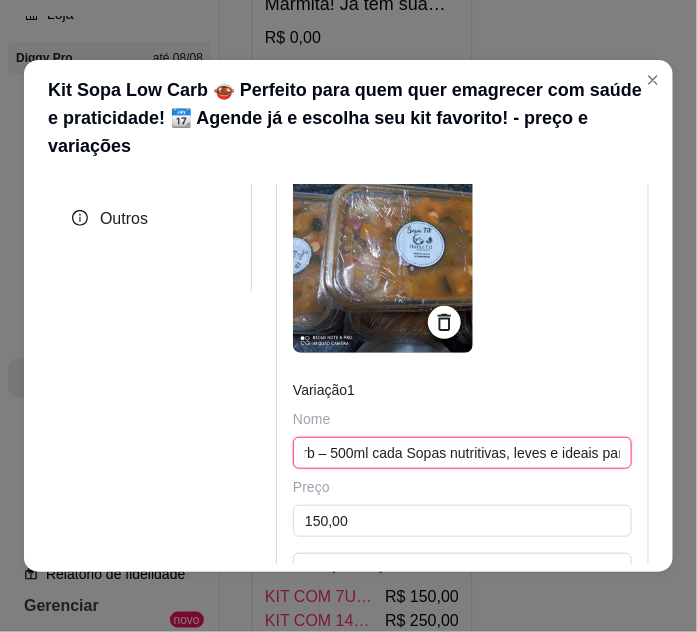 scroll, scrollTop: 0, scrollLeft: 3099, axis: horizontal 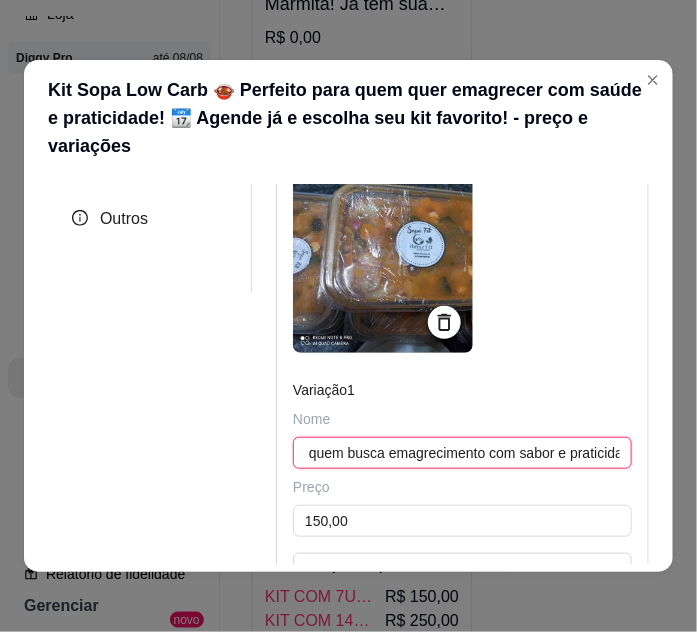 click on "🥣 Kit com 7 Sopas Low Carb – 500ml cada Sopas nutritivas, leves e ideais para sua dieta! Feitas com legumes selecionados e temperos naturais 🌿 ✔️ Baixa caloria ✔️ 100% natural ✔️ Prontas para facilitar sua rotina🥣 Kit com 7 Sopas Low Carb – 500ml cada Sopas nutritivas, leves e ideais para sua dieta! Feitas com legumes selecionados e temperos naturais 🌿 ✔️ Baixa caloria ✔️ 100% natural ✔️ Prontas para facilitar sua rotina saudável  📦 Contém 7 unidades de 500ml 💚 Perfeito para quem busca emagrecimento com sabor e praticidade!" at bounding box center [462, 453] 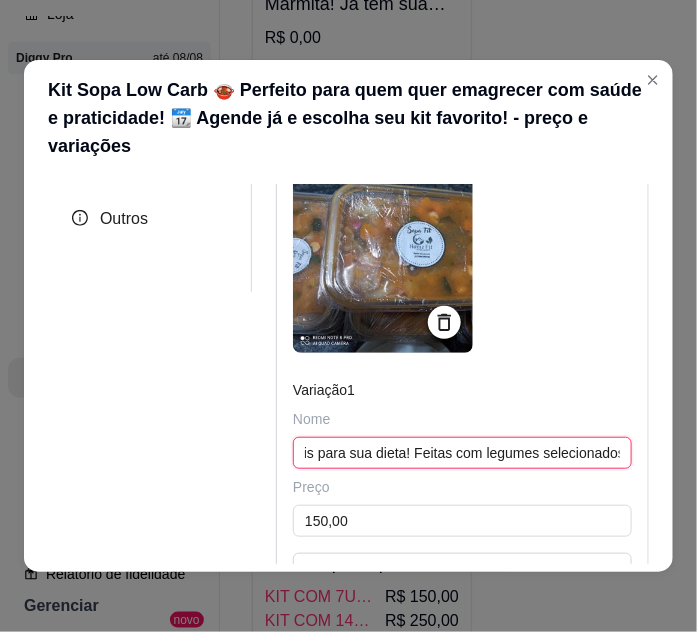 scroll, scrollTop: 0, scrollLeft: 1782, axis: horizontal 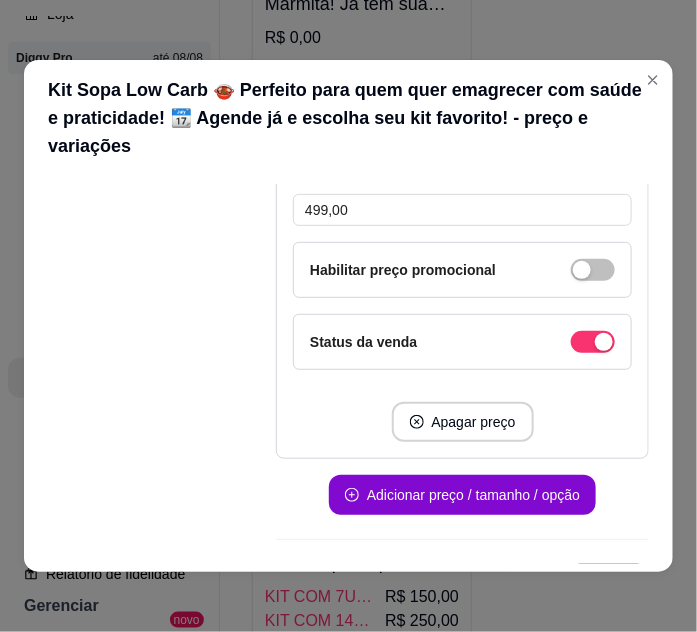 type on "🥣 Kit com 7 Sopas Low Carb – 500ml cada Sopas nutritivas, leves e ideais para sua dieta! Feitas com legumes selecionados e temperos naturais 🌿 ✔️ Baixa caloria ✔️ 100% natural ✔️ Prontas para facilitar sua rotina🥣 Kit com 7 Sopas Low Carb – 500ml cada Sopas nutritivas, leves e ideais para sua dieta! Feitas com legumes selecionados e temperos naturais 🌿 ✔️ Baixa caloria ✔️ 100% natural ✔️ Prontas para facilitar sua rotina saudável  📦 Contém 7 unidades de 500ml 💚 Perfeito para quem busca emagrecimento com sabor e praticidade!" 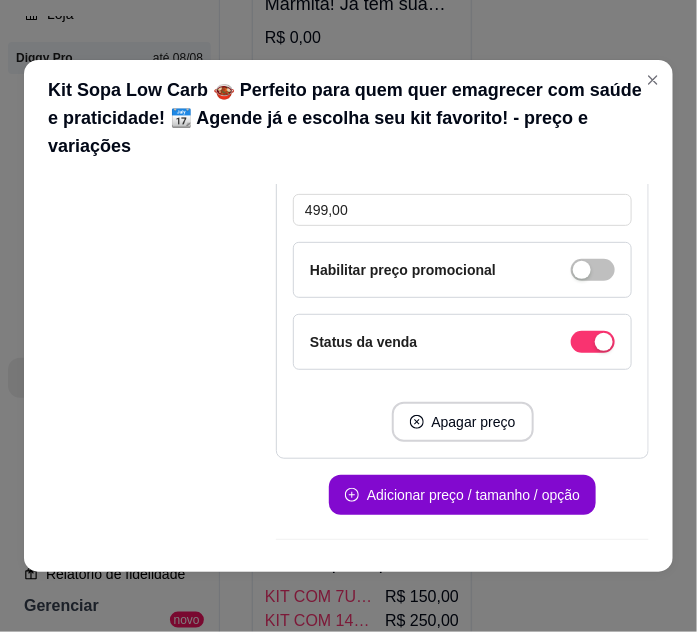 click on "Salvar" at bounding box center [609, 584] 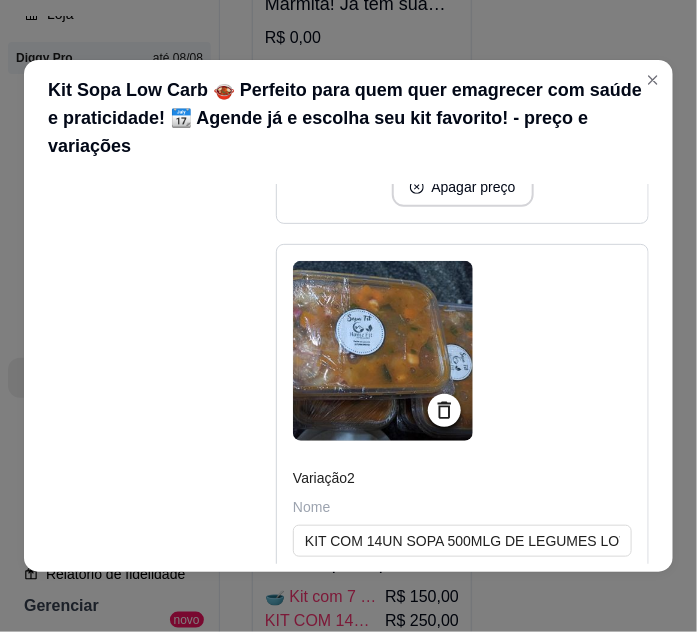 scroll, scrollTop: 909, scrollLeft: 0, axis: vertical 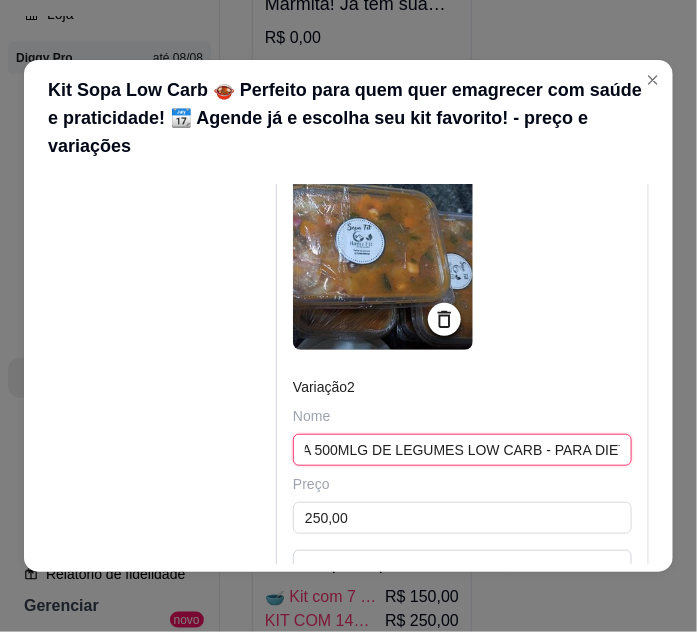 drag, startPoint x: 296, startPoint y: 415, endPoint x: 517, endPoint y: 394, distance: 221.9955 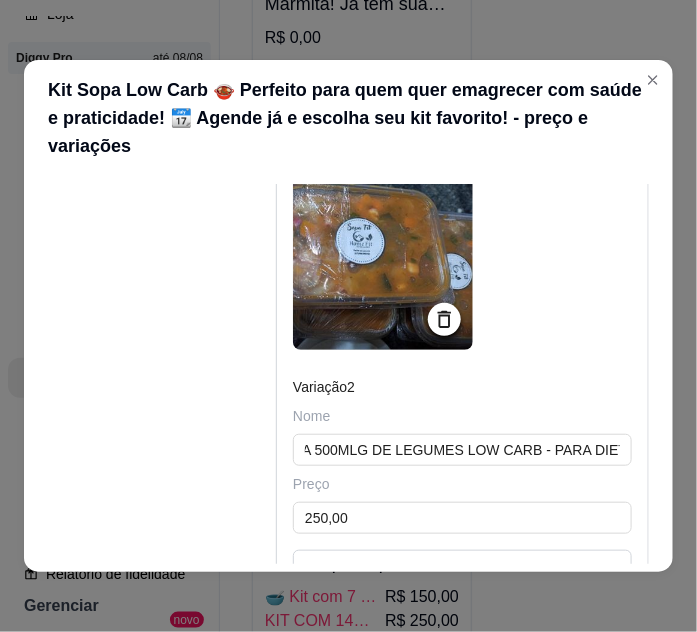 scroll, scrollTop: 0, scrollLeft: 0, axis: both 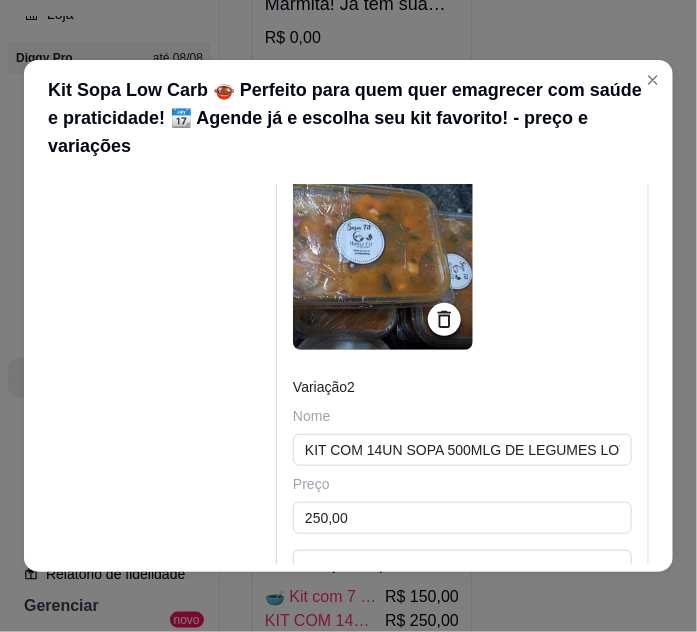 drag, startPoint x: 473, startPoint y: 417, endPoint x: 184, endPoint y: 361, distance: 294.3756 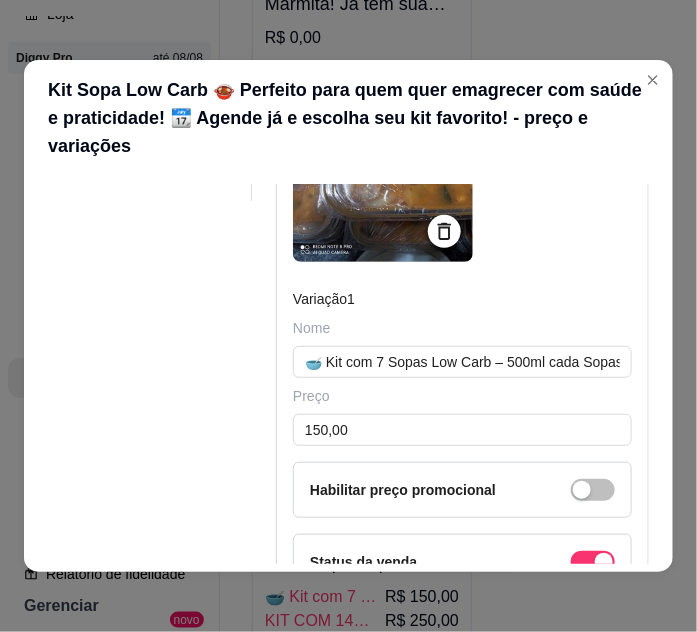 scroll, scrollTop: 272, scrollLeft: 0, axis: vertical 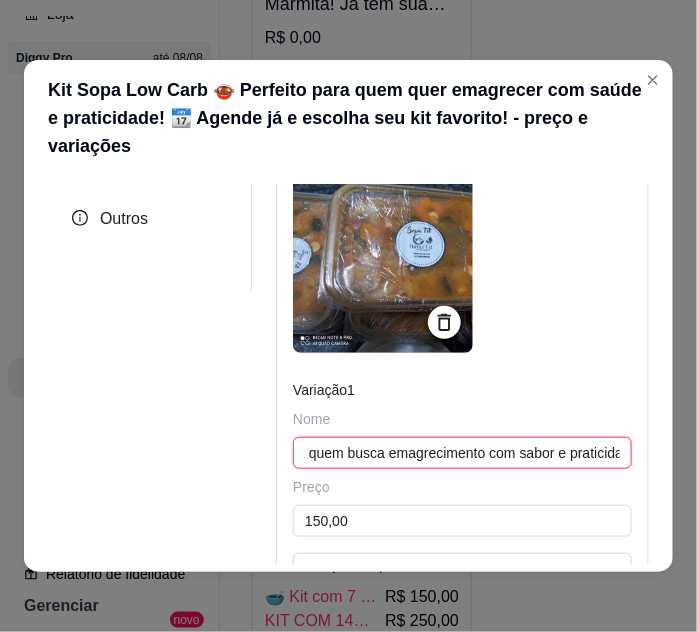 drag, startPoint x: 297, startPoint y: 419, endPoint x: 536, endPoint y: 426, distance: 239.1025 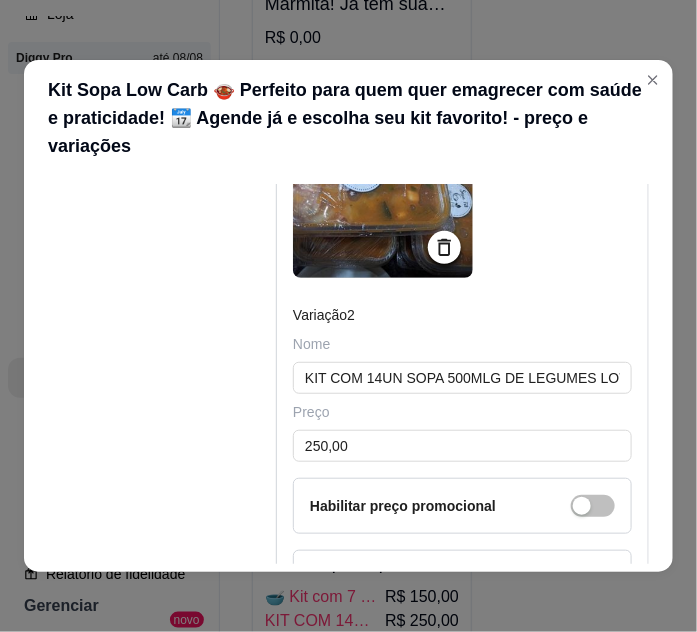 scroll, scrollTop: 1000, scrollLeft: 0, axis: vertical 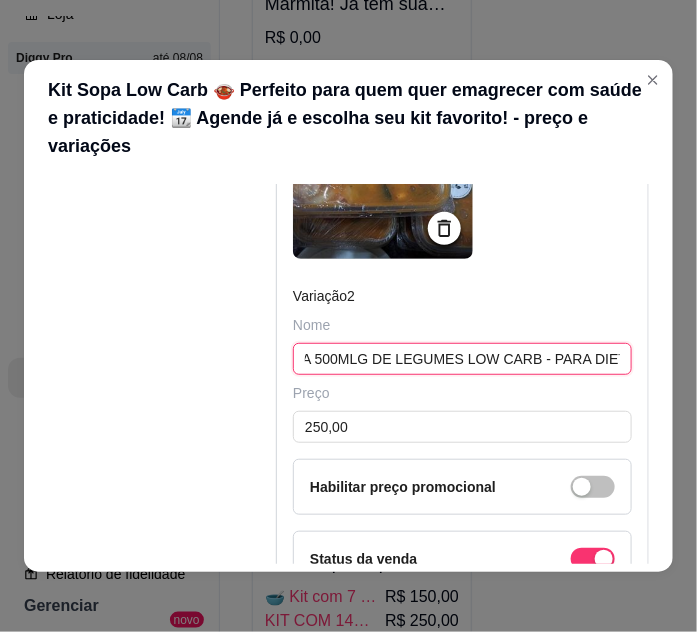 drag, startPoint x: 296, startPoint y: 324, endPoint x: 750, endPoint y: 324, distance: 454 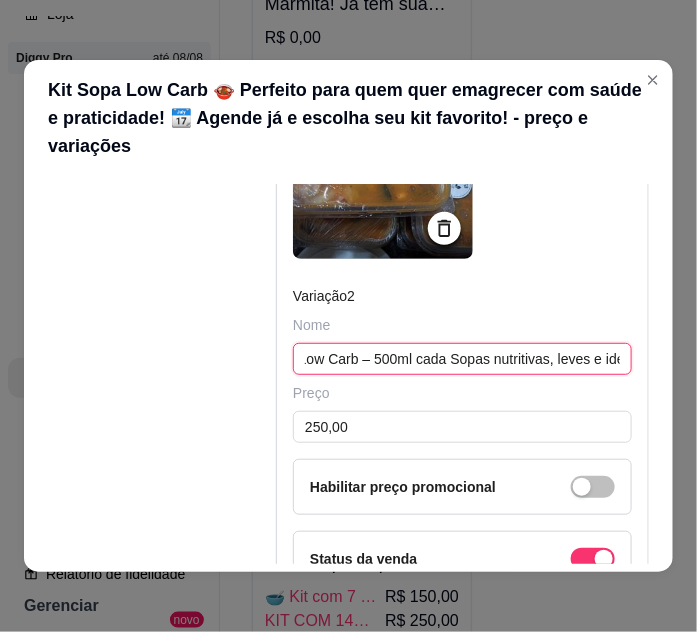 scroll, scrollTop: 0, scrollLeft: 3099, axis: horizontal 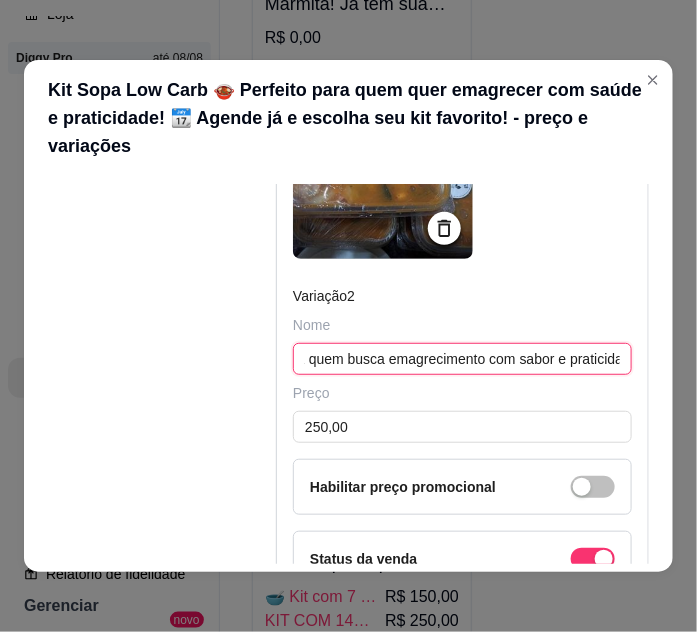 click on "🥣 Kit com 7 Sopas Low Carb – 500ml cada Sopas nutritivas, leves e ideais para sua dieta! Feitas com legumes selecionados e temperos naturais 🌿 ✔️ Baixa caloria ✔️ 100% natural ✔️ Prontas para facilitar sua rotina🥣 Kit com 7 Sopas Low Carb – 500ml cada Sopas nutritivas, leves e ideais para sua dieta! Feitas com legumes selecionados e temperos naturais 🌿 ✔️ Baixa caloria ✔️ 100% natural ✔️ Prontas para facilitar sua rotina saudável  📦 Contém 7 unidades de 500ml 💚 Perfeito para quem busca emagrecimento com sabor e praticidade!" at bounding box center (462, 359) 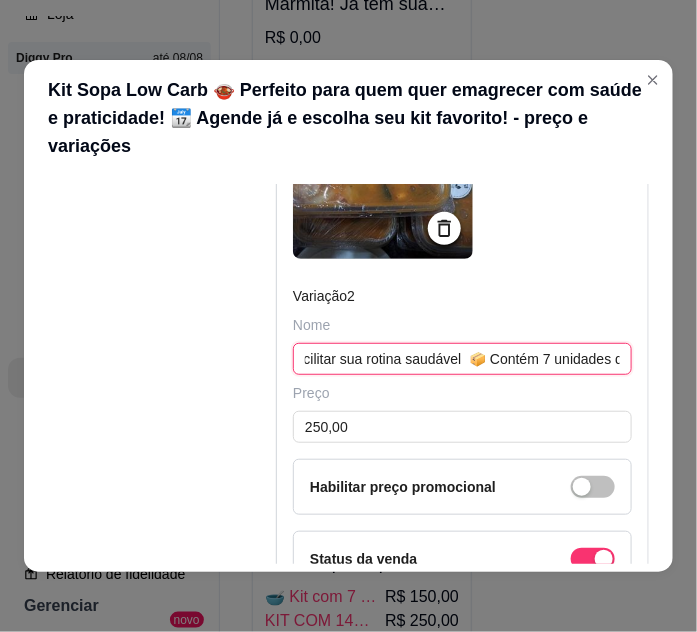 scroll, scrollTop: 0, scrollLeft: 2612, axis: horizontal 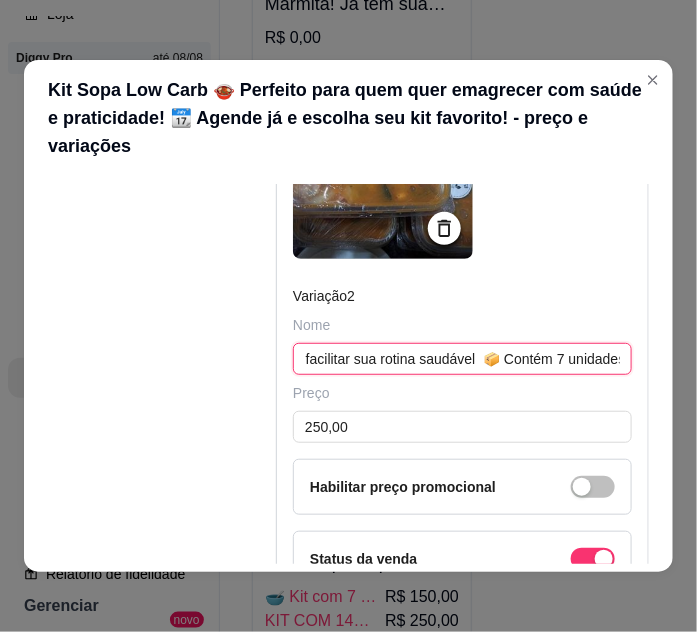 click on "🥣 Kit com 7 Sopas Low Carb – 500ml cada Sopas nutritivas, leves e ideais para sua dieta! Feitas com legumes selecionados e temperos naturais 🌿 ✔️ Baixa caloria ✔️ 100% natural ✔️ Prontas para facilitar sua rotina🥣 Kit com 7 Sopas Low Carb – 500ml cada Sopas nutritivas, leves e ideais para sua dieta! Feitas com legumes selecionados e temperos naturais 🌿 ✔️ Baixa caloria ✔️ 100% natural ✔️ Prontas para facilitar sua rotina saudável  📦 Contém 7 unidades de 500ml 💚 Perfeito para quem busca emagrecimento com sabor e praticidade!" at bounding box center [462, 359] 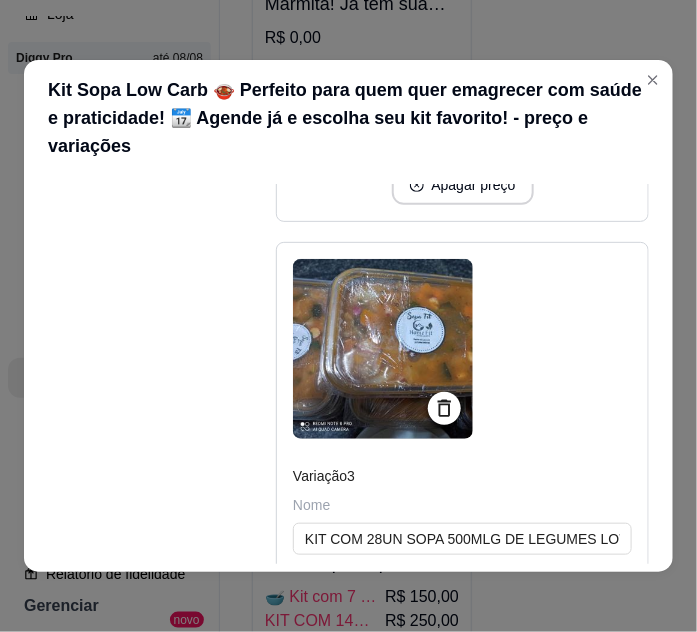 scroll, scrollTop: 1545, scrollLeft: 0, axis: vertical 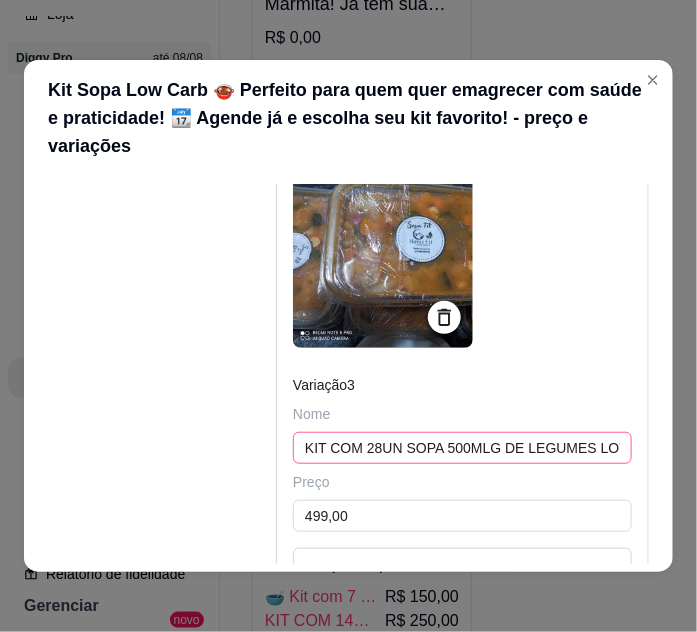 type on "🥣 Kit com 7 Sopas Low Carb – 500ml cada Sopas nutritivas, leves e ideais para sua dieta! Feitas com legumes selecionados e temperos naturais 🌿 ✔️ Baixa caloria ✔️ 100% natural ✔️ Prontas para facilitar sua rotina🥣 Kit com 7 Sopas Low Carb – 500ml cada Sopas nutritivas, leves e ideais para sua dieta! Feitas com legumes selecionados e temperos naturais 🌿 ✔️ Baixa caloria ✔️ 100% natural ✔️ Prontas para facilitar sua rotina saudável  📦 Contém 14 unidades de 500ml 💚 Perfeito para quem busca emagrecimento com sabor e praticidade!" 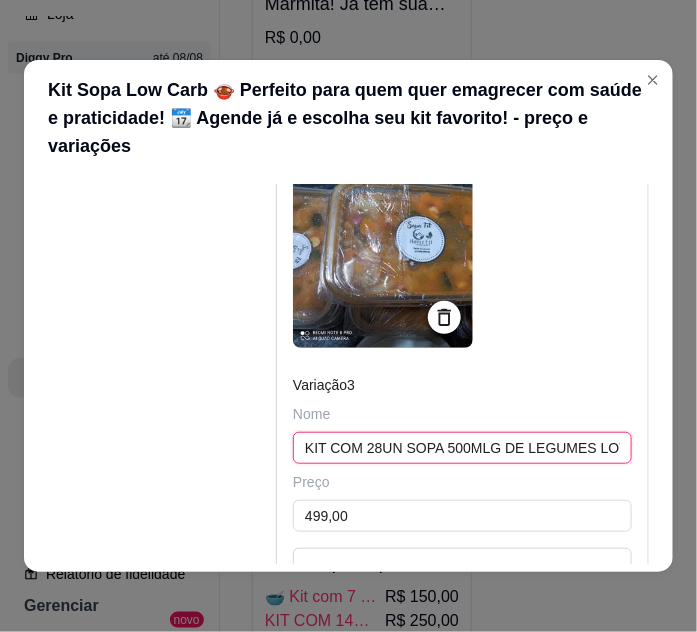 scroll, scrollTop: 0, scrollLeft: 0, axis: both 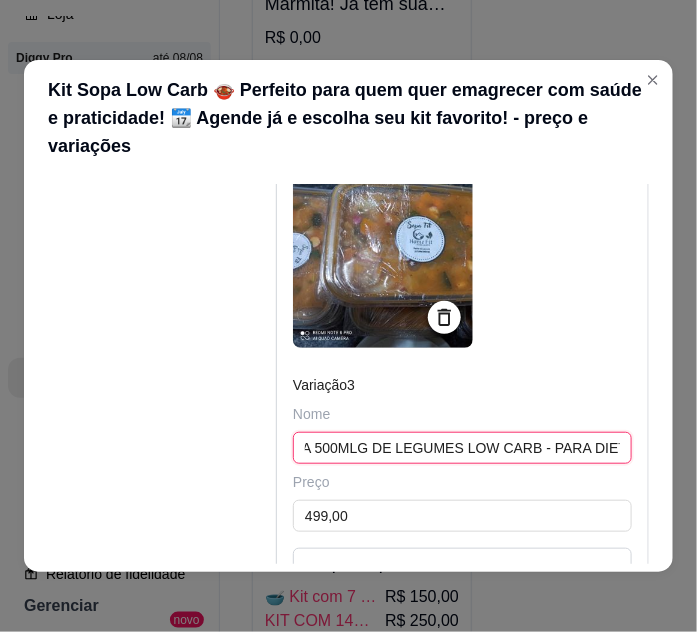 drag, startPoint x: 292, startPoint y: 409, endPoint x: 837, endPoint y: 421, distance: 545.1321 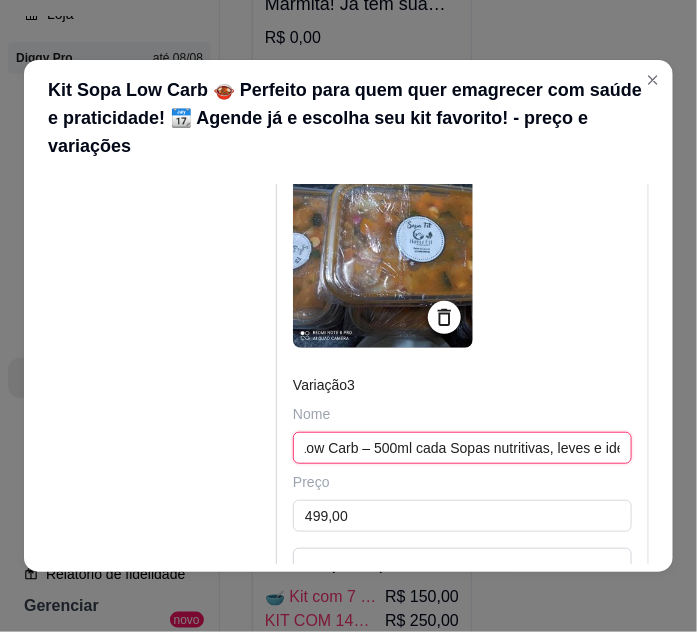 scroll, scrollTop: 0, scrollLeft: 3099, axis: horizontal 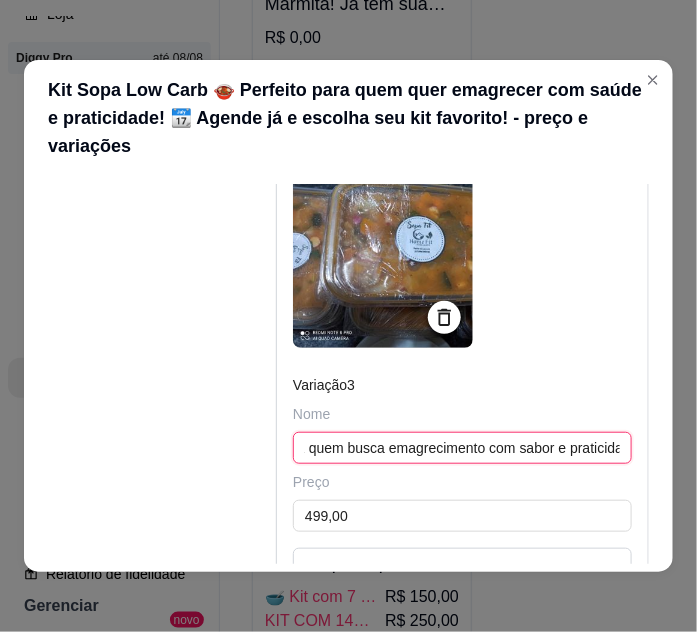 click on "🥣 Kit com 7 Sopas Low Carb – 500ml cada Sopas nutritivas, leves e ideais para sua dieta! Feitas com legumes selecionados e temperos naturais 🌿 ✔️ Baixa caloria ✔️ 100% natural ✔️ Prontas para facilitar sua rotina🥣 Kit com 7 Sopas Low Carb – 500ml cada Sopas nutritivas, leves e ideais para sua dieta! Feitas com legumes selecionados e temperos naturais 🌿 ✔️ Baixa caloria ✔️ 100% natural ✔️ Prontas para facilitar sua rotina saudável  📦 Contém 7 unidades de 500ml 💚 Perfeito para quem busca emagrecimento com sabor e praticidade!" at bounding box center [462, 448] 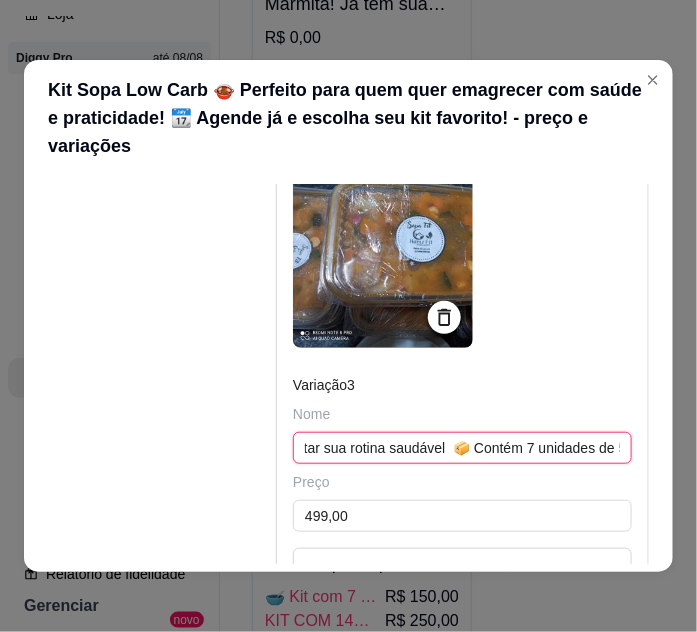 scroll, scrollTop: 0, scrollLeft: 2621, axis: horizontal 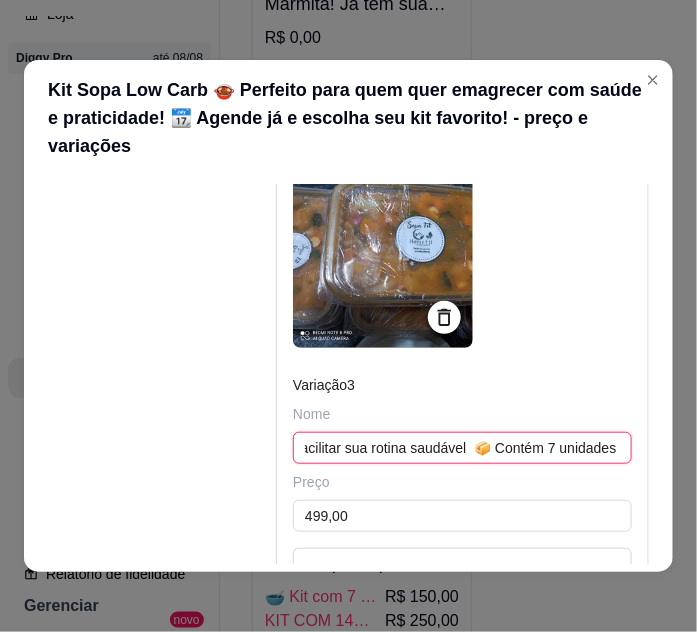 click on "🥣 Kit com 7 Sopas Low Carb – 500ml cada Sopas nutritivas, leves e ideais para sua dieta! Feitas com legumes selecionados e temperos naturais 🌿 ✔️ Baixa caloria ✔️ 100% natural ✔️ Prontas para facilitar sua rotina🥣 Kit com 7 Sopas Low Carb – 500ml cada Sopas nutritivas, leves e ideais para sua dieta! Feitas com legumes selecionados e temperos naturais 🌿 ✔️ Baixa caloria ✔️ 100% natural ✔️ Prontas para facilitar sua rotina saudável  📦 Contém 7 unidades de 500ml 💚 Perfeito para quem busca emagrecimento com sabor e praticidade!" at bounding box center (462, 448) 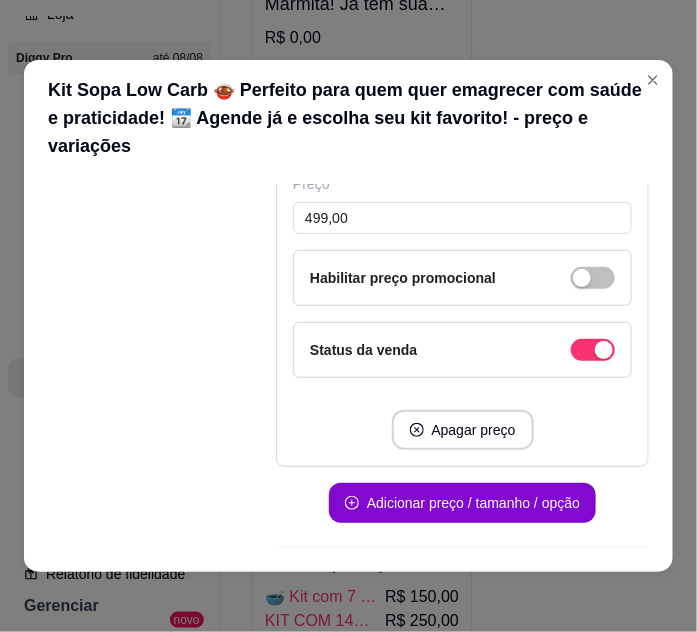 scroll, scrollTop: 1851, scrollLeft: 0, axis: vertical 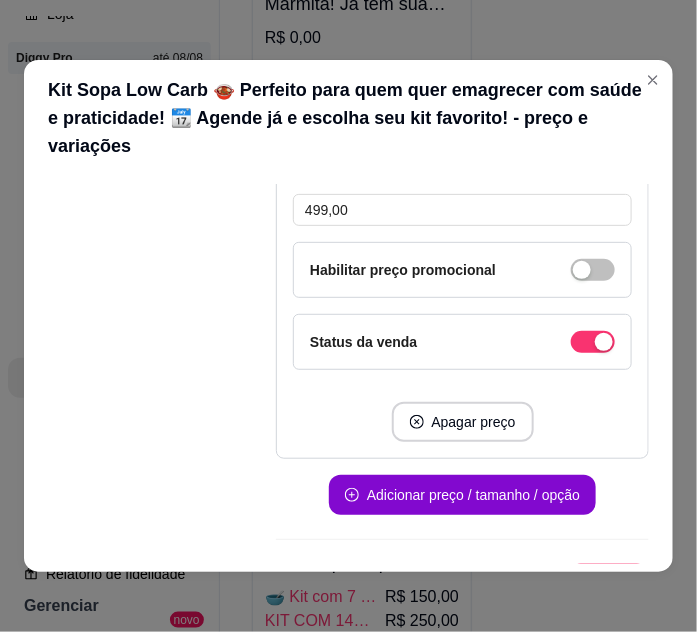 type on "🥣 Kit com 7 Sopas Low Carb – 500ml cada Sopas nutritivas, leves e ideais para sua dieta! Feitas com legumes selecionados e temperos naturais 🌿 ✔️ Baixa caloria ✔️ 100% natural ✔️ Prontas para facilitar sua rotina🥣 Kit com 7 Sopas Low Carb – 500ml cada Sopas nutritivas, leves e ideais para sua dieta! Feitas com legumes selecionados e temperos naturais 🌿 ✔️ Baixa caloria ✔️ 100% natural ✔️ Prontas para facilitar sua rotina saudável  📦 Contém 28 unidades de 500ml 💚 Perfeito para quem busca emagrecimento com sabor e praticidade!" 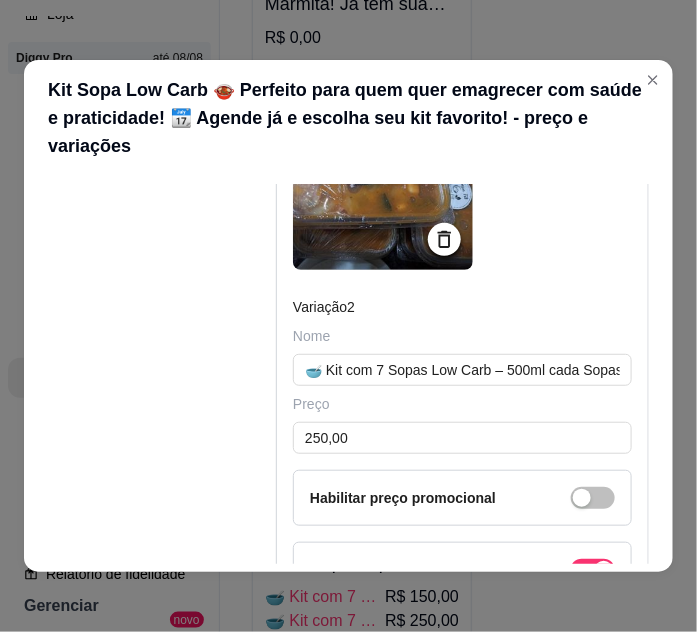 scroll, scrollTop: 1033, scrollLeft: 0, axis: vertical 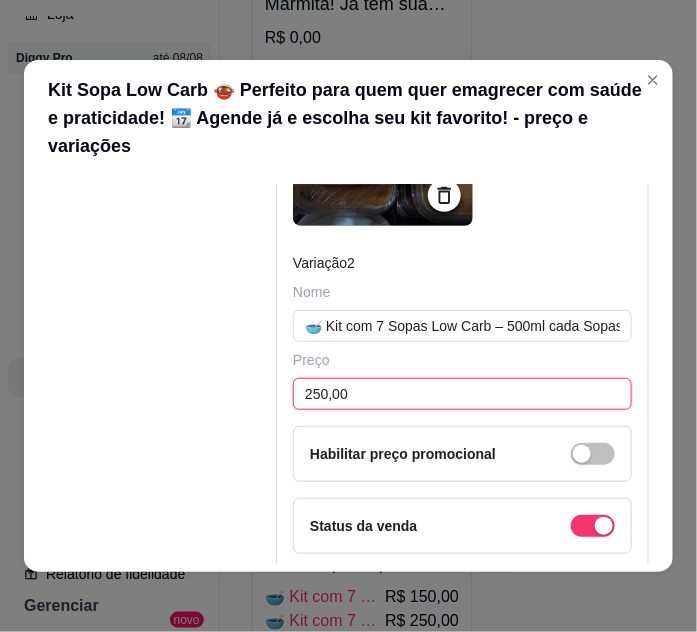 click on "250,00" at bounding box center (462, 394) 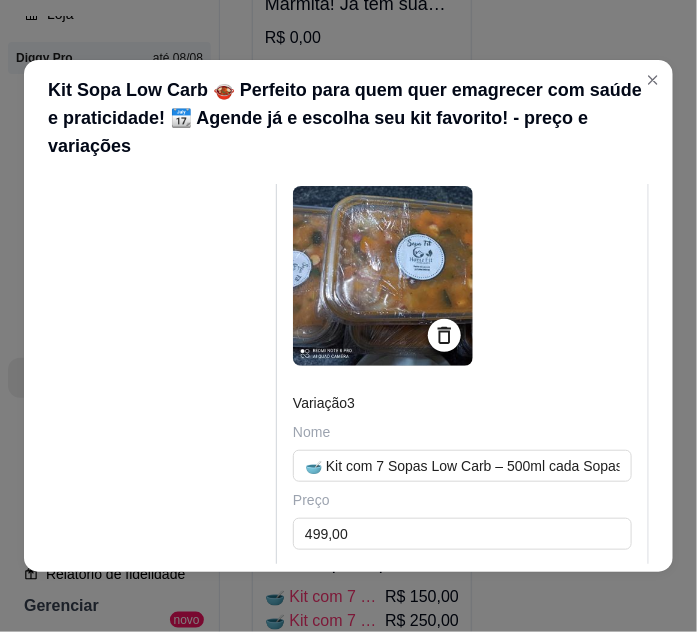 scroll, scrollTop: 1578, scrollLeft: 0, axis: vertical 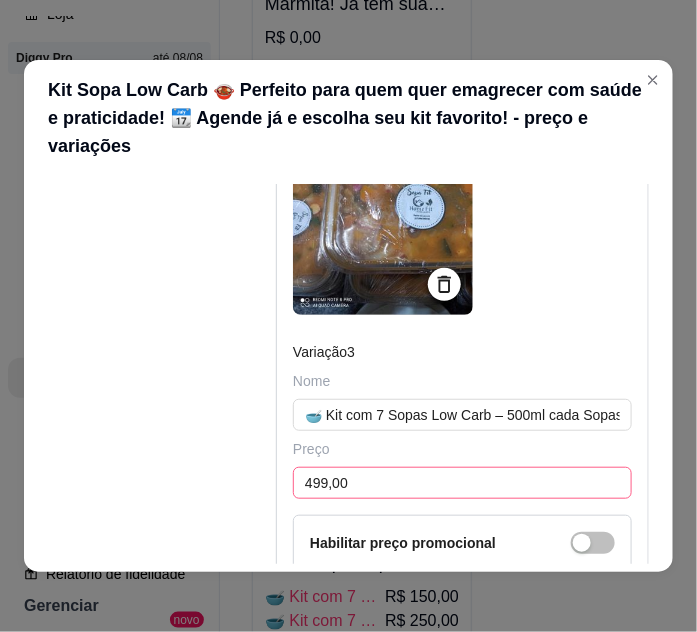 type on "280,00" 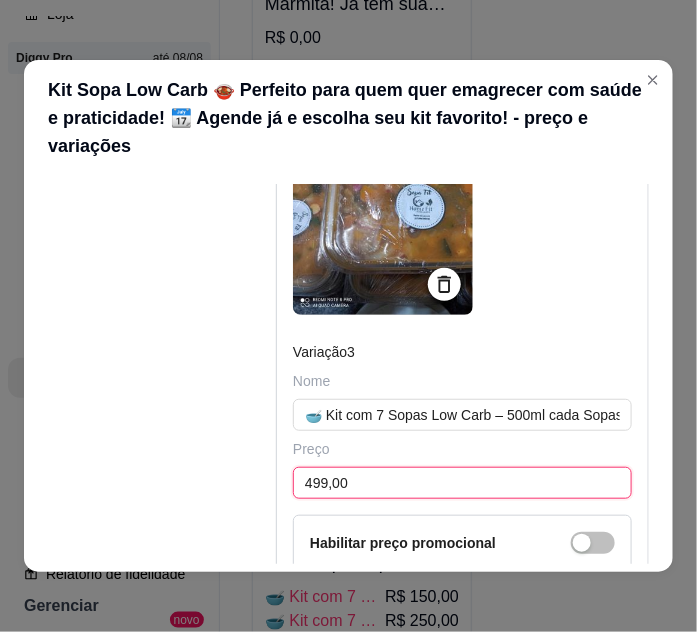 click on "499,00" at bounding box center (462, 483) 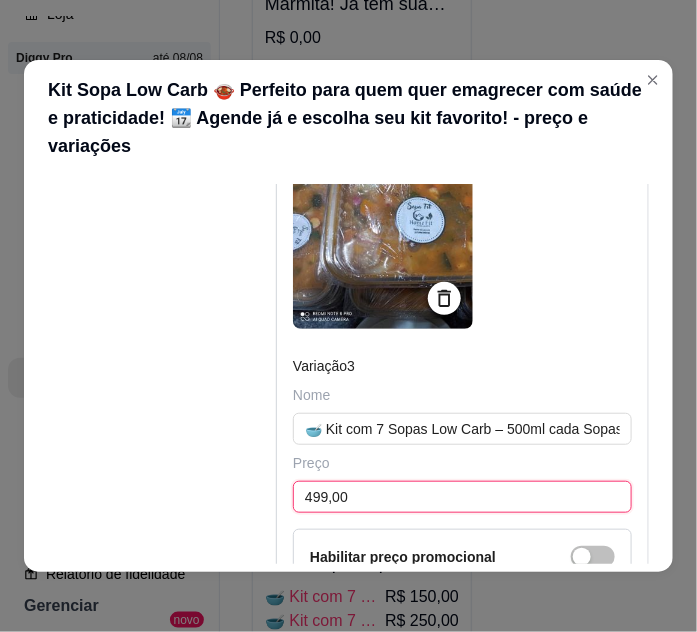 scroll, scrollTop: 1578, scrollLeft: 0, axis: vertical 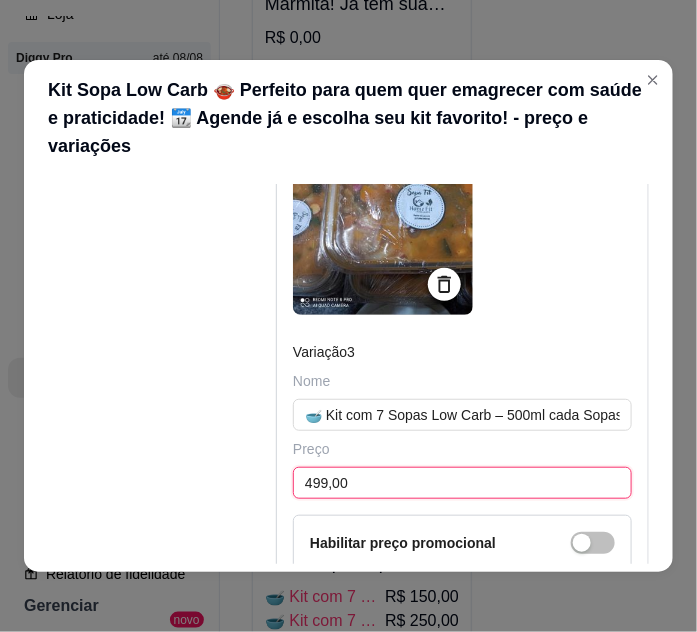 click on "499,00" at bounding box center (462, 483) 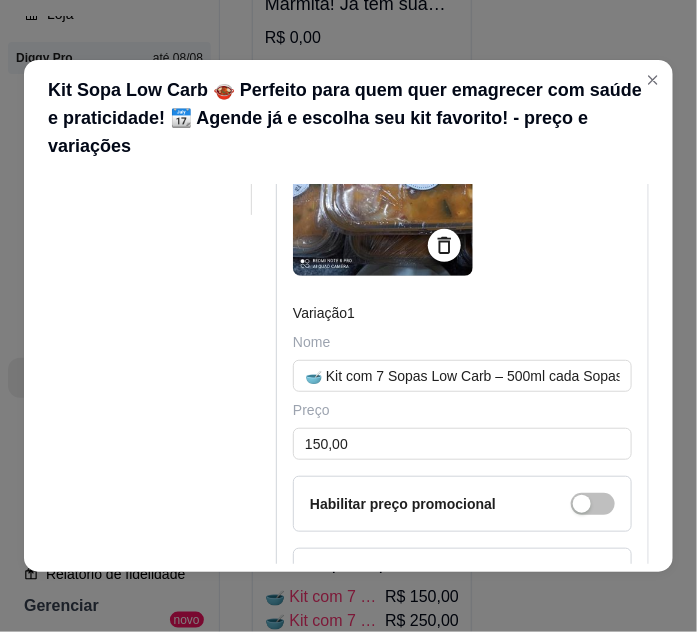scroll, scrollTop: 306, scrollLeft: 0, axis: vertical 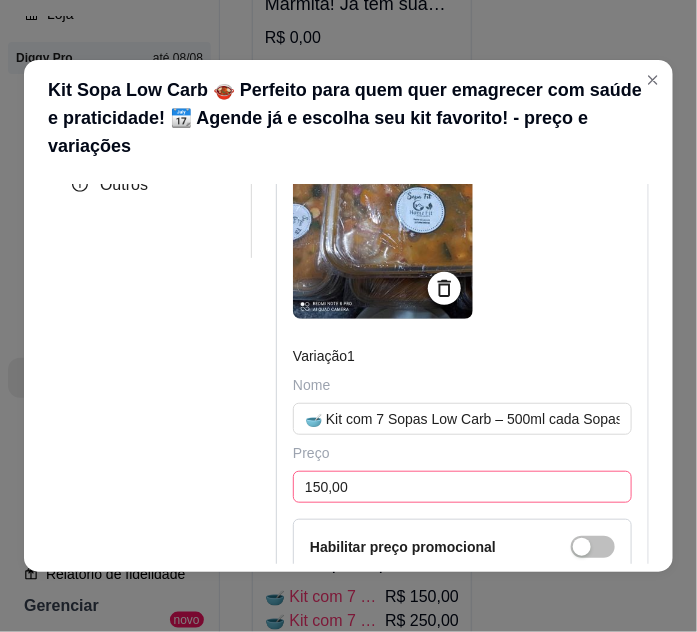type on "550,00" 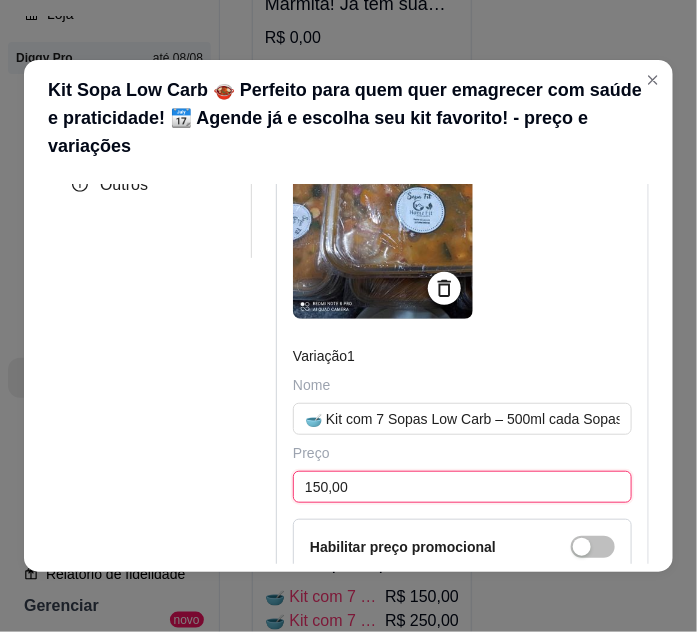 click on "150,00" at bounding box center [462, 487] 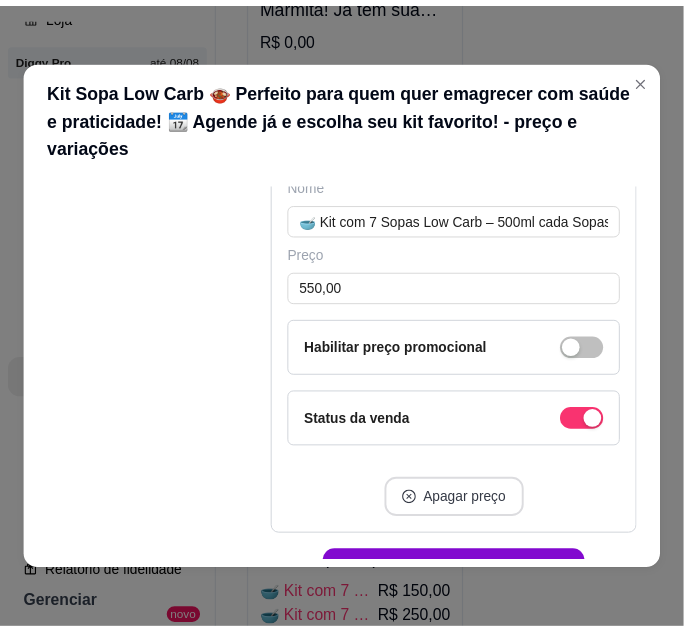 scroll, scrollTop: 1851, scrollLeft: 0, axis: vertical 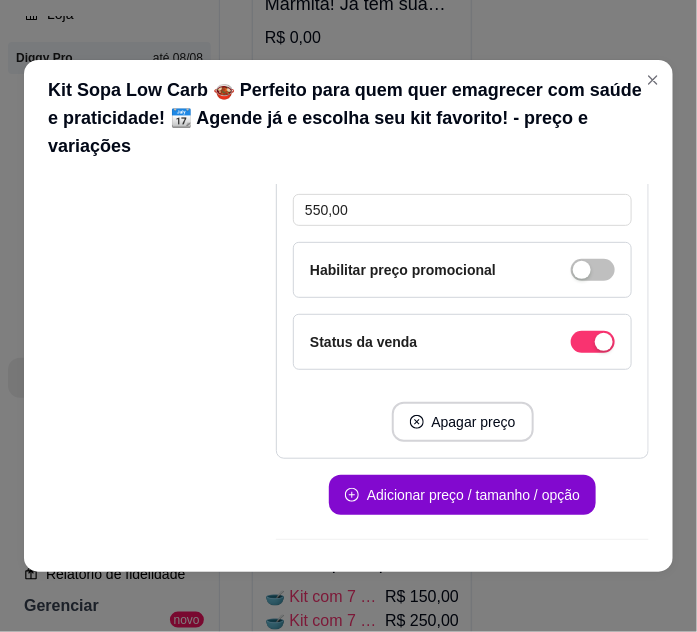 click on "Salvar" at bounding box center [609, 584] 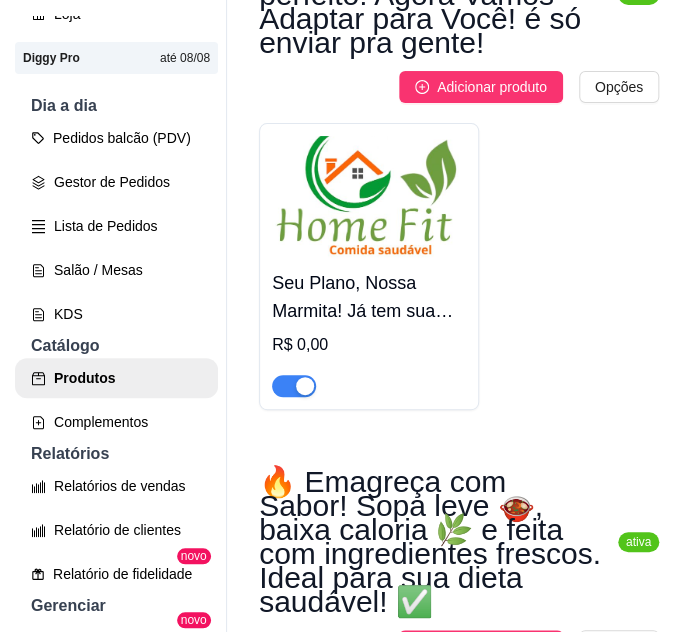 scroll, scrollTop: 0, scrollLeft: 0, axis: both 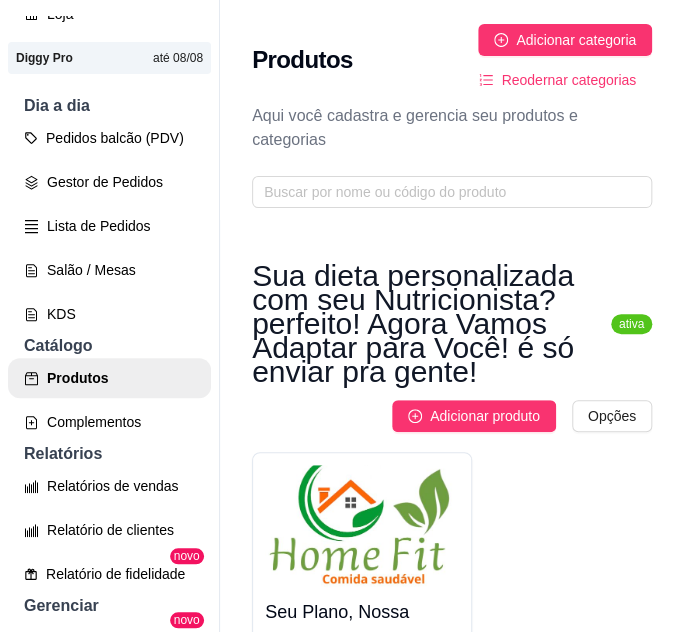 click on "Sua dieta personalizada com seu Nutricionista? perfeito! Agora Vamos Adaptar para Você! é só enviar pra gente!" at bounding box center [423, 324] 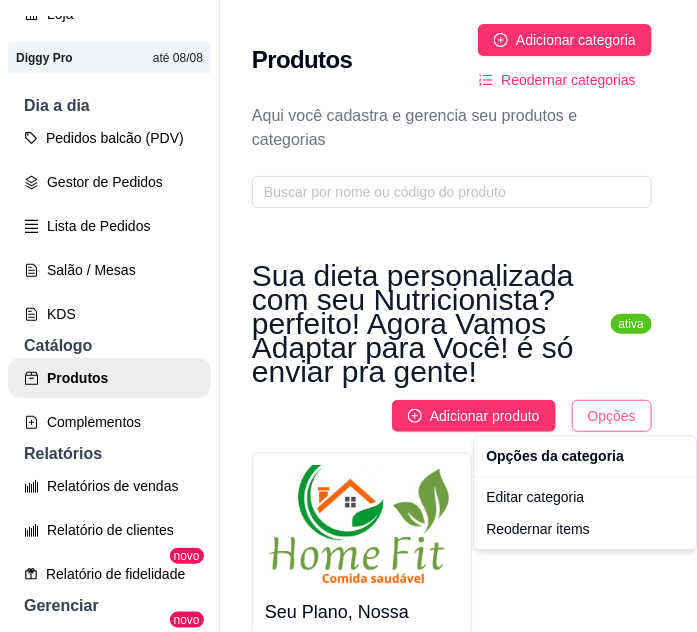 click on "H Home fit comi ... Loja Aberta Loja Diggy Pro até 08/08   Dia a dia Pedidos balcão (PDV) Gestor de Pedidos Lista de Pedidos Salão / Mesas KDS Catálogo Produtos Complementos Relatórios Relatórios de vendas Relatório de clientes Relatório de fidelidade novo Gerenciar Entregadores novo Nota Fiscal (NFC-e) Controle de caixa Controle de fiado Cupons Clientes Estoque Configurações Diggy Planos Precisa de ajuda? Sair Produtos Adicionar categoria Reodernar categorias Aqui você cadastra e gerencia seu produtos e categorias Sua dieta personalizada com seu Nutricionista? perfeito! Agora Vamos Adaptar para Você! é só enviar pra gente!  ativa Adicionar produto Opções Seu Plano, Nossa Marmita! Já tem sua dieta? Ótimo! Envia pra gente e preparamos tudo sob medida pra você manter o foco nos resultados!   R$ 0,00 🔥 Emagreça com Sabor! Sopa leve 🍲, baixa caloria 🌿 e feita com ingredientes frescos. Ideal para sua dieta saudável! ✅ ativa Adicionar produto Opções   R$ 150,00 R$ 280,00 ativa" at bounding box center [348, 316] 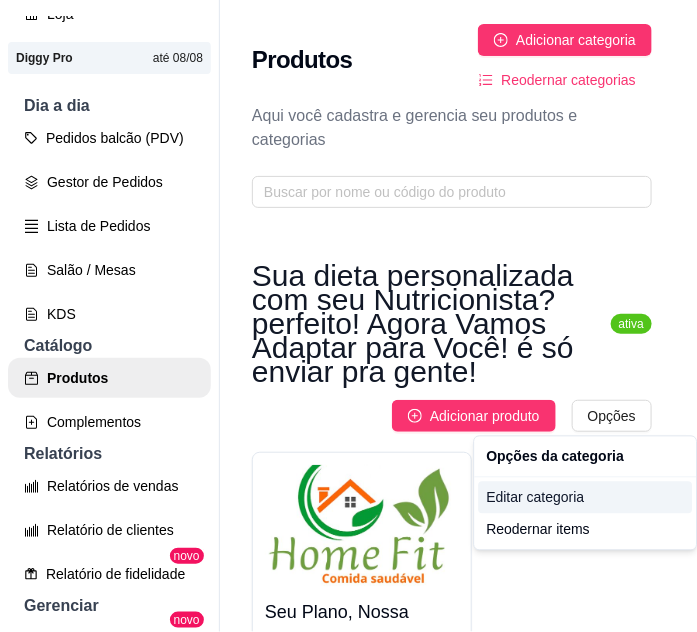 click on "Editar categoria" at bounding box center [585, 498] 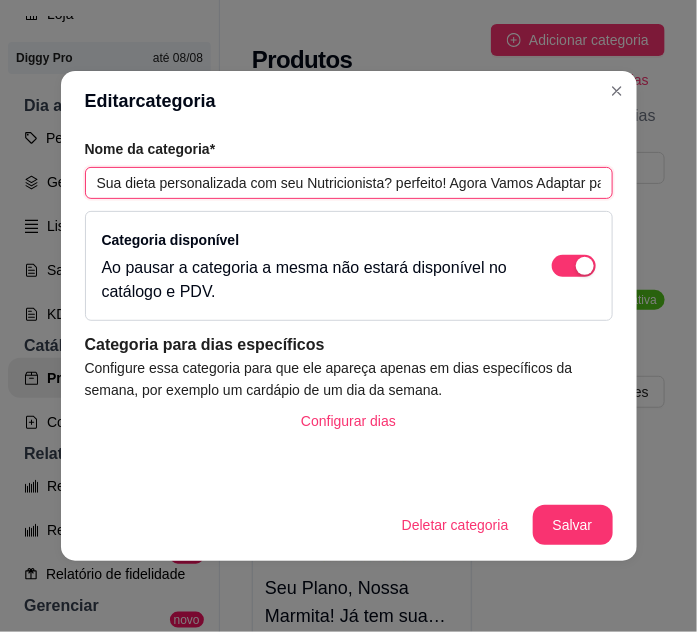 scroll, scrollTop: 0, scrollLeft: 192, axis: horizontal 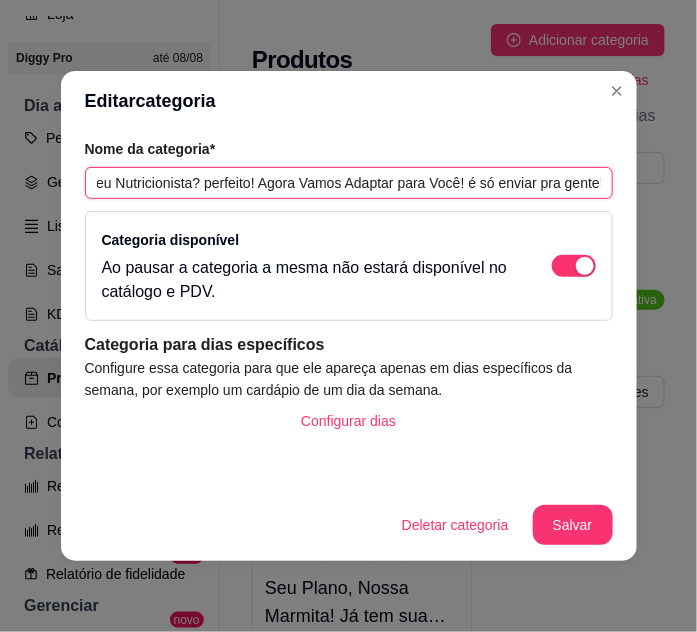drag, startPoint x: 96, startPoint y: 178, endPoint x: 552, endPoint y: 195, distance: 456.31677 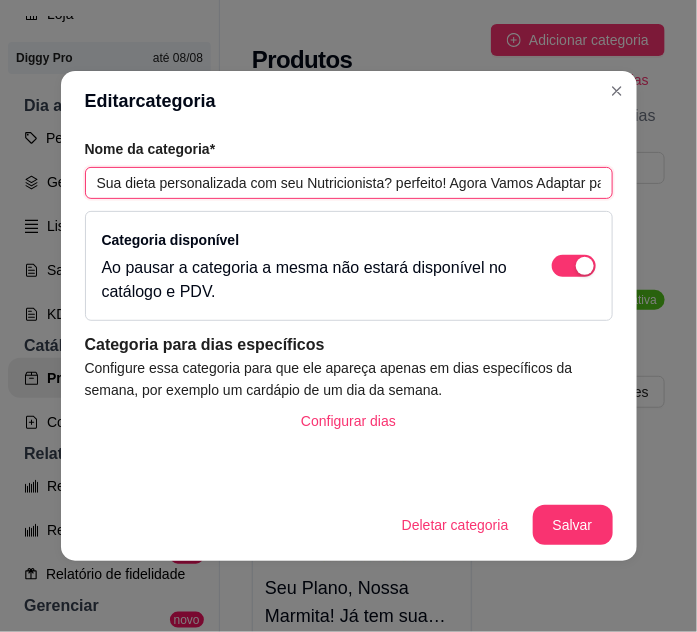 paste on "📋 Já tem sua dieta personalizada com seu nutricionista? Perfeito! Agora é só enviar pra gente ✅ Nós adaptamos seu cardápio com todo cuidado e carinho 💚 Praticidade, sabor e saúde no seu dia a dia! 🍽️🥦" 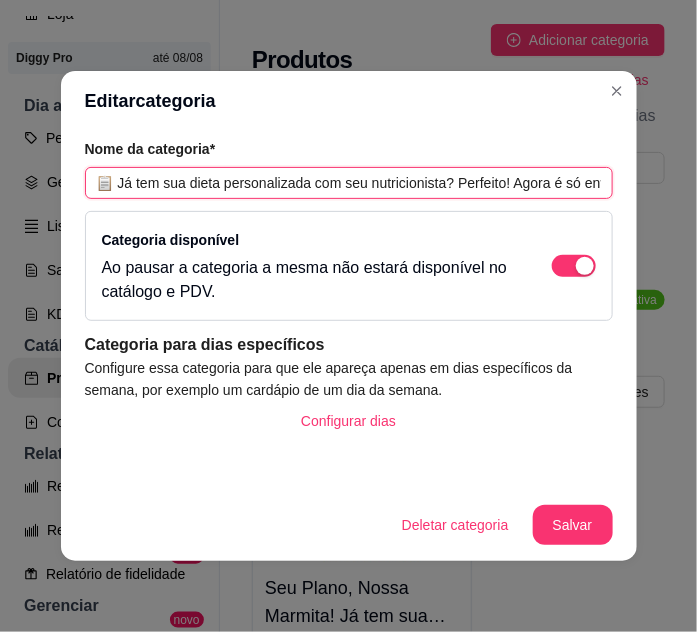 scroll, scrollTop: 0, scrollLeft: 799, axis: horizontal 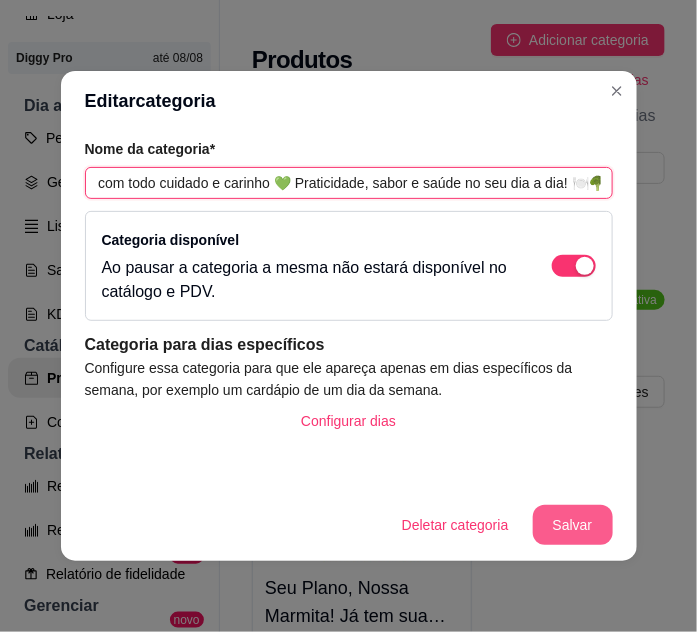 type on "📋 Já tem sua dieta personalizada com seu nutricionista? Perfeito! Agora é só enviar pra gente ✅ Nós adaptamos seu cardápio com todo cuidado e carinho 💚 Praticidade, sabor e saúde no seu dia a dia! 🍽️🥦" 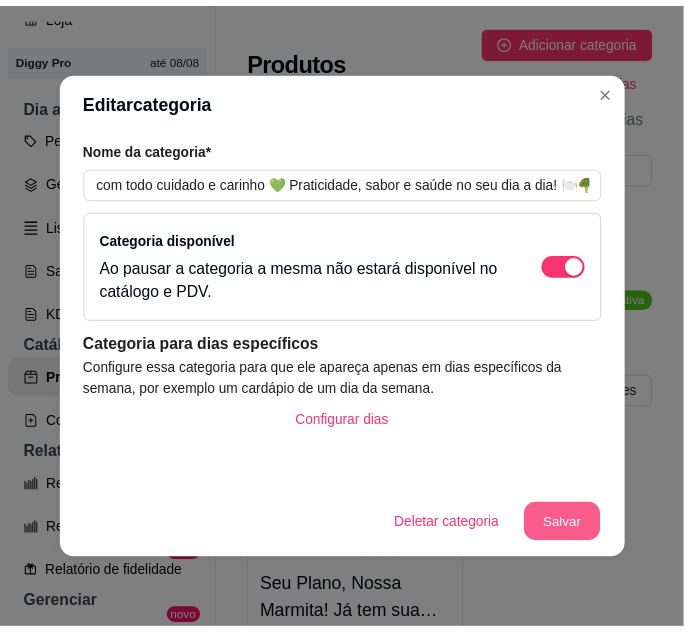 scroll, scrollTop: 0, scrollLeft: 0, axis: both 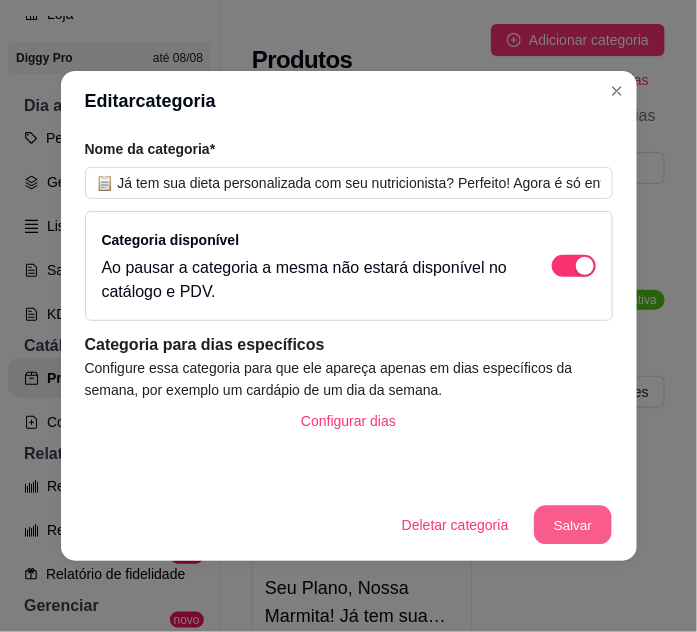 click on "Salvar" at bounding box center (573, 525) 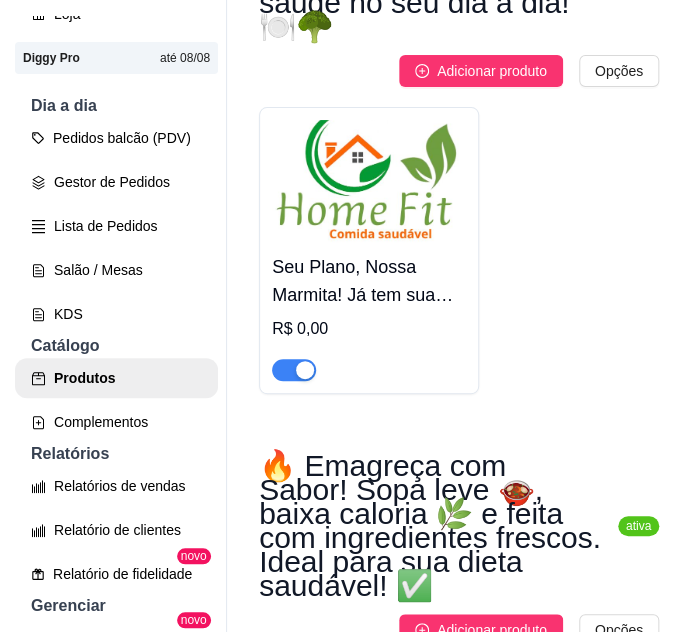 scroll, scrollTop: 454, scrollLeft: 0, axis: vertical 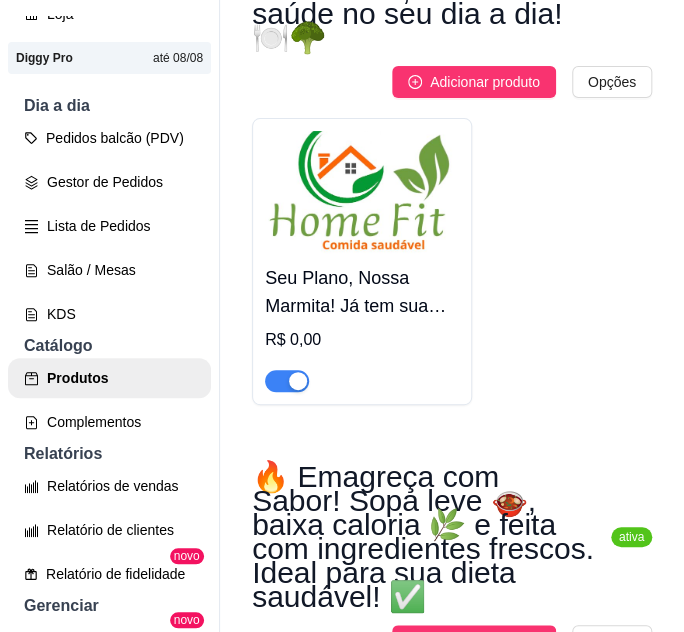 click on "Seu Plano, Nossa Marmita! Já tem sua dieta? Ótimo! Envia pra gente e preparamos tudo sob medida pra você manter o foco nos resultados!" at bounding box center (362, 292) 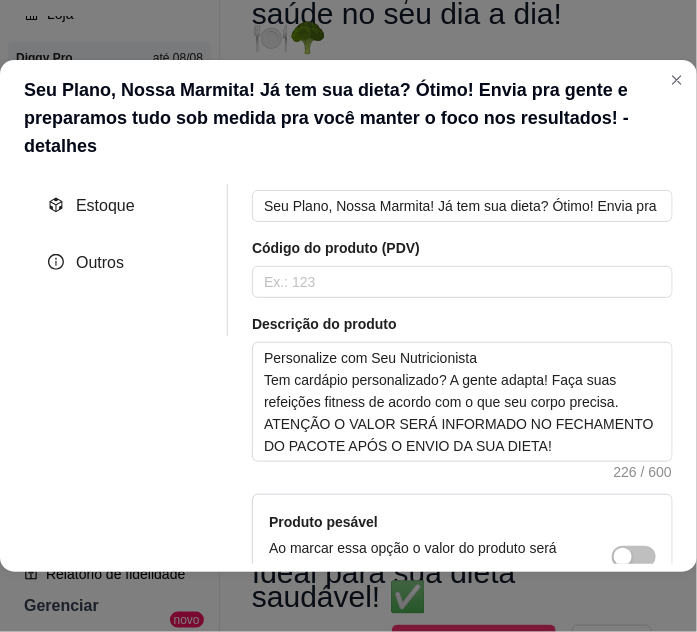 scroll, scrollTop: 272, scrollLeft: 0, axis: vertical 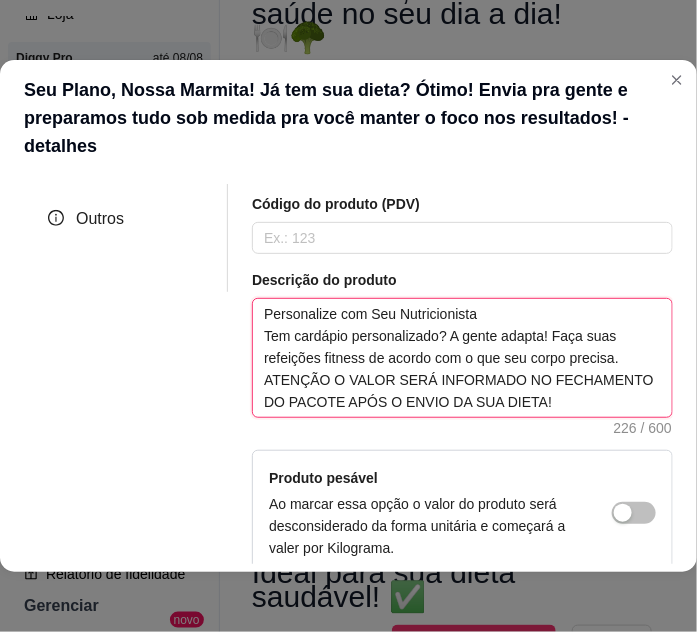 click on "Personalize com Seu Nutricionista
Tem cardápio personalizado? A gente adapta! Faça suas refeições fitness de acordo com o que seu corpo precisa. ATENÇÃO O VALOR SERÁ INFORMADO NO FECHAMENTO DO PACOTE APÓS O ENVIO DA SUA DIETA!" at bounding box center (462, 358) 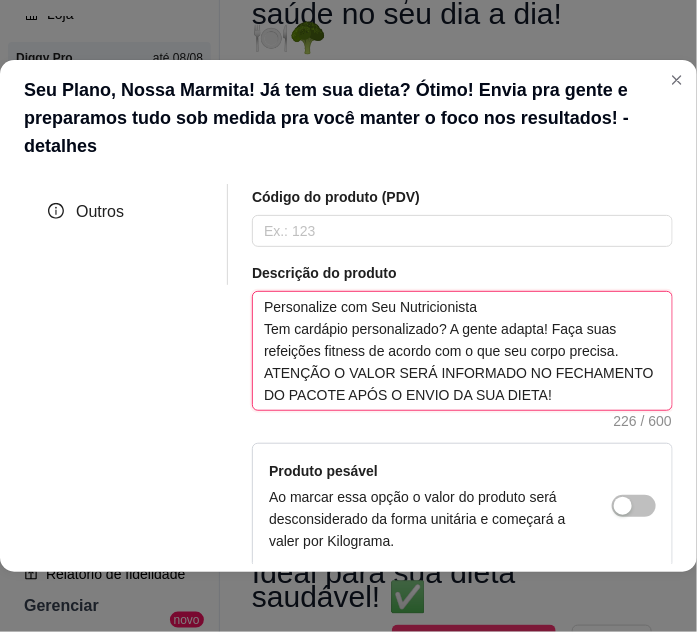 scroll, scrollTop: 272, scrollLeft: 0, axis: vertical 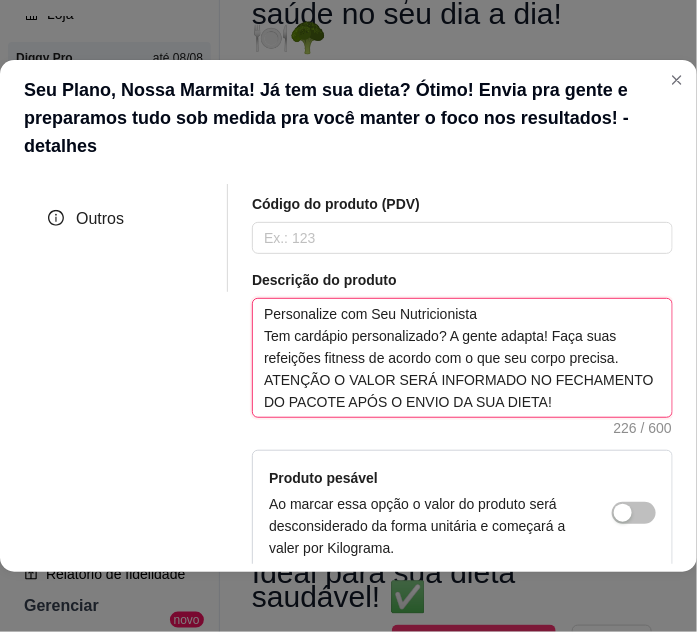 drag, startPoint x: 250, startPoint y: 313, endPoint x: 609, endPoint y: 428, distance: 376.96948 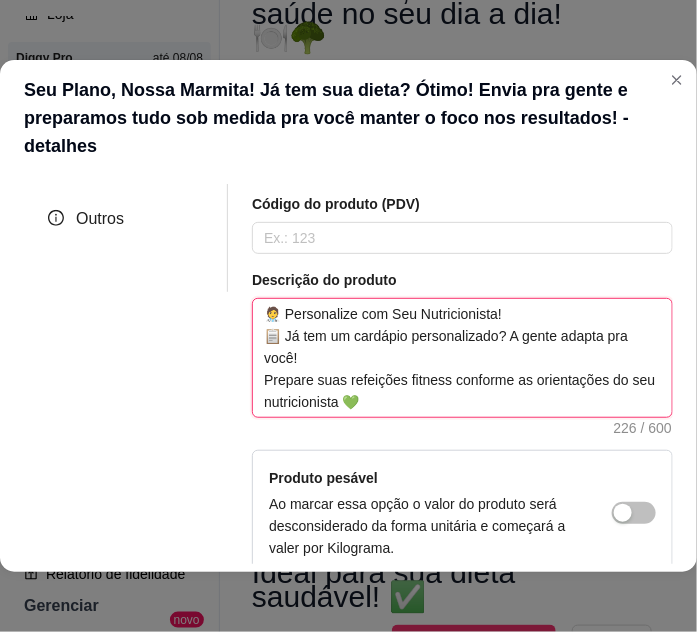 type 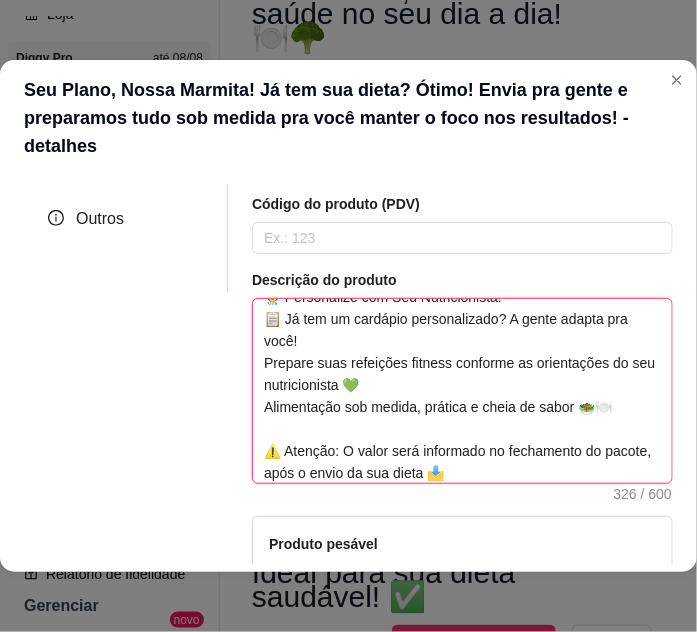 scroll, scrollTop: 21, scrollLeft: 0, axis: vertical 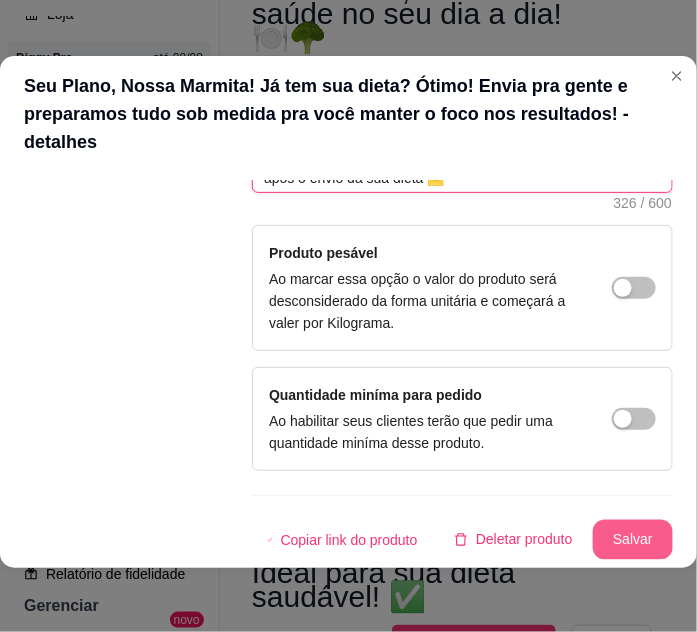 type on "🧑‍⚕️ Personalize com Seu Nutricionista!
📋 Já tem um cardápio personalizado? A gente adapta pra você!
Prepare suas refeições fitness conforme as orientações do seu nutricionista 💚
Alimentação sob medida, prática e cheia de sabor 🥗🍽️
⚠️ Atenção: O valor será informado no fechamento do pacote, após o envio da sua dieta 📩" 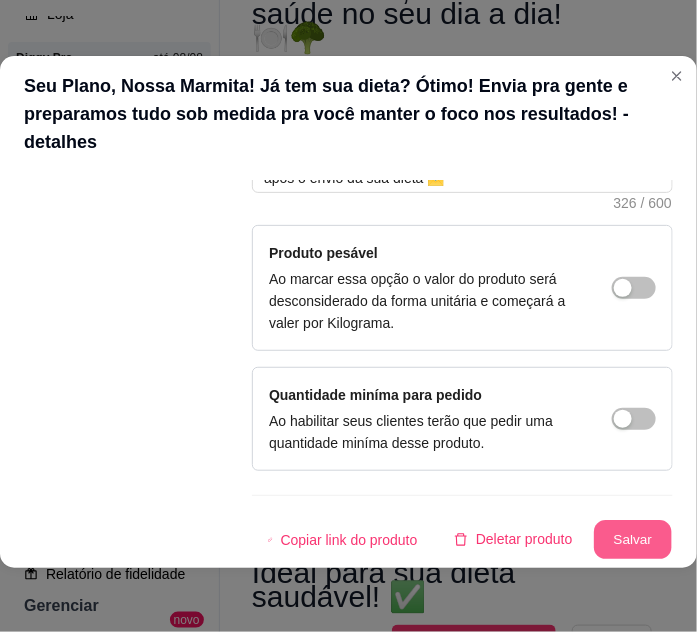 click on "Salvar" at bounding box center [633, 540] 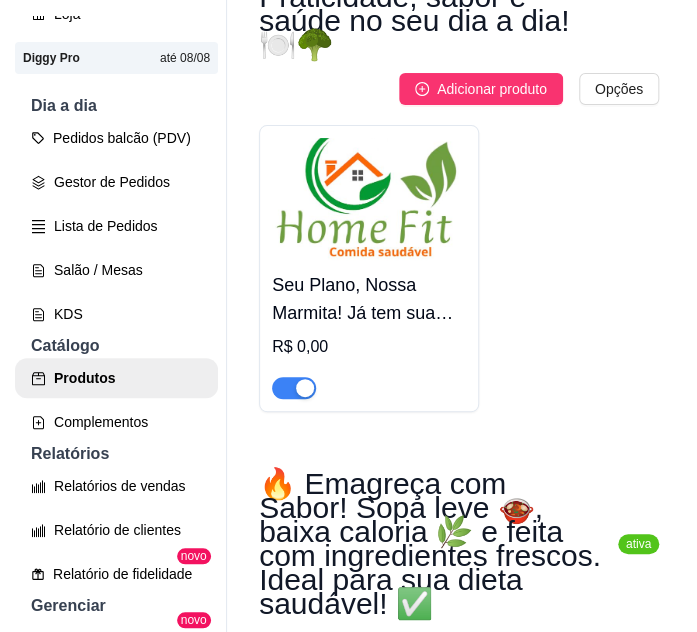 scroll, scrollTop: 454, scrollLeft: 0, axis: vertical 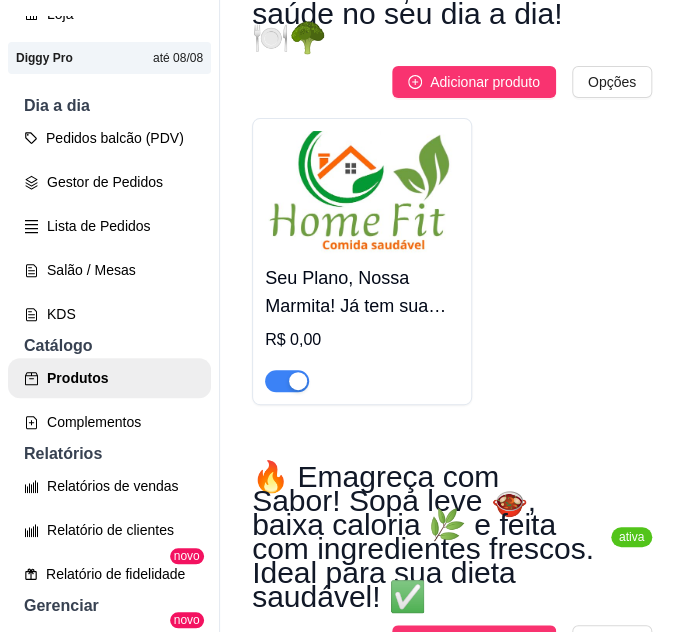 click on "Seu Plano, Nossa Marmita! Já tem sua dieta? Ótimo! Envia pra gente e preparamos tudo sob medida pra você manter o foco nos resultados!" at bounding box center [362, 292] 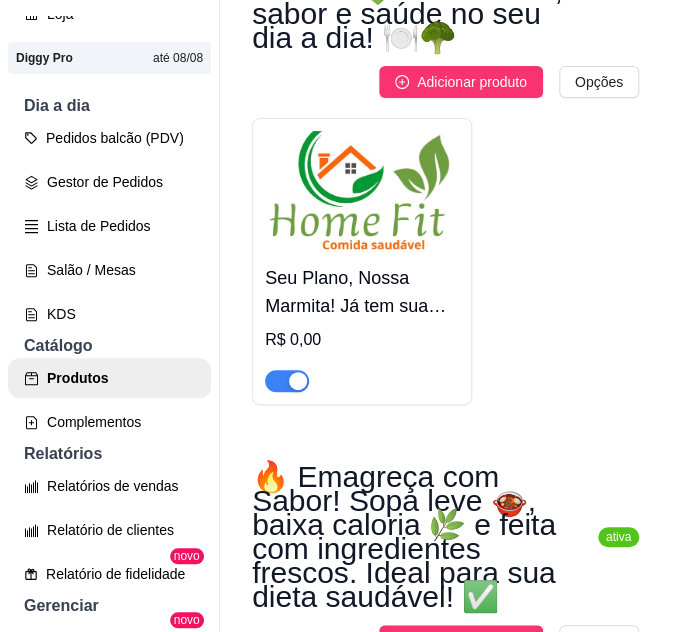 type 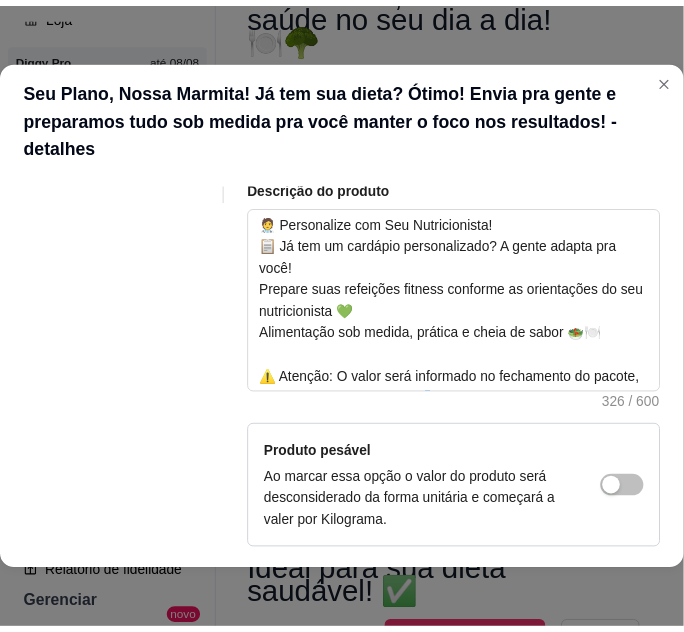 scroll, scrollTop: 0, scrollLeft: 0, axis: both 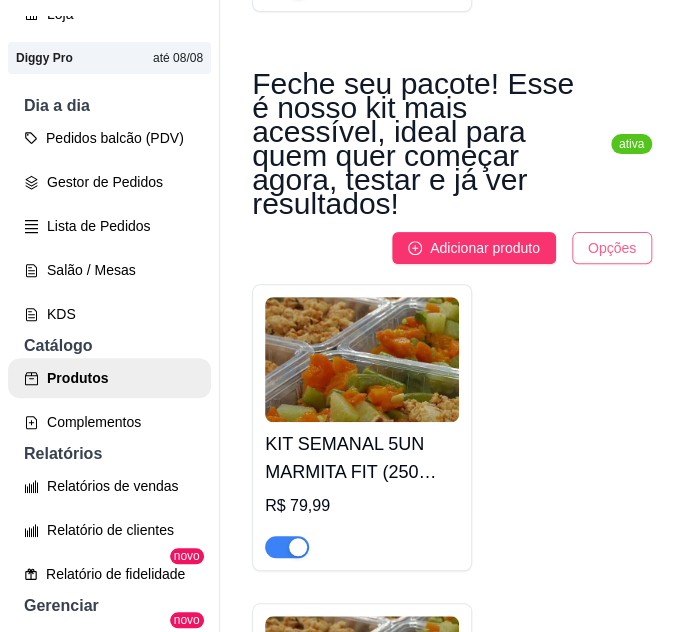 click on "H Home fit comi ... Loja Aberta Loja Diggy Pro até 08/08   Dia a dia Pedidos balcão (PDV) Gestor de Pedidos Lista de Pedidos Salão / Mesas KDS Catálogo Produtos Complementos Relatórios Relatórios de vendas Relatório de clientes Relatório de fidelidade novo Gerenciar Entregadores novo Nota Fiscal (NFC-e) Controle de caixa Controle de fiado Cupons Clientes Estoque Configurações Diggy Planos Precisa de ajuda? Sair Produtos Adicionar categoria Reodernar categorias Aqui você cadastra e gerencia seu produtos e categorias 📋 Já tem sua dieta personalizada com seu nutricionista? Perfeito! Agora é só enviar pra gente ✅ Nós adaptamos seu cardápio com todo cuidado e carinho 💚 Praticidade, sabor e saúde no seu dia a dia! 🍽️🥦 ativa Adicionar produto Opções Seu Plano, Nossa Marmita! Já tem sua dieta? Ótimo! Envia pra gente e preparamos tudo sob medida pra você manter o foco nos resultados!   R$ 0,00 ativa Adicionar produto Opções   R$ 150,00 R$ 280,00 R$ 550,00 ativa Opções" at bounding box center [342, 316] 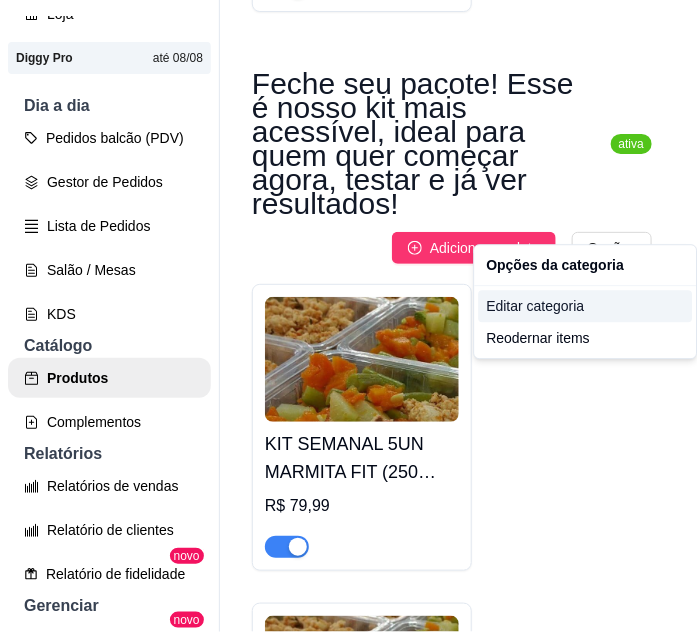 click on "Editar categoria" at bounding box center [585, 306] 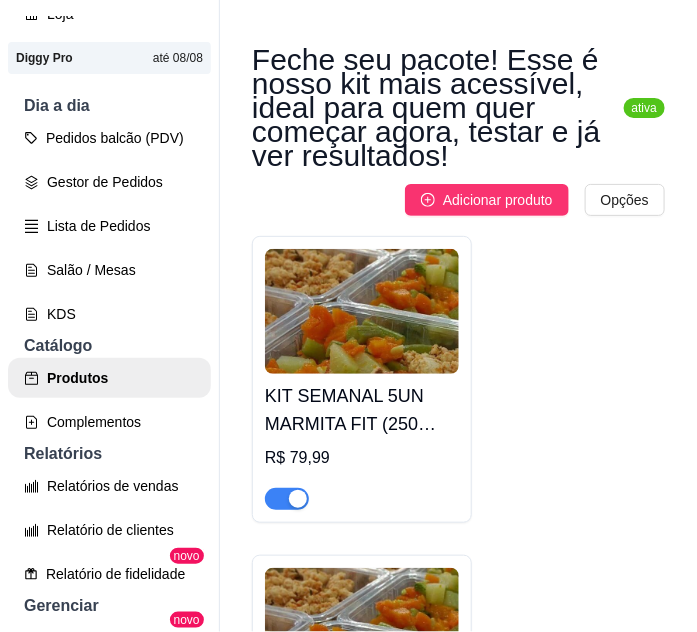 scroll, scrollTop: 1406, scrollLeft: 0, axis: vertical 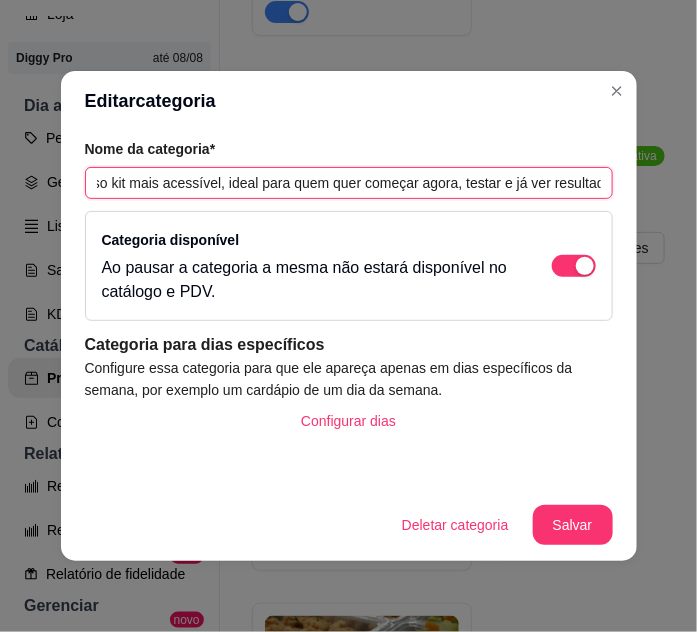 drag, startPoint x: 95, startPoint y: 180, endPoint x: 848, endPoint y: 187, distance: 753.03253 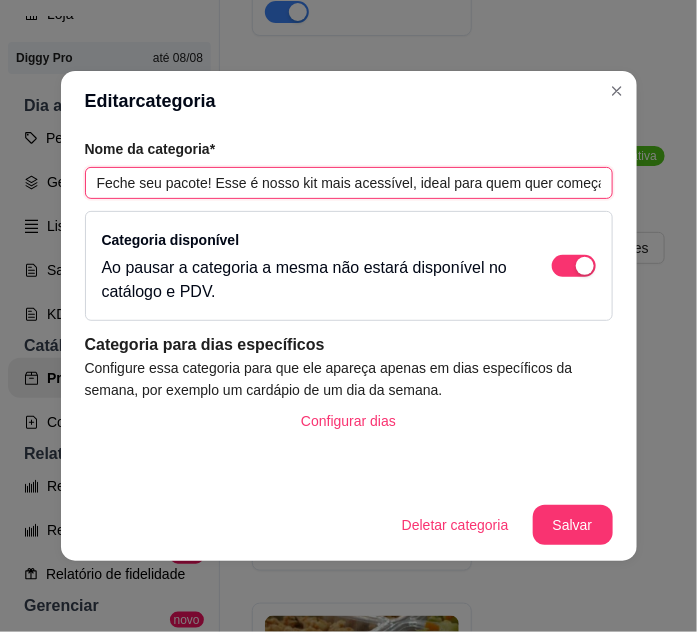 paste on "📦 Feche seu Pacote! Esse é o nosso kit mais acessível 💰, perfeito para quem quer começar agora, experimentar e já sentir os resultados! 💪✨ Alimentação prática, saudável e feita com carinho pra você 🥗💚" 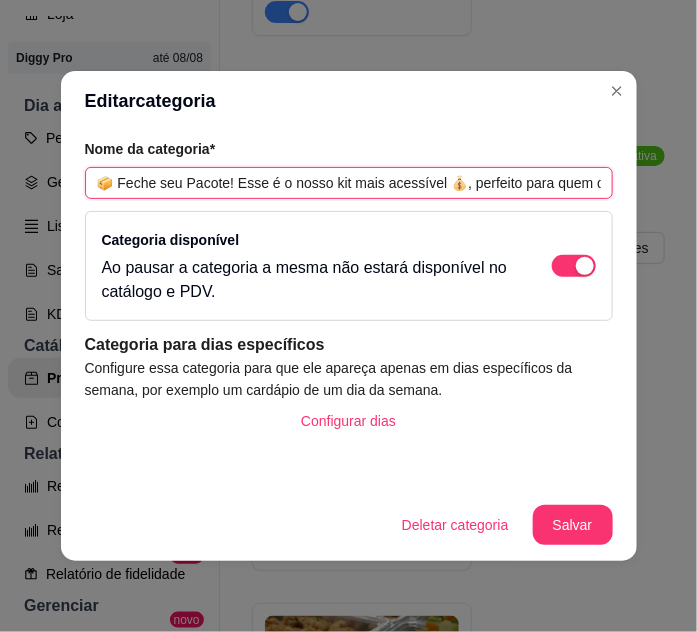 scroll, scrollTop: 0, scrollLeft: 799, axis: horizontal 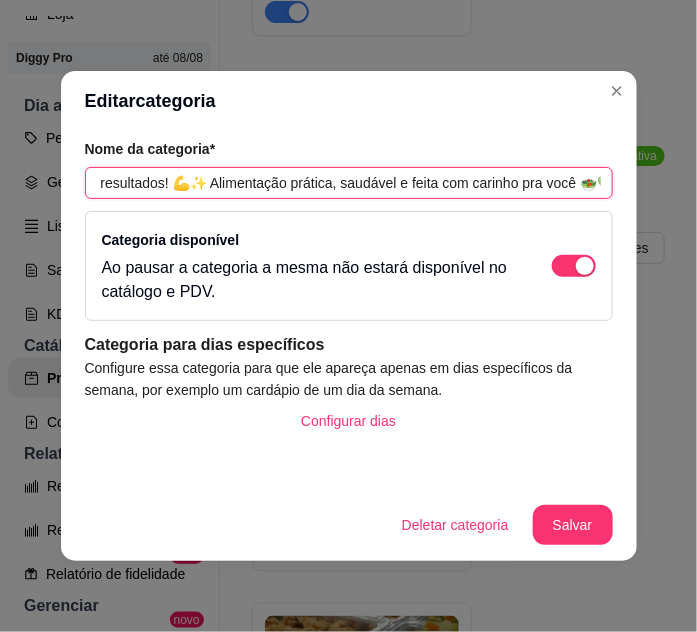 type on "📦 Feche seu Pacote! Esse é o nosso kit mais acessível 💰, perfeito para quem quer começar agora, experimentar e já sentir os resultados! 💪✨ Alimentação prática, saudável e feita com carinho pra você 🥗💚" 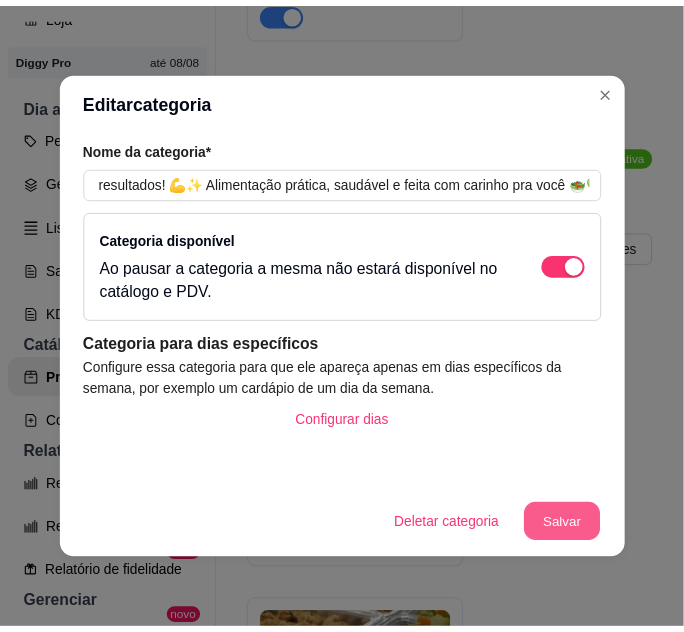 scroll, scrollTop: 0, scrollLeft: 0, axis: both 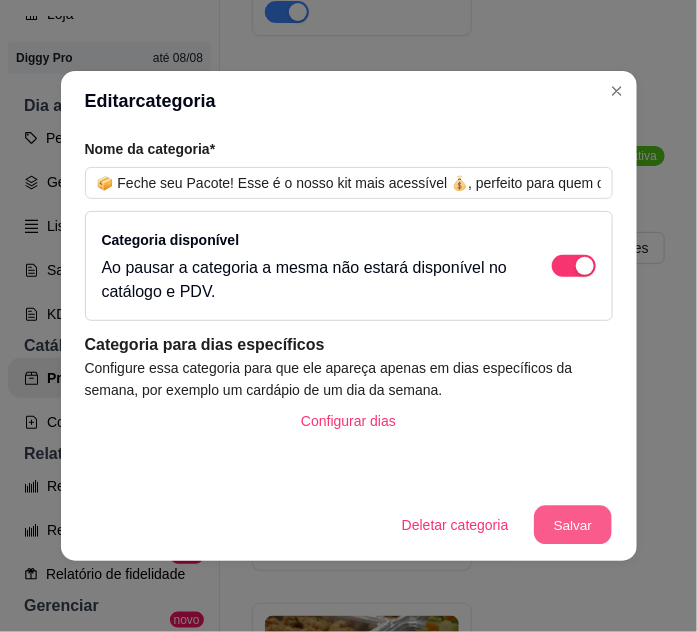 click on "Salvar" at bounding box center (573, 525) 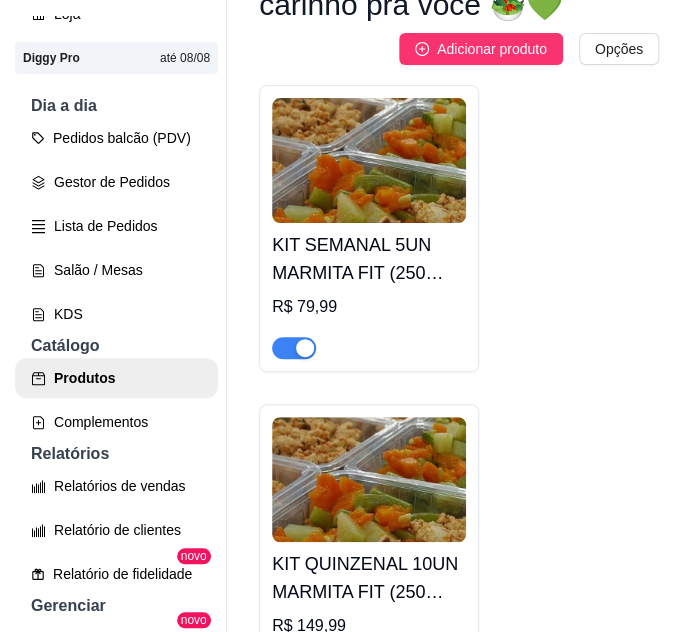 scroll, scrollTop: 1727, scrollLeft: 0, axis: vertical 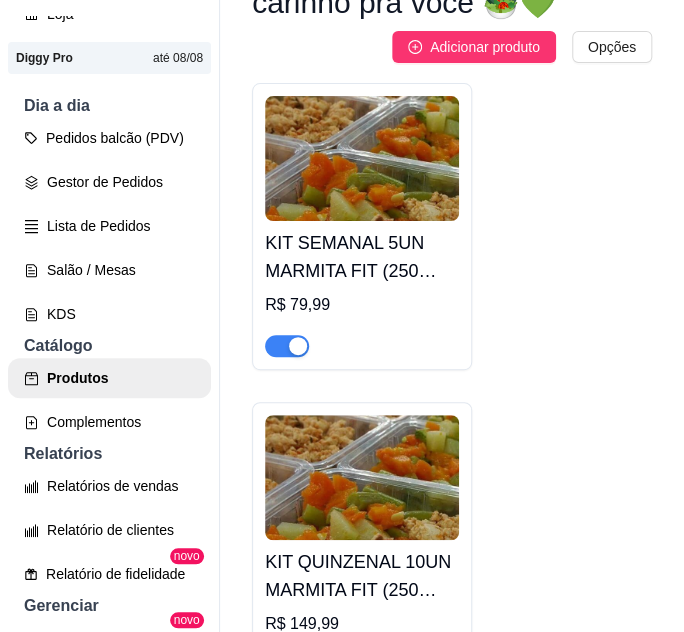 click on "KIT SEMANAL 5UN MARMITA FIT (250 GRAMAS) - Opção mais leve da semana de segunda a sexta, perfeita para iniciar a reeducação alimentar sem pesar no bolso." at bounding box center (362, 257) 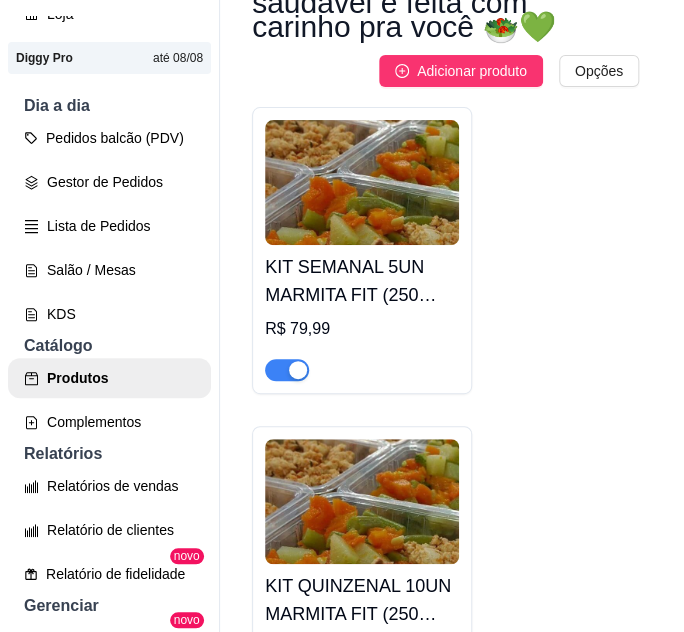 type 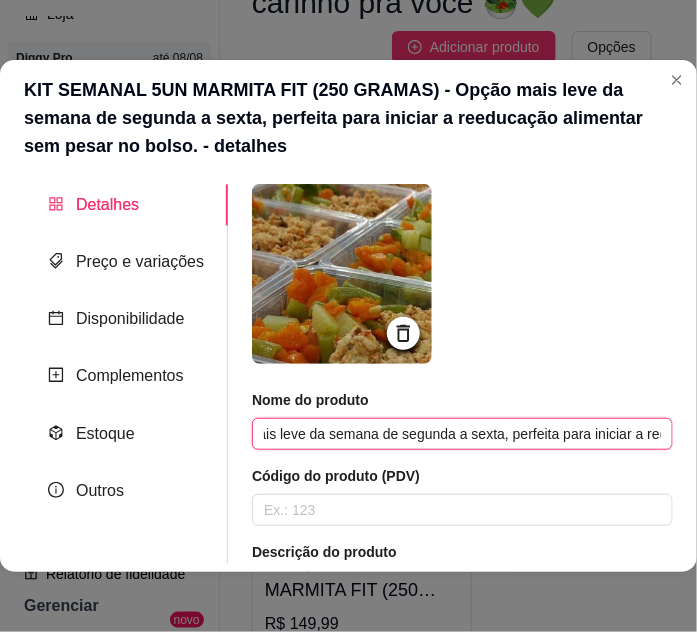 scroll, scrollTop: 0, scrollLeft: 630, axis: horizontal 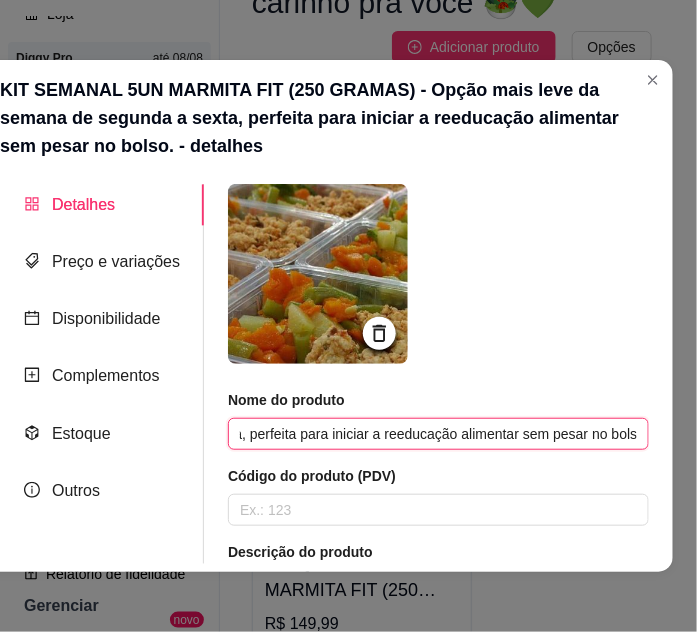 drag, startPoint x: 256, startPoint y: 431, endPoint x: 823, endPoint y: 453, distance: 567.42664 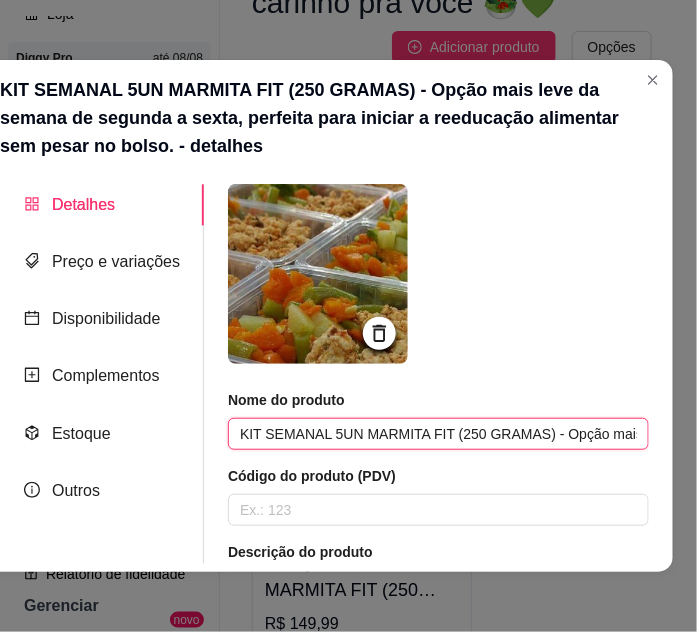 paste on "🥗 Kit Semanal – 5 Marmitas Fit (250g) Sua opção mais leve da semana! 🌿 Perfeito para quem quer começar a reeducação alimentar com praticidade e sem pesar no bolso 💚 ➡️ 1 marmita por dia – de segunda a sexta! ✔️ Leves ✔️ Nutritivas ✔️ Porções equilibradas" 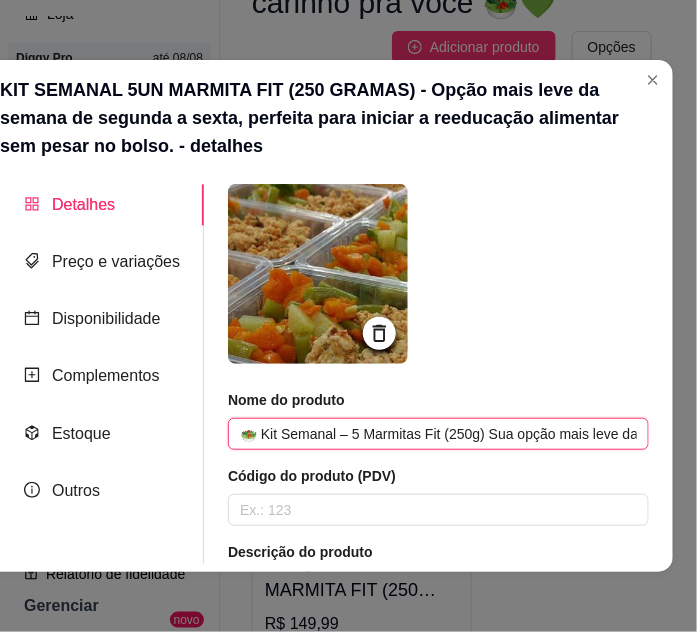 scroll, scrollTop: 0, scrollLeft: 1287, axis: horizontal 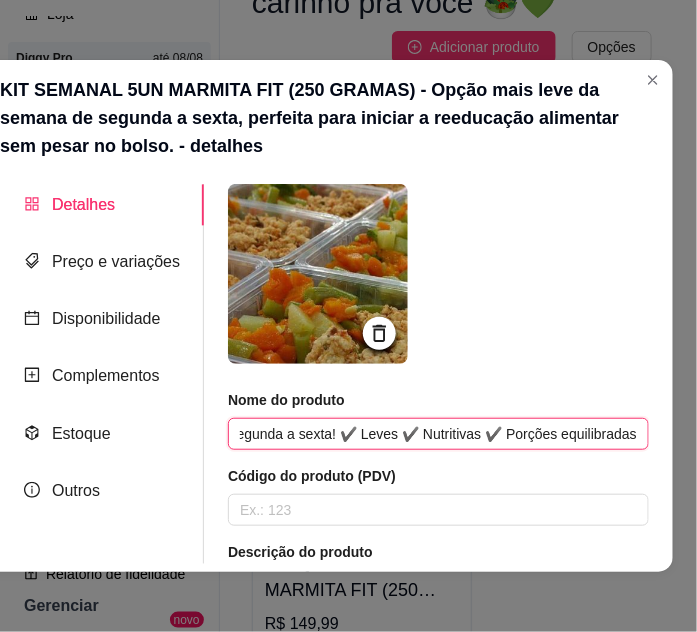 click on "🥗 Kit Semanal – 5 Marmitas Fit (250g) Sua opção mais leve da semana! 🌿 Perfeito para quem quer começar a reeducação alimentar com praticidade e sem pesar no bolso 💚 ➡️ 1 marmita por dia – de segunda a sexta! ✔️ Leves ✔️ Nutritivas ✔️ Porções equilibradas" at bounding box center [438, 434] 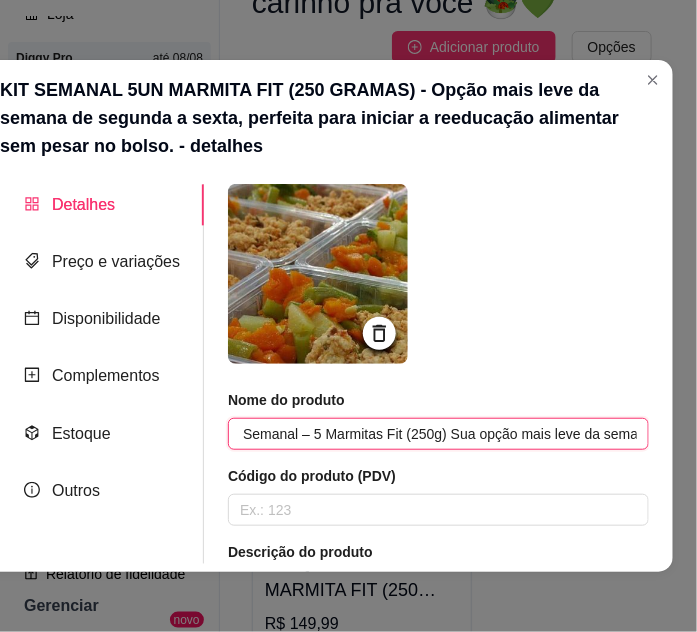 scroll, scrollTop: 0, scrollLeft: 0, axis: both 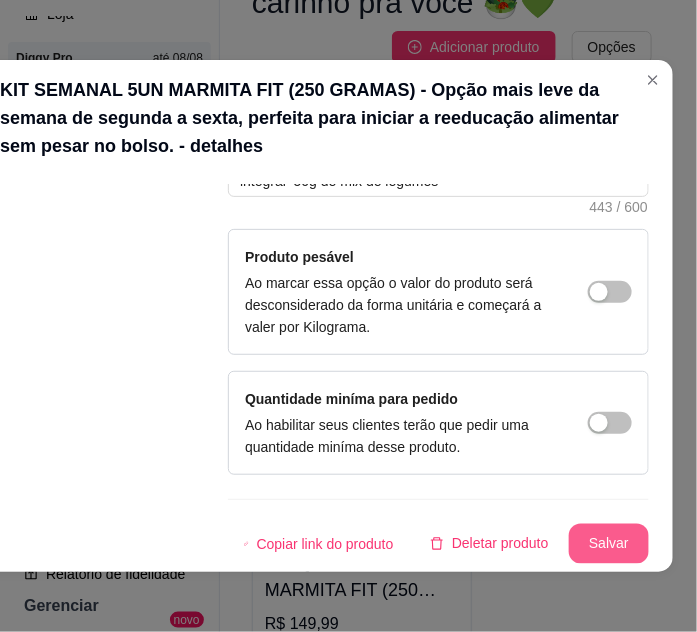 type on "🥗 Kit Semanal – 5 Marmitas Fit (250g) Sua opção mais leve da semana! 🌿 Perfeito para quem quer começar a reeducação alimentar com praticidade e sem pesar no bolso 💚 ➡️ 1 marmita por dia – de segunda a sexta! ✔️ Leves ✔️ Nutritivas ✔️ Porções equilibradas" 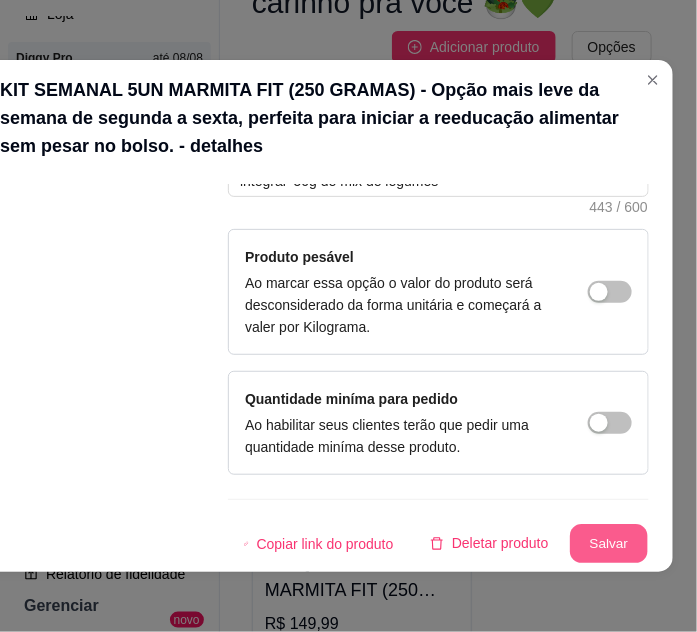 click on "Salvar" at bounding box center (609, 544) 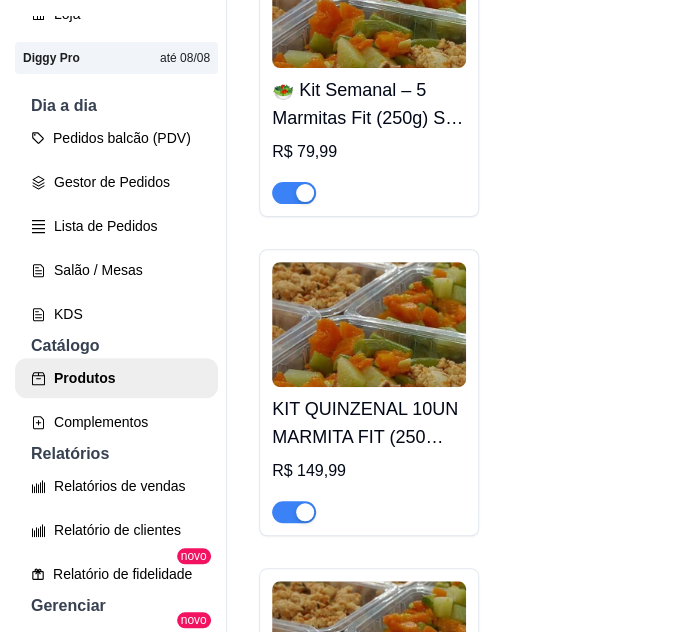 scroll, scrollTop: 1909, scrollLeft: 0, axis: vertical 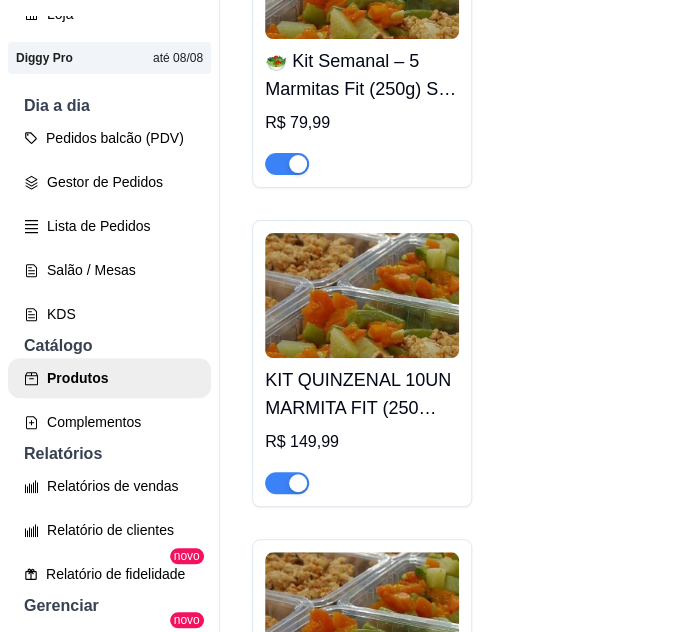 click on "KIT QUINZENAL 10UN MARMITA FIT (250 GRAMAS) - Opção mais leve para 2 semana de segunda a sexta, perfeita para iniciar a reeducação alimentar sem pesar no bolso." at bounding box center (362, 394) 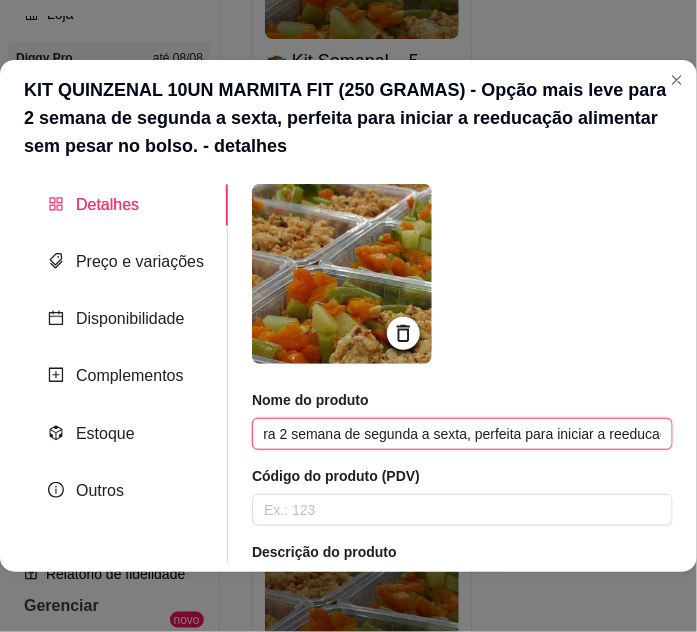 scroll, scrollTop: 0, scrollLeft: 674, axis: horizontal 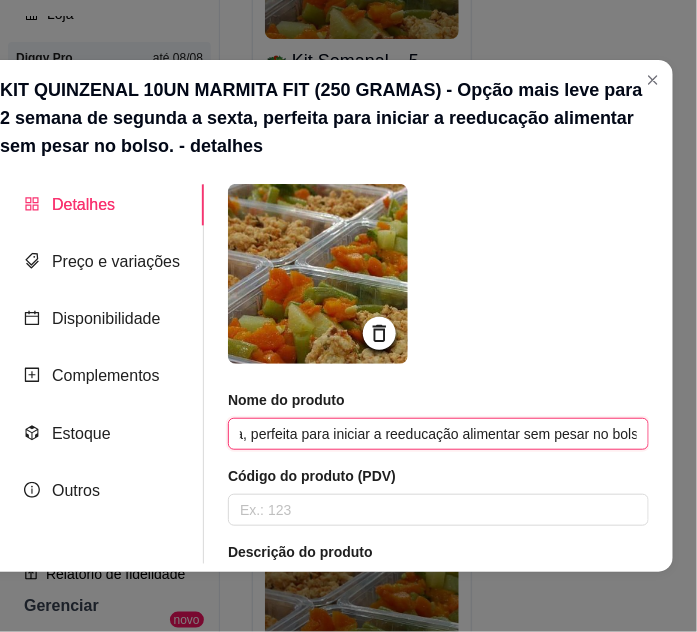 drag, startPoint x: 255, startPoint y: 434, endPoint x: 637, endPoint y: 433, distance: 382.0013 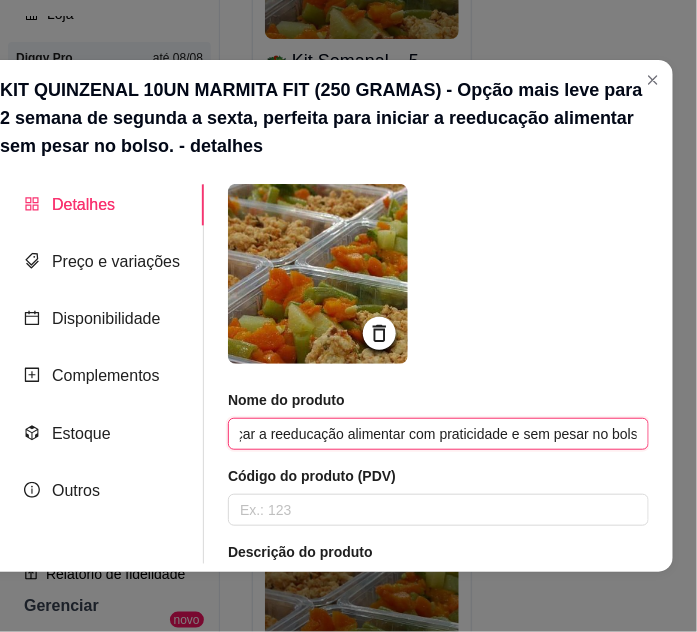 scroll, scrollTop: 0, scrollLeft: 1287, axis: horizontal 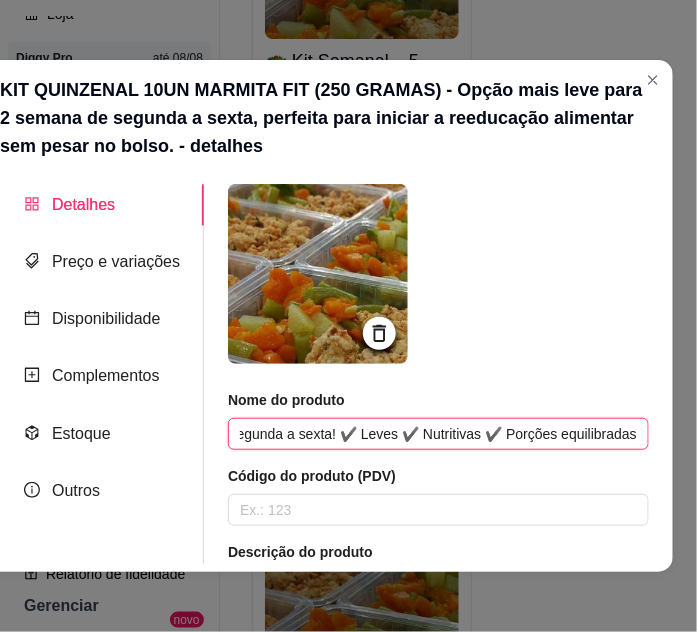 click on "🥗 Kit Semanal – 5 Marmitas Fit (250g) Sua opção mais leve da semana! 🌿 Perfeito para quem quer começar a reeducação alimentar com praticidade e sem pesar no bolso 💚 ➡️ 1 marmita por dia – de segunda a sexta! ✔️ Leves ✔️ Nutritivas ✔️ Porções equilibradas" at bounding box center (438, 434) 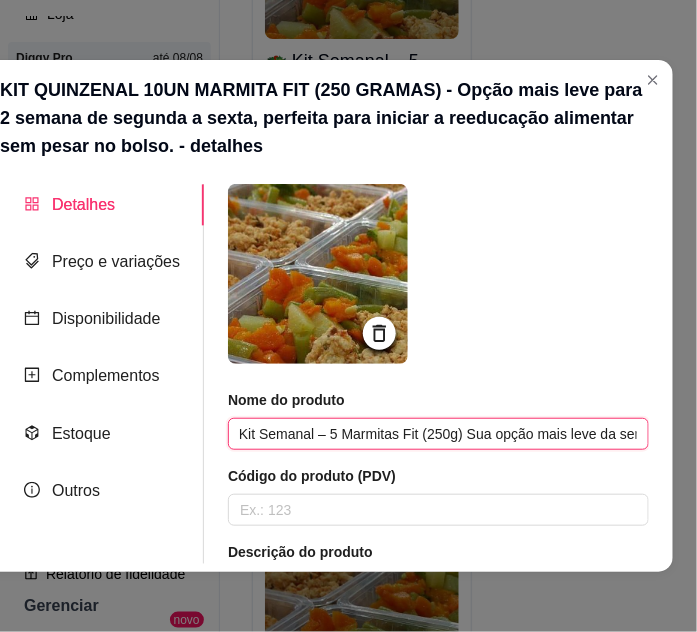 scroll, scrollTop: 0, scrollLeft: 0, axis: both 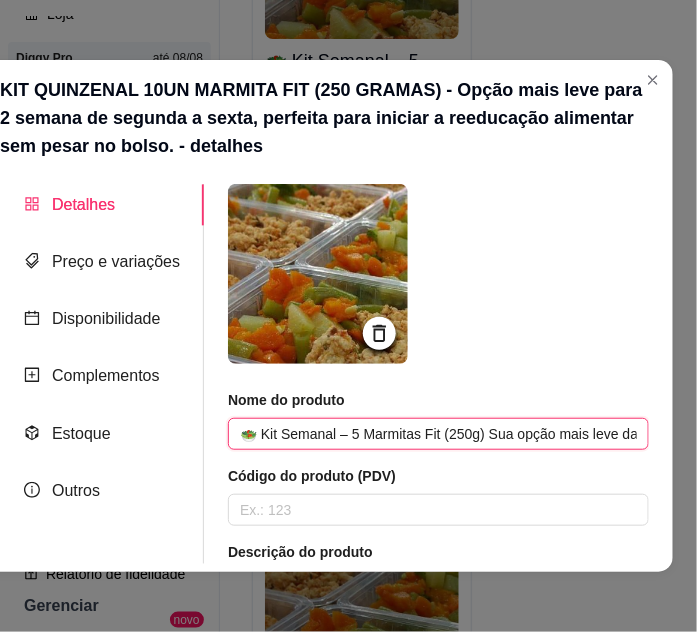 click on "🥗 Kit Semanal – 5 Marmitas Fit (250g) Sua opção mais leve da semana! 🌿 Perfeito para quem quer começar a reeducação alimentar com praticidade e sem pesar no bolso 💚 ➡️ 1 marmita por dia – de segunda a sexta! ✔️ Leves ✔️ Nutritivas ✔️ Porções equilibradas" at bounding box center [438, 434] 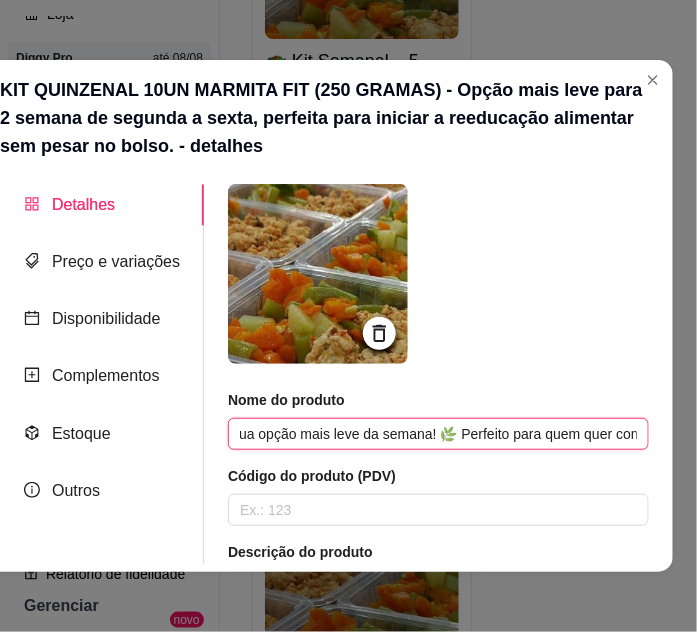 scroll, scrollTop: 0, scrollLeft: 244, axis: horizontal 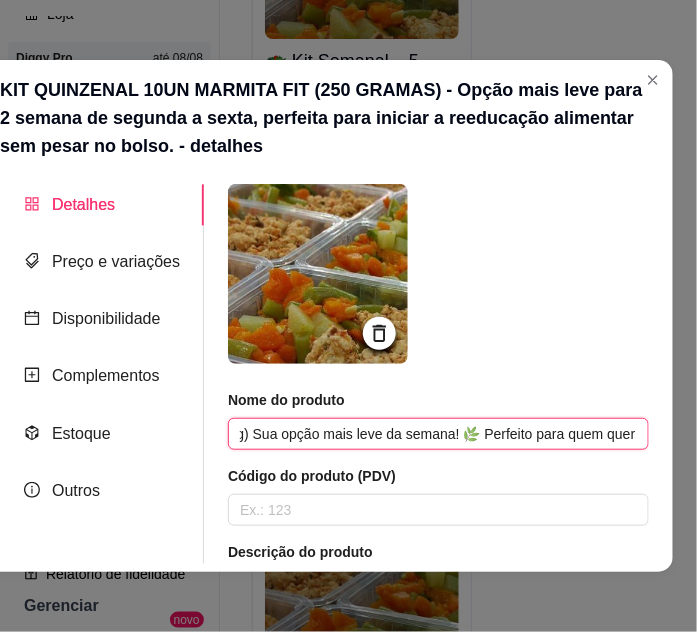 click on "🥗 Kit Semanal – 10 Marmitas Fit (250g) Sua opção mais leve da semana! 🌿 Perfeito para quem quer começar a reeducação alimentar com praticidade e sem pesar no bolso 💚 ➡️ 1 marmita por dia – de segunda a sexta! ✔️ Leves ✔️ Nutritivas ✔️ Porções equilibradas" at bounding box center [438, 434] 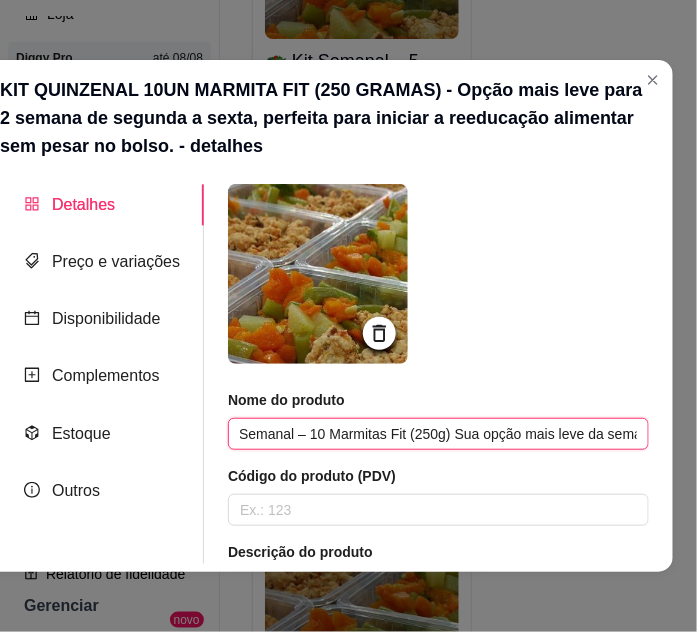 scroll, scrollTop: 0, scrollLeft: 0, axis: both 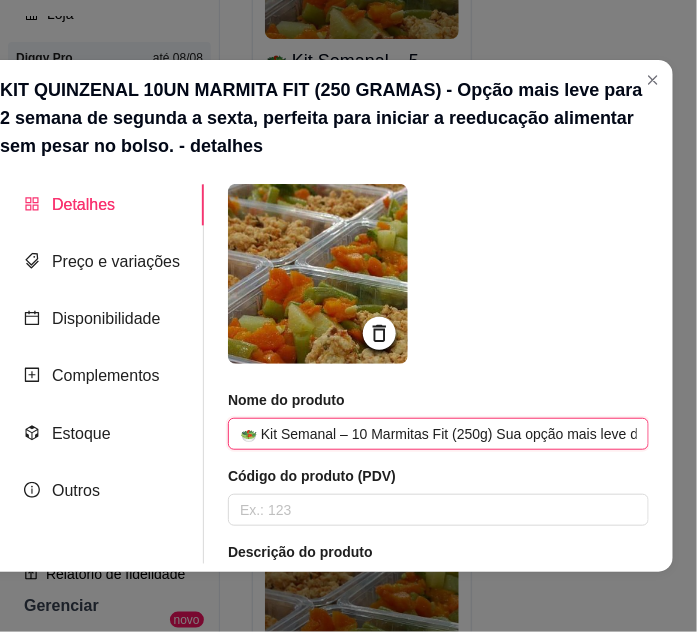 click on "🥗 Kit Semanal – 10 Marmitas Fit (250g) Sua opção mais leve da semana! 🌿 Perfeito para quem quer começar a reeducação alimentar com praticidade e sem pesar no bolso 💚 ➡️ 1 marmita por dia – de segunda a sexta! ✔️ Leves ✔️ Nutritivas ✔️ Porções equilibradas" at bounding box center [438, 434] 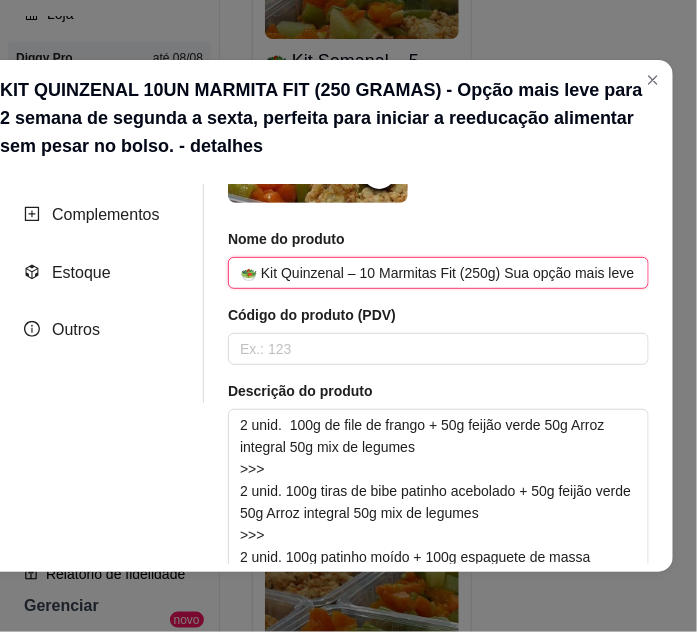 scroll, scrollTop: 272, scrollLeft: 0, axis: vertical 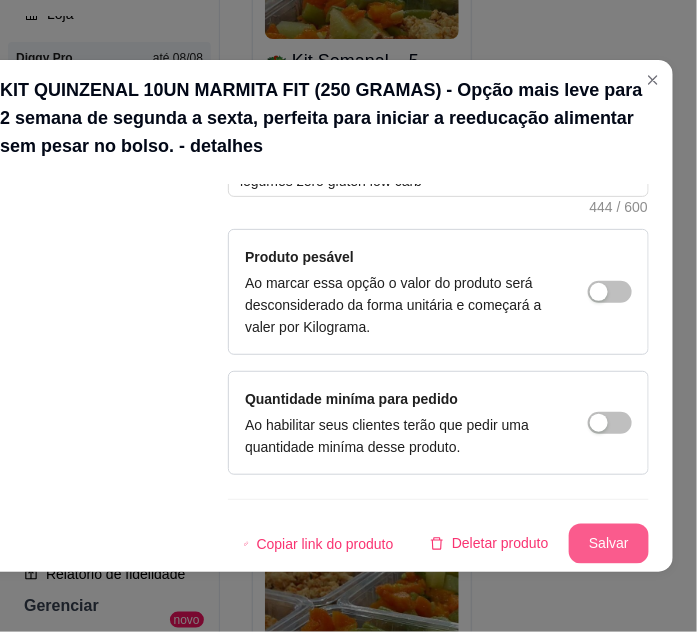 type on "🥗 Kit Quinzenal – 10 Marmitas Fit (250g) Sua opção mais leve da semana! 🌿 Perfeito para quem quer começar a reeducação alimentar com praticidade e sem pesar no bolso 💚 ➡️ 1 marmita por dia – de segunda a sexta! ✔️ Leves ✔️ Nutritivas ✔️ Porções equilibradas" 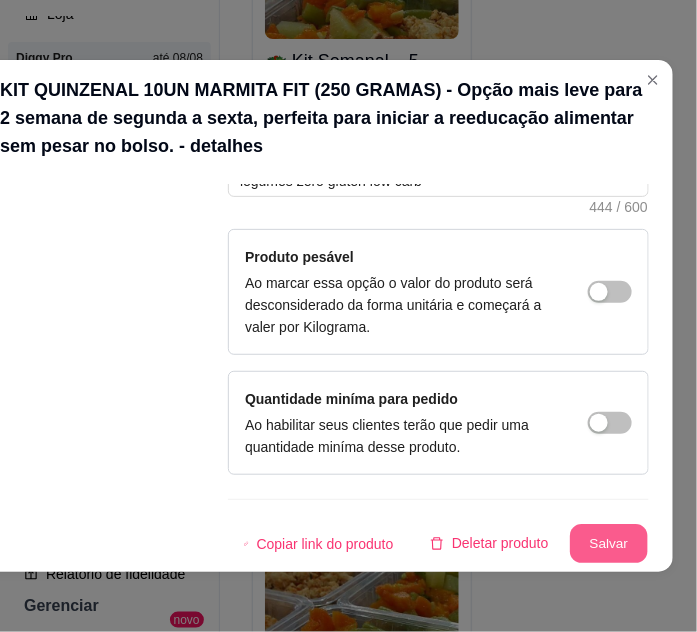 click on "Salvar" at bounding box center [609, 544] 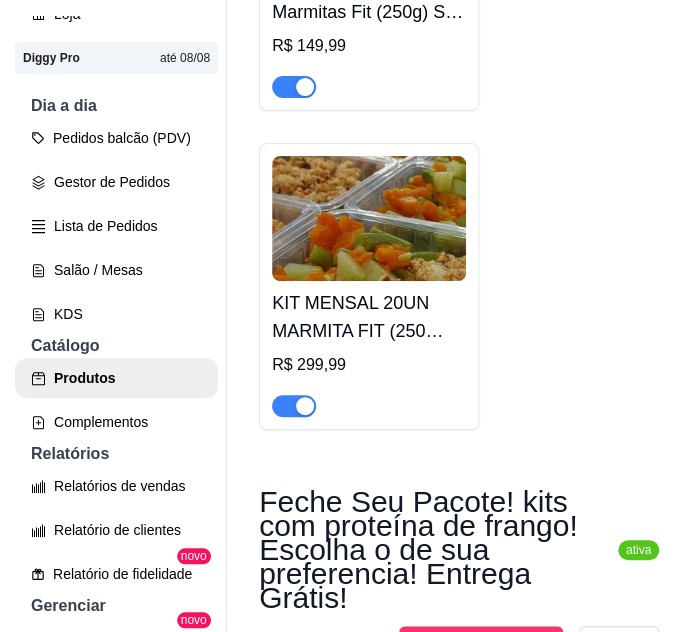 scroll, scrollTop: 2272, scrollLeft: 0, axis: vertical 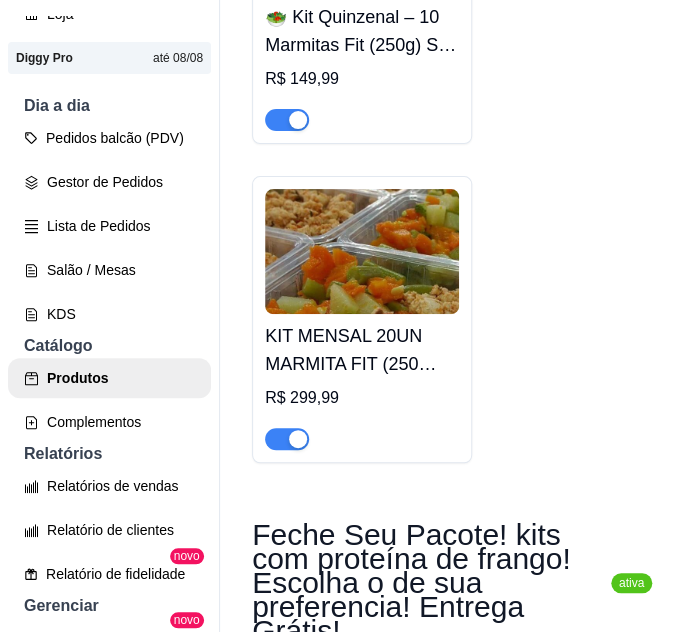 click on "KIT MENSAL 20UN MARMITA FIT (250 GRAMAS) - Opção mais leve para 4 semana de segunda a sexta, perfeita para iniciar a reeducação alimentar sem pesar no bolso.   R$ 299,99" at bounding box center [362, 382] 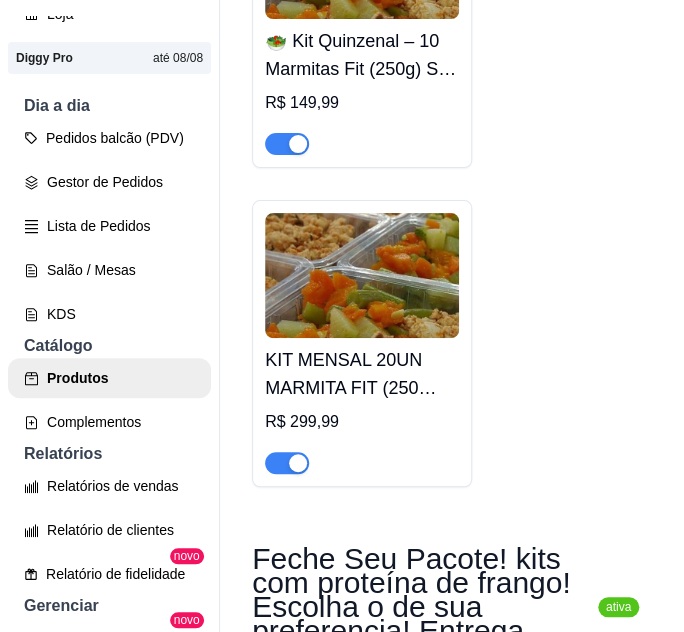 type 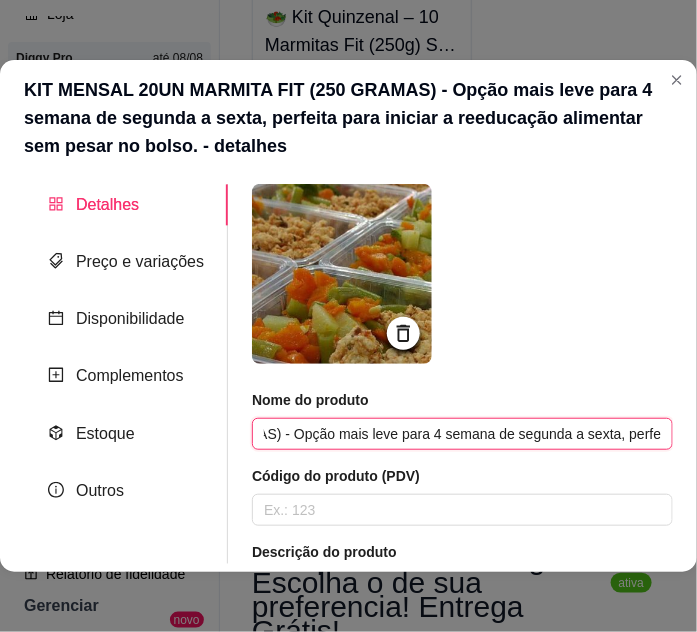 scroll, scrollTop: 0, scrollLeft: 652, axis: horizontal 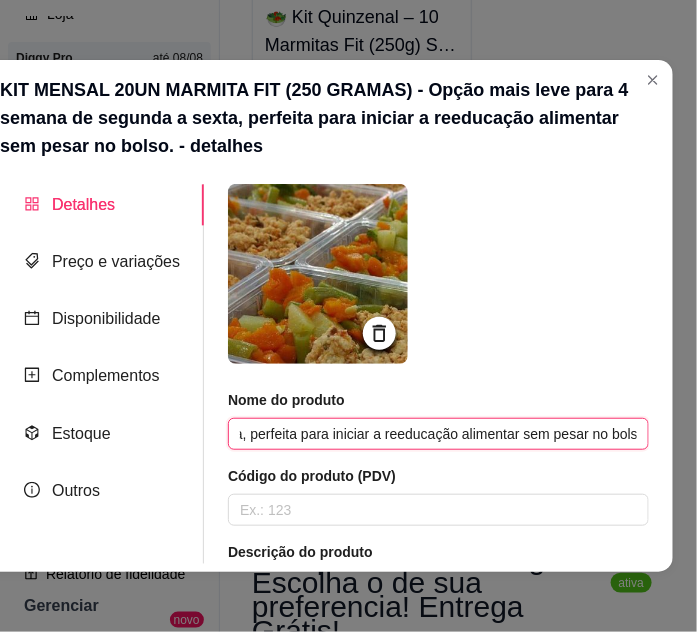 drag, startPoint x: 253, startPoint y: 433, endPoint x: 612, endPoint y: 431, distance: 359.00558 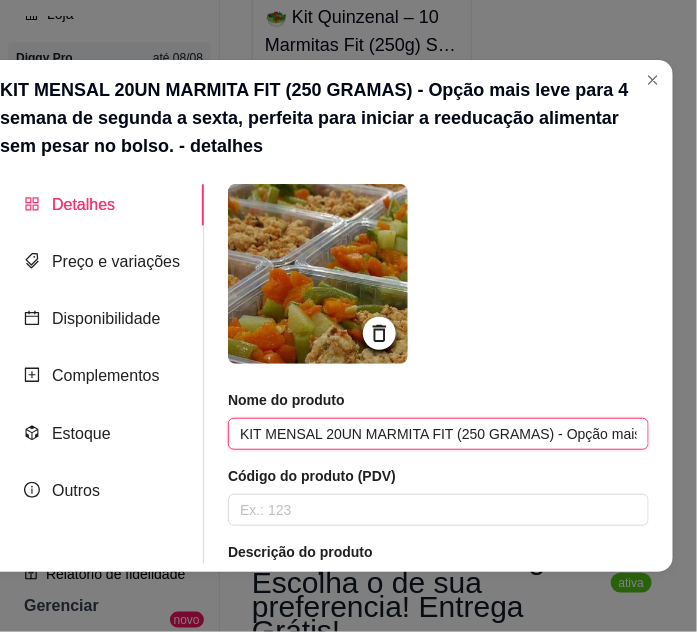 paste on "🥗 Kit Mensal – 20 Marmitas Fit (250g) Sua opção leve para 4 semanas, de segunda a sexta! 🌿 Ideal para começar a reeducação alimentar com praticidade e sem pesar no bolso 💚 ✔️ Porções balanceadas ✔️ Nutrição diária garantida ✔️ Sabor e saúde na sua rotina" 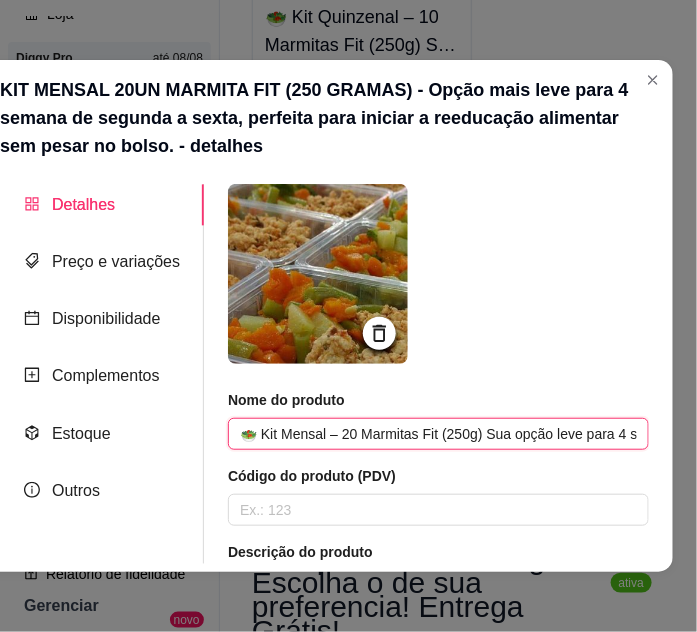 scroll, scrollTop: 0, scrollLeft: 1277, axis: horizontal 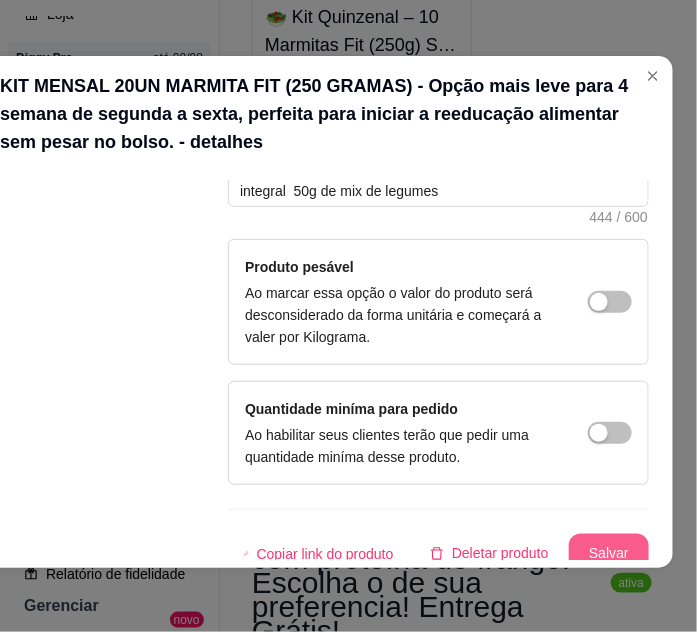 type on "🥗 Kit Mensal – 20 Marmitas Fit (250g) Sua opção leve para 4 semanas, de segunda a sexta! 🌿 Ideal para começar a reeducação alimentar com praticidade e sem pesar no bolso 💚 ✔️ Porções balanceadas ✔️ Nutrição diária garantida ✔️ Sabor e saúde na sua rotina" 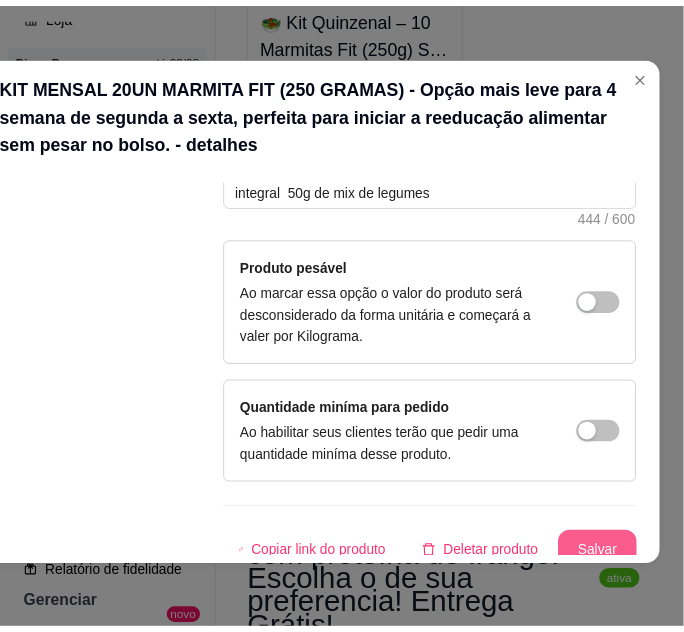 scroll, scrollTop: 0, scrollLeft: 0, axis: both 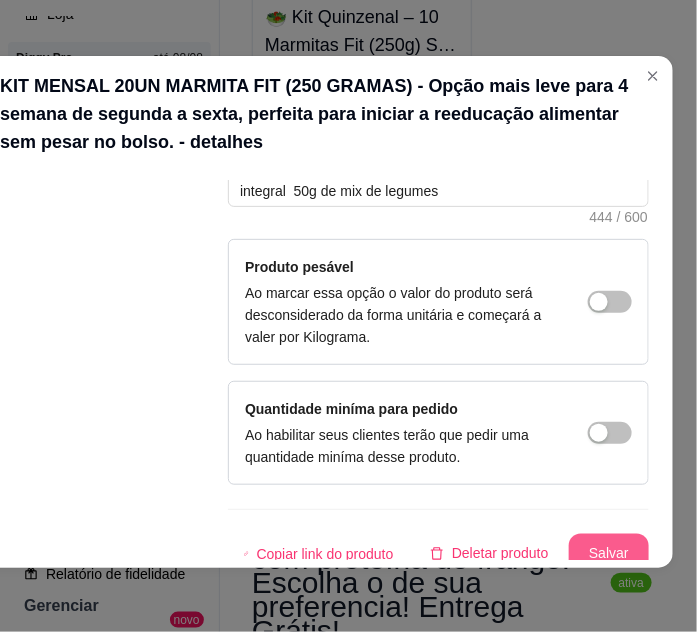 click on "Salvar" at bounding box center (609, 554) 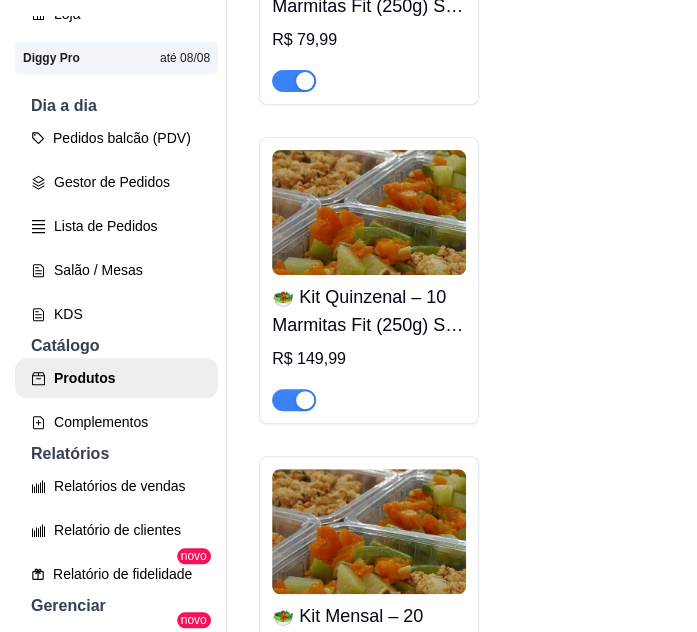 scroll, scrollTop: 1909, scrollLeft: 0, axis: vertical 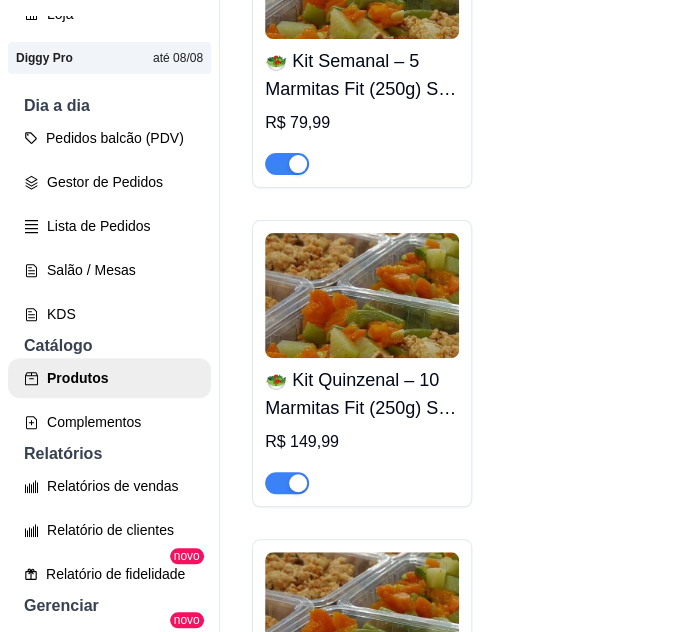 click on "🥗 Kit Quinzenal – 10 Marmitas Fit (250g) Sua opção mais leve da semana! 🌿 Perfeito para quem quer começar a reeducação alimentar com praticidade e sem pesar no bolso 💚 ➡️ 1 marmita por dia – de segunda a sexta! ✔️ Leves ✔️ Nutritivas ✔️ Porções equilibradas" at bounding box center [362, 394] 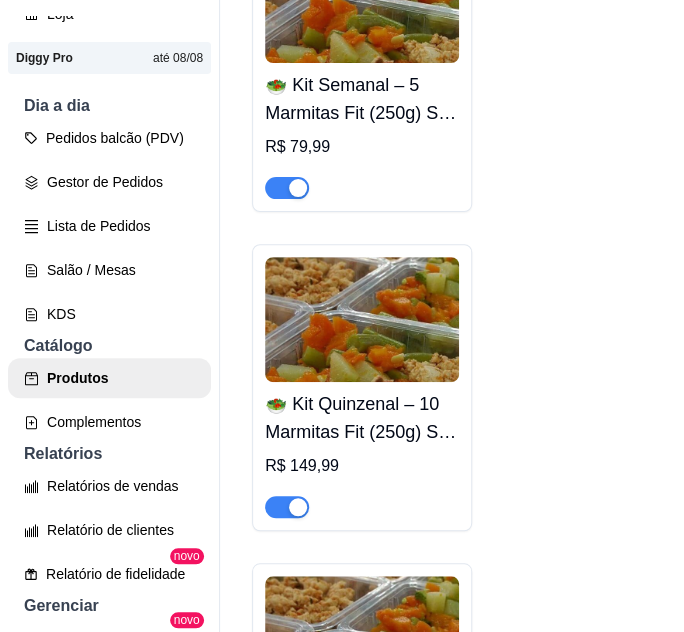 type 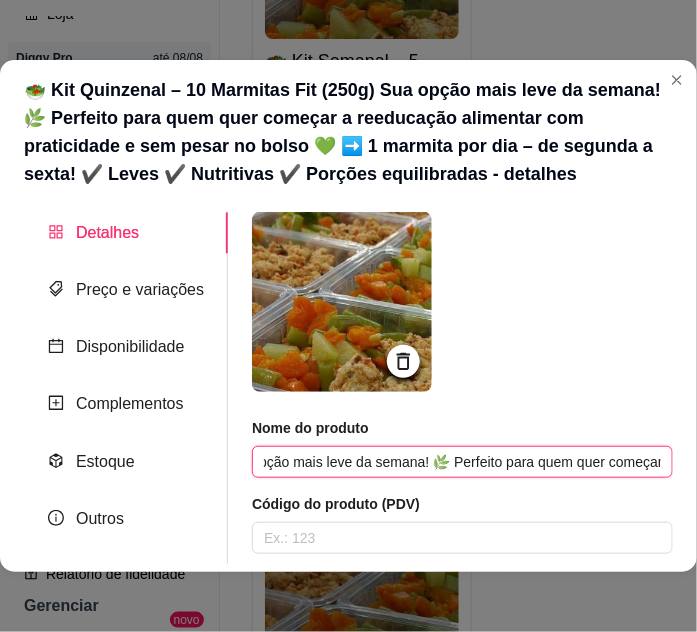 scroll, scrollTop: 0, scrollLeft: 1304, axis: horizontal 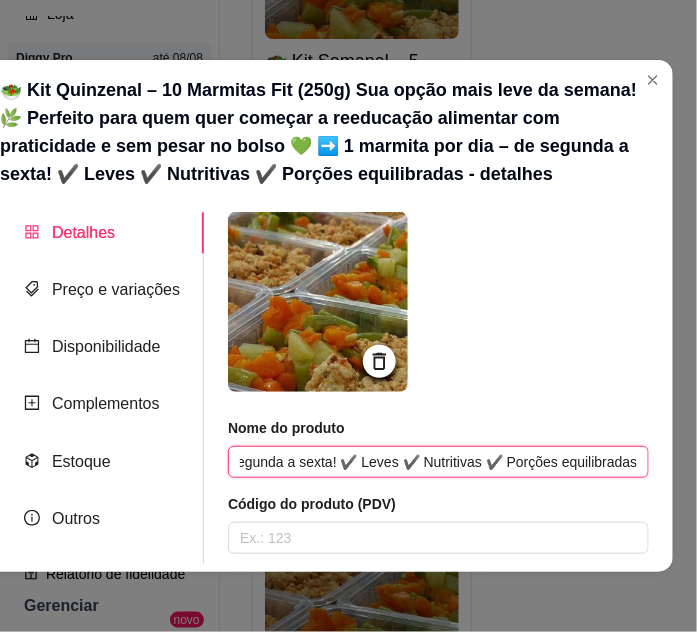 drag, startPoint x: 261, startPoint y: 460, endPoint x: 749, endPoint y: 476, distance: 488.26224 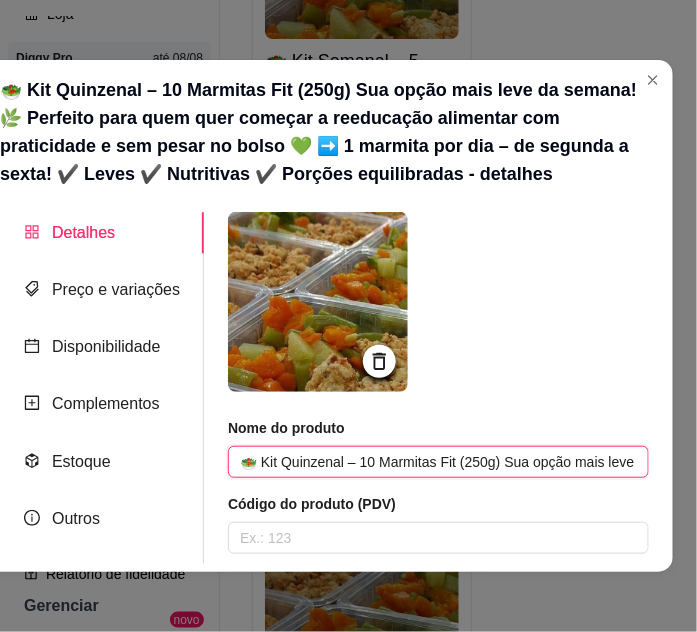 paste on "leve para duas semanas, de segunda a sexta! 🌿 Perfeito para iniciar a reeducação alimentar com praticidade e sem pesar no bolso 💚  ➡️ 1 marmita por dia – de segunda a sexta" 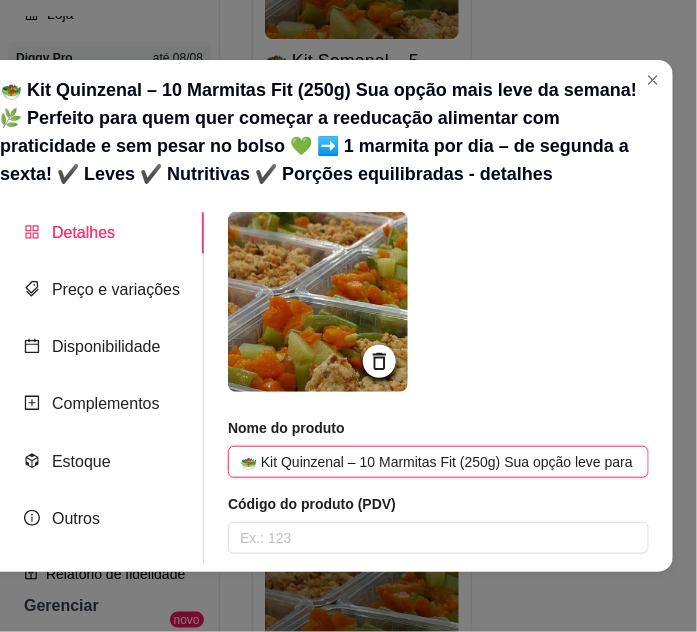 scroll, scrollTop: 0, scrollLeft: 1360, axis: horizontal 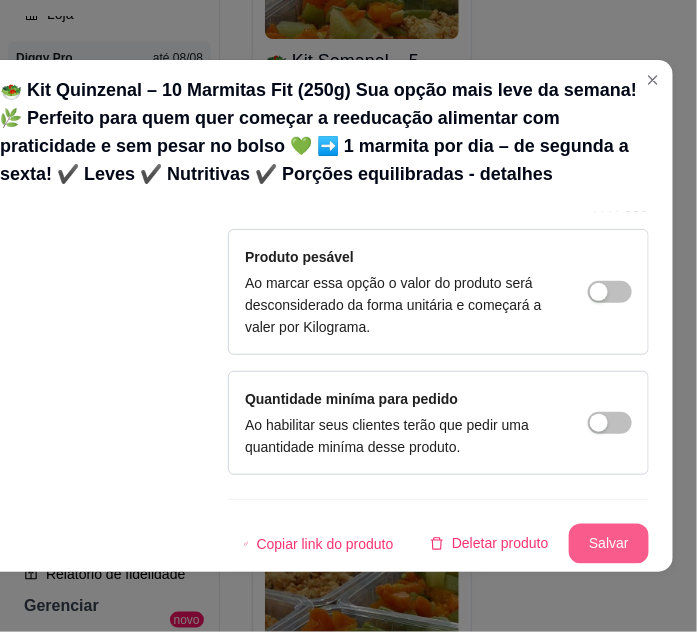 type on "🥗 Kit Quinzenal – 10 Marmitas Fit (250g) Sua opção leve para duas semanas, de segunda a sexta! 🌿 Perfeito para iniciar a reeducação alimentar com praticidade e sem pesar no bolso 💚  ➡️ 1 marmita por dia – de segunda a sexta ✔️ Leves ✔️ Nutritivas ✔️ Porções equilibradas" 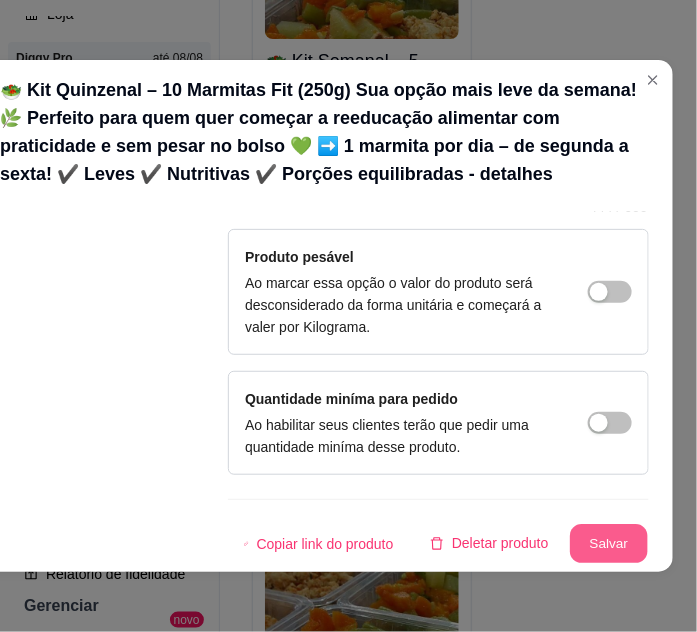 scroll, scrollTop: 0, scrollLeft: 0, axis: both 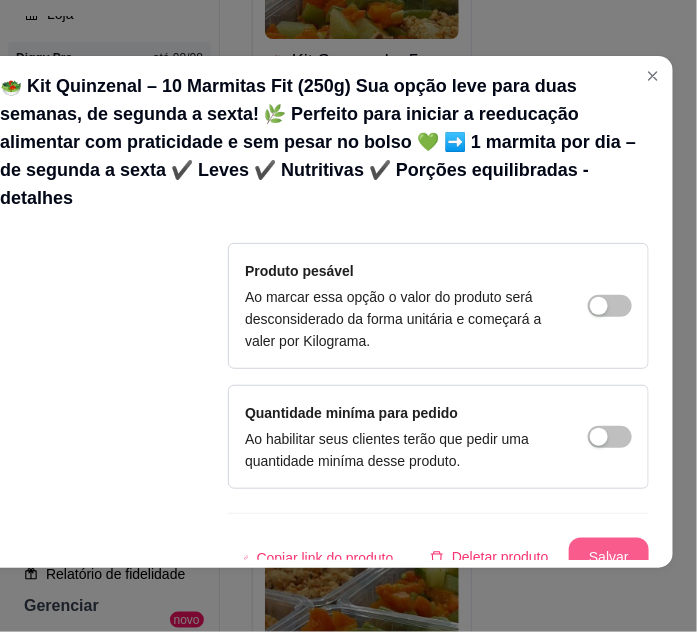 click on "Salvar" at bounding box center [609, 558] 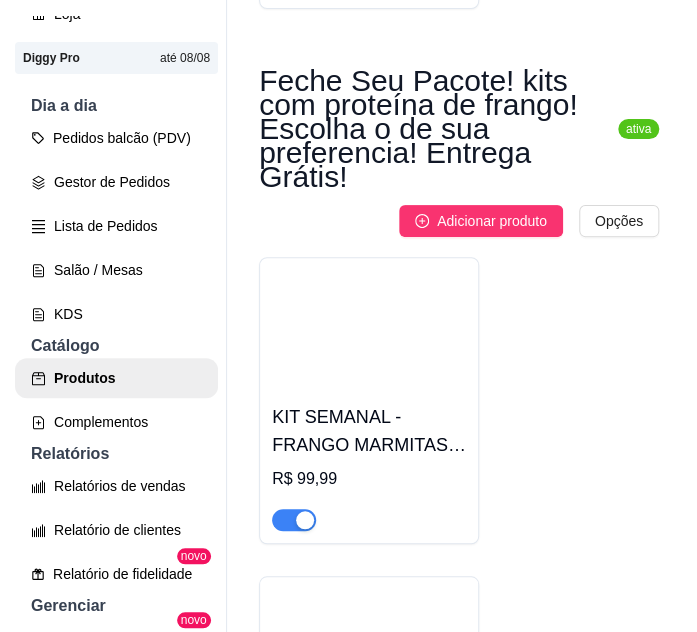 scroll, scrollTop: 2727, scrollLeft: 0, axis: vertical 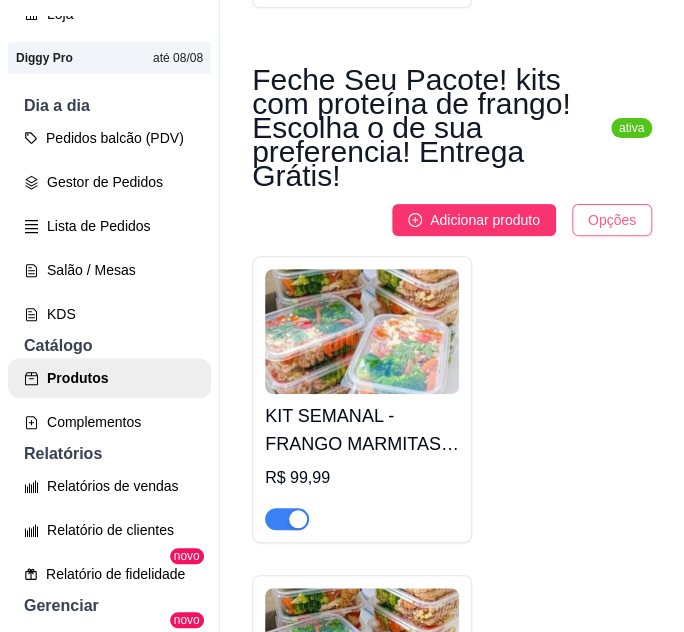 click on "H Home fit comi ... Loja Aberta Loja Diggy Pro até 08/08   Dia a dia Pedidos balcão (PDV) Gestor de Pedidos Lista de Pedidos Salão / Mesas KDS Catálogo Produtos Complementos Relatórios Relatórios de vendas Relatório de clientes Relatório de fidelidade novo Gerenciar Entregadores novo Nota Fiscal (NFC-e) Controle de caixa Controle de fiado Cupons Clientes Estoque Configurações Diggy Planos Precisa de ajuda? Sair Produtos Adicionar categoria Reodernar categorias Aqui você cadastra e gerencia seu produtos e categorias 📋 Já tem sua dieta personalizada com seu nutricionista? Perfeito! Agora é só enviar pra gente ✅ Nós adaptamos seu cardápio com todo cuidado e carinho 💚 Praticidade, sabor e saúde no seu dia a dia! 🍽️🥦 ativa Adicionar produto Opções Seu Plano, Nossa Marmita! Já tem sua dieta? Ótimo! Envia pra gente e preparamos tudo sob medida pra você manter o foco nos resultados!   R$ 0,00 ativa Adicionar produto Opções   R$ 150,00 R$ 280,00 R$ 550,00 ativa Opções" at bounding box center (342, 316) 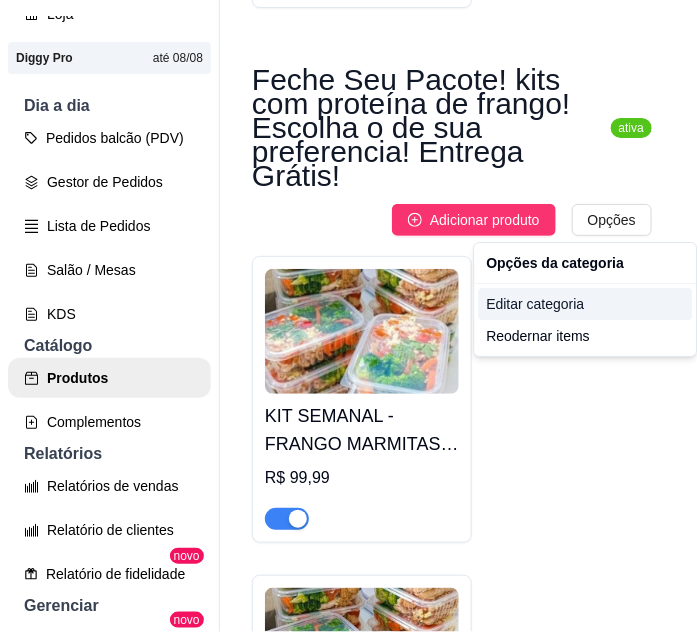 click on "Editar categoria" at bounding box center (585, 304) 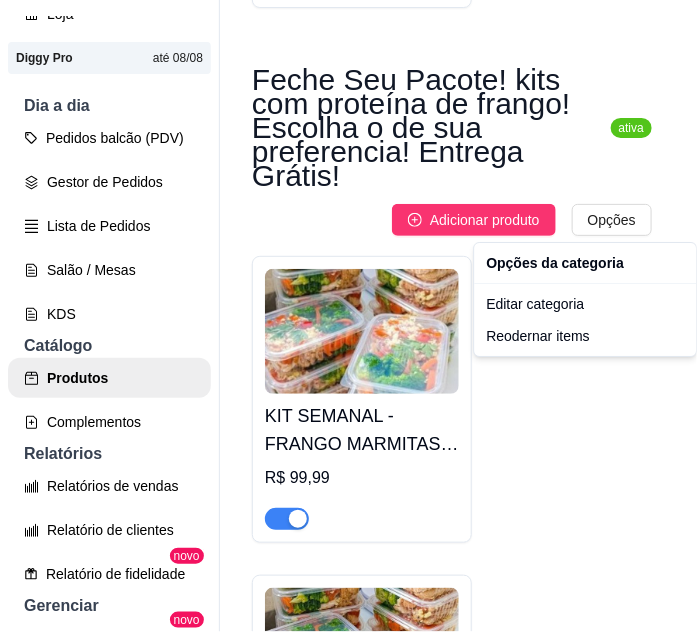 scroll, scrollTop: 2679, scrollLeft: 0, axis: vertical 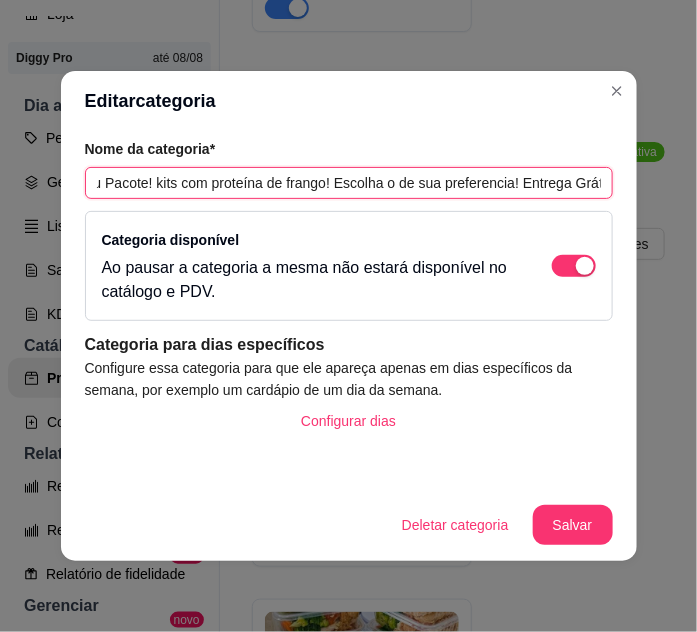 drag, startPoint x: 93, startPoint y: 185, endPoint x: 835, endPoint y: 258, distance: 745.58234 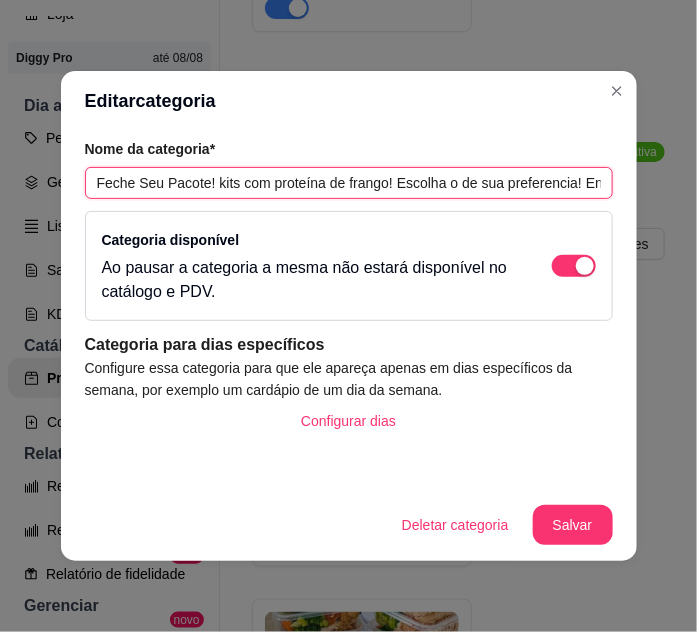 paste on "🍗 Feche Seu Pacote! Kits com proteína de frango para você escolher o seu favorito! ✨ Escolha o que mais combina com você! 🚚 Entrega grátis para facilitar ainda mais sua vida" 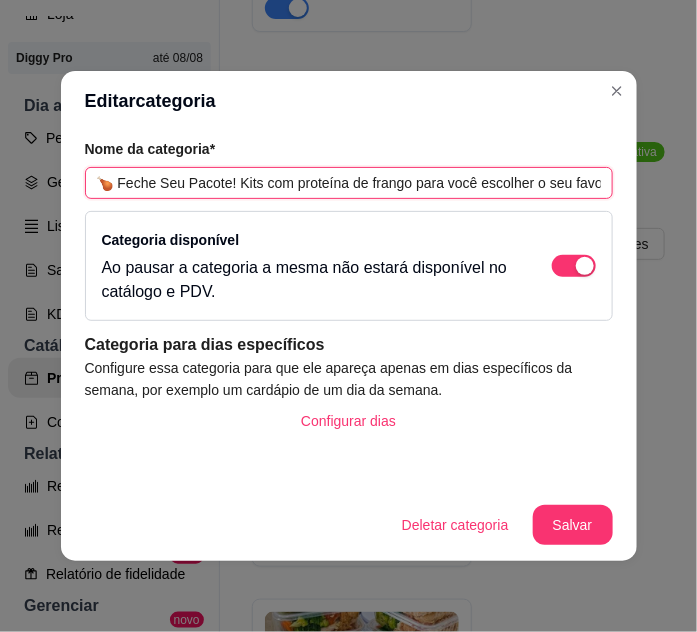 scroll, scrollTop: 0, scrollLeft: 606, axis: horizontal 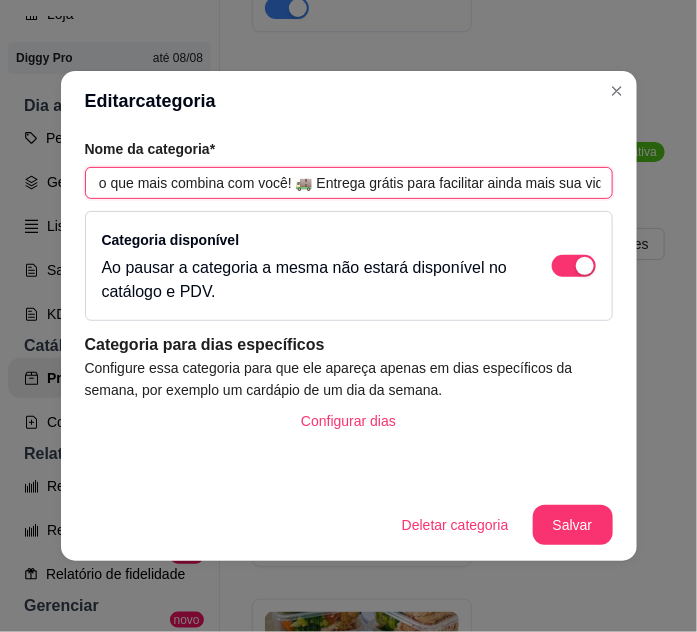 click on "🍗 Feche Seu Pacote! Kits com proteína de frango para você escolher o seu favorito! ✨ Escolha o que mais combina com você! 🚚 Entrega grátis para facilitar ainda mais sua vida!" at bounding box center (349, 183) 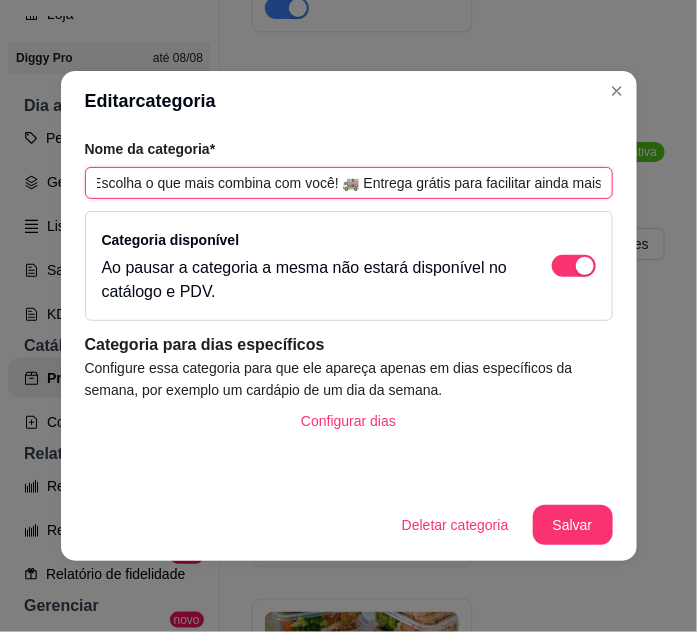 scroll, scrollTop: 0, scrollLeft: 606, axis: horizontal 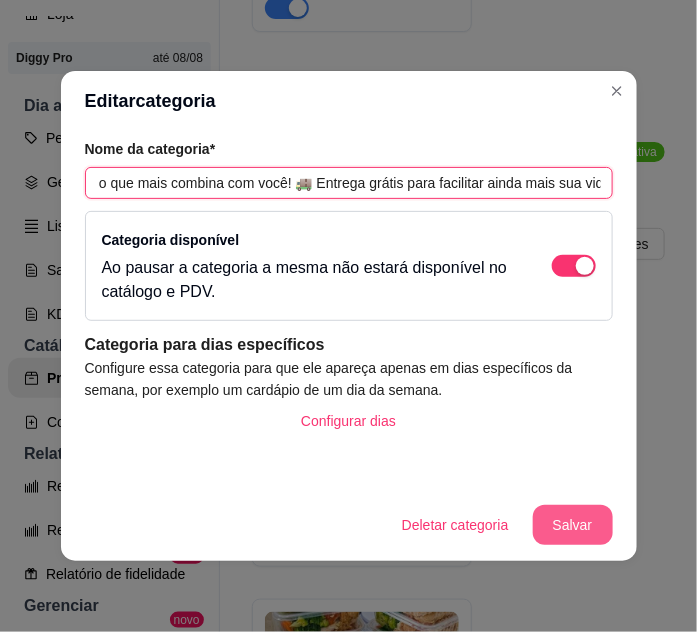 type on "🍗 Feche Seu Pacote! Kits com proteína de frango para você escolher o seu favorito! ✨ Escolha o que mais combina com você! 🚚 Entrega grátis para facilitar ainda mais sua vida!" 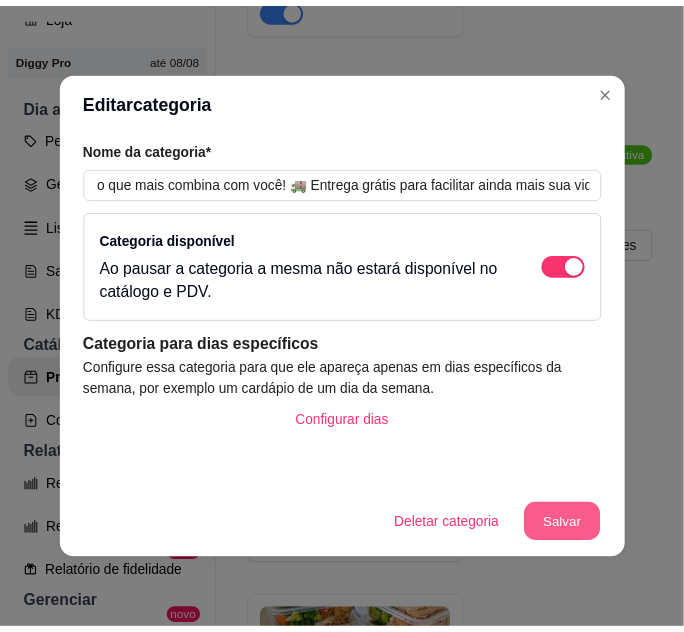 scroll, scrollTop: 0, scrollLeft: 0, axis: both 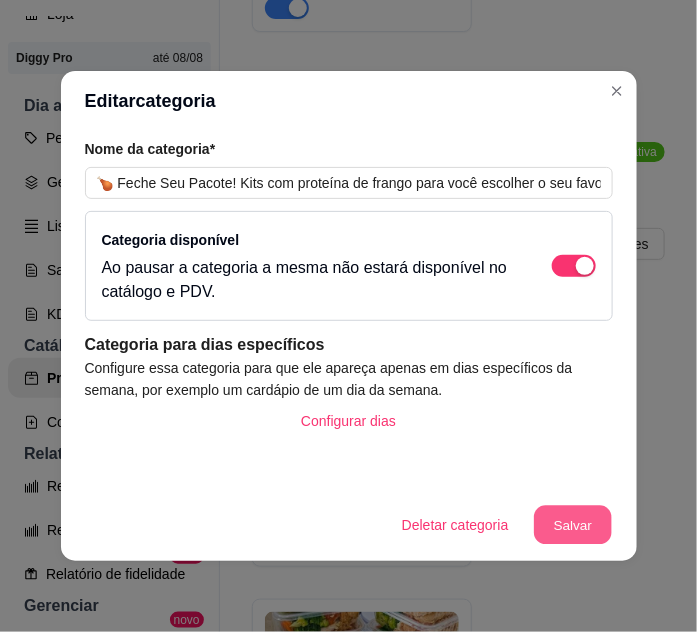 click on "Salvar" at bounding box center [573, 525] 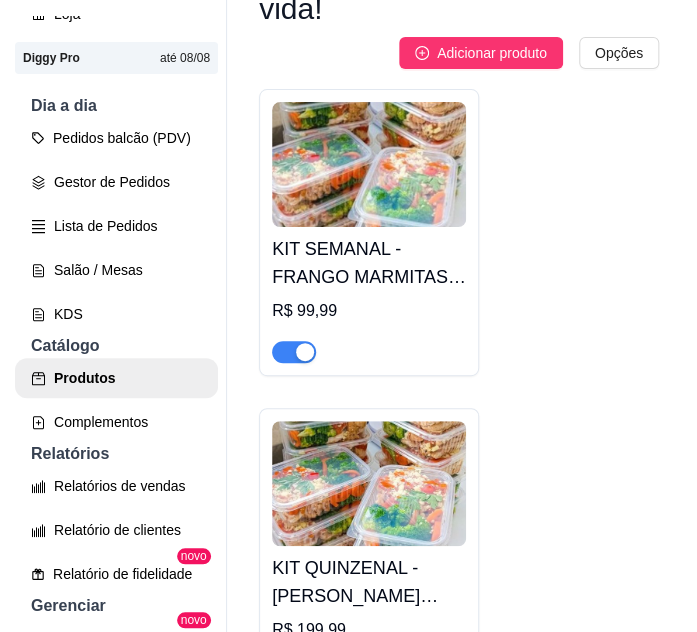 scroll, scrollTop: 3000, scrollLeft: 0, axis: vertical 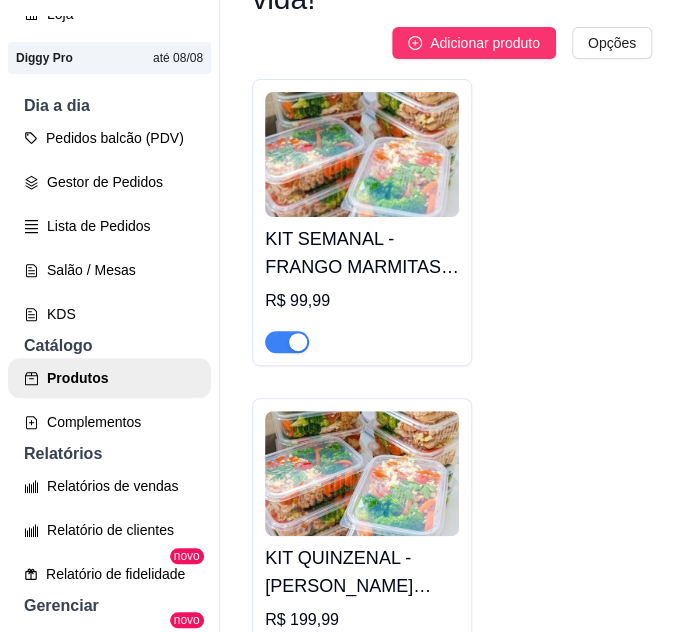 click on "KIT SEMANAL - FRANGO MARMITAS COM 5UN (SEMANAL) 300g 350G" at bounding box center (362, 253) 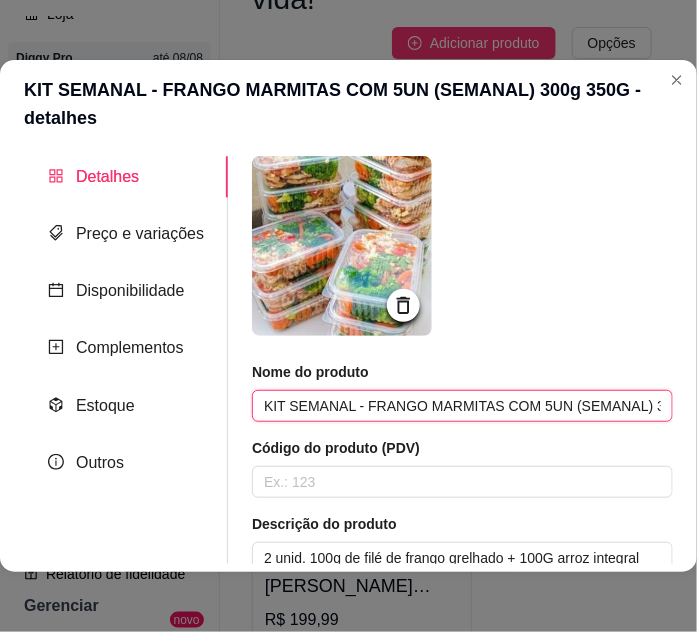 scroll, scrollTop: 0, scrollLeft: 65, axis: horizontal 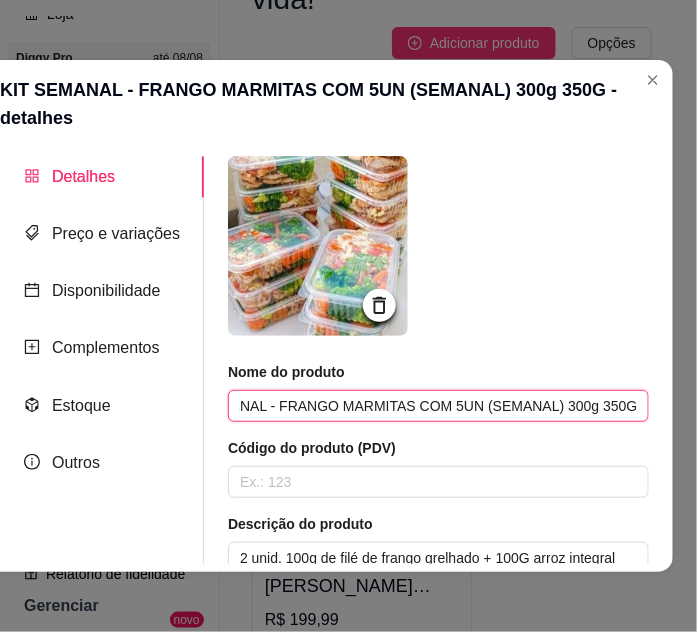 drag, startPoint x: 253, startPoint y: 404, endPoint x: 914, endPoint y: 494, distance: 667.09894 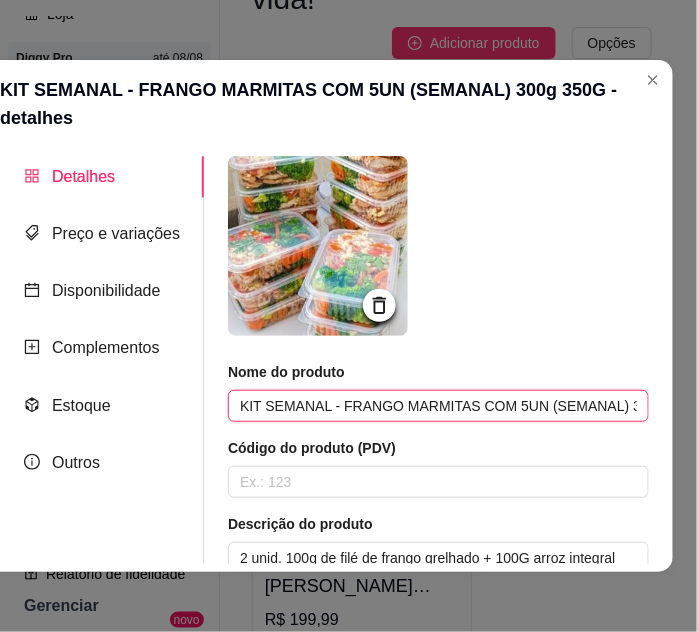 paste on "🍗 Kit Semanal – 5 Marmitas com Frango Porções entre 300g e 350g cada Perfeito para sua semana saudável e prática!" 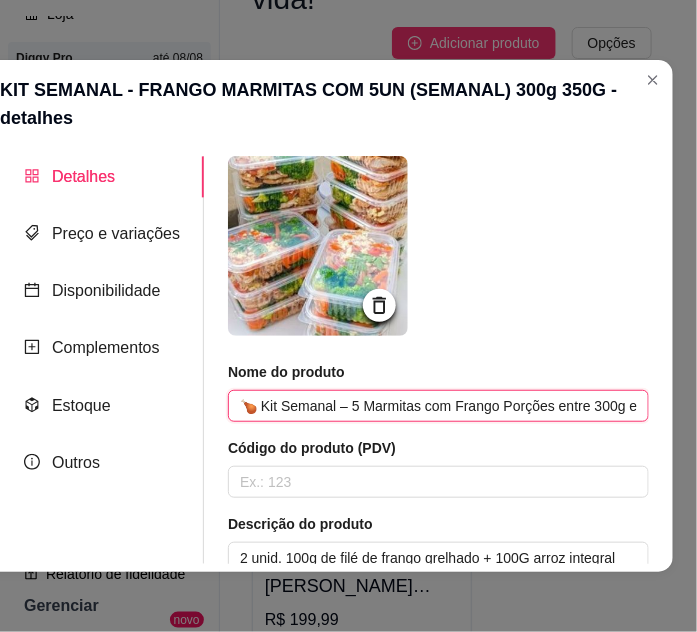 scroll, scrollTop: 0, scrollLeft: 359, axis: horizontal 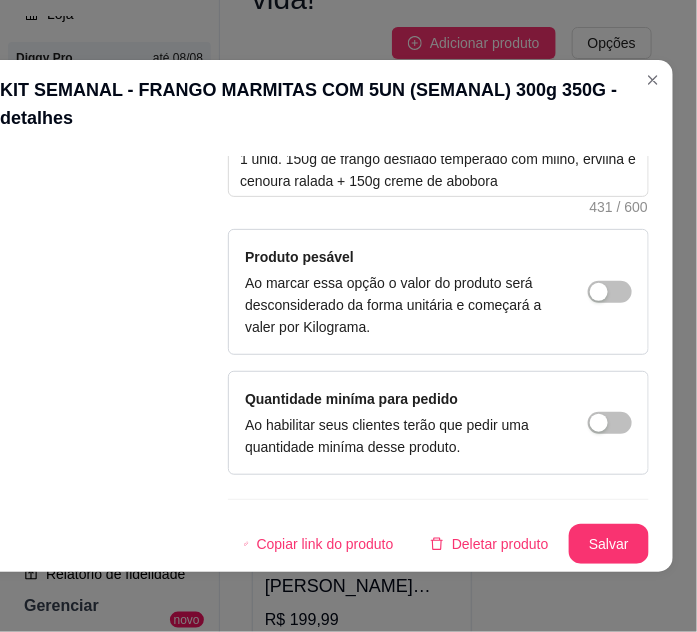 type on "🍗 Kit Semanal – 5 Marmitas com Frango Porções entre 300g e 350g cada Perfeito para sua semana saudável e prática!" 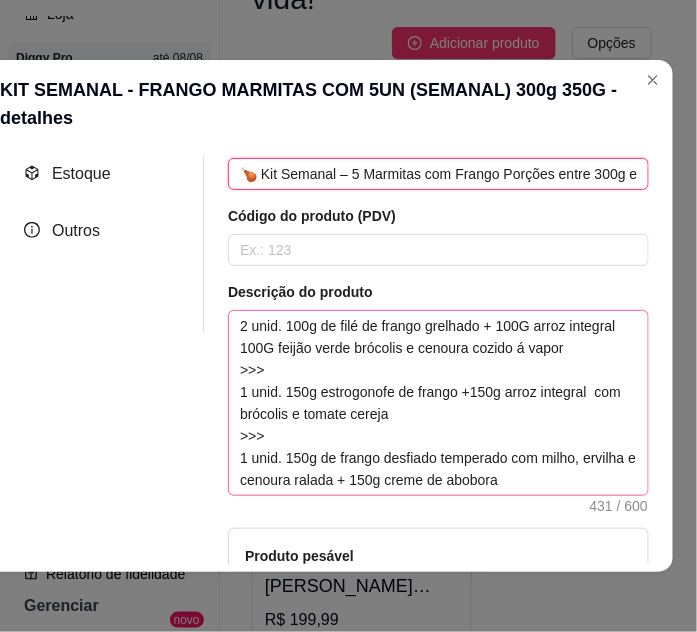 scroll, scrollTop: 86, scrollLeft: 0, axis: vertical 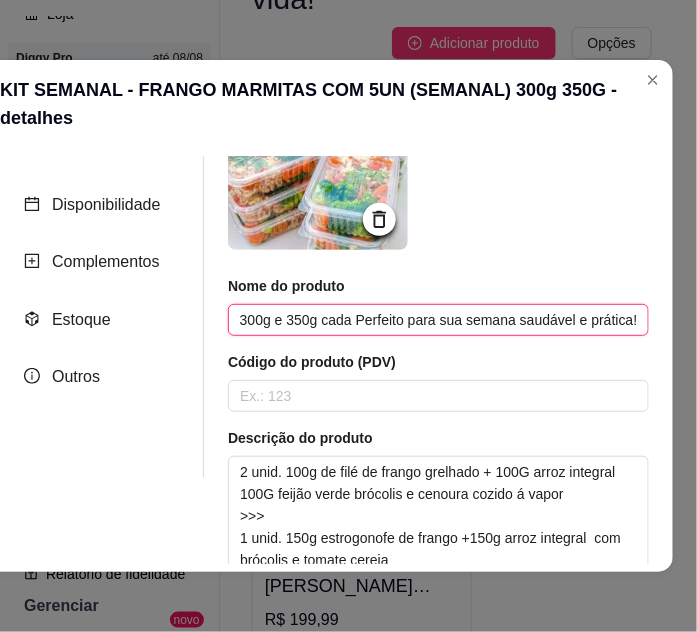 drag, startPoint x: 234, startPoint y: 317, endPoint x: 501, endPoint y: 330, distance: 267.31628 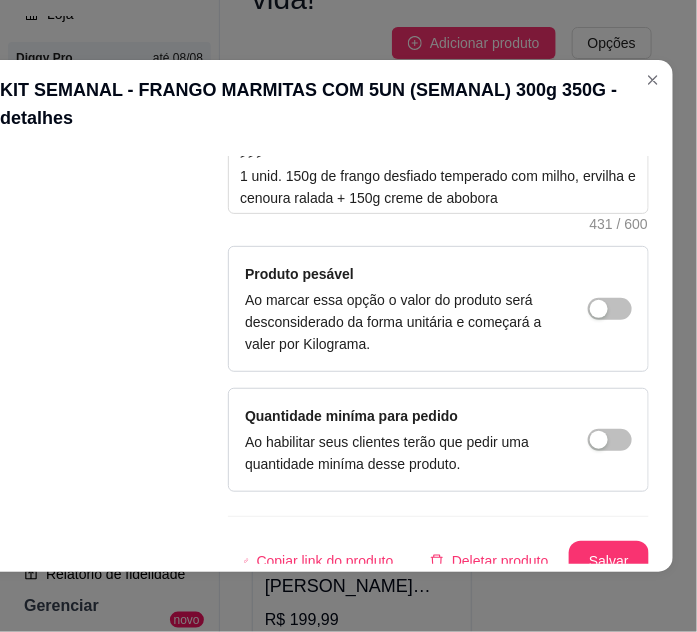scroll, scrollTop: 541, scrollLeft: 0, axis: vertical 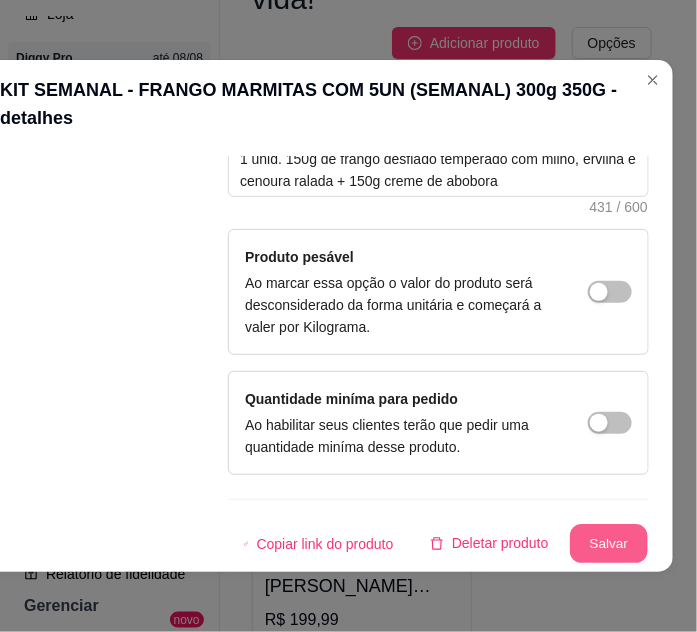 click on "Salvar" at bounding box center [609, 544] 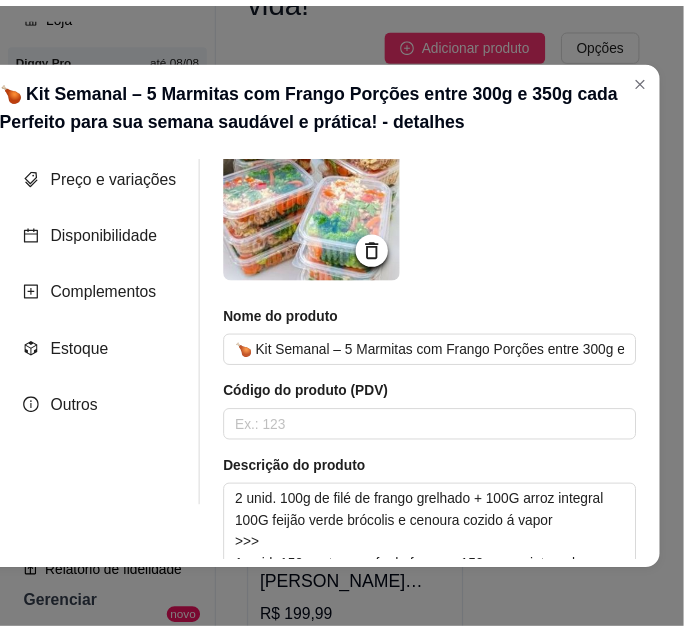scroll, scrollTop: 0, scrollLeft: 0, axis: both 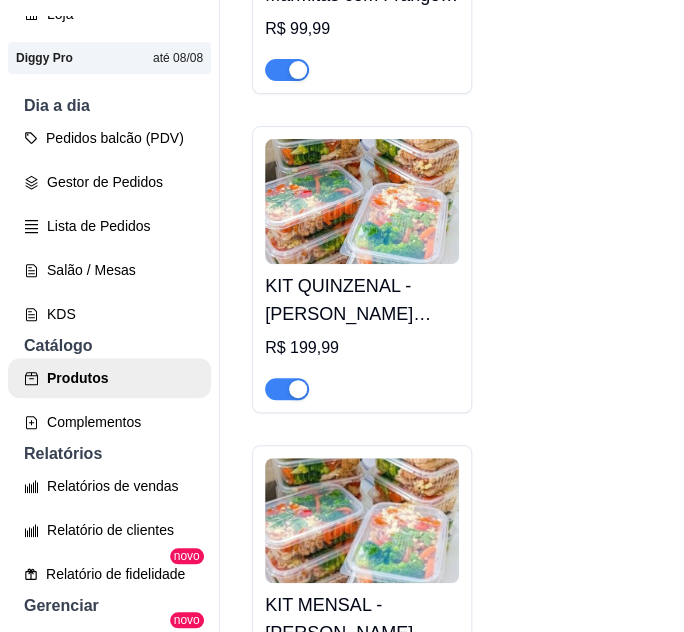 click on "KIT QUINZENAL - [PERSON_NAME] COM 10UN (QUINZENAL) 300g 350G" at bounding box center (362, 300) 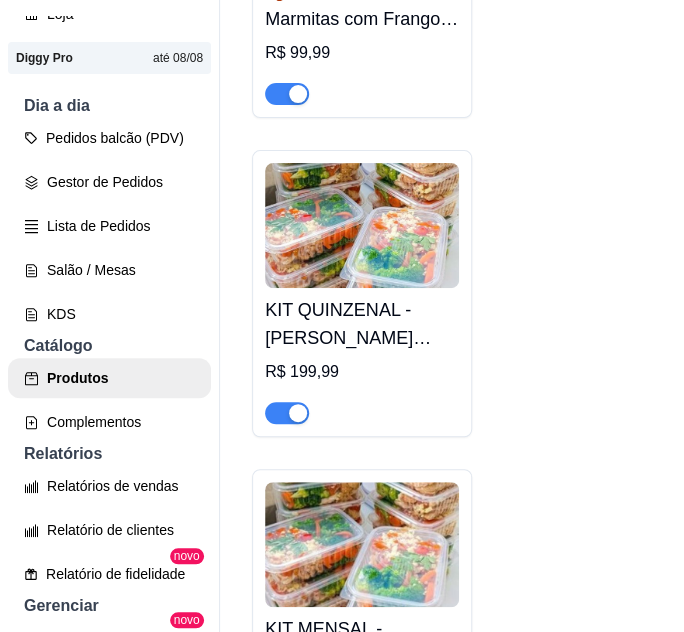 type 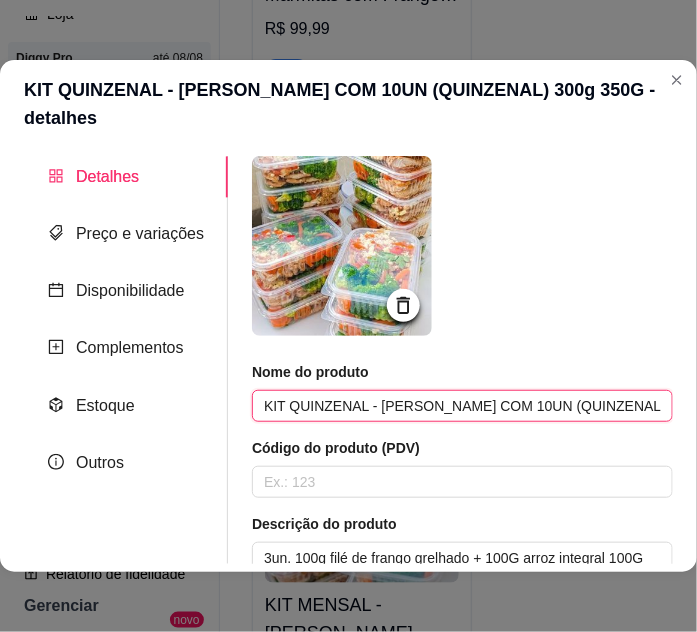 scroll, scrollTop: 0, scrollLeft: 99, axis: horizontal 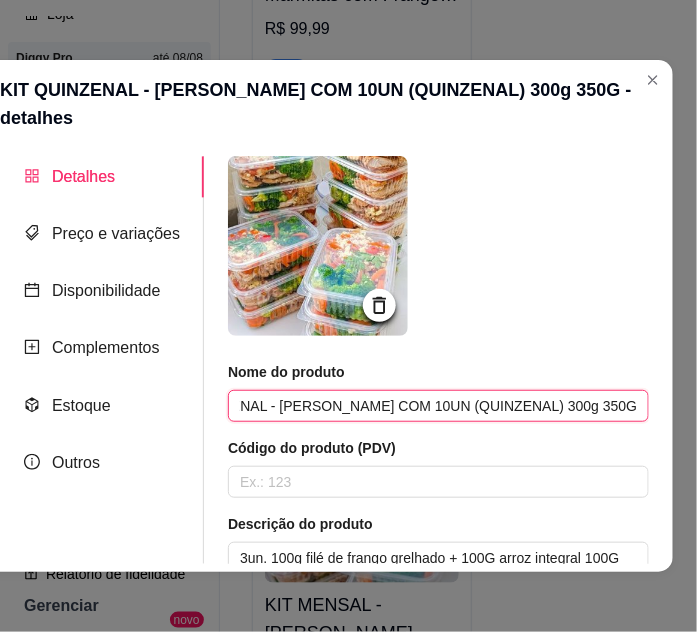 drag, startPoint x: 256, startPoint y: 403, endPoint x: 605, endPoint y: 403, distance: 349 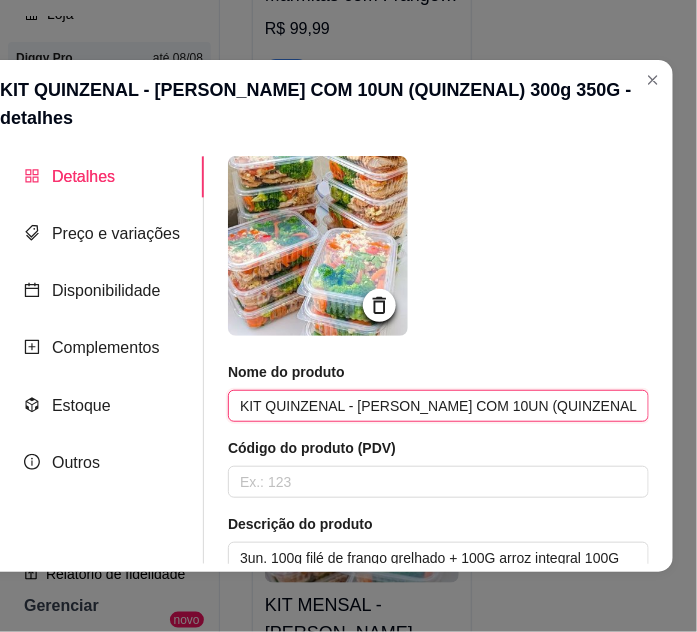 paste on "🍗 Kit Quinzenal – 10 Marmitas com Frango Porções entre 300g e 350g cada A praticidade e nutrição que você precisa para 15 dias de alimentação saudável!" 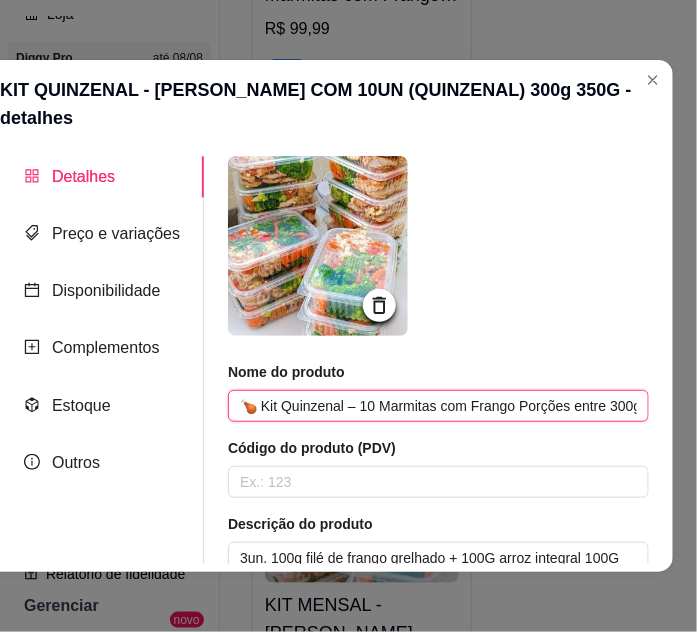scroll, scrollTop: 0, scrollLeft: 595, axis: horizontal 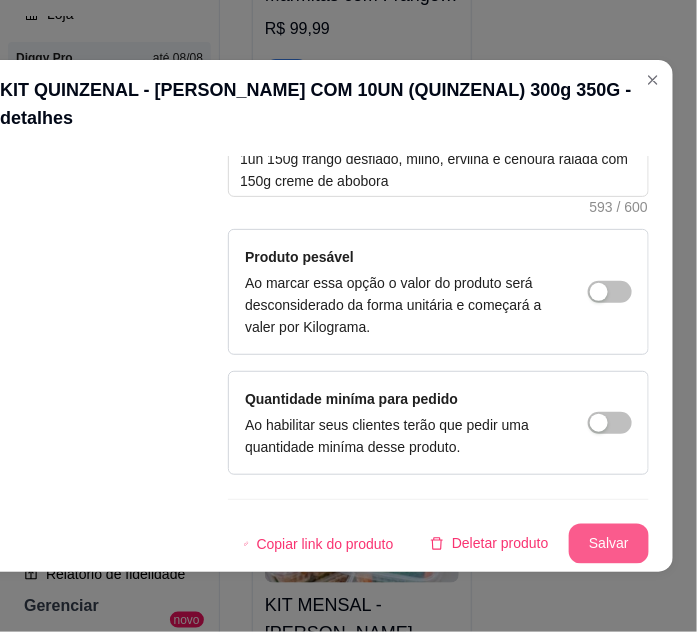 type on "🍗 Kit Quinzenal – 10 Marmitas com Frango Porções entre 300g e 350g cada A praticidade e nutrição que você precisa para 15 dias de alimentação saudável!" 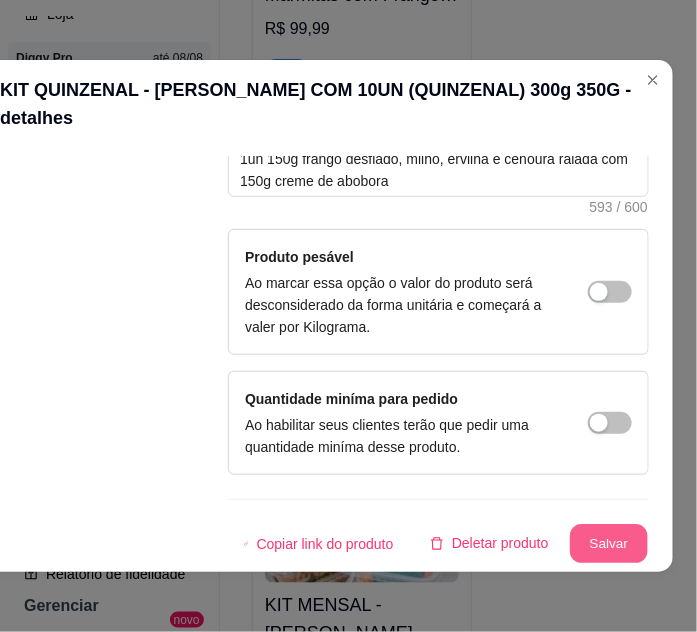 click on "Salvar" at bounding box center [609, 544] 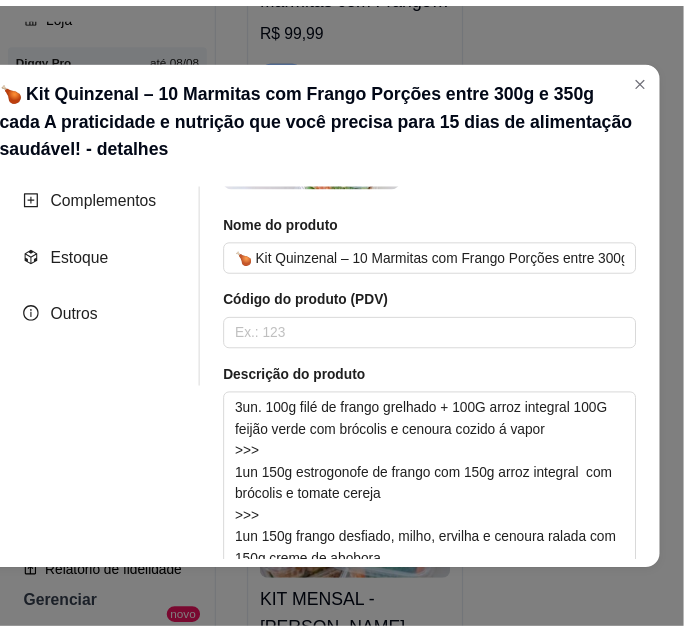 scroll, scrollTop: 568, scrollLeft: 0, axis: vertical 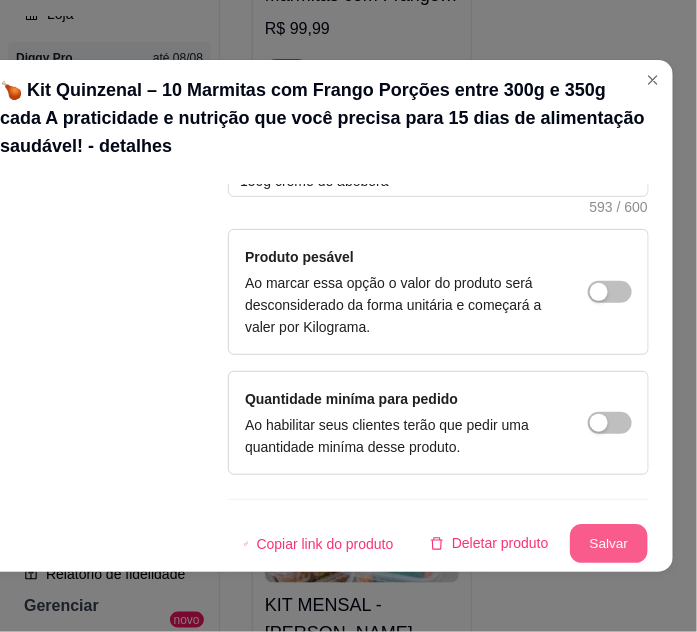 click on "Salvar" at bounding box center (609, 544) 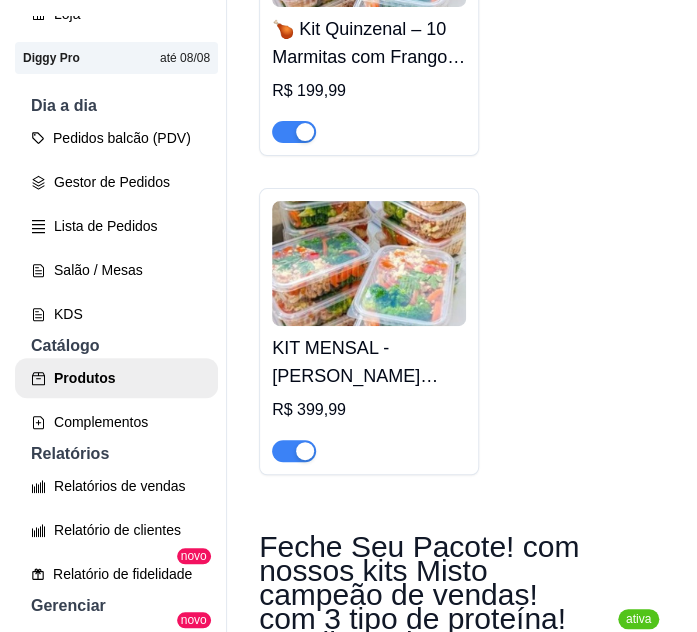 scroll, scrollTop: 3545, scrollLeft: 0, axis: vertical 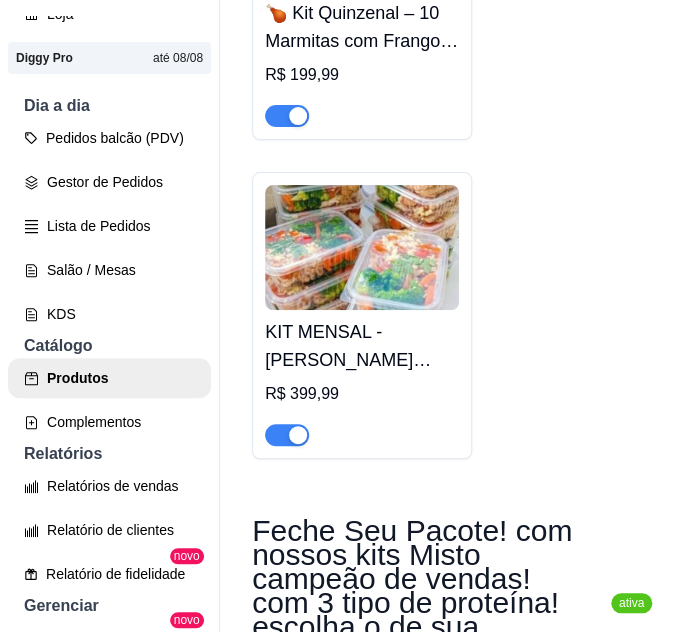 click on "KIT MENSAL - [PERSON_NAME] COM 20UN (QUINZENAL) 300g 350G" at bounding box center (362, 346) 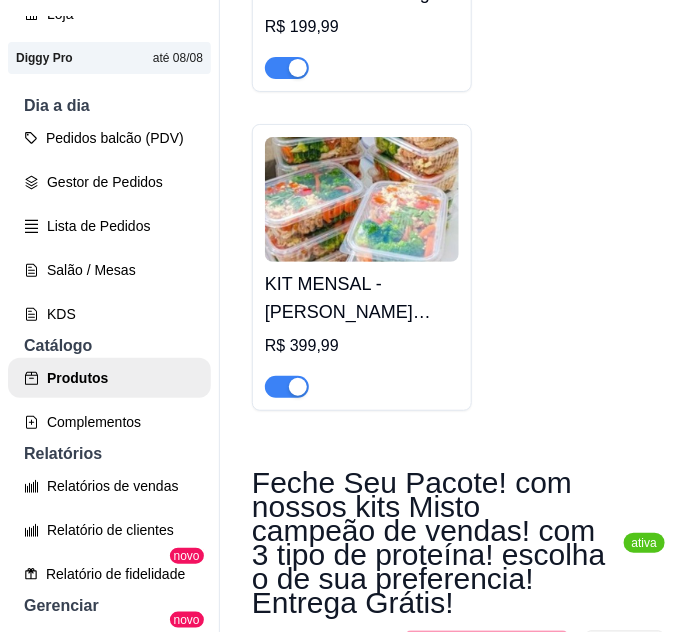 type 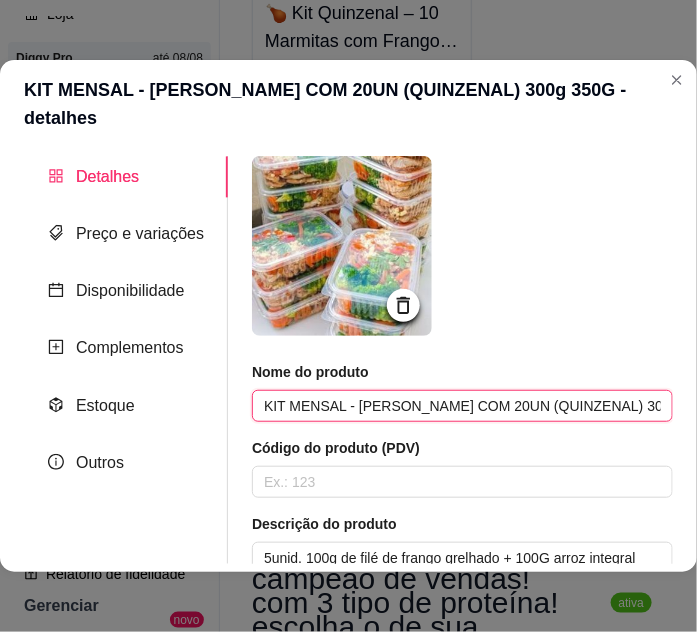 scroll, scrollTop: 0, scrollLeft: 73, axis: horizontal 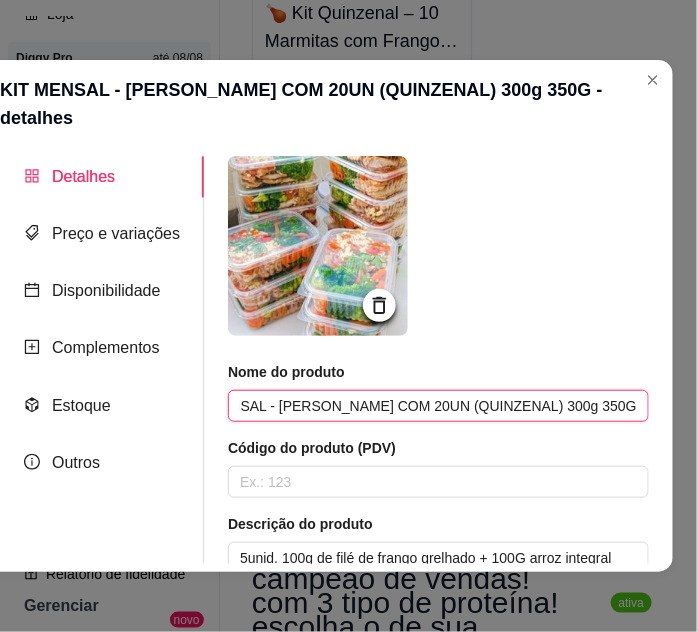 drag, startPoint x: 248, startPoint y: 405, endPoint x: 737, endPoint y: 429, distance: 489.5886 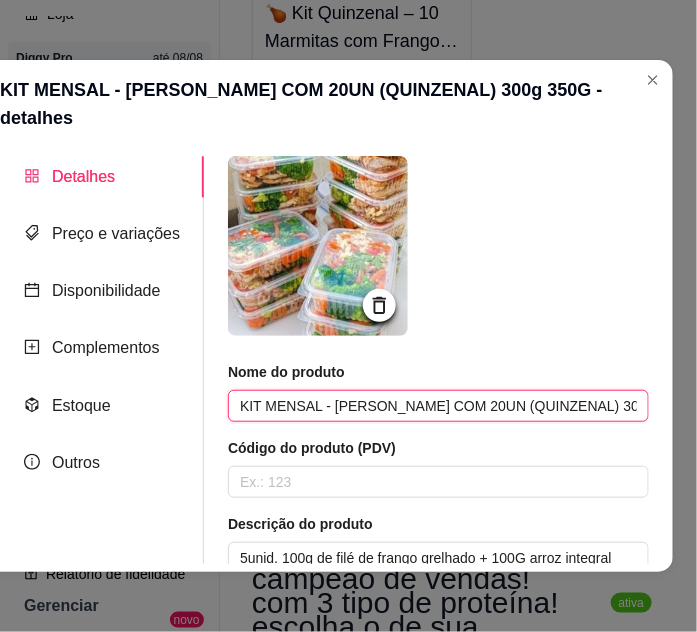 paste on "🍗 Kit Mensal – 20 Marmitas com Frango Porções entre 300g e 350g cada Nutrição e praticidade para 1 mês completo de alimentação saudável!" 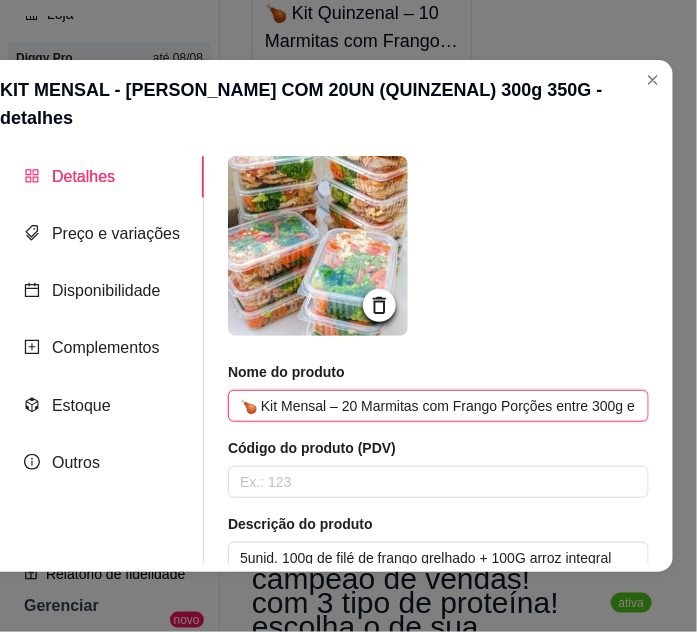 scroll, scrollTop: 0, scrollLeft: 516, axis: horizontal 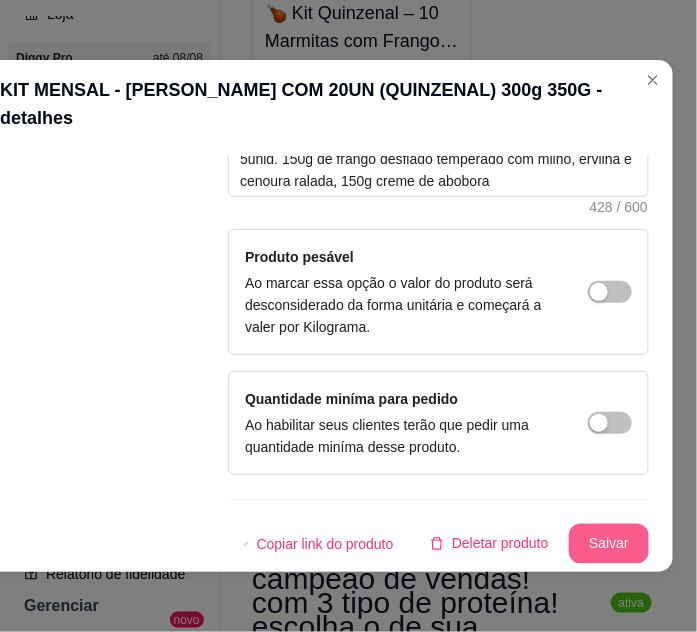 type on "🍗 Kit Mensal – 20 Marmitas com Frango Porções entre 300g e 350g cada Nutrição e praticidade para 1 mês completo de alimentação saudável!" 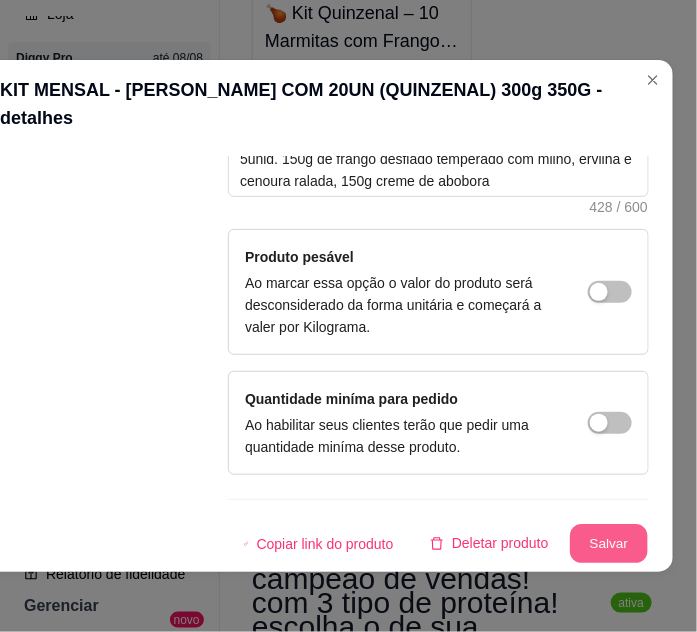 scroll, scrollTop: 0, scrollLeft: 0, axis: both 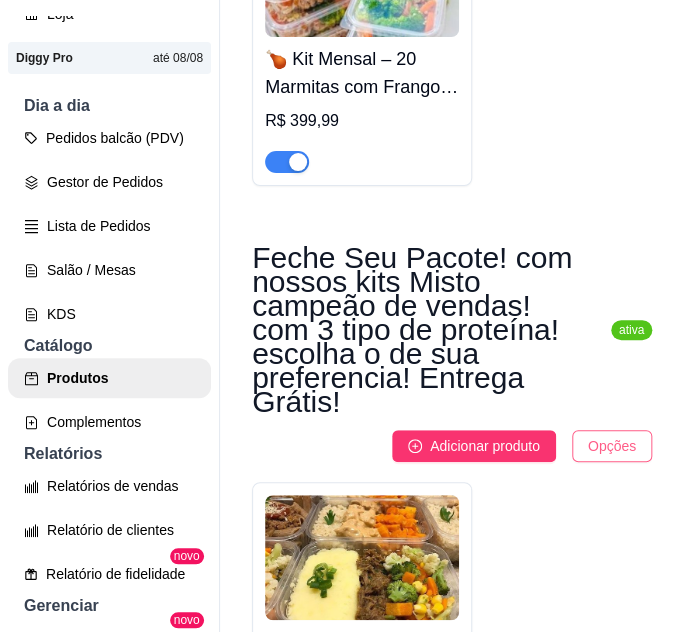 click on "H Home fit comi ... Loja Aberta Loja Diggy Pro até 08/08   Dia a dia Pedidos balcão (PDV) Gestor de Pedidos Lista de Pedidos Salão / Mesas KDS Catálogo Produtos Complementos Relatórios Relatórios de vendas Relatório de clientes Relatório de fidelidade novo Gerenciar Entregadores novo Nota Fiscal (NFC-e) Controle de caixa Controle de fiado Cupons Clientes Estoque Configurações Diggy Planos Precisa de ajuda? Sair Produtos Adicionar categoria Reodernar categorias Aqui você cadastra e gerencia seu produtos e categorias 📋 Já tem sua dieta personalizada com seu nutricionista? Perfeito! Agora é só enviar pra gente ✅ Nós adaptamos seu cardápio com todo cuidado e carinho 💚 Praticidade, sabor e saúde no seu dia a dia! 🍽️🥦 ativa Adicionar produto Opções Seu Plano, Nossa Marmita! Já tem sua dieta? Ótimo! Envia pra gente e preparamos tudo sob medida pra você manter o foco nos resultados!   R$ 0,00 ativa Adicionar produto Opções   R$ 150,00 R$ 280,00 R$ 550,00 ativa Opções" at bounding box center [342, 316] 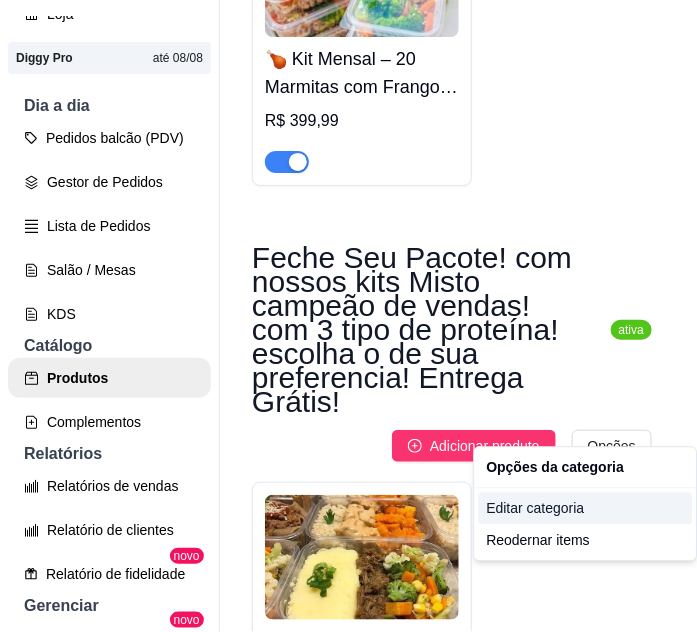 click on "Editar categoria" at bounding box center (585, 509) 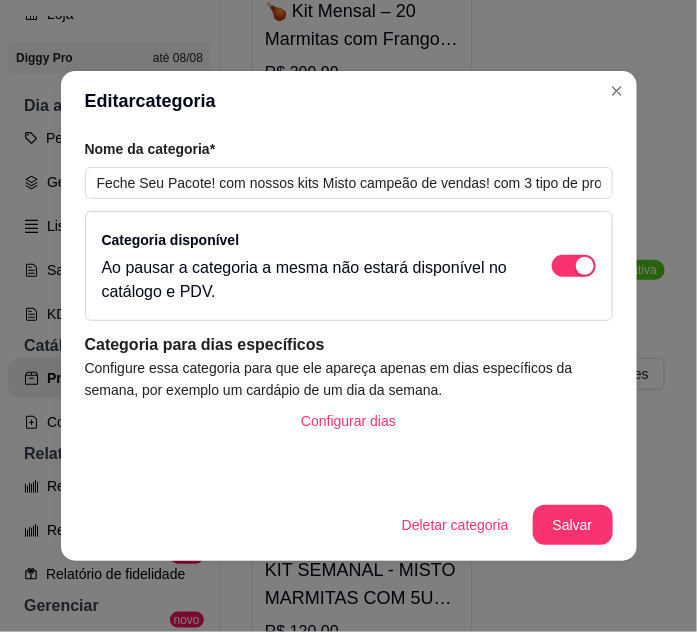 scroll, scrollTop: 3770, scrollLeft: 0, axis: vertical 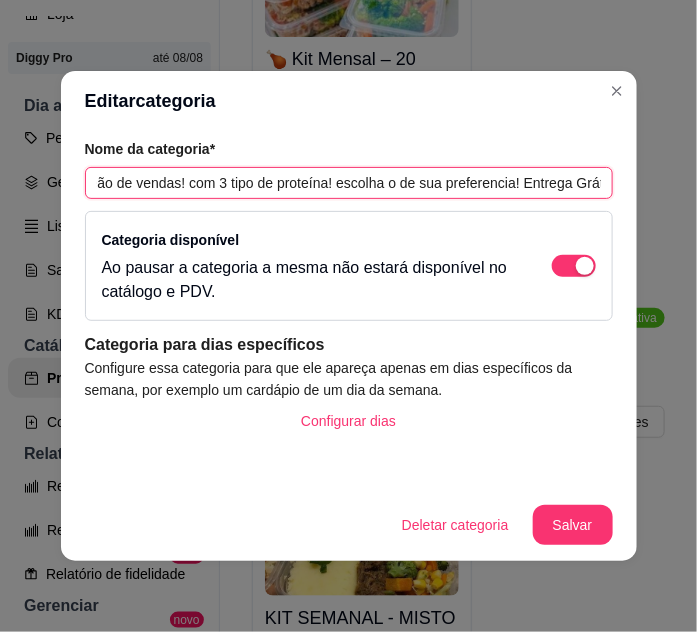 drag, startPoint x: 92, startPoint y: 182, endPoint x: 757, endPoint y: 191, distance: 665.0609 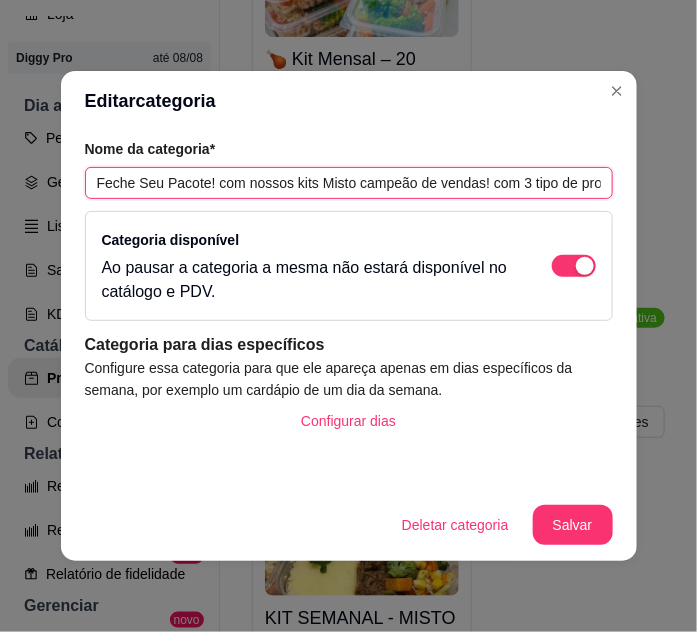 paste on "🏆 Feche Seu Pacote! Conheça nossos kits Misto, campeão de vendas! 🍗🥩🐟 Com 3 tipos de proteína para variar seu cardápio e garantir sabor e nutrição! ✨ Escolha o seu favorito! 🚚 Entrega grátis para facilitar sua rotina saudável" 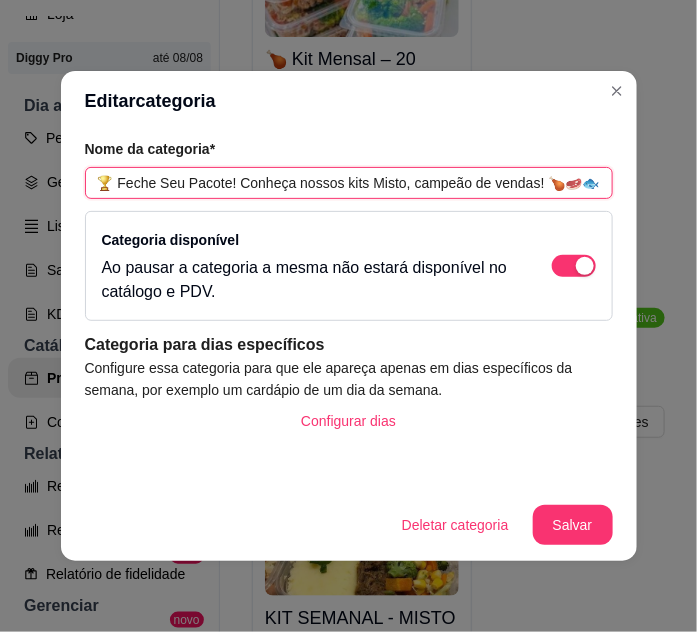 scroll, scrollTop: 0, scrollLeft: 952, axis: horizontal 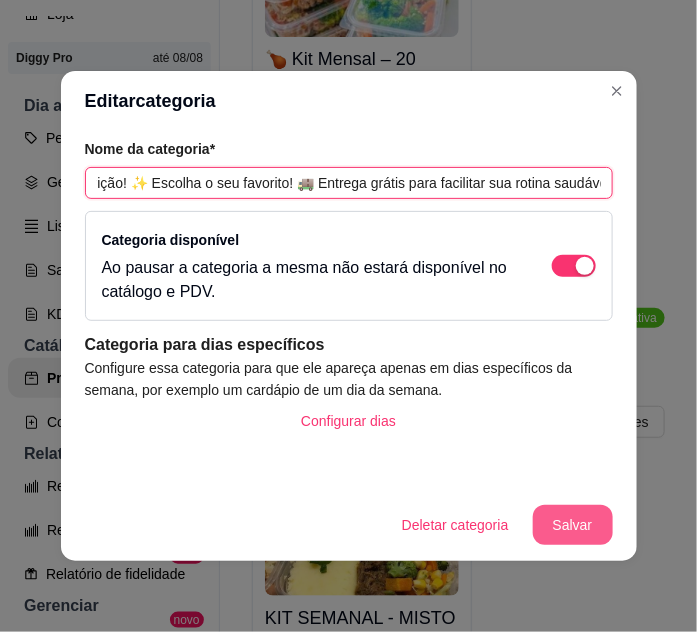 type on "🏆 Feche Seu Pacote! Conheça nossos kits Misto, campeão de vendas! 🍗🥩🐟 Com 3 tipos de proteína para variar seu cardápio e garantir sabor e nutrição! ✨ Escolha o seu favorito! 🚚 Entrega grátis para facilitar sua rotina saudável!" 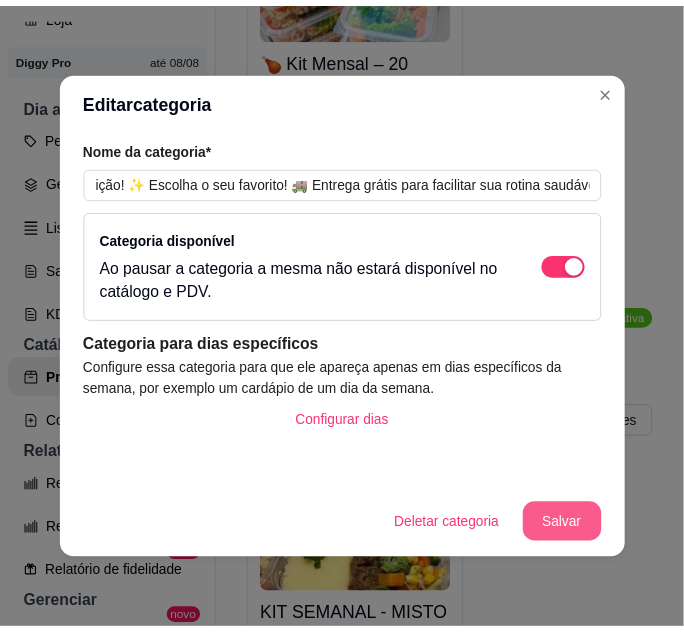 scroll, scrollTop: 0, scrollLeft: 0, axis: both 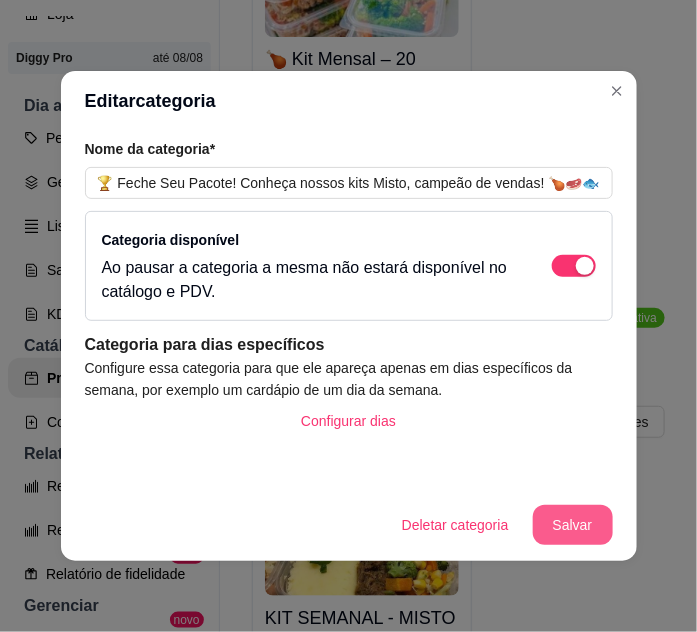 click on "Salvar" at bounding box center [573, 525] 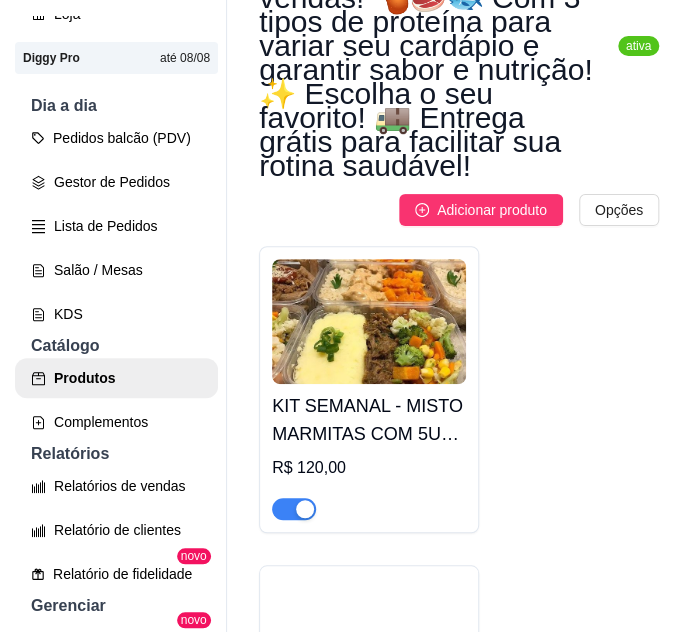 scroll, scrollTop: 4181, scrollLeft: 0, axis: vertical 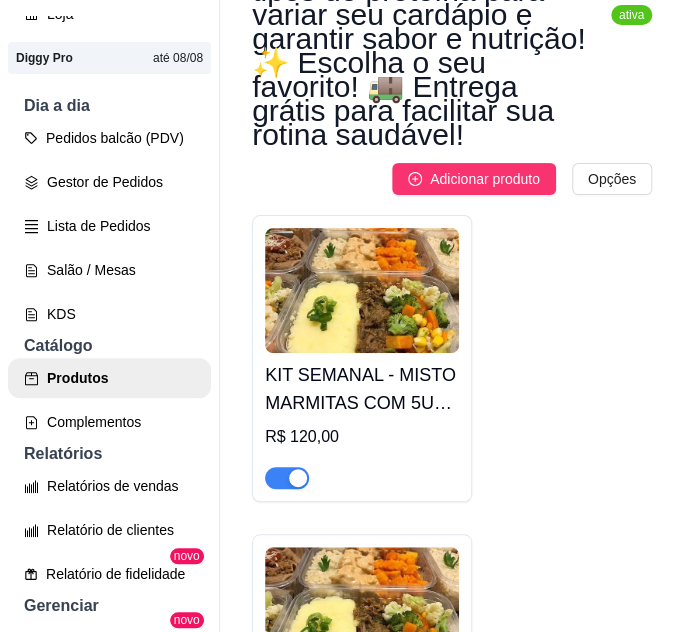 click on "KIT SEMANAL - MISTO MARMITAS COM 5UN ( FRANGO, CARNE BOVINA, PEIXE) (SEMANAL) 300g 350G" at bounding box center (362, 389) 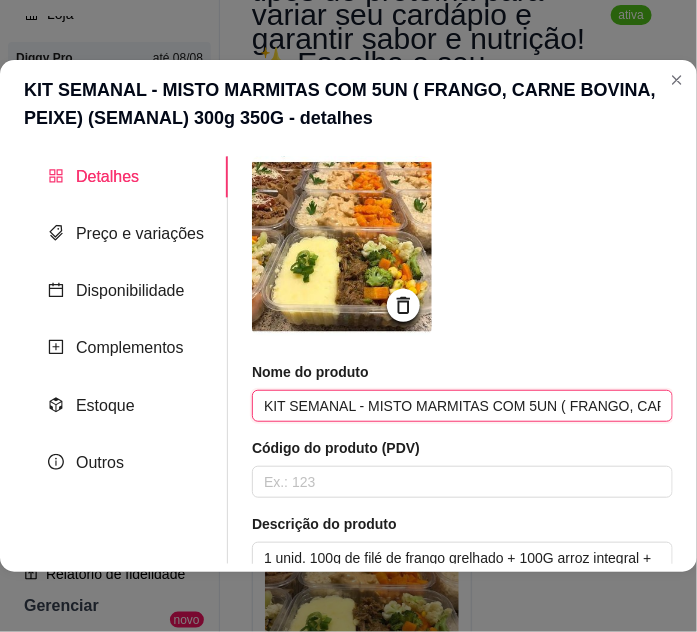 scroll, scrollTop: 0, scrollLeft: 267, axis: horizontal 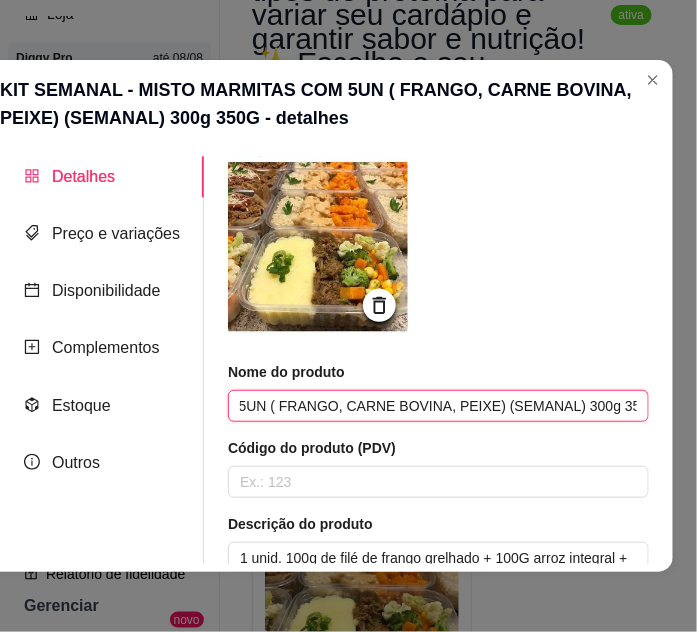 drag, startPoint x: 253, startPoint y: 404, endPoint x: 463, endPoint y: 419, distance: 210.53503 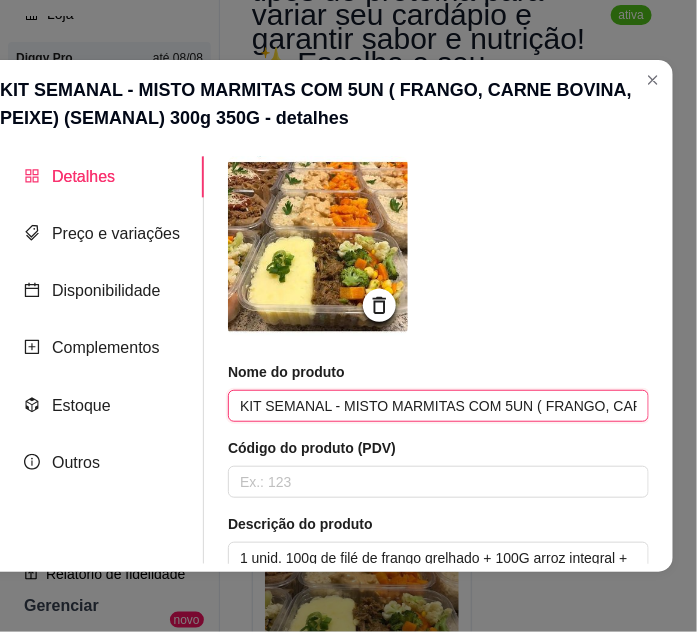 paste on "🥗 Kit Semanal Misto – 5 Marmitas (300g a 350g cada) Inclui proteínas variadas: frango, carne bovina e peixe 🐔🥩🐟 Perfeito para uma semana nutritiva, saborosa e prática!" 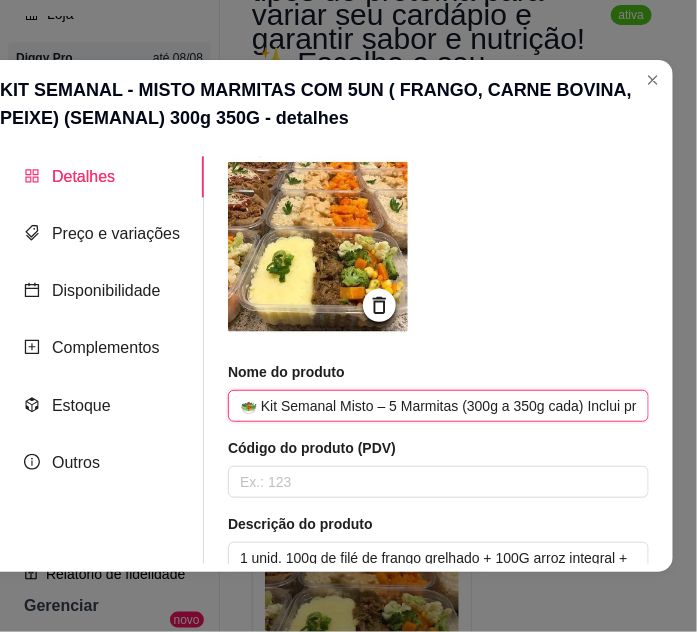 scroll, scrollTop: 0, scrollLeft: 701, axis: horizontal 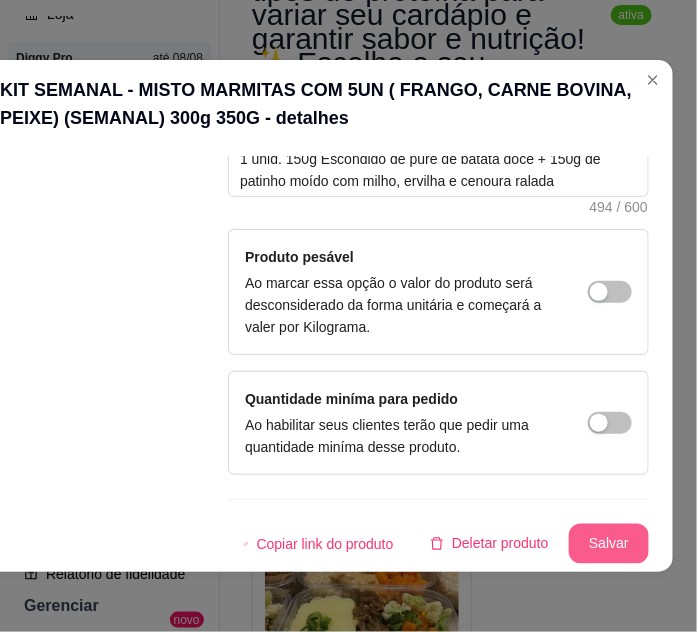 type on "🥗 Kit Semanal Misto – 5 Marmitas (300g a 350g cada) Inclui proteínas variadas: frango, carne bovina e peixe 🐔🥩🐟 Perfeito para uma semana nutritiva, saborosa e prática!" 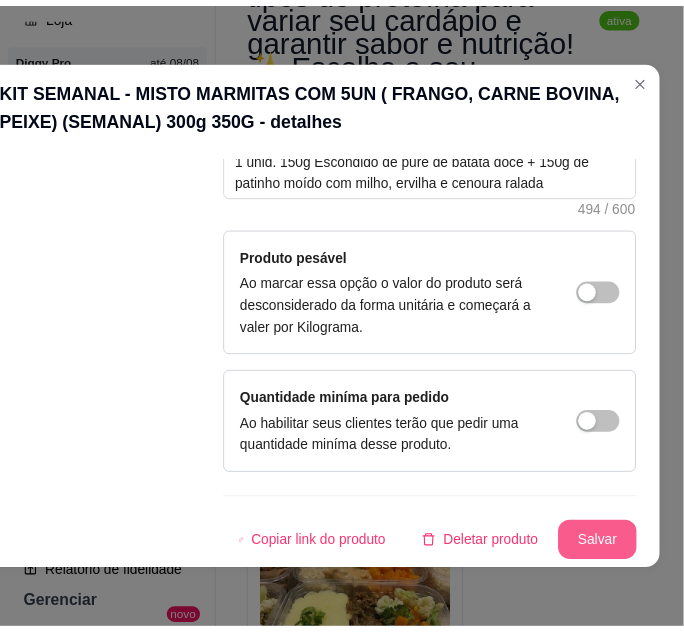 scroll, scrollTop: 0, scrollLeft: 0, axis: both 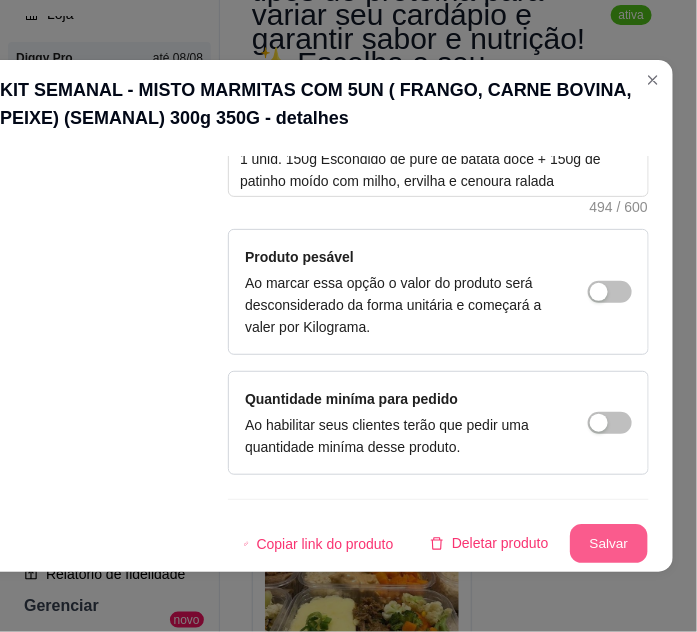 click on "Salvar" at bounding box center [609, 544] 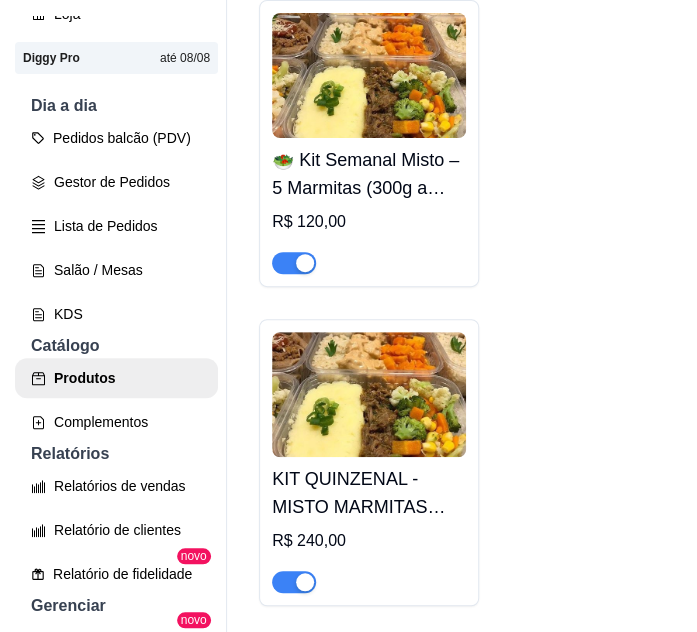 scroll, scrollTop: 4454, scrollLeft: 0, axis: vertical 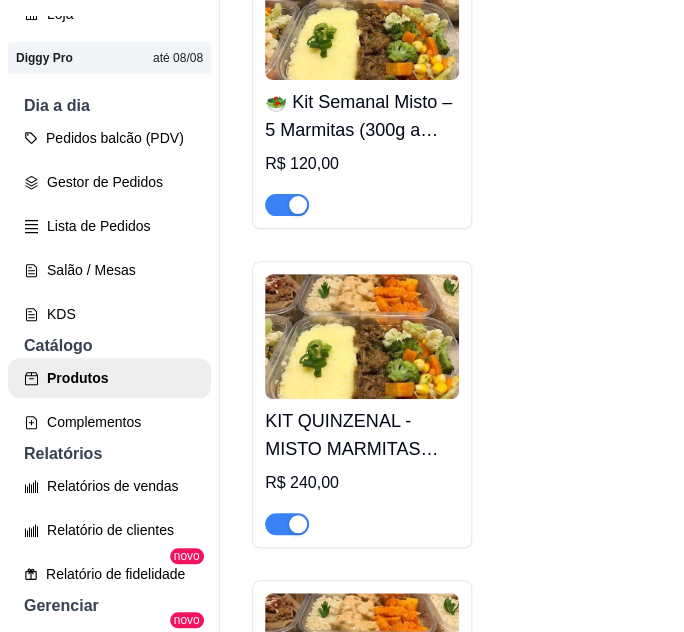 click on "KIT QUINZENAL - MISTO MARMITAS COM 10UN( FRANGO, CARNE BOVINA, PEIXE) (QUIZENAL) 300g 350G" at bounding box center (362, 435) 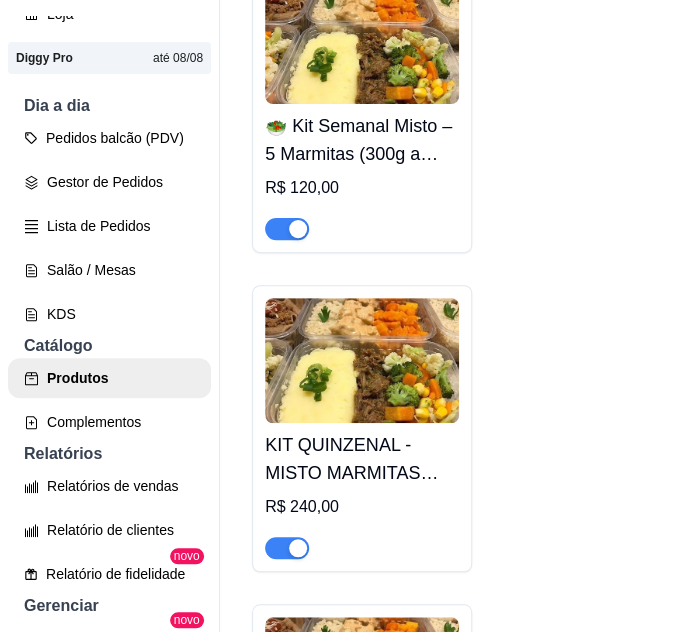 type 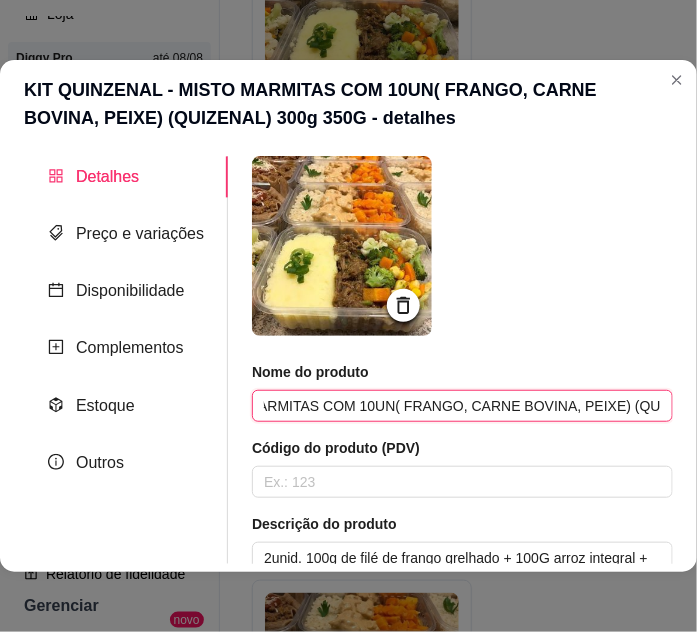 scroll, scrollTop: 0, scrollLeft: 288, axis: horizontal 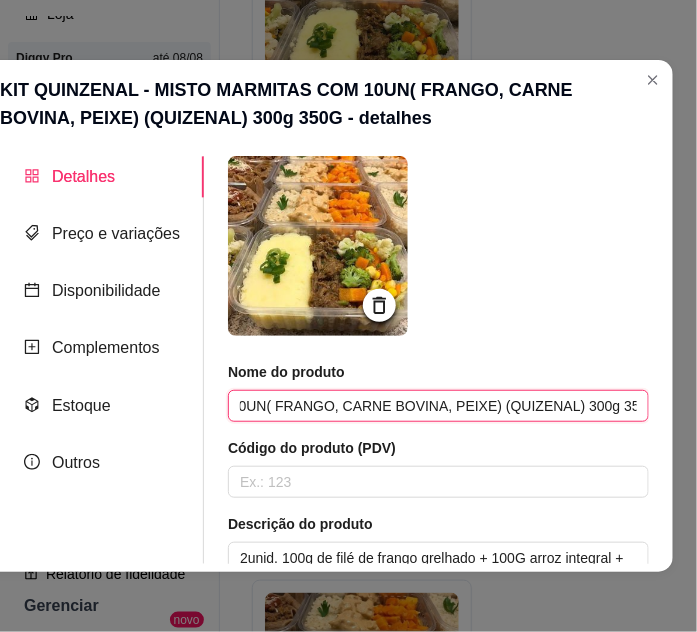 drag, startPoint x: 250, startPoint y: 402, endPoint x: 778, endPoint y: 426, distance: 528.54517 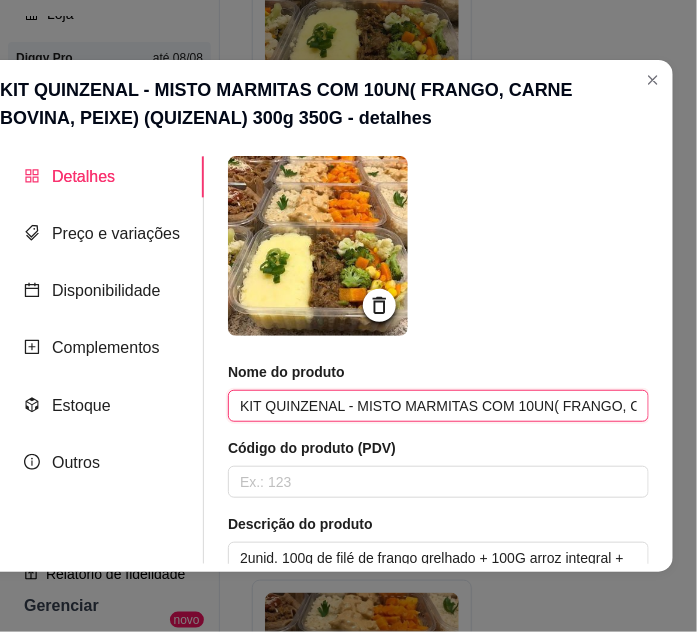 paste on "🥗 Kit Quinzenal Misto – 10 Marmitas (300g a 350g cada) Combinação nutritiva de proteínas: frango, carne bovina e peixe 🐔🥩🐟 Praticidade e sabor para 15 dias de alimentação equilibrada!" 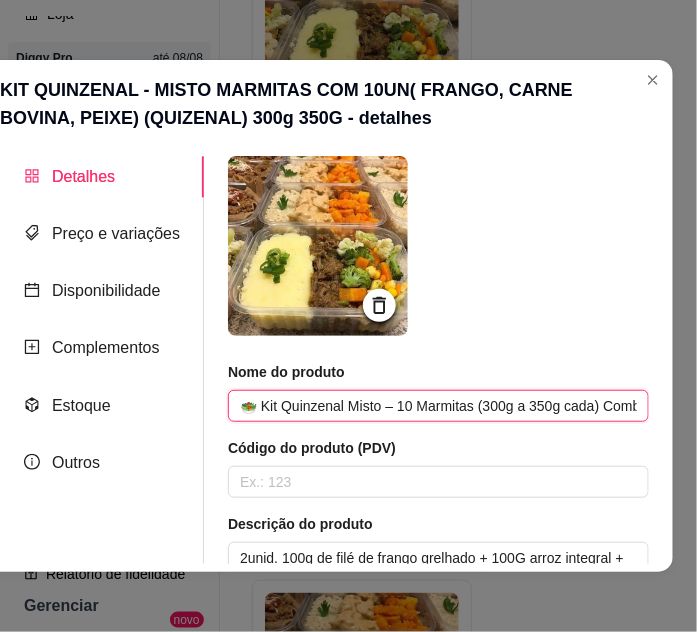 scroll, scrollTop: 0, scrollLeft: 815, axis: horizontal 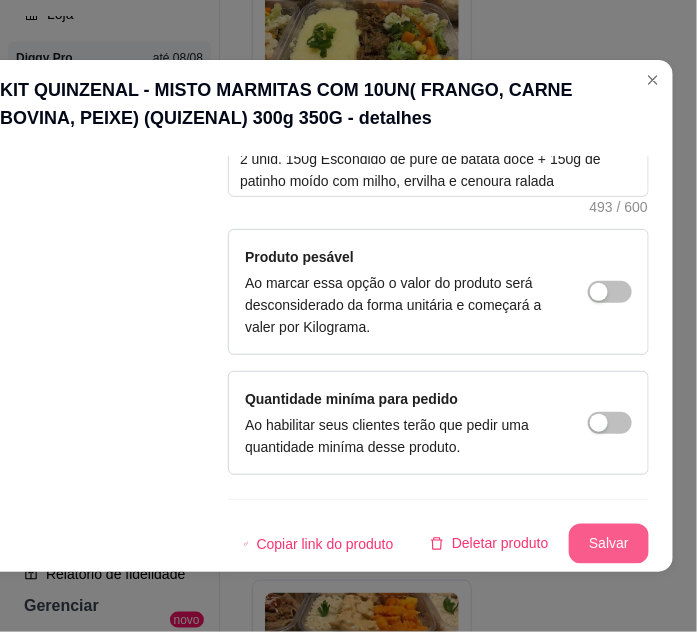 type on "🥗 Kit Quinzenal Misto – 10 Marmitas (300g a 350g cada) Combinação nutritiva de proteínas: frango, carne bovina e peixe 🐔🥩🐟 Praticidade e sabor para 15 dias de alimentação equilibrada!" 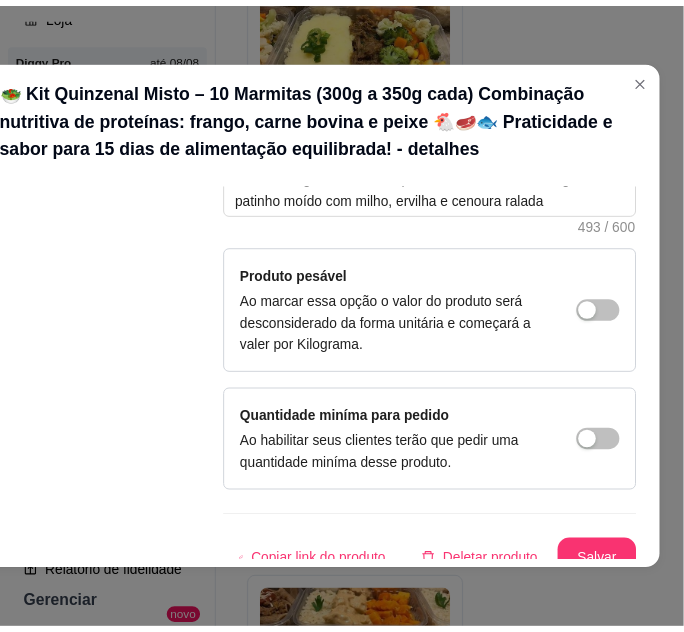 scroll, scrollTop: 568, scrollLeft: 0, axis: vertical 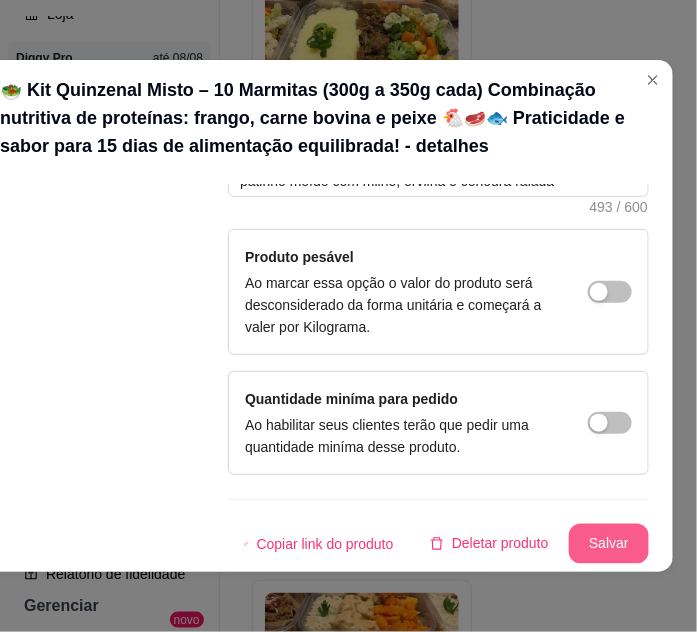 click on "Salvar" at bounding box center (609, 544) 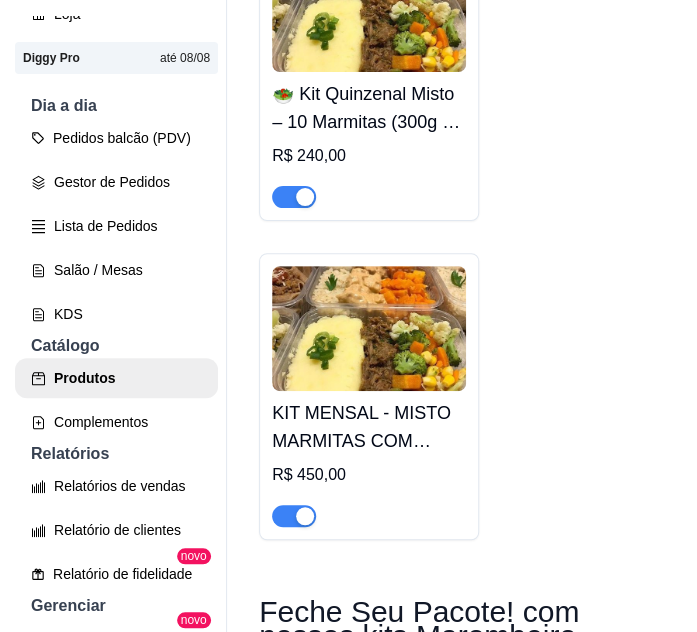 scroll, scrollTop: 4818, scrollLeft: 0, axis: vertical 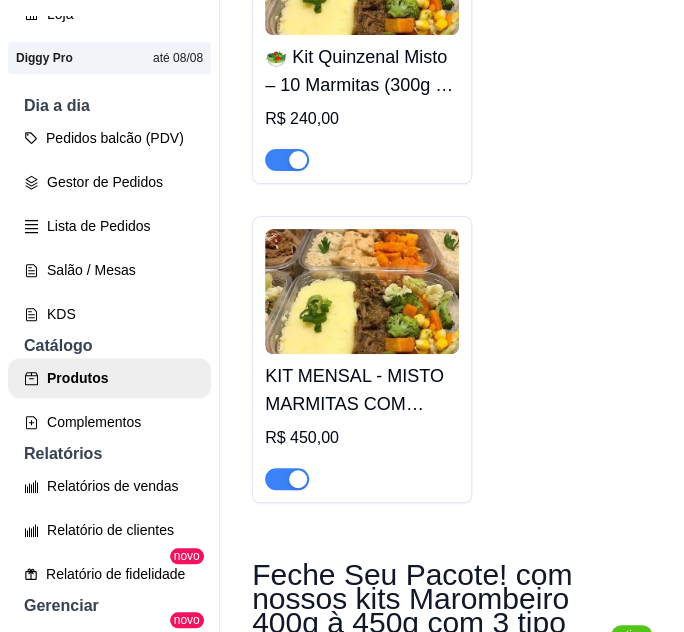 click on "KIT MENSAL - MISTO MARMITAS COM 20UN( FRANGO, CARNE BOVINA, PEIXE) (QUIZENAL) 300g 350G" at bounding box center [362, 390] 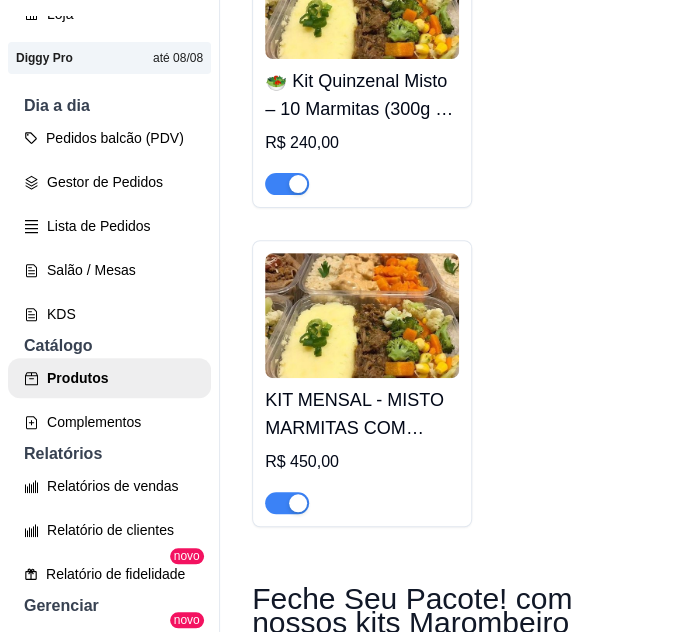 type 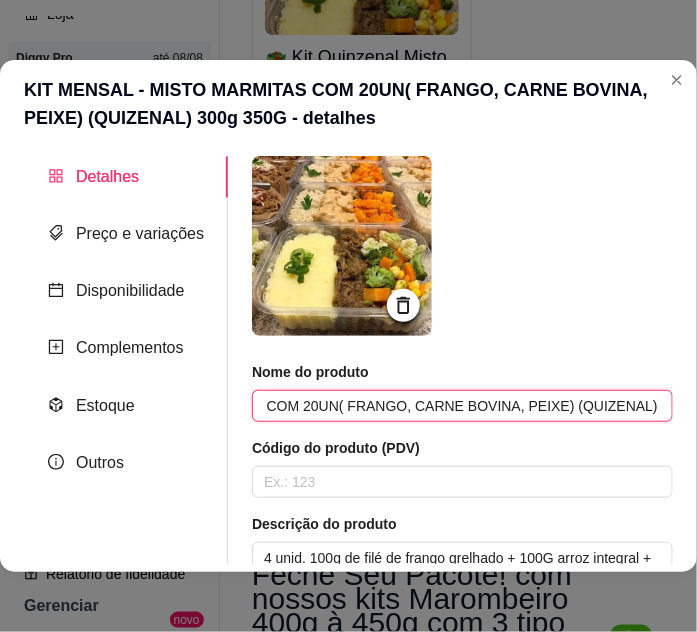 scroll, scrollTop: 0, scrollLeft: 265, axis: horizontal 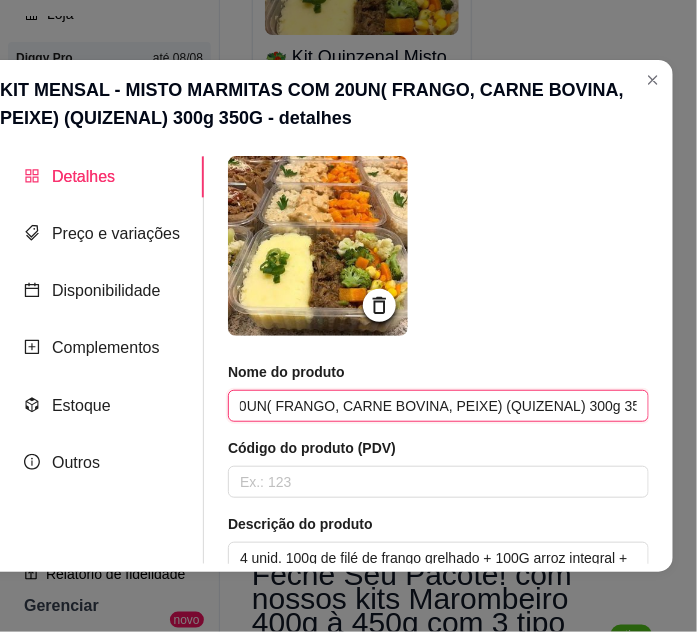 drag, startPoint x: 255, startPoint y: 402, endPoint x: 487, endPoint y: 403, distance: 232.00215 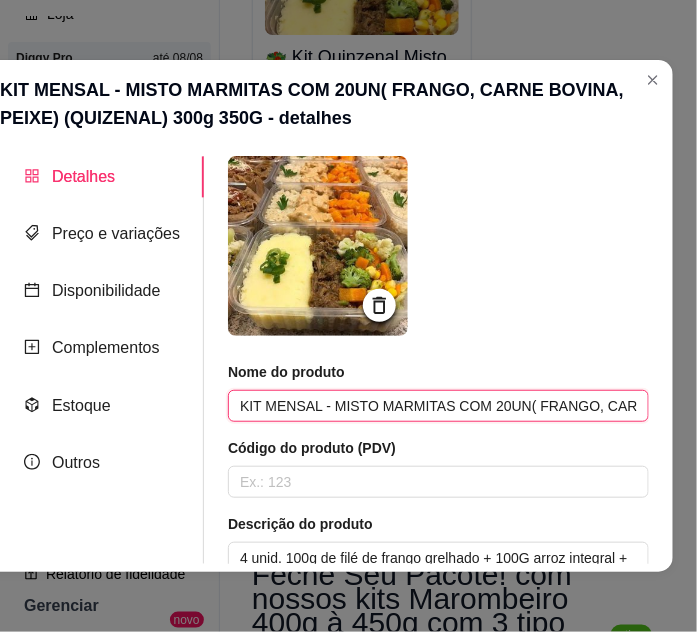 paste on "🥗 Kit Mensal Misto – 20 Marmitas (300g a 350g cada) Variedade e nutrição com frango, carne bovina e peixe 🐔🥩🐟 Praticidade para um mês completo de refeições saudáveis e balanceadas!" 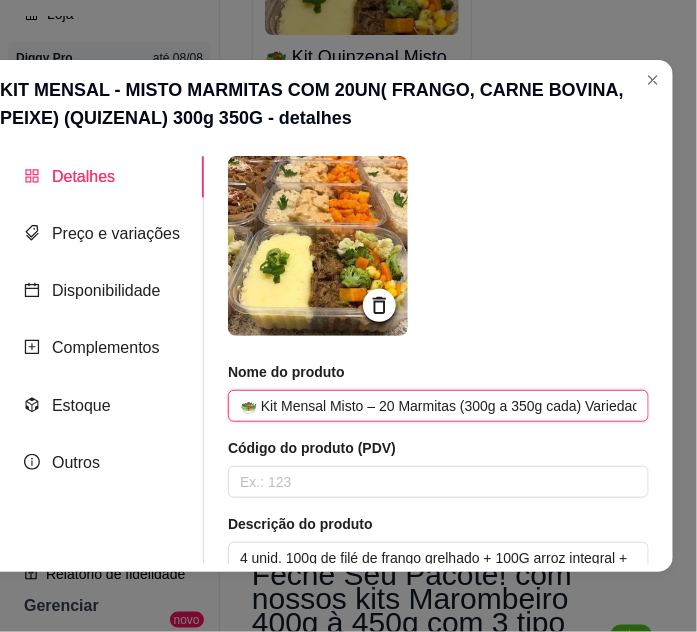 scroll, scrollTop: 0, scrollLeft: 819, axis: horizontal 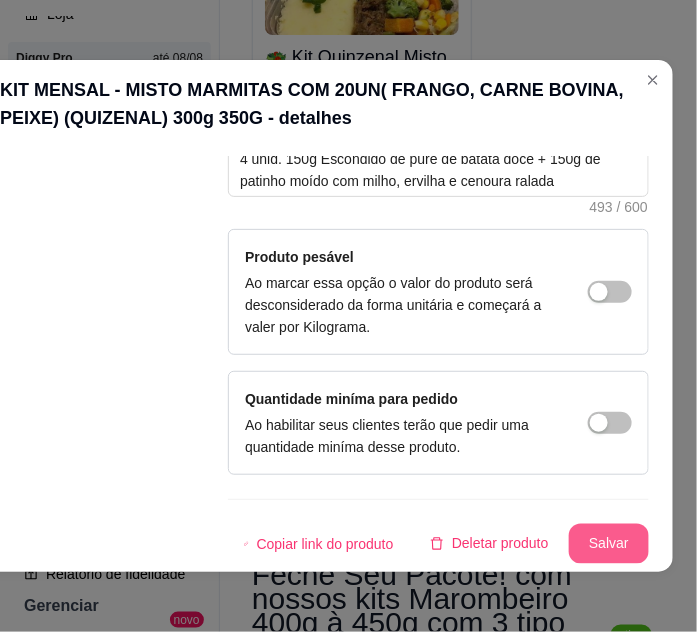 type on "🥗 Kit Mensal Misto – 20 Marmitas (300g a 350g cada) Variedade e nutrição com frango, carne bovina e peixe 🐔🥩🐟 Praticidade para um mês completo de refeições saudáveis e balanceadas!" 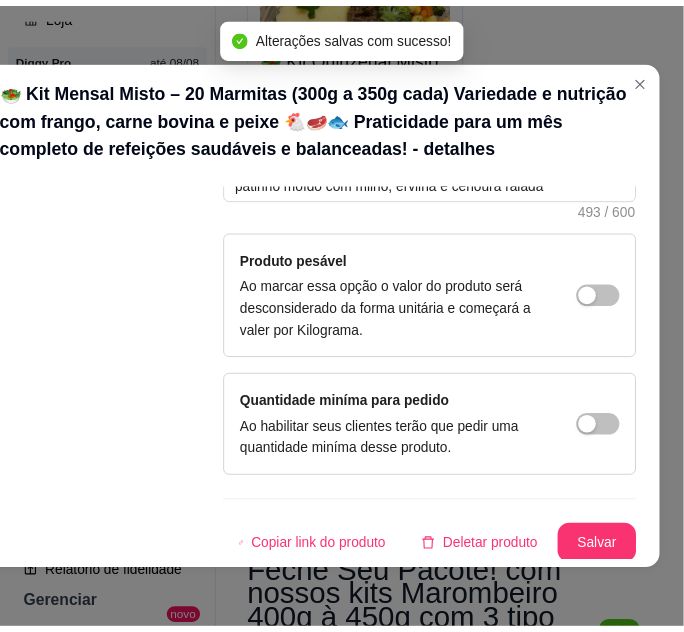 scroll, scrollTop: 568, scrollLeft: 0, axis: vertical 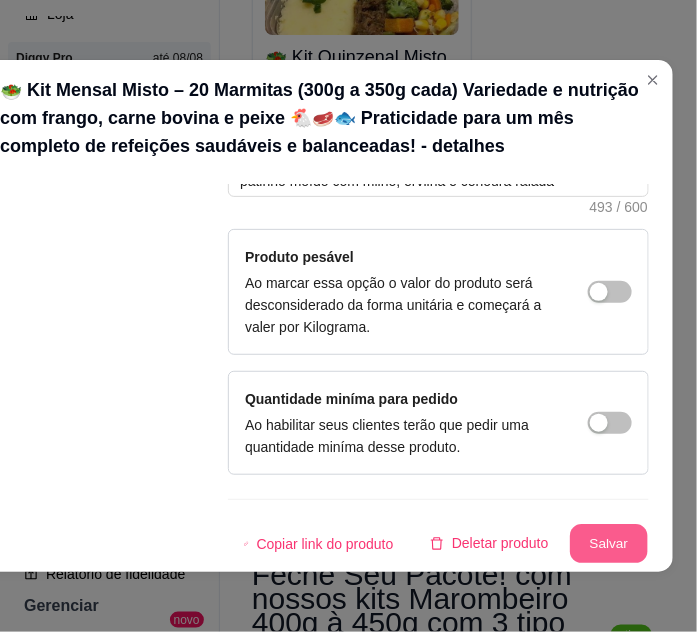 click on "Salvar" at bounding box center (609, 544) 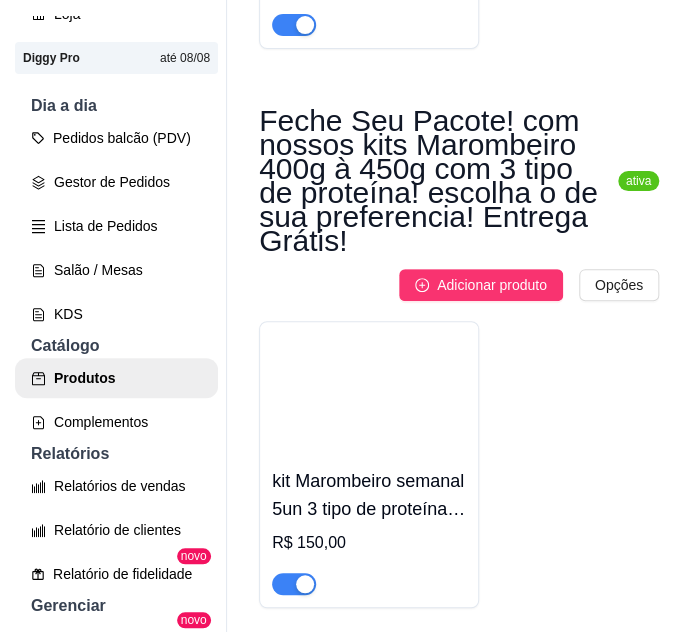 scroll, scrollTop: 5181, scrollLeft: 0, axis: vertical 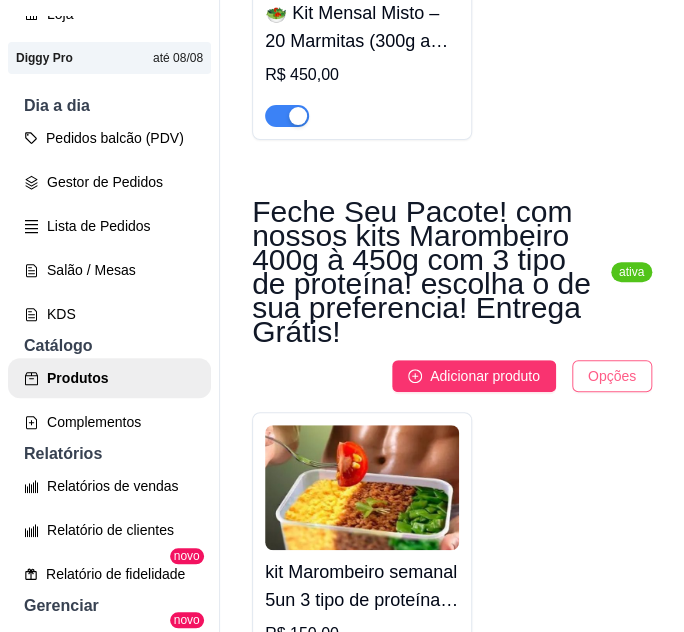 click on "H Home fit comi ... Loja Aberta Loja Diggy Pro até 08/08   Dia a dia Pedidos balcão (PDV) Gestor de Pedidos Lista de Pedidos Salão / Mesas KDS Catálogo Produtos Complementos Relatórios Relatórios de vendas Relatório de clientes Relatório de fidelidade novo Gerenciar Entregadores novo Nota Fiscal (NFC-e) Controle de caixa Controle de fiado Cupons Clientes Estoque Configurações Diggy Planos Precisa de ajuda? Sair Produtos Adicionar categoria Reodernar categorias Aqui você cadastra e gerencia seu produtos e categorias 📋 Já tem sua dieta personalizada com seu nutricionista? Perfeito! Agora é só enviar pra gente ✅ Nós adaptamos seu cardápio com todo cuidado e carinho 💚 Praticidade, sabor e saúde no seu dia a dia! 🍽️🥦 ativa Adicionar produto Opções Seu Plano, Nossa Marmita! Já tem sua dieta? Ótimo! Envia pra gente e preparamos tudo sob medida pra você manter o foco nos resultados!   R$ 0,00 ativa Adicionar produto Opções   R$ 150,00 R$ 280,00 R$ 550,00 ativa Opções" at bounding box center [342, 316] 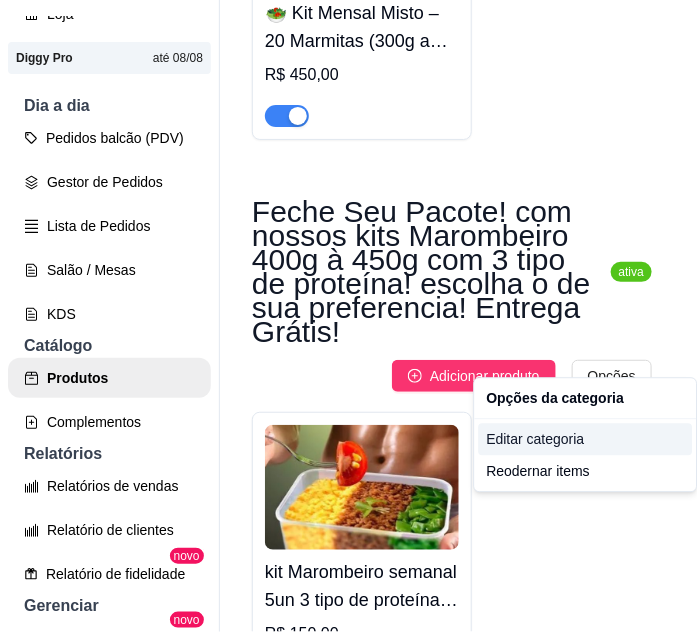 click on "Editar categoria" at bounding box center [585, 439] 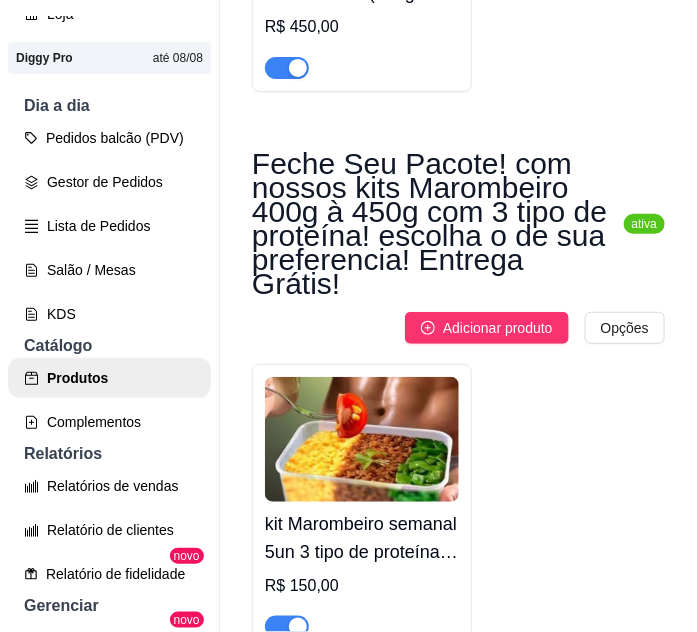 scroll, scrollTop: 5109, scrollLeft: 0, axis: vertical 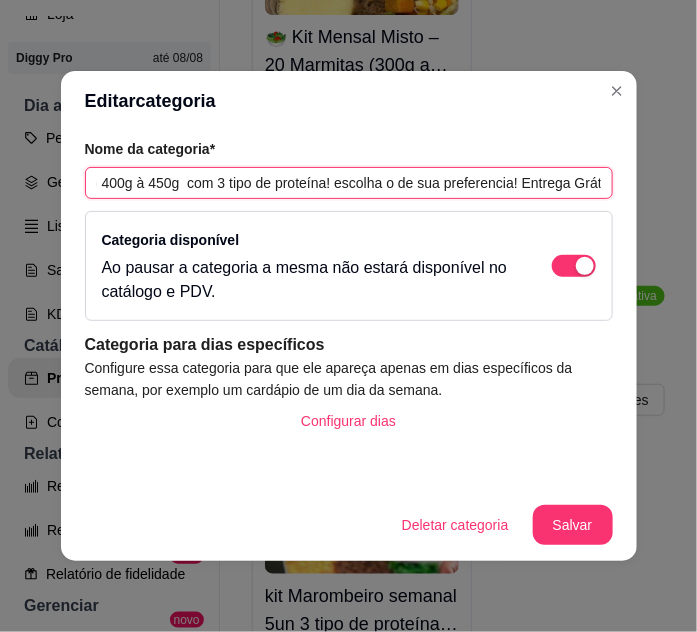 drag, startPoint x: 90, startPoint y: 180, endPoint x: 680, endPoint y: 234, distance: 592.466 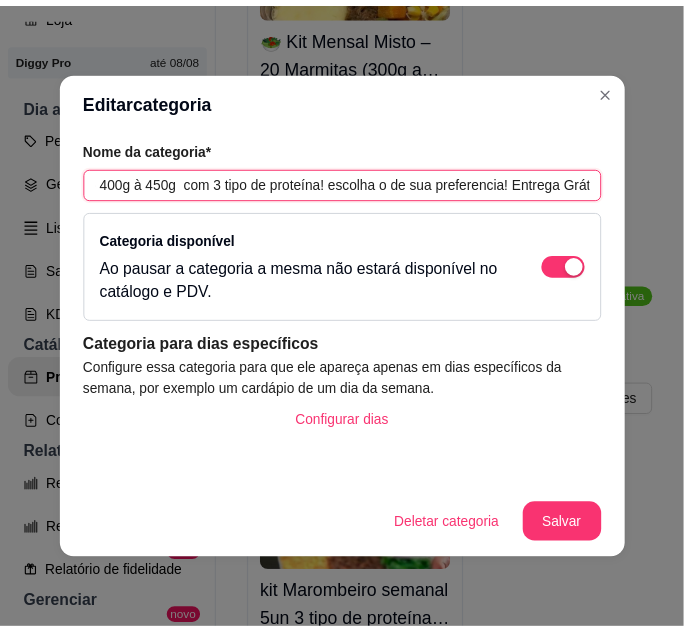 scroll, scrollTop: 0, scrollLeft: 0, axis: both 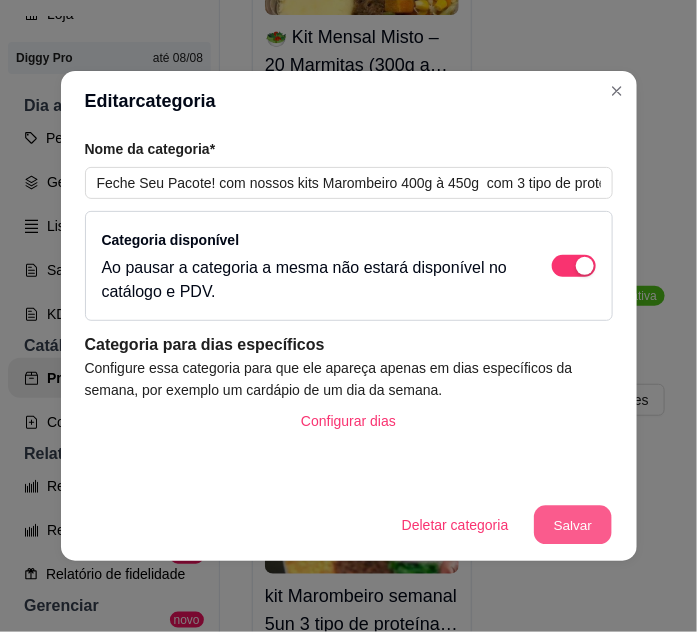 click on "Salvar" at bounding box center [573, 525] 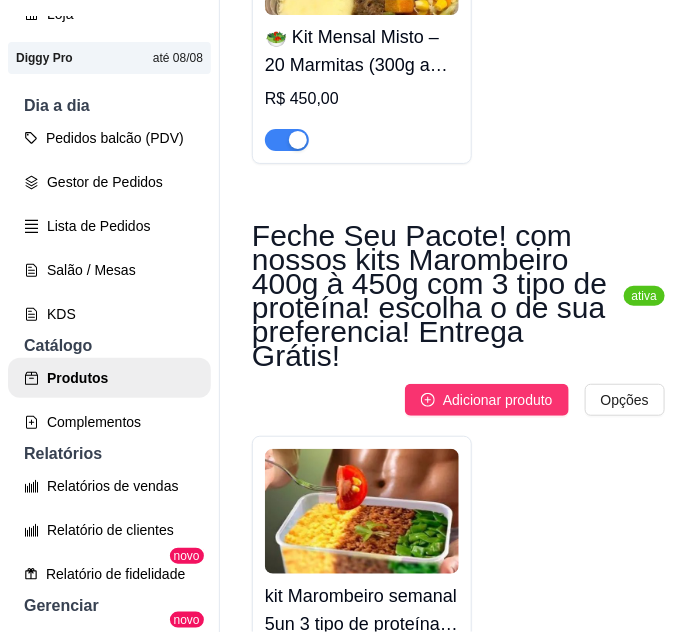 scroll, scrollTop: 5181, scrollLeft: 0, axis: vertical 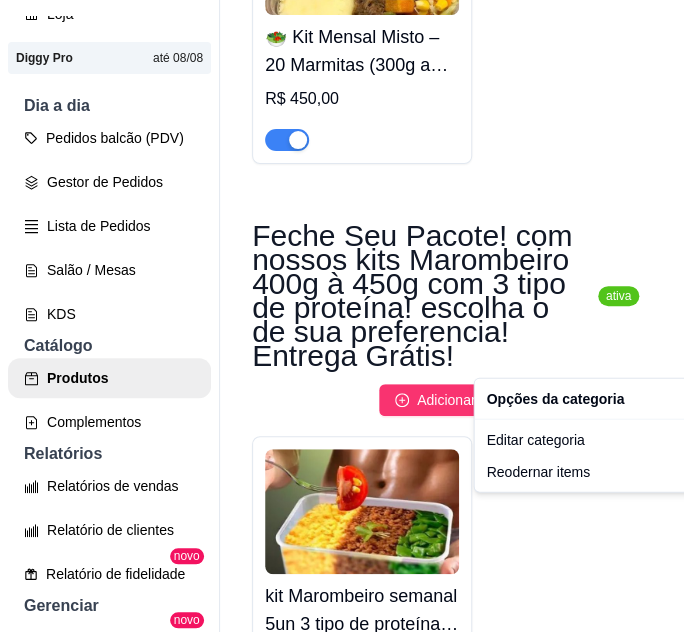 click on "H Home fit comi ... Loja Aberta Loja Diggy Pro até 08/08   Dia a dia Pedidos balcão (PDV) Gestor de Pedidos Lista de Pedidos Salão / Mesas KDS Catálogo Produtos Complementos Relatórios Relatórios de vendas Relatório de clientes Relatório de fidelidade novo Gerenciar Entregadores novo Nota Fiscal (NFC-e) Controle de caixa Controle de fiado Cupons Clientes Estoque Configurações Diggy Planos Precisa de ajuda? Sair Produtos Adicionar categoria Reodernar categorias Aqui você cadastra e gerencia seu produtos e categorias 📋 Já tem sua dieta personalizada com seu nutricionista? Perfeito! Agora é só enviar pra gente ✅ Nós adaptamos seu cardápio com todo cuidado e carinho 💚 Praticidade, sabor e saúde no seu dia a dia! 🍽️🥦 ativa Adicionar produto Opções Seu Plano, Nossa Marmita! Já tem sua dieta? Ótimo! Envia pra gente e preparamos tudo sob medida pra você manter o foco nos resultados!   R$ 0,00 ativa Adicionar produto Opções   R$ 150,00 R$ 280,00 R$ 550,00 ativa Opções" at bounding box center [342, 316] 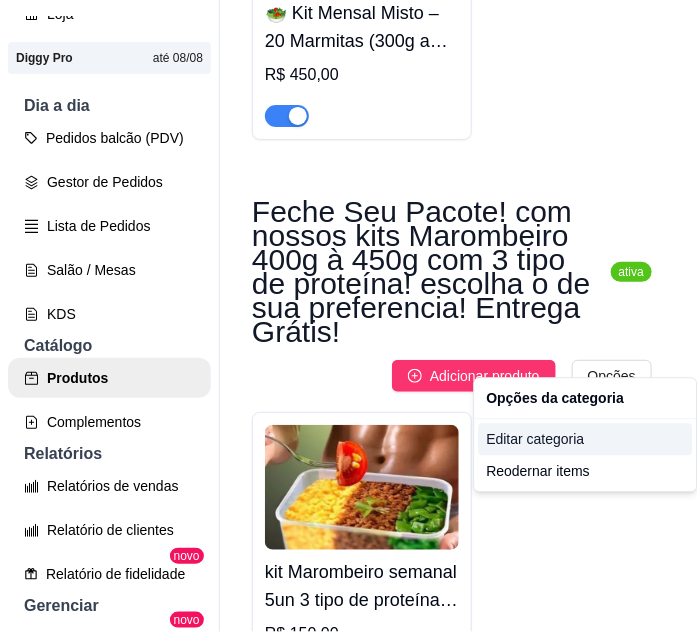 click on "Editar categoria" at bounding box center (585, 439) 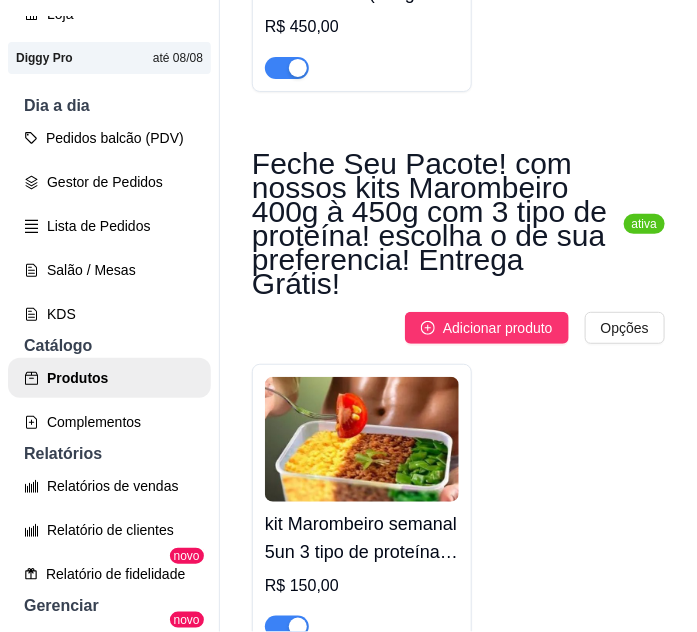 scroll, scrollTop: 5109, scrollLeft: 0, axis: vertical 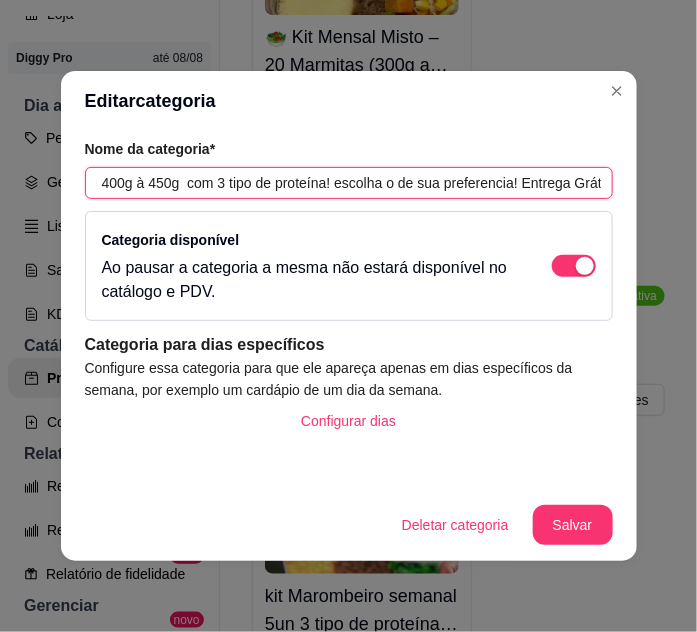 drag, startPoint x: 97, startPoint y: 185, endPoint x: 730, endPoint y: 214, distance: 633.66394 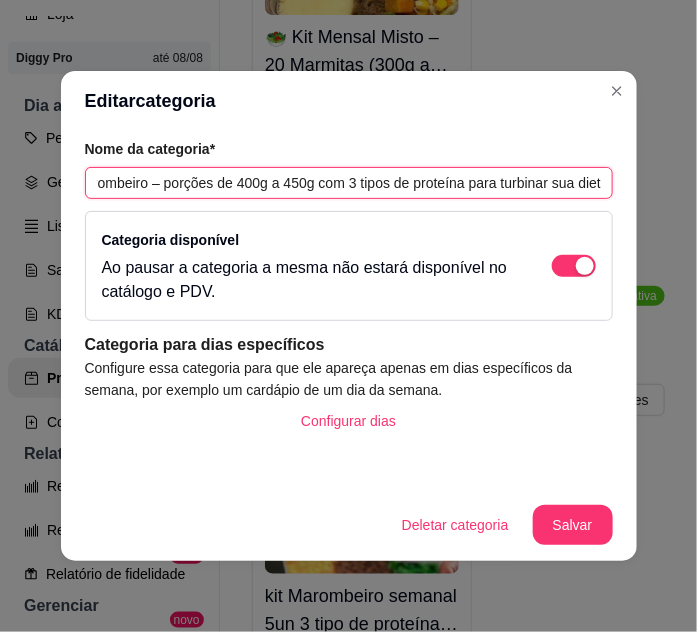 scroll, scrollTop: 0, scrollLeft: 720, axis: horizontal 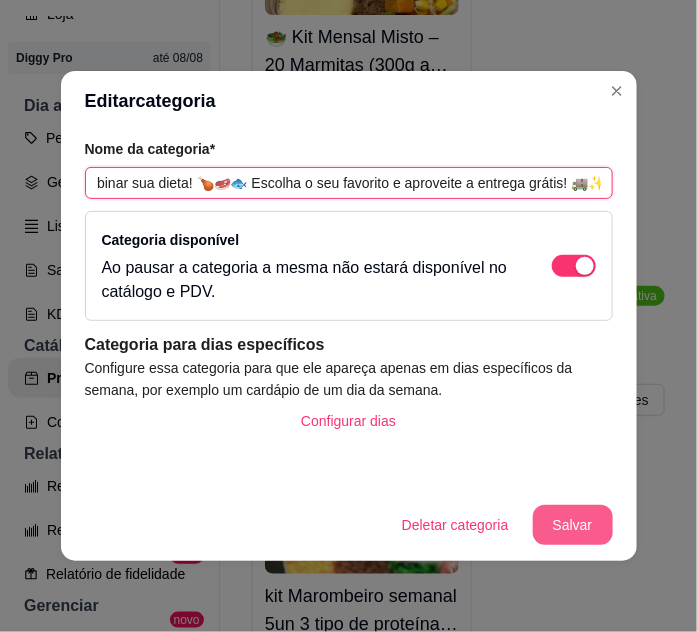 type on "💪 Feche Seu Pacote! Conheça nossos kits Marombeiro – porções de 400g a 450g com 3 tipos de proteína para turbinar sua dieta! 🍗🥩🐟 Escolha o seu favorito e aproveite a entrega grátis! 🚚✨" 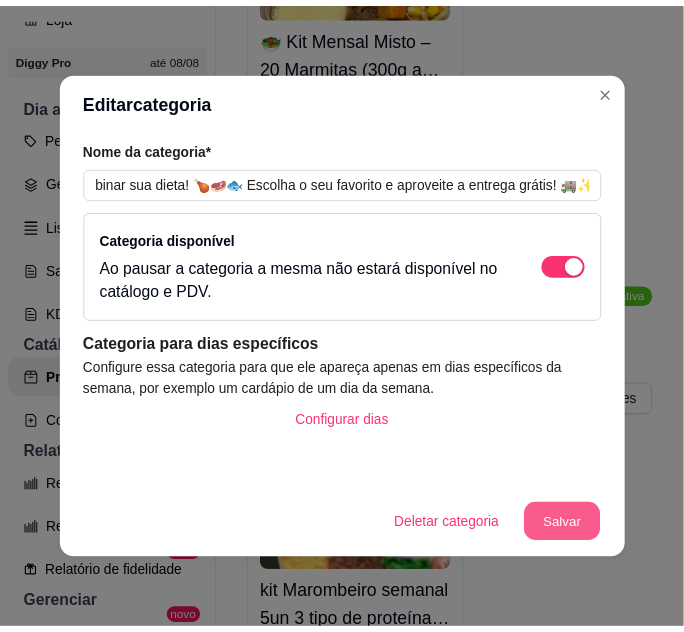 scroll, scrollTop: 0, scrollLeft: 0, axis: both 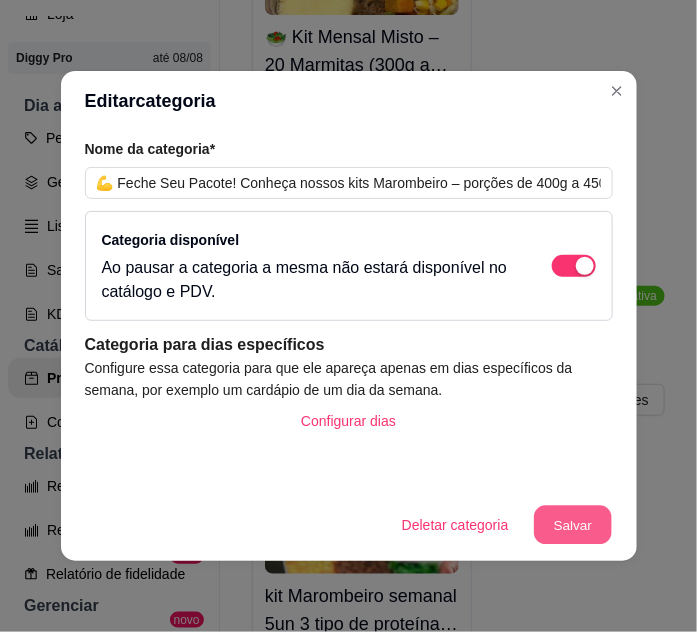 click on "Salvar" at bounding box center [573, 525] 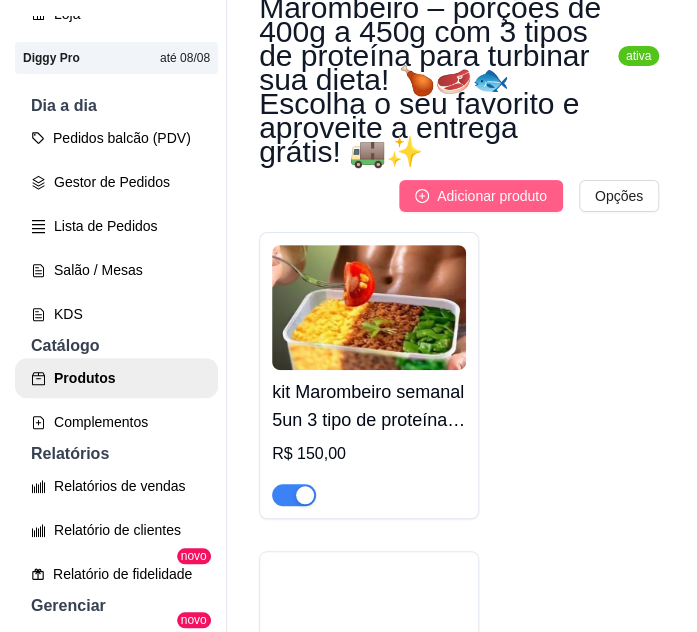 scroll, scrollTop: 5454, scrollLeft: 0, axis: vertical 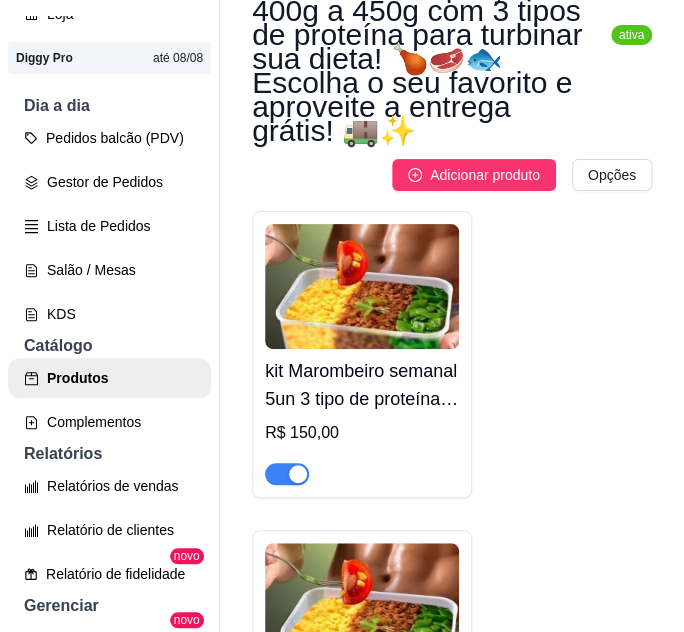 click on "kit Marombeiro semanal 5un  3 tipo de proteína - (FRANGO, CARNE BOVINA, PEIXE) 400G 450G" at bounding box center [362, 385] 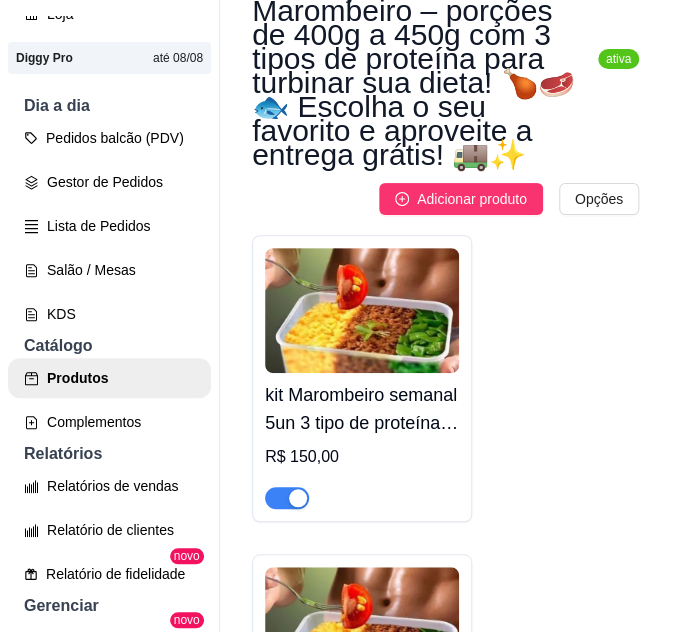 type 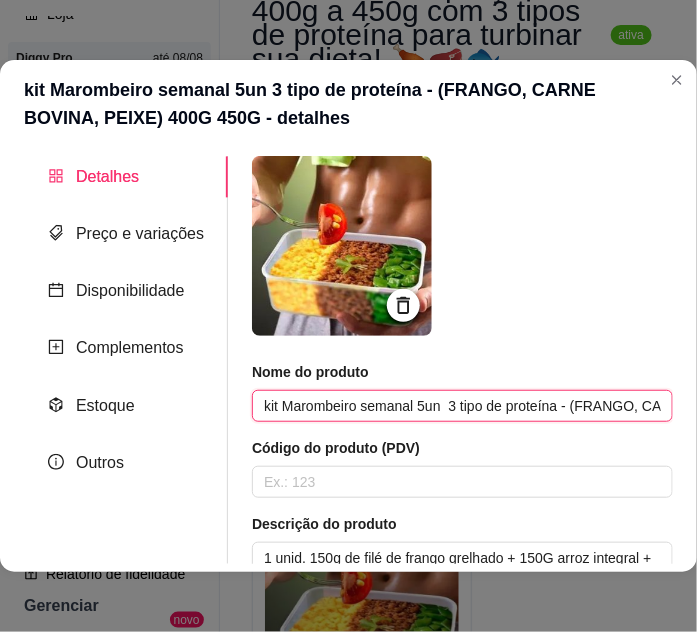 scroll, scrollTop: 0, scrollLeft: 217, axis: horizontal 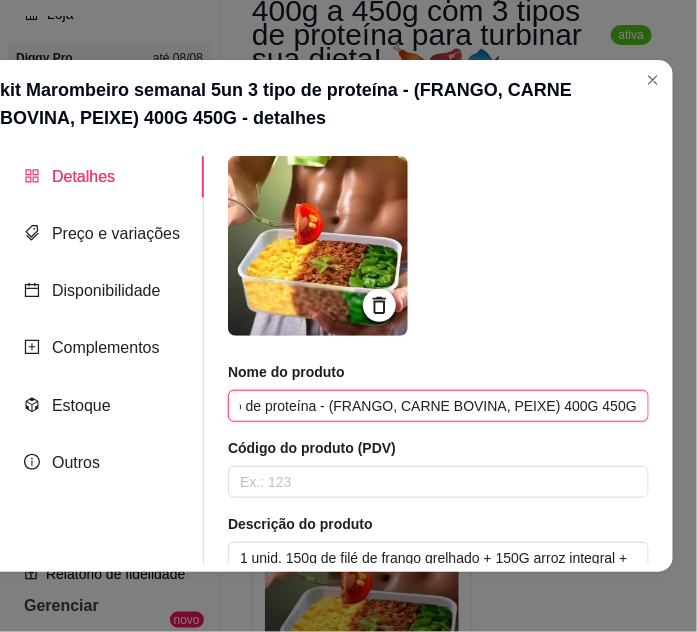 drag, startPoint x: 250, startPoint y: 405, endPoint x: 514, endPoint y: 420, distance: 264.42578 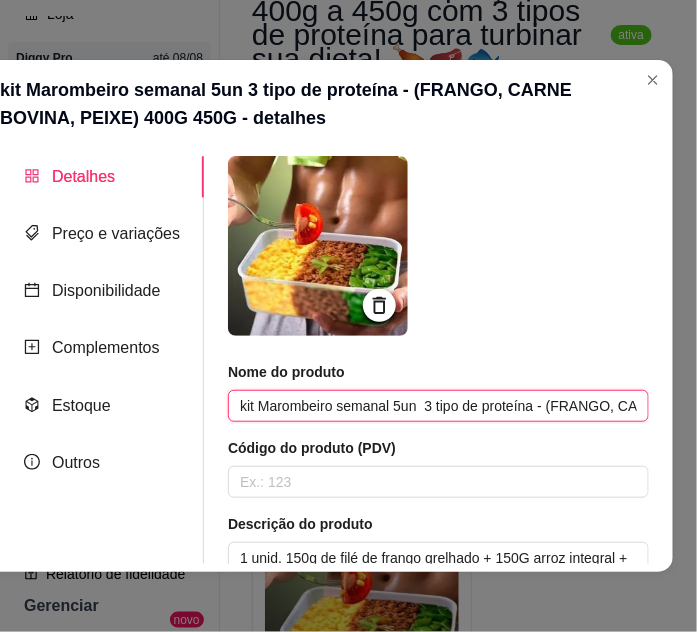 paste on "💪 Kit Marombeiro Semanal – 5 Marmitas (400g a 450g cada) Com 3 tipos de proteína: frango, carne bovina e peixe 🍗🥩🐟 Ideal para quem busca uma alimentação reforçada, nutritiva e prática durante a semana!" 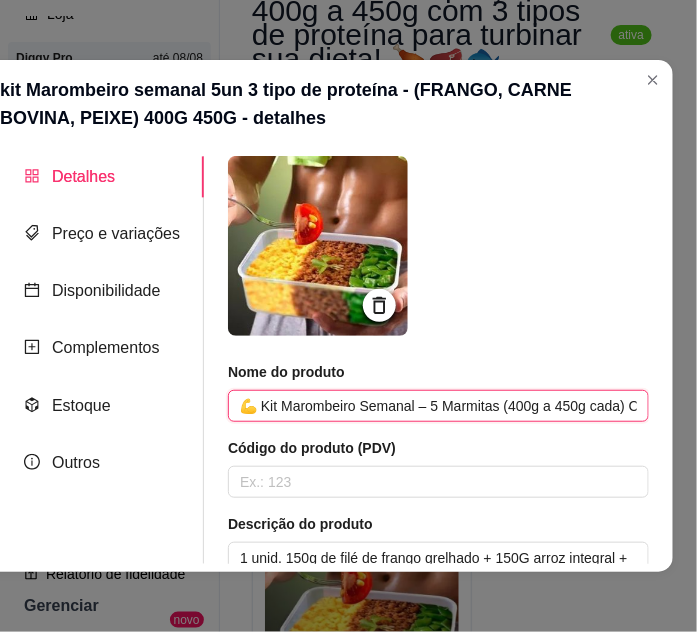 scroll, scrollTop: 0, scrollLeft: 949, axis: horizontal 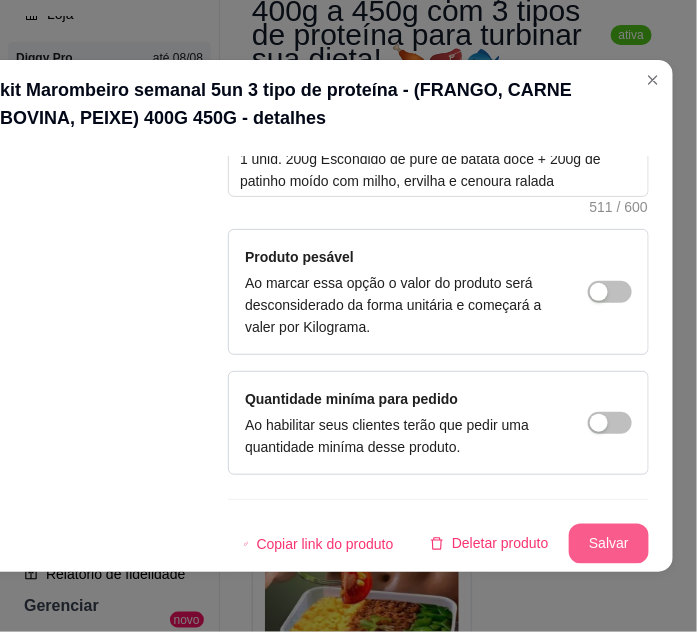 type on "💪 Kit Marombeiro Semanal – 5 Marmitas (400g a 450g cada) Com 3 tipos de proteína: frango, carne bovina e peixe 🍗🥩🐟 Ideal para quem busca uma alimentação reforçada, nutritiva e prática durante a semana!" 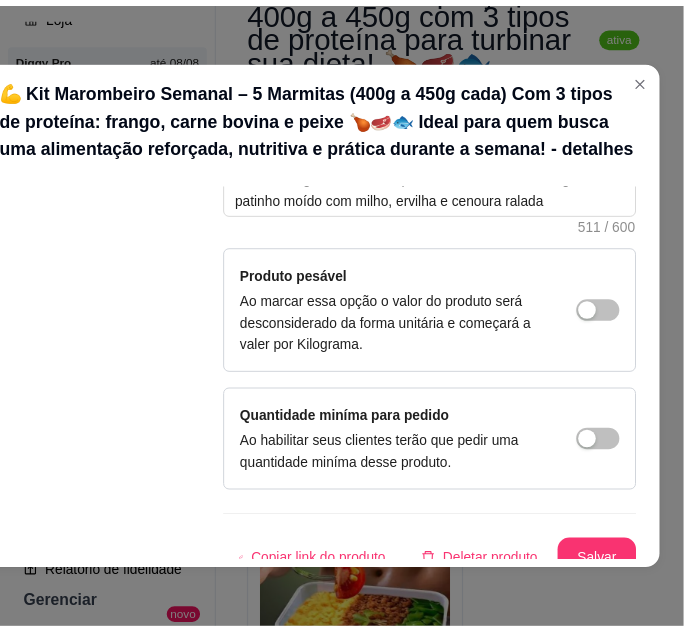 scroll, scrollTop: 568, scrollLeft: 0, axis: vertical 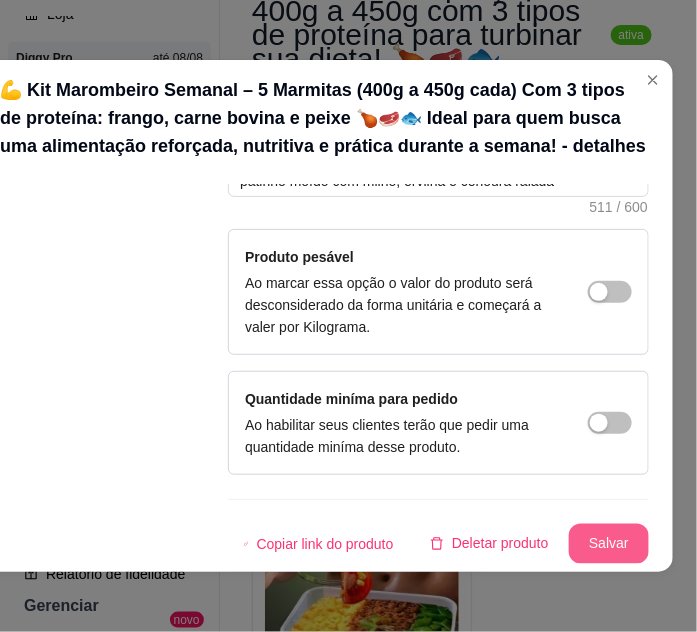 click on "Salvar" at bounding box center [609, 544] 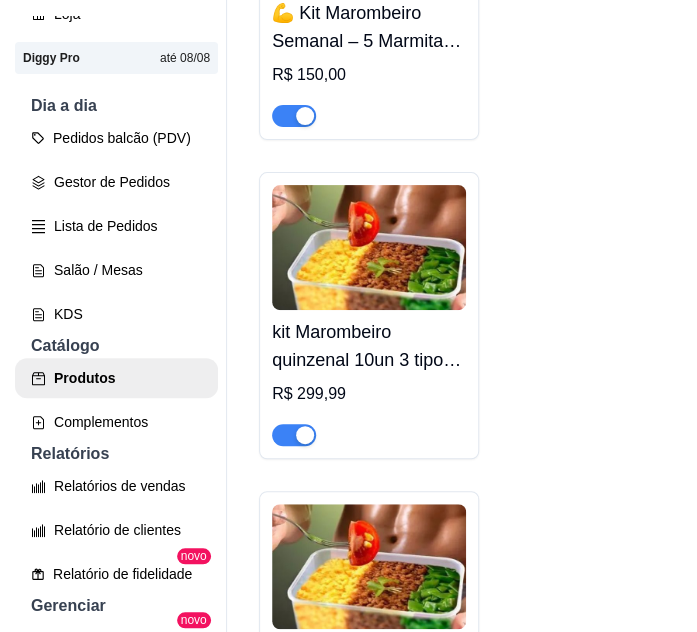 scroll, scrollTop: 5818, scrollLeft: 0, axis: vertical 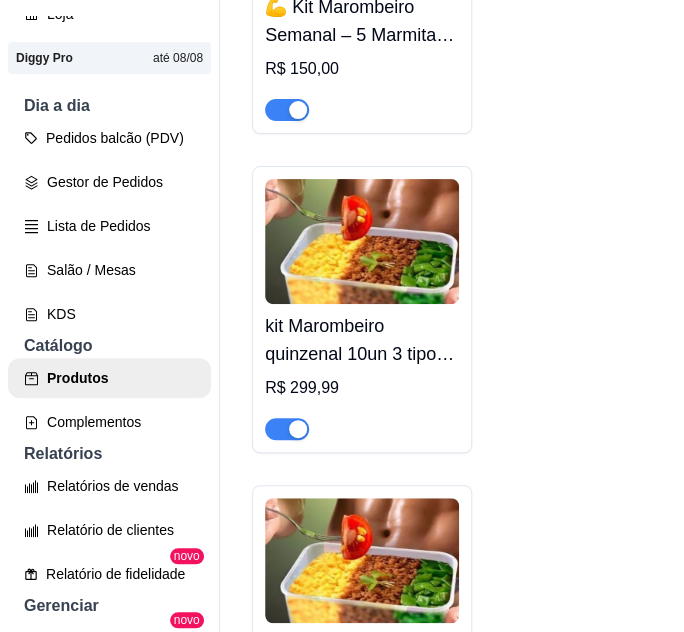 click on "kit Marombeiro quinzenal 10un  3 tipo de proteína - (FRANGO, CARNE E BOVINA, PEIXE) 400G 450G" at bounding box center [362, 340] 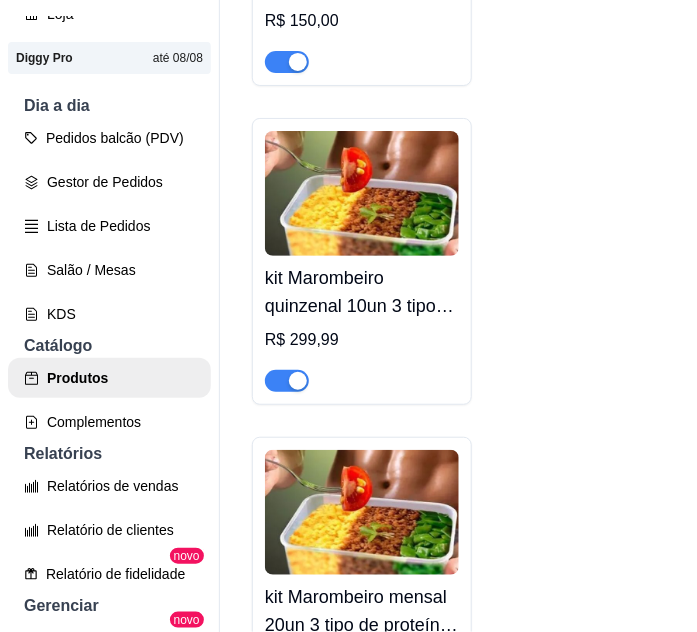 type 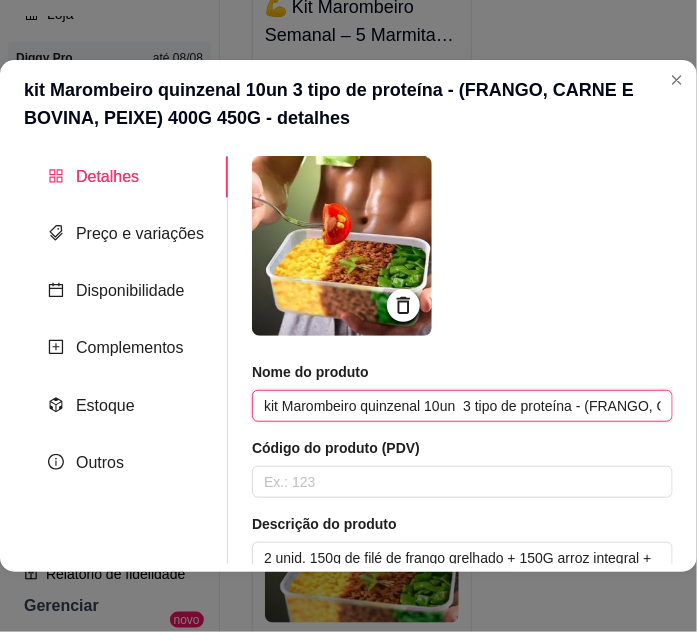 scroll, scrollTop: 0, scrollLeft: 245, axis: horizontal 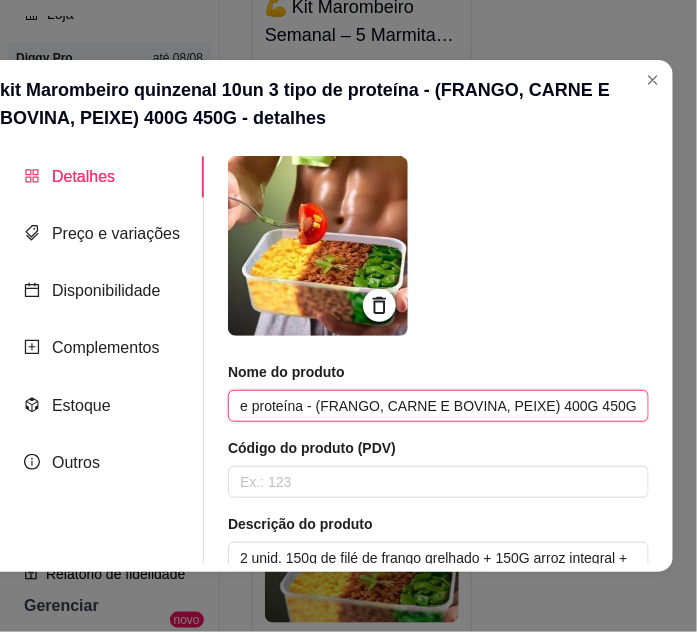 drag, startPoint x: 250, startPoint y: 405, endPoint x: 498, endPoint y: 418, distance: 248.34048 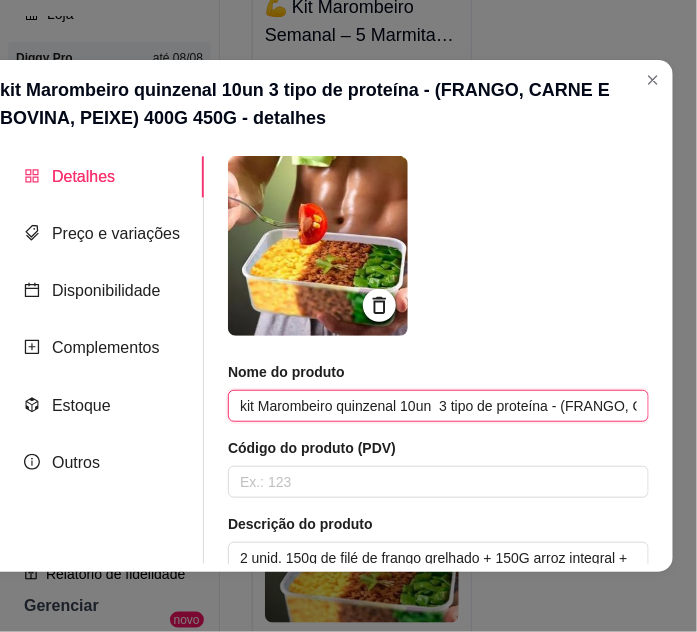 paste on "💪 Kit Marombeiro Quinzenal – 10 Marmitas (400g a 450g cada) Com 3 tipos de proteína: frango, carne bovina e peixe 🍗🥩🐟 Perfeito para 15 dias de alimentação reforçada, prática e saborosa!" 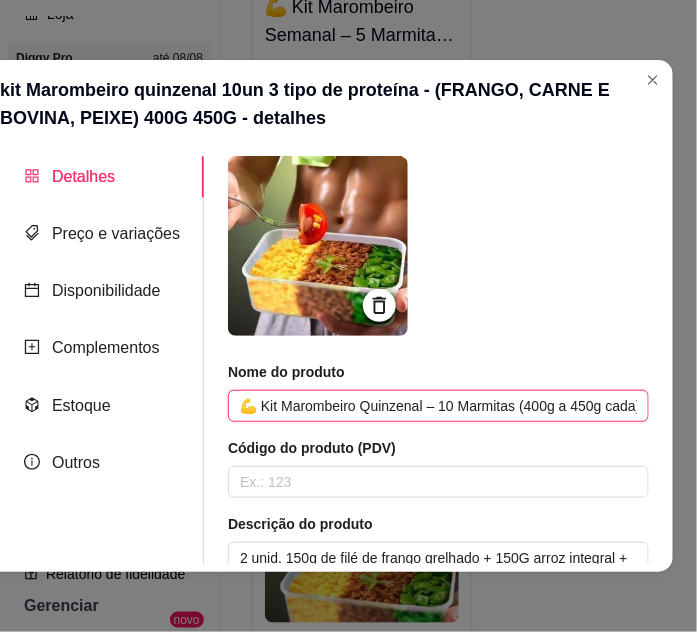 scroll, scrollTop: 0, scrollLeft: 832, axis: horizontal 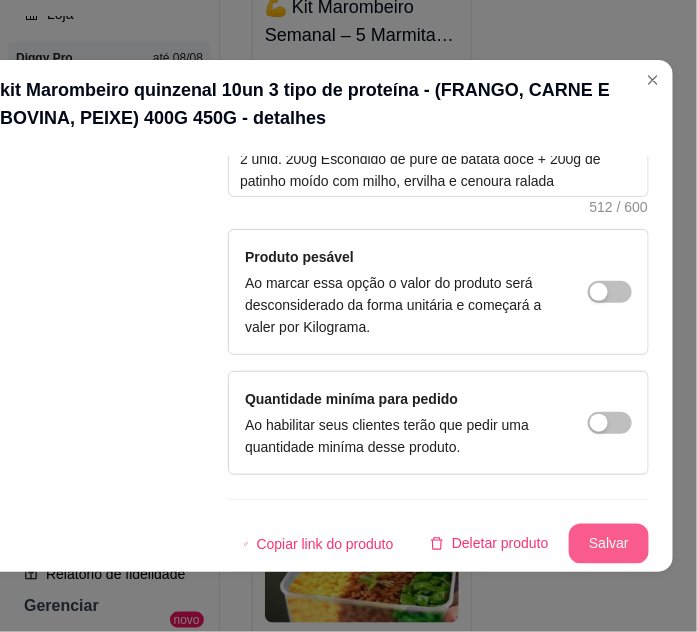 type on "💪 Kit Marombeiro Quinzenal – 10 Marmitas (400g a 450g cada) Com 3 tipos de proteína: frango, carne bovina e peixe 🍗🥩🐟 Perfeito para 15 dias de alimentação reforçada, prática e saborosa!" 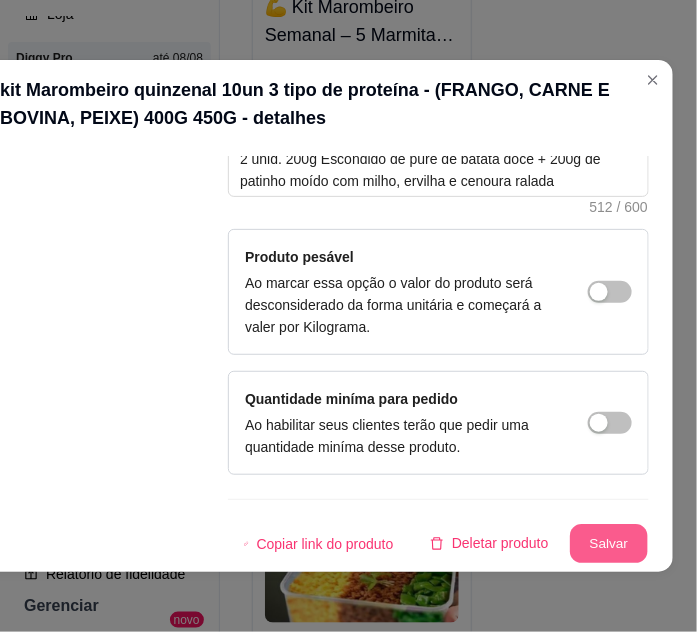 click on "Salvar" at bounding box center [609, 544] 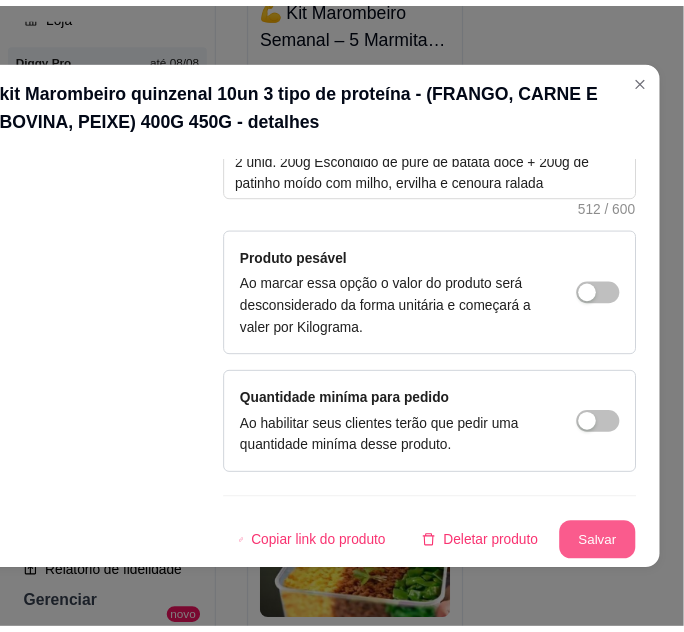scroll, scrollTop: 0, scrollLeft: 0, axis: both 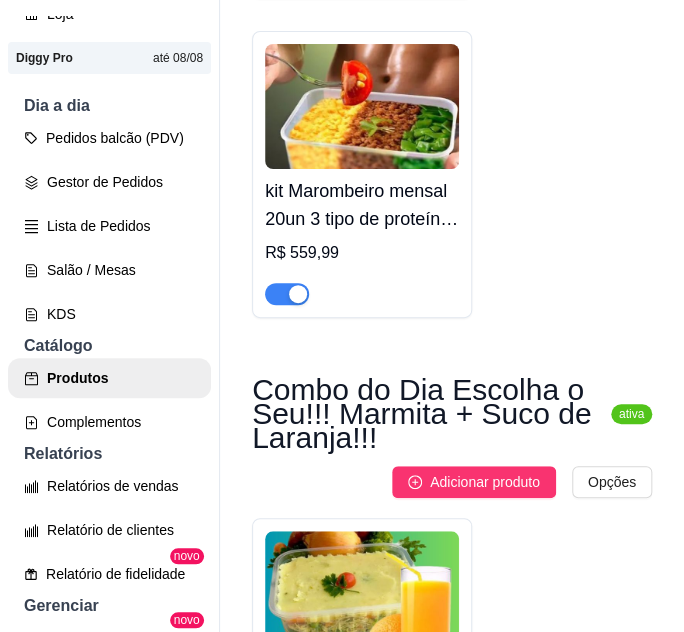 click on "kit Marombeiro mensal 20un  3 tipo de proteína - (FRANGO, CARNE E BOVINA, PEIXE) 400G 450G" at bounding box center [362, 205] 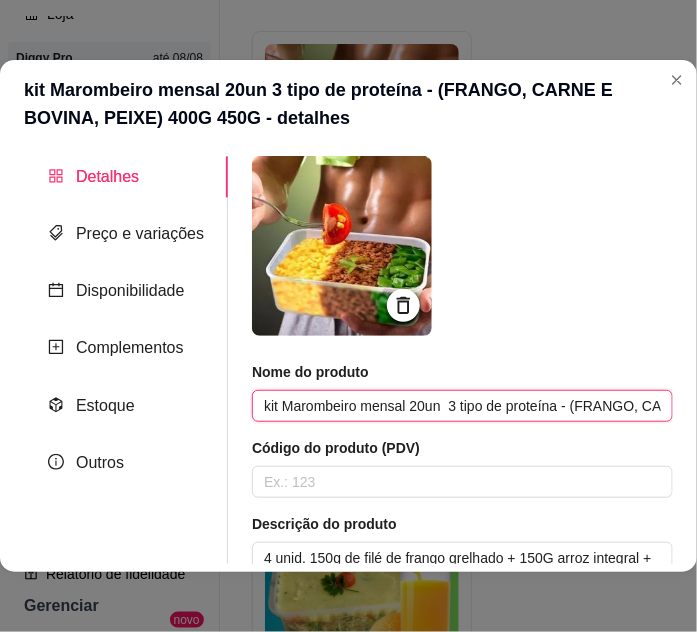 scroll, scrollTop: 0, scrollLeft: 229, axis: horizontal 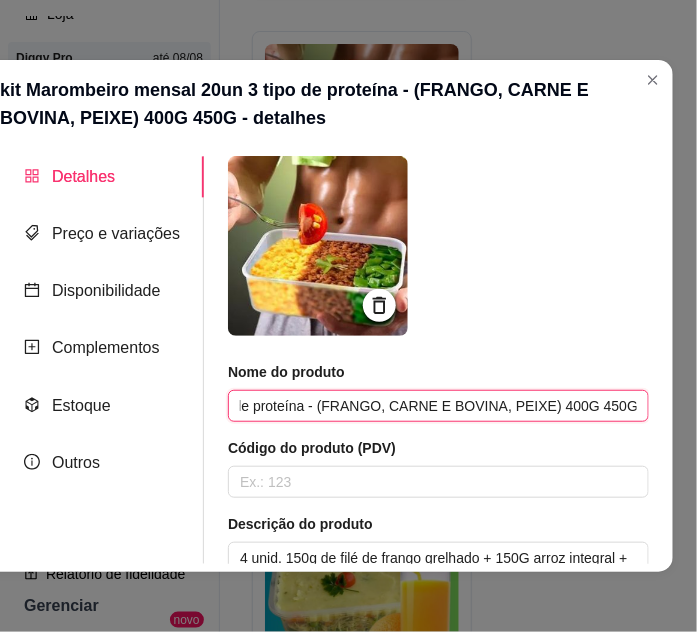 drag, startPoint x: 256, startPoint y: 402, endPoint x: 440, endPoint y: 421, distance: 184.97838 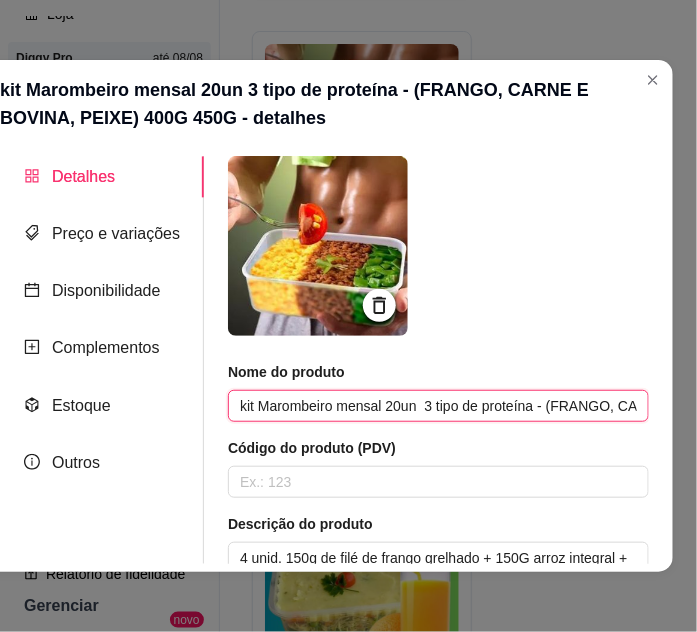 paste on "💪 Kit Marombeiro Mensal – 20 Marmitas (400g a 450g cada) Com 3 tipos de proteína: frango, carne bovina e peixe 🍗🥩🐟 Nutrição reforçada e prática para um mês inteiro de refeições saborosas!" 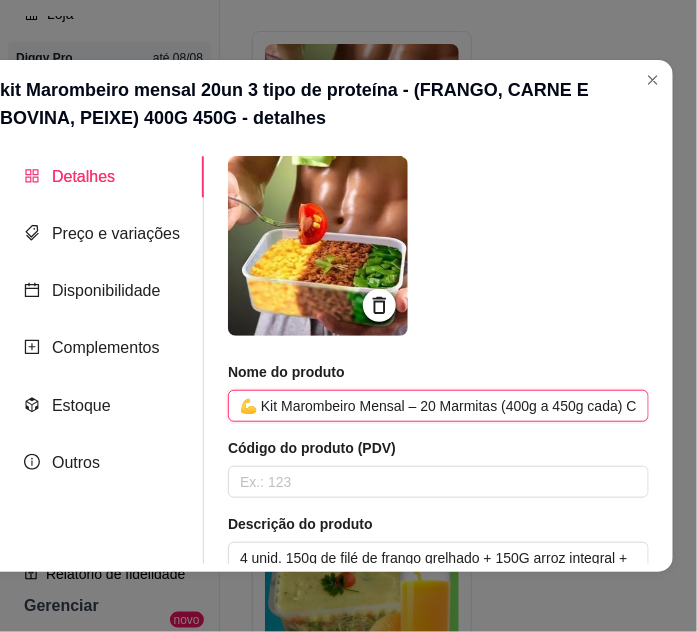 scroll, scrollTop: 0, scrollLeft: 853, axis: horizontal 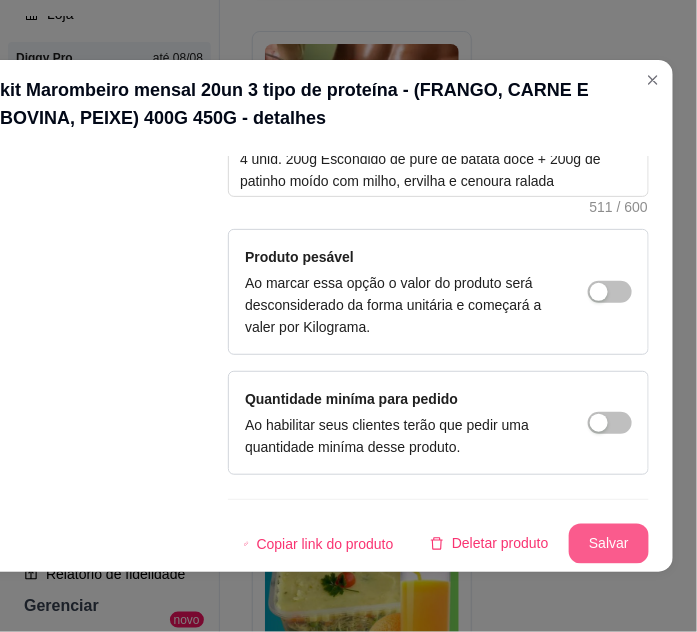 type on "💪 Kit Marombeiro Mensal – 20 Marmitas (400g a 450g cada) Com 3 tipos de proteína: frango, carne bovina e peixe 🍗🥩🐟 Nutrição reforçada e prática para um mês inteiro de refeições saborosas!" 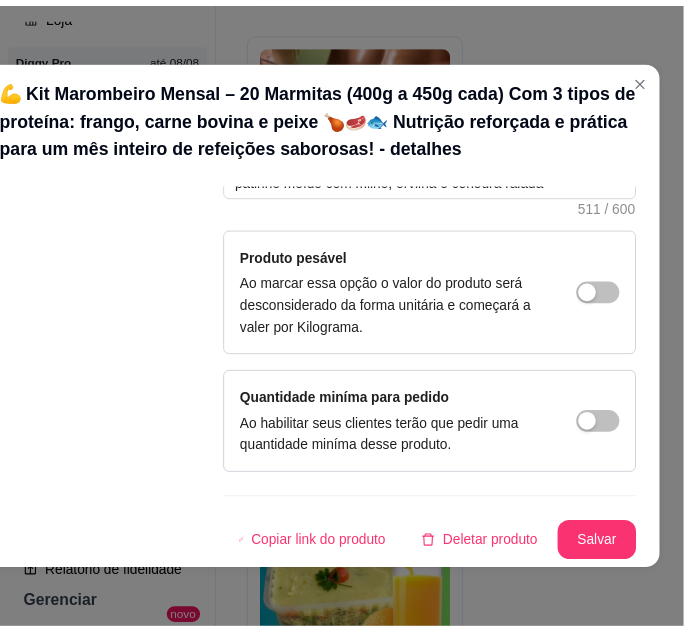 scroll, scrollTop: 568, scrollLeft: 0, axis: vertical 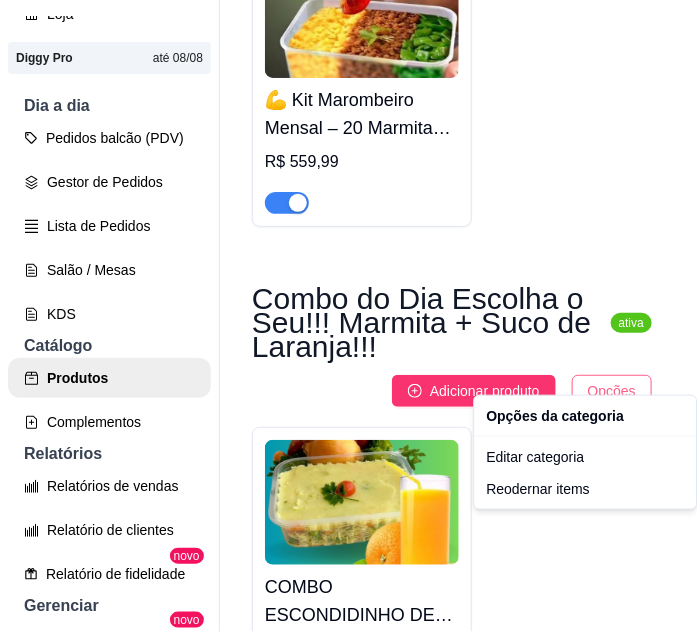 click on "H Home fit comi ... Loja Aberta Loja Diggy Pro até 08/08   Dia a dia Pedidos balcão (PDV) Gestor de Pedidos Lista de Pedidos Salão / Mesas KDS Catálogo Produtos Complementos Relatórios Relatórios de vendas Relatório de clientes Relatório de fidelidade novo Gerenciar Entregadores novo Nota Fiscal (NFC-e) Controle de caixa Controle de fiado Cupons Clientes Estoque Configurações Diggy Planos Precisa de ajuda? Sair Produtos Adicionar categoria Reodernar categorias Aqui você cadastra e gerencia seu produtos e categorias 📋 Já tem sua dieta personalizada com seu nutricionista? Perfeito! Agora é só enviar pra gente ✅ Nós adaptamos seu cardápio com todo cuidado e carinho 💚 Praticidade, sabor e saúde no seu dia a dia! 🍽️🥦 ativa Adicionar produto Opções Seu Plano, Nossa Marmita! Já tem sua dieta? Ótimo! Envia pra gente e preparamos tudo sob medida pra você manter o foco nos resultados!   R$ 0,00 ativa Adicionar produto Opções   R$ 150,00 R$ 280,00 R$ 550,00 ativa Opções" at bounding box center (348, 316) 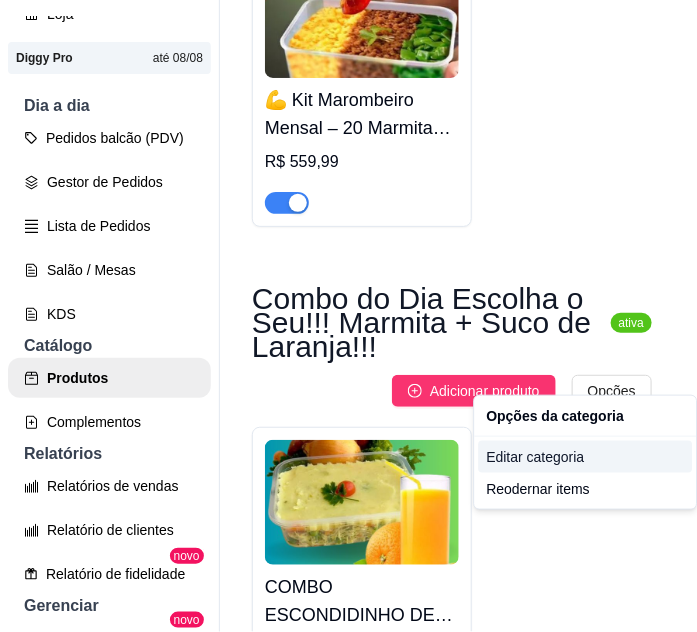 click on "Editar categoria" at bounding box center [585, 457] 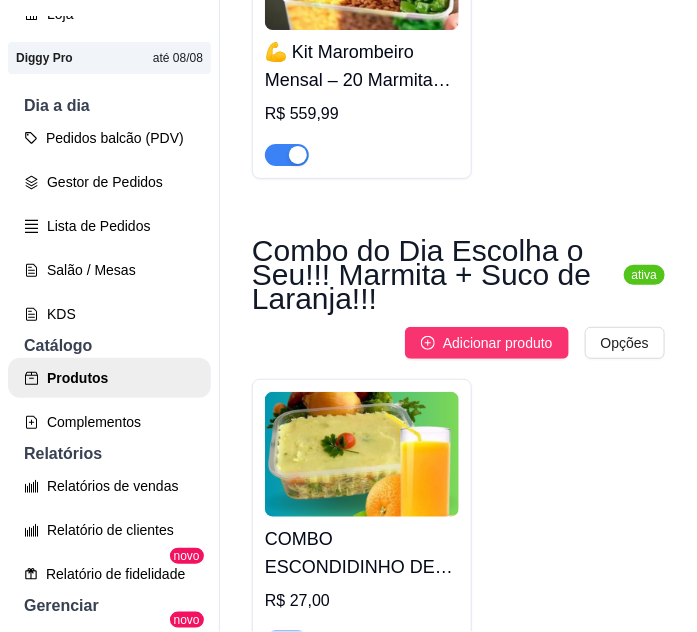 scroll, scrollTop: 6291, scrollLeft: 0, axis: vertical 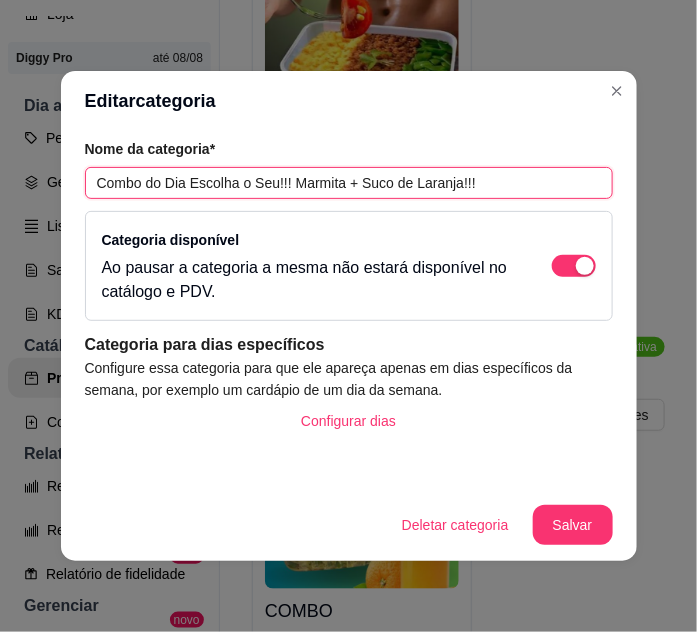drag, startPoint x: 93, startPoint y: 179, endPoint x: 548, endPoint y: 199, distance: 455.43936 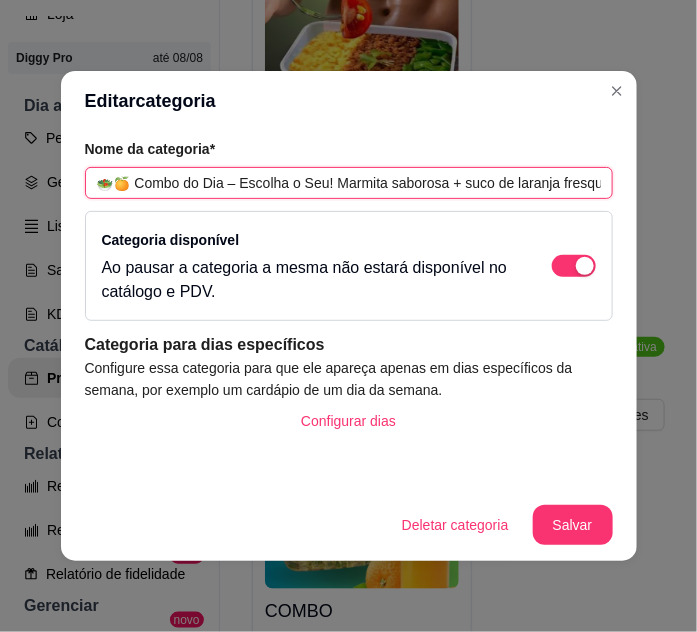 scroll, scrollTop: 0, scrollLeft: 602, axis: horizontal 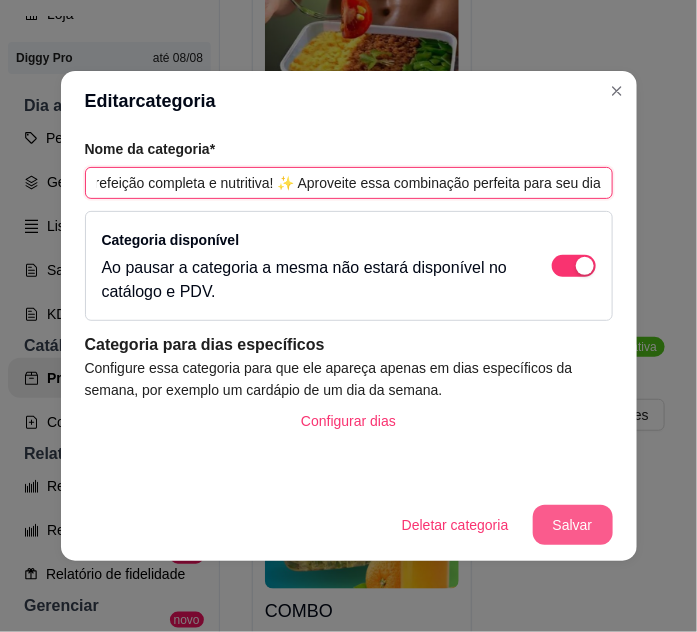 type on "🥗🍊 Combo do Dia – Escolha o Seu! Marmita saborosa + suco de laranja fresquinho para uma refeição completa e nutritiva! ✨ Aproveite essa combinação perfeita para seu dia!" 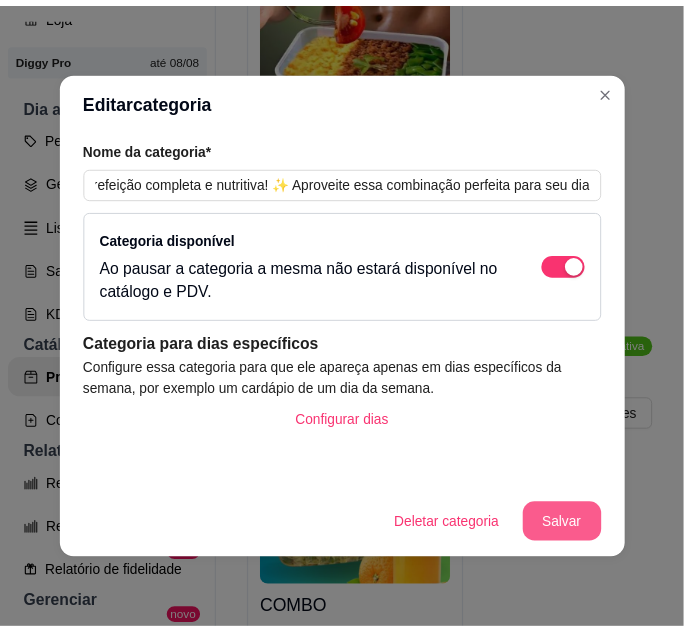 scroll, scrollTop: 0, scrollLeft: 0, axis: both 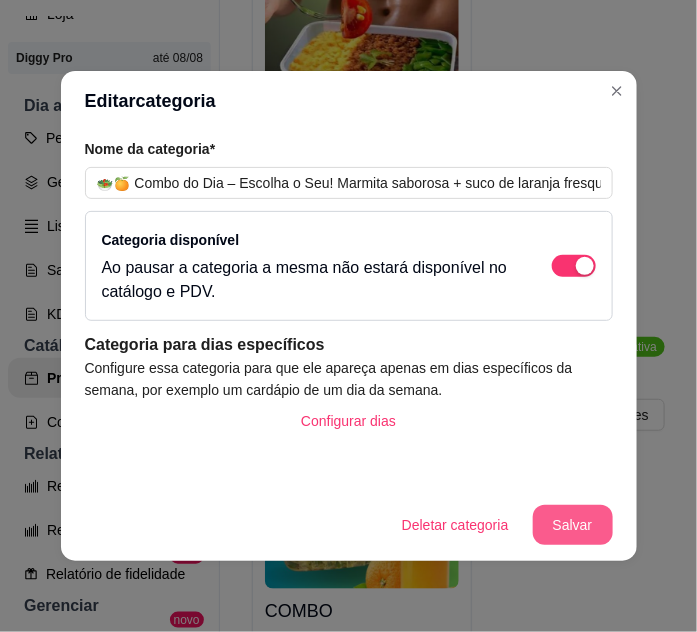 click on "Salvar" at bounding box center [573, 525] 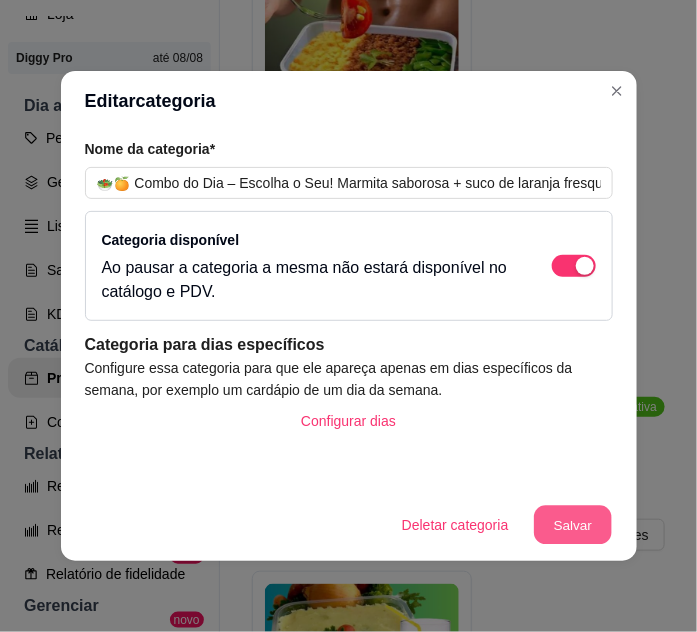 click on "Salvar" at bounding box center [573, 525] 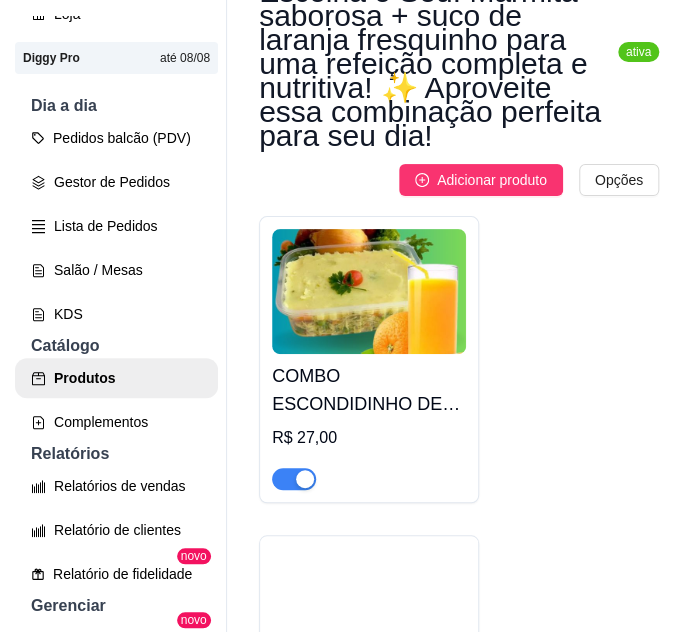 scroll, scrollTop: 6727, scrollLeft: 0, axis: vertical 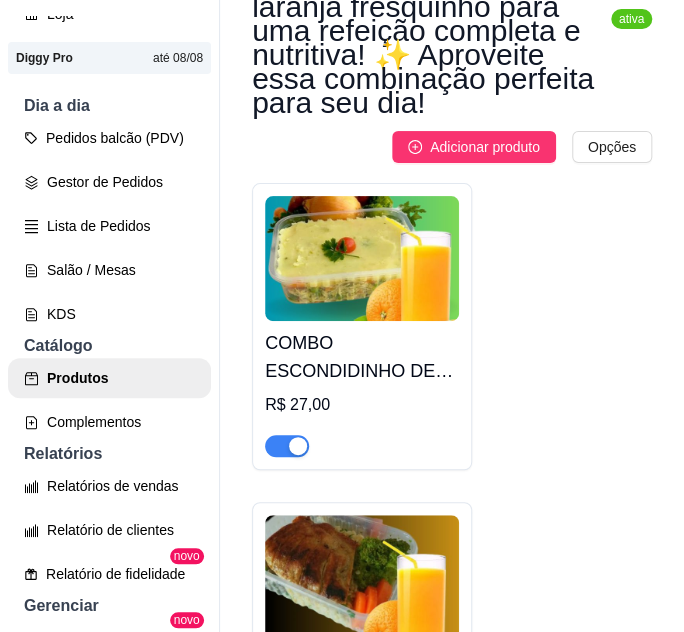 click on "COMBO ESCONDIDINHO DE BATATA DOCE  COM FRANGO DESFIADO   + [PERSON_NAME]" at bounding box center [362, 357] 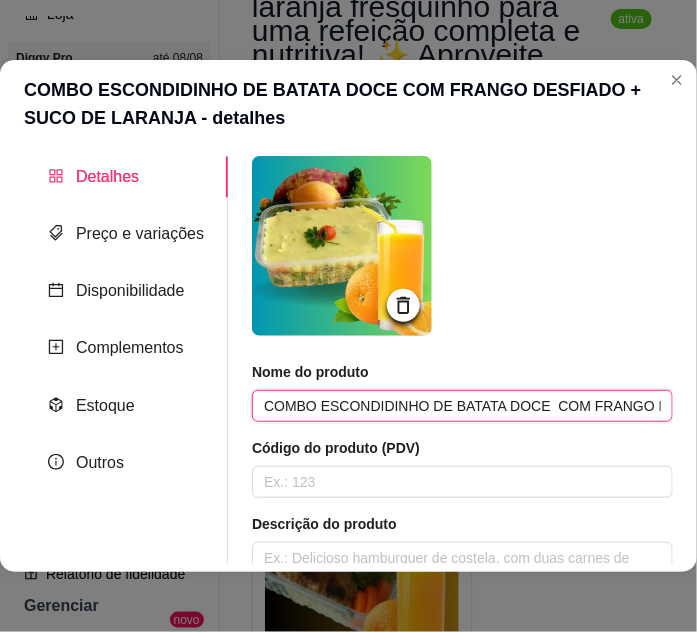scroll, scrollTop: 0, scrollLeft: 202, axis: horizontal 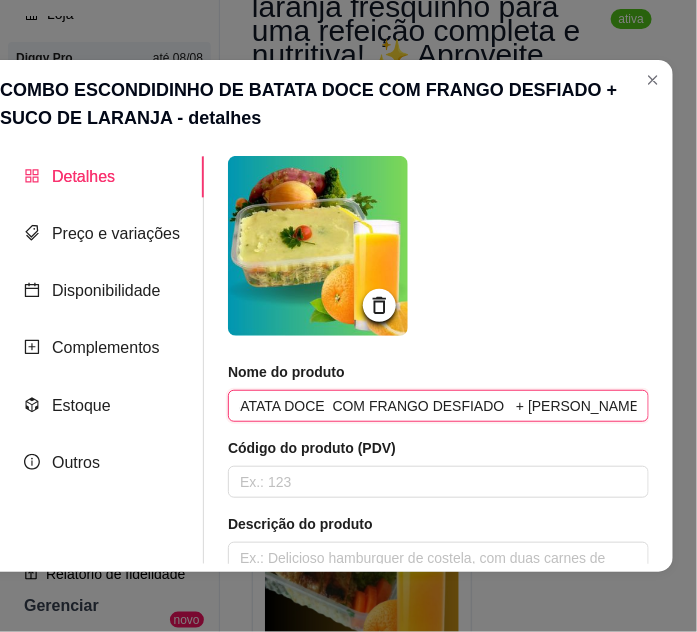 drag, startPoint x: 257, startPoint y: 408, endPoint x: 540, endPoint y: 425, distance: 283.51013 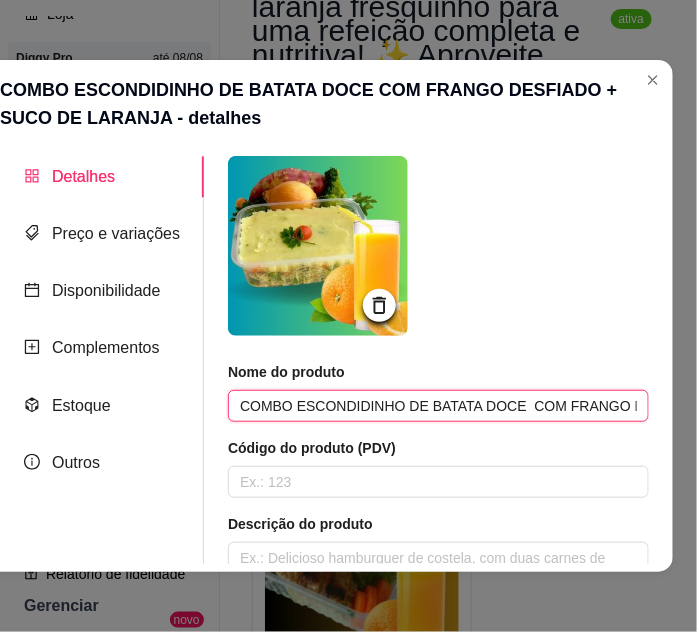 paste on "🍠🍗 Combo Escondidinho de Batata Doce com [PERSON_NAME] + Suco de Laranja 🍊 Uma combinação deliciosa, nutritiva e refrescante para você aproveitar com saúde!" 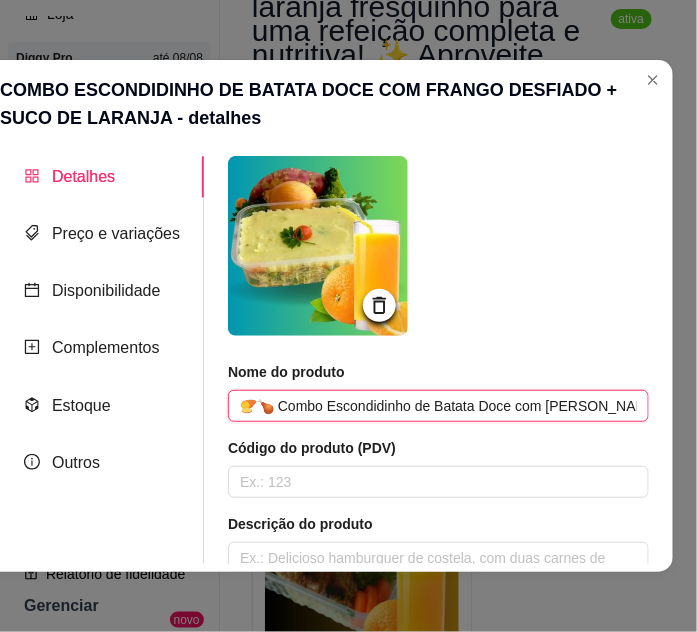 scroll, scrollTop: 0, scrollLeft: 683, axis: horizontal 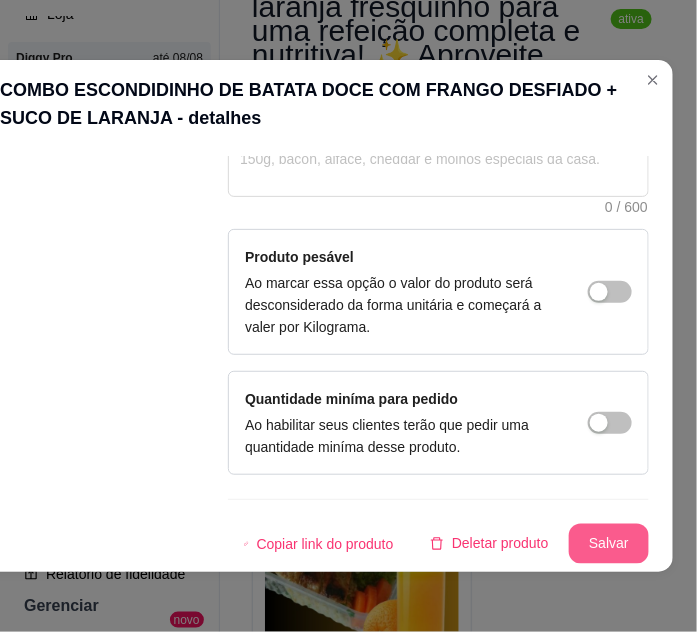 type on "🍠🍗 Combo Escondidinho de Batata Doce com [PERSON_NAME] + Suco de Laranja 🍊 Uma combinação deliciosa, nutritiva e refrescante para você aproveitar com saúde!" 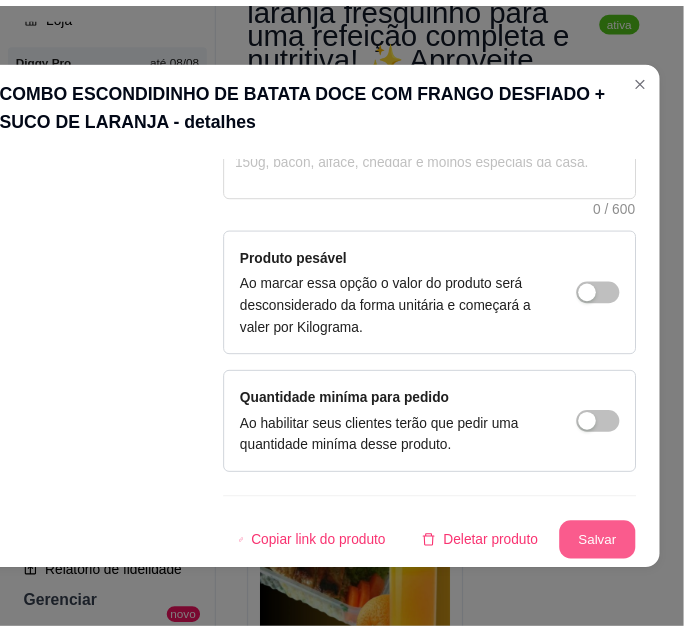 scroll, scrollTop: 0, scrollLeft: 0, axis: both 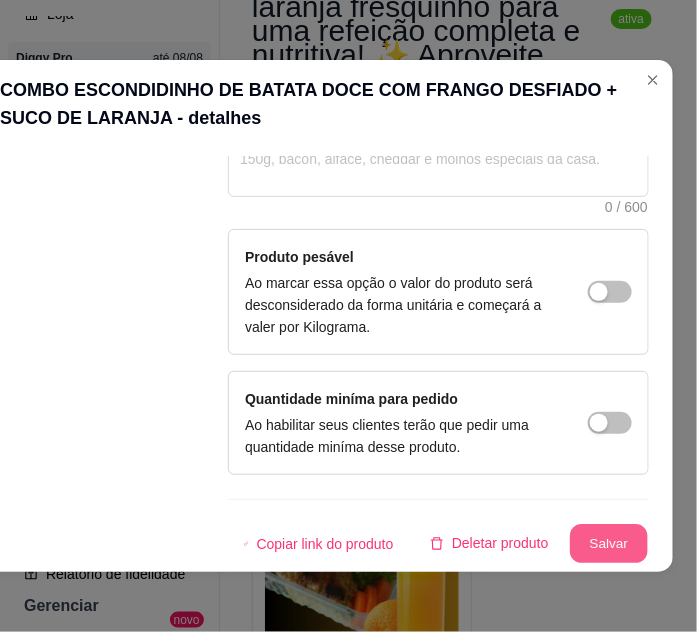 click on "Salvar" at bounding box center [609, 544] 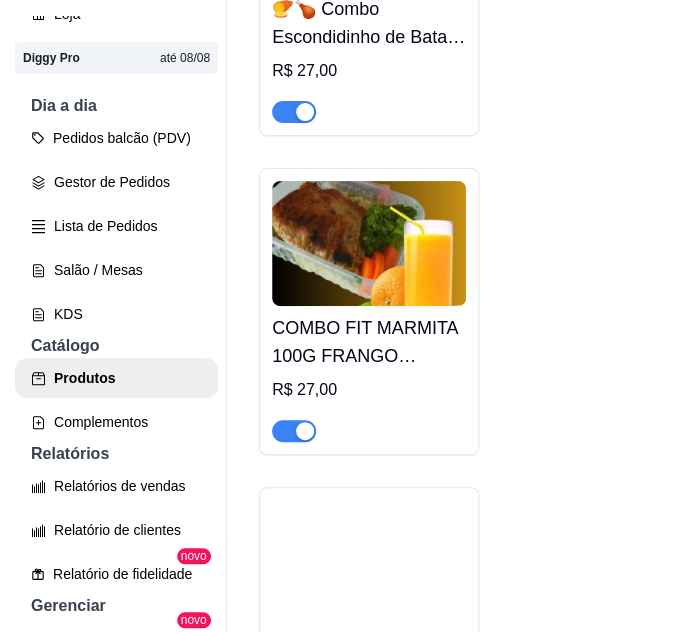 scroll, scrollTop: 7090, scrollLeft: 0, axis: vertical 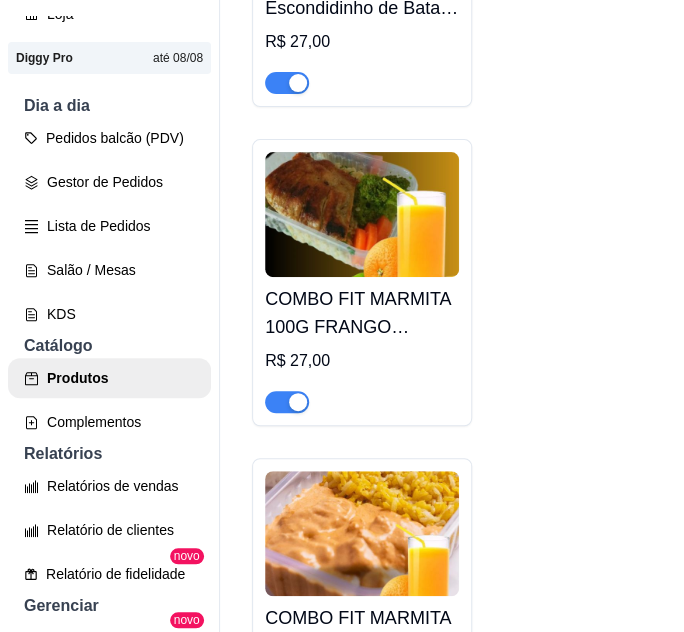 click on "COMBO FIT MARMITA 100G FRANGO GRELHADO +100G FEIJÃO VERDE + 100G ARROZ INTEGRAL + BRÓCOLIS E CENOURA COZIDAS A VAPOR + SUCO DE LARANJA" at bounding box center [362, 313] 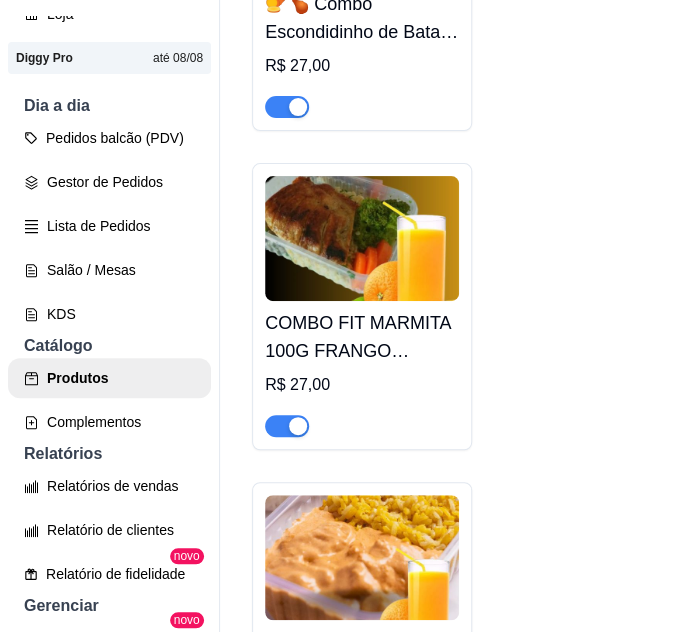 type 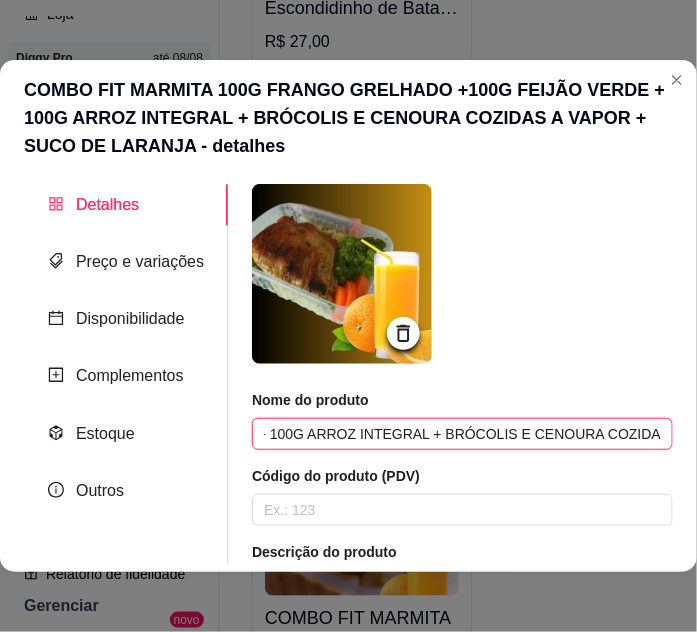 scroll, scrollTop: 0, scrollLeft: 644, axis: horizontal 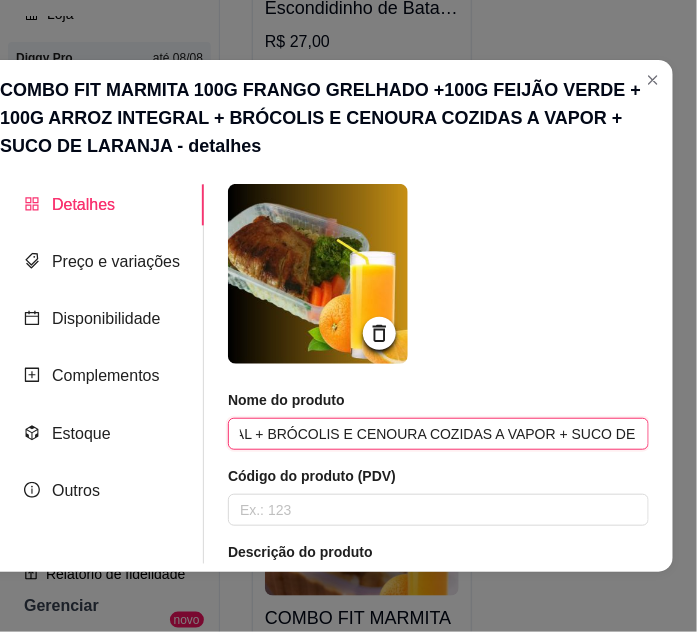 drag, startPoint x: 259, startPoint y: 431, endPoint x: 475, endPoint y: 451, distance: 216.92395 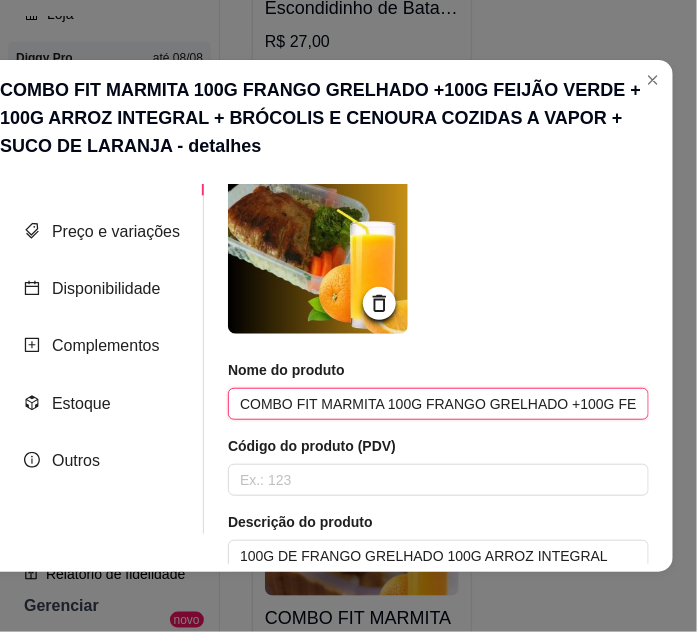 scroll, scrollTop: 0, scrollLeft: 0, axis: both 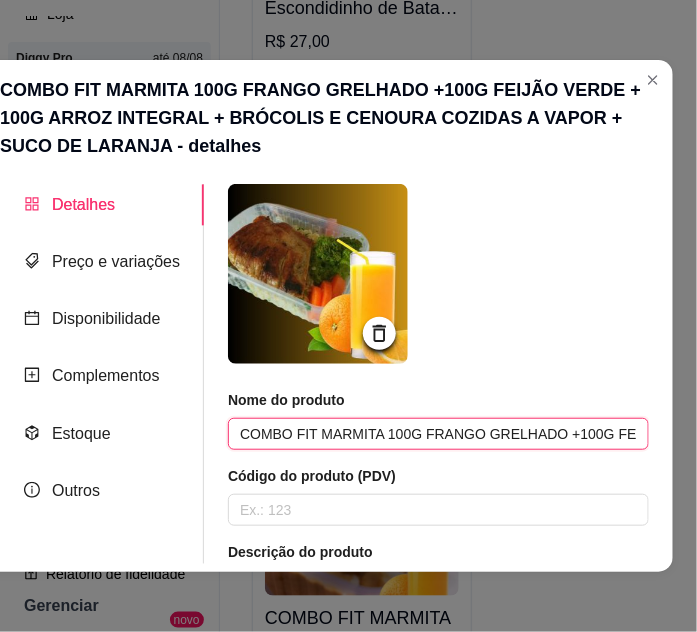 paste on "🥗🍊 Combo Fit Marmita 100g [PERSON_NAME] 🍗  100g Feijão Verde 🟢  100g Arroz Integral 🍚  Brócolis e Cenoura cozidos no vapor 🥦🥕  Suco de Laranja natural 🍊  Uma refeição completa, leve e nutritiva para manter sua saúde e energia em alta!" 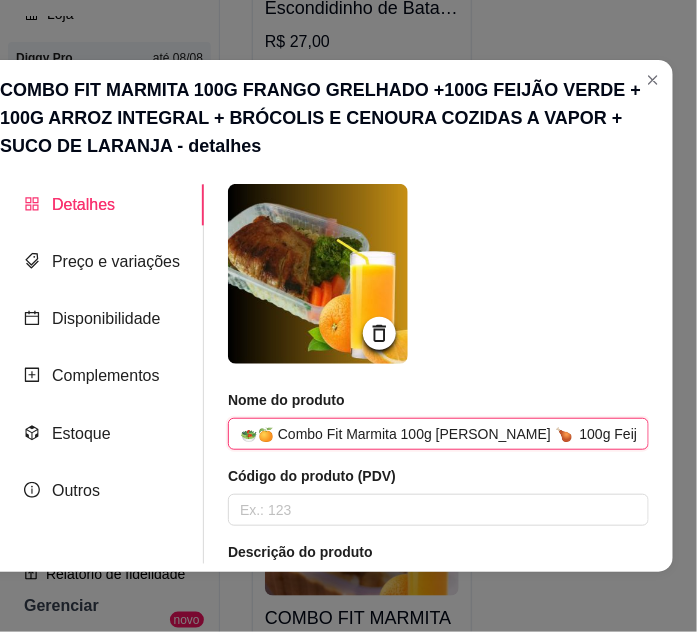 scroll, scrollTop: 0, scrollLeft: 1198, axis: horizontal 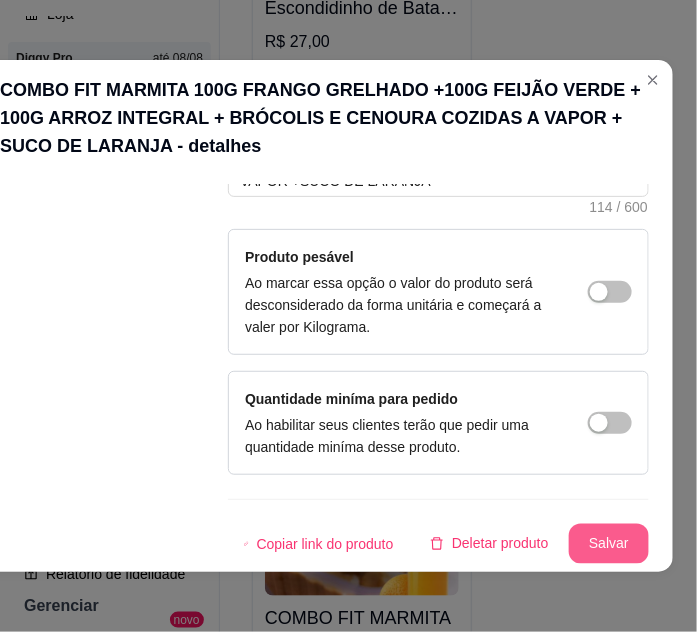 type on "🥗🍊 Combo Fit Marmita 100g [PERSON_NAME] 🍗  100g Feijão Verde 🟢  100g Arroz Integral 🍚  Brócolis e Cenoura cozidos no vapor 🥦🥕  Suco de Laranja natural 🍊  Uma refeição completa, leve e nutritiva para manter sua saúde e energia em alta!" 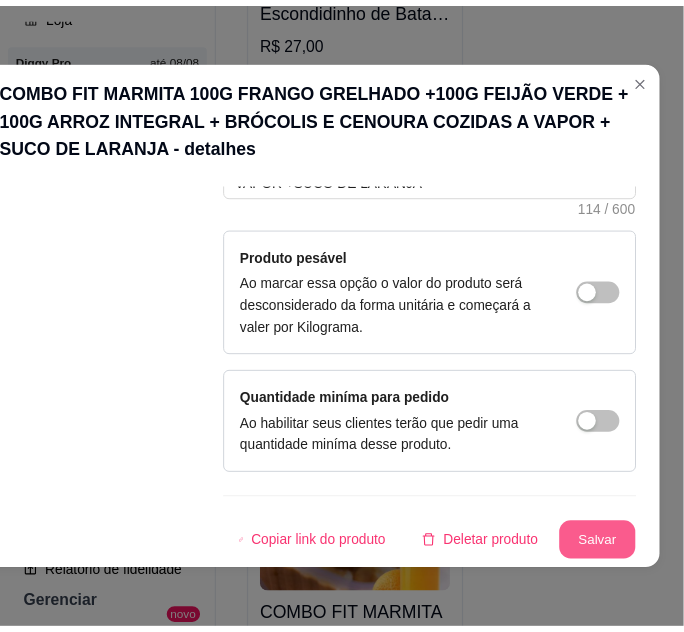 scroll, scrollTop: 0, scrollLeft: 0, axis: both 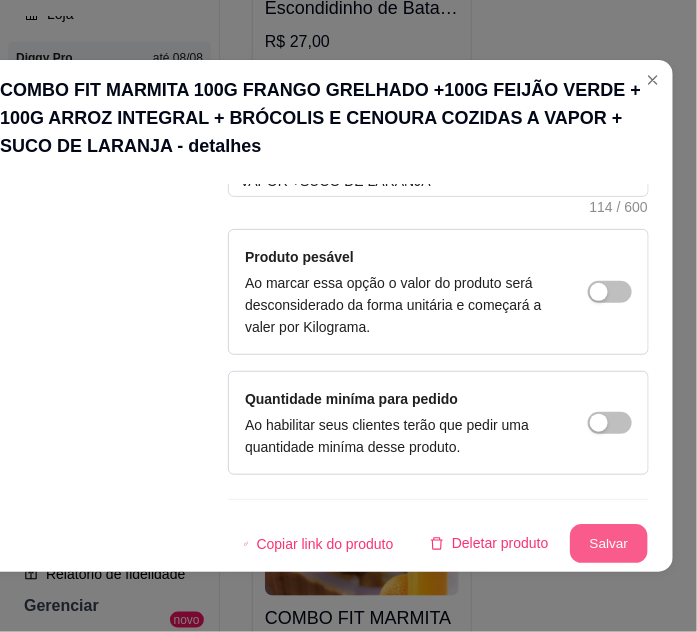 click on "Salvar" at bounding box center (609, 544) 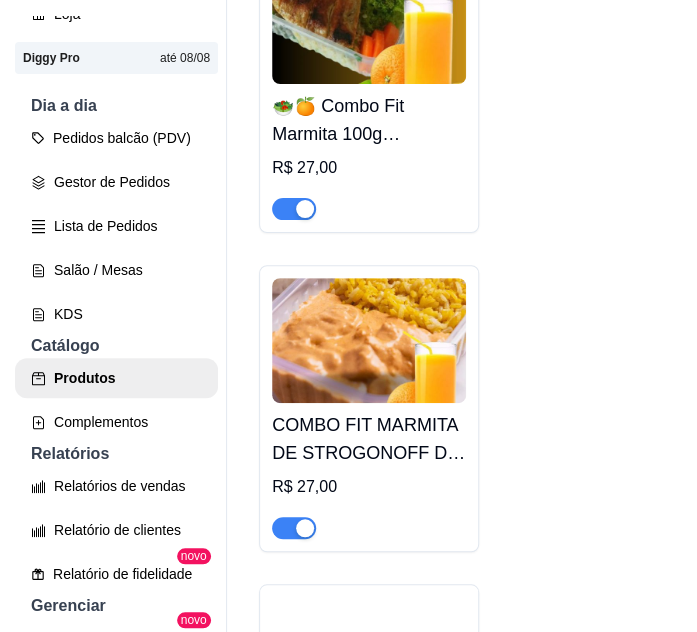 scroll, scrollTop: 7454, scrollLeft: 0, axis: vertical 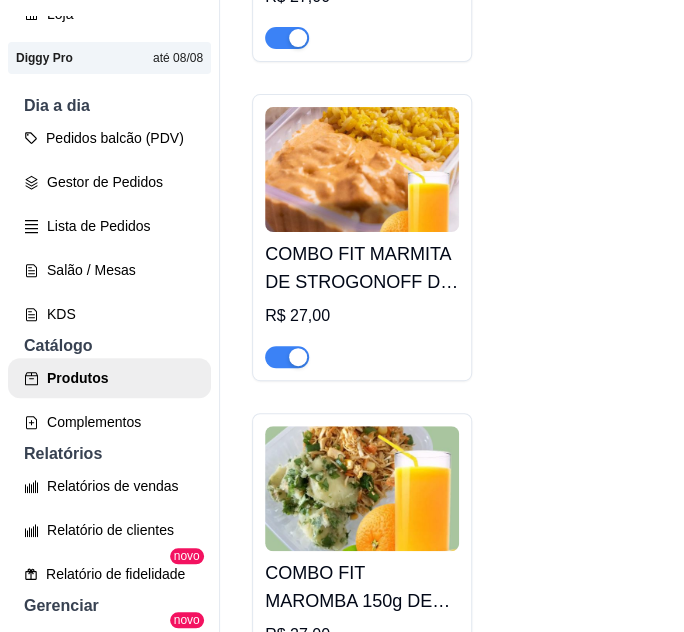 click on "COMBO FIT MARMITA DE STROGONOFF DE FRANGO  + [PERSON_NAME]" at bounding box center [362, 268] 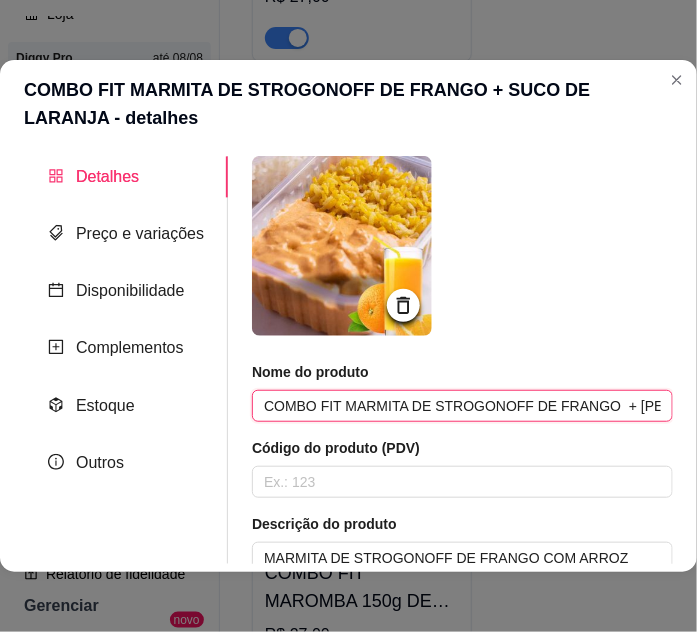 scroll, scrollTop: 0, scrollLeft: 96, axis: horizontal 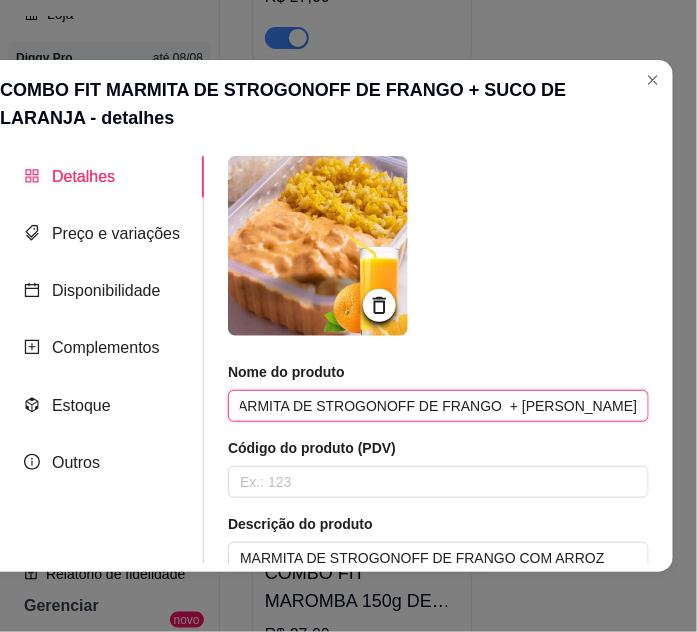 drag, startPoint x: 255, startPoint y: 402, endPoint x: 679, endPoint y: 402, distance: 424 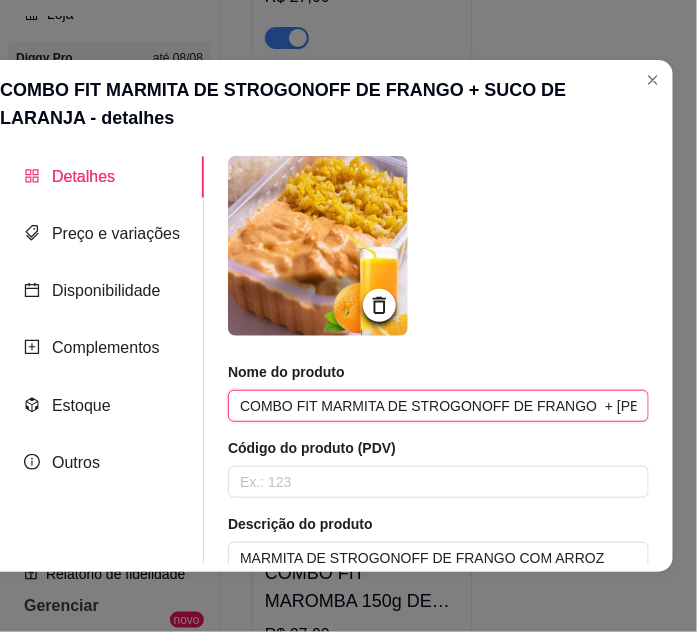 click on "COMBO FIT MARMITA DE STROGONOFF DE FRANGO  + [PERSON_NAME]" at bounding box center [438, 406] 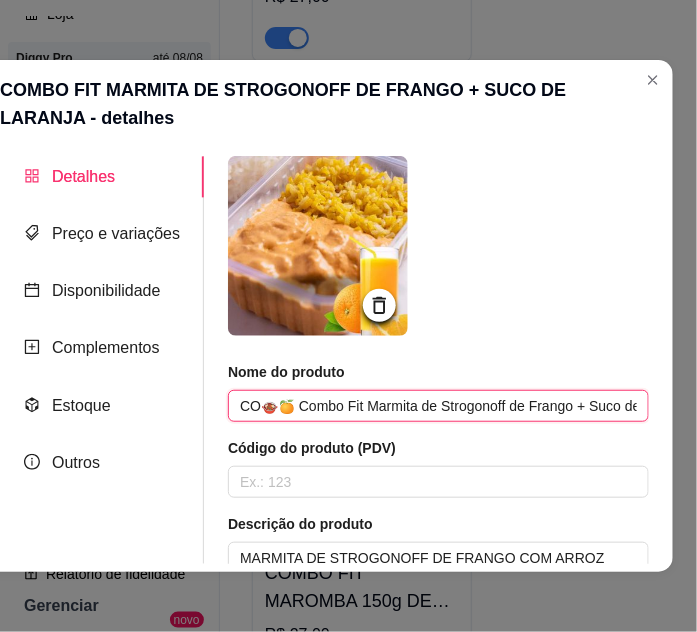 scroll, scrollTop: 0, scrollLeft: 832, axis: horizontal 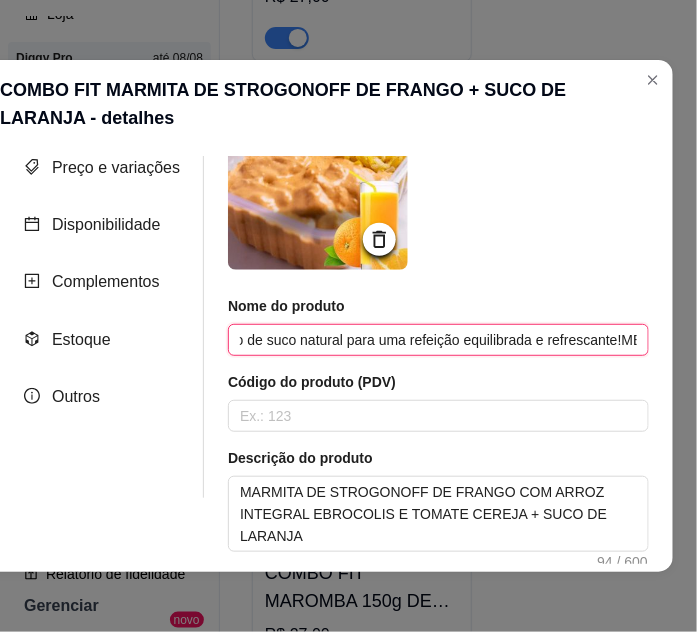 drag, startPoint x: 565, startPoint y: 343, endPoint x: 552, endPoint y: 342, distance: 13.038404 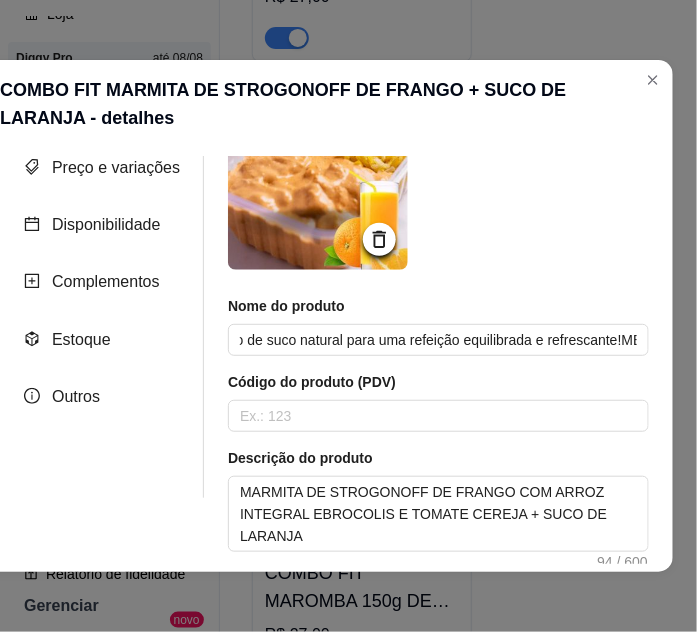 drag, startPoint x: 565, startPoint y: 338, endPoint x: 482, endPoint y: 276, distance: 103.6002 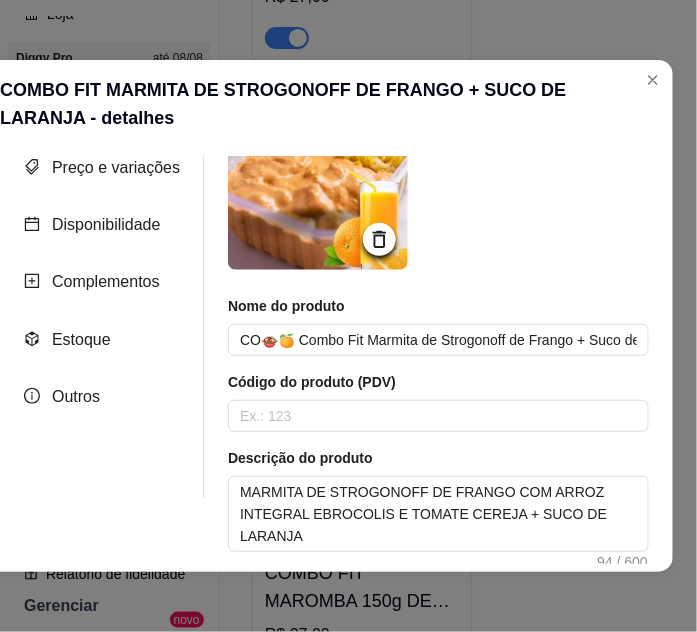 scroll, scrollTop: 4, scrollLeft: 24, axis: both 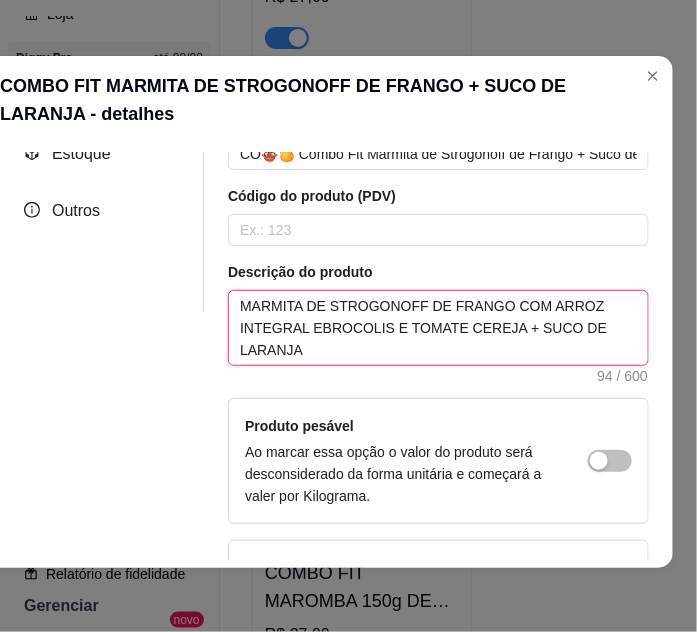 click on "MARMITA DE STROGONOFF DE FRANGO COM ARROZ INTEGRAL EBROCOLIS E TOMATE CEREJA + SUCO DE LARANJA" at bounding box center (438, 328) 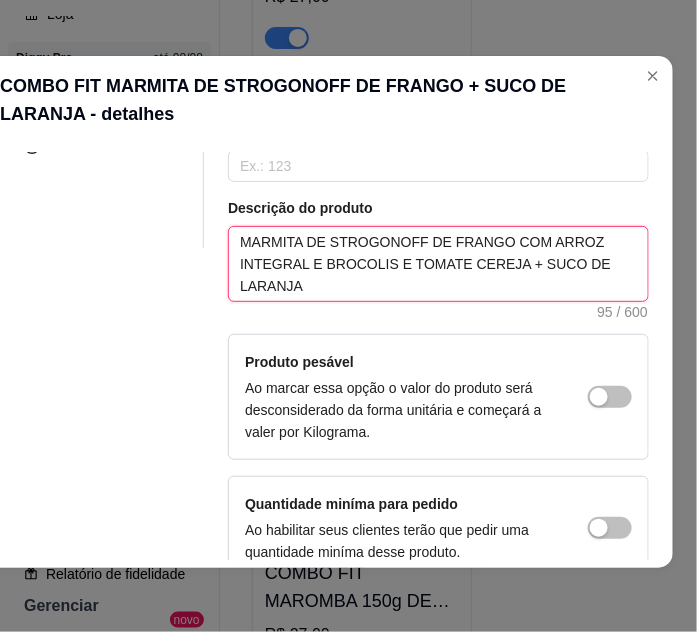 scroll, scrollTop: 430, scrollLeft: 0, axis: vertical 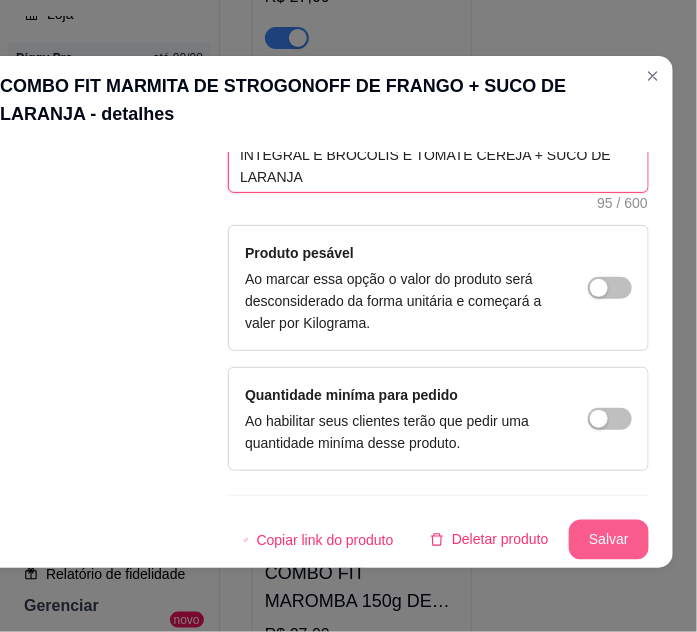 type on "MARMITA DE STROGONOFF DE FRANGO COM ARROZ INTEGRAL E BROCOLIS E TOMATE CEREJA + SUCO DE LARANJA" 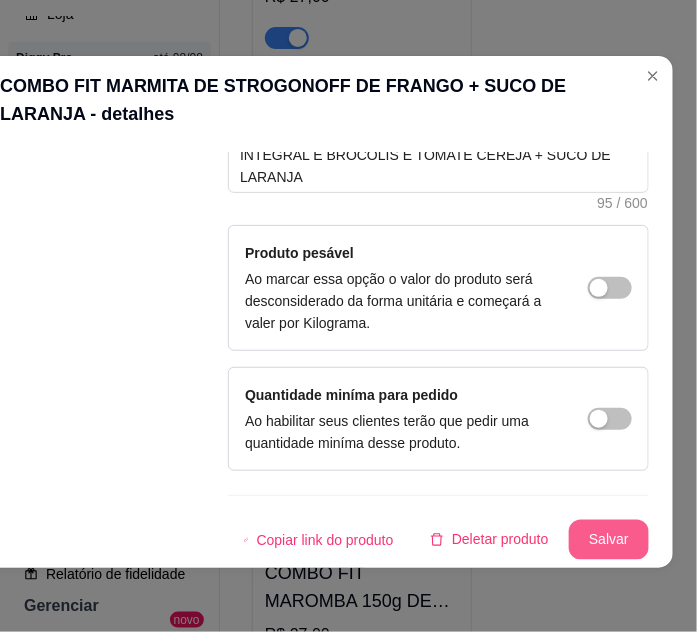 click on "Salvar" at bounding box center [609, 540] 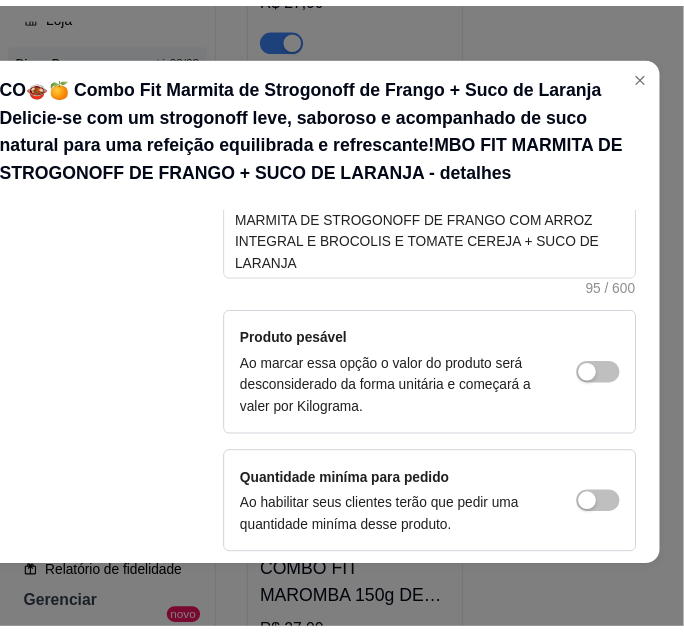 scroll, scrollTop: 486, scrollLeft: 0, axis: vertical 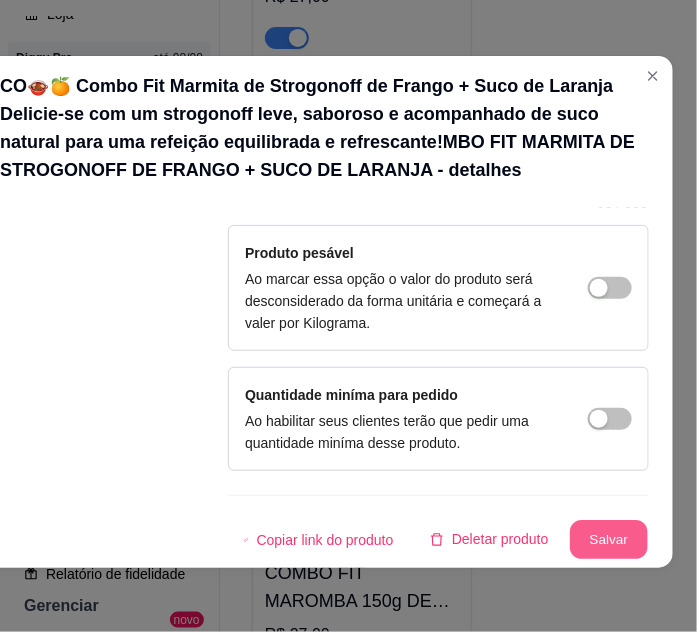click on "Salvar" at bounding box center [609, 540] 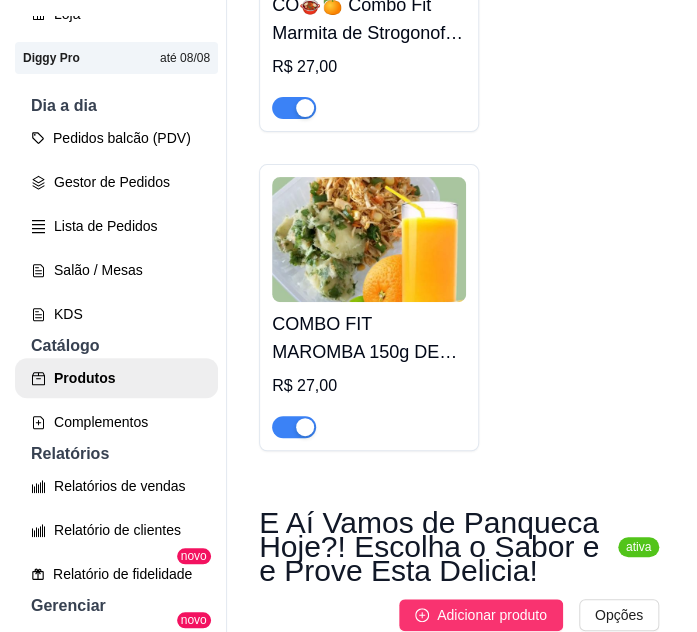 scroll, scrollTop: 7727, scrollLeft: 0, axis: vertical 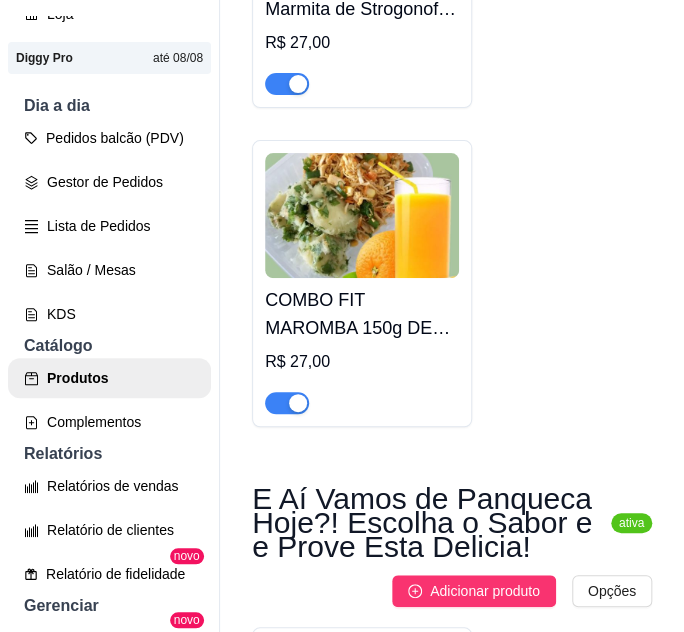 click on "COMBO FIT MAROMBA 150g DE FRANGO DESFIADO + 150G BATATA DOCE REFOGADA + SUCO DE LARANJA" at bounding box center [362, 314] 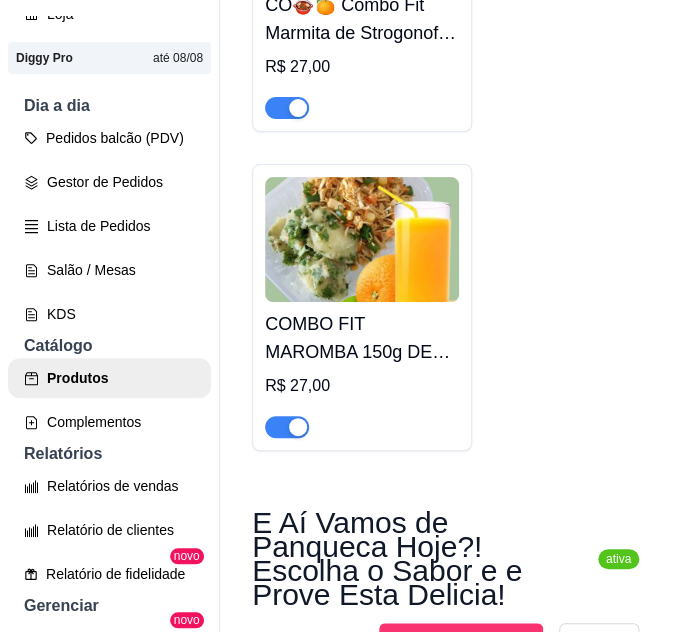 type 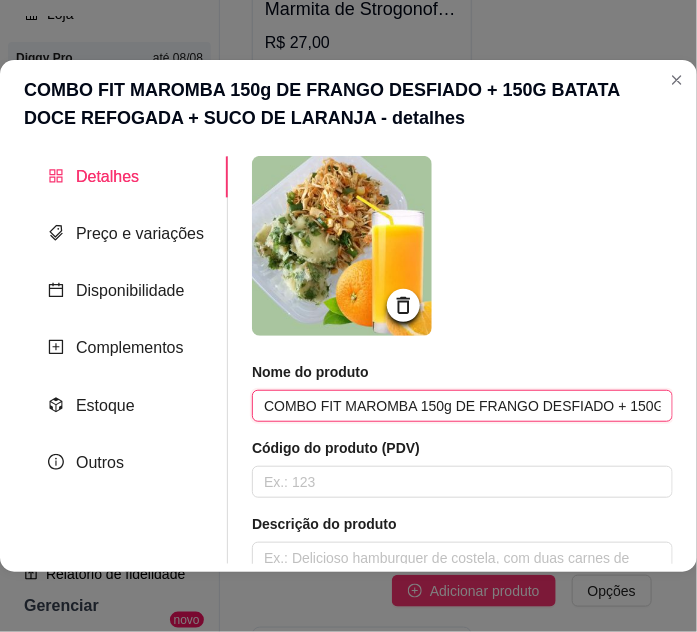 scroll, scrollTop: 0, scrollLeft: 303, axis: horizontal 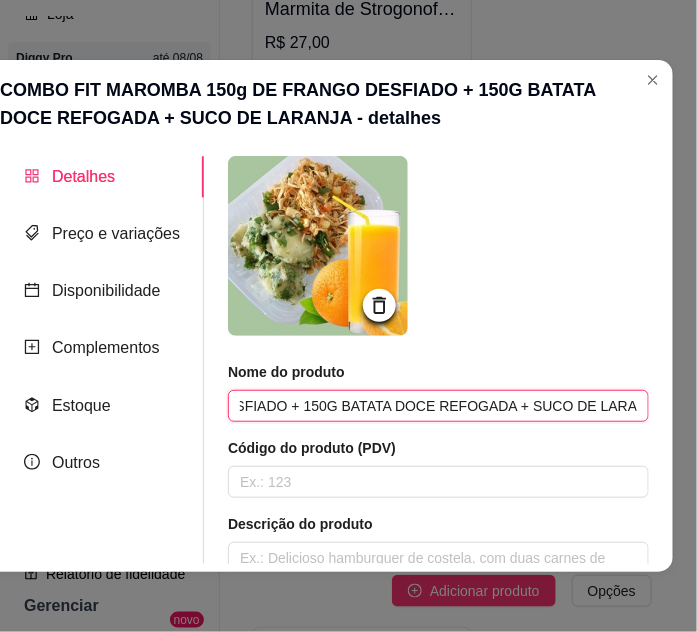 drag, startPoint x: 254, startPoint y: 401, endPoint x: 488, endPoint y: 403, distance: 234.00854 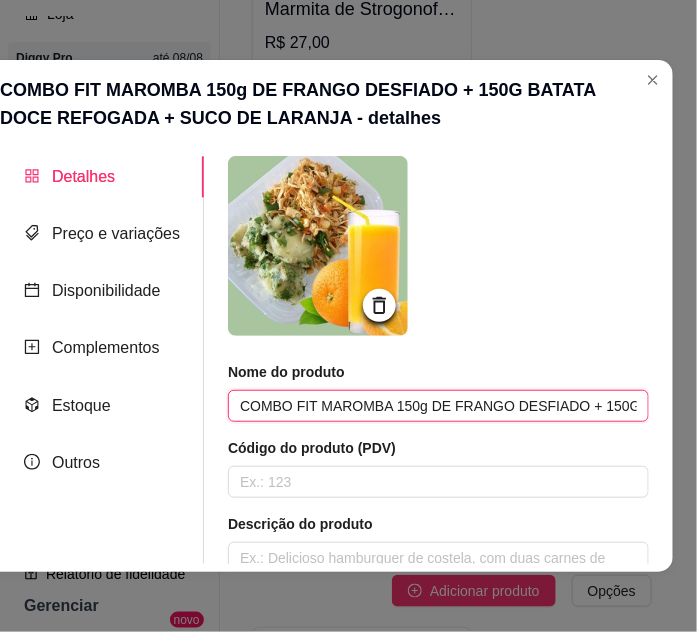 click on "COMBO FIT MAROMBA 150g DE FRANGO DESFIADO + 150G BATATA DOCE REFOGADA + SUCO DE LARANJA" at bounding box center (438, 406) 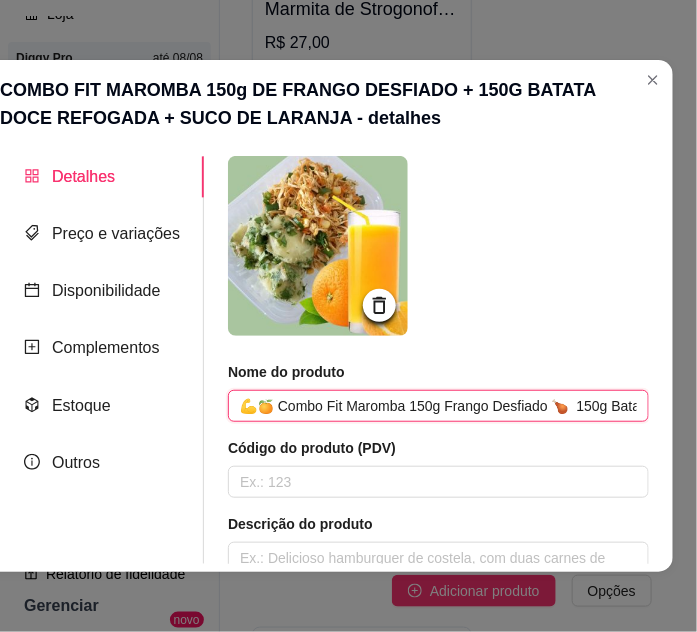 scroll, scrollTop: 0, scrollLeft: 829, axis: horizontal 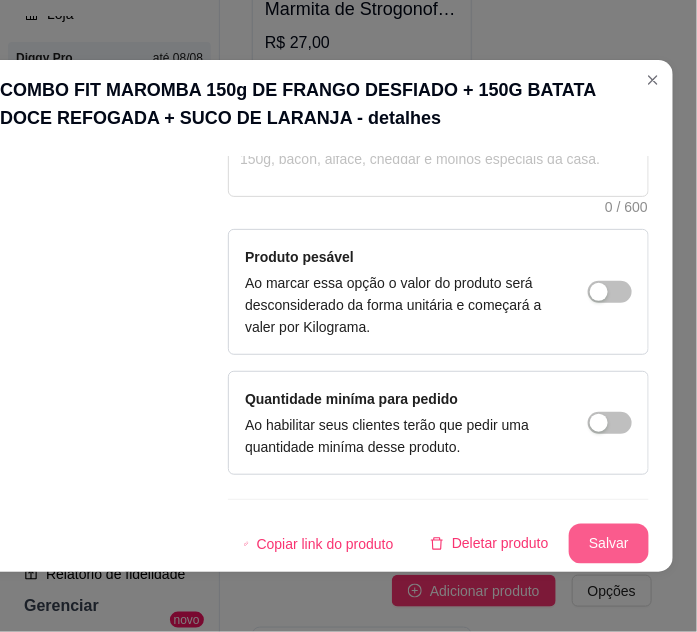 type on "💪🍊 Combo Fit Maromba 150g Frango Desfiado 🍗  150g Batata Doce Refogada 🍠  Suco de Laranja natural e refrescante 🍊  Perfeito para quem busca energia, sabor e uma refeição nutritiva!COMBO FIT MAROMBA 150g DE FRANGO DESFIADO + 150G BATATA DOCE REFOGADA + SUCO DE LARANJA" 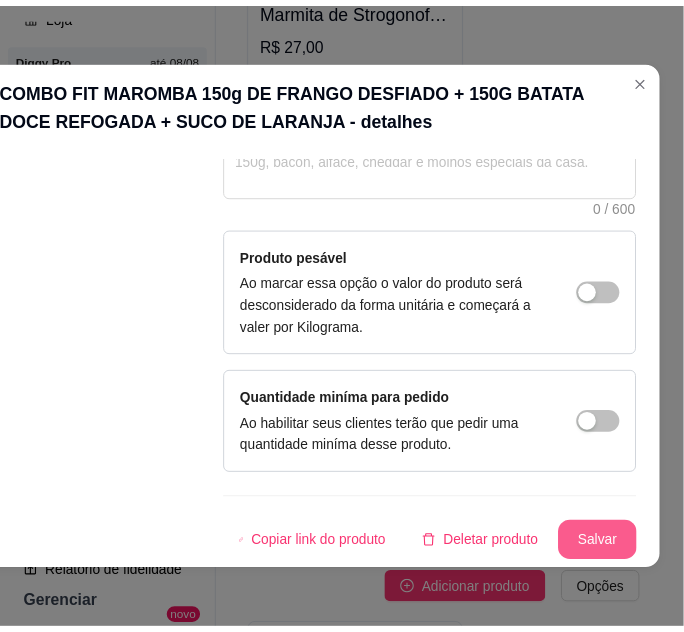 scroll, scrollTop: 0, scrollLeft: 0, axis: both 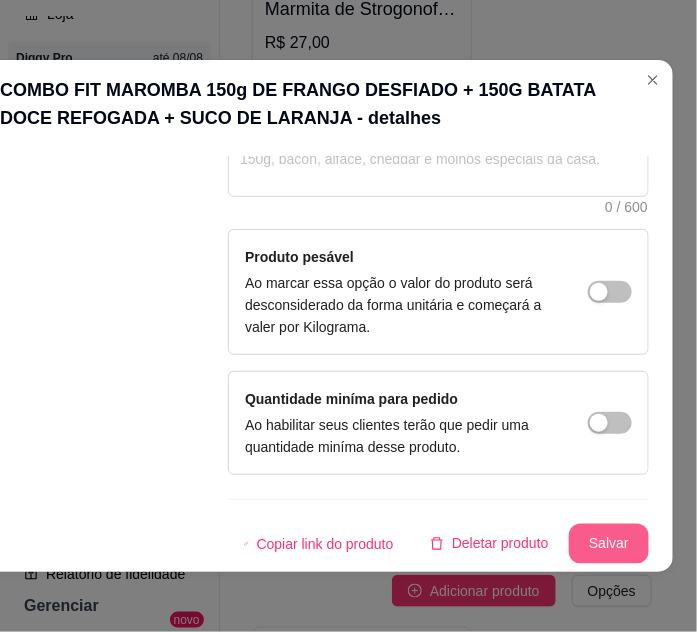 click on "Salvar" at bounding box center [609, 544] 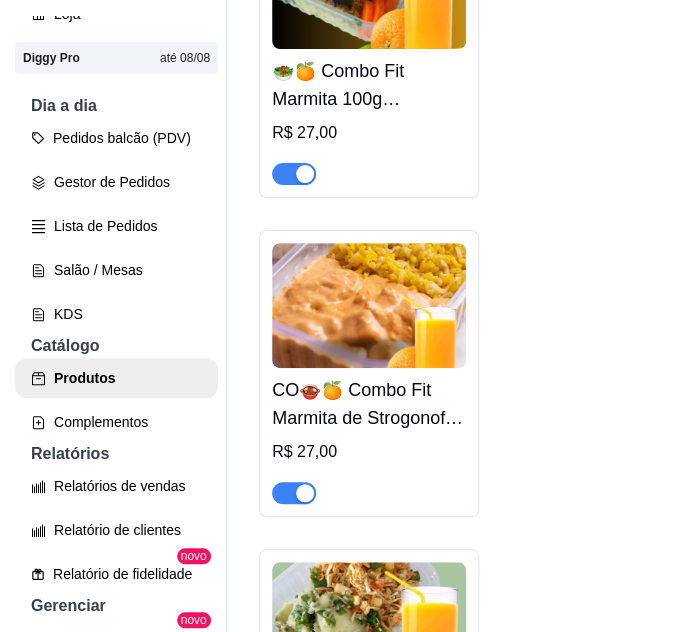 scroll, scrollTop: 7272, scrollLeft: 0, axis: vertical 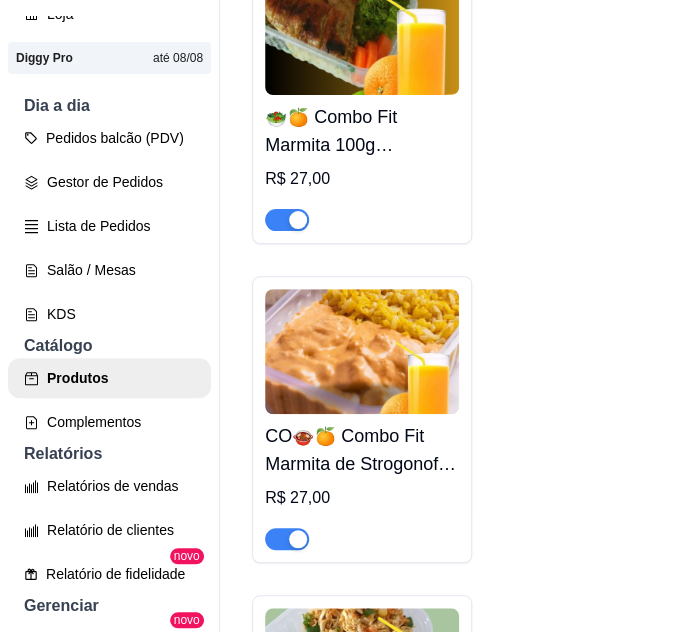 click on "CO🍲🍊 Combo Fit Marmita de Strogonoff de Frango + Suco de Laranja Delicie-se com um strogonoff leve, saboroso e acompanhado de suco natural para uma refeição equilibrada e refrescante!MBO FIT MARMITA DE STROGONOFF DE FRANGO  + SUCO DE LARANJA" at bounding box center [362, 450] 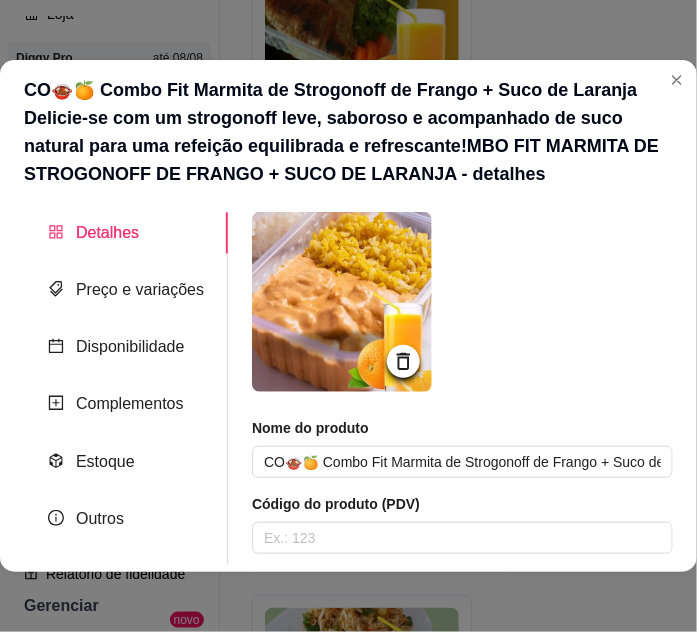 click on "CO🍲🍊 Combo Fit Marmita de Strogonoff de Frango + Suco de Laranja Delicie-se com um strogonoff leve, saboroso e acompanhado de suco natural para uma refeição equilibrada e refrescante!MBO FIT MARMITA DE STROGONOFF DE FRANGO  + SUCO DE LARANJA  - detalhes" at bounding box center [348, 132] 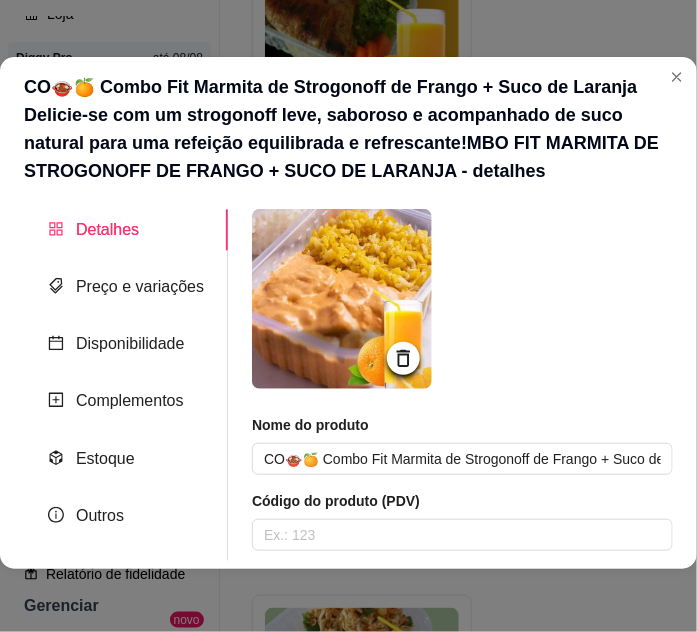 scroll, scrollTop: 4, scrollLeft: 0, axis: vertical 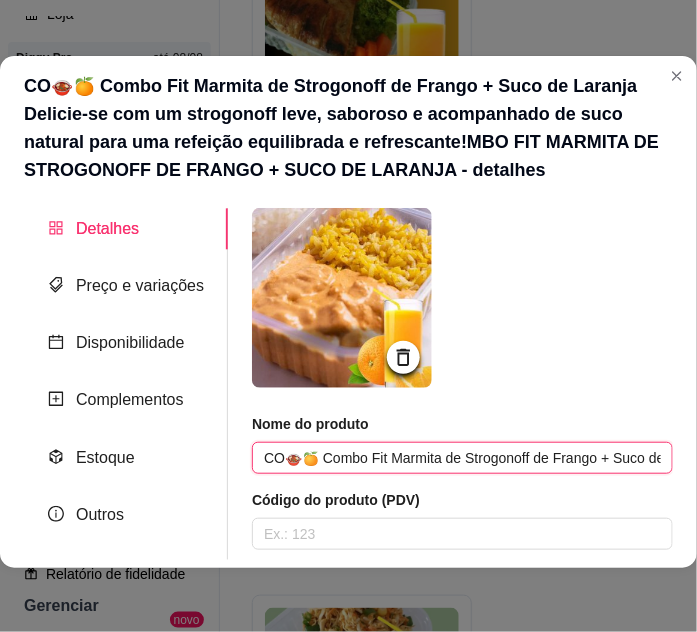 click on "CO🍲🍊 Combo Fit Marmita de Strogonoff de Frango + Suco de Laranja Delicie-se com um strogonoff leve, saboroso e acompanhado de suco natural para uma refeição equilibrada e refrescante!MBO FIT MARMITA DE STROGONOFF DE FRANGO  + SUCO DE LARANJA" at bounding box center (462, 458) 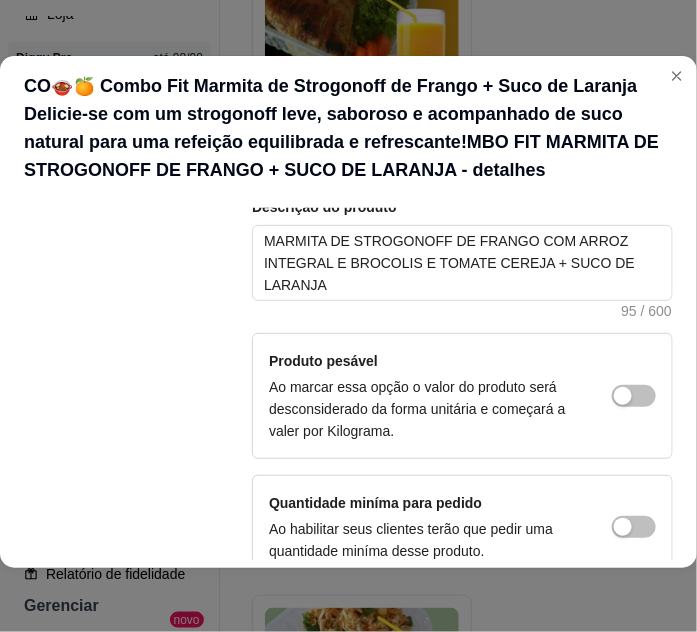 scroll, scrollTop: 454, scrollLeft: 0, axis: vertical 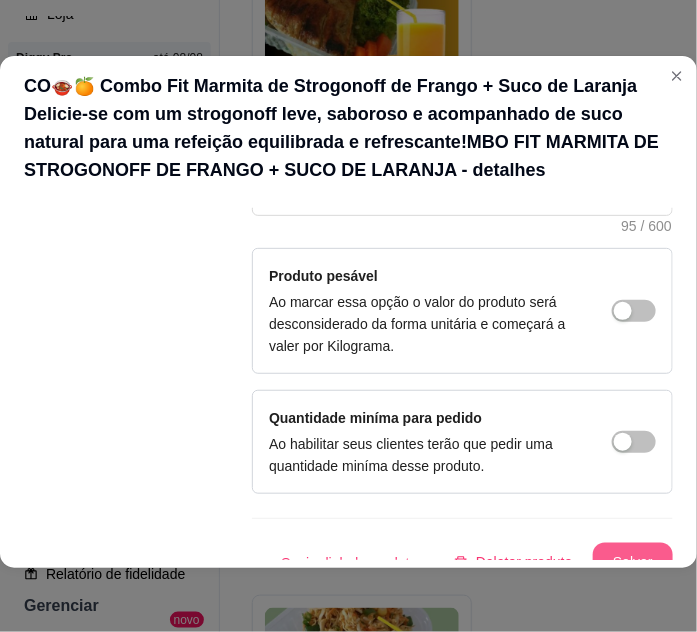 type on "🍲🍊 Combo Fit Marmita de Strogonoff de Frango + Suco de Laranja Delicie-se com um strogonoff leve, saboroso e acompanhado de suco natural para uma refeição equilibrada e refrescante!MBO FIT MARMITA DE STROGONOFF DE FRANGO  + SUCO DE LARANJA" 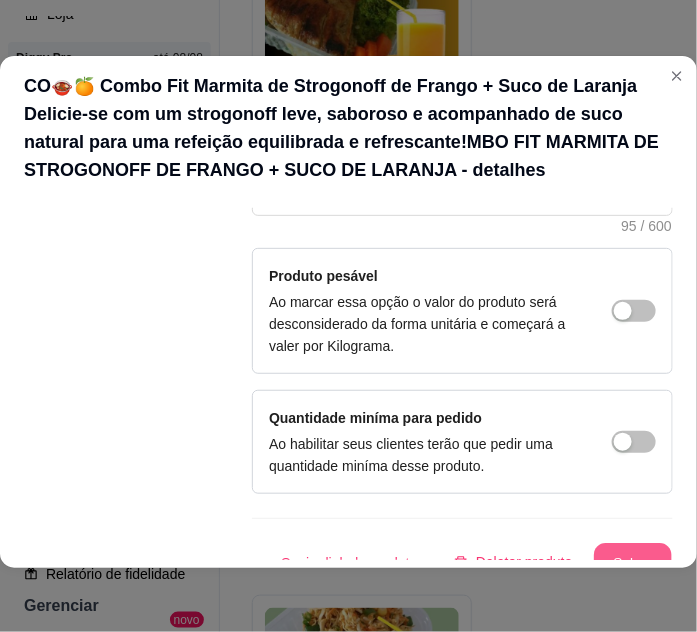 click on "Salvar" at bounding box center [633, 563] 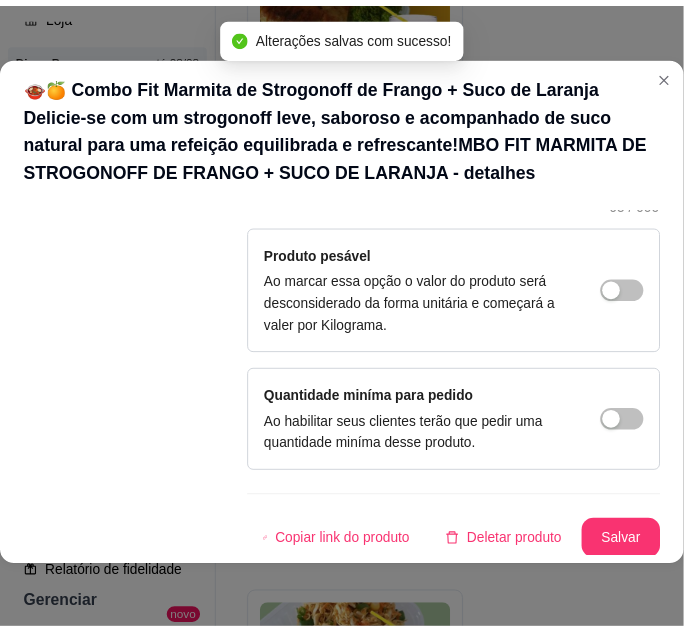 scroll, scrollTop: 486, scrollLeft: 0, axis: vertical 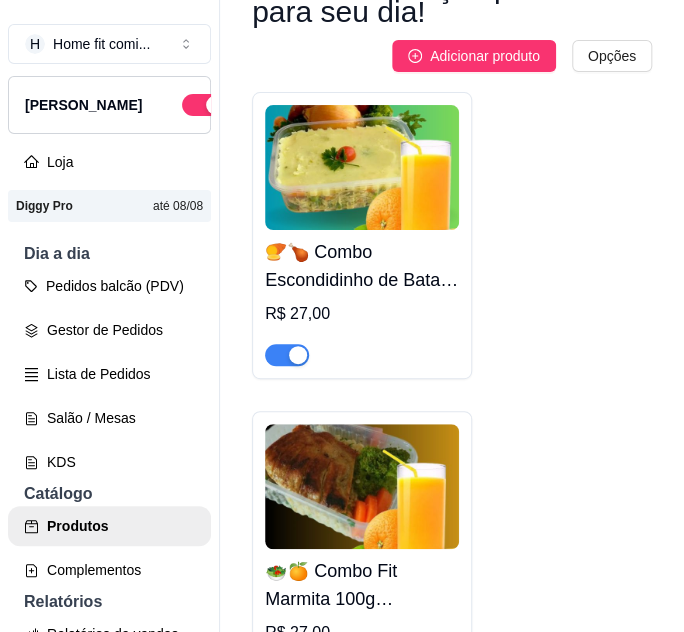click on "🍠🍗 Combo Escondidinho de Batata Doce com [PERSON_NAME] + Suco de Laranja 🍊 Uma combinação deliciosa, nutritiva e refrescante para você aproveitar com saúde!" at bounding box center [362, 266] 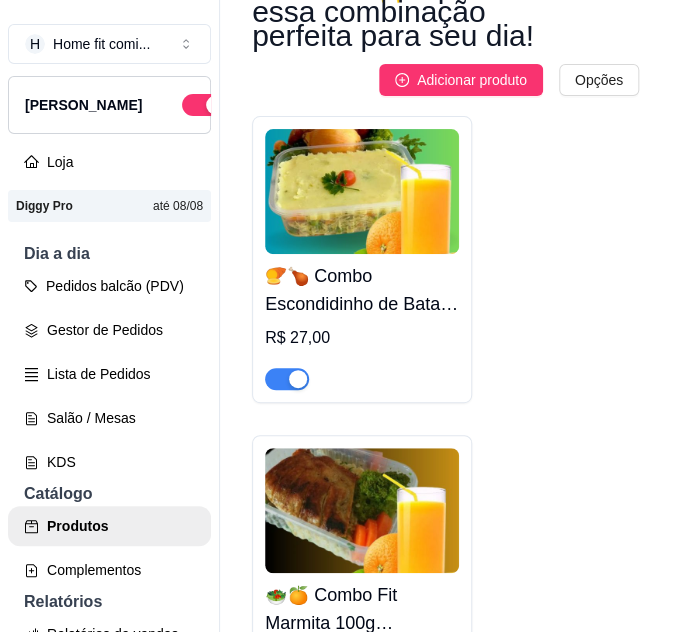 type 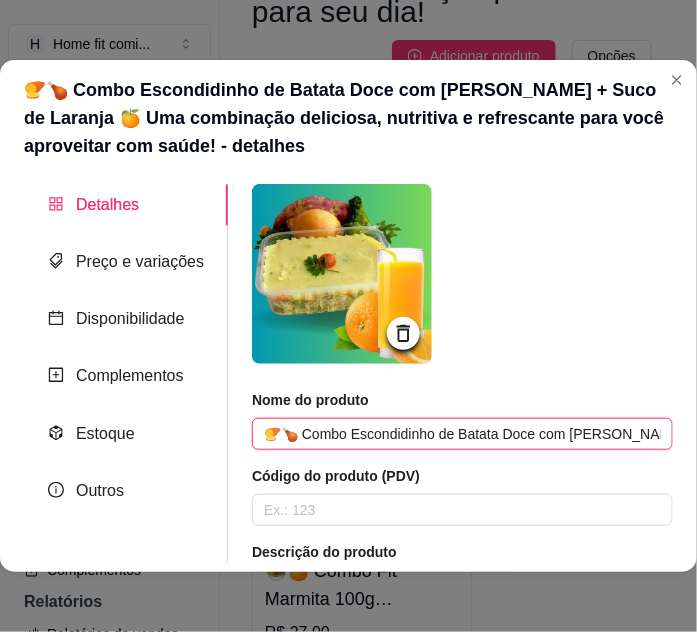 click on "🍠🍗 Combo Escondidinho de Batata Doce com [PERSON_NAME] + Suco de Laranja 🍊 Uma combinação deliciosa, nutritiva e refrescante para você aproveitar com saúde!" at bounding box center (462, 434) 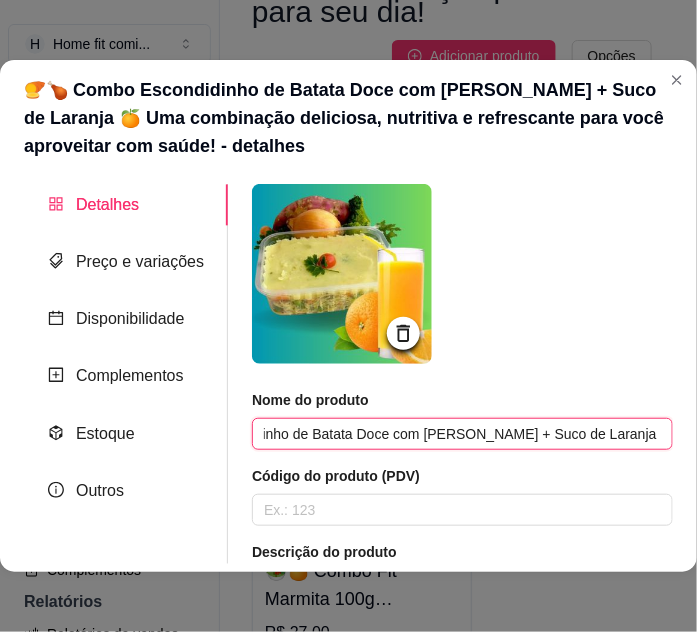 scroll, scrollTop: 0, scrollLeft: 110, axis: horizontal 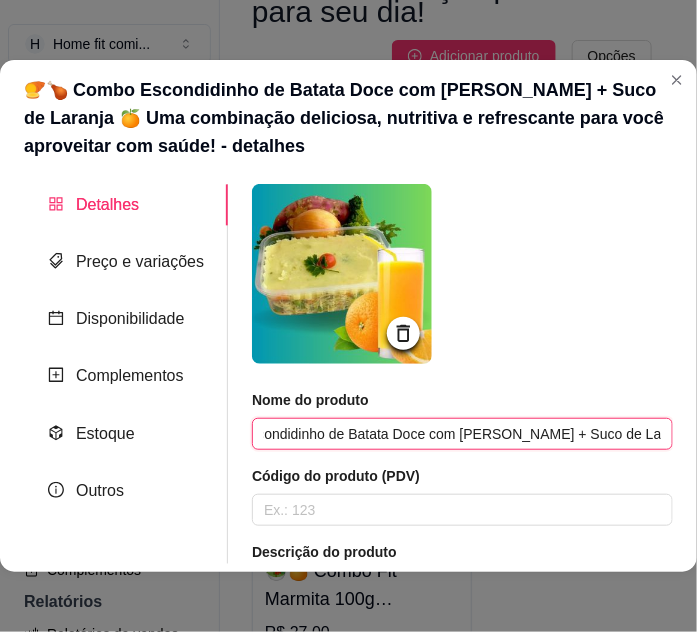 click on "🍠🍗 Combo Escondidinho de Batata Doce com [PERSON_NAME] + Suco de Laranja 🍊 Uma combinação deliciosa, nutritiva e refrescante para você aproveitar com saúde!" at bounding box center (462, 434) 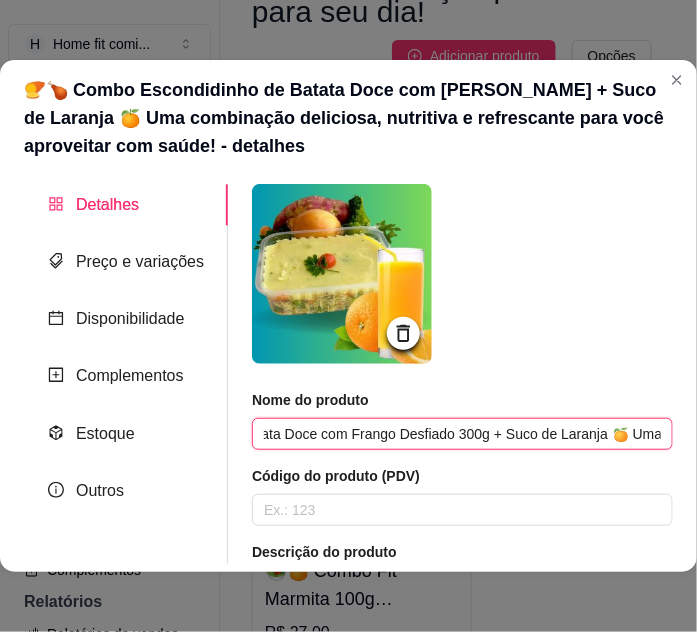 scroll, scrollTop: 0, scrollLeft: 237, axis: horizontal 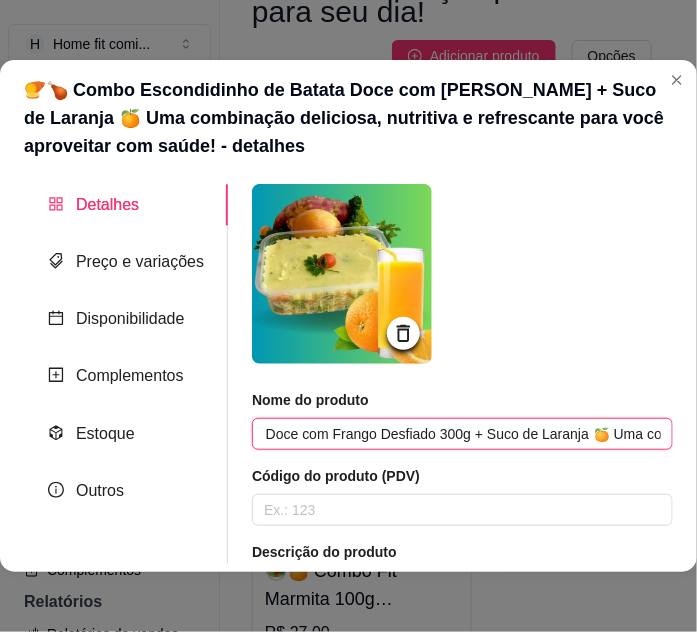 click on "🍠🍗 Combo Escondidinho de Batata Doce com Frango Desfiado 300g + Suco de Laranja 🍊 Uma combinação deliciosa, nutritiva e refrescante para você aproveitar com saúde!" at bounding box center [462, 434] 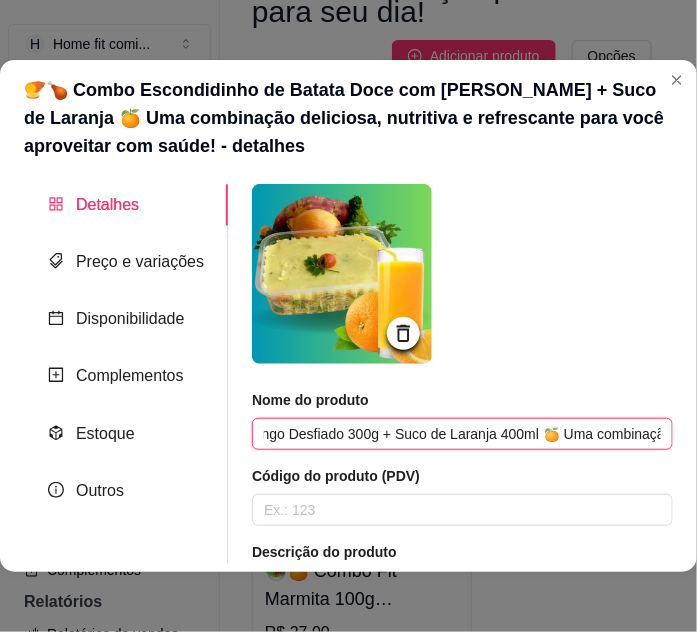 scroll, scrollTop: 0, scrollLeft: 343, axis: horizontal 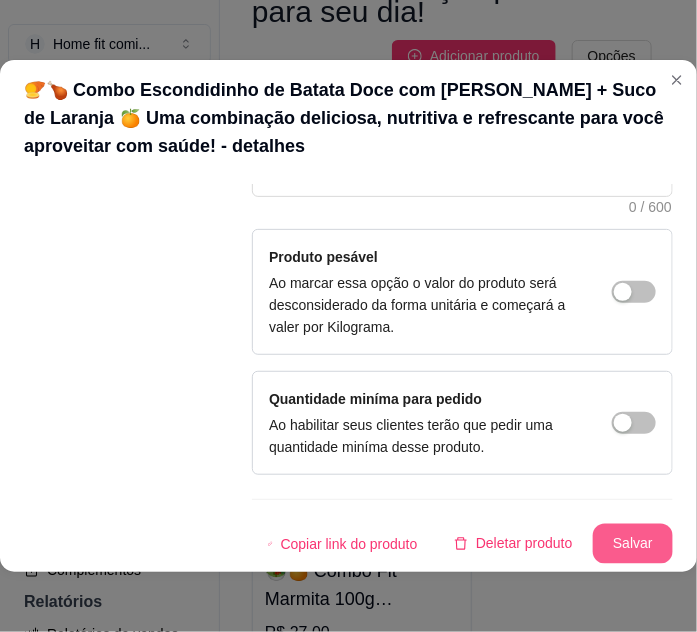 type on "🍠🍗 Combo Escondidinho de Batata Doce com Frango Desfiado 300g + Suco de Laranja 400ml 🍊 Uma combinação deliciosa, nutritiva e refrescante para você aproveitar com saúde!" 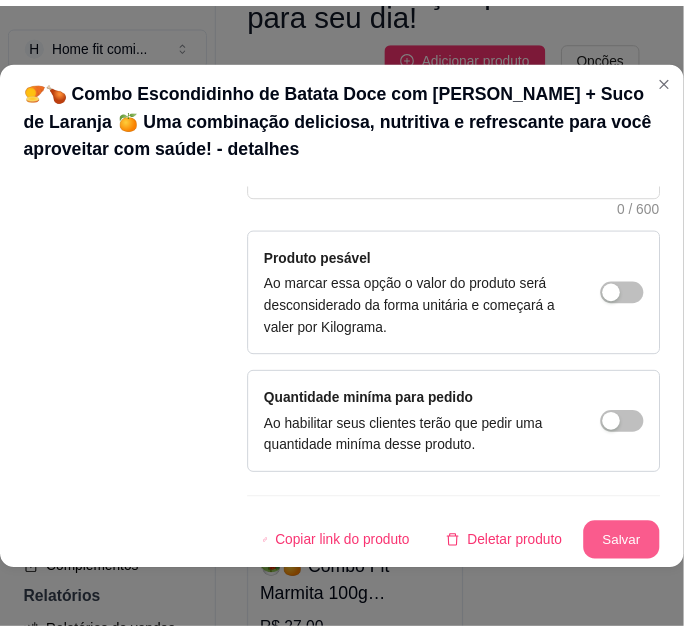 scroll, scrollTop: 0, scrollLeft: 0, axis: both 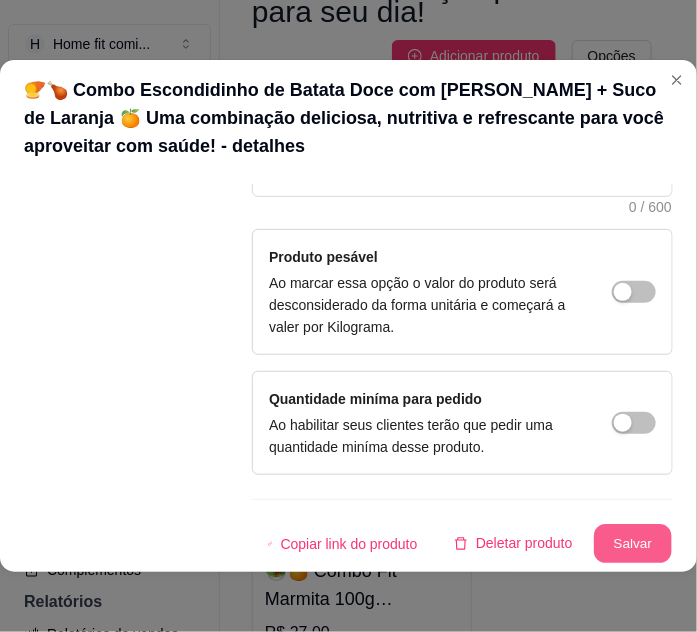 click on "Salvar" at bounding box center (633, 544) 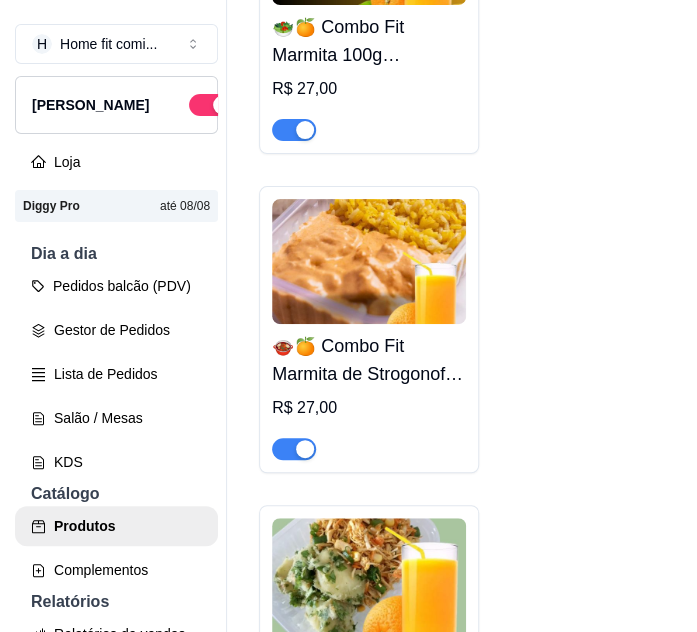 scroll, scrollTop: 7363, scrollLeft: 0, axis: vertical 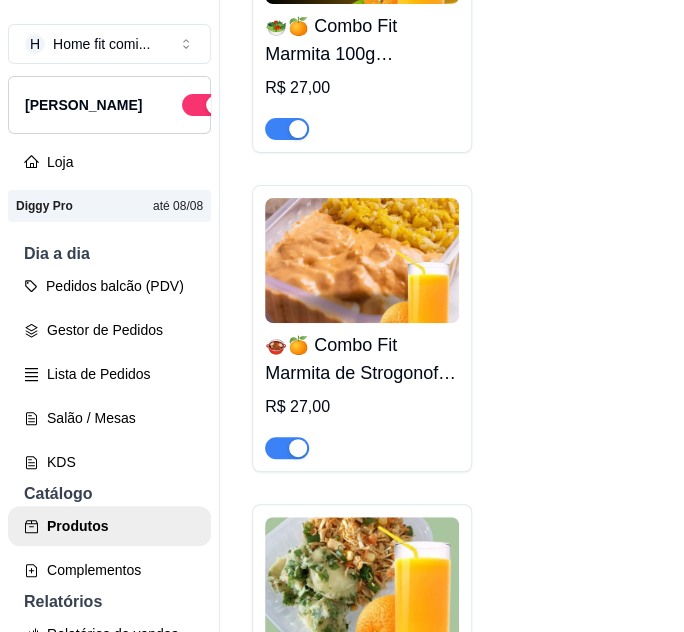 click on "🍲🍊 Combo Fit Marmita de Strogonoff de Frango + Suco de Laranja Delicie-se com um strogonoff leve, saboroso e acompanhado de suco natural para uma refeição equilibrada e refrescante!MBO FIT MARMITA DE STROGONOFF DE FRANGO  + SUCO DE LARANJA" at bounding box center (362, 359) 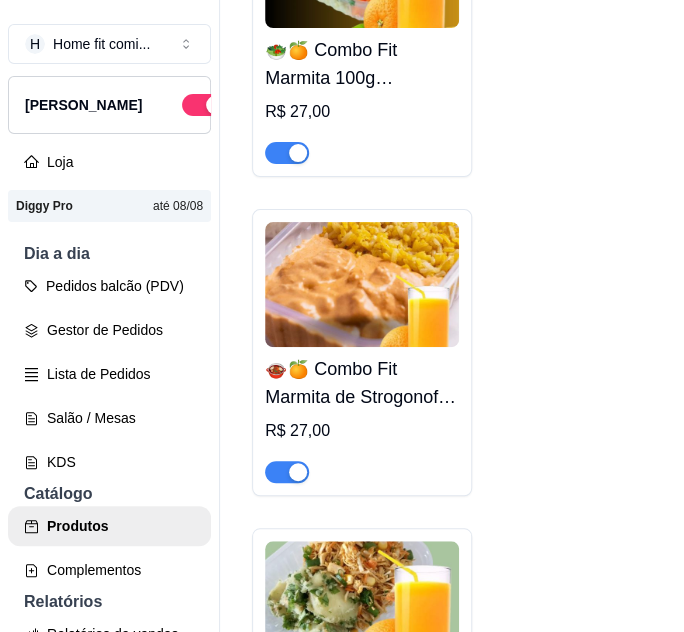type 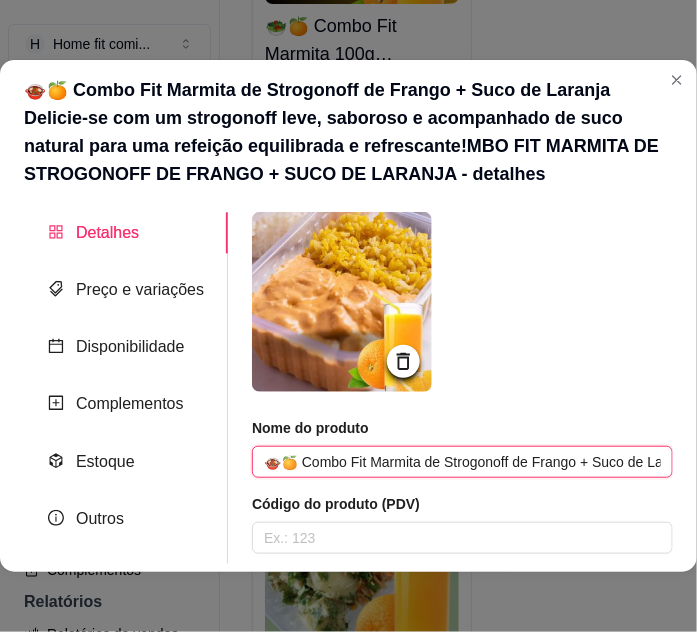 click on "🍲🍊 Combo Fit Marmita de Strogonoff de Frango + Suco de Laranja Delicie-se com um strogonoff leve, saboroso e acompanhado de suco natural para uma refeição equilibrada e refrescante!MBO FIT MARMITA DE STROGONOFF DE FRANGO  + SUCO DE LARANJA" at bounding box center [462, 462] 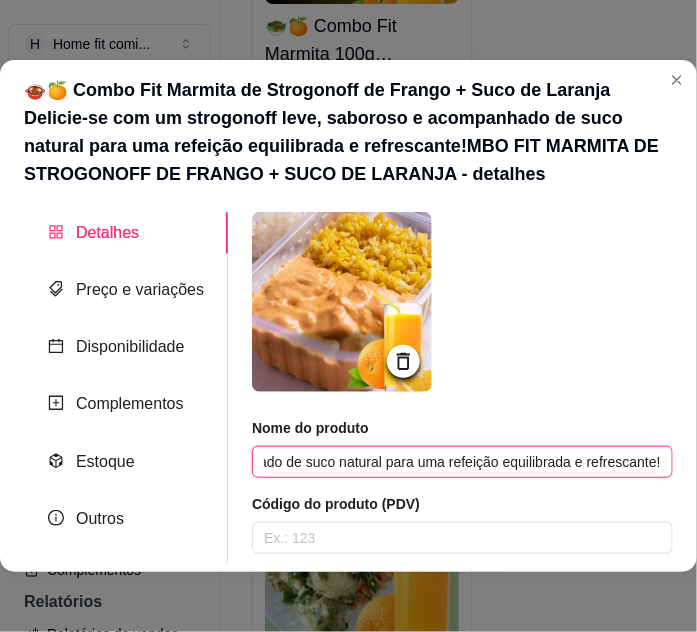 scroll, scrollTop: 0, scrollLeft: 889, axis: horizontal 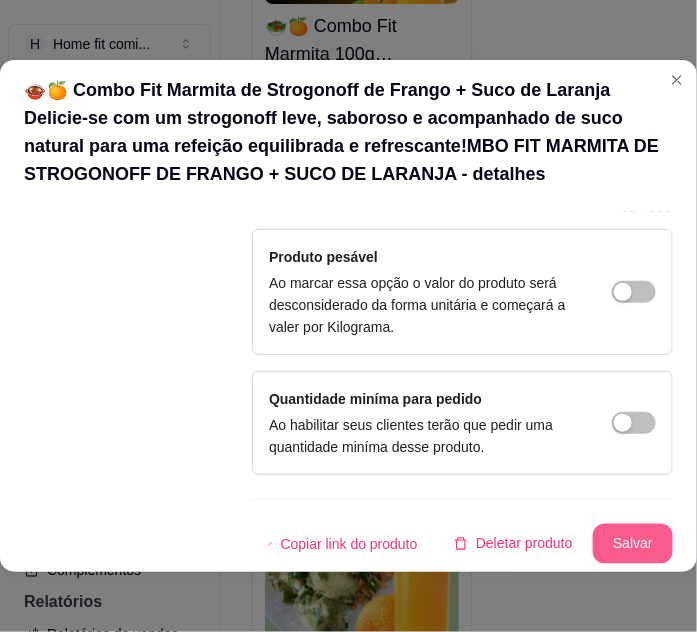 type on "🍲🍊 Combo Fit Marmita de 150g Strogonoff de Frango + Suco de Laranja 400ml Delicie-se com um strogonoff leve, saboroso e acompanhado de suco natural para uma refeição equilibrada e refrescante!" 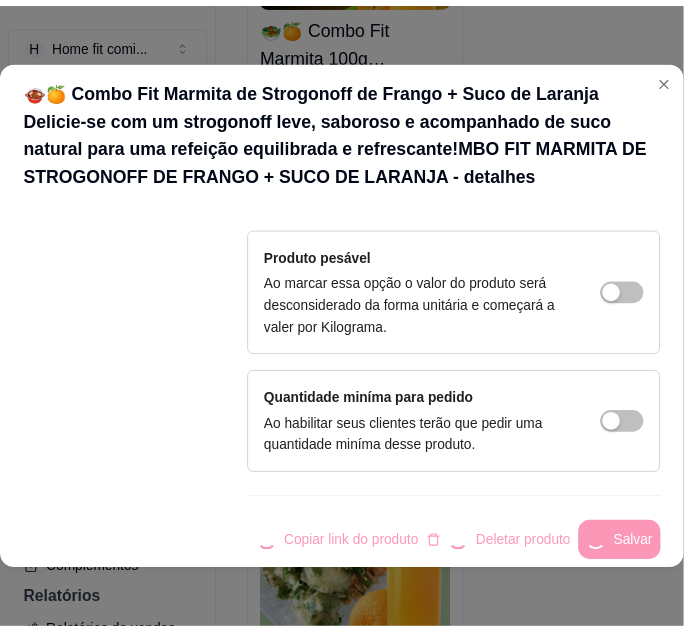 scroll, scrollTop: 458, scrollLeft: 0, axis: vertical 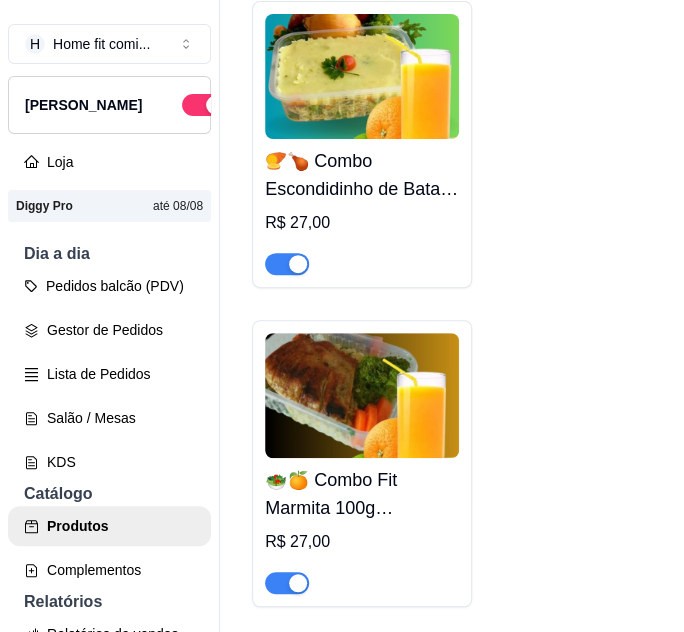click on "🍠🍗 Combo Escondidinho de Batata Doce com Frango Desfiado 300g + Suco de Laranja 400ml 🍊 Uma combinação deliciosa, nutritiva e refrescante para você aproveitar com saúde!" at bounding box center (362, 175) 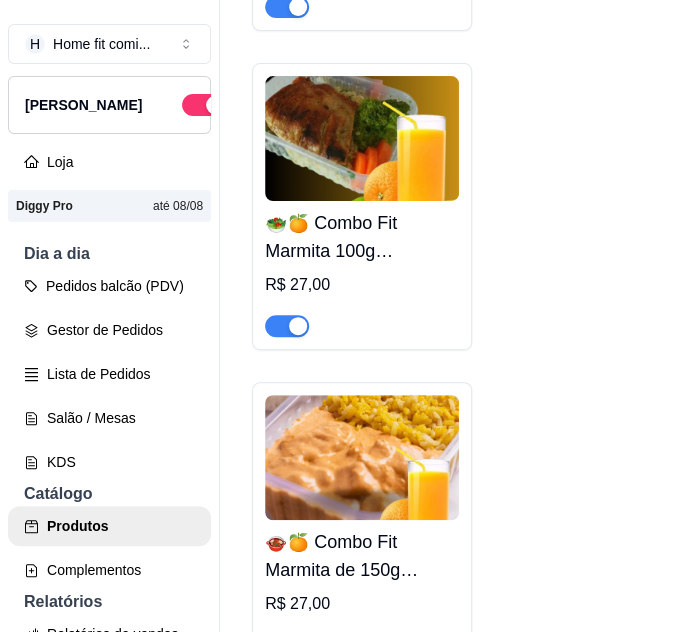 scroll, scrollTop: 7181, scrollLeft: 0, axis: vertical 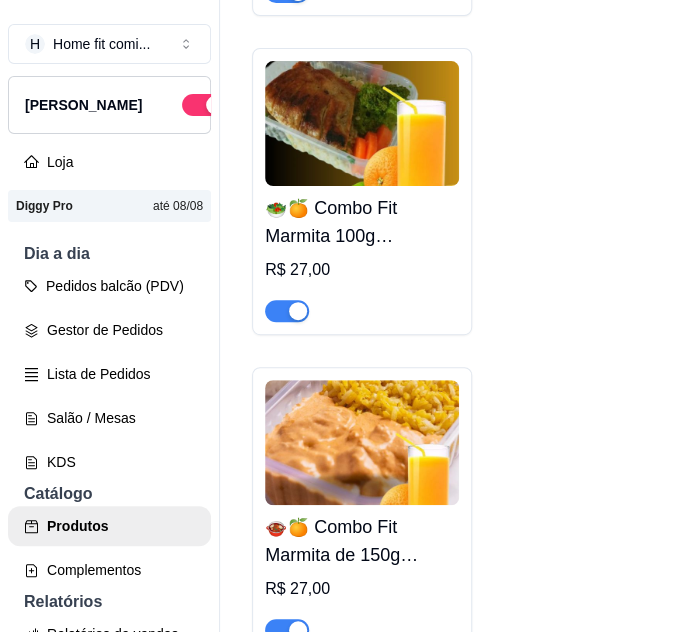 click on "🥗🍊 Combo Fit Marmita 100g [PERSON_NAME] 🍗  100g Feijão Verde 🟢  100g Arroz Integral 🍚  Brócolis e Cenoura cozidos no vapor 🥦🥕  Suco de Laranja natural 🍊  Uma refeição completa, leve e nutritiva para manter sua saúde e energia em alta!" at bounding box center (362, 222) 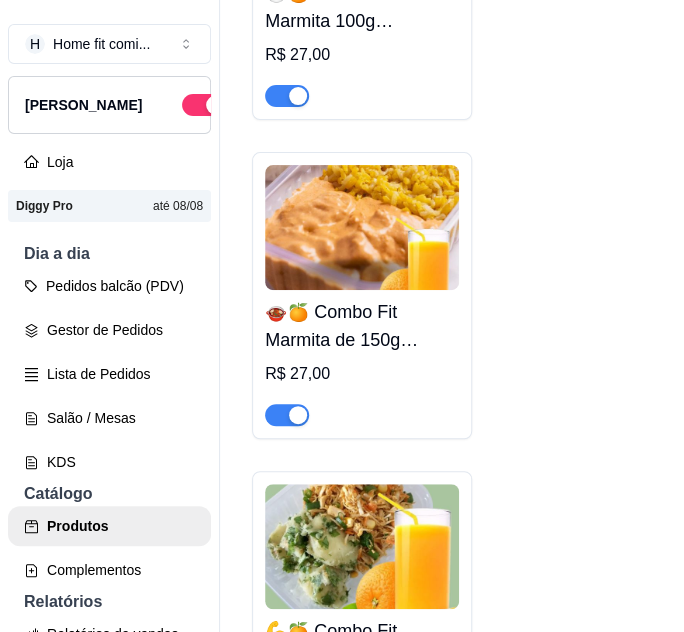 scroll, scrollTop: 7454, scrollLeft: 0, axis: vertical 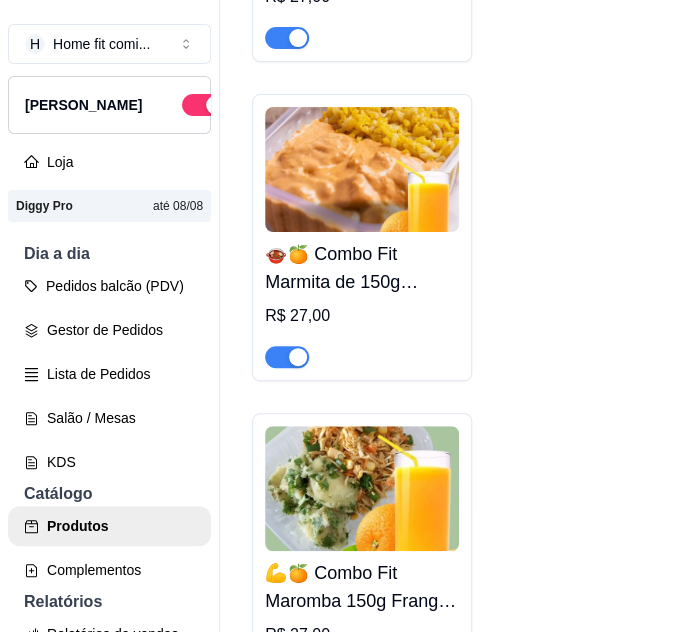click on "🍲🍊 Combo Fit Marmita de 150g Strogonoff de Frango + Suco de Laranja 400ml Delicie-se com um strogonoff leve, saboroso e acompanhado de suco natural para uma refeição equilibrada e refrescante!" at bounding box center [362, 268] 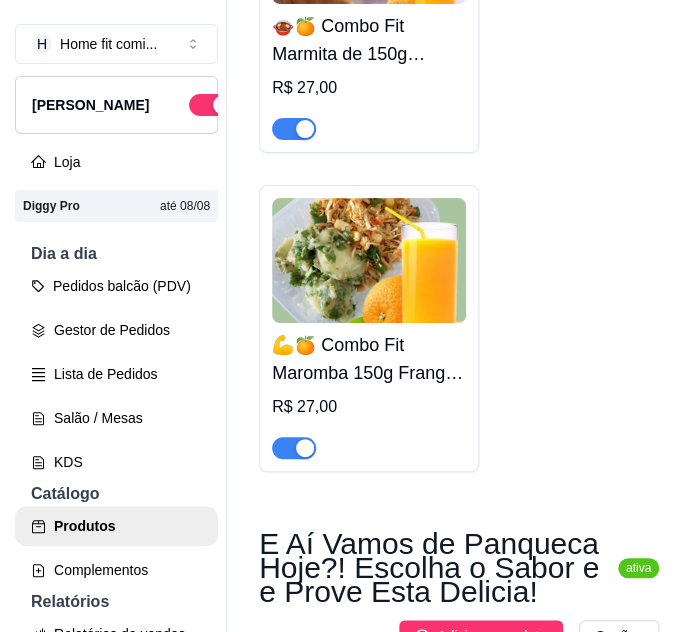 scroll, scrollTop: 7727, scrollLeft: 0, axis: vertical 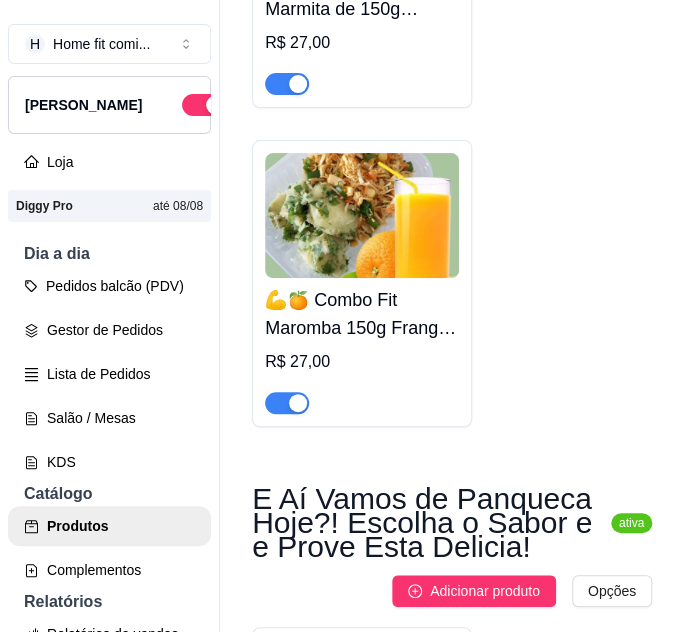 click on "💪🍊 Combo Fit Maromba 150g Frango Desfiado 🍗  150g Batata Doce Refogada 🍠  Suco de Laranja natural e refrescante 🍊  Perfeito para quem busca energia, sabor e uma refeição nutritiva!COMBO FIT MAROMBA 150g DE FRANGO DESFIADO + 150G BATATA DOCE REFOGADA + SUCO DE LARANJA" at bounding box center [362, 314] 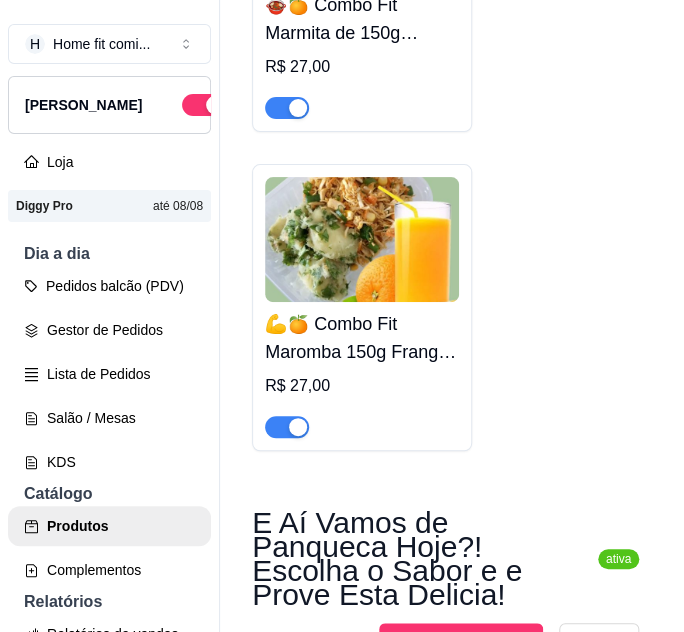type 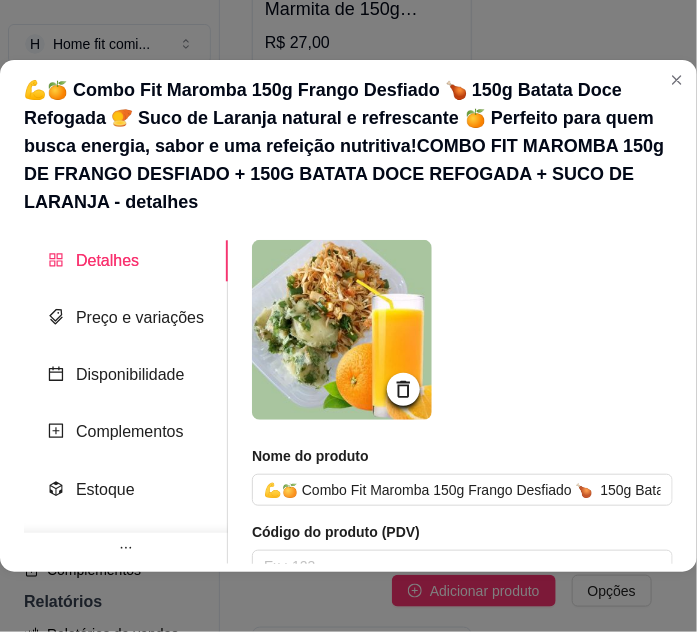 scroll, scrollTop: 0, scrollLeft: 0, axis: both 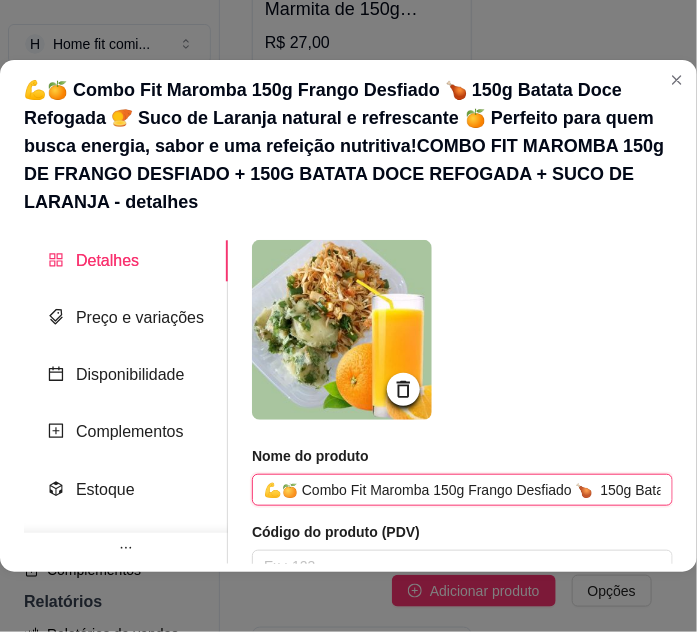 click on "💪🍊 Combo Fit Maromba 150g Frango Desfiado 🍗  150g Batata Doce Refogada 🍠  Suco de Laranja natural e refrescante 🍊  Perfeito para quem busca energia, sabor e uma refeição nutritiva!COMBO FIT MAROMBA 150g DE FRANGO DESFIADO + 150G BATATA DOCE REFOGADA + SUCO DE LARANJA" at bounding box center [462, 490] 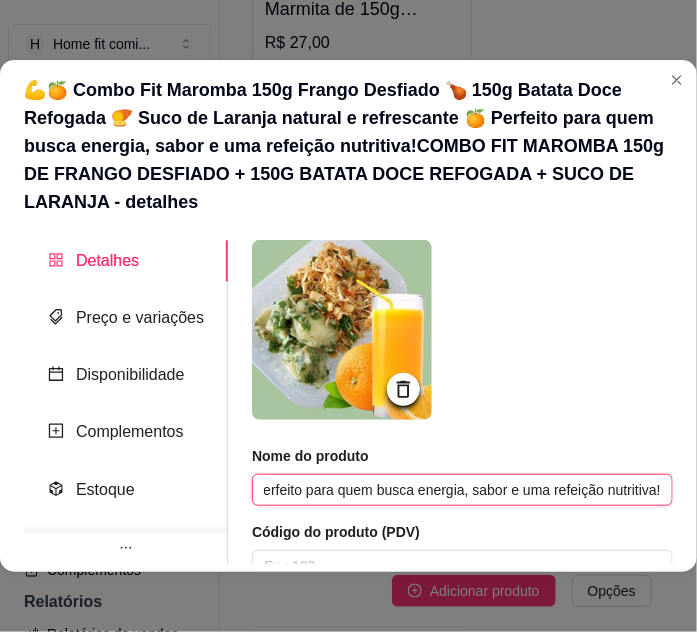 scroll, scrollTop: 0, scrollLeft: 827, axis: horizontal 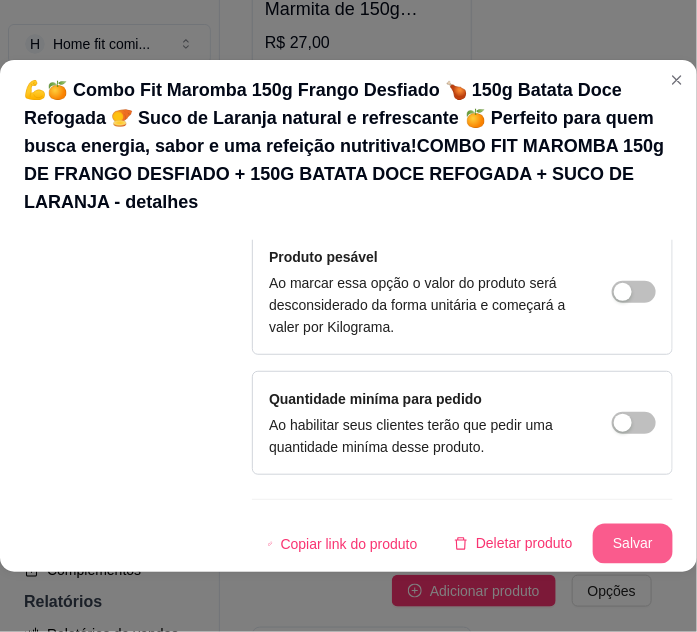 click on "Salvar" at bounding box center (633, 544) 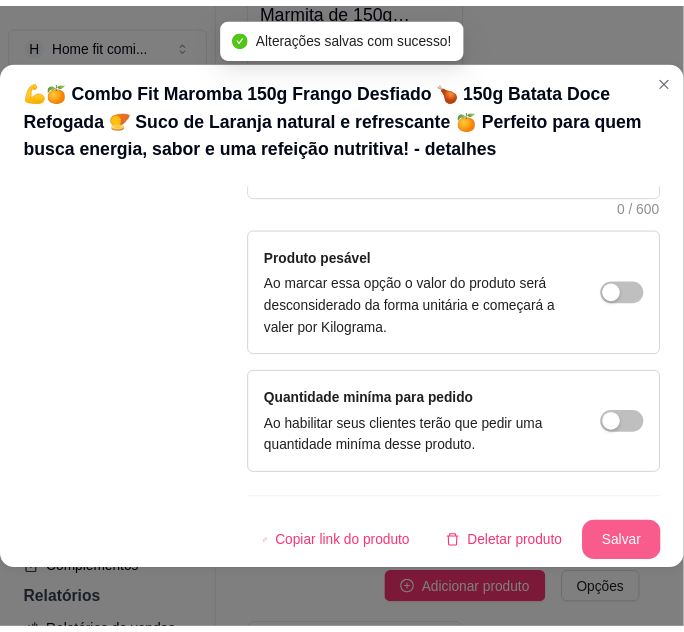 scroll, scrollTop: 458, scrollLeft: 0, axis: vertical 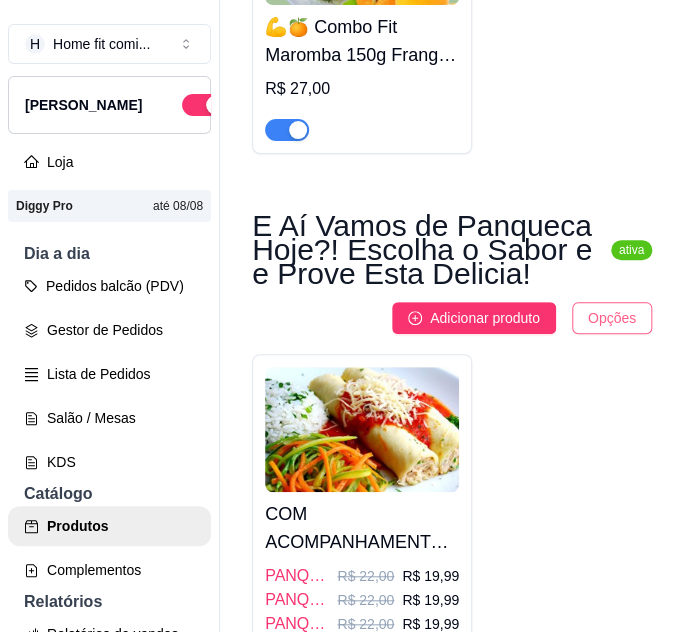 click on "H Home fit comi ... Loja Aberta Loja Diggy Pro até 08/08   Dia a dia Pedidos balcão (PDV) Gestor de Pedidos Lista de Pedidos Salão / Mesas KDS Catálogo Produtos Complementos Relatórios Relatórios de vendas Relatório de clientes Relatório de fidelidade novo Gerenciar Entregadores novo Nota Fiscal (NFC-e) Controle de caixa Controle de fiado Cupons Clientes Estoque Configurações Diggy Planos Precisa de ajuda? Sair Produtos Adicionar categoria Reodernar categorias Aqui você cadastra e gerencia seu produtos e categorias 📋 Já tem sua dieta personalizada com seu nutricionista? Perfeito! Agora é só enviar pra gente ✅ Nós adaptamos seu cardápio com todo cuidado e carinho 💚 Praticidade, sabor e saúde no seu dia a dia! 🍽️🥦 ativa Adicionar produto Opções Seu Plano, Nossa Marmita! Já tem sua dieta? Ótimo! Envia pra gente e preparamos tudo sob medida pra você manter o foco nos resultados!   R$ 0,00 ativa Adicionar produto Opções   R$ 150,00 R$ 280,00 R$ 550,00 ativa Opções" at bounding box center [342, 316] 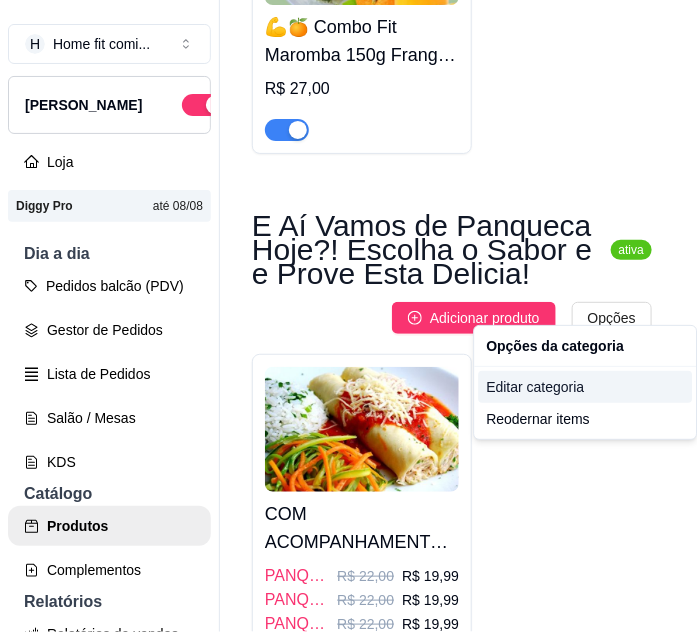 click on "Editar categoria" at bounding box center (585, 387) 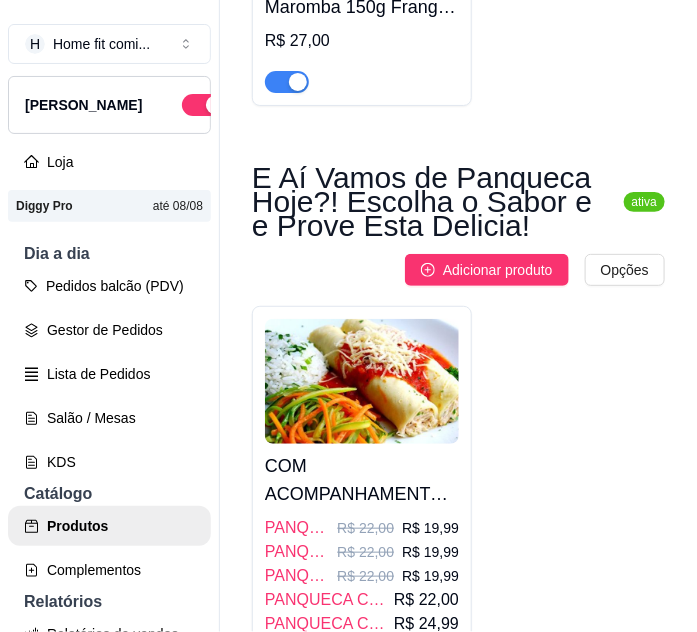 scroll, scrollTop: 7928, scrollLeft: 0, axis: vertical 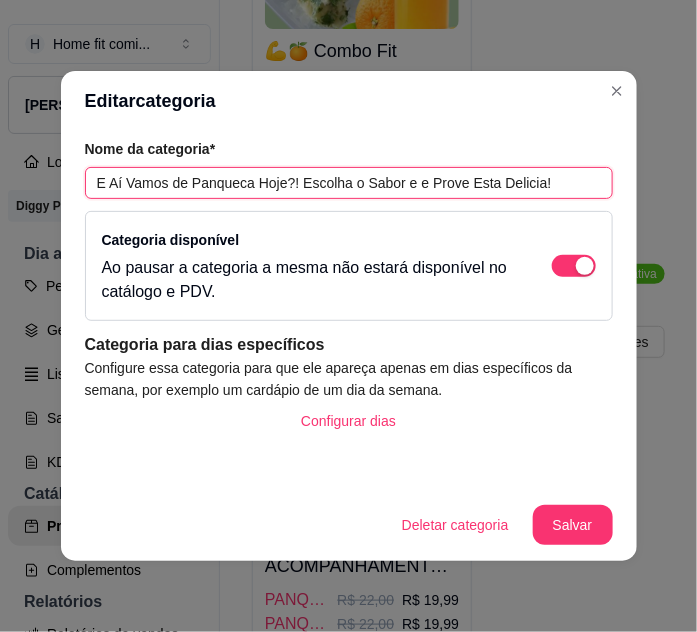 drag, startPoint x: 92, startPoint y: 185, endPoint x: 486, endPoint y: 190, distance: 394.03174 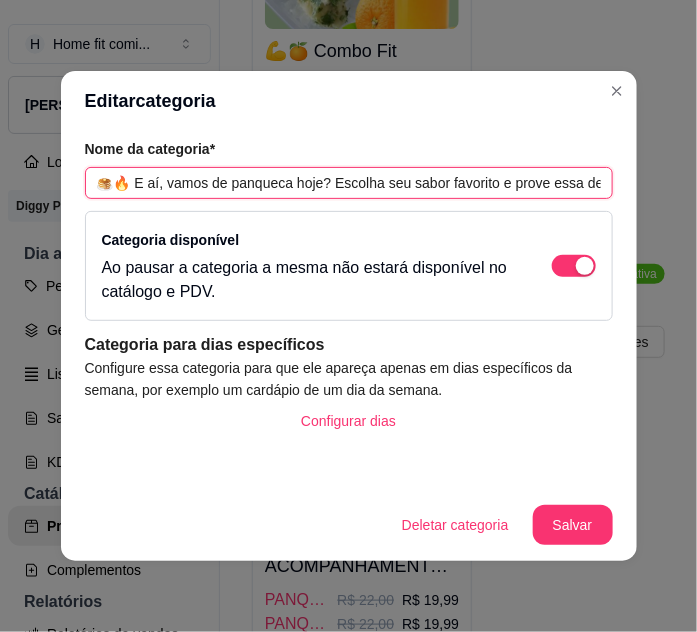 scroll, scrollTop: 0, scrollLeft: 253, axis: horizontal 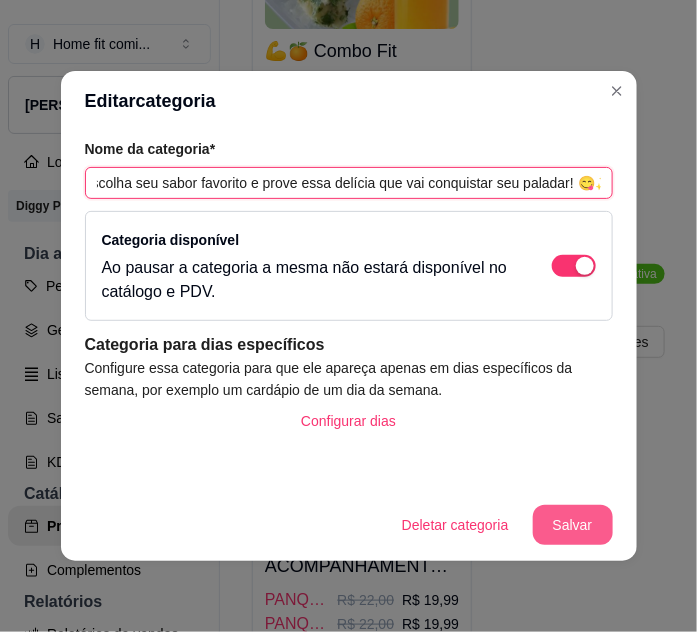type on "🥞🔥 E aí, vamos de panqueca hoje? Escolha seu sabor favorito e prove essa delícia que vai conquistar seu paladar! 😋✨" 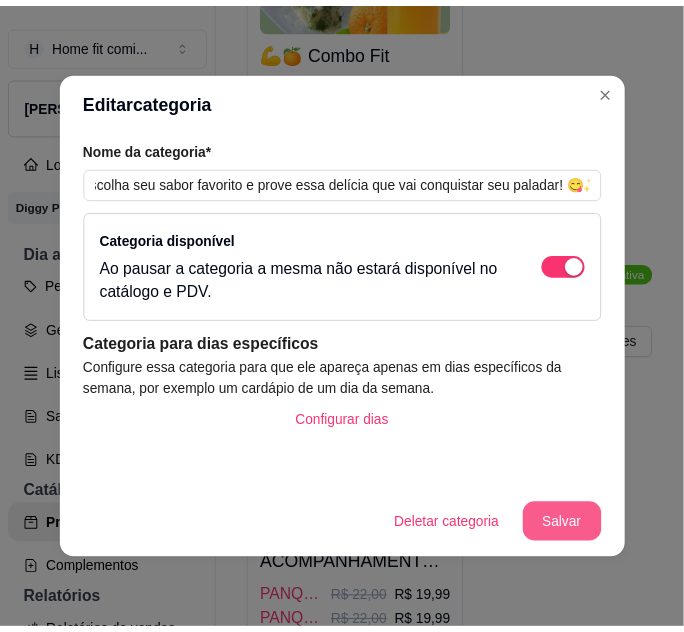 scroll, scrollTop: 0, scrollLeft: 0, axis: both 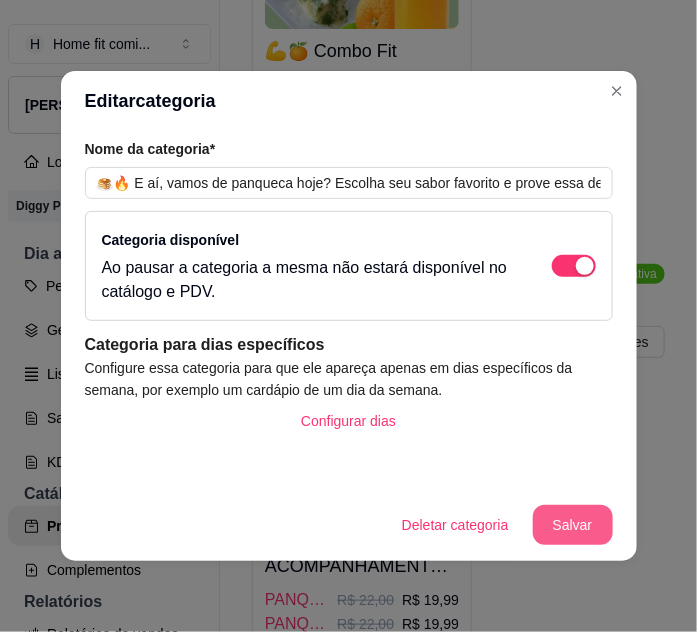 click on "Salvar" at bounding box center [573, 525] 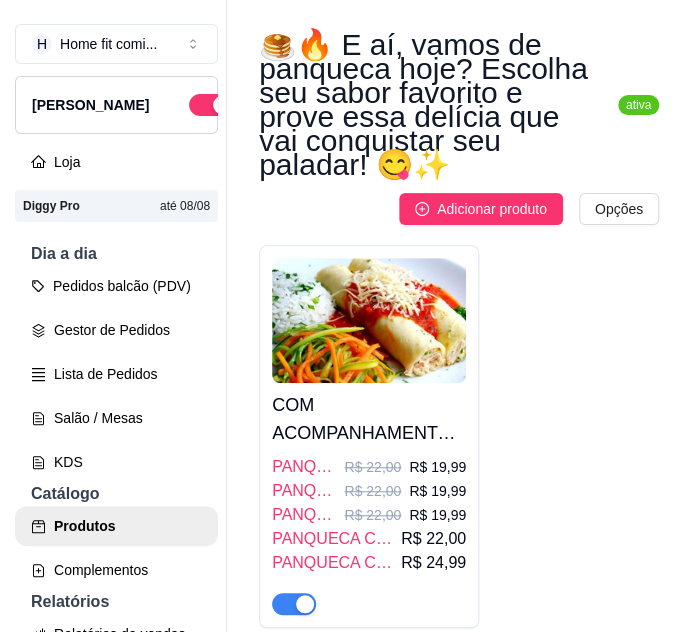 scroll, scrollTop: 8272, scrollLeft: 0, axis: vertical 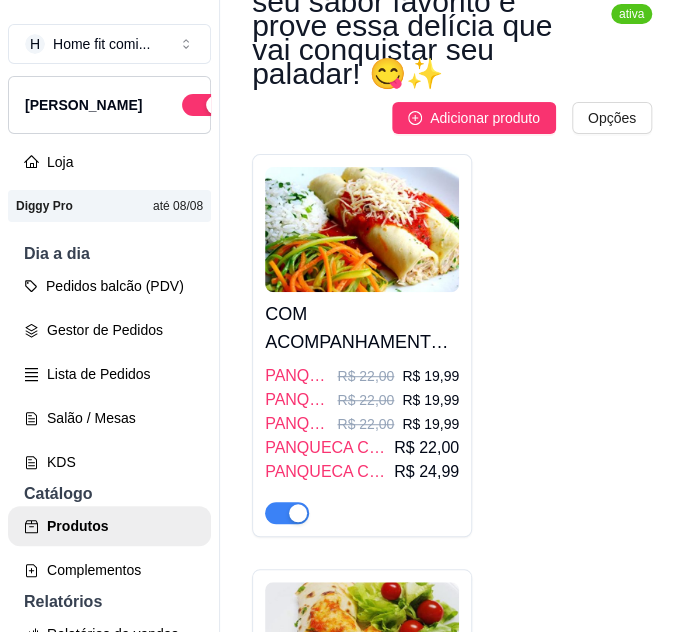 click at bounding box center (287, 513) 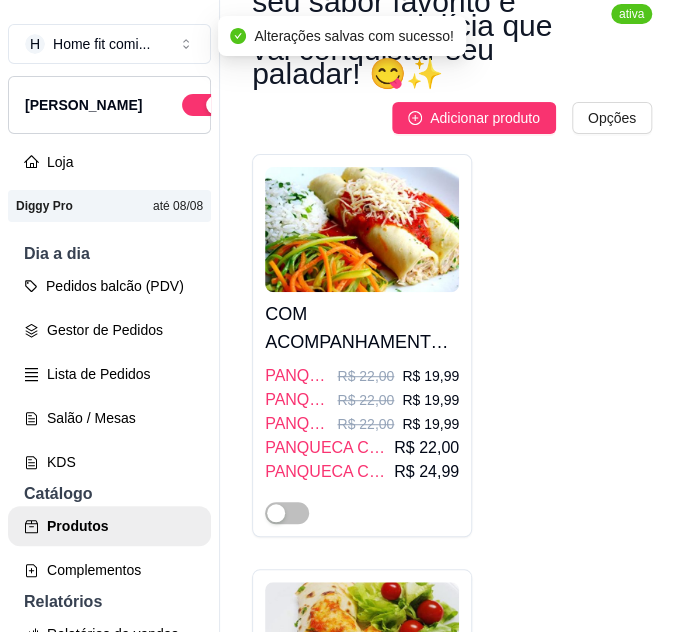 click on "COM ACOMPANHAMENTO - PANQUECAS DELICIOSAS AO MOLHO DE TOMATE GOURMET HUMMM!!!" at bounding box center (362, 328) 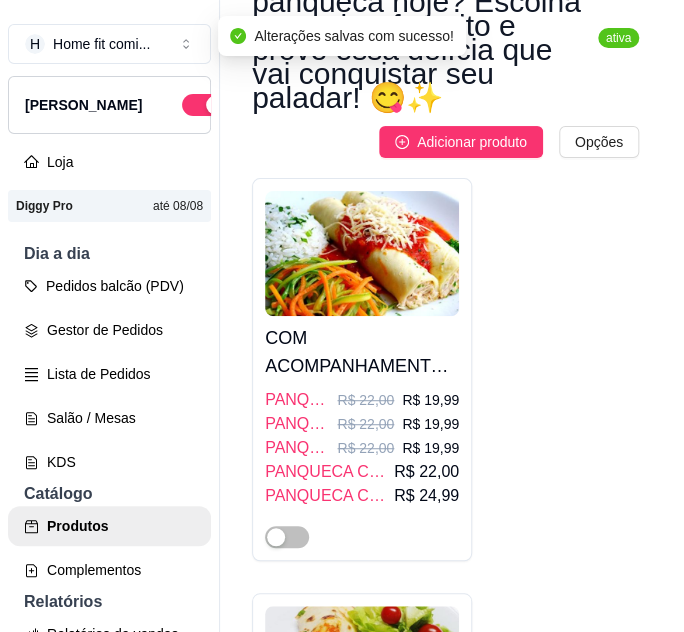 type 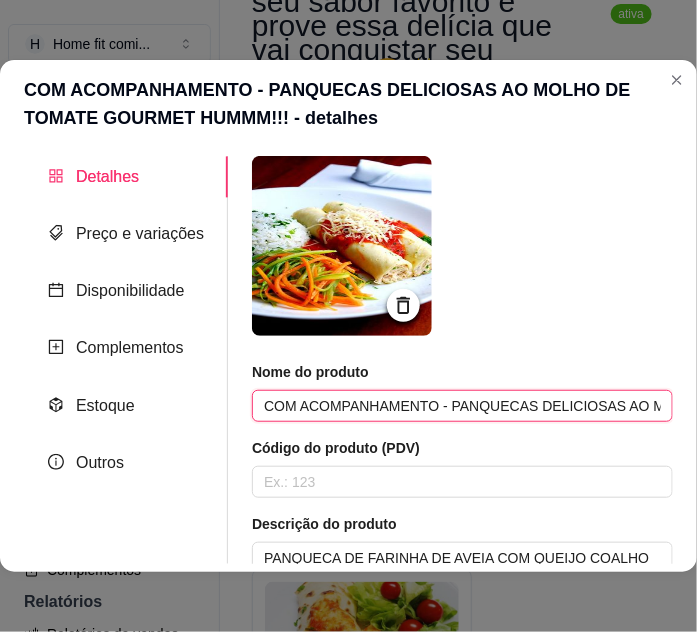 scroll, scrollTop: 0, scrollLeft: 257, axis: horizontal 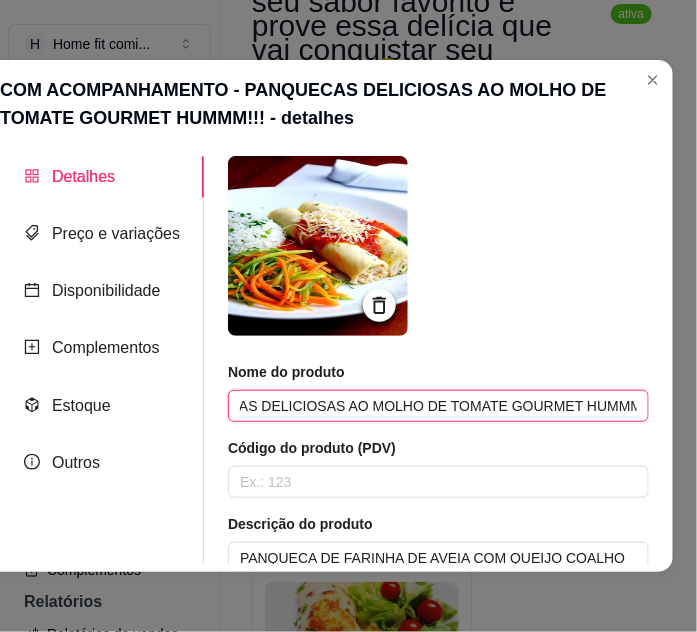 drag, startPoint x: 256, startPoint y: 404, endPoint x: 802, endPoint y: 414, distance: 546.09155 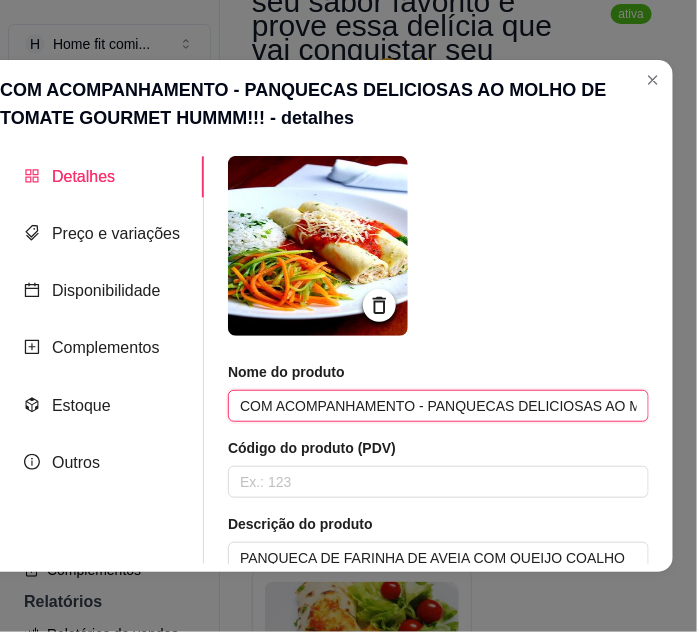 paste on "🥞🍅 Panquecas Deliciosas com Acompanhamento! Ao molho de tomate gourmet — hummm, irresistível! 😍🍽️" 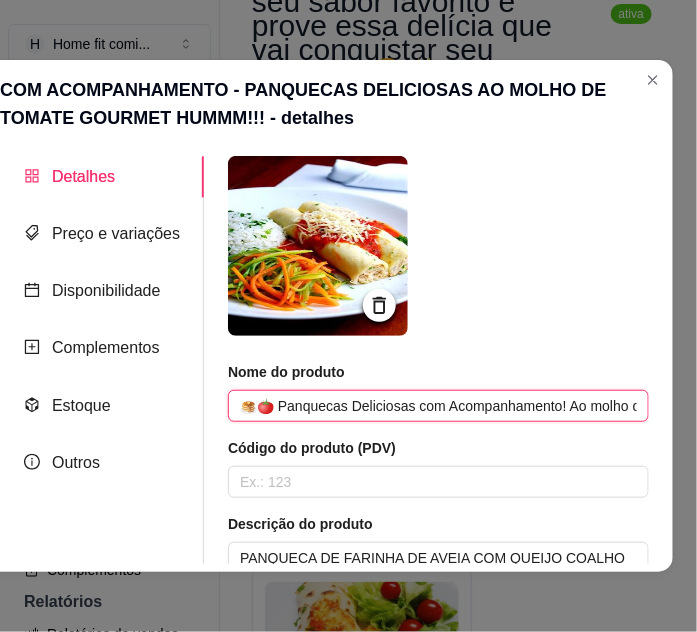scroll, scrollTop: 0, scrollLeft: 325, axis: horizontal 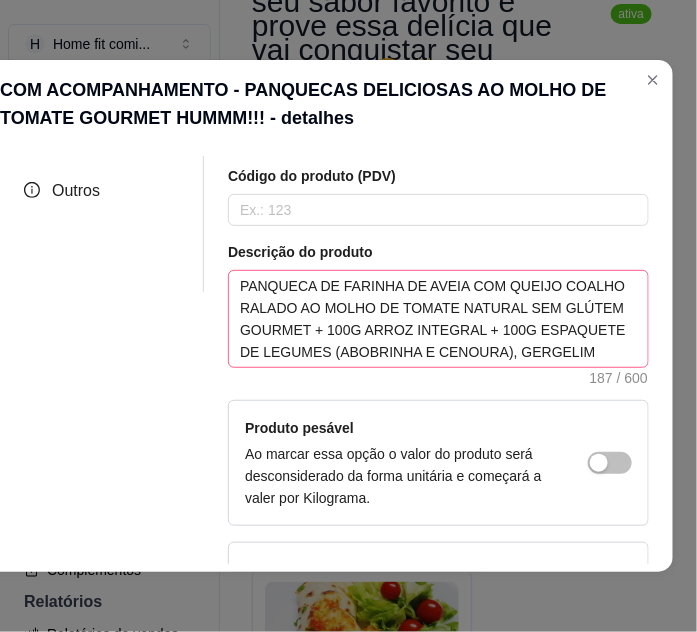 type on "🥞🍅 Panquecas Deliciosas com Acompanhamento! Ao molho de tomate gourmet — hummm, irresistível! 😍🍽️" 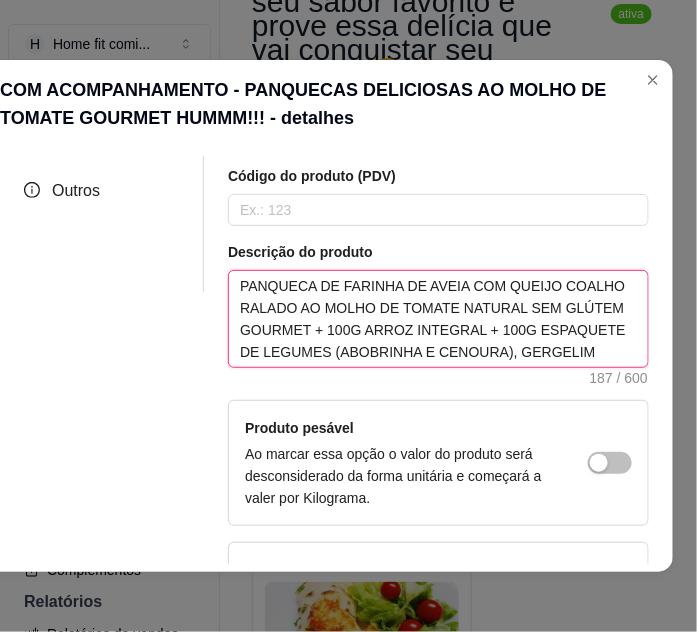 scroll, scrollTop: 0, scrollLeft: 0, axis: both 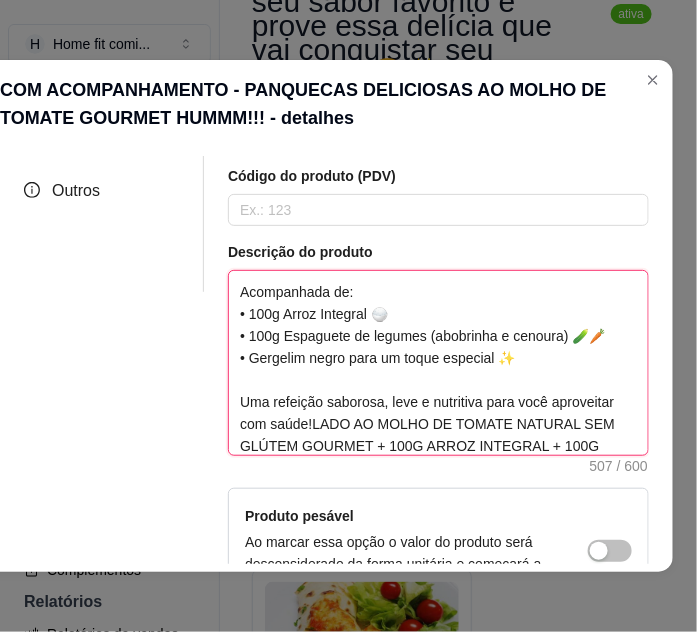 type 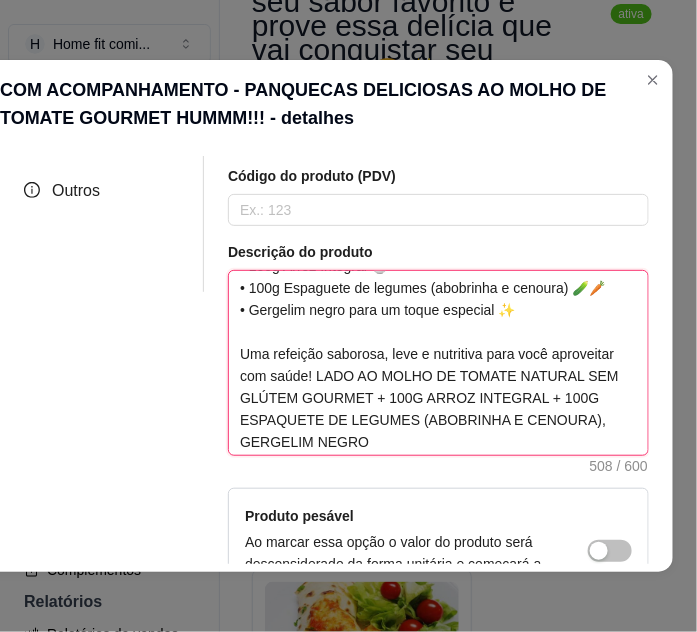 scroll, scrollTop: 176, scrollLeft: 0, axis: vertical 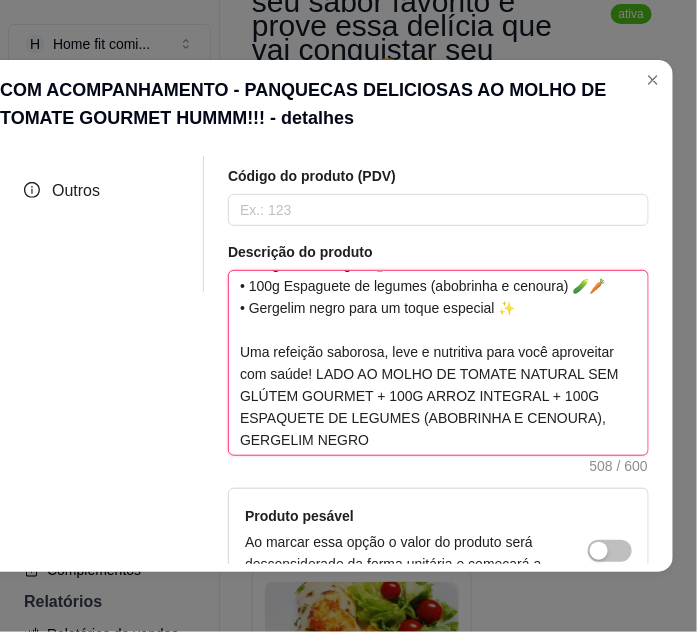drag, startPoint x: 373, startPoint y: 371, endPoint x: 575, endPoint y: 447, distance: 215.824 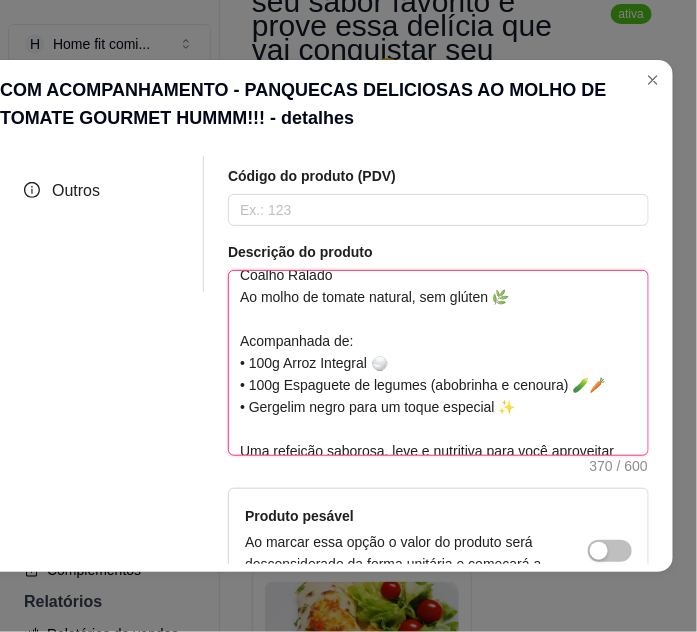 scroll, scrollTop: 109, scrollLeft: 0, axis: vertical 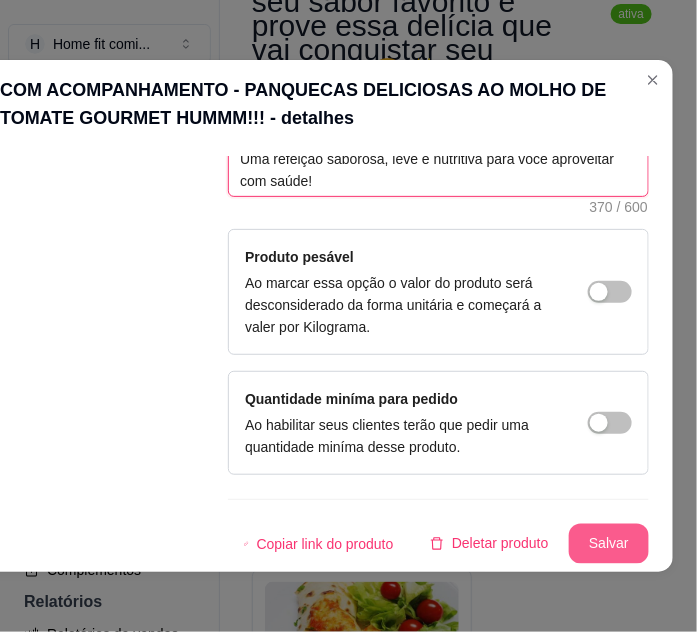 type on "PANQUECA DE FARINHA DE AVEIA COM QUEIJO COALHO RA🥞🍅 Panqueca Gourmet de Farinha de Aveia com Queijo Coalho Ralado
Ao molho de tomate natural, sem glúten 🌿
Acompanhada de:
• 100g Arroz Integral 🍚
• 100g Espaguete de legumes (abobrinha e cenoura) 🥒🥕
• Gergelim negro para um toque especial ✨
Uma refeição saborosa, leve e nutritiva para você aproveitar com saúde!" 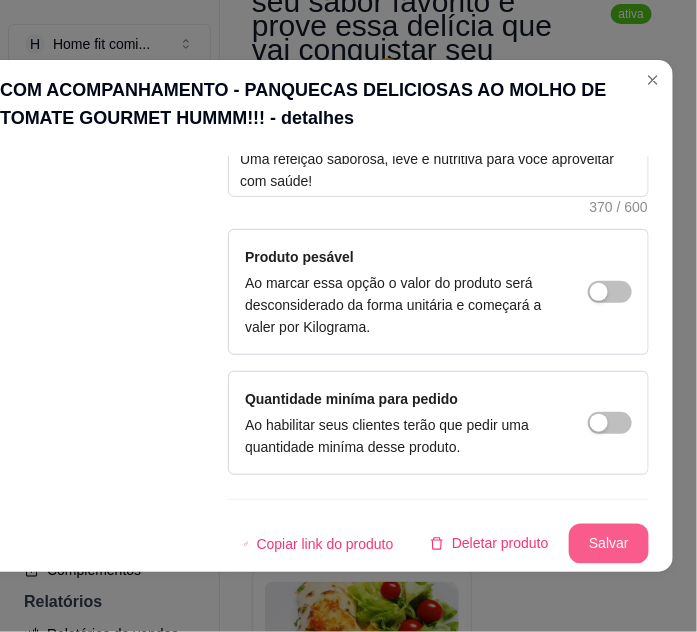click on "Salvar" at bounding box center [609, 544] 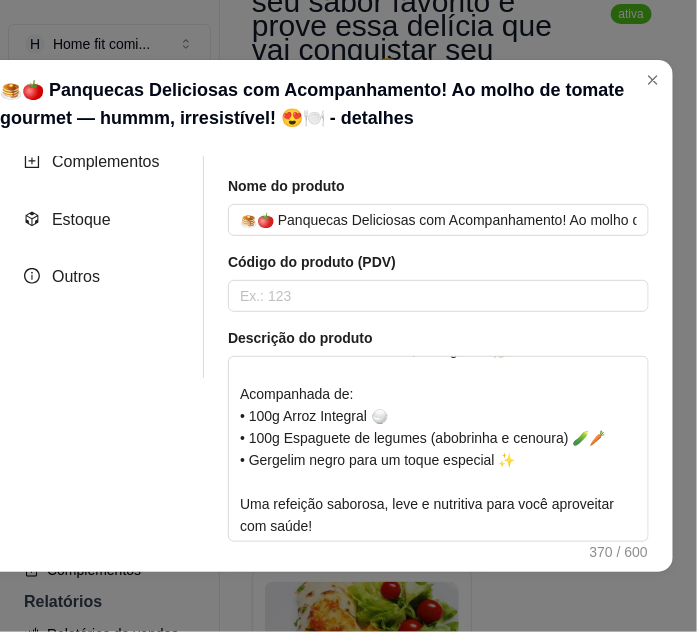 scroll, scrollTop: 177, scrollLeft: 0, axis: vertical 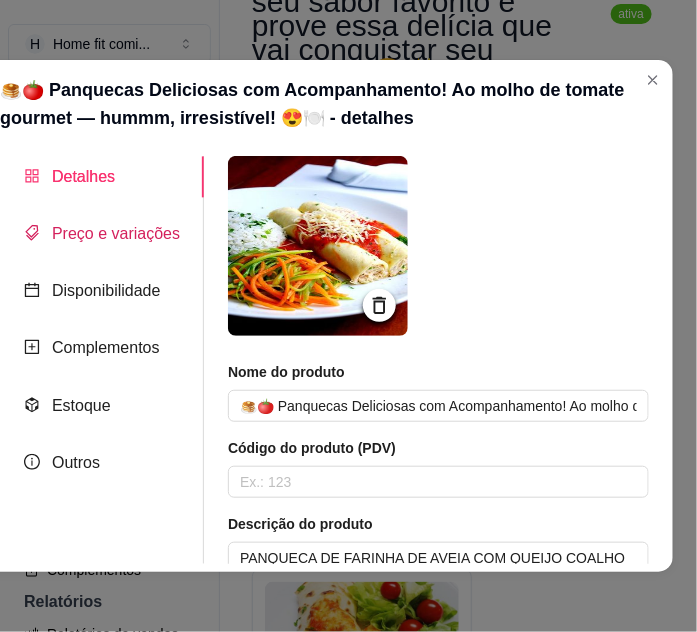 click on "Preço e variações" at bounding box center (116, 233) 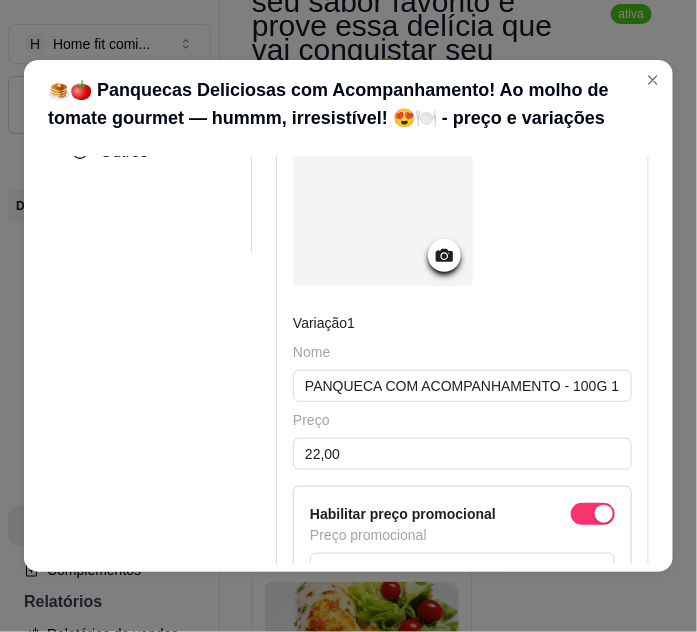 scroll, scrollTop: 272, scrollLeft: 0, axis: vertical 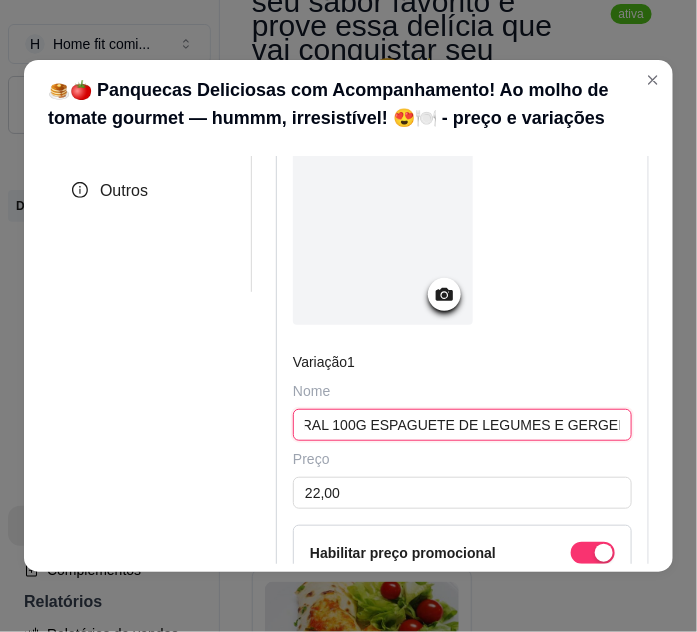 drag, startPoint x: 300, startPoint y: 421, endPoint x: 586, endPoint y: 422, distance: 286.00174 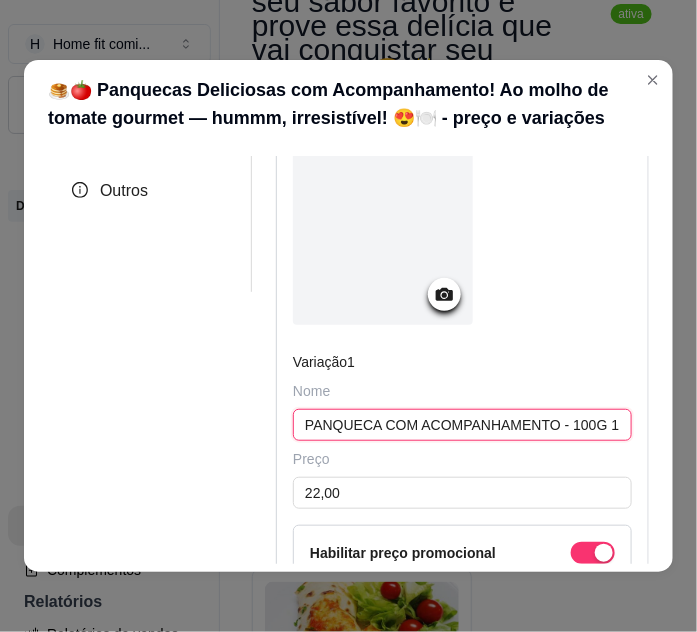 paste on "🥞🍅 Panqueca Vegetariana com Acompanhamento 1 unidade (100g) de panqueca ao molho de tomate natural 🌿  100g arroz integral 🍚  100g espaguete de legumes (abobrinha e cenoura) 🥒🥕  Finalizado com gergelim negro para um toque especial ✨  Uma refeição leve, saborosa e nutritiva para você aproveitar!" 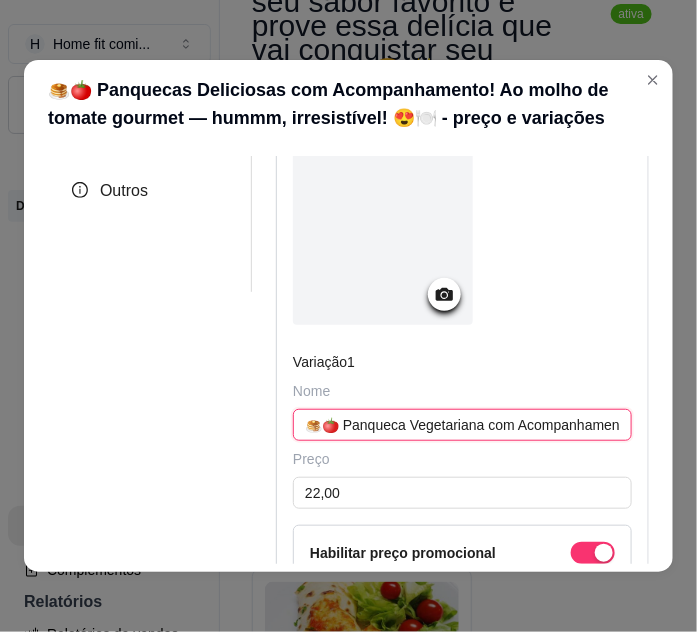 scroll, scrollTop: 0, scrollLeft: 1687, axis: horizontal 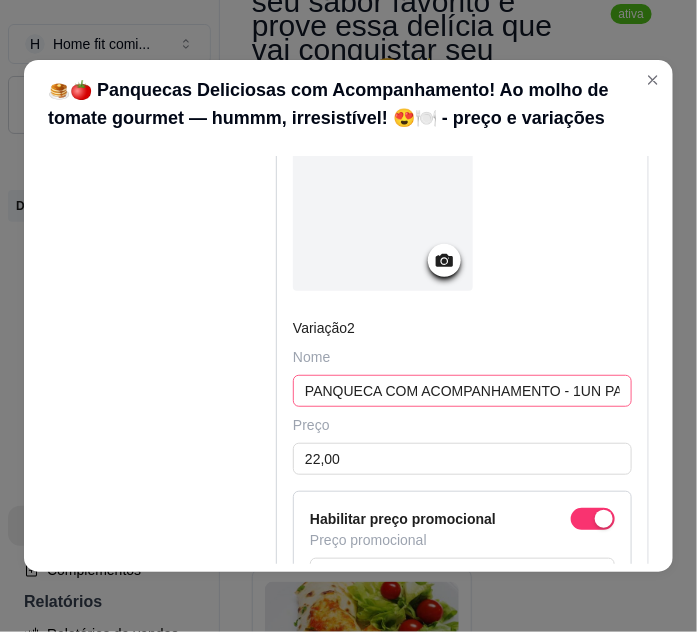 type on "🥞🍅 Panqueca Vegetariana com Acompanhamento 1 unidade (100g) de panqueca ao molho de tomate natural 🌿  100g arroz integral 🍚  100g espaguete de legumes (abobrinha e cenoura) 🥒🥕  Finalizado com gergelim negro para um toque especial ✨  Uma refeição leve, saborosa e nutritiva para você aproveitar!" 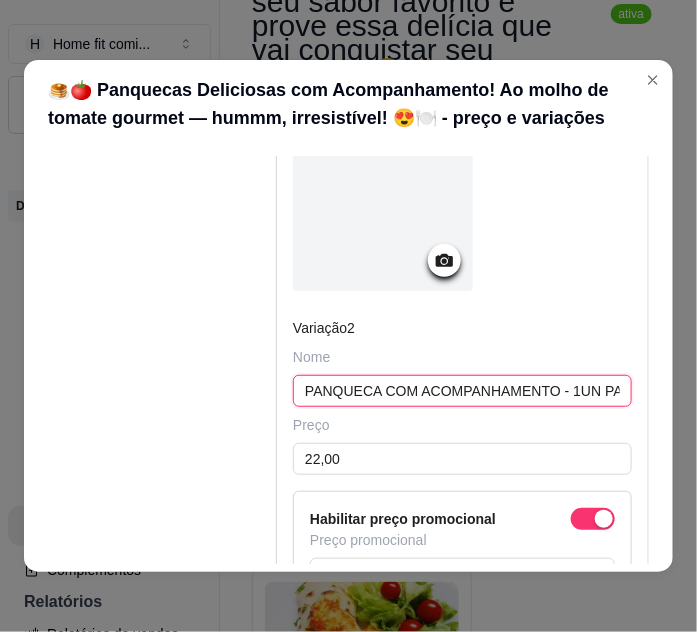 scroll, scrollTop: 0, scrollLeft: 0, axis: both 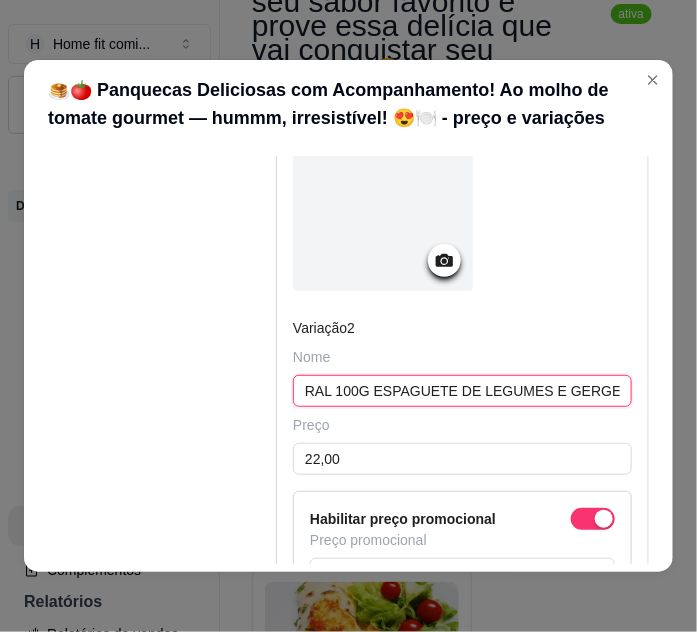 drag, startPoint x: 291, startPoint y: 386, endPoint x: 609, endPoint y: 410, distance: 318.9044 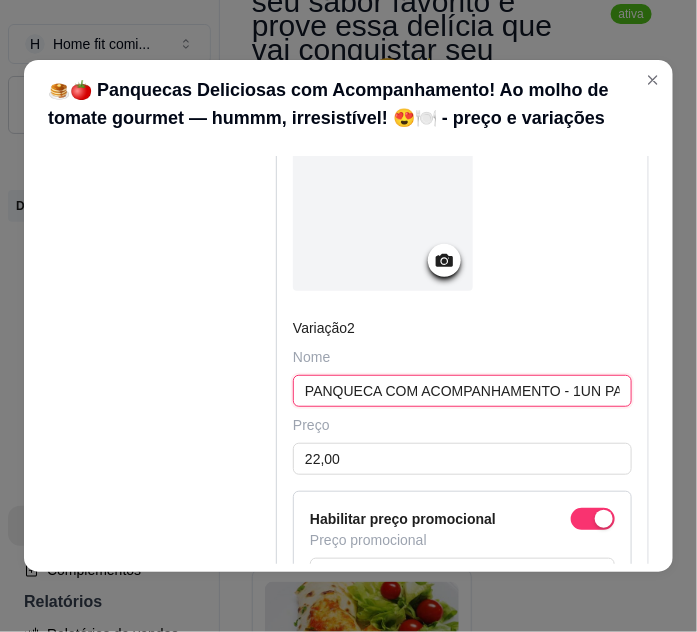 paste on "🥞🍅 Panqueca de Queijo Coalho com Acompanhamento 1 unidade de panqueca de queijo coalho ao molho de tomate natural 🌿  100g arroz integral 🍚  100g espaguete de legumes (abobrinha e cenoura) 🥒🥕  Finalizado com gergelim negro para um toque especial ✨  Uma refeição saborosa, leve e nutritiva para você aproveitar!" 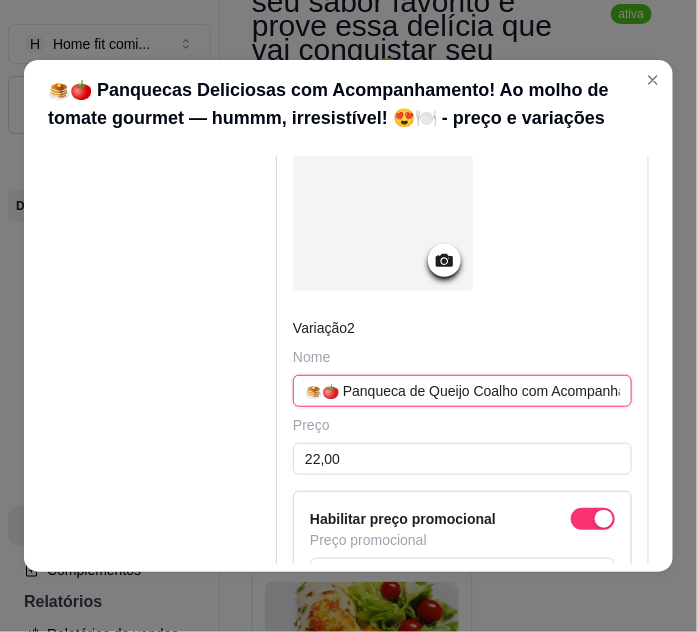 scroll, scrollTop: 0, scrollLeft: 1785, axis: horizontal 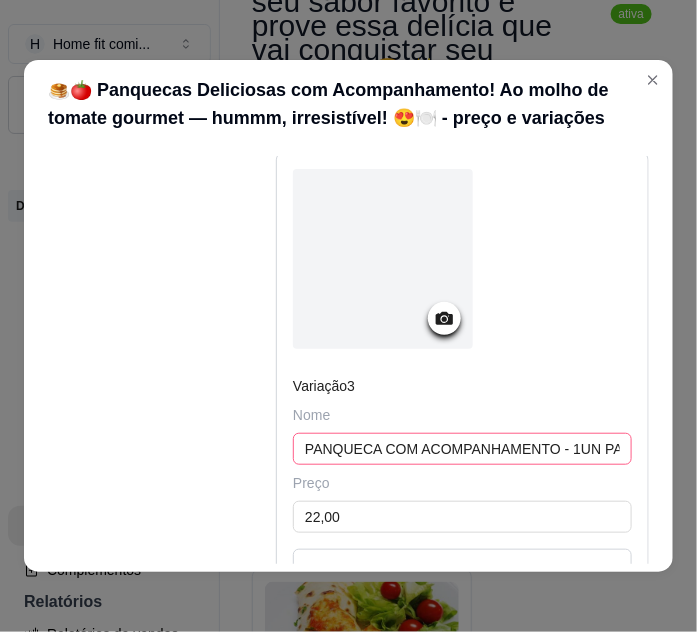 type on "🥞🍅 Panqueca de Queijo Coalho com Acompanhamento 1 unidade de panqueca de queijo coalho ao molho de tomate natural 🌿  100g arroz integral 🍚  100g espaguete de legumes (abobrinha e cenoura) 🥒🥕  Finalizado com gergelim negro para um toque especial ✨  Uma refeição saborosa, leve e nutritiva para você aproveitar!" 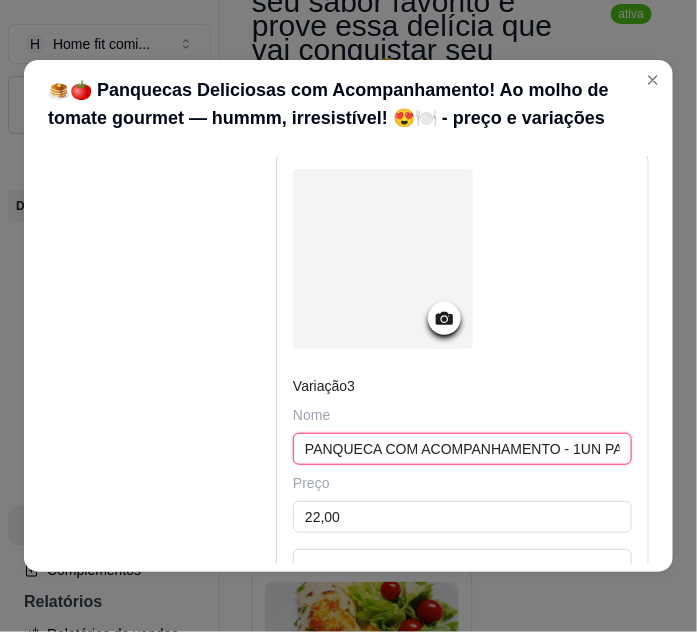 scroll, scrollTop: 0, scrollLeft: 0, axis: both 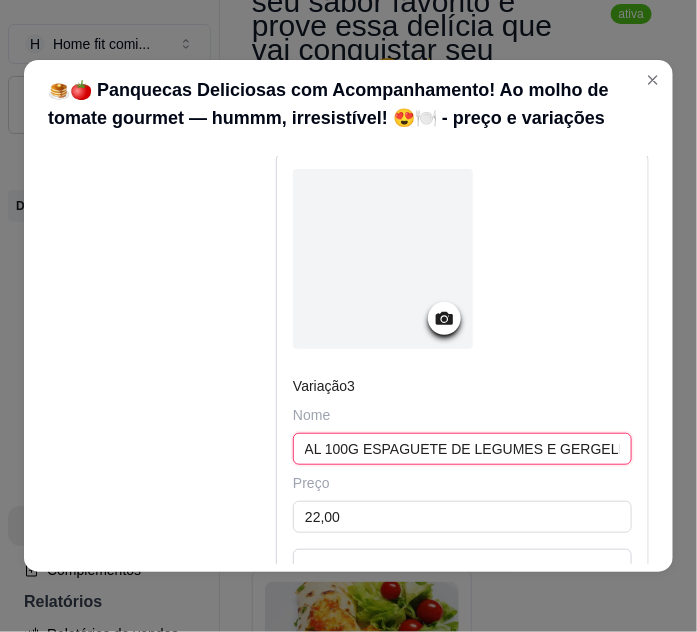 drag, startPoint x: 300, startPoint y: 440, endPoint x: 665, endPoint y: 452, distance: 365.1972 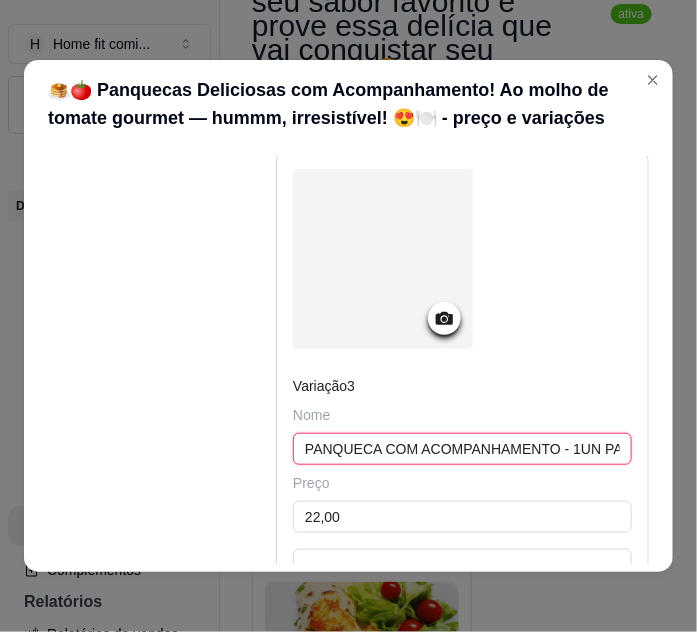 paste on "🥞🍅 Panqueca de Frango com Acompanhamento 1 unidade de panqueca de frango ao molho de tomate natural 🌿  100g arroz integral 🍚  100g espaguete de legumes (abobrinha e cenoura) 🥒🥕  Finalizado com gergelim negro para um toque especial ✨  Uma refeição completa, leve e nutritiva para seu dia!" 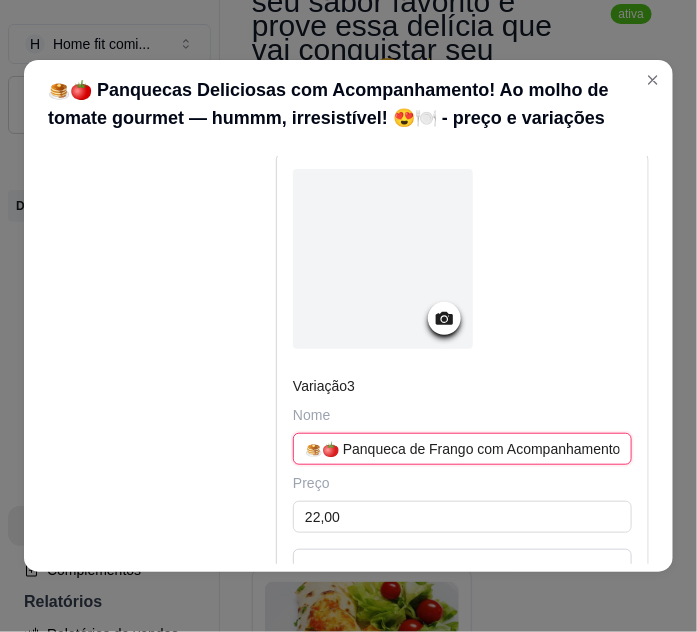scroll, scrollTop: 0, scrollLeft: 1652, axis: horizontal 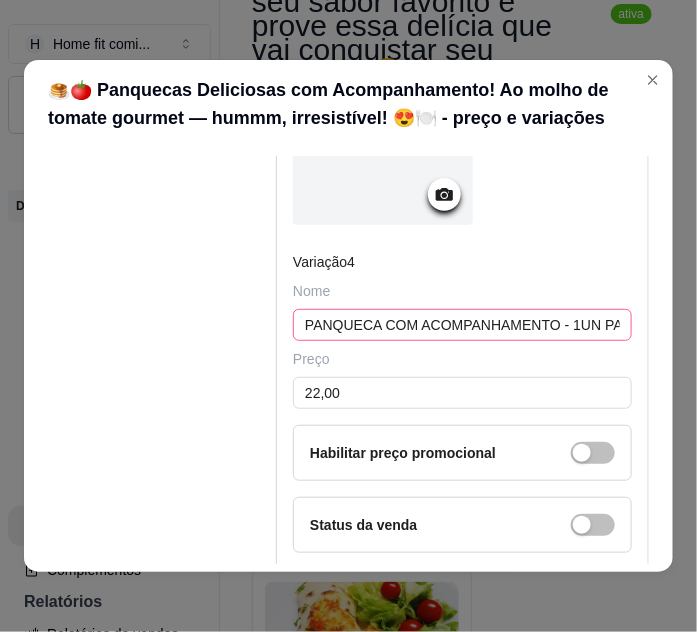 type on "🥞🍅 Panqueca de Frango com Acompanhamento 1 unidade de panqueca de frango ao molho de tomate natural 🌿  100g arroz integral 🍚  100g espaguete de legumes (abobrinha e cenoura) 🥒🥕  Finalizado com gergelim negro para um toque especial ✨  Uma refeição completa, leve e nutritiva para seu dia!" 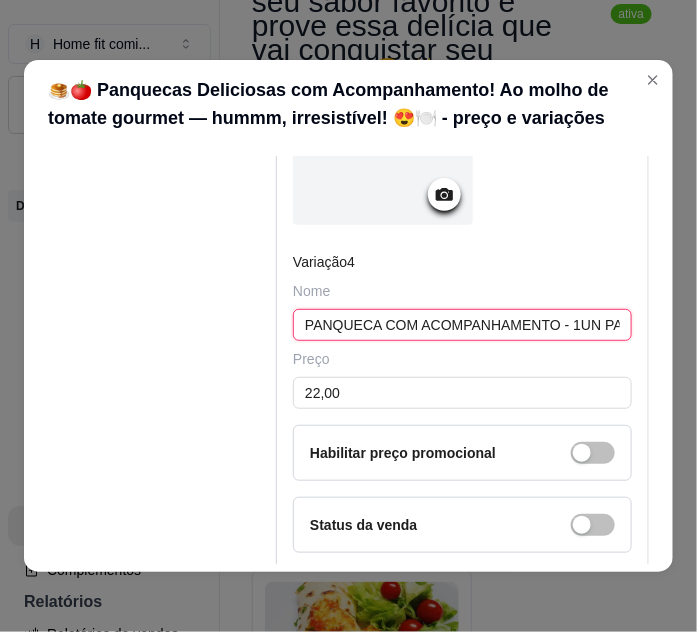 scroll, scrollTop: 0, scrollLeft: 0, axis: both 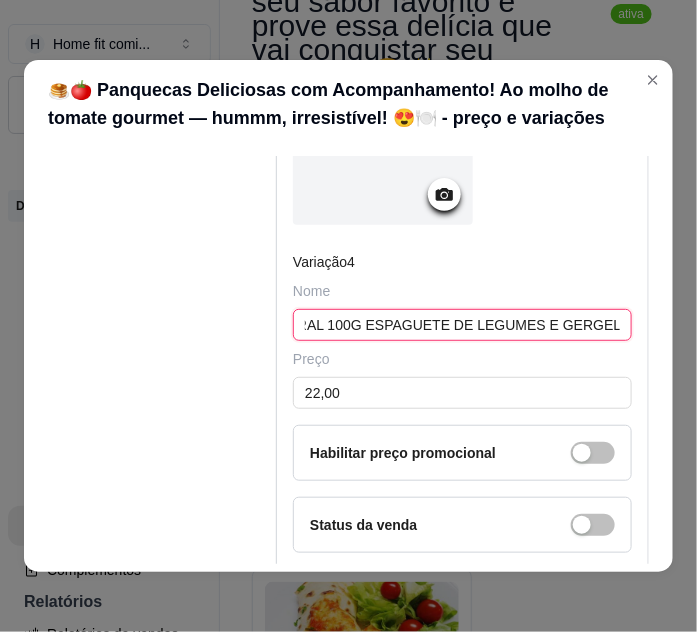 drag, startPoint x: 295, startPoint y: 312, endPoint x: 810, endPoint y: 334, distance: 515.46967 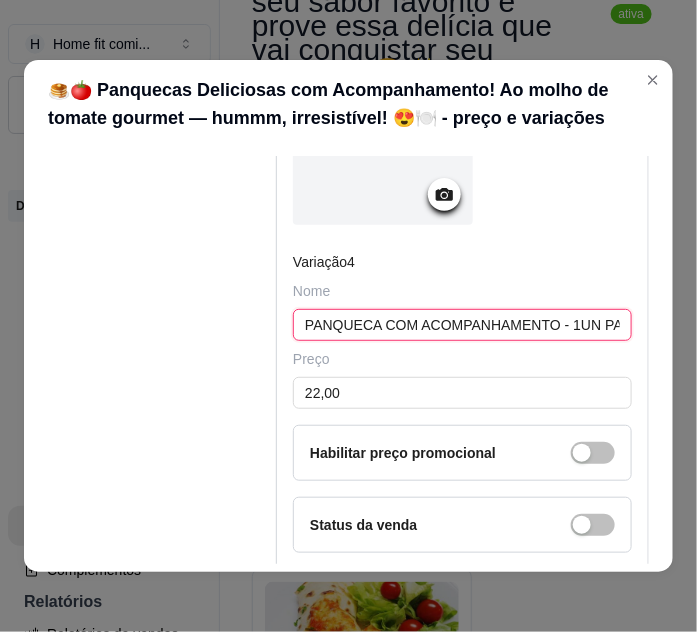 paste on "🥞🍅 Panqueca de Patinho Moído com Acompanhamento 1 unidade de panqueca de patinho moído ao molho de tomate natural 🌿  100g arroz integral 🍚  100g espaguete de legumes (abobrinha e cenoura) 🥒🥕  Finalizado com gergelim negro para um toque especial ✨  Uma refeição equilibrada, saborosa e nutritiva para o seu dia!" 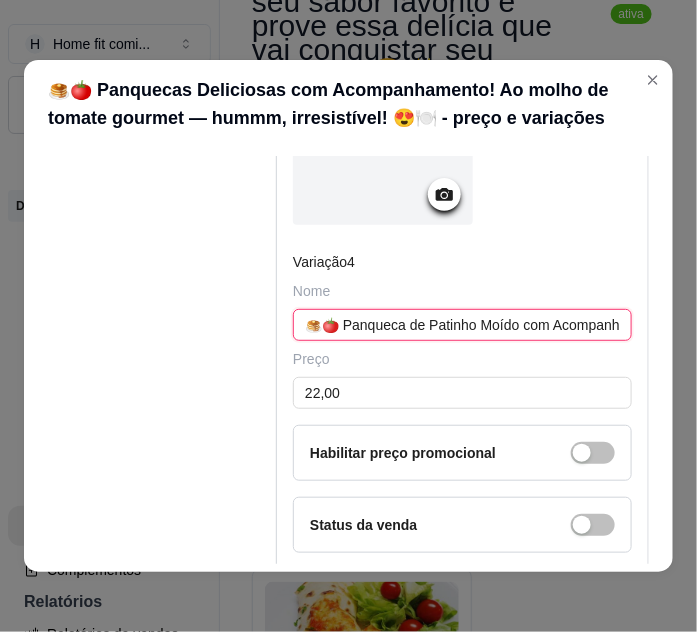 scroll, scrollTop: 0, scrollLeft: 1801, axis: horizontal 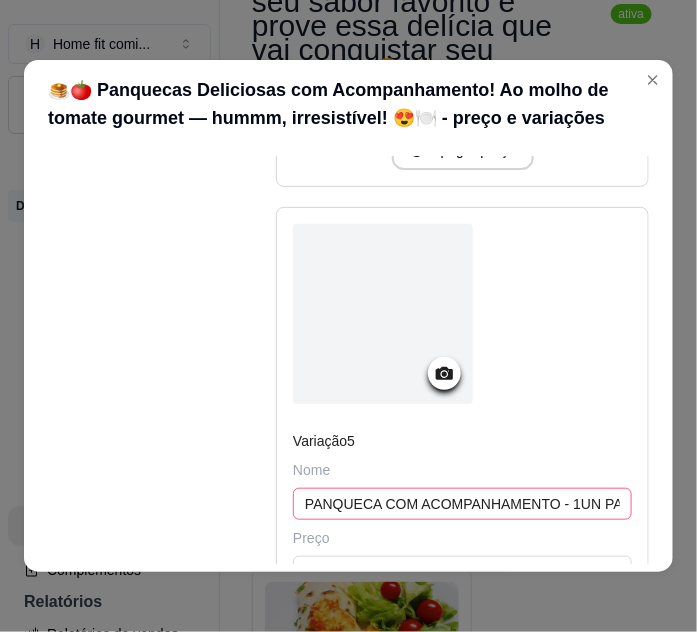 type on "🥞🍅 Panqueca de Patinho Moído com Acompanhamento 1 unidade de panqueca de patinho moído ao molho de tomate natural 🌿  100g arroz integral 🍚  100g espaguete de legumes (abobrinha e cenoura) 🥒🥕  Finalizado com gergelim negro para um toque especial ✨  Uma refeição equilibrada, saborosa e nutritiva para o seu dia!" 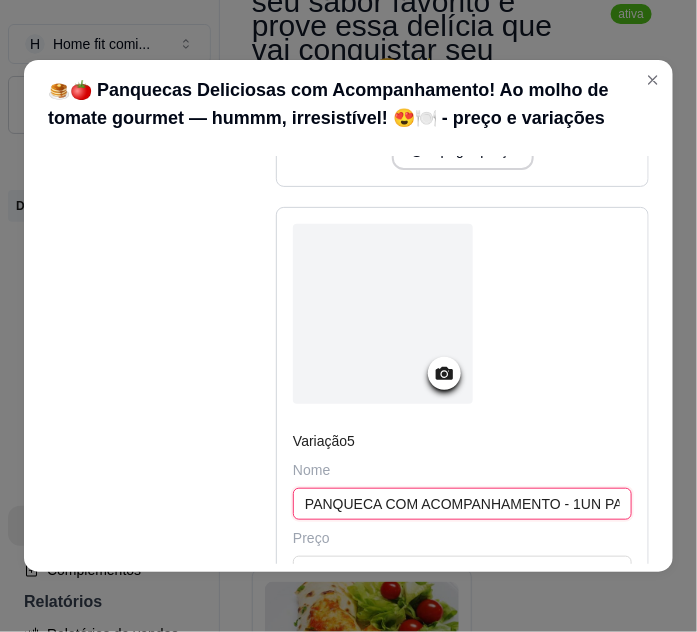 scroll, scrollTop: 0, scrollLeft: 0, axis: both 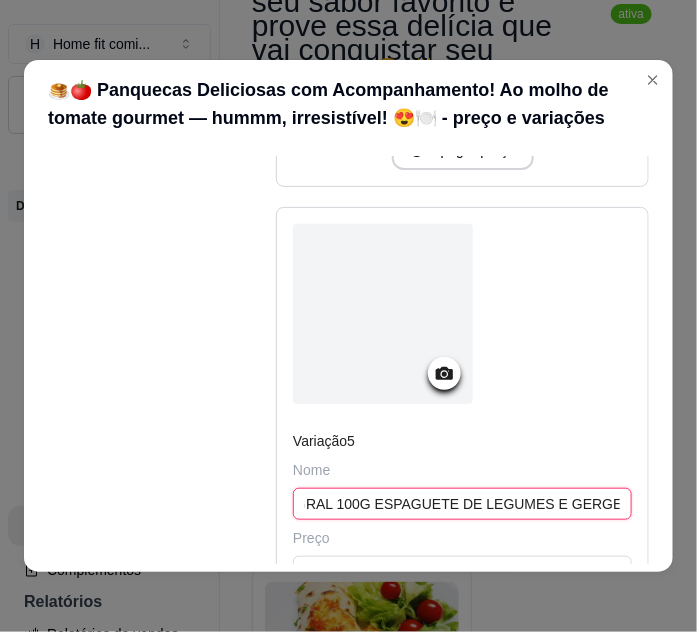 drag, startPoint x: 295, startPoint y: 487, endPoint x: 706, endPoint y: 544, distance: 414.93372 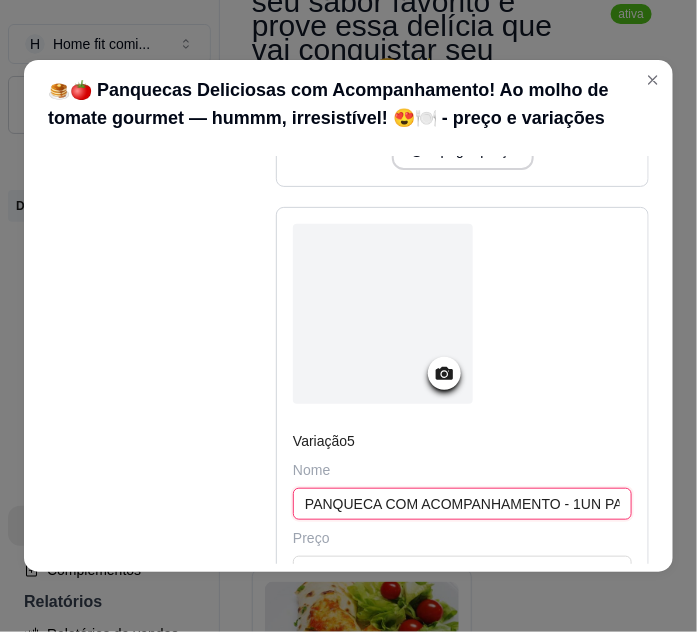 paste on "🥞🍅 Panqueca com Bacalhau Refogado e Acompanhamento 1 unidade de panqueca com bacalhau refogado ao molho de tomate natural 🌿  100g arroz integral 🍚  100g espaguete de legumes (abobrinha e cenoura) 🥒🥕  Finalizado com gergelim negro para um toque especial ✨  Uma combinação deliciosa, leve e nutritiva para sua refeição!" 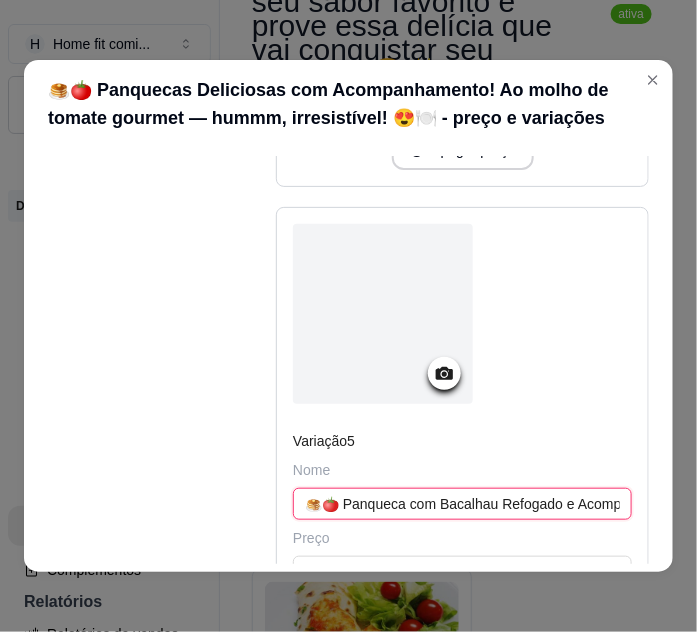 scroll, scrollTop: 0, scrollLeft: 1853, axis: horizontal 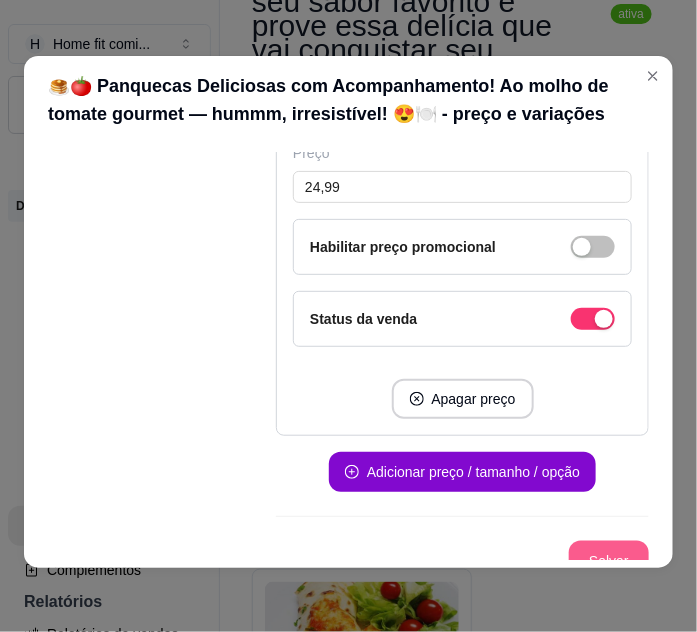 type on "🥞🍅 Panqueca com Bacalhau Refogado e Acompanhamento 1 unidade de panqueca com bacalhau refogado ao molho de tomate natural 🌿  100g arroz integral 🍚  100g espaguete de legumes (abobrinha e cenoura) 🥒🥕  Finalizado com gergelim negro para um toque especial ✨  Uma combinação deliciosa, leve e nutritiva para sua refeição!" 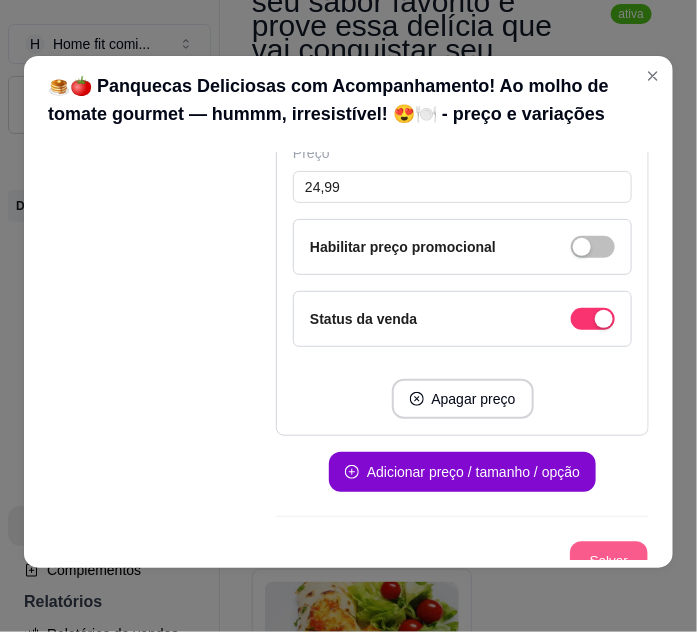 click on "Salvar" at bounding box center (609, 561) 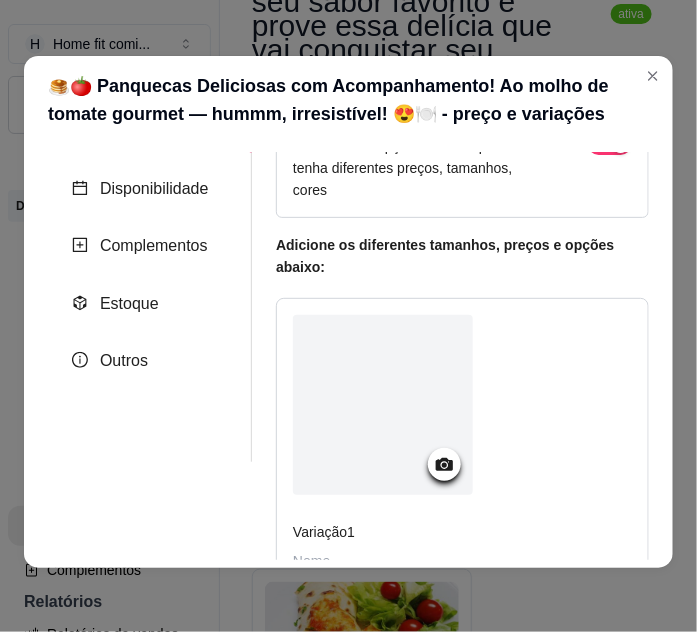 scroll, scrollTop: 0, scrollLeft: 0, axis: both 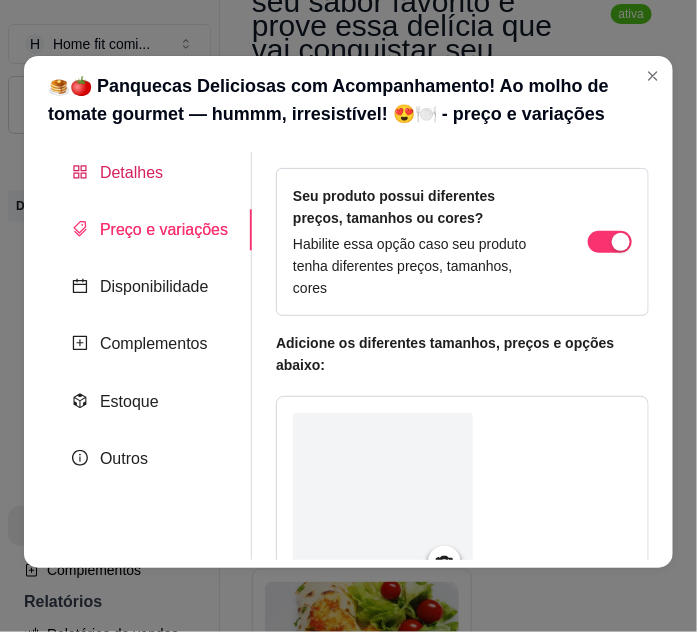 click on "Detalhes" at bounding box center [131, 172] 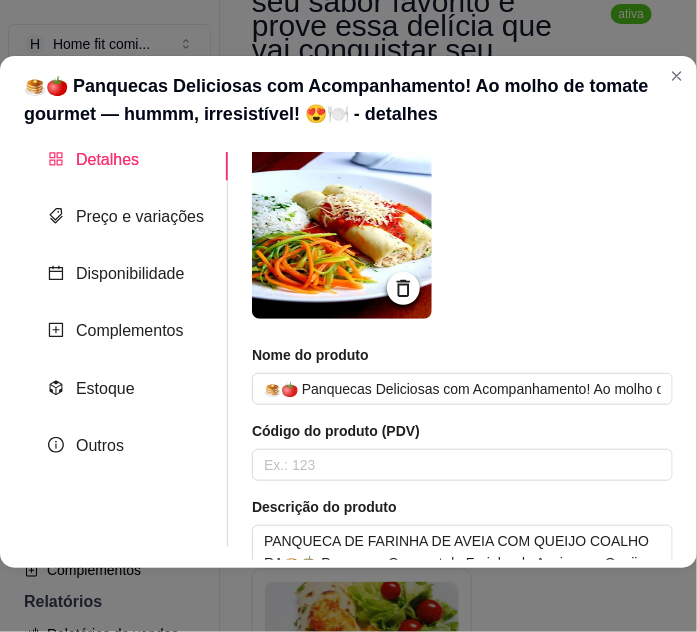 scroll, scrollTop: 0, scrollLeft: 0, axis: both 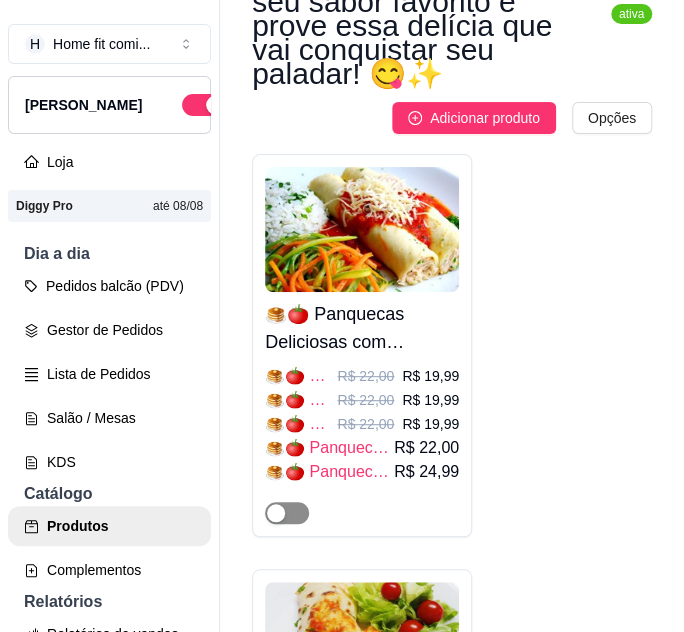 click at bounding box center (276, 513) 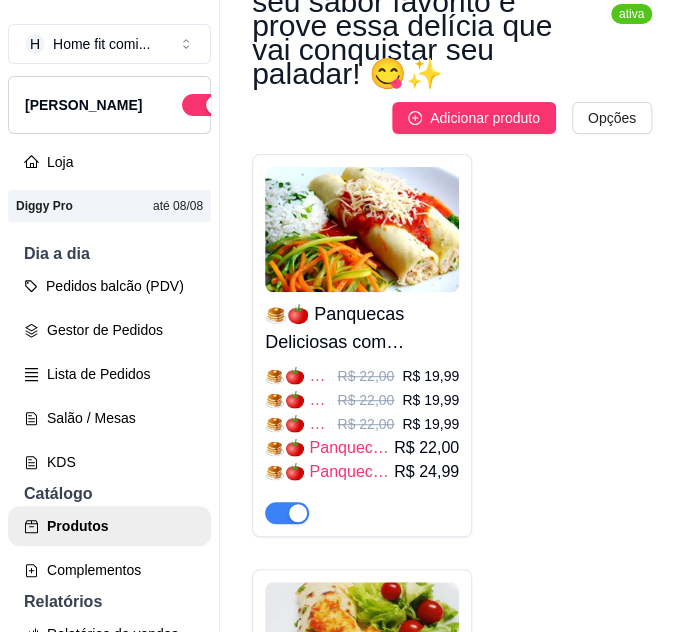 click at bounding box center [298, 513] 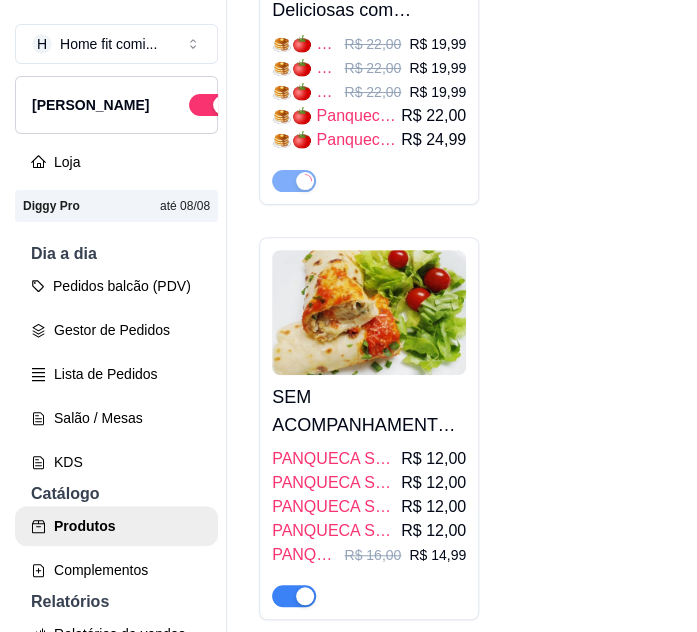 scroll, scrollTop: 8636, scrollLeft: 0, axis: vertical 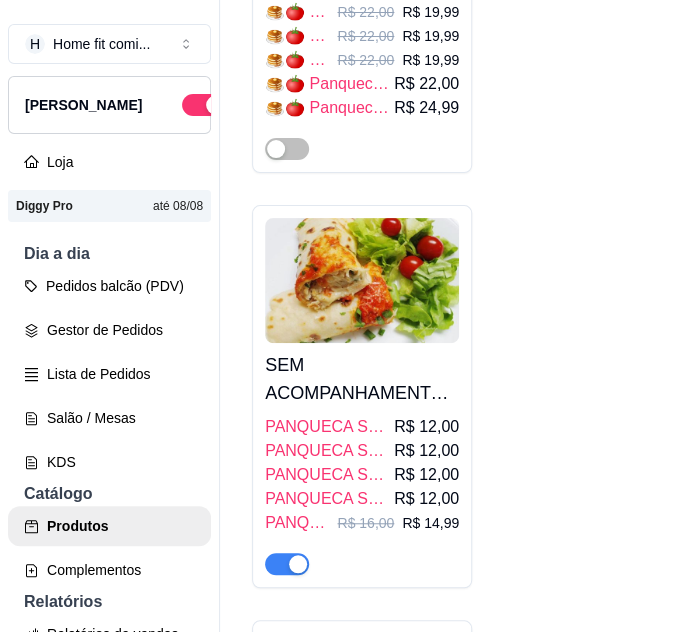 click on "PANQUECA SEM ACOMPANHAMENTO - 1UN PANQUECA FIT VEGETARIANA COM RECHEIO DE BROCOLIS E CENOURA REFOGADO AO MOLHO DE TOMATE GOURMET" at bounding box center [327, 427] 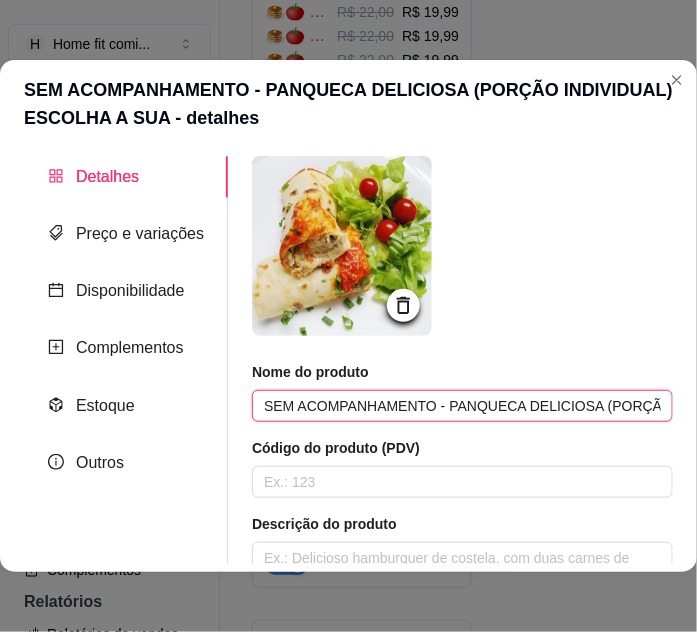 scroll, scrollTop: 0, scrollLeft: 200, axis: horizontal 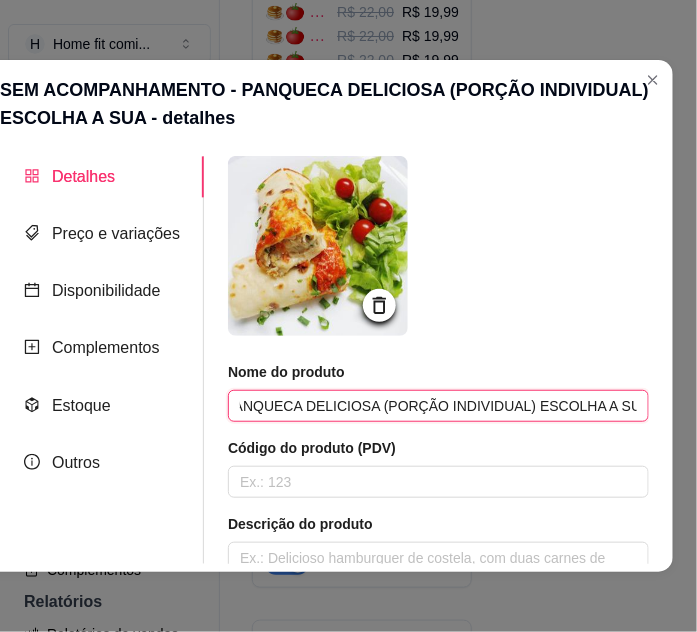 drag, startPoint x: 248, startPoint y: 407, endPoint x: 739, endPoint y: 413, distance: 491.03665 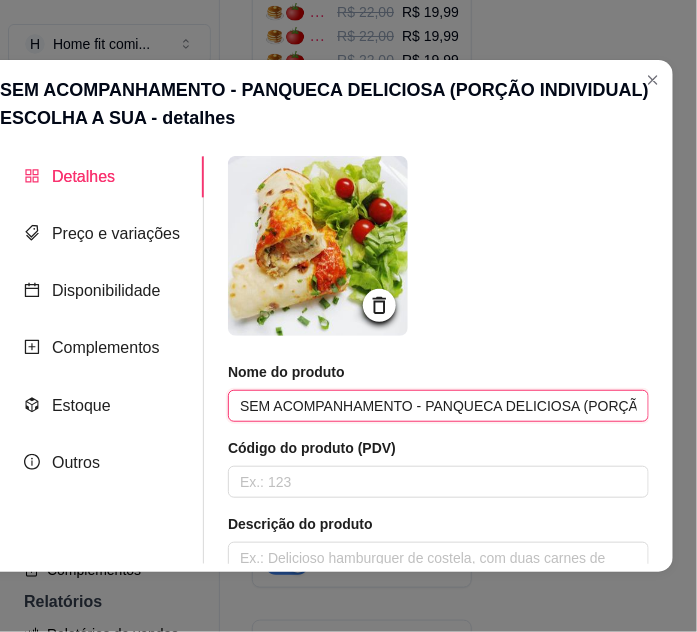 paste on "🥞✨ Panqueca Deliciosa (Porção Individual) Escolha o seu sabor favorito e aproveite essa delícia sem acompanhamento! 😋" 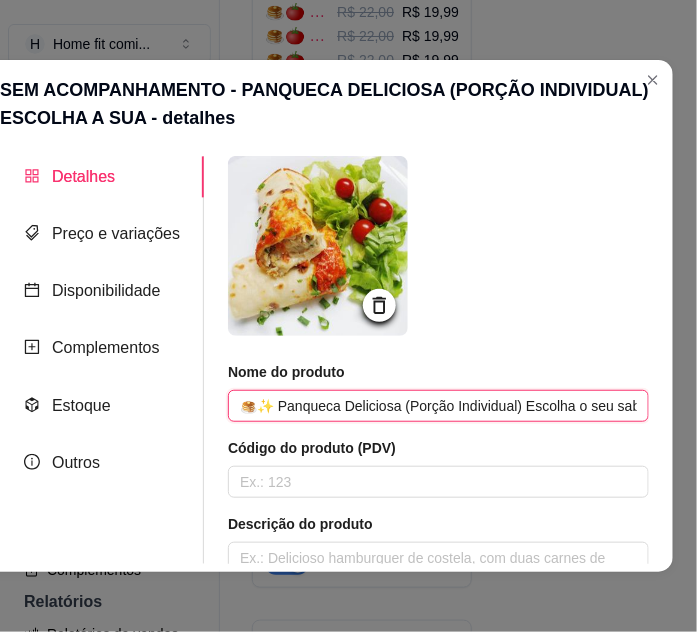 scroll, scrollTop: 0, scrollLeft: 397, axis: horizontal 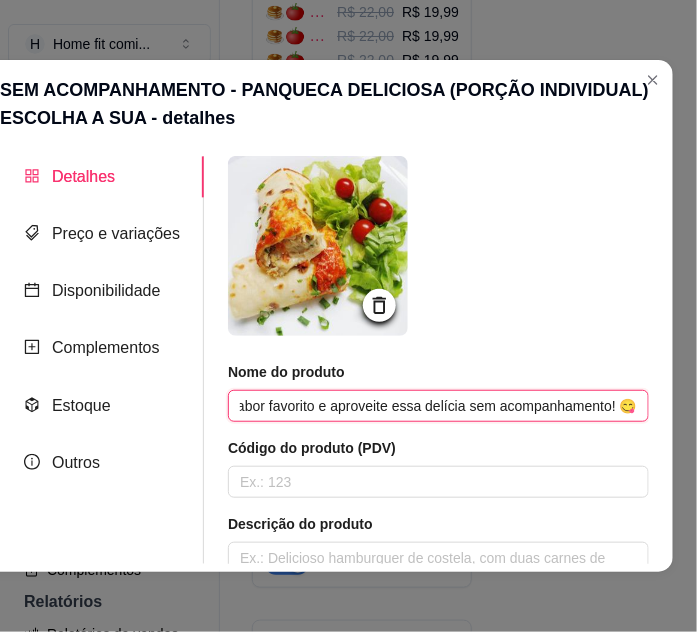 click on "🥞✨ Panqueca Deliciosa (Porção Individual) Escolha o seu sabor favorito e aproveite essa delícia sem acompanhamento! 😋" at bounding box center (438, 406) 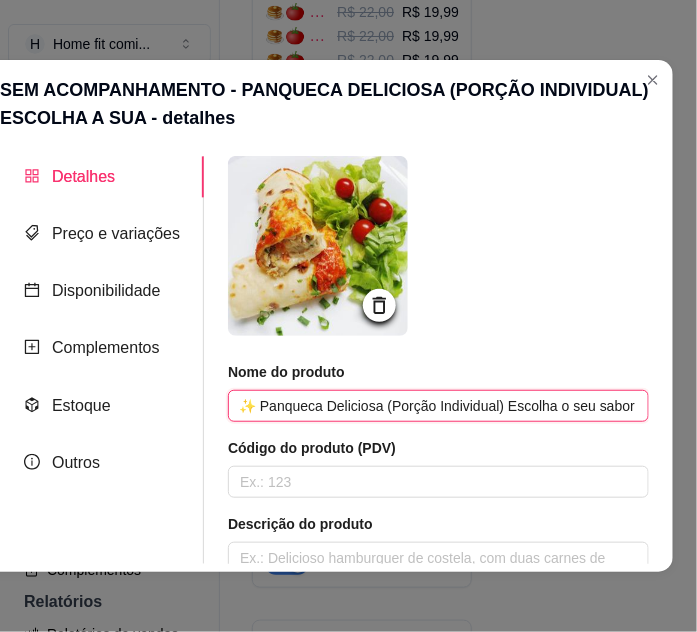 scroll, scrollTop: 0, scrollLeft: 0, axis: both 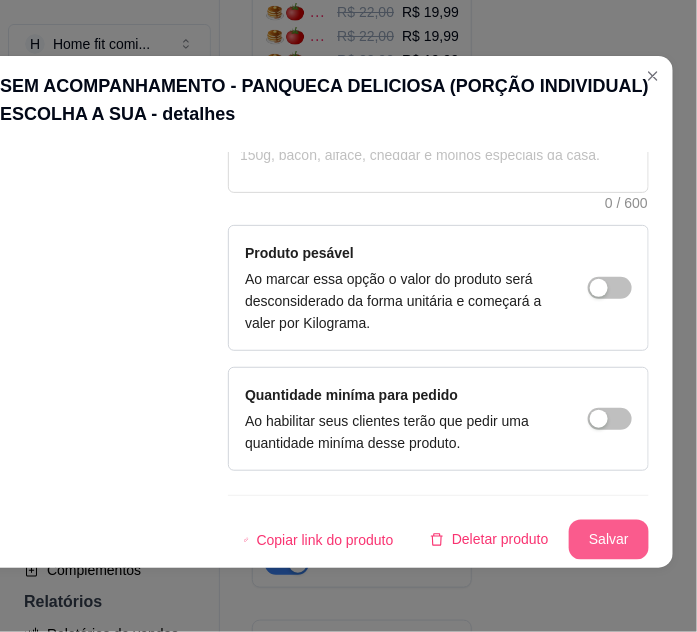 type on "🥞✨ Panqueca Deliciosa (Porção Individual) Escolha o seu sabor favorito e aproveite essa delícia sem acompanhamento! 😋" 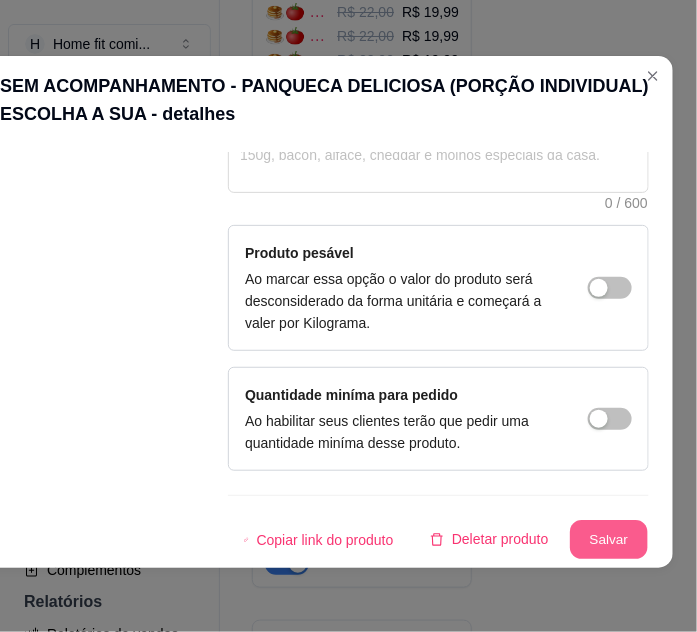click on "Salvar" at bounding box center (609, 540) 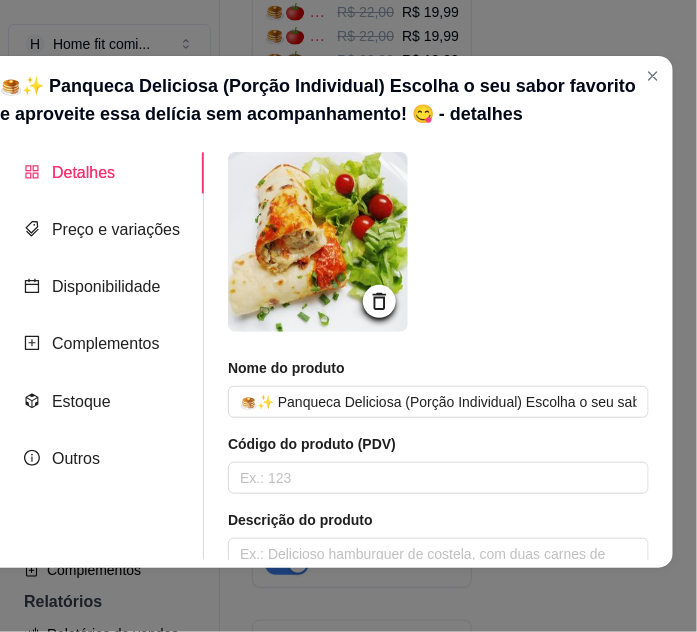 scroll, scrollTop: 430, scrollLeft: 0, axis: vertical 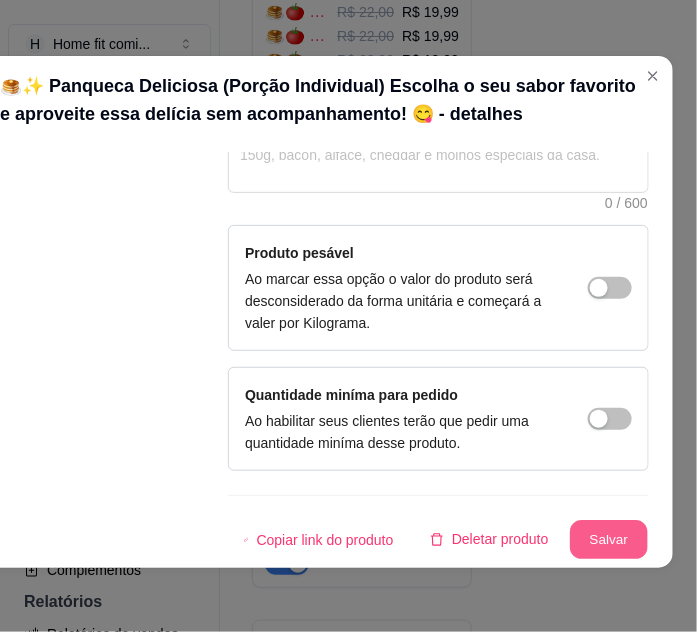 click on "Salvar" at bounding box center [609, 540] 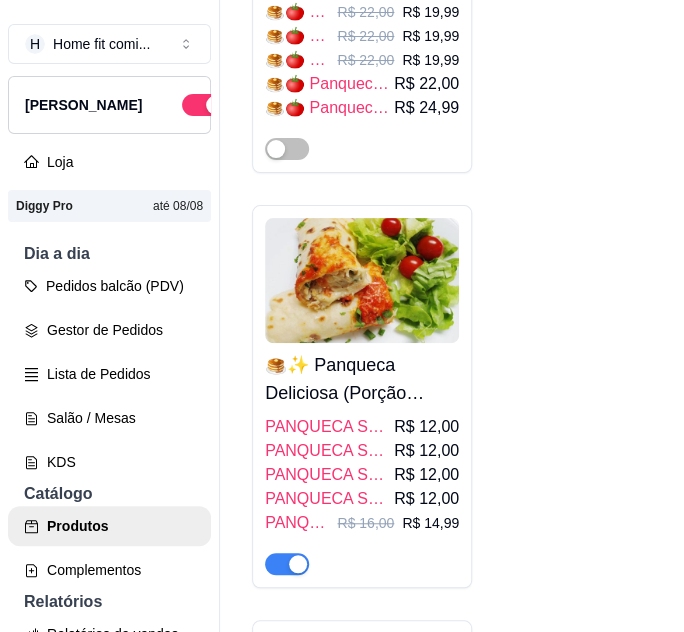 click at bounding box center [287, 564] 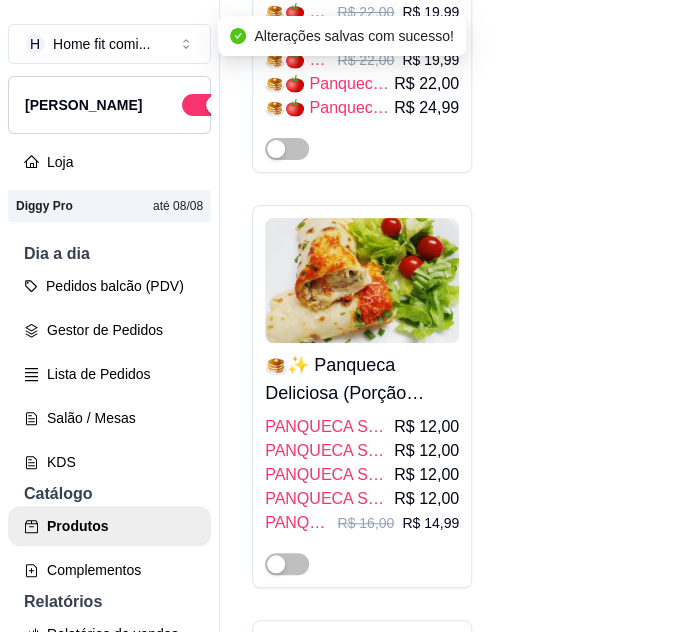click on "PANQUECA SEM ACOMPANHAMENTO - 1UN PANQUECA FIT VEGETARIANA COM RECHEIO DE BROCOLIS E CENOURA REFOGADO AO MOLHO DE TOMATE GOURMET" at bounding box center (327, 427) 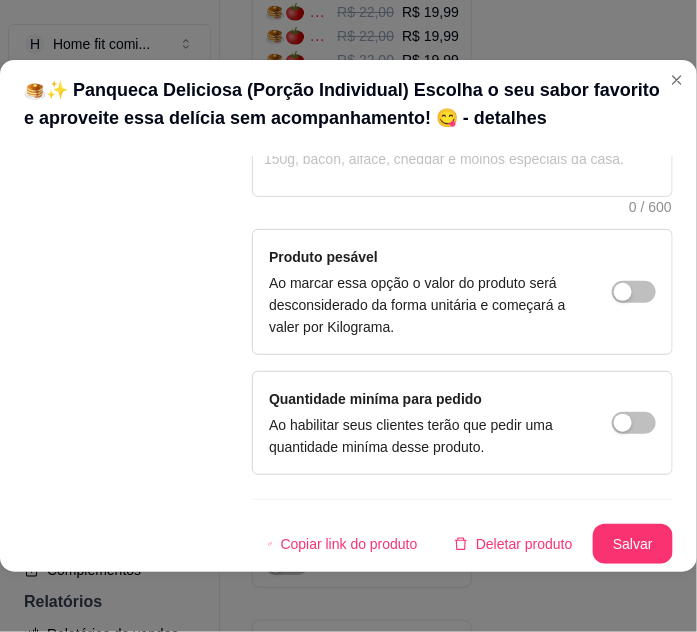 scroll, scrollTop: 0, scrollLeft: 0, axis: both 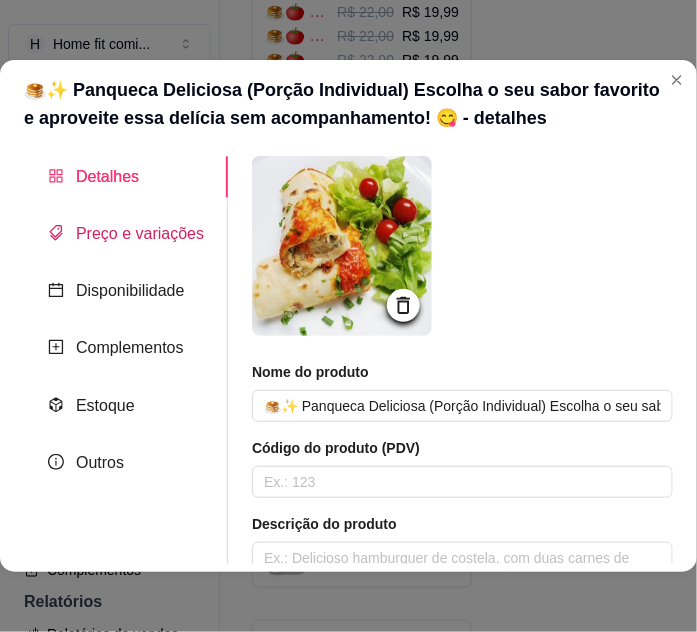 click on "Preço e variações" at bounding box center [140, 233] 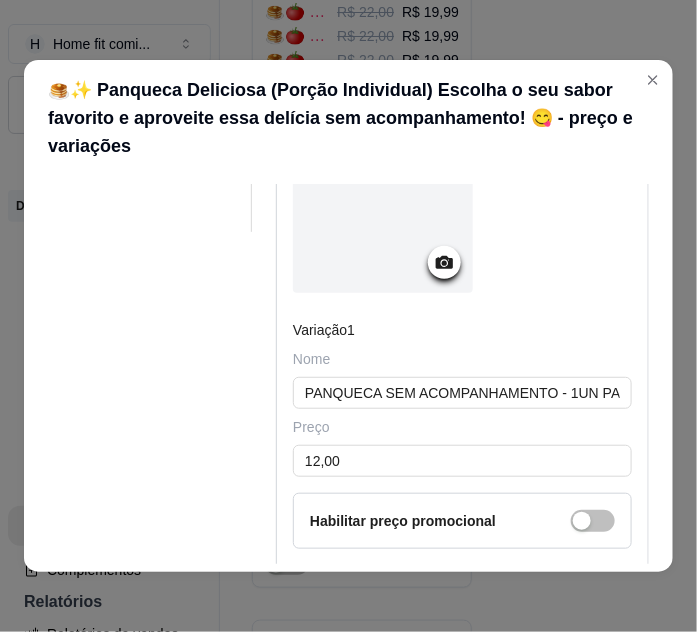 scroll, scrollTop: 363, scrollLeft: 0, axis: vertical 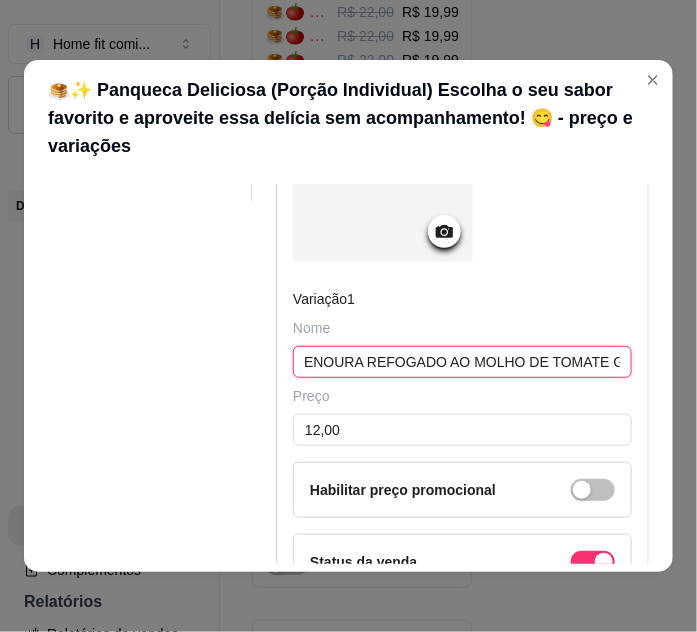 drag, startPoint x: 297, startPoint y: 359, endPoint x: 712, endPoint y: 399, distance: 416.92325 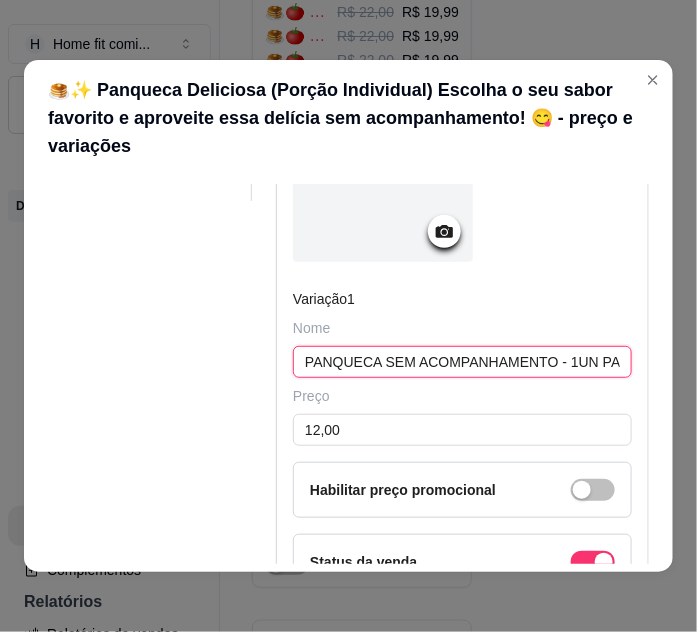 paste on "🥦🥕 Panqueca Fit Vegetariana – Sem Acompanhamento 1 unidade com recheio de brócolis e cenoura refogados, ao molho de tomate gourmet 🍅✨  Uma opção leve, nutritiva e cheia de sabor para sua refeição saudável! 🌱" 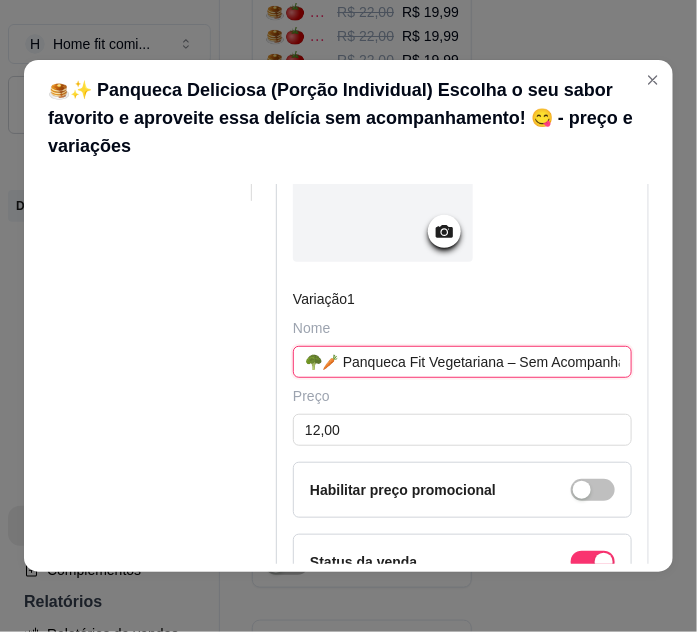 scroll, scrollTop: 0, scrollLeft: 1106, axis: horizontal 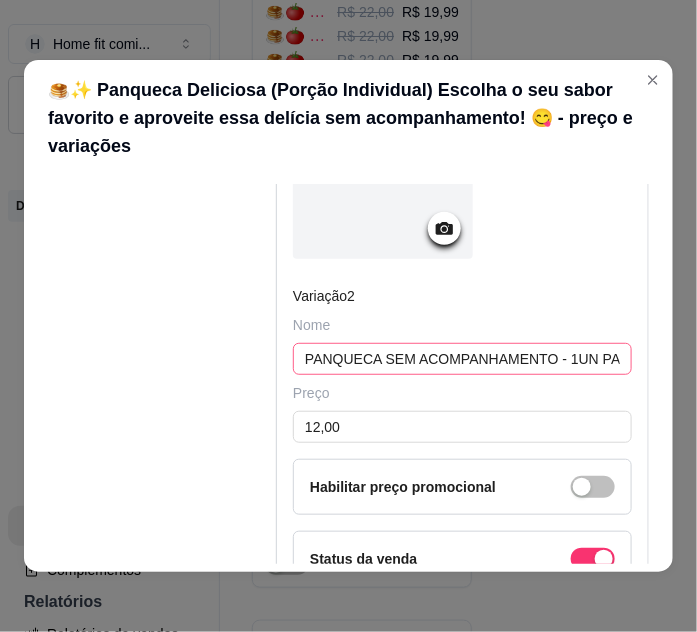 type on "🥦🥕 Panqueca Fit Vegetariana – Sem Acompanhamento 1 unidade com recheio de brócolis e cenoura refogados, ao molho de tomate gourmet 🍅✨  Uma opção leve, nutritiva e cheia de sabor para sua refeição saudável! 🌱" 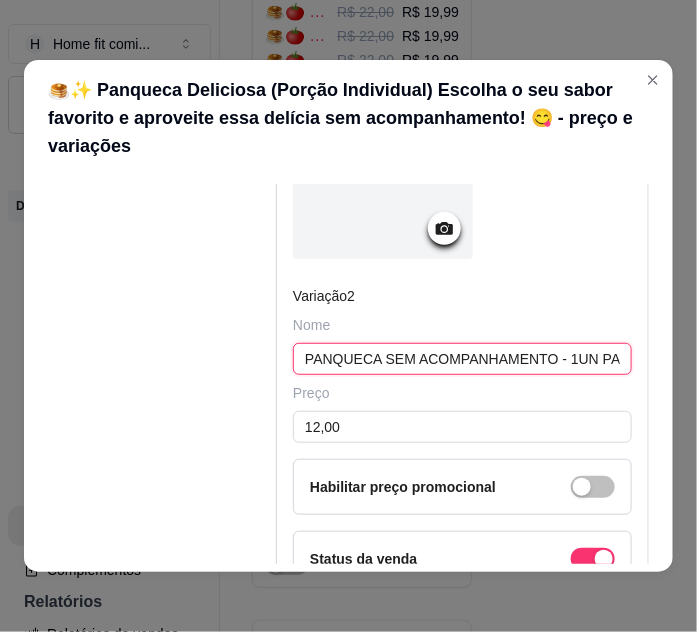 scroll, scrollTop: 0, scrollLeft: 0, axis: both 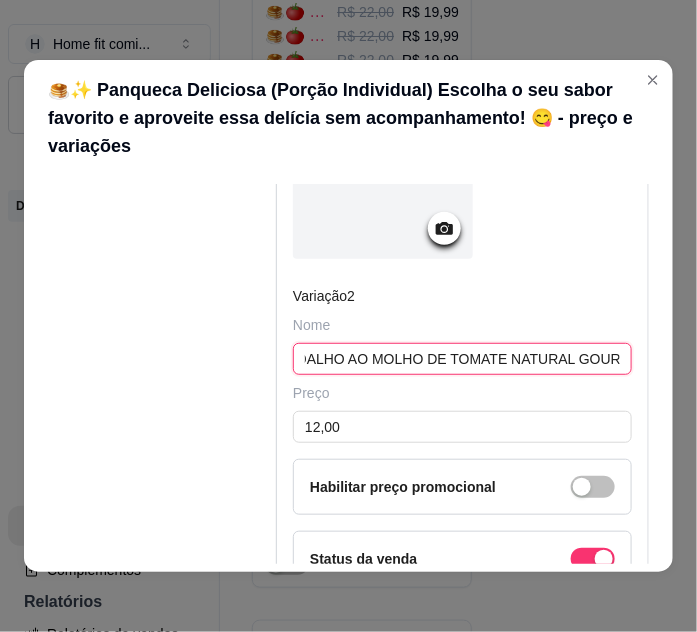 drag, startPoint x: 294, startPoint y: 355, endPoint x: 472, endPoint y: 360, distance: 178.0702 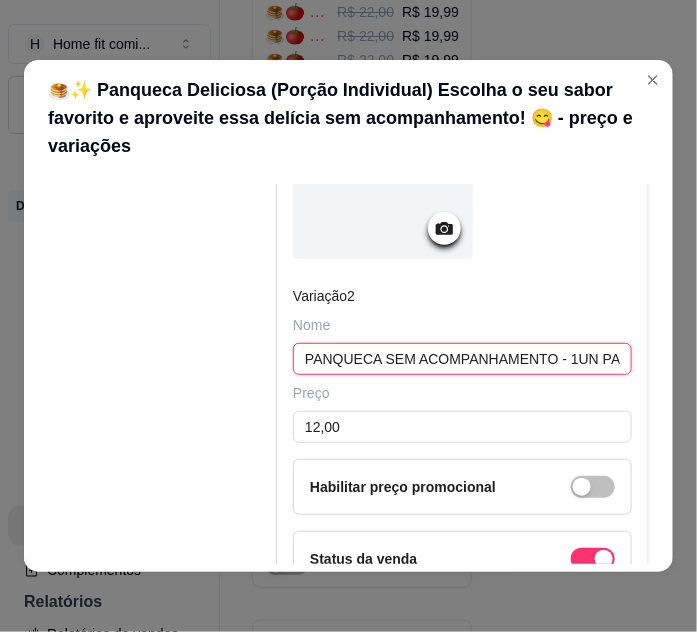 paste on "🧀🍅 Panqueca Fit com Queijo Coalho – Sem Acompanhamento 1 unidade ao molho de tomate natural gourmet 🌿✨  Uma opção deliciosa e leve, perfeita para quem busca sabor e equilíbrio na refeição! 💚" 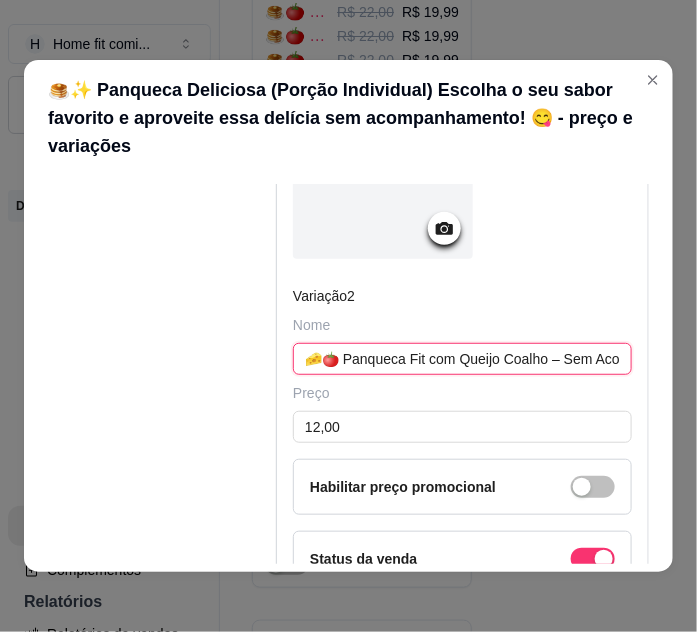 scroll, scrollTop: 0, scrollLeft: 1000, axis: horizontal 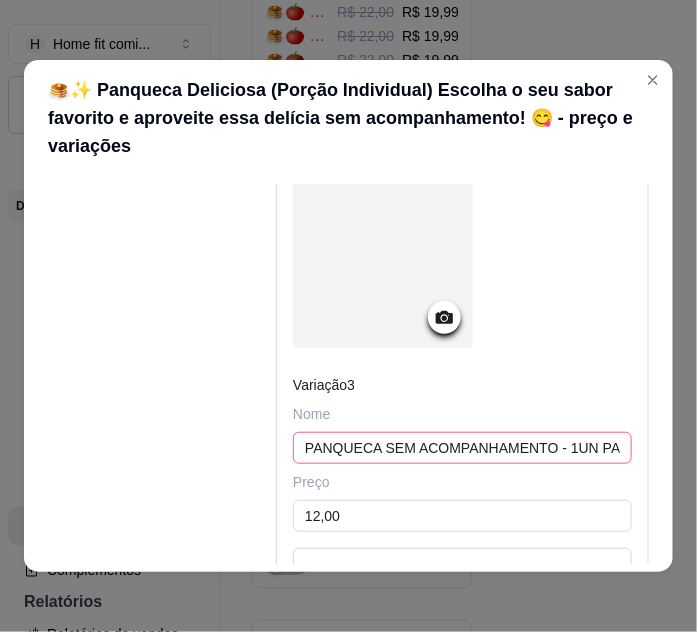 type on "🧀🍅 Panqueca Fit com Queijo Coalho – Sem Acompanhamento 1 unidade ao molho de tomate natural gourmet 🌿✨  Uma opção deliciosa e leve, perfeita para quem busca sabor e equilíbrio na refeição! 💚" 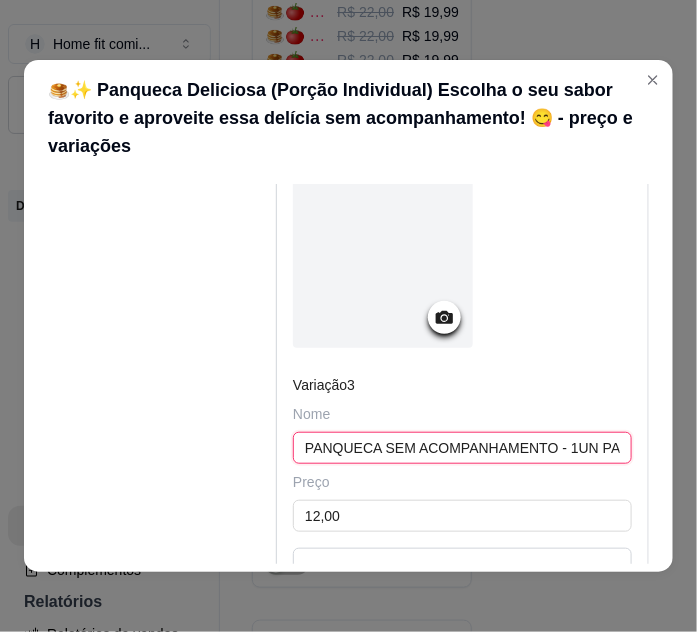 scroll, scrollTop: 0, scrollLeft: 0, axis: both 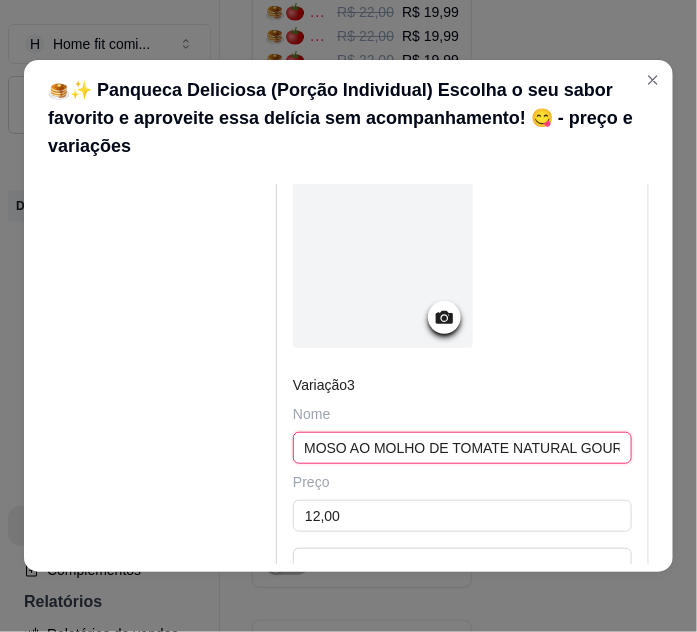 drag, startPoint x: 293, startPoint y: 440, endPoint x: 694, endPoint y: 484, distance: 403.40674 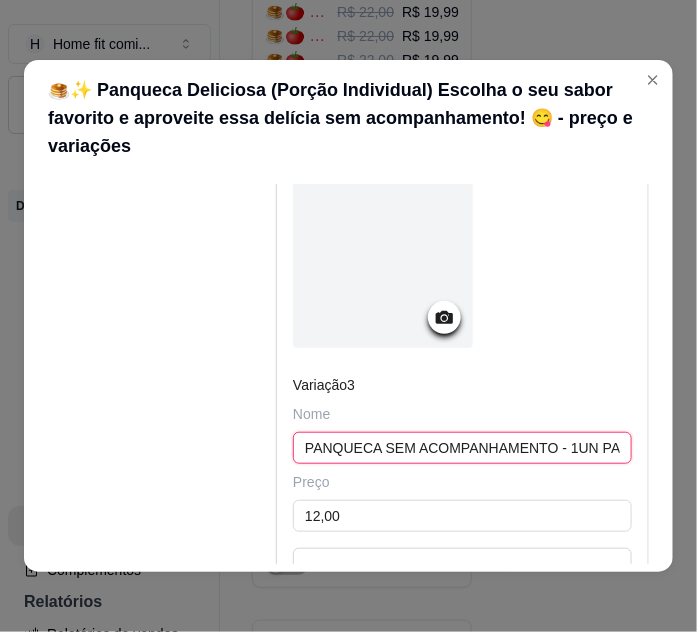 paste on "🍗🍅 Panqueca Fit com Frango Cremoso – Sem Acompanhamento 1 unidade recheada com frango cremoso, ao molho de tomate natural gourmet 🌿✨  Uma opção leve, saborosa e nutritiva, perfeita para sua refeição saudável! 💚" 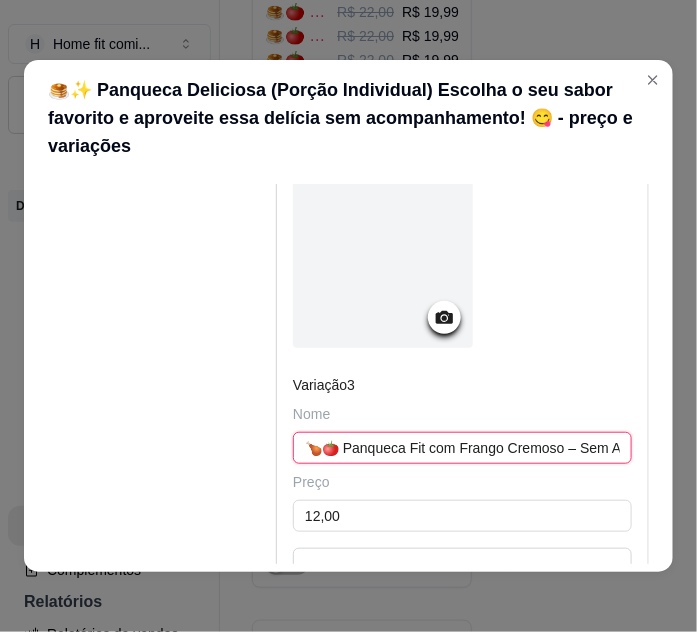 scroll, scrollTop: 0, scrollLeft: 1141, axis: horizontal 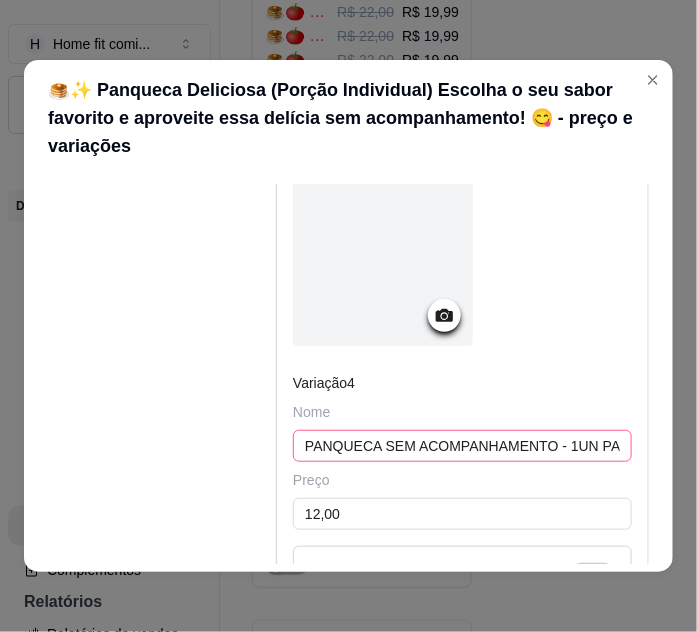 type on "🍗🍅 Panqueca Fit com Frango Cremoso – Sem Acompanhamento 1 unidade recheada com frango cremoso, ao molho de tomate natural gourmet 🌿✨  Uma opção leve, saborosa e nutritiva, perfeita para sua refeição saudável! 💚" 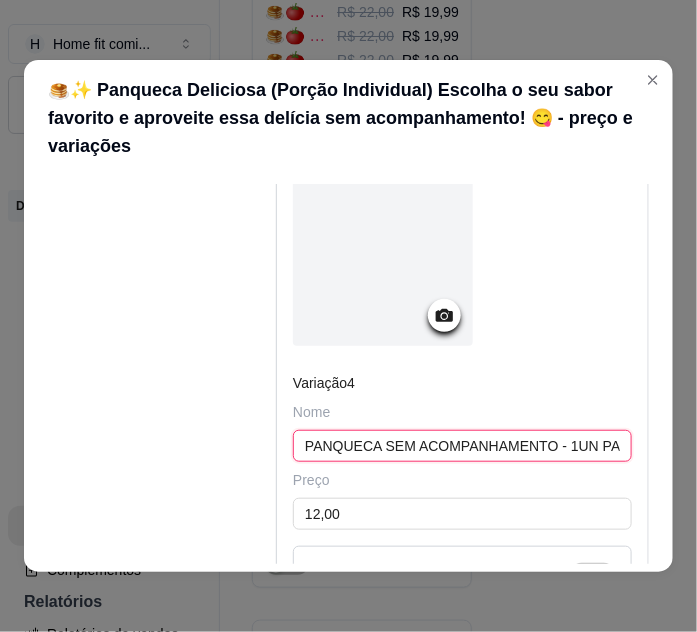 scroll, scrollTop: 0, scrollLeft: 0, axis: both 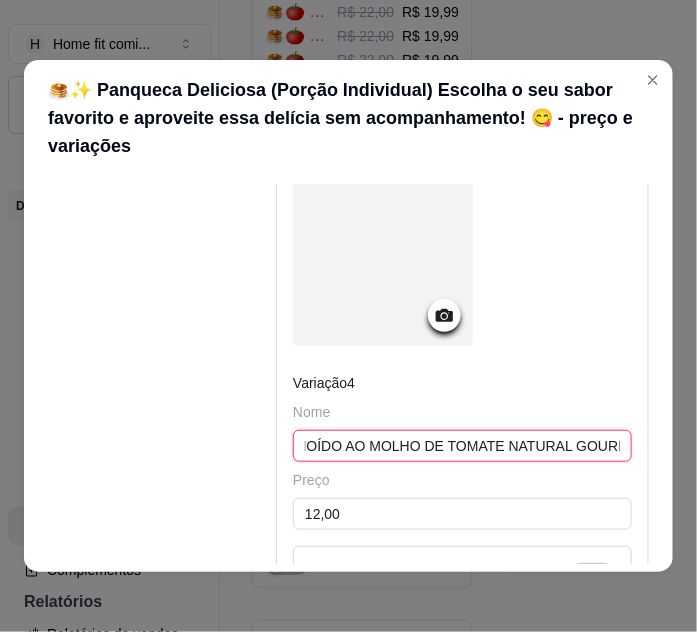 drag, startPoint x: 293, startPoint y: 437, endPoint x: 688, endPoint y: 447, distance: 395.12656 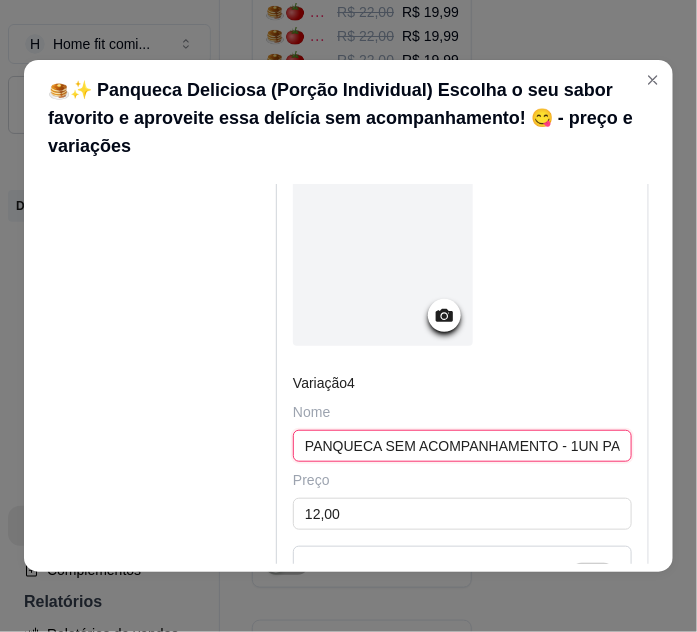 paste on "🥩🍅 Panqueca Fit com Patinho Moído – Sem Acompanhamento 1 unidade recheada com patinho moído, ao molho de tomate natural gourmet 🌿✨  Uma refeição leve, rica em sabor e ideal para quem busca nutrição com equilíbrio! 💚" 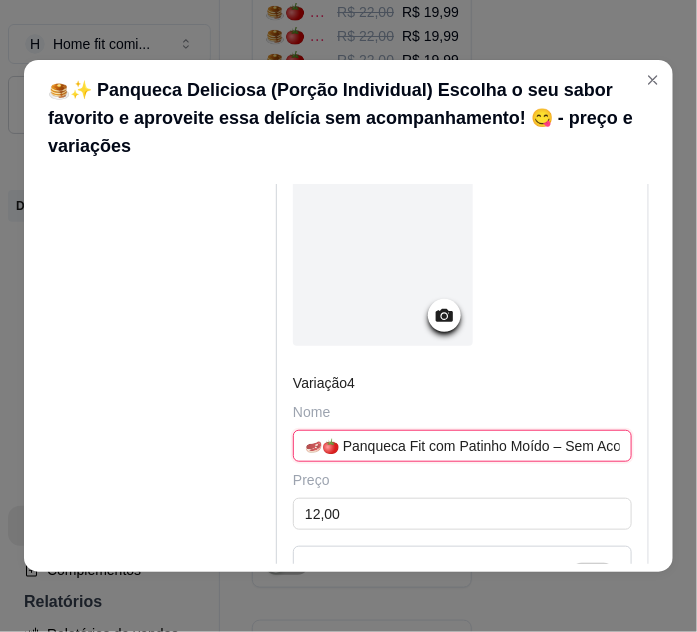 scroll, scrollTop: 0, scrollLeft: 1178, axis: horizontal 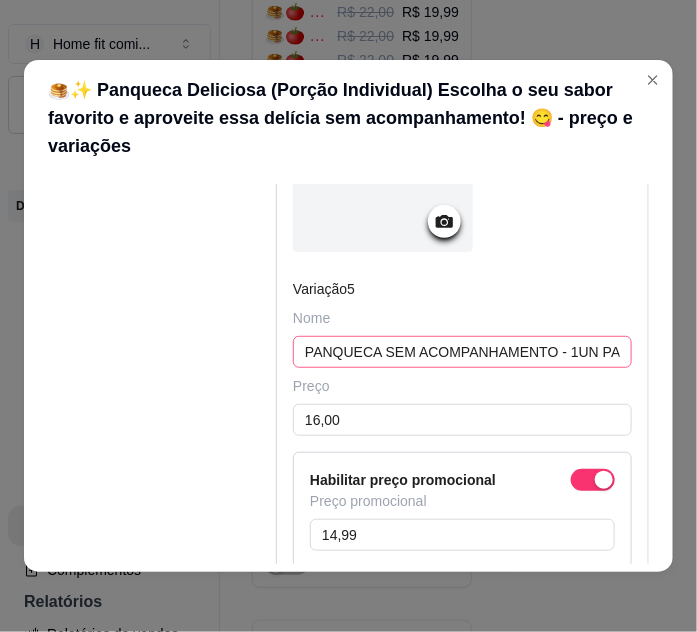 type on "🥩🍅 Panqueca Fit com Patinho Moído – Sem Acompanhamento 1 unidade recheada com patinho moído, ao molho de tomate natural gourmet 🌿✨  Uma refeição leve, rica em sabor e ideal para quem busca nutrição com equilíbrio! 💚" 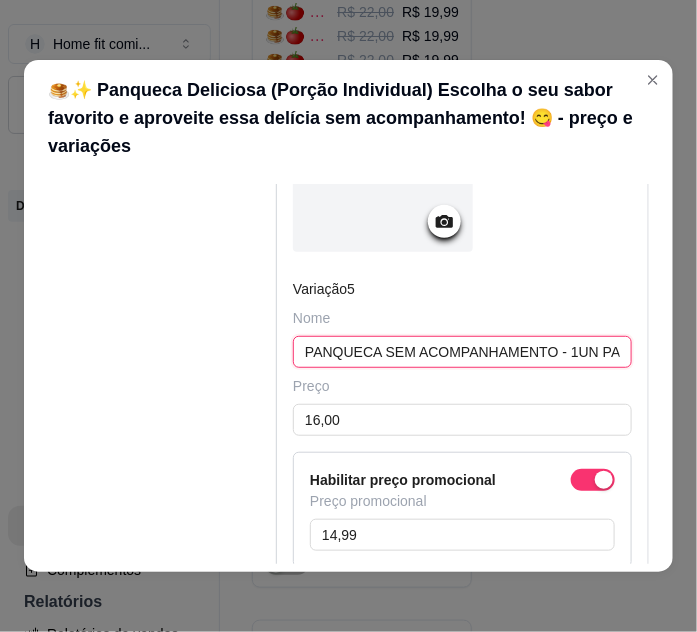 scroll, scrollTop: 0, scrollLeft: 0, axis: both 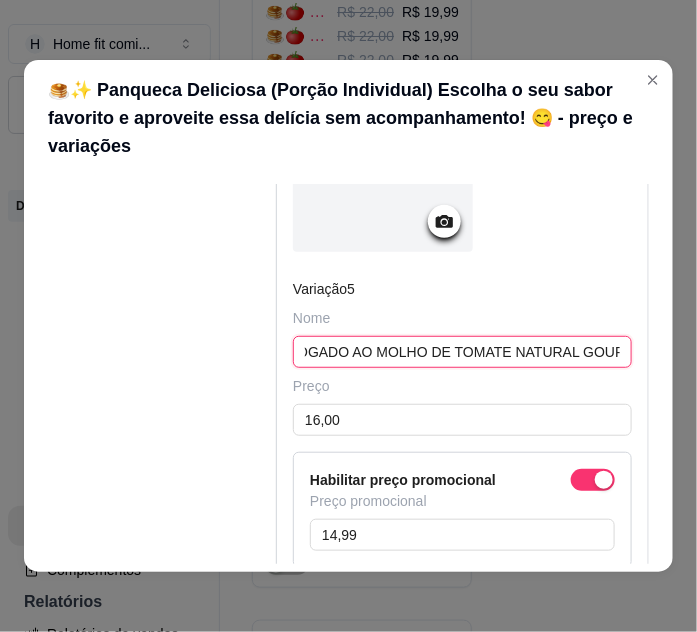 drag, startPoint x: 299, startPoint y: 335, endPoint x: 558, endPoint y: 359, distance: 260.1096 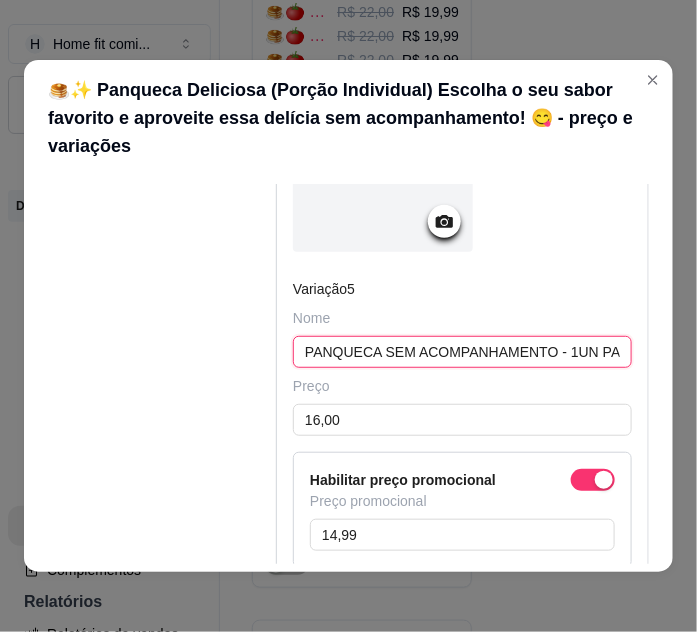paste on "🐟🍅 Panqueca Fit com Bacalhau Refogado – Sem Acompanhamento 1 unidade recheada com bacalhau refogado, ao molho de tomate natural gourmet 🌿✨  Uma opção leve, sofisticada e cheia de sabor para sua refeição saudável! 💚" 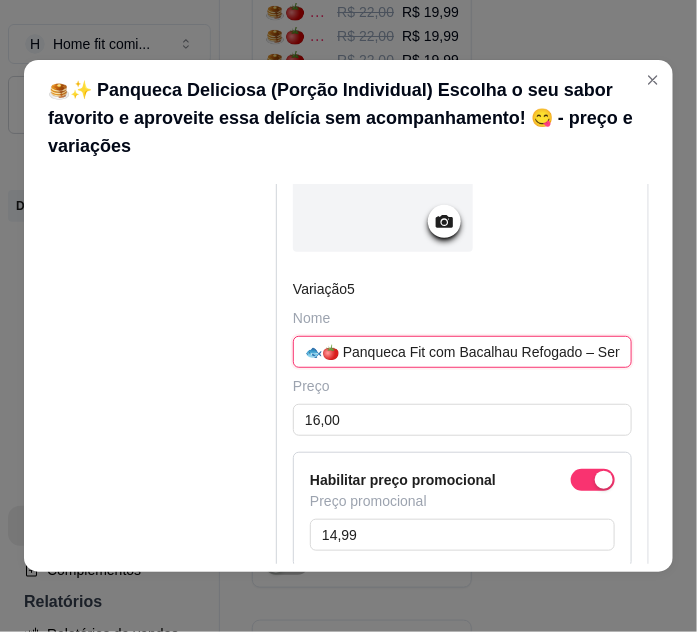 scroll, scrollTop: 0, scrollLeft: 1170, axis: horizontal 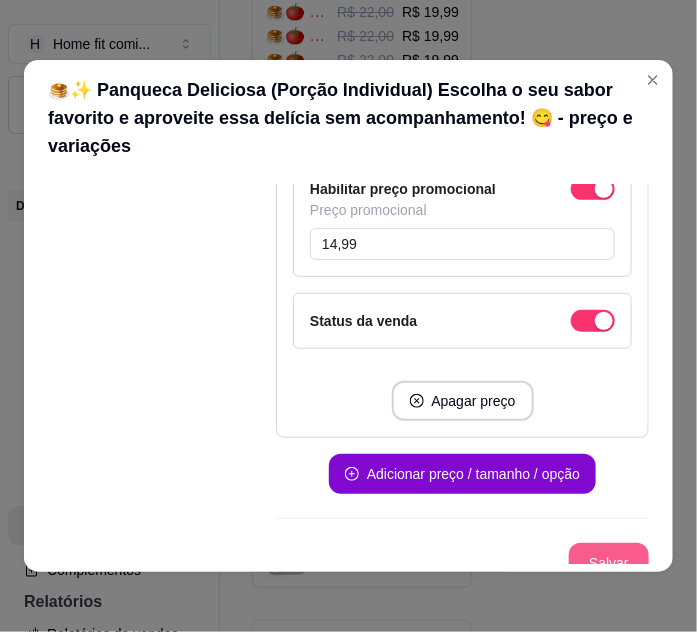 type on "🐟🍅 Panqueca Fit com Bacalhau Refogado – Sem Acompanhamento 1 unidade recheada com bacalhau refogado, ao molho de tomate natural gourmet 🌿✨  Uma opção leve, sofisticada e cheia de sabor para sua refeição saudável! 💚" 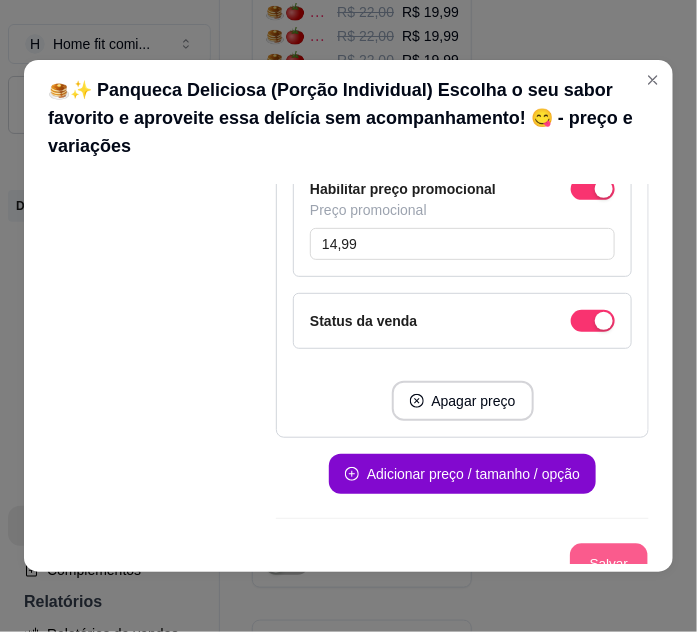 click on "Salvar" at bounding box center [609, 563] 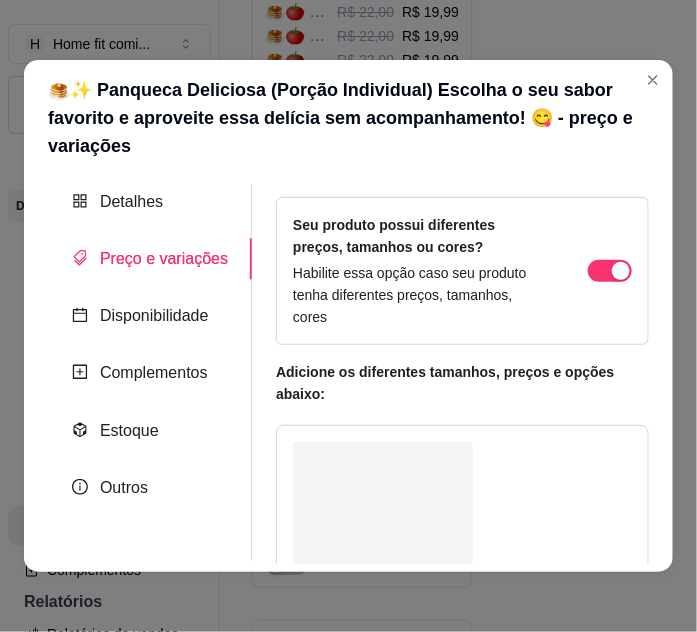 scroll, scrollTop: 0, scrollLeft: 0, axis: both 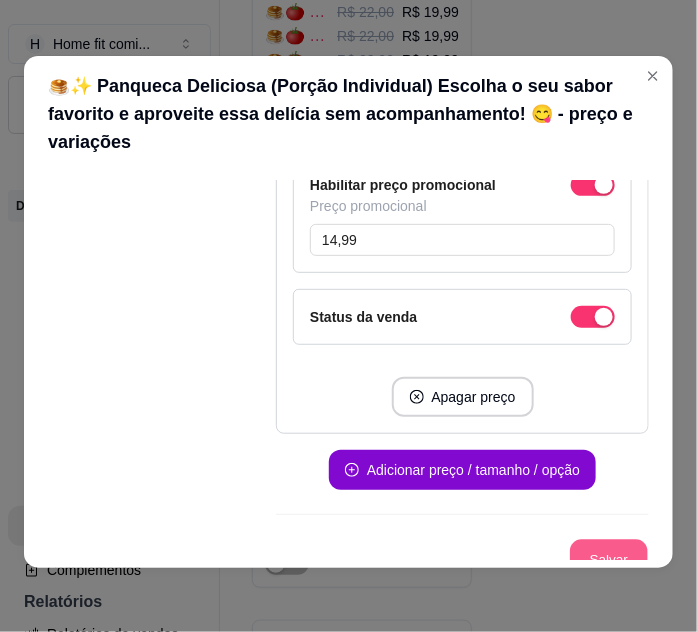 click on "Salvar" at bounding box center (609, 559) 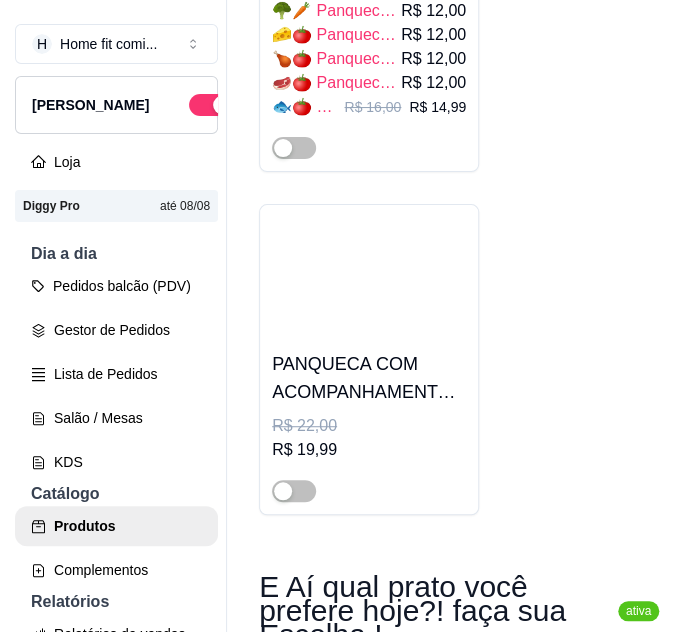 scroll, scrollTop: 9090, scrollLeft: 0, axis: vertical 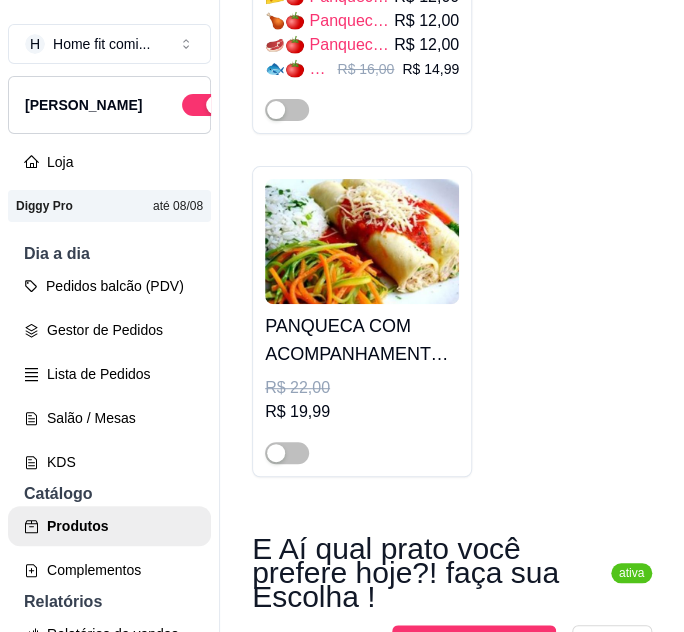 click on "PANQUECA COM ACOMPANHAMENTO - 1UN PANQUECA DE FRANGO AO MOLHO DE TOMATE NATURAL 100G ARROZ INTEGRAL 100G ESPAGUETE DE LEGUMES E GERGELIM NEGRO" at bounding box center (362, 340) 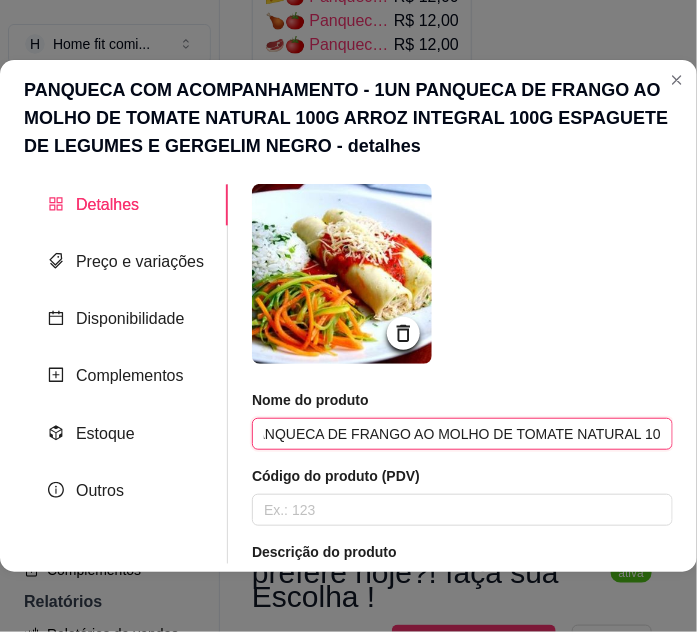 scroll, scrollTop: 0, scrollLeft: 761, axis: horizontal 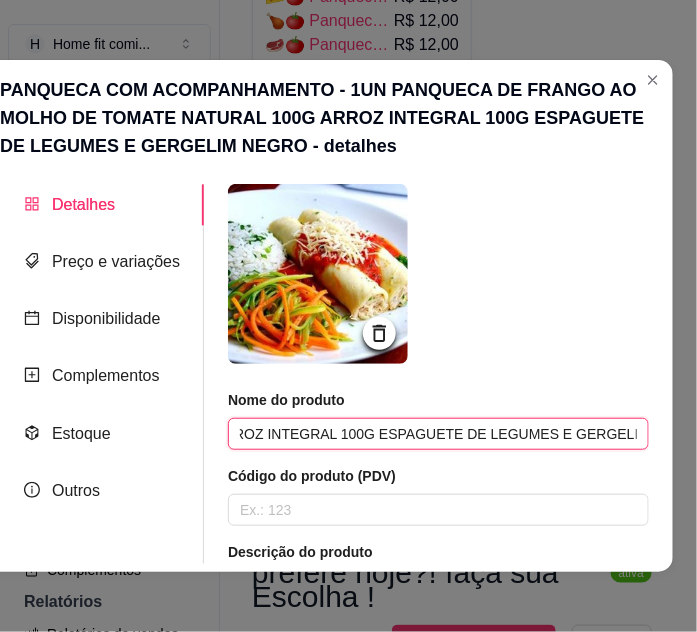drag, startPoint x: 250, startPoint y: 432, endPoint x: 464, endPoint y: 435, distance: 214.02103 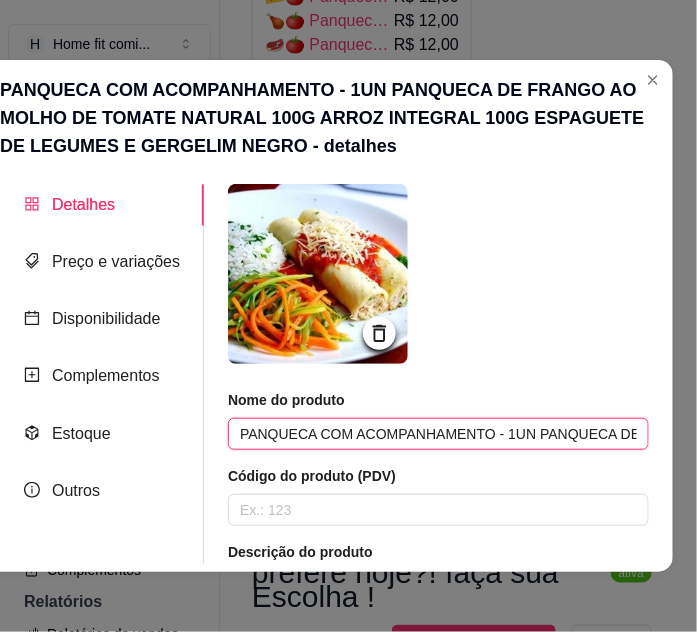 paste on "🍗🍅 Panqueca de Frango com Acompanhamento 1 unidade de panqueca de frango ao molho de tomate natural 🌿  100g de arroz integral 🍚  100g de espaguete de legumes (abobrinha e cenoura) 🥒🥕  Finalizada com gergelim negro para um toque especial ✨  Refeição completa, equilibrada e cheia de sabor para o seu dia! 💚" 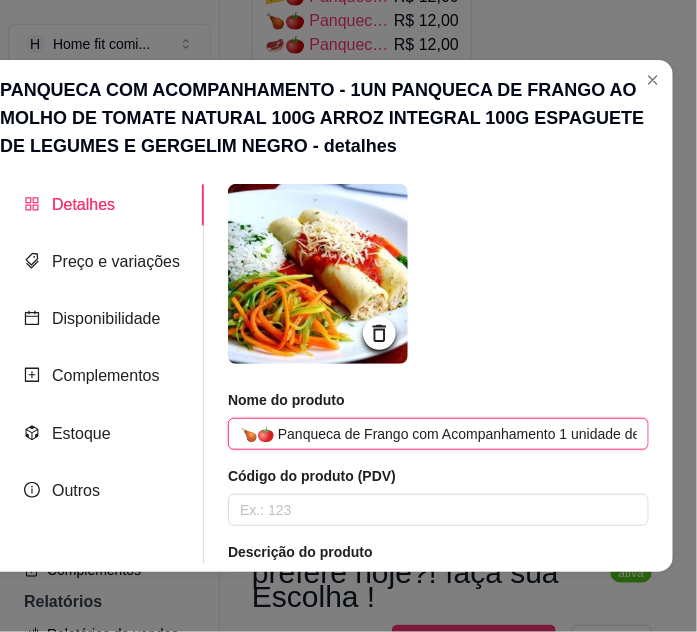 scroll, scrollTop: 0, scrollLeft: 1693, axis: horizontal 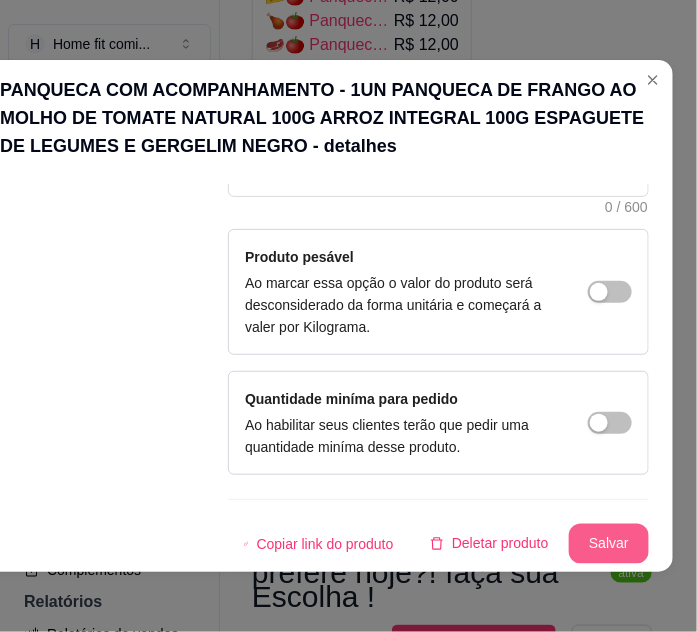 type on "🍗🍅 Panqueca de Frango com Acompanhamento 1 unidade de panqueca de frango ao molho de tomate natural 🌿  100g de arroz integral 🍚  100g de espaguete de legumes (abobrinha e cenoura) 🥒🥕  Finalizada com gergelim negro para um toque especial ✨  Refeição completa, equilibrada e cheia de sabor para o seu dia! 💚" 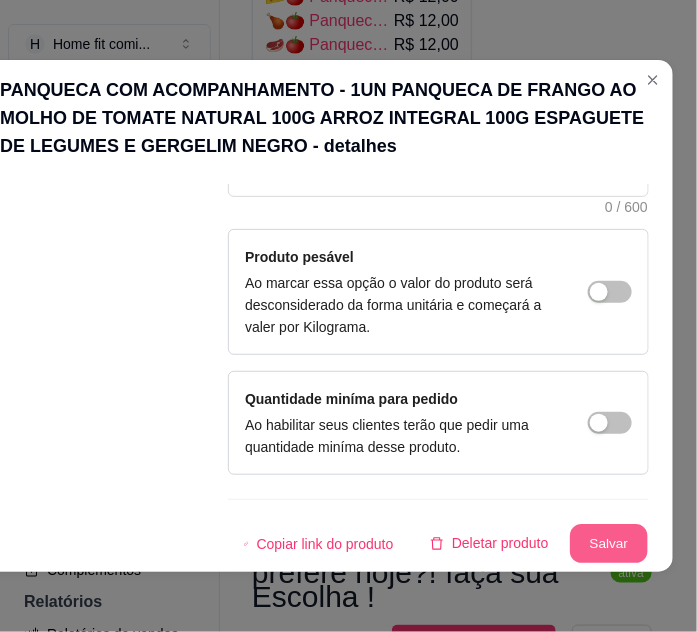 scroll, scrollTop: 0, scrollLeft: 0, axis: both 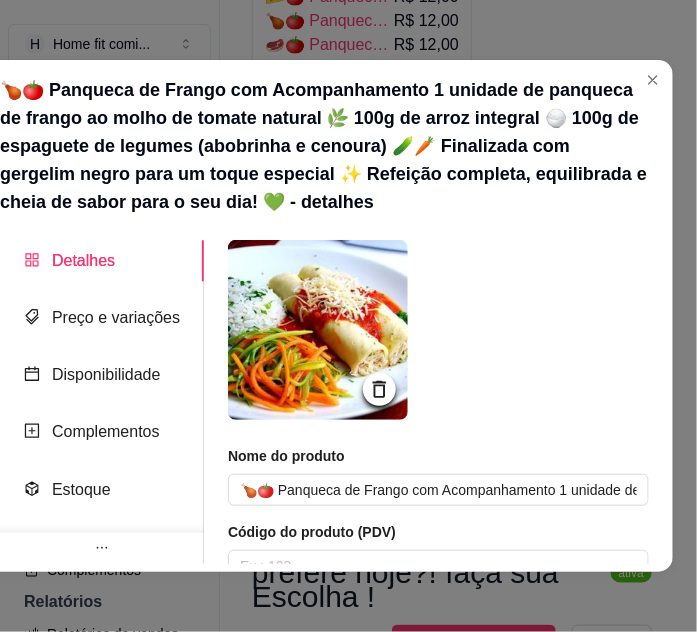 click on "Detalhes" at bounding box center [83, 260] 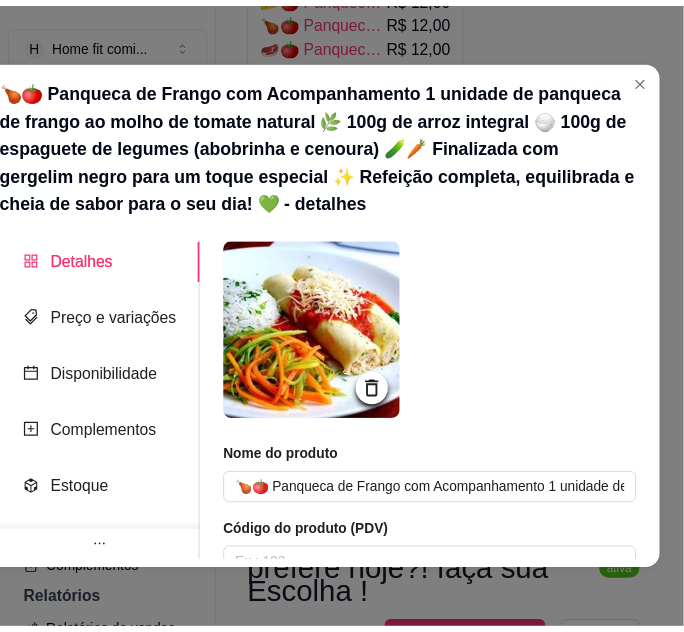 scroll, scrollTop: 454, scrollLeft: 0, axis: vertical 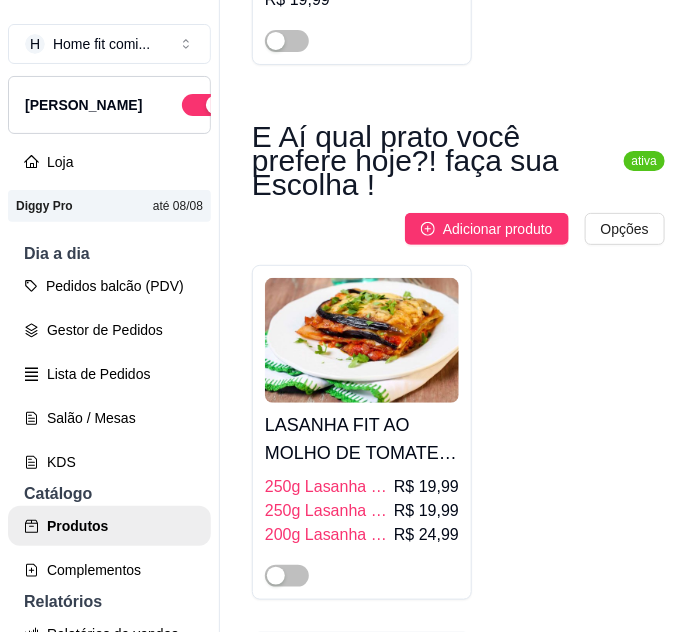 click on "H Home fit comi ... Loja Aberta Loja Diggy Pro até 08/08   Dia a dia Pedidos balcão (PDV) Gestor de Pedidos Lista de Pedidos Salão / Mesas KDS Catálogo Produtos Complementos Relatórios Relatórios de vendas Relatório de clientes Relatório de fidelidade novo Gerenciar Entregadores novo Nota Fiscal (NFC-e) Controle de caixa Controle de fiado Cupons Clientes Estoque Configurações Diggy Planos Precisa de ajuda? Sair Produtos Adicionar categoria Reodernar categorias Aqui você cadastra e gerencia seu produtos e categorias 📋 Já tem sua dieta personalizada com seu nutricionista? Perfeito! Agora é só enviar pra gente ✅ Nós adaptamos seu cardápio com todo cuidado e carinho 💚 Praticidade, sabor e saúde no seu dia a dia! 🍽️🥦 ativa Adicionar produto Opções Seu Plano, Nossa Marmita! Já tem sua dieta? Ótimo! Envia pra gente e preparamos tudo sob medida pra você manter o foco nos resultados!   R$ 0,00 ativa Adicionar produto Opções   R$ 150,00 R$ 280,00 R$ 550,00 ativa Opções" at bounding box center (348, 316) 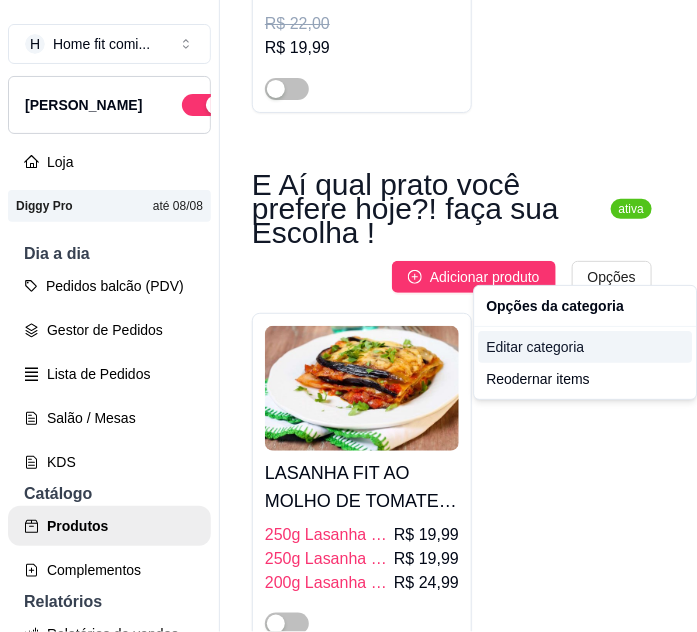 click on "Editar categoria" at bounding box center [585, 347] 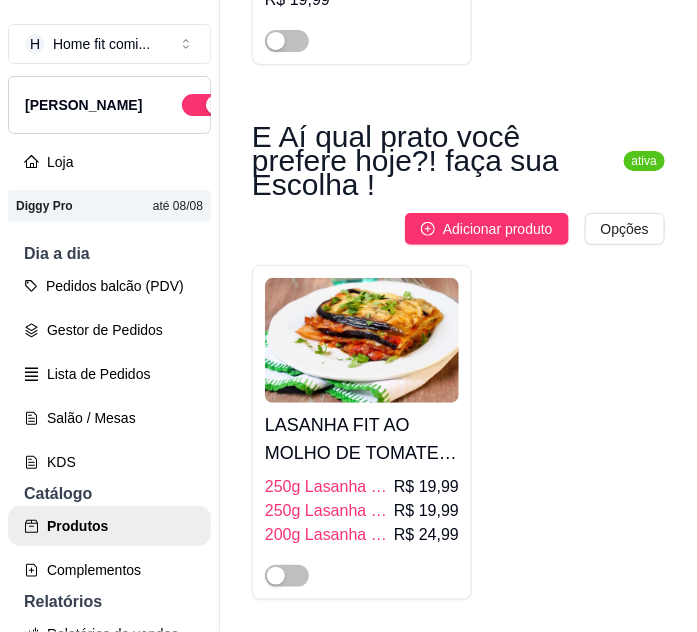 scroll, scrollTop: 9382, scrollLeft: 0, axis: vertical 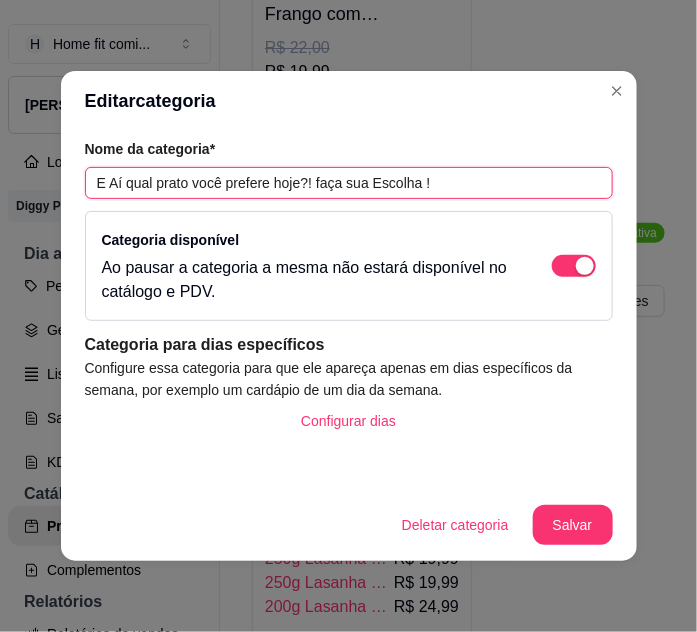 click on "E Aí qual prato você prefere hoje?! faça sua Escolha !" at bounding box center (349, 183) 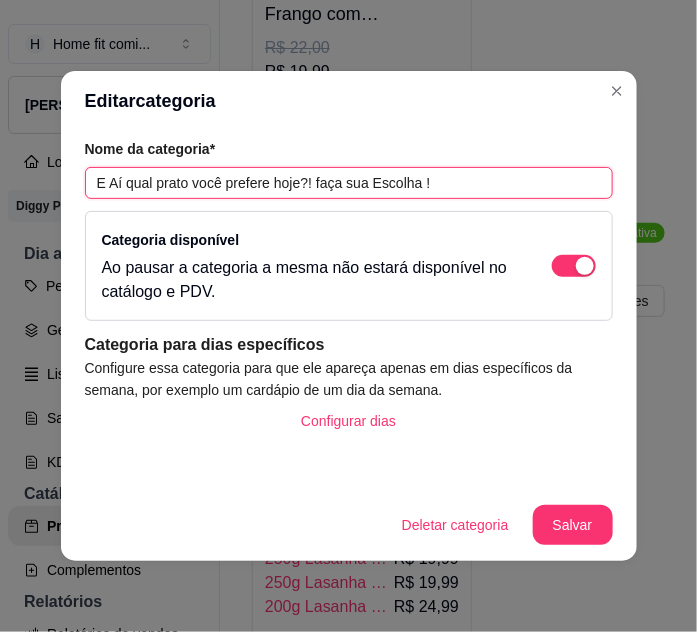 drag, startPoint x: 95, startPoint y: 182, endPoint x: 504, endPoint y: 231, distance: 411.92474 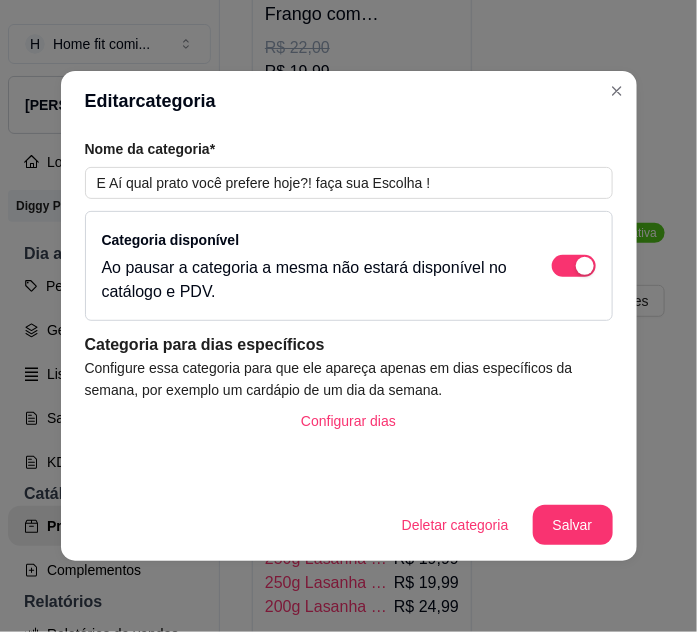 drag, startPoint x: 323, startPoint y: 186, endPoint x: 296, endPoint y: 136, distance: 56.82429 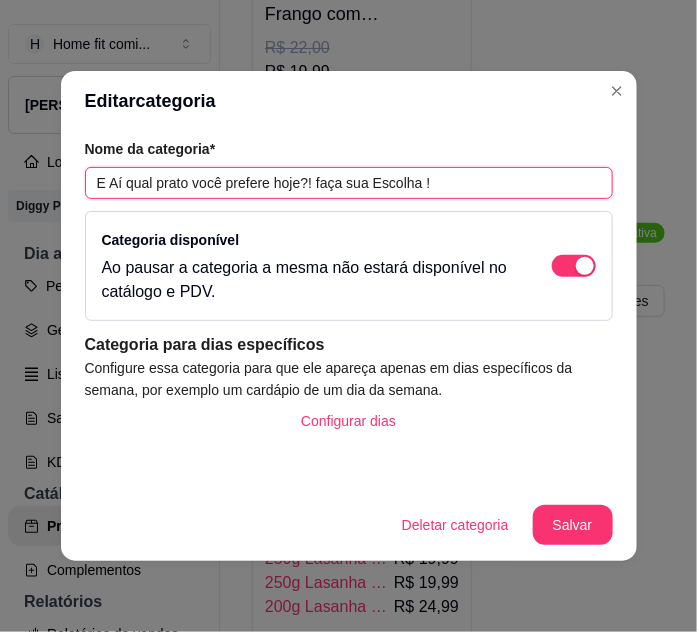 click on "E Aí qual prato você prefere hoje?! faça sua Escolha !" at bounding box center (349, 183) 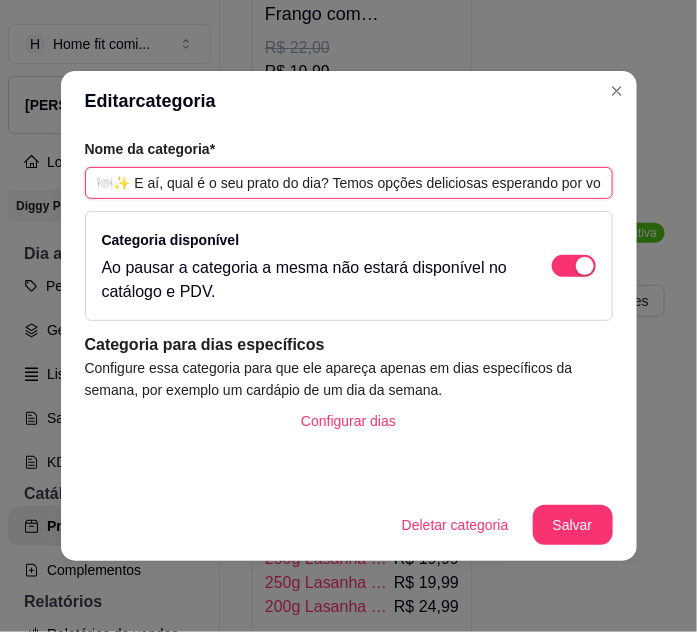 scroll, scrollTop: 0, scrollLeft: 510, axis: horizontal 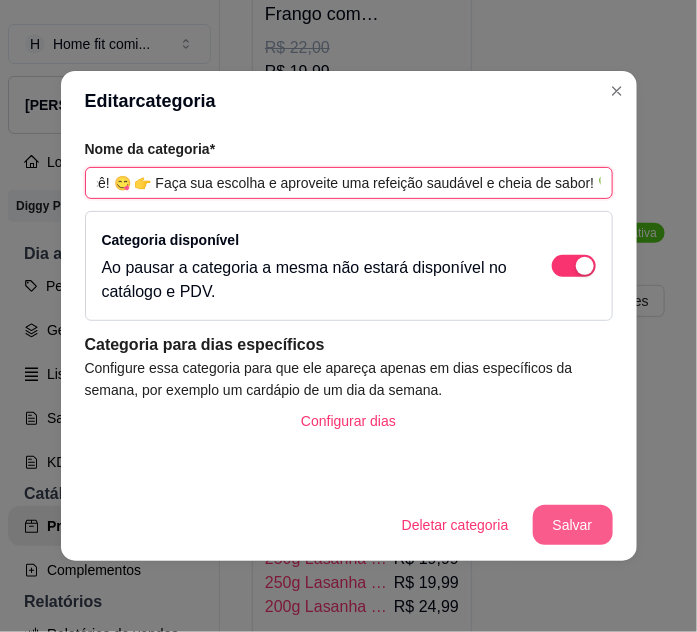 type on "🍽️✨ E aí, qual é o seu prato do dia? Temos opções deliciosas esperando por você! 😋 👉 Faça sua escolha e aproveite uma refeição saudável e cheia de sabor! 💚" 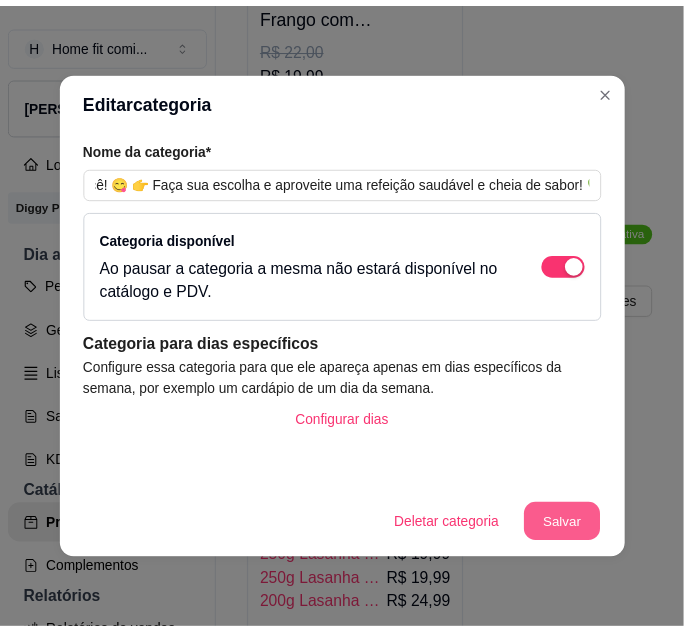 scroll, scrollTop: 0, scrollLeft: 0, axis: both 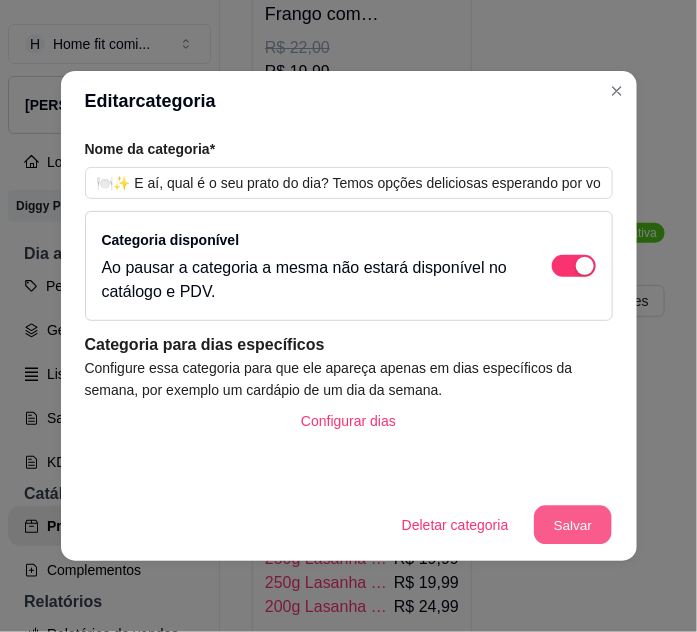 click on "Salvar" at bounding box center [573, 525] 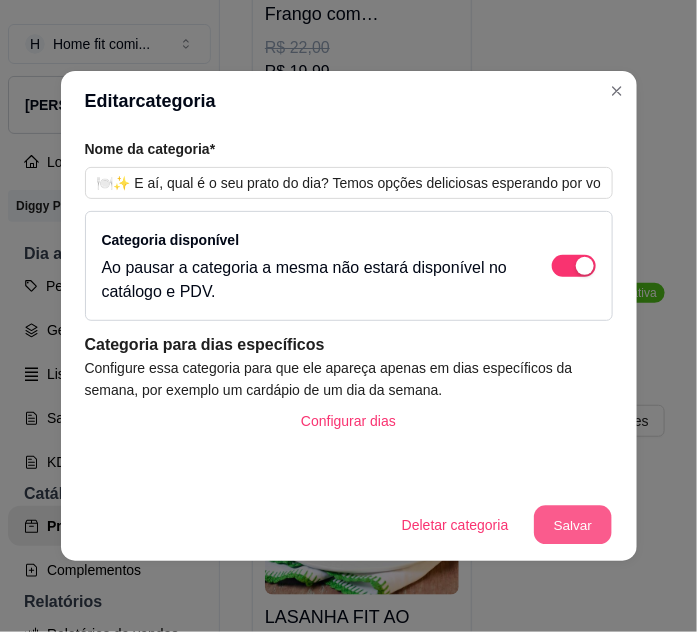click on "Salvar" at bounding box center (573, 525) 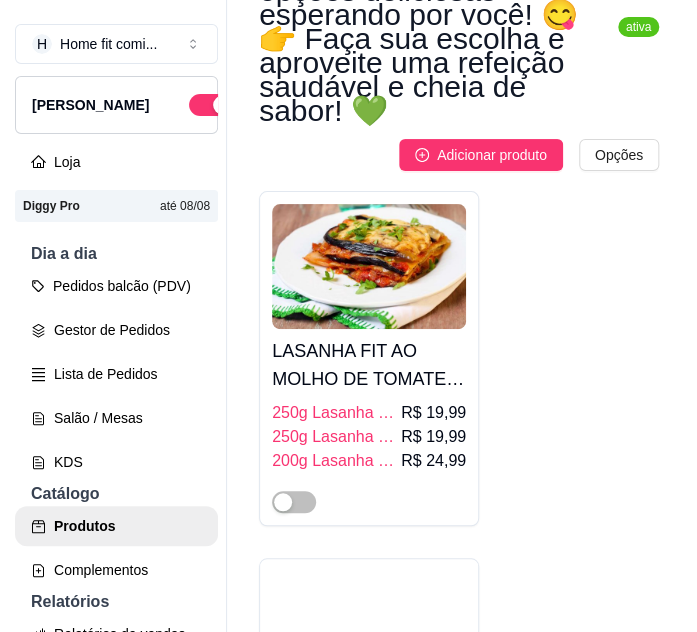 scroll, scrollTop: 9818, scrollLeft: 0, axis: vertical 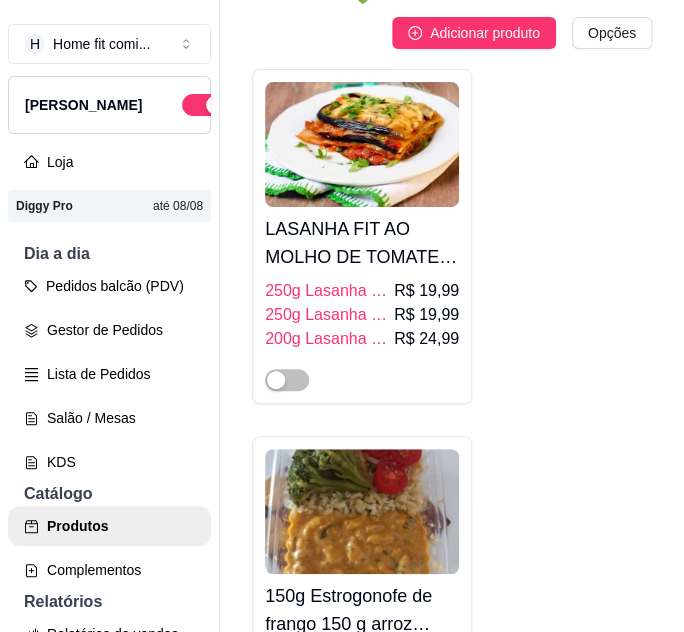 click on "LASANHA FIT AO MOLHO DE TOMATE GOURMET" at bounding box center [362, 243] 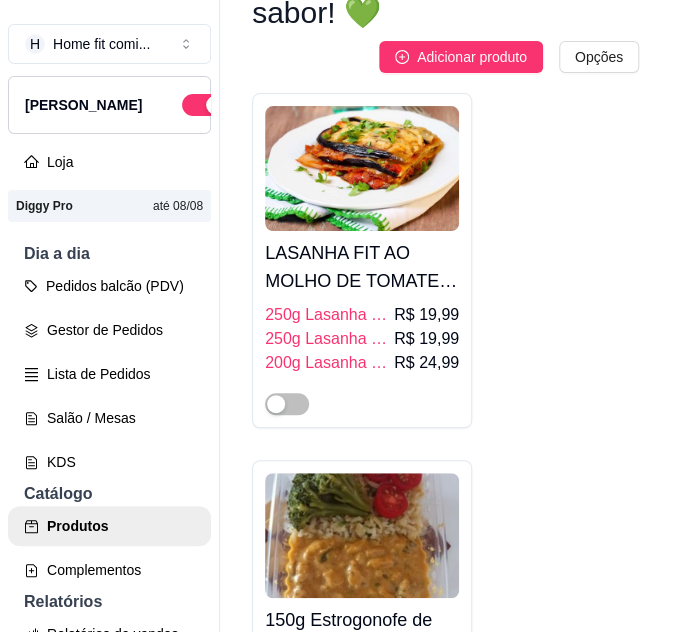 type 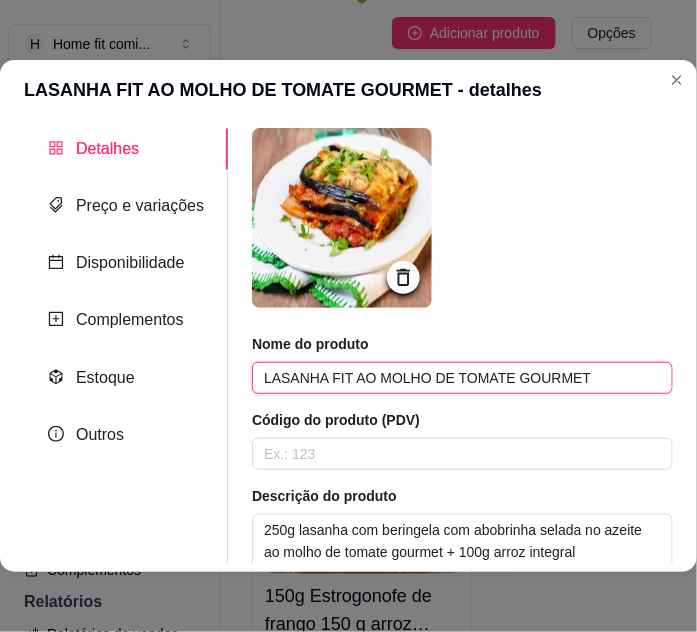 drag, startPoint x: 255, startPoint y: 375, endPoint x: 666, endPoint y: 378, distance: 411.01096 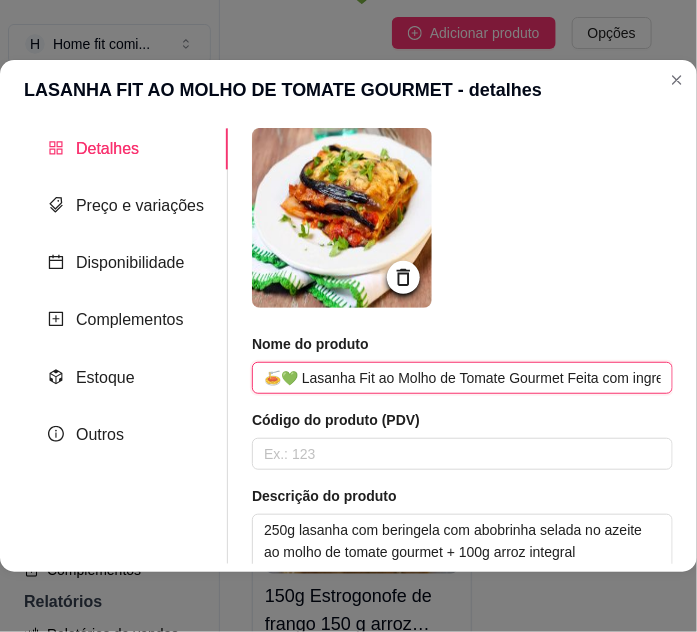 scroll, scrollTop: 0, scrollLeft: 994, axis: horizontal 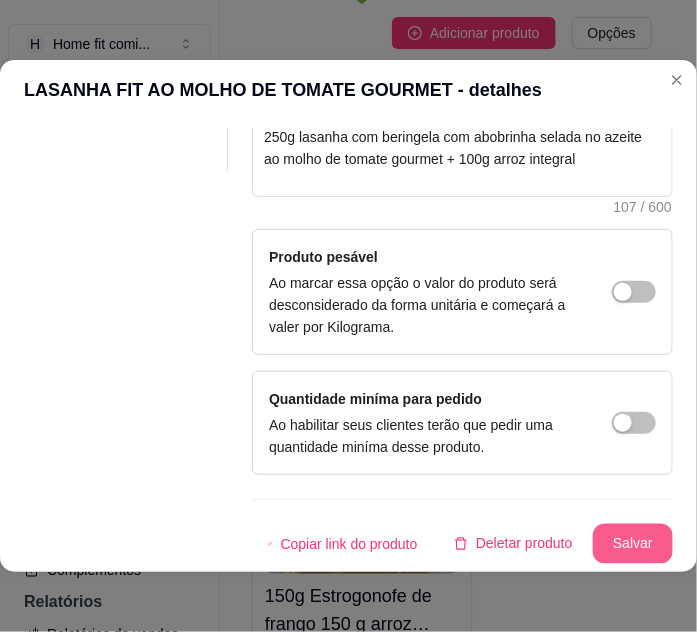 type on "🍝💚 Lasanha Fit ao Molho de Tomate Gourmet Feita com ingredientes leves e saudáveis, ao delicioso molho de tomate natural e temperos selecionados 🌿🍅  Uma opção saborosa e equilibrada para sua refeição do dia!" 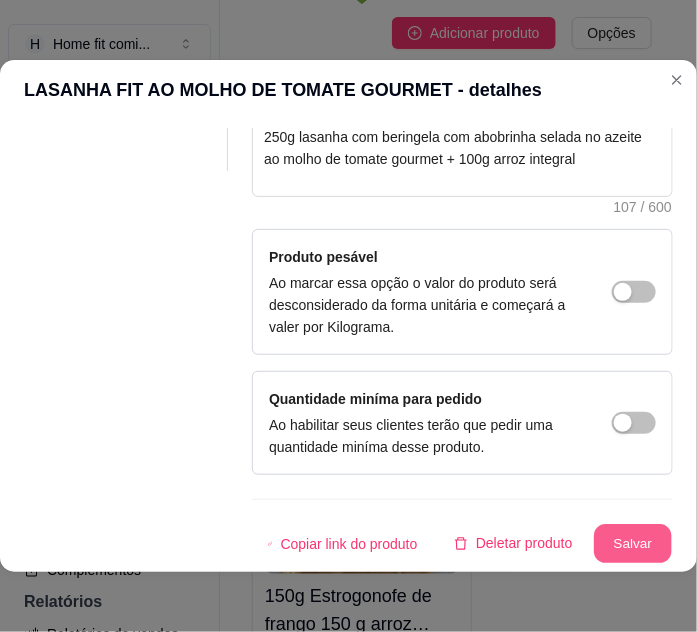click on "Salvar" at bounding box center [633, 544] 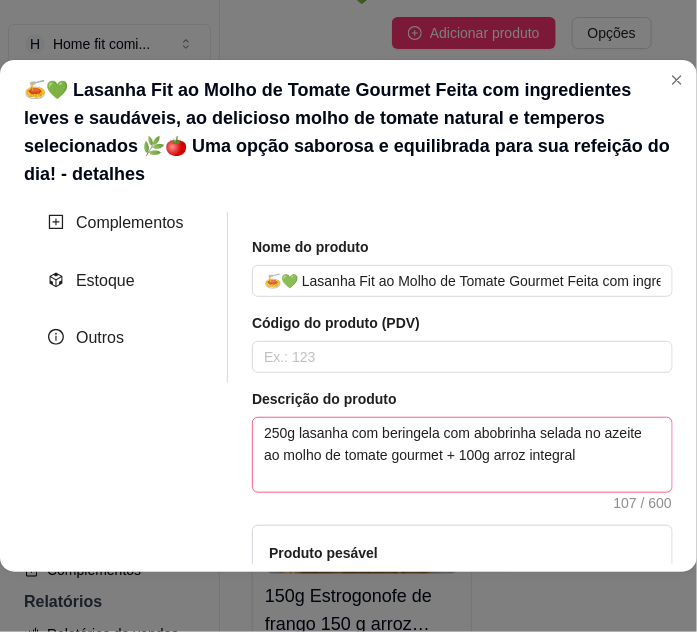 scroll, scrollTop: 272, scrollLeft: 0, axis: vertical 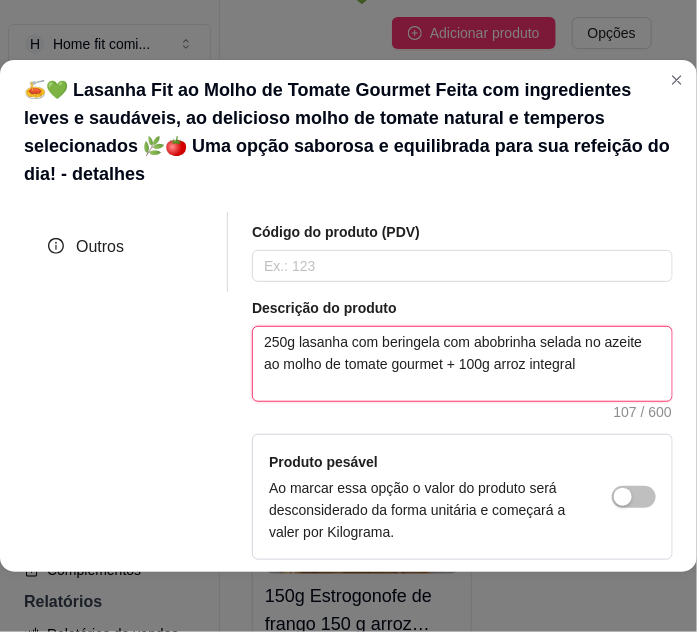 drag, startPoint x: 253, startPoint y: 314, endPoint x: 602, endPoint y: 359, distance: 351.8892 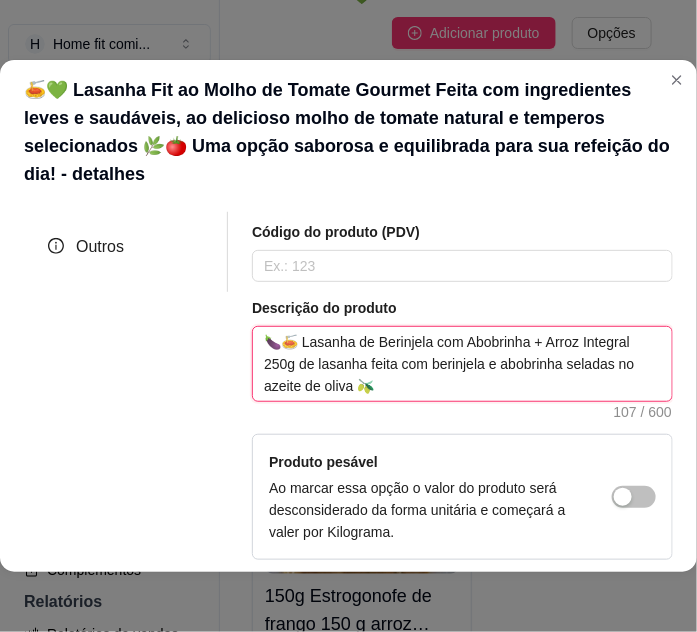 type 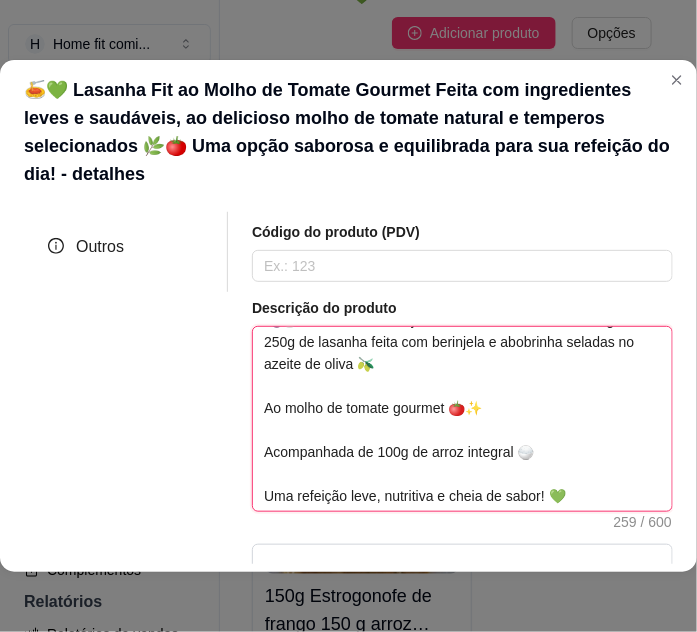 scroll, scrollTop: 44, scrollLeft: 0, axis: vertical 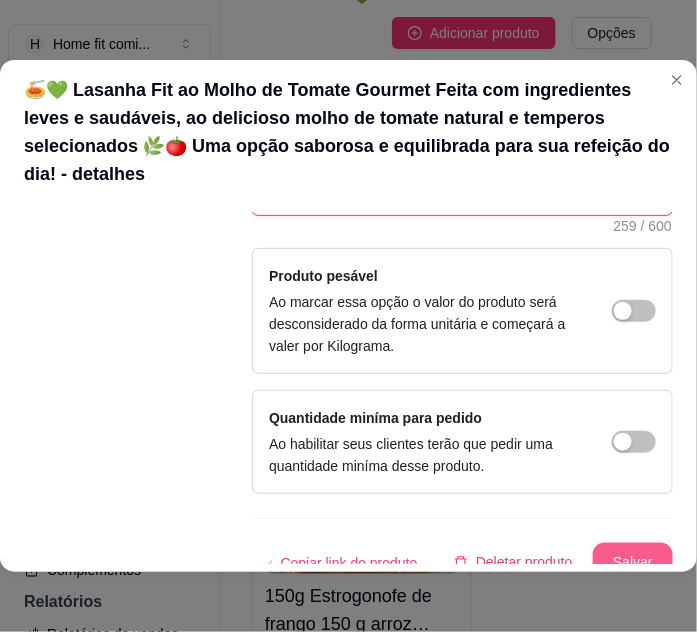 type on "🍆🍝 Lasanha de Berinjela com Abobrinha + Arroz Integral
250g de lasanha feita com berinjela e abobrinha seladas no azeite de oliva 🫒
Ao molho de tomate gourmet 🍅✨
Acompanhada de 100g de arroz integral 🍚
Uma refeição leve, nutritiva e cheia de sabor! 💚" 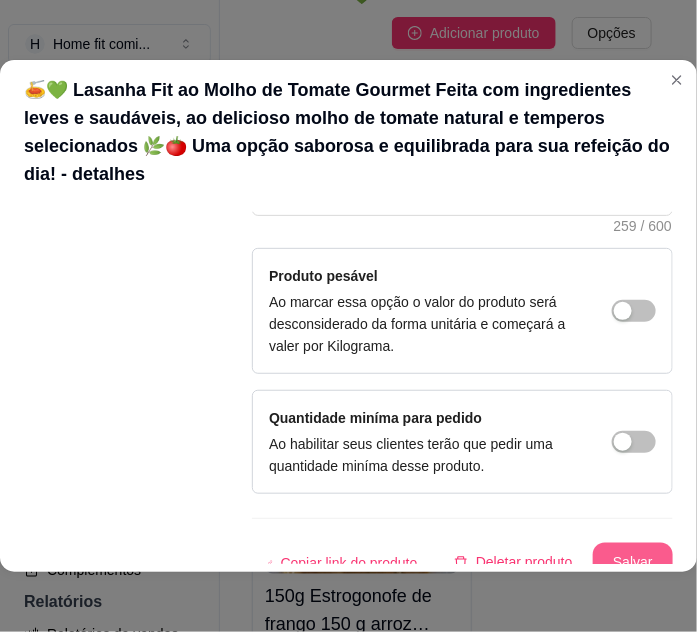 click on "Salvar" at bounding box center [633, 563] 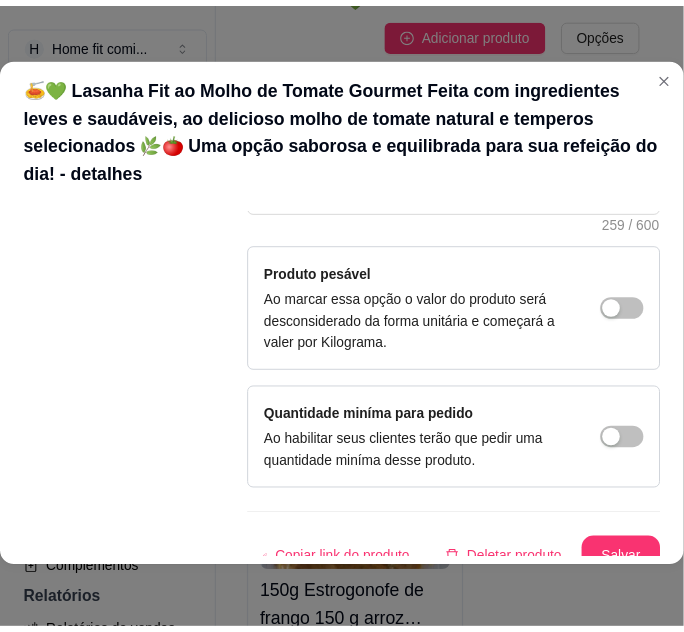 scroll, scrollTop: 4, scrollLeft: 0, axis: vertical 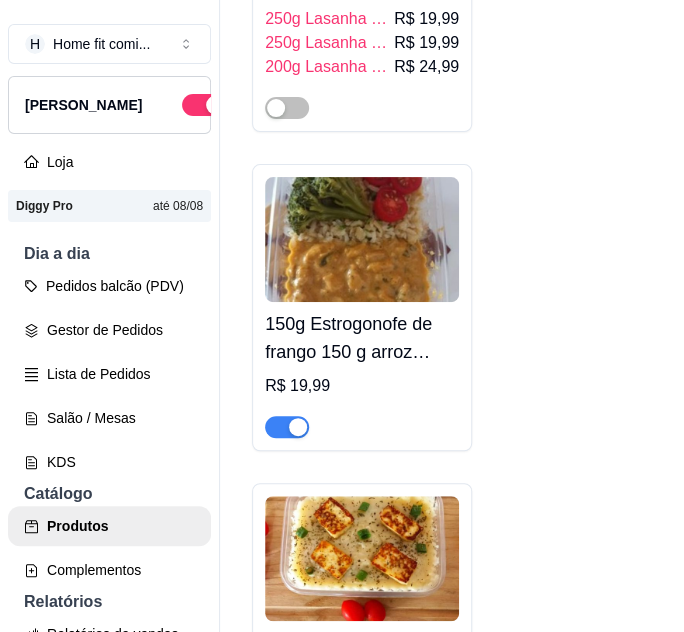 click on "150g Estrogonofe de frango 150 g arroz integral + flor de [GEOGRAPHIC_DATA] e tomate cereja" at bounding box center (362, 338) 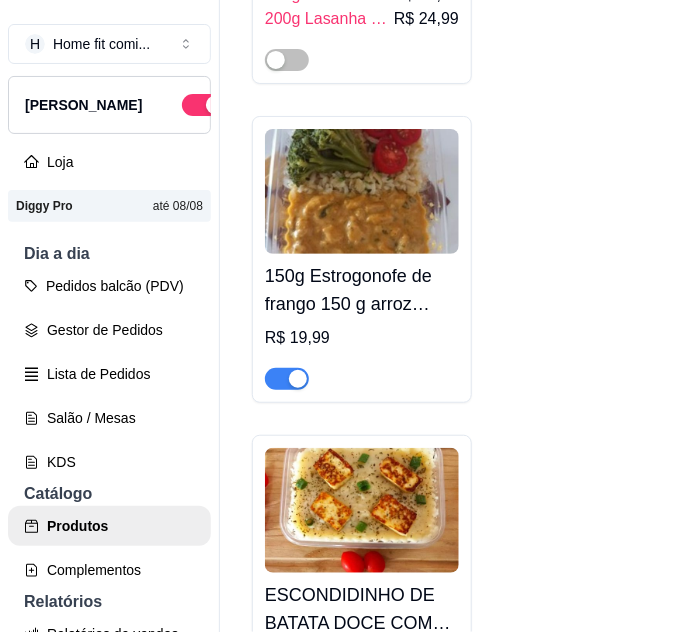 type 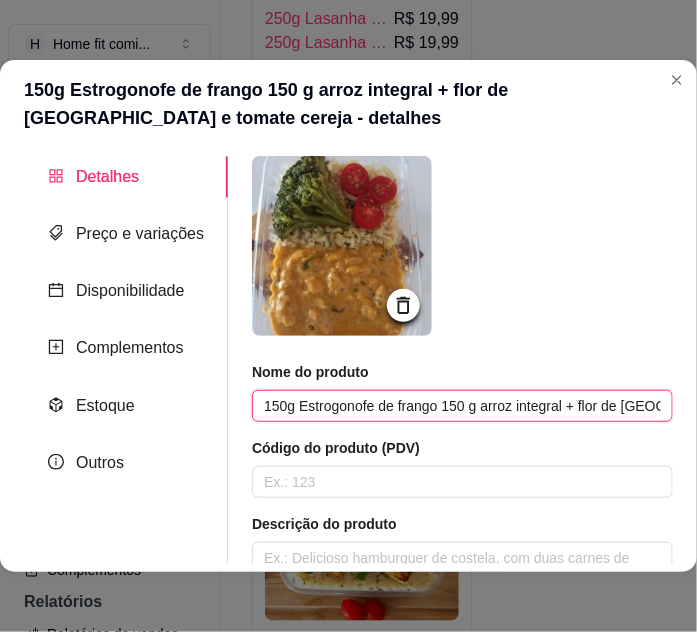 scroll, scrollTop: 0, scrollLeft: 130, axis: horizontal 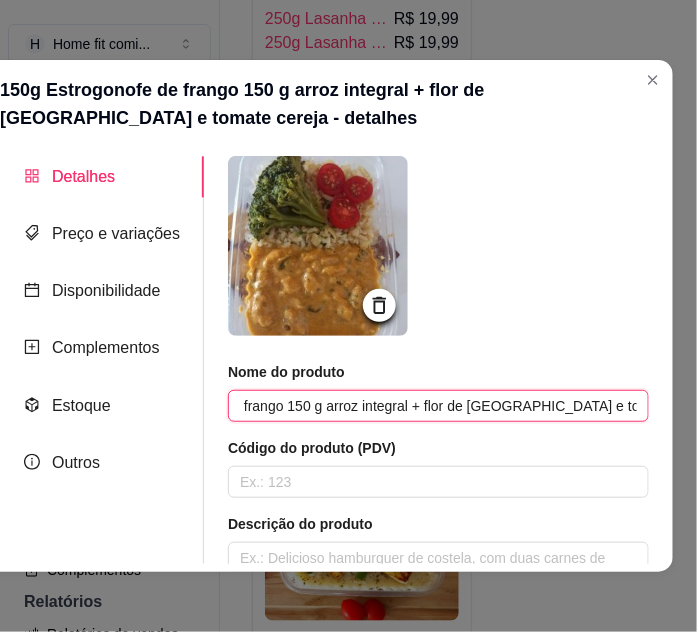 drag, startPoint x: 249, startPoint y: 403, endPoint x: 741, endPoint y: 447, distance: 493.96356 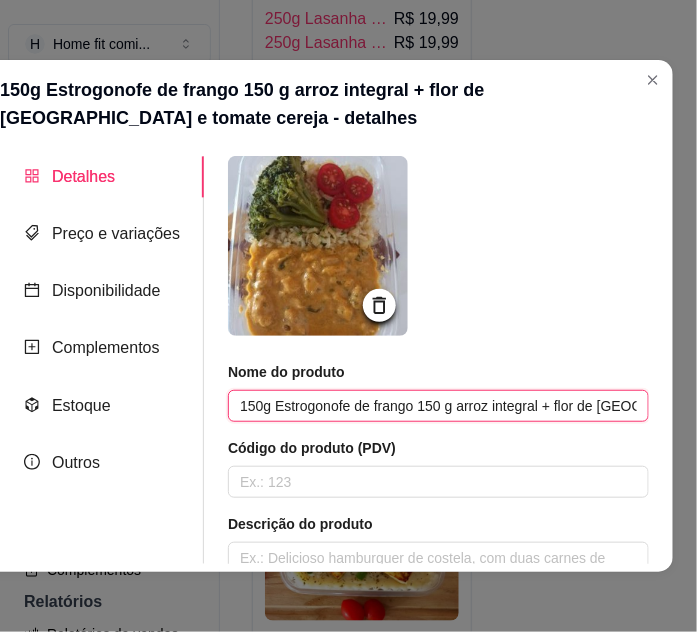 paste on "🍗🍚 Estrogonofe de Frango com Arroz Integral e Legumes 150g de estrogonofe de frango cremoso 🍗  150g de arroz integral soltinho 🍚  Acompanhado de flor de brócolis 🥦 e tomate cereja 🍅  Uma refeição completa, equilibrada e cheia de sabor! 💚" 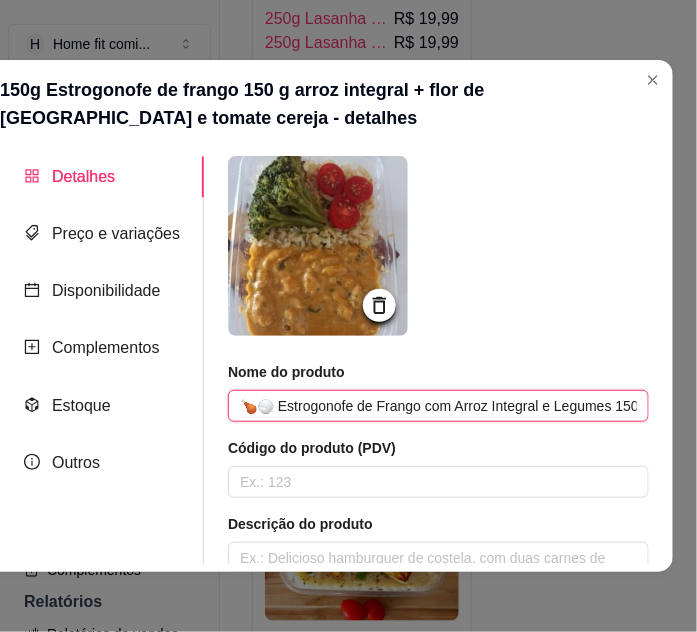 scroll, scrollTop: 0, scrollLeft: 1213, axis: horizontal 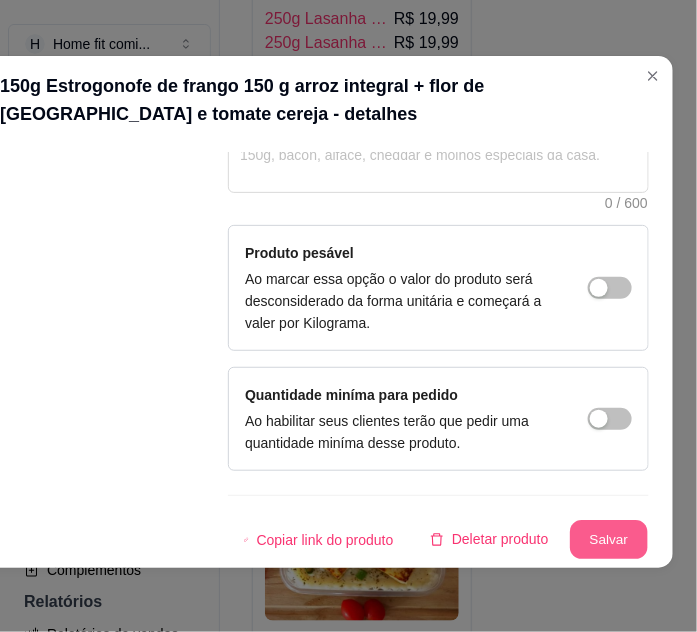 click on "Salvar" at bounding box center (609, 540) 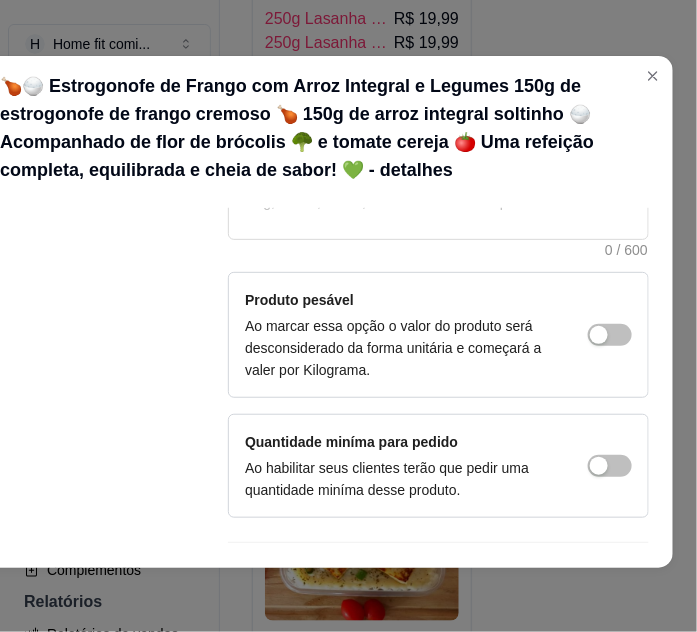click on "🍗🍚 Estrogonofe de Frango com Arroz Integral e Legumes 150g de estrogonofe de frango cremoso 🍗  150g de arroz integral soltinho 🍚  Acompanhado de flor de brócolis 🥦 e tomate cereja 🍅  Uma refeição completa, equilibrada e cheia de sabor! 💚 - detalhes" at bounding box center (324, 128) 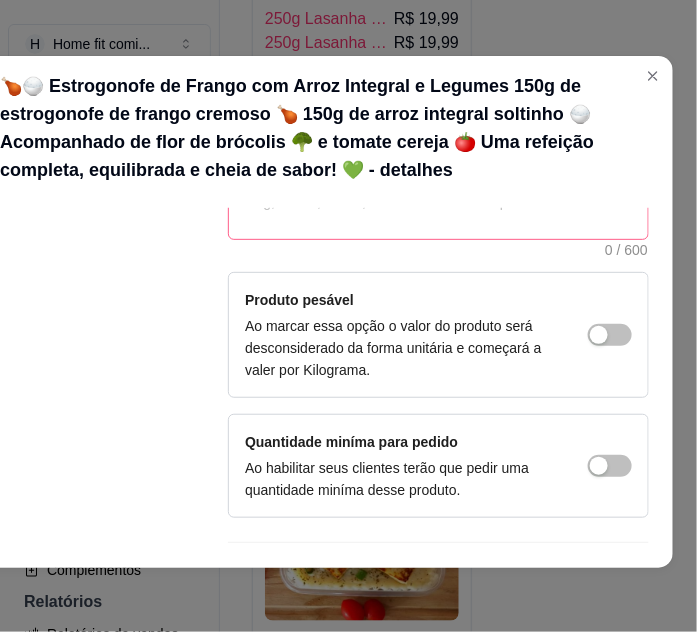 scroll, scrollTop: 0, scrollLeft: 0, axis: both 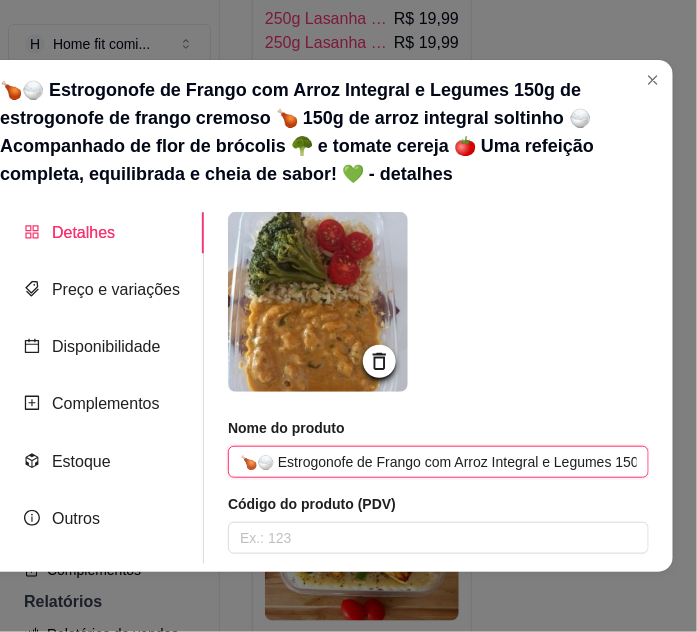 click on "🍗🍚 Estrogonofe de Frango com Arroz Integral e Legumes 150g de estrogonofe de frango cremoso 🍗  150g de arroz integral soltinho 🍚  Acompanhado de flor de brócolis 🥦 e tomate cereja 🍅  Uma refeição completa, equilibrada e cheia de sabor! 💚" at bounding box center [438, 462] 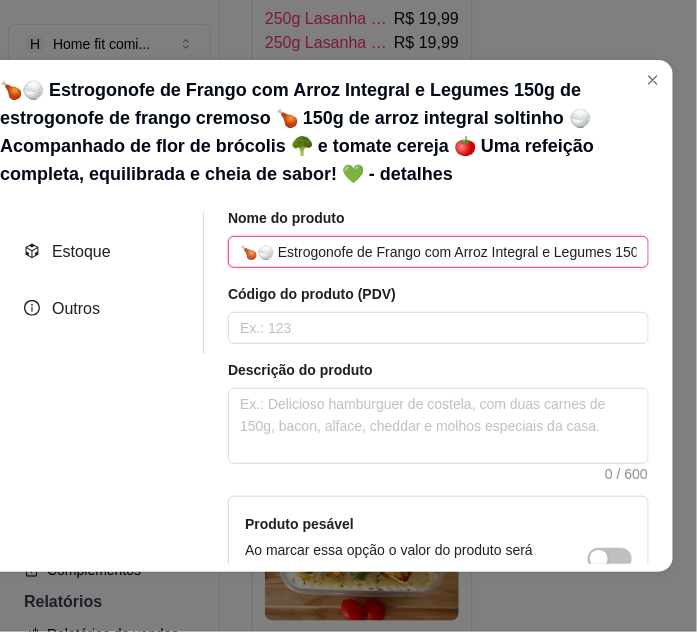 scroll, scrollTop: 486, scrollLeft: 0, axis: vertical 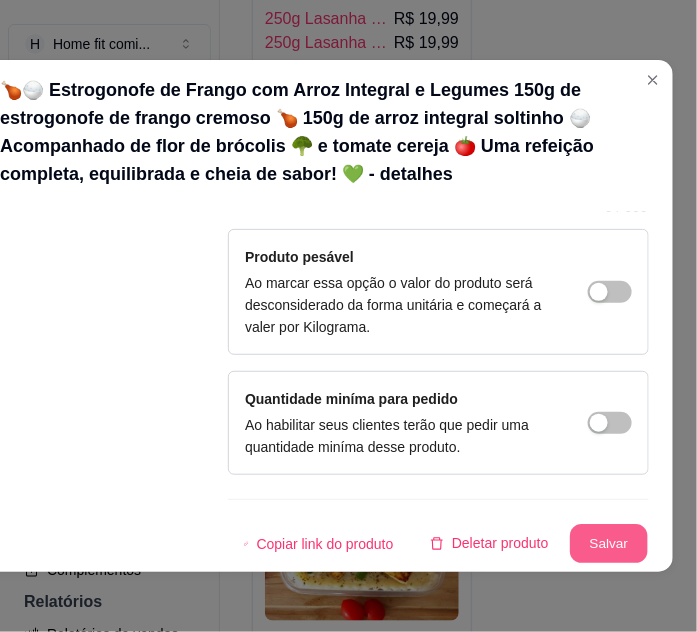 click on "Salvar" at bounding box center (609, 544) 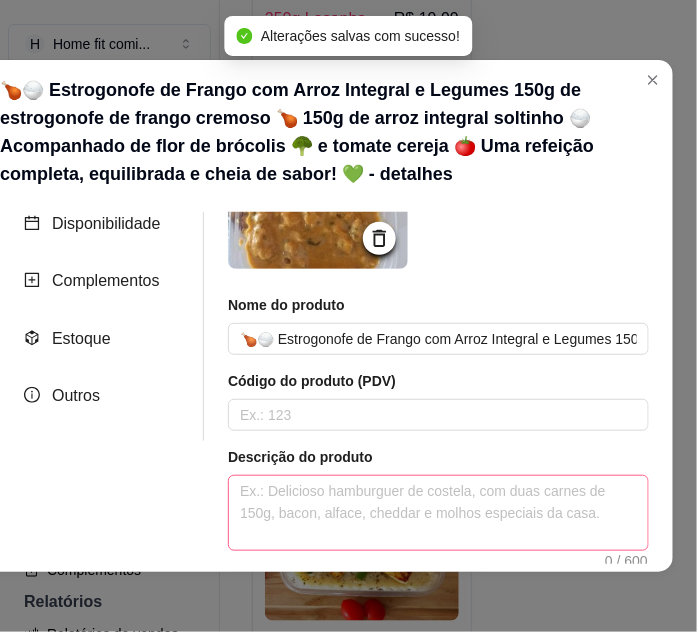scroll, scrollTop: 0, scrollLeft: 0, axis: both 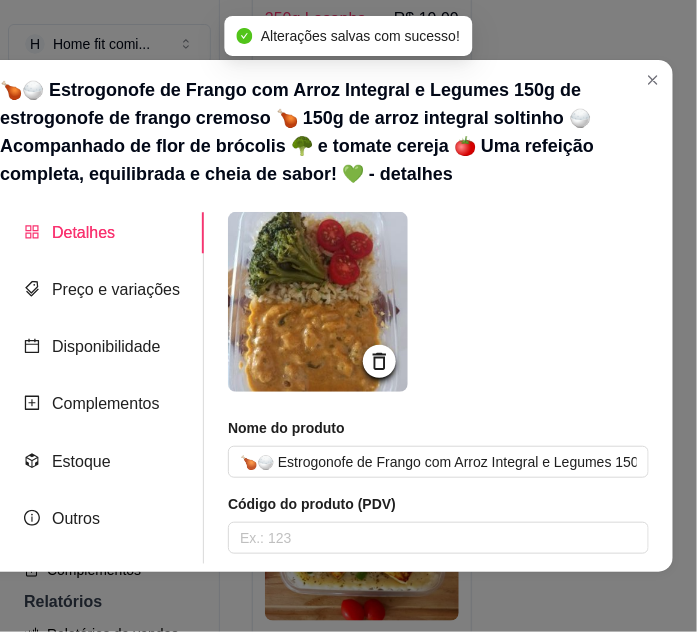 click on "Detalhes" at bounding box center (83, 232) 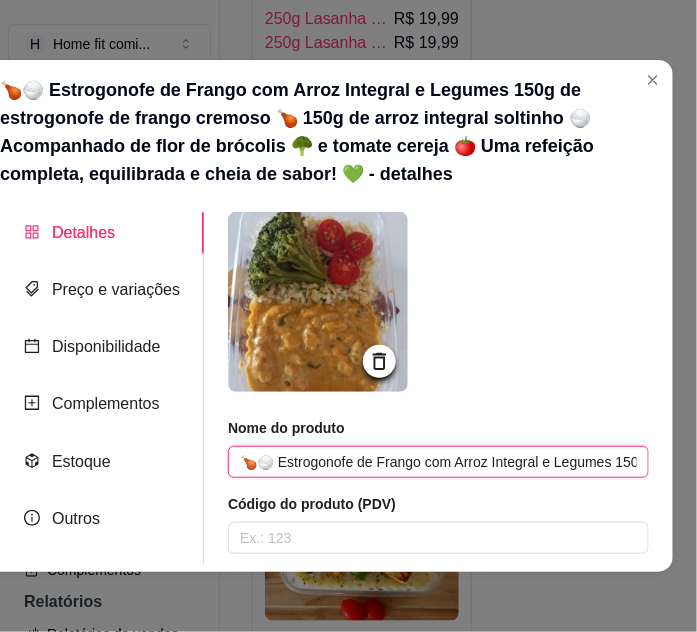 click on "🍗🍚 Estrogonofe de Frango com Arroz Integral e Legumes 150g de estrogonofe de frango cremoso 🍗  150g de arroz integral soltinho 🍚  Acompanhado de flor de brócolis 🥦 e tomate cereja 🍅  Uma refeição completa, equilibrada e cheia de sabor! 💚" at bounding box center [438, 462] 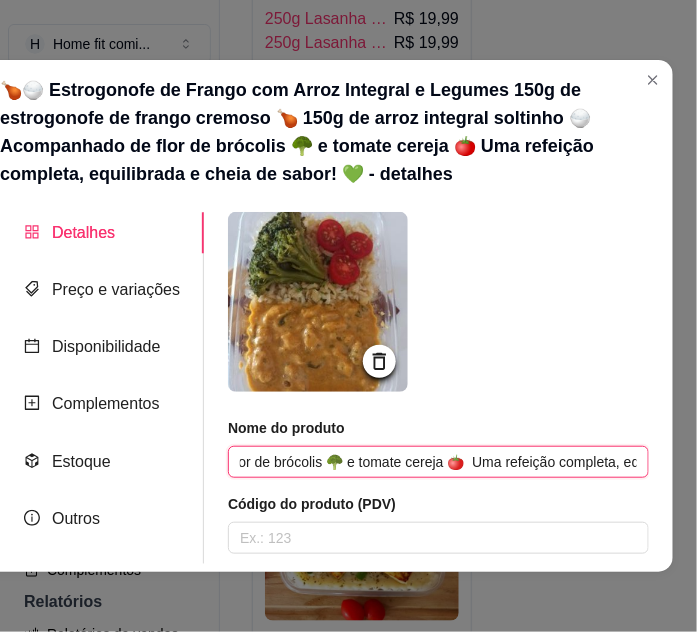 scroll, scrollTop: 0, scrollLeft: 981, axis: horizontal 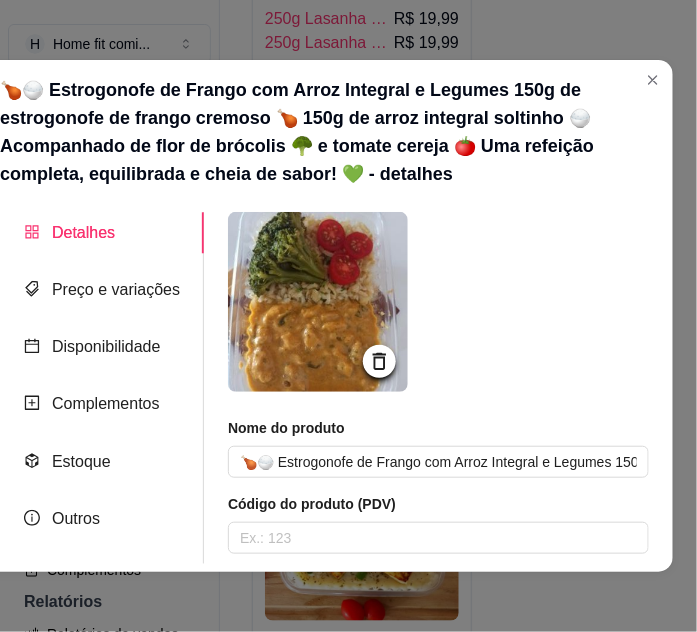 click on "Detalhes" at bounding box center (83, 232) 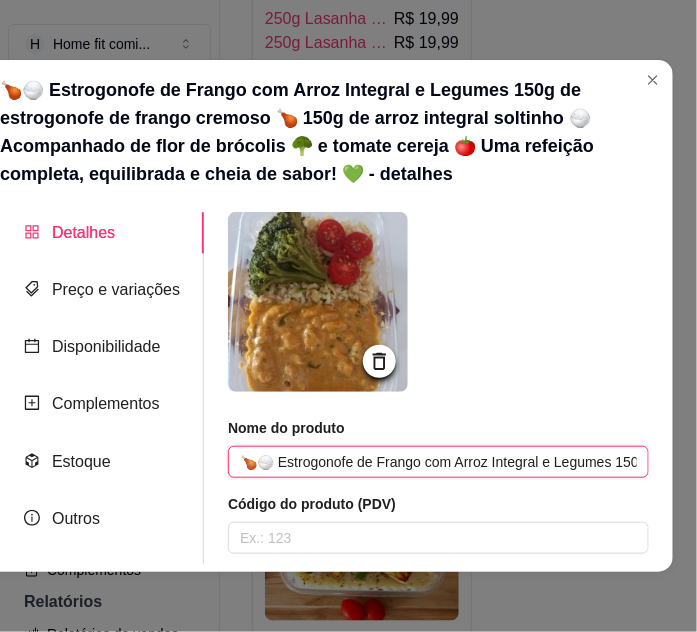 click on "🍗🍚 Estrogonofe de Frango com Arroz Integral e Legumes 150g de estrogonofe de frango cremoso 🍗  150g de arroz integral soltinho 🍚  Acompanhado de flor de brócolis 🥦 e tomate cereja 🍅  Uma refeição completa, equilibrada e cheia de sabor! 💚" at bounding box center (438, 462) 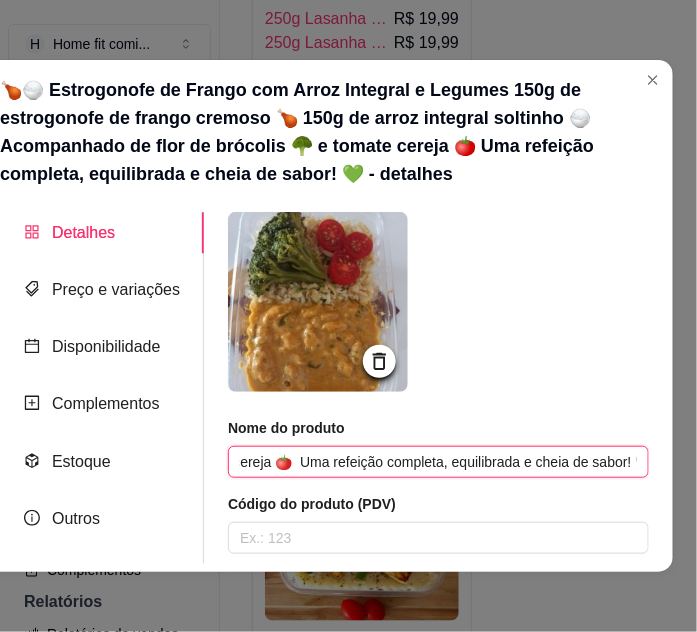 scroll, scrollTop: 0, scrollLeft: 1159, axis: horizontal 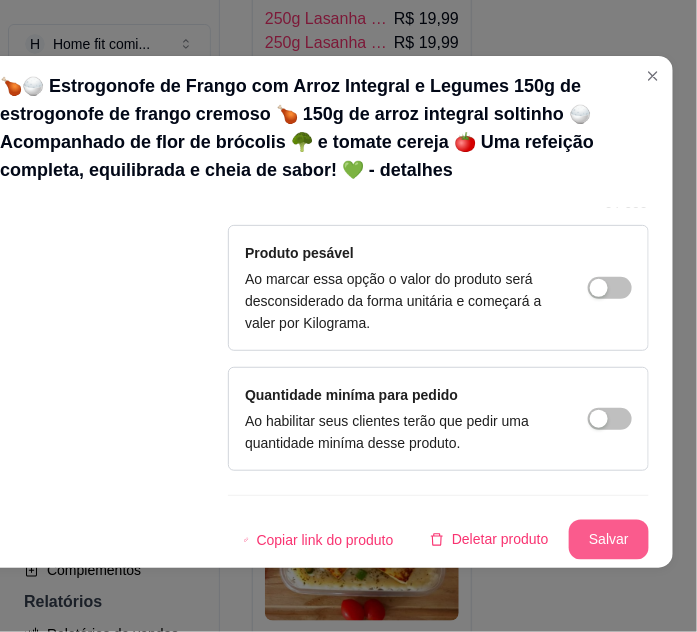 type on "🍗🍚 Estrogonofe de Frango com Arroz Integral e Legumes 150g de estrogonofe de frango cremoso 🍗  150g de arroz integral 🍚  Acompanhado de flor de brócolis 🥦 e tomate cereja 🍅  Uma refeição completa, equilibrada e cheia de sabor! 💚" 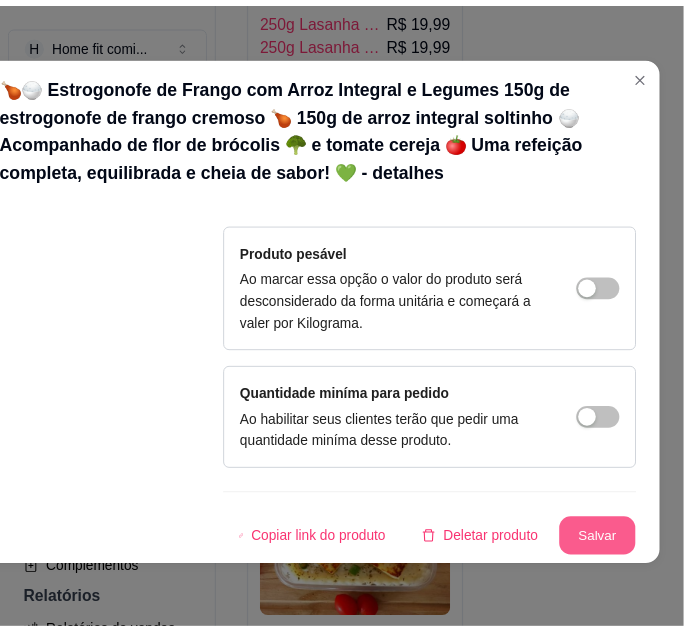 scroll, scrollTop: 0, scrollLeft: 0, axis: both 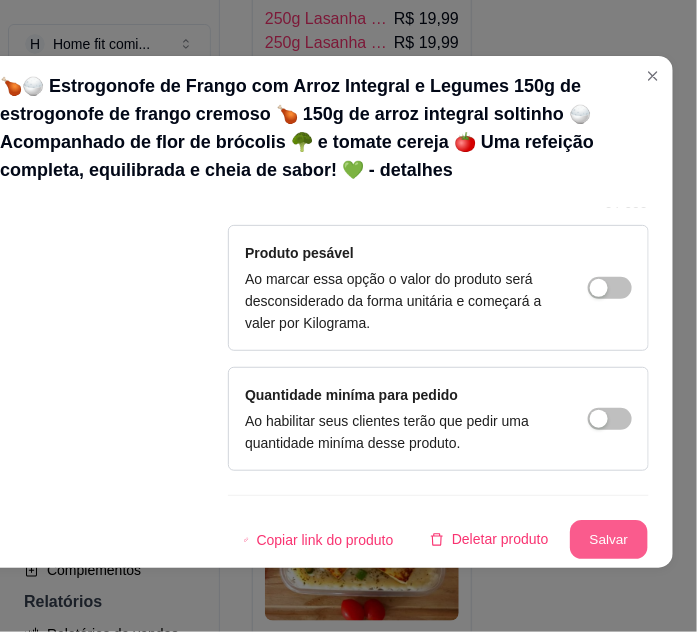 click on "Salvar" at bounding box center (609, 540) 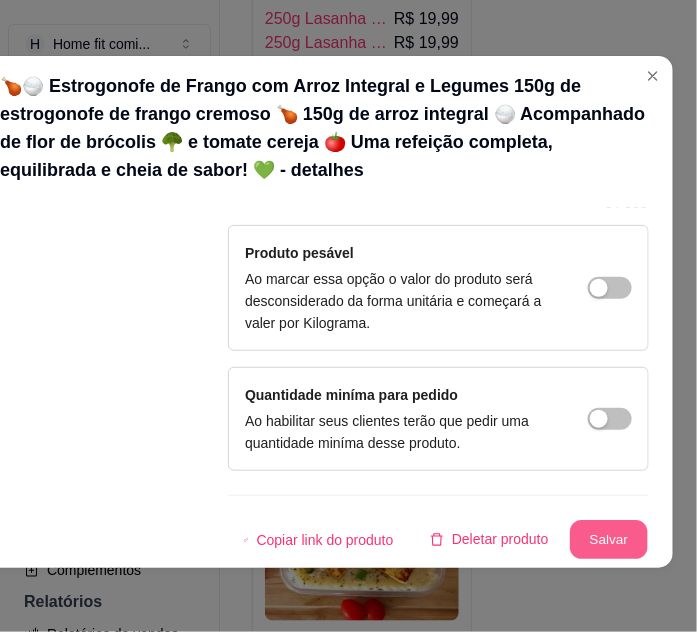 click on "Salvar" at bounding box center (609, 540) 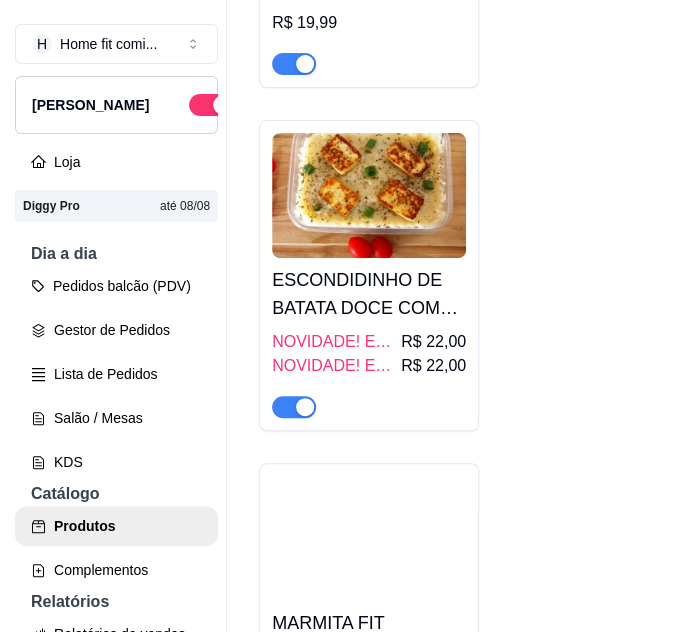 scroll, scrollTop: 10454, scrollLeft: 0, axis: vertical 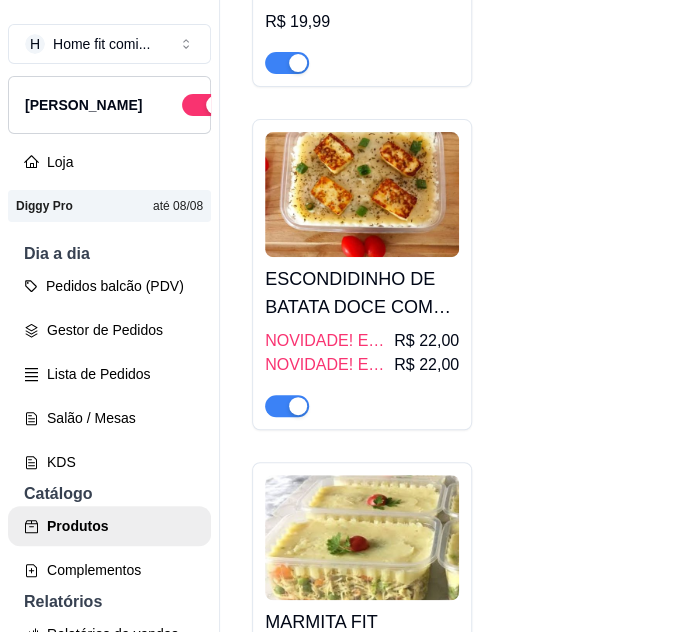 click on "ESCONDIDINHO DE BATATA DOCE COM PEDACINHOS DE QUEIJO COALHO GRELHADO ESCOLHA O SEU!" at bounding box center [362, 293] 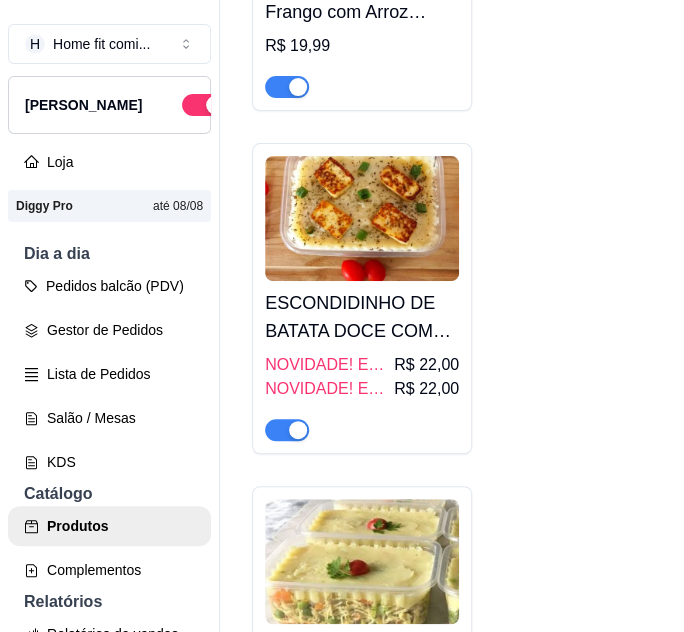 type 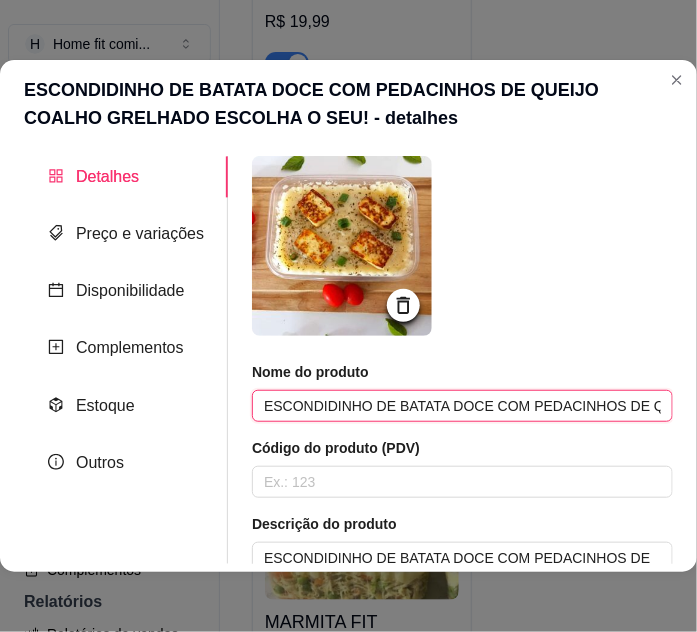 scroll, scrollTop: 0, scrollLeft: 272, axis: horizontal 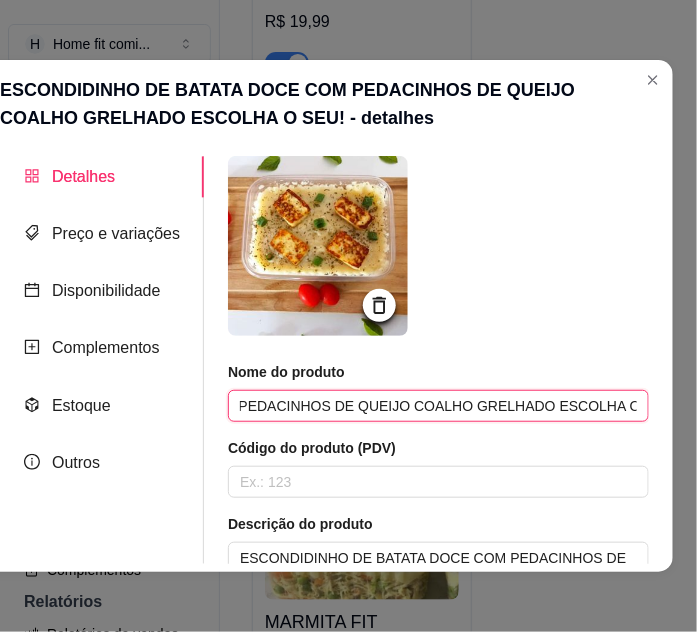 drag, startPoint x: 259, startPoint y: 405, endPoint x: 757, endPoint y: 405, distance: 498 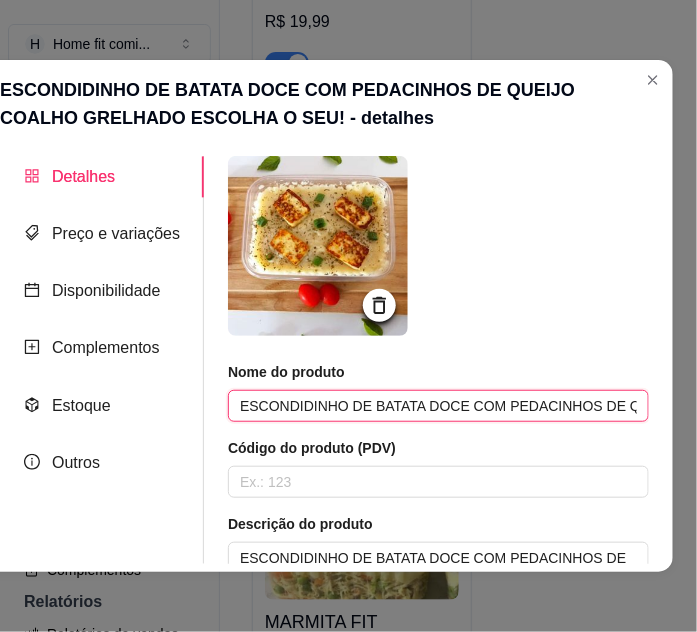 paste on "🍠🧀 Escondidinho de Batata Doce com Queijo Coalho Grelhado Delicioso, nutritivo e feito com muito carinho! ✨ Escolha o seu sabor e aproveite essa delícia saudável" 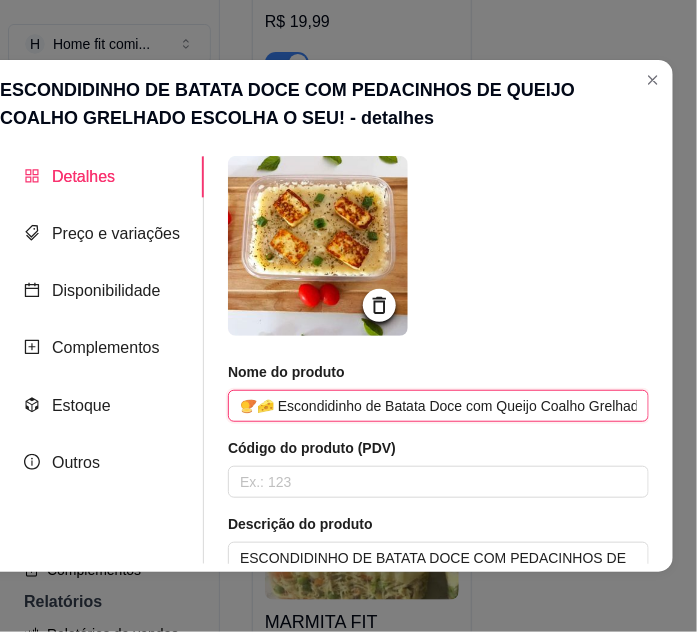 scroll, scrollTop: 0, scrollLeft: 671, axis: horizontal 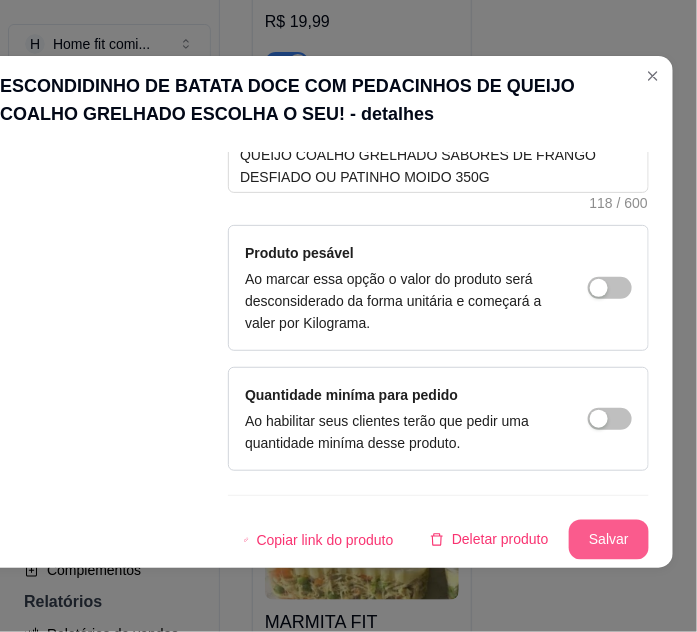type on "🍠🧀 Escondidinho de Batata Doce com Queijo Coalho Grelhado Delicioso, nutritivo e feito com muito carinho! ✨ Escolha o seu sabor e aproveite essa delícia saudável!" 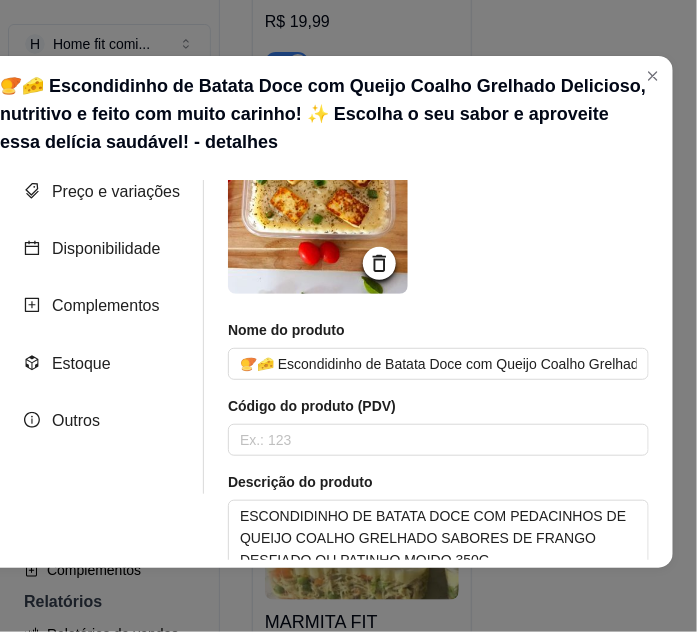 scroll, scrollTop: 0, scrollLeft: 0, axis: both 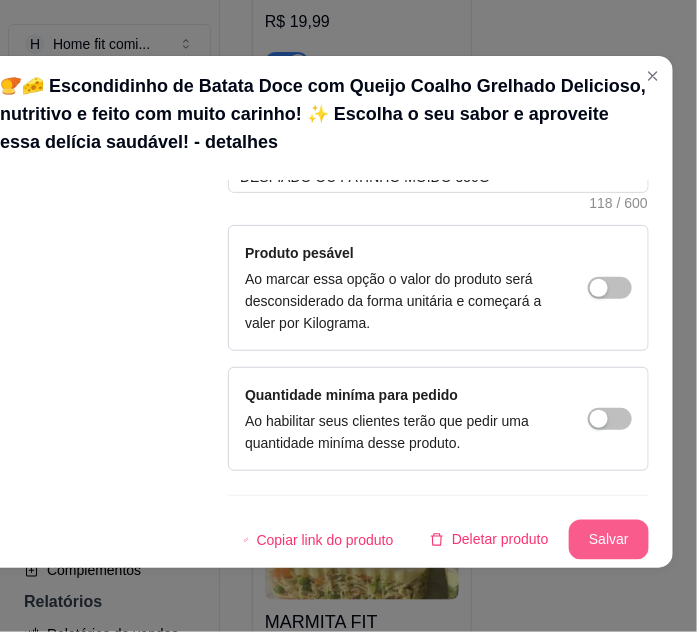 click on "Salvar" at bounding box center [609, 540] 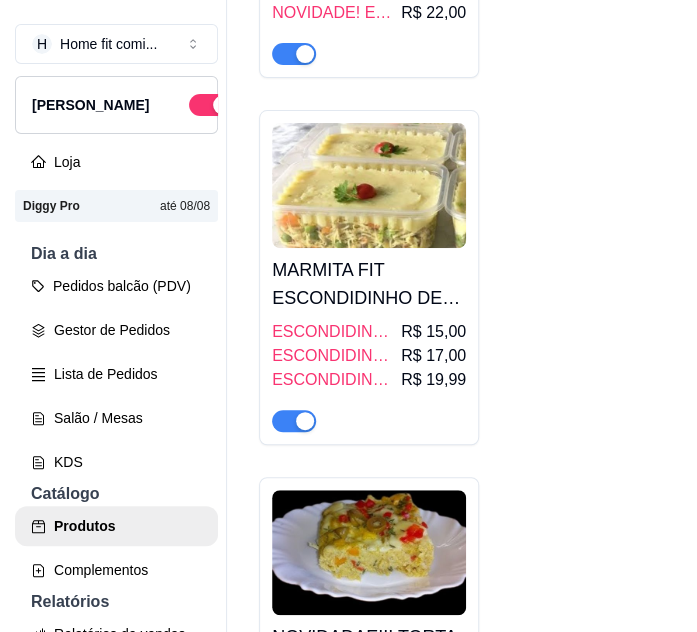 scroll, scrollTop: 10818, scrollLeft: 0, axis: vertical 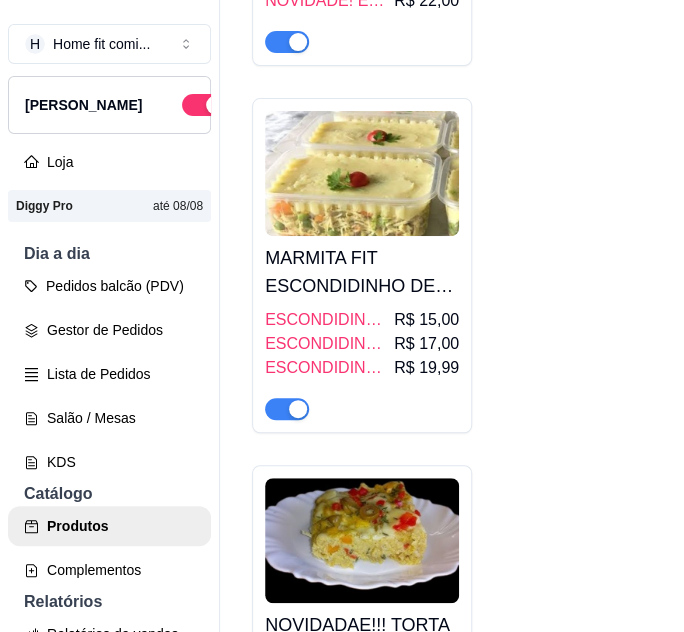 click on "MARMITA FIT ESCONDIDINHO DE BATATA DOCE 400G ESCOLHA O SABOR!!!" at bounding box center (362, 272) 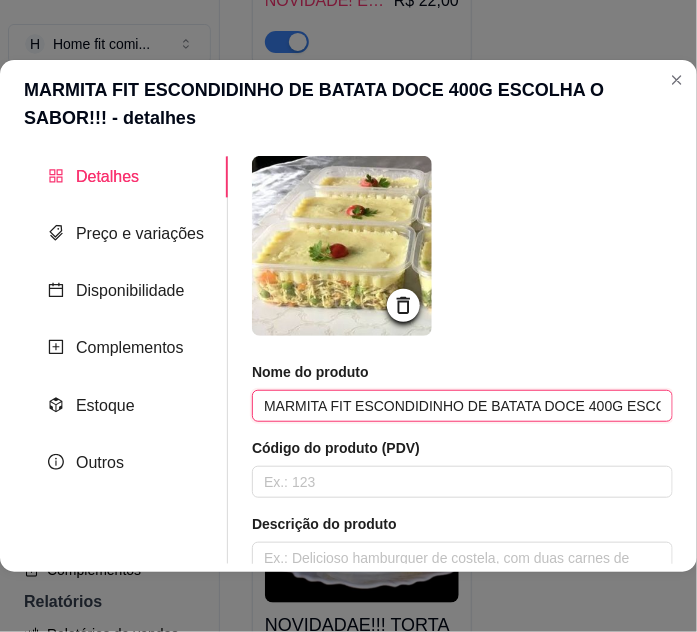 scroll, scrollTop: 0, scrollLeft: 95, axis: horizontal 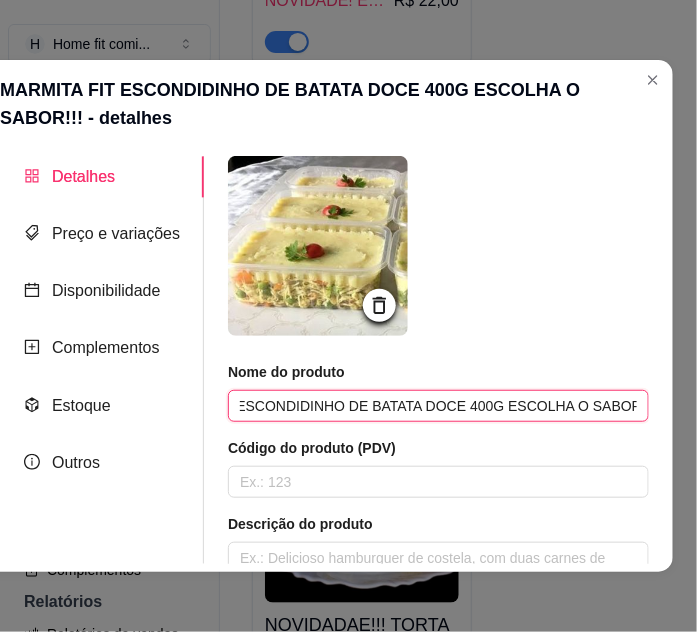 drag, startPoint x: 258, startPoint y: 403, endPoint x: 712, endPoint y: 403, distance: 454 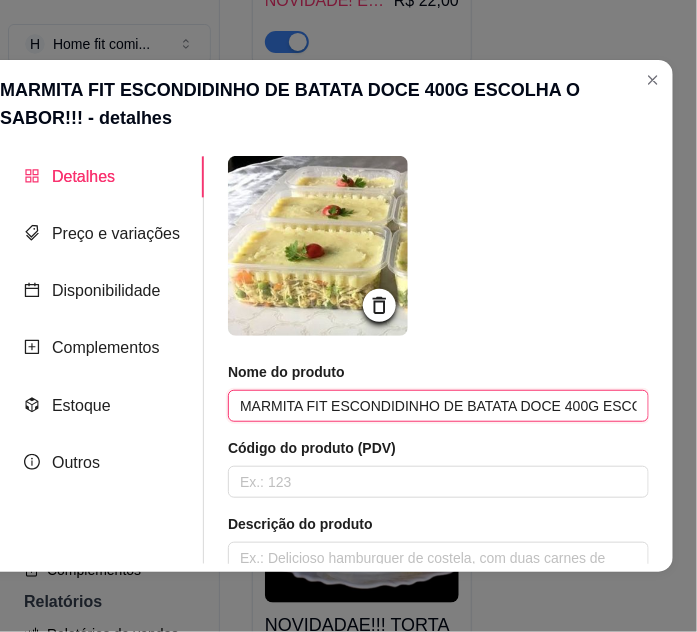paste on "🥗🍠 Marmita Fit – Escondidinho de Batata Doce (400g) Delicioso, nutritivo e perfeito para sua refeição saudável! ✨ Escolha o sabor que mais combina com você" 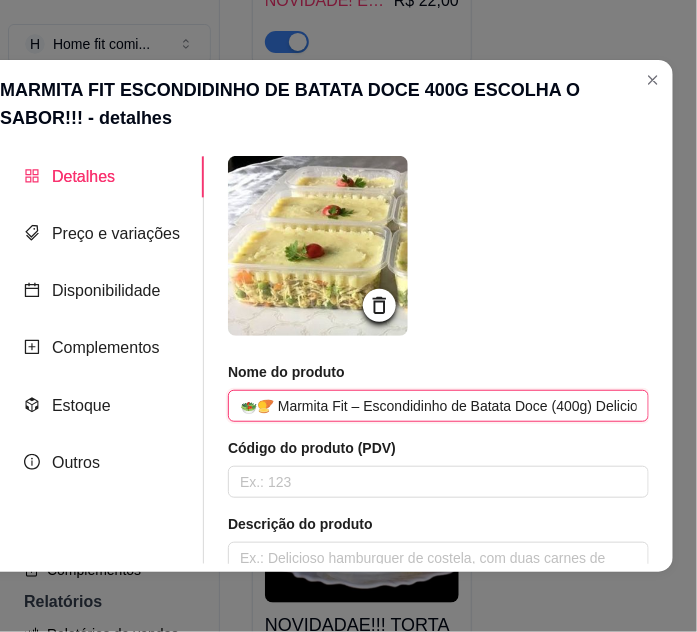 scroll, scrollTop: 0, scrollLeft: 634, axis: horizontal 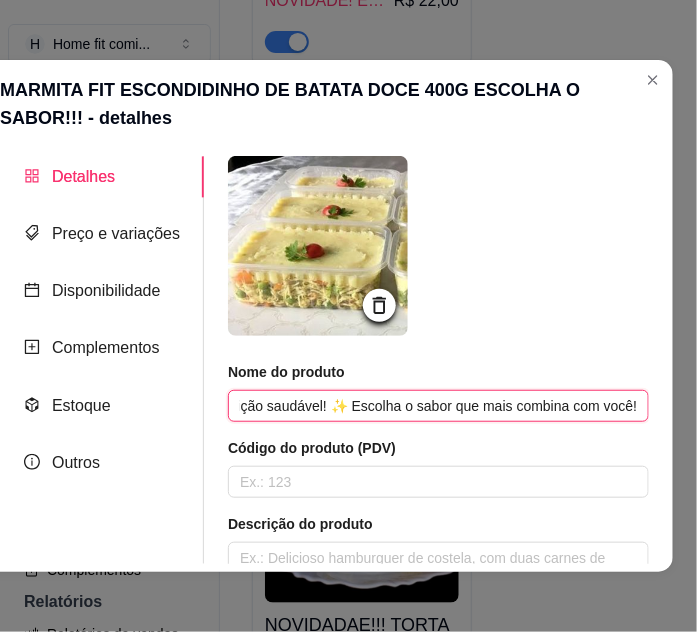 click on "🥗🍠 Marmita Fit – Escondidinho de Batata Doce (400g) Delicioso, nutritivo e perfeito para sua refeição saudável! ✨ Escolha o sabor que mais combina com você!" at bounding box center [438, 406] 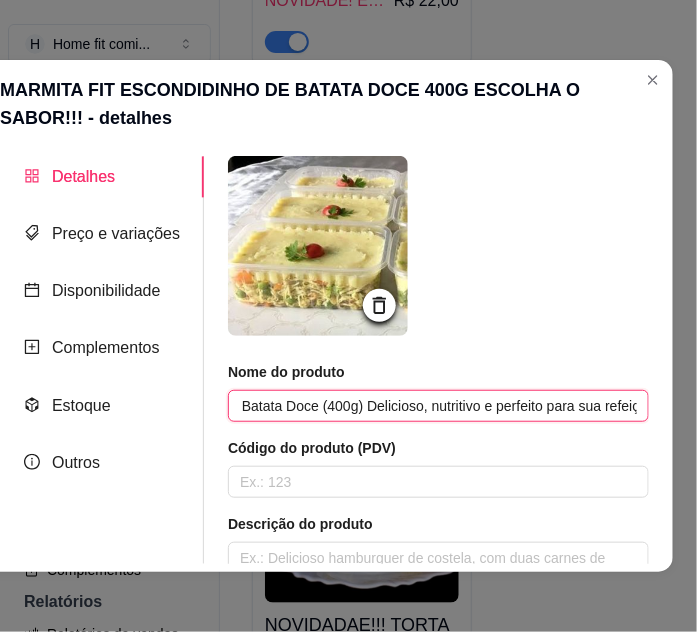 scroll, scrollTop: 0, scrollLeft: 210, axis: horizontal 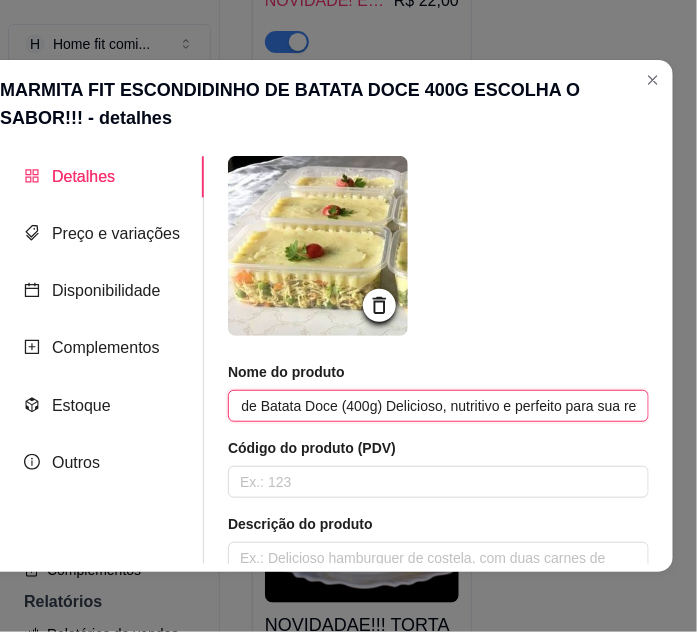 click on "🥗🍠 Marmita Fit – Escondidinho de Batata Doce (400g) Delicioso, nutritivo e perfeito para sua refeição saudável! ✨ Escolha o sabor que mais combina com você!" at bounding box center (438, 406) 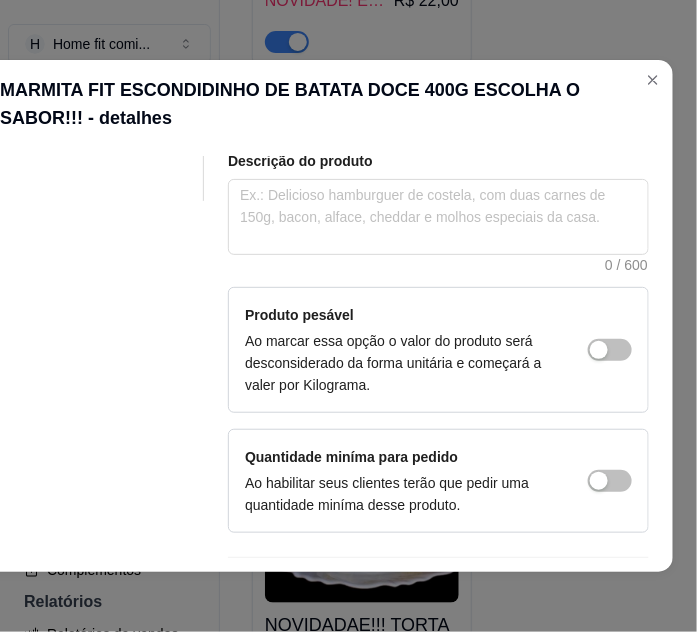 scroll, scrollTop: 430, scrollLeft: 0, axis: vertical 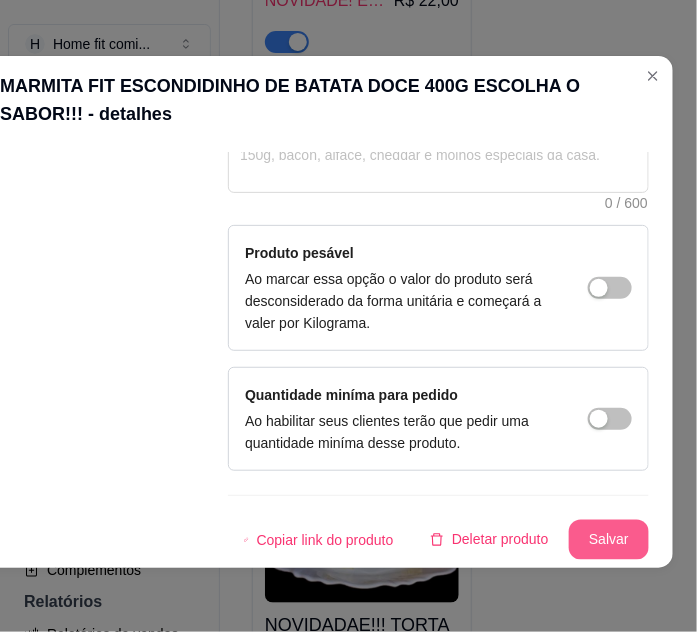 type on "🥗🍠 Marmita Fit – Escondidinho de Batata Doce (300g) Delicioso, nutritivo e perfeito para sua refeição saudável! ✨ Escolha o sabor que mais combina com você!" 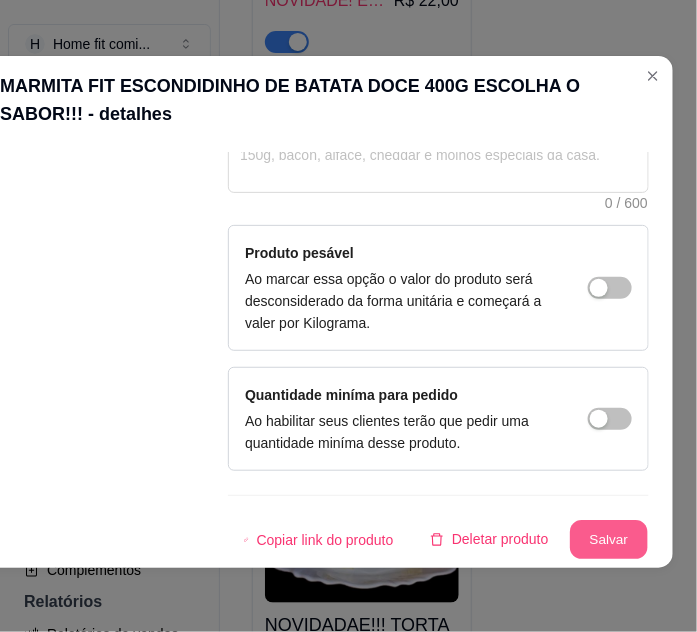 click on "Salvar" at bounding box center (609, 540) 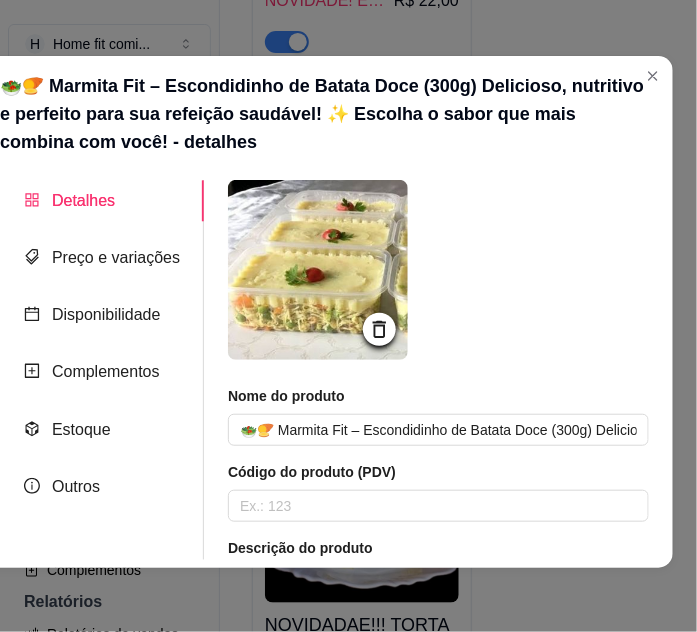 scroll, scrollTop: 0, scrollLeft: 0, axis: both 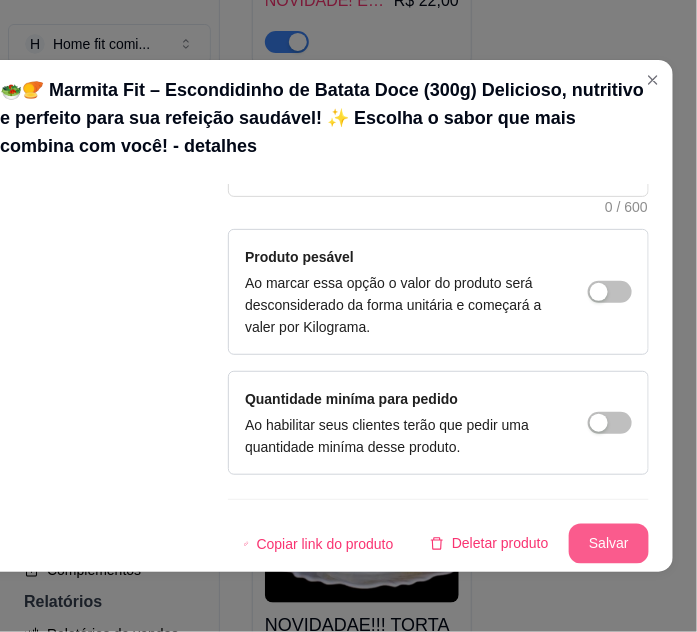 click on "Salvar" at bounding box center (609, 544) 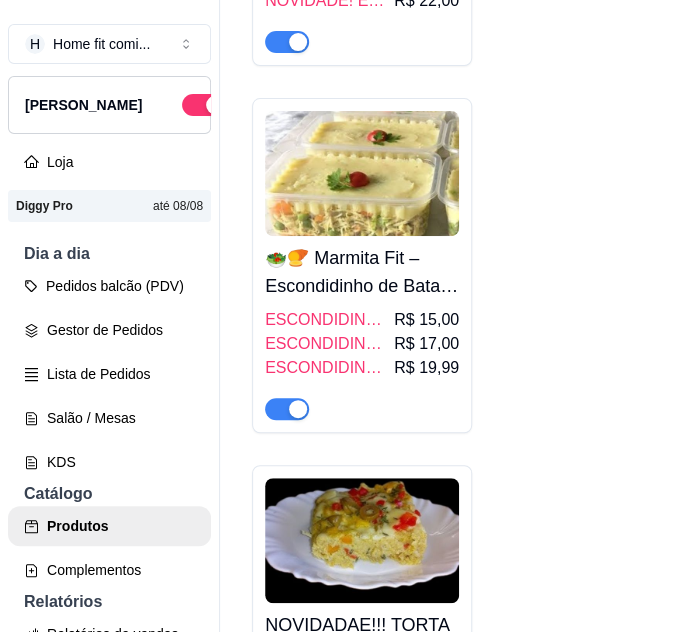 click on "R$ 15,00" at bounding box center (426, 320) 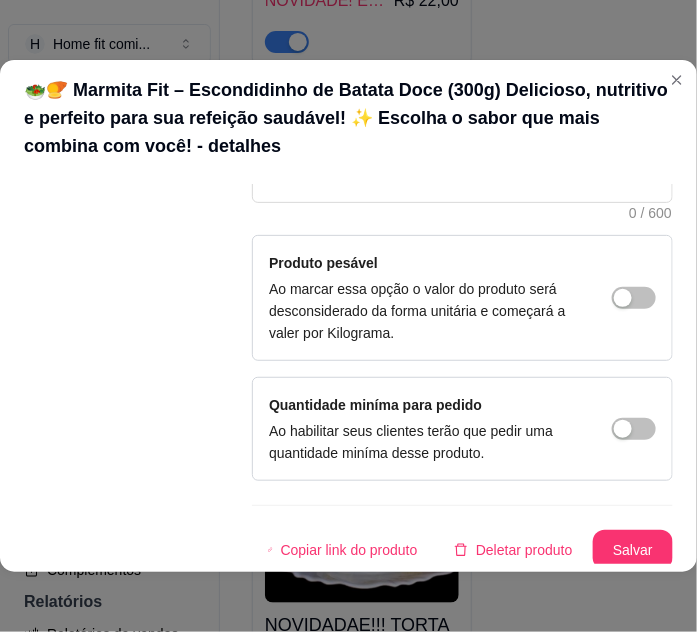 scroll, scrollTop: 458, scrollLeft: 0, axis: vertical 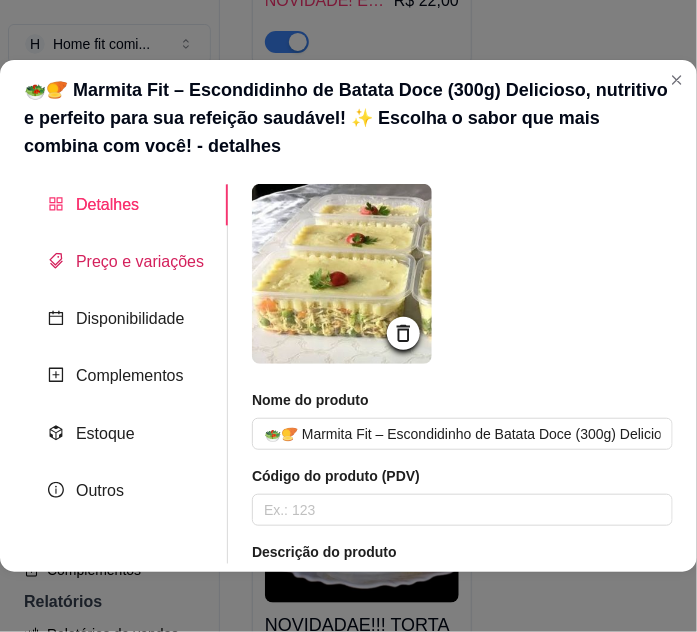 click on "Preço e variações" at bounding box center (140, 261) 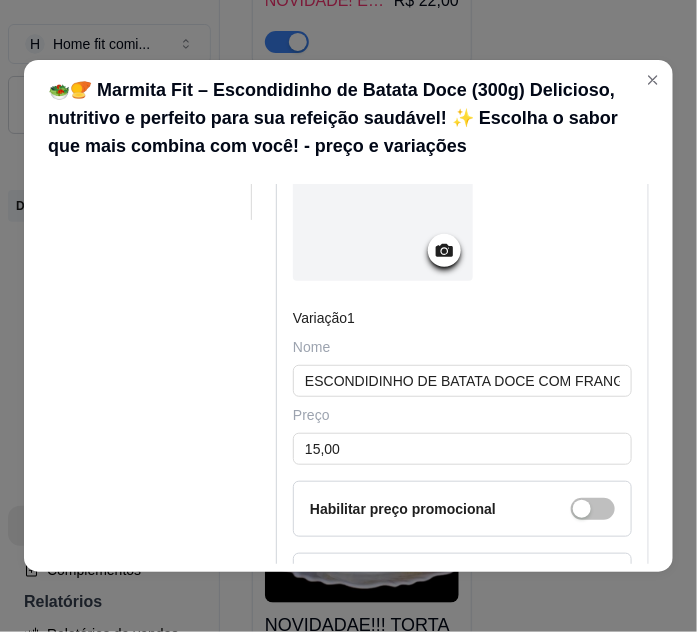 scroll, scrollTop: 363, scrollLeft: 0, axis: vertical 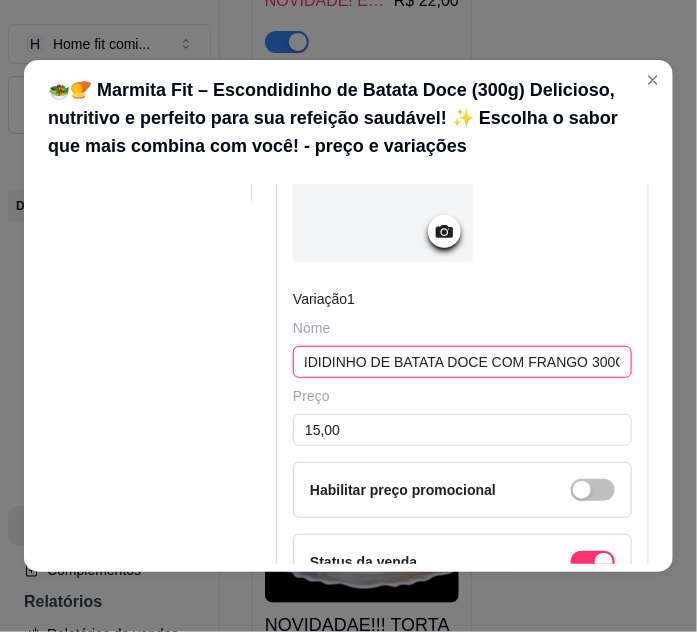 drag, startPoint x: 295, startPoint y: 361, endPoint x: 560, endPoint y: 375, distance: 265.36957 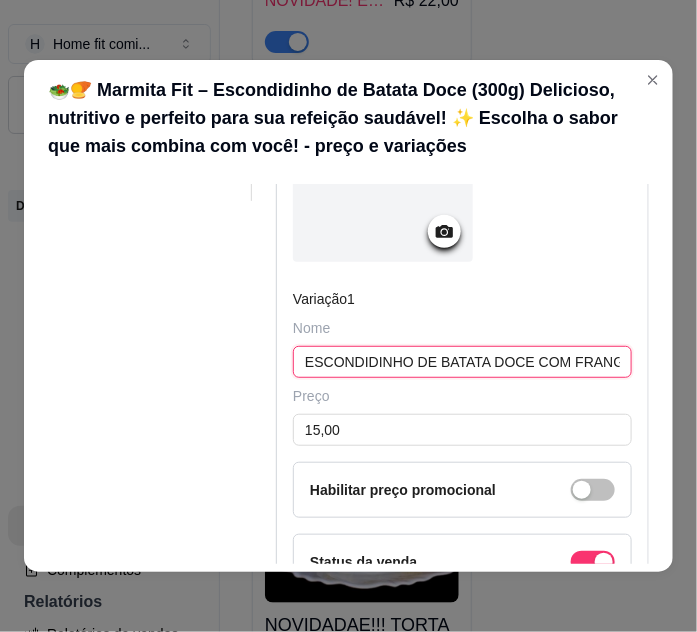 paste on "🍠🍗 Escondidinho de Batata Doce com Frango – 300g Uma combinação saborosa e nutritiva para sua refeição leve e saudável! 💚" 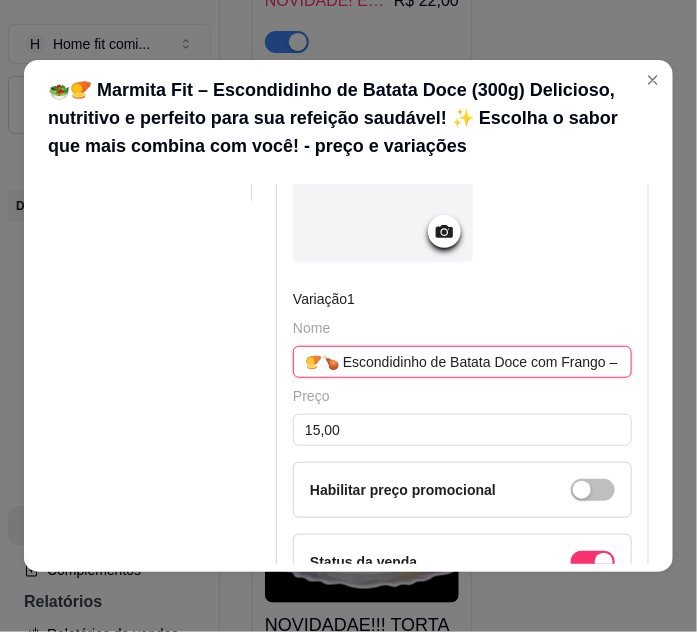 scroll, scrollTop: 0, scrollLeft: 520, axis: horizontal 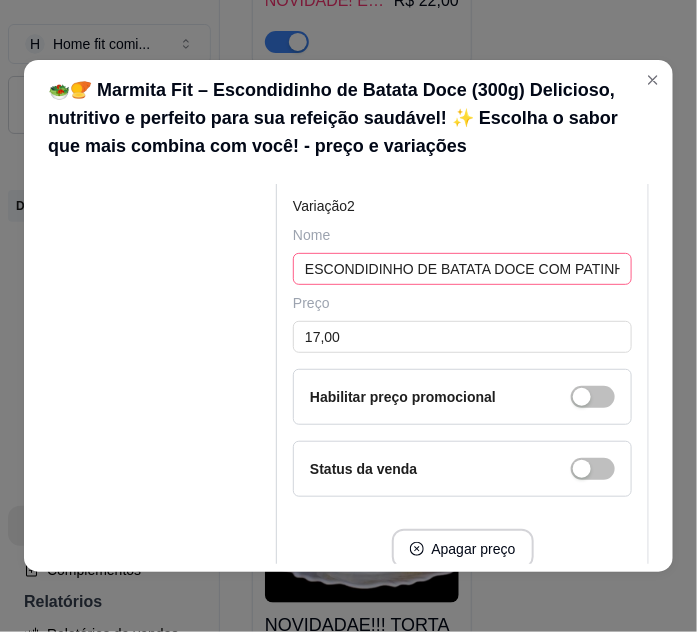 type on "🍠🍗 Escondidinho de Batata Doce com Frango – 300g Uma combinação saborosa e nutritiva para sua refeição leve e saudável! 💚" 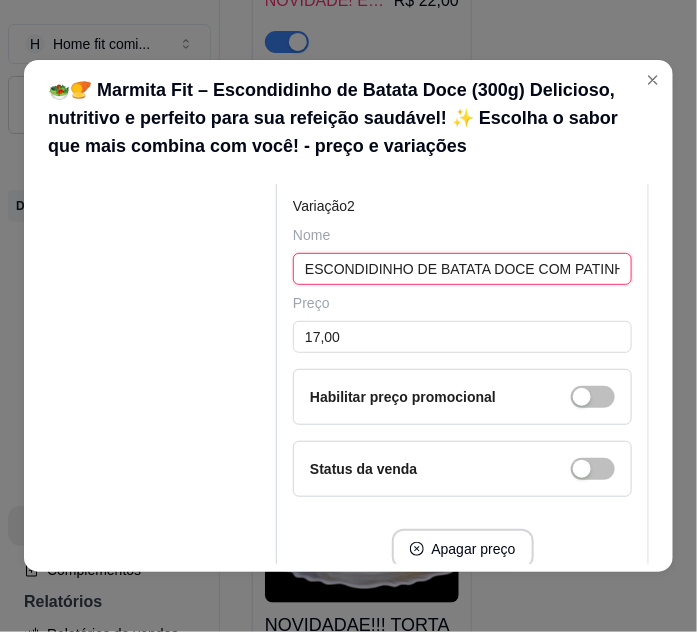 scroll, scrollTop: 0, scrollLeft: 0, axis: both 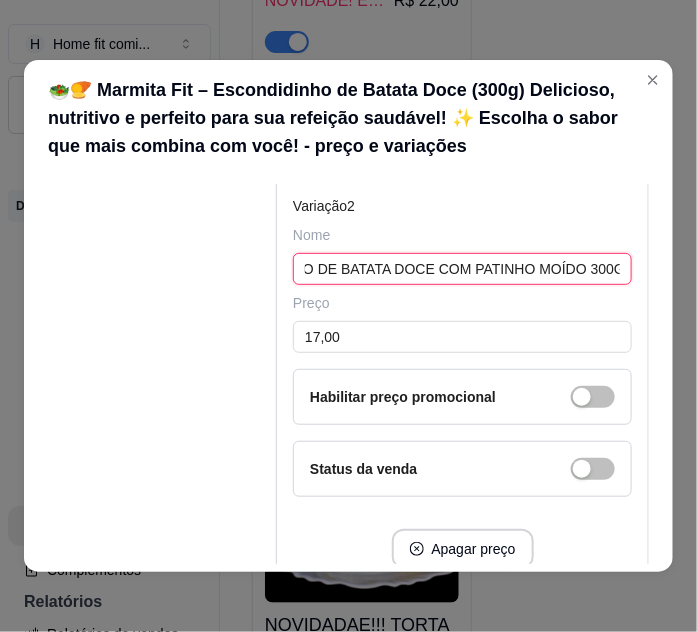 drag, startPoint x: 291, startPoint y: 261, endPoint x: 572, endPoint y: 260, distance: 281.00177 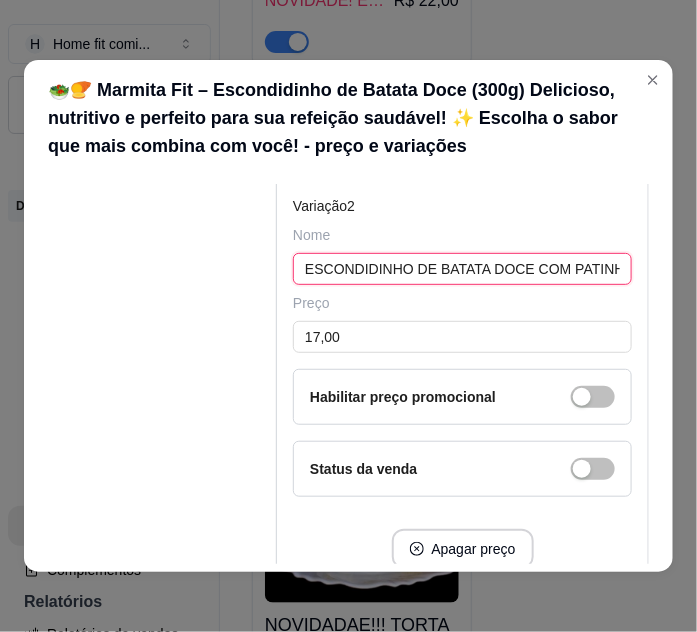 paste on "🍠🥩 Escondidinho de Batata Doce com Patinho Moído – 300g Sabor e nutrição combinados para uma refeição leve e deliciosa! 💚" 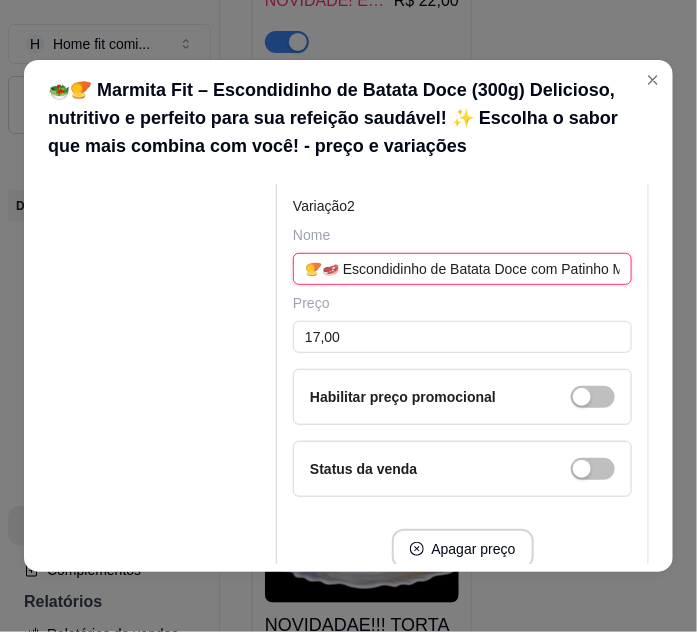 scroll, scrollTop: 0, scrollLeft: 522, axis: horizontal 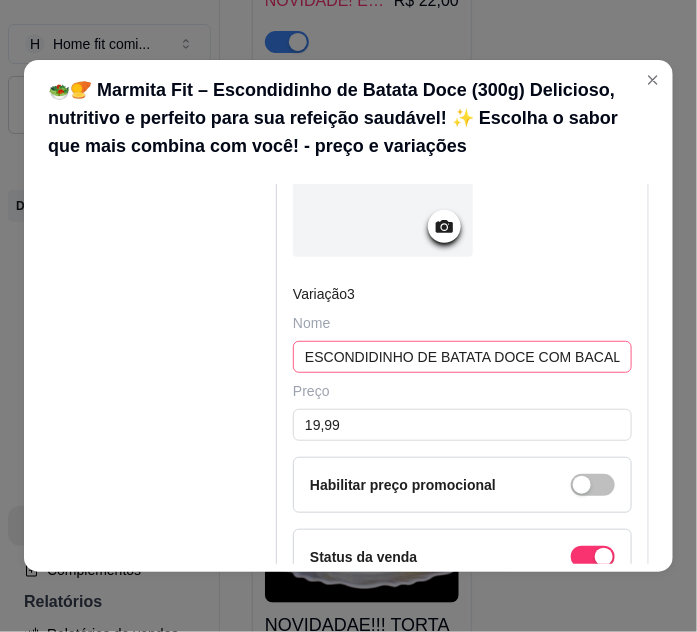 type on "🍠🥩 Escondidinho de Batata Doce com Patinho Moído – 300g Sabor e nutrição combinados para uma refeição leve e deliciosa! 💚" 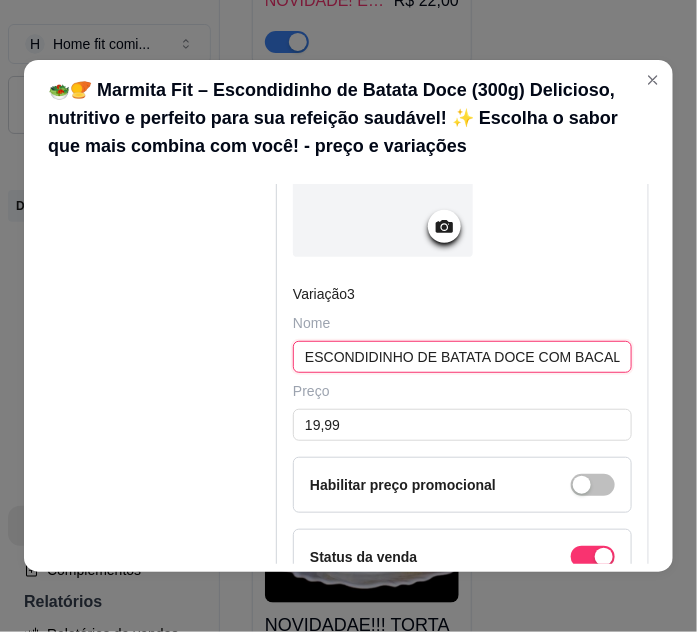 scroll, scrollTop: 0, scrollLeft: 0, axis: both 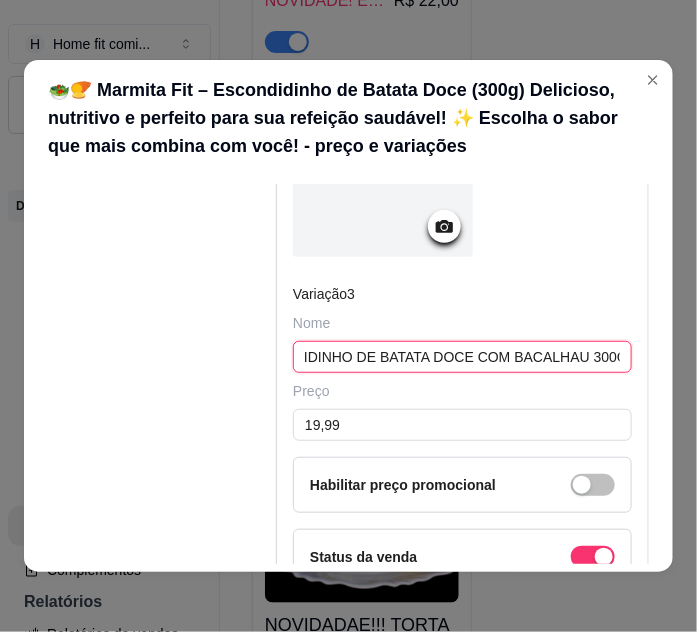 drag, startPoint x: 296, startPoint y: 351, endPoint x: 545, endPoint y: 354, distance: 249.01807 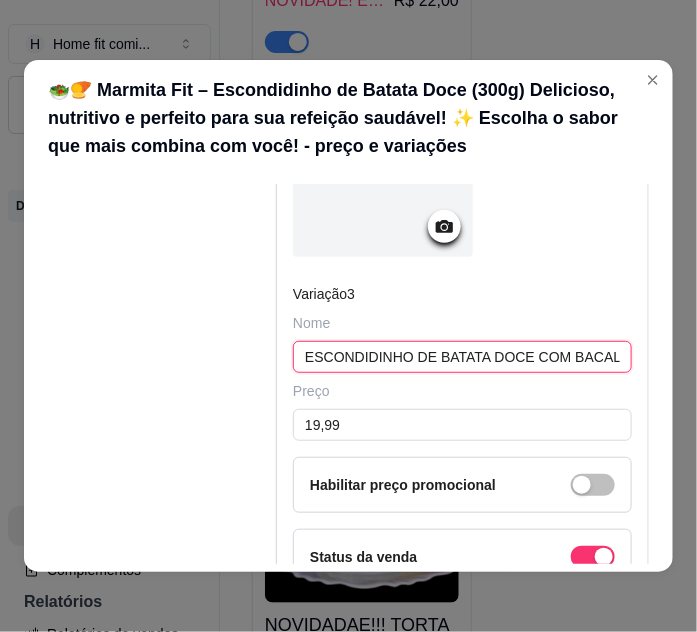 paste on "🍠🐟 Escondidinho de Batata Doce com Bacalhau – 300g Delicioso, leve e cheio de sabor para uma refeição saudável e nutritiva! 💚" 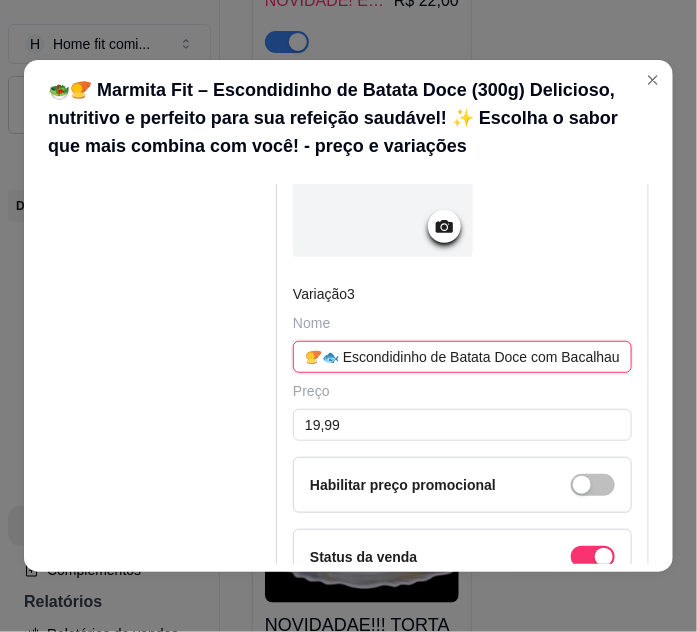 scroll, scrollTop: 0, scrollLeft: 525, axis: horizontal 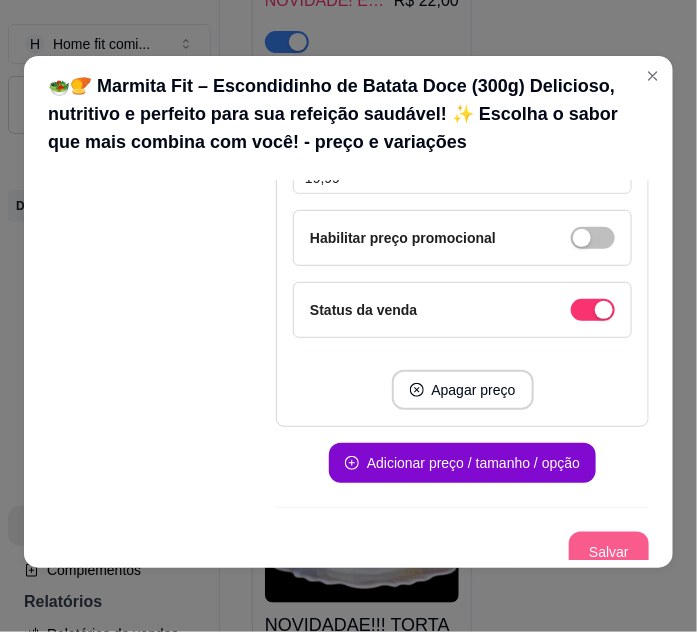 type on "🍠🐟 Escondidinho de Batata Doce com Bacalhau – 300g Delicioso, leve e cheio de sabor para uma refeição saudável e nutritiva! 💚" 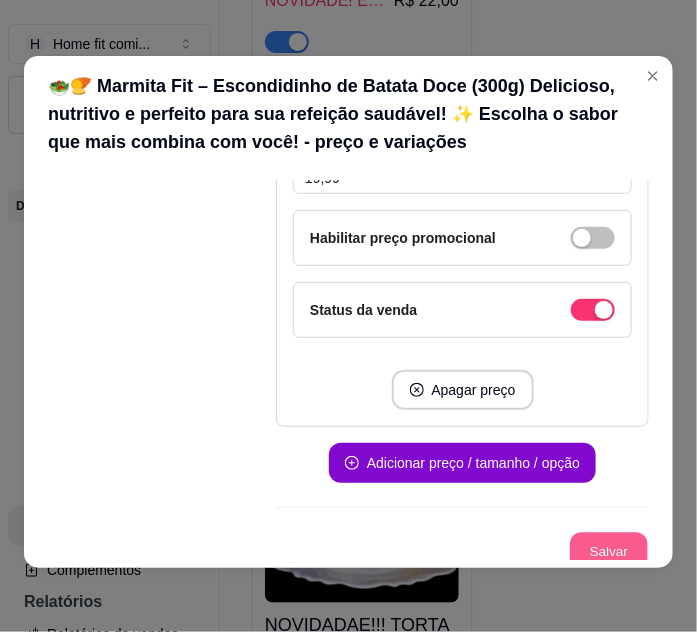 scroll, scrollTop: 0, scrollLeft: 0, axis: both 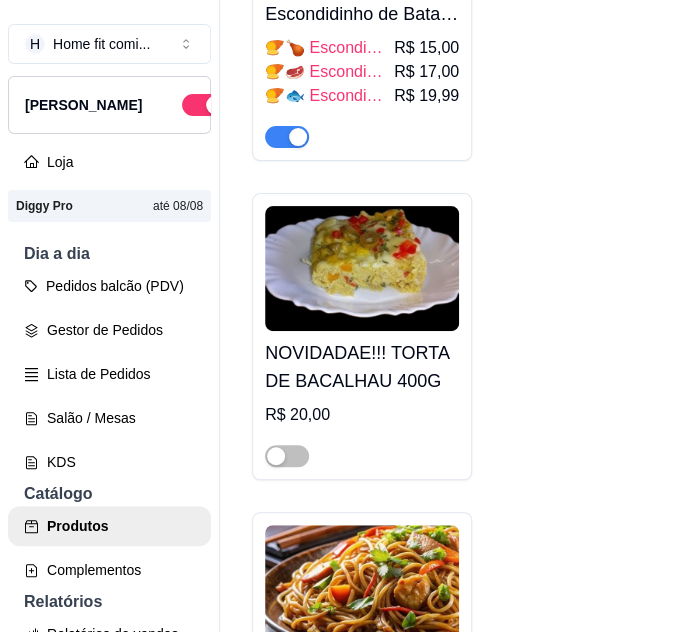 click on "NOVIDADAE!!! TORTA DE BACALHAU 400G" at bounding box center [362, 367] 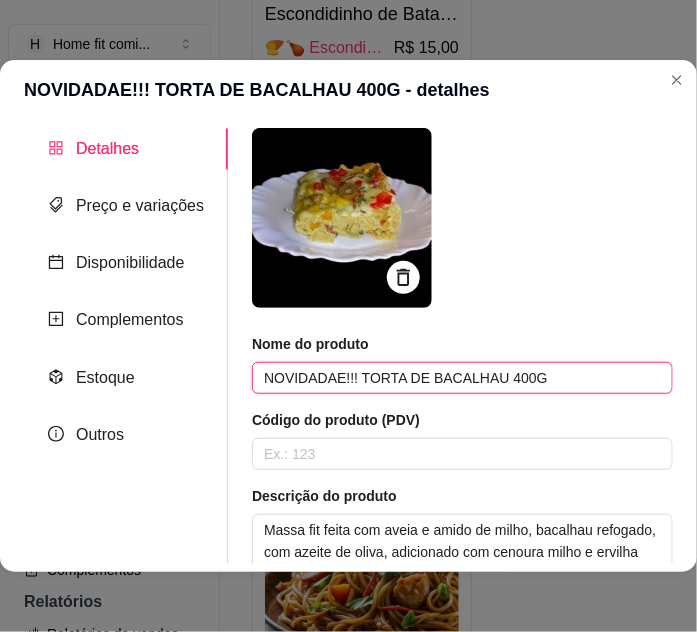 drag, startPoint x: 250, startPoint y: 376, endPoint x: 477, endPoint y: 367, distance: 227.17834 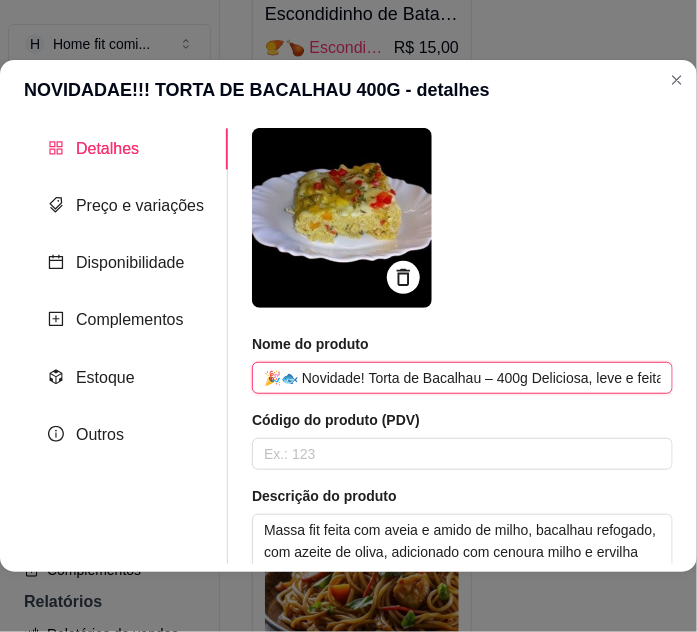 scroll, scrollTop: 0, scrollLeft: 442, axis: horizontal 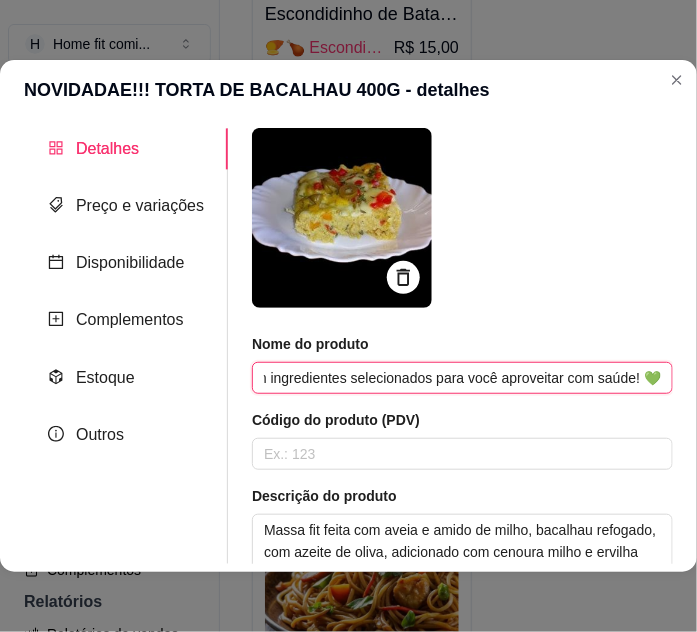 click on "🎉🐟 Novidade! Torta de Bacalhau – 400g Deliciosa, leve e feita com ingredientes selecionados para você aproveitar com saúde! 💚" at bounding box center (462, 378) 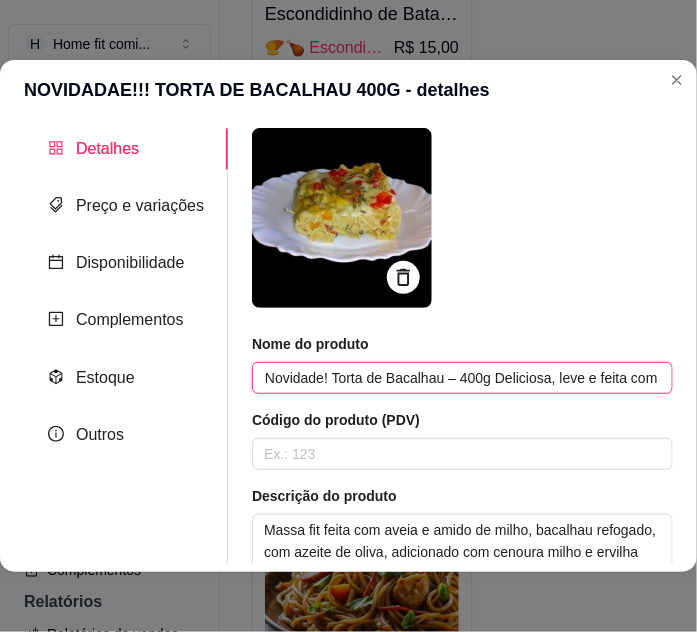 scroll, scrollTop: 0, scrollLeft: 0, axis: both 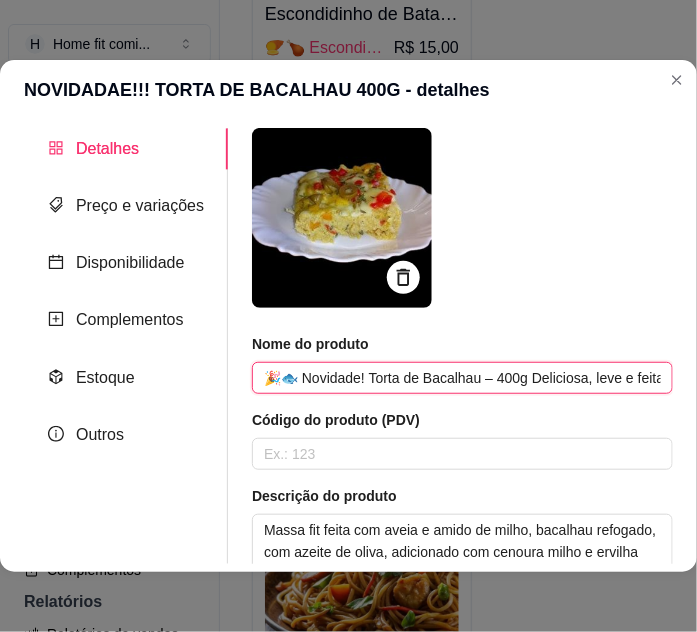 click on "🎉🐟 Novidade! Torta de Bacalhau – 400g Deliciosa, leve e feita com ingredientes selecionados para você aproveitar com saúde! 💚" at bounding box center [462, 378] 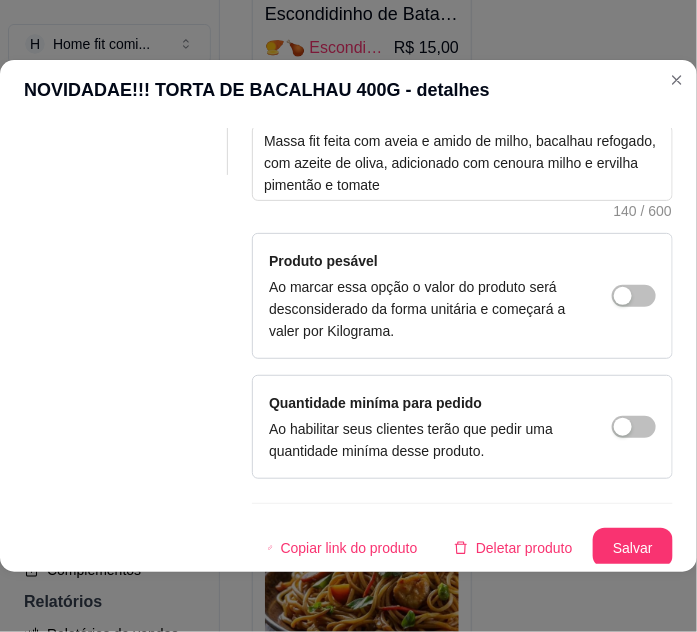 scroll, scrollTop: 402, scrollLeft: 0, axis: vertical 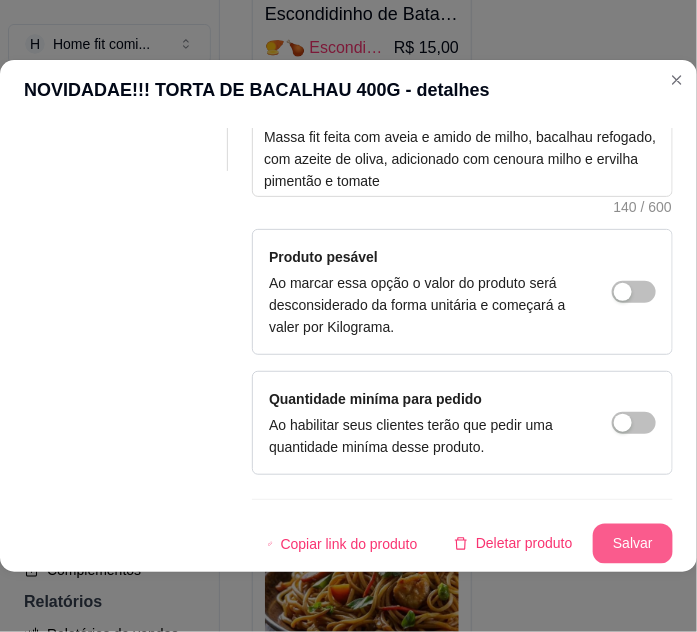 type on "🎉🐟 Novidade! Torta de Bacalhau – 300g Deliciosa, leve e feita com ingredientes selecionados para você aproveitar com saúde! 💚" 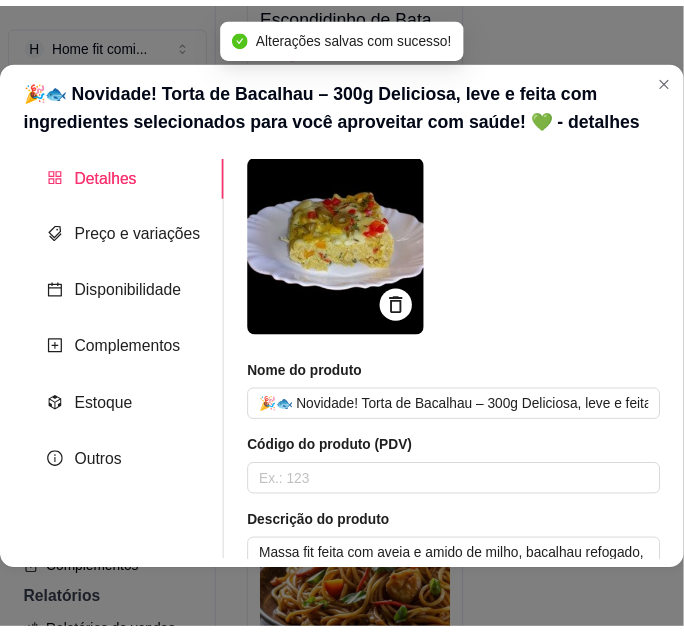 scroll, scrollTop: 0, scrollLeft: 0, axis: both 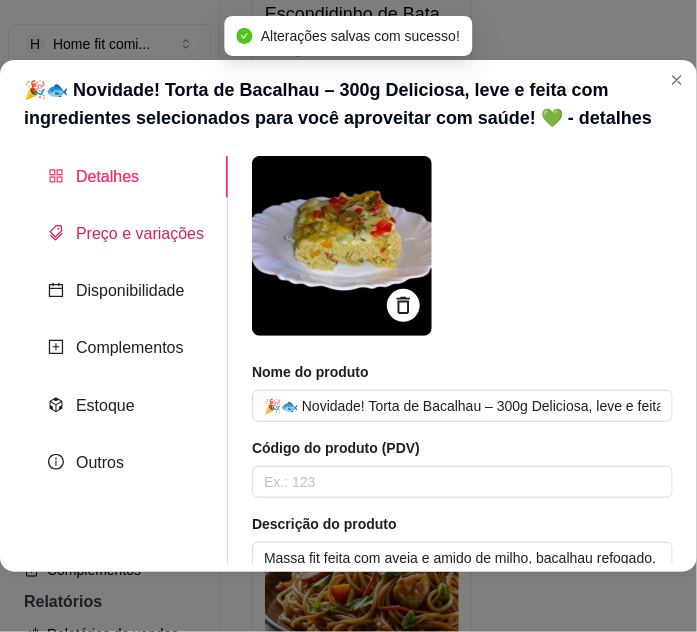 click on "Preço e variações" at bounding box center [140, 233] 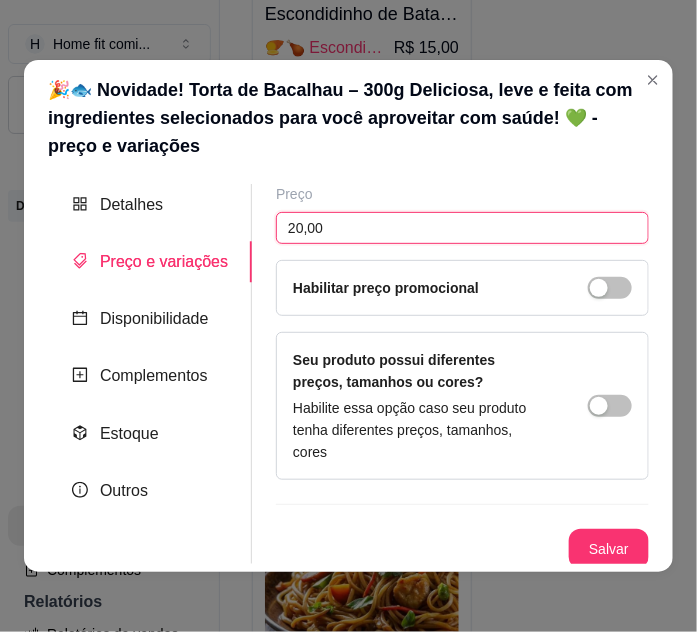 click on "20,00" at bounding box center [462, 228] 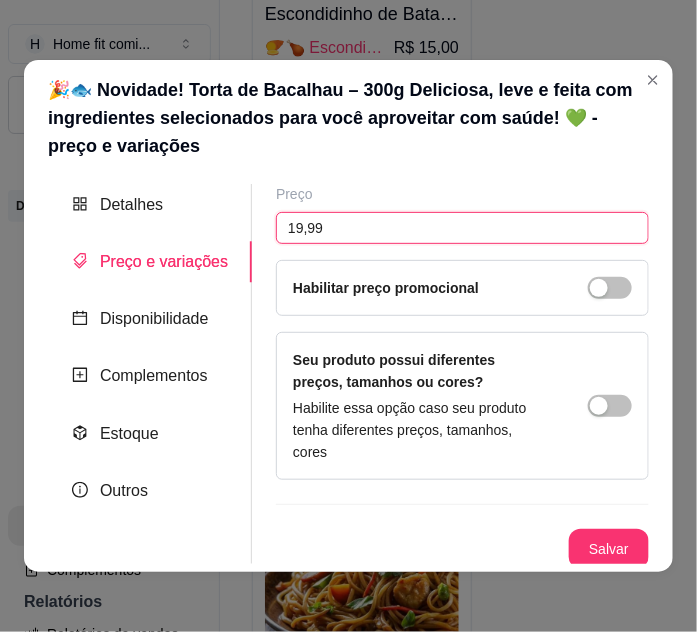 click on "19,99" at bounding box center [462, 228] 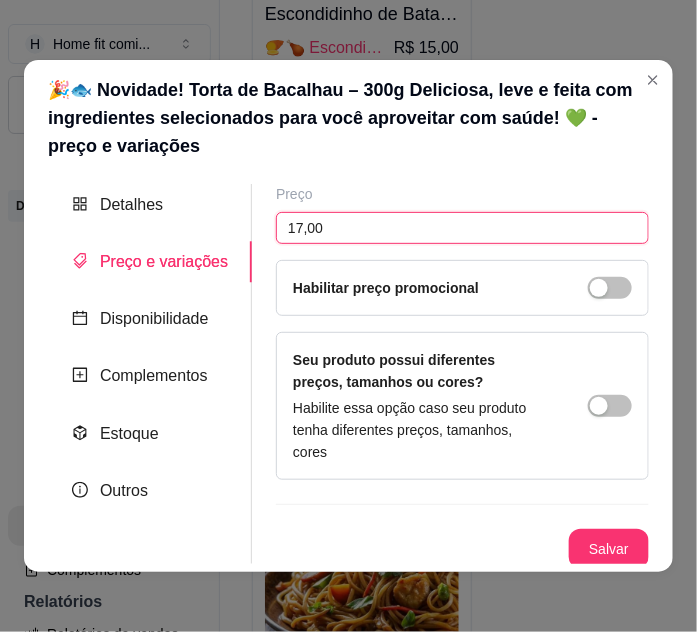 type on "17,00" 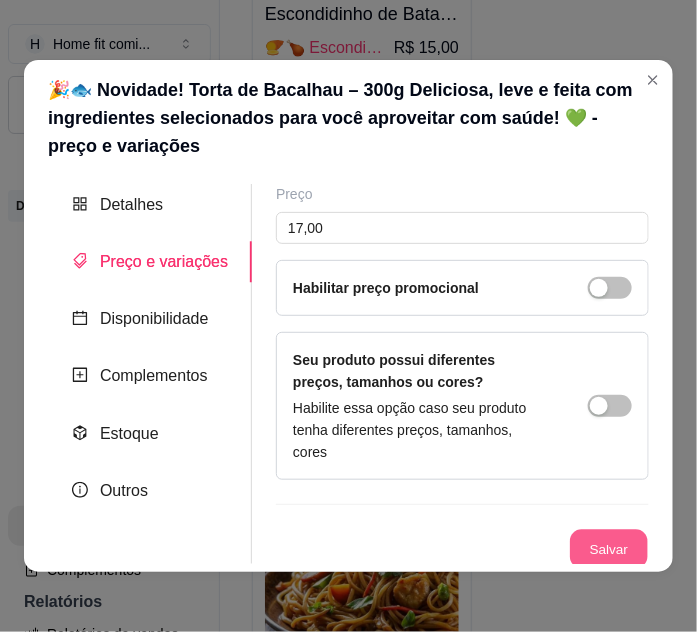click on "Salvar" at bounding box center (609, 549) 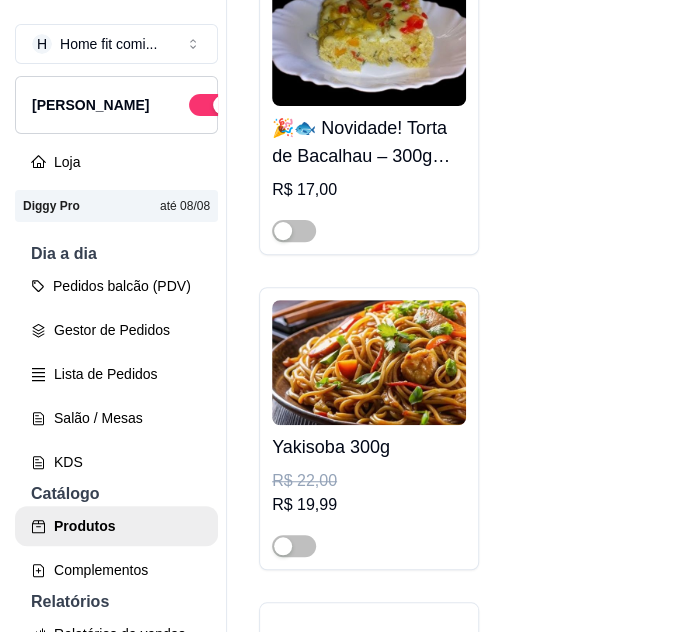 scroll, scrollTop: 11363, scrollLeft: 0, axis: vertical 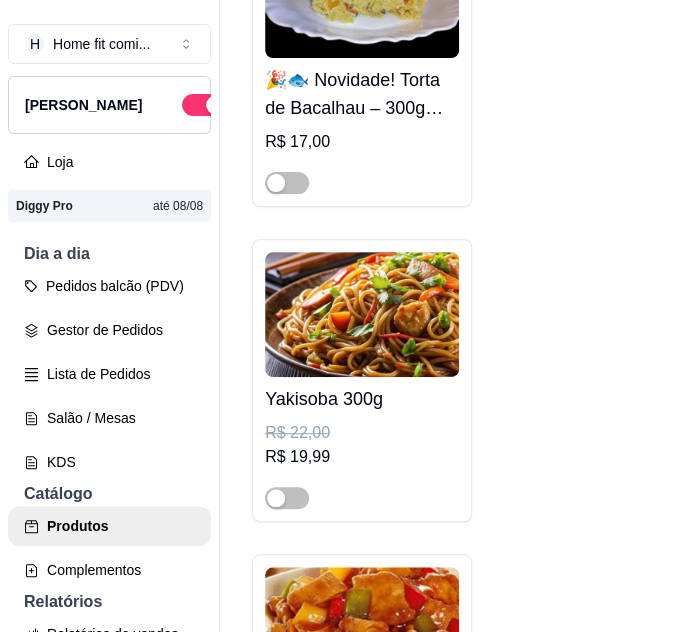 click on "Yakisoba 300g" at bounding box center (362, 399) 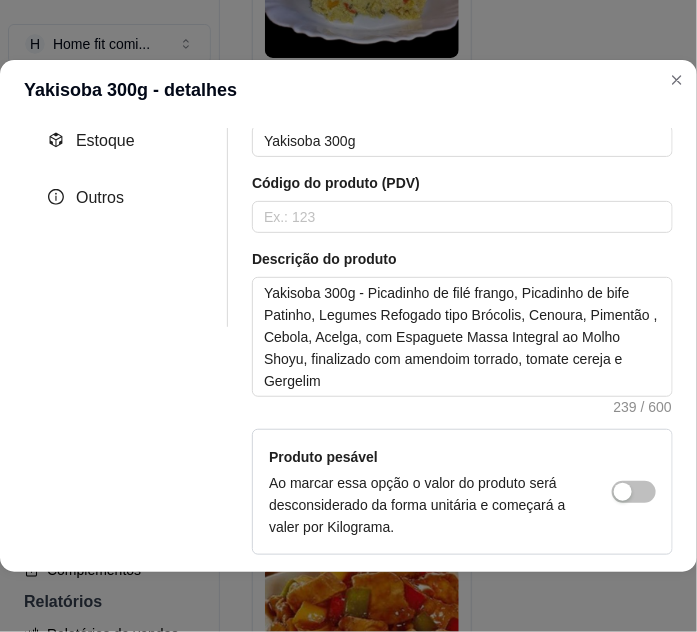 scroll, scrollTop: 272, scrollLeft: 0, axis: vertical 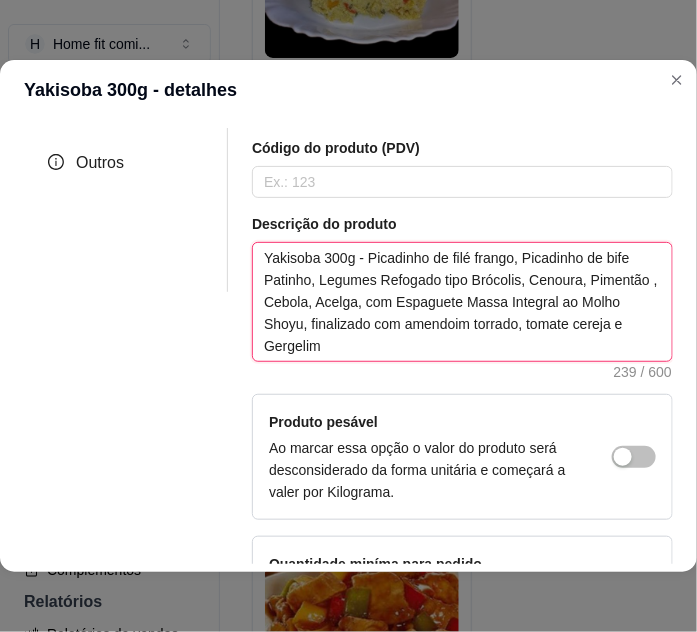 drag, startPoint x: 258, startPoint y: 255, endPoint x: 542, endPoint y: 346, distance: 298.22308 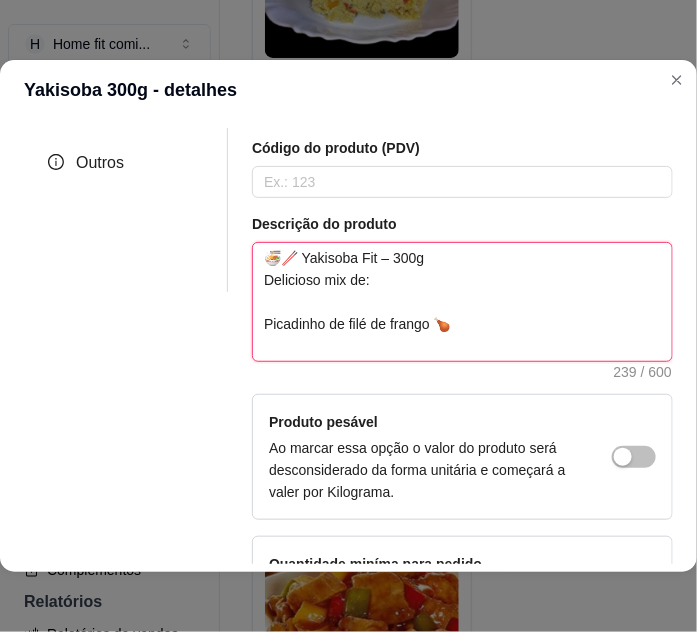type 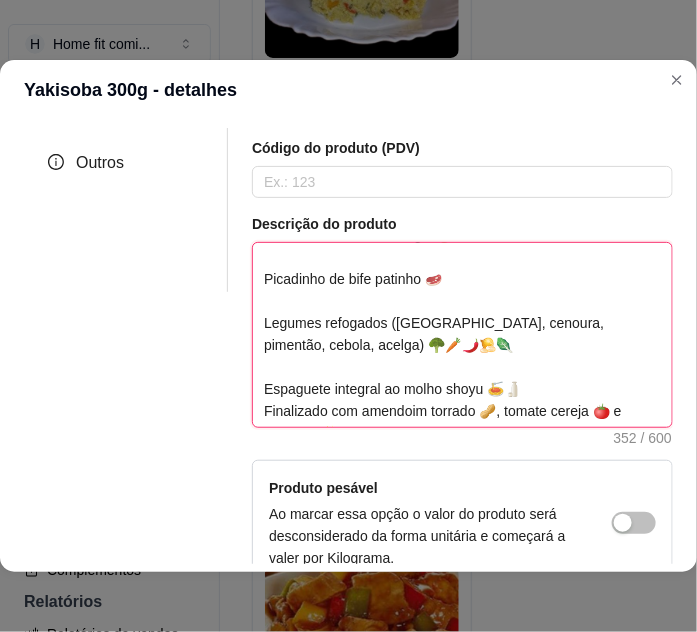 scroll, scrollTop: 176, scrollLeft: 0, axis: vertical 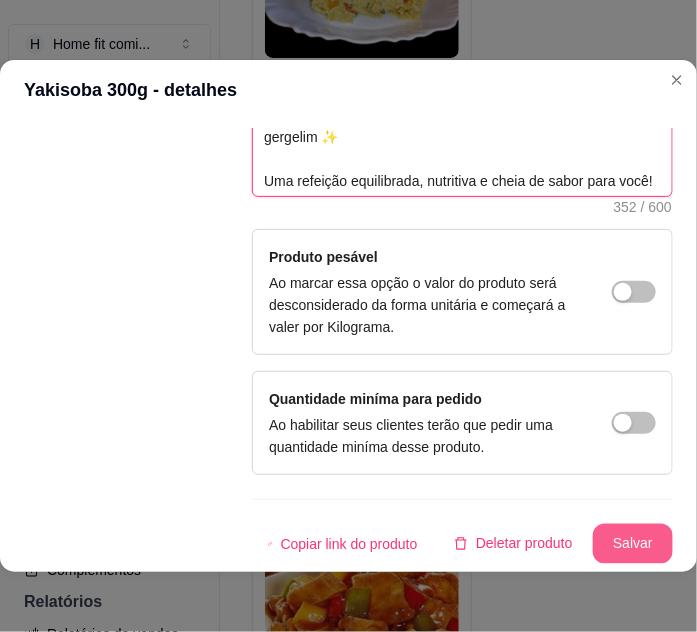 type on "🍜🥢 Yakisoba Fit – 300g
Delicioso mix de:
Picadinho de filé de frango 🍗
Picadinho de bife patinho 🥩
Legumes refogados ([GEOGRAPHIC_DATA], cenoura, pimentão, cebola, acelga) 🥦🥕🌶️🧅🥬
Espaguete integral ao molho shoyu 🍝🍶
Finalizado com amendoim torrado 🥜, tomate cereja 🍅 e gergelim ✨
Uma refeição equilibrada, nutritiva e cheia de sabor para você!" 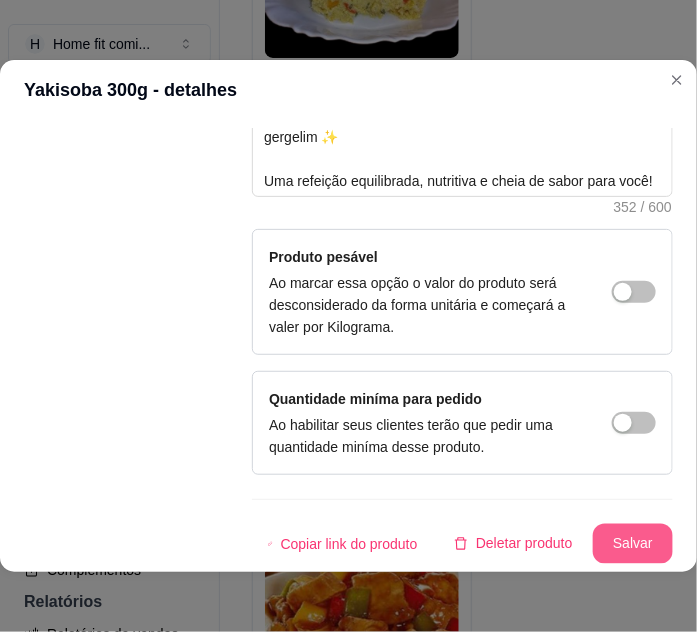click on "Salvar" at bounding box center [633, 544] 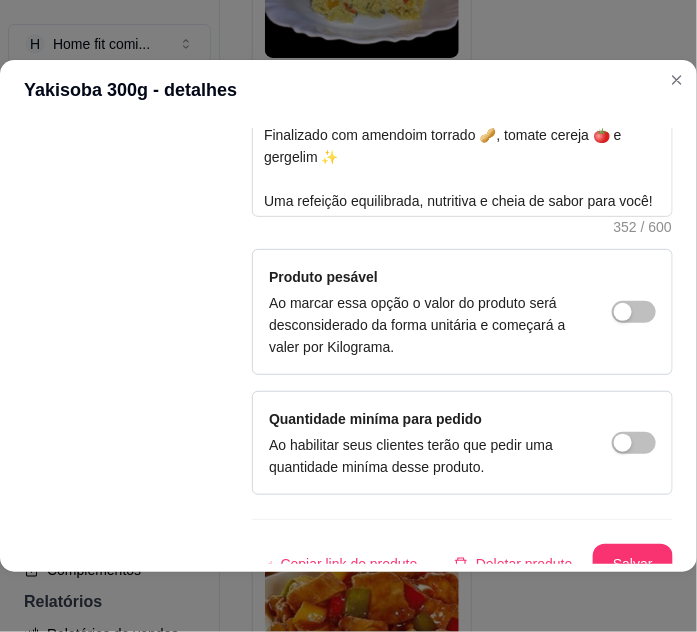 scroll, scrollTop: 512, scrollLeft: 0, axis: vertical 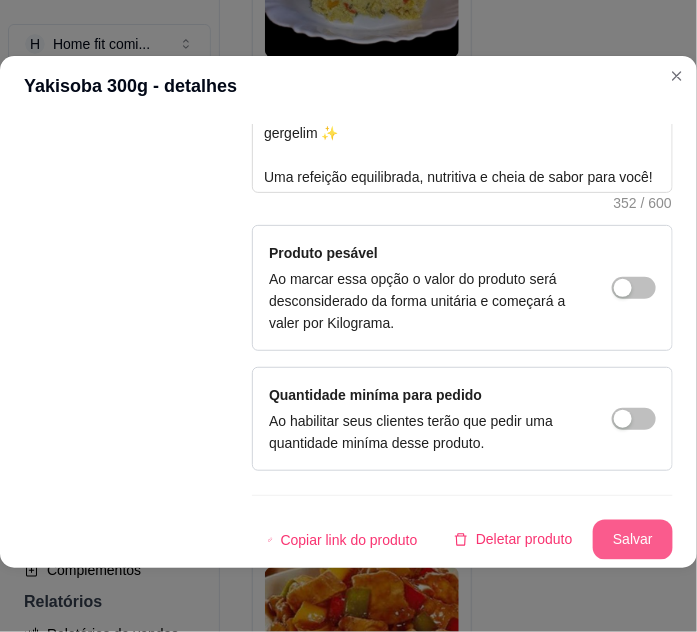 click on "Salvar" at bounding box center [633, 540] 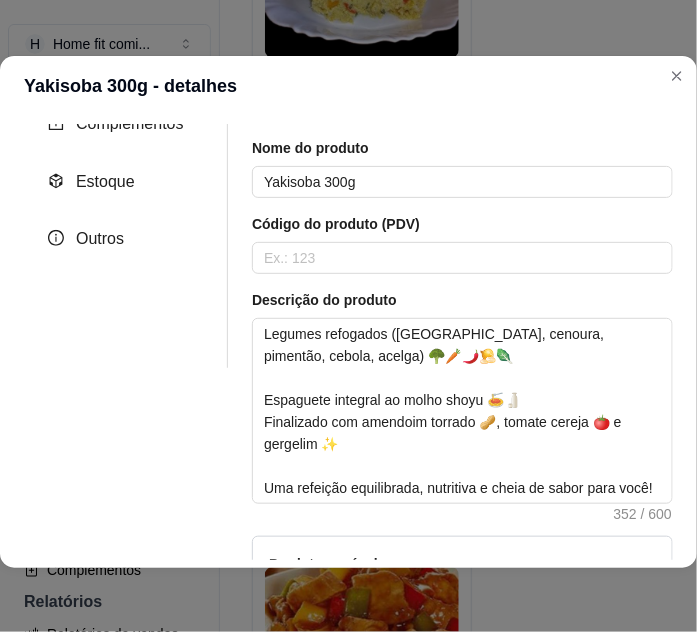 scroll, scrollTop: 149, scrollLeft: 0, axis: vertical 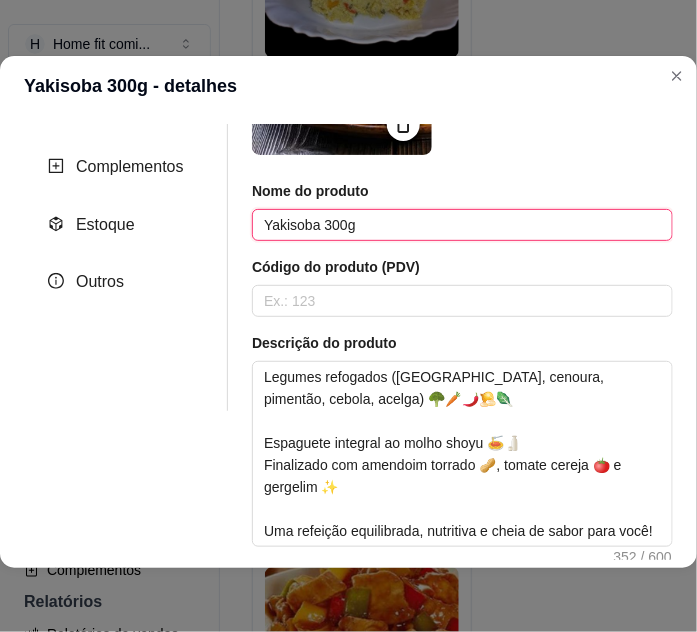 drag, startPoint x: 256, startPoint y: 220, endPoint x: 383, endPoint y: 226, distance: 127.141655 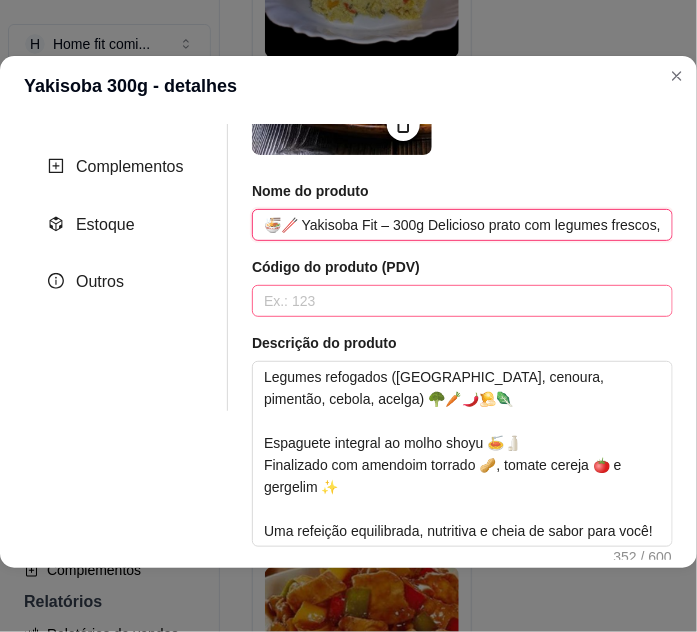 scroll, scrollTop: 0, scrollLeft: 1047, axis: horizontal 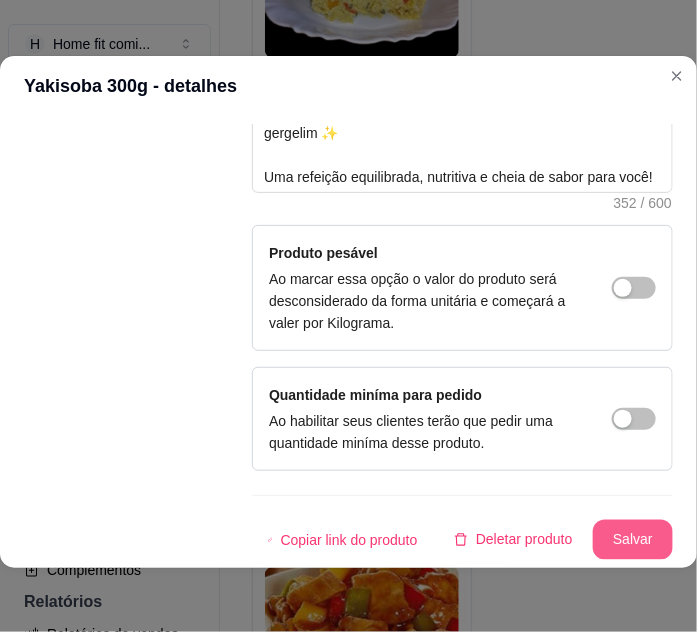 type on "🍜🥢 Yakisoba Fit – 300g Delicioso prato com legumes frescos, proteínas magras e espaguete integral ao molho shoyu, finalizado com amendoim torrado, tomate cereja e gergelim ✨  Uma refeição leve, nutritiva e cheia de sabor!" 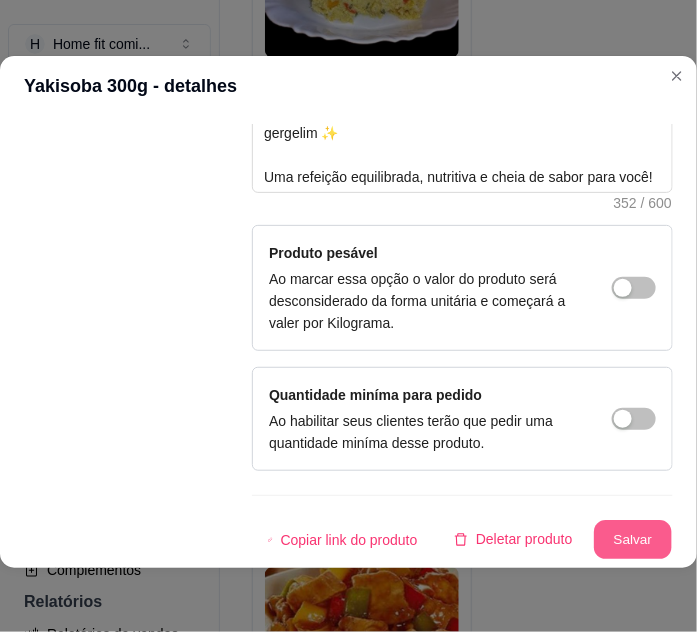 scroll, scrollTop: 0, scrollLeft: 0, axis: both 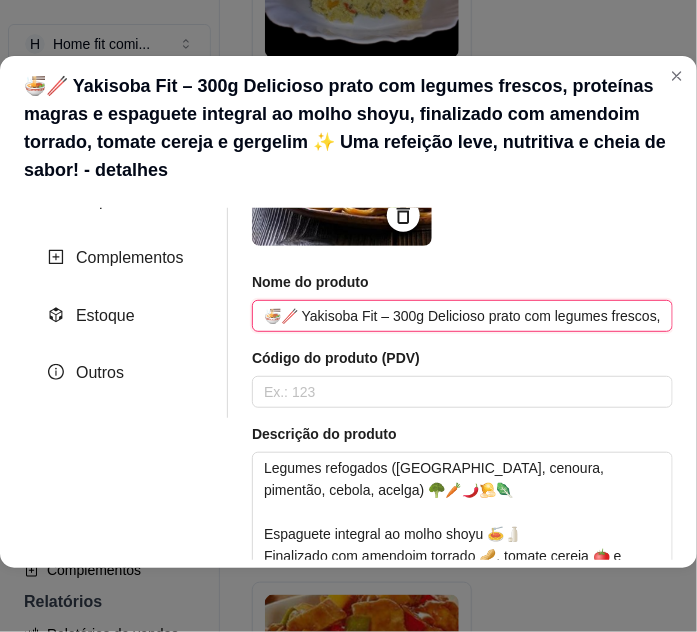 click on "🍜🥢 Yakisoba Fit – 300g Delicioso prato com legumes frescos, proteínas magras e espaguete integral ao molho shoyu, finalizado com amendoim torrado, tomate cereja e gergelim ✨  Uma refeição leve, nutritiva e cheia de sabor!" at bounding box center [462, 316] 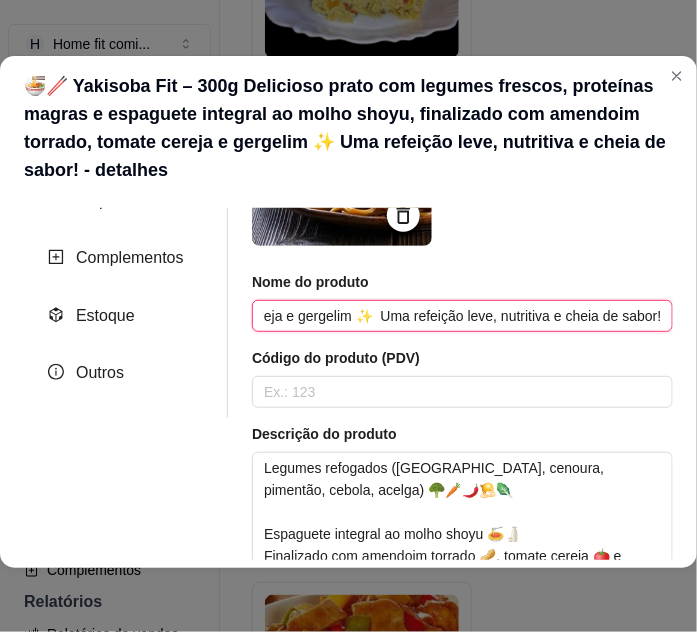 scroll, scrollTop: 0, scrollLeft: 1047, axis: horizontal 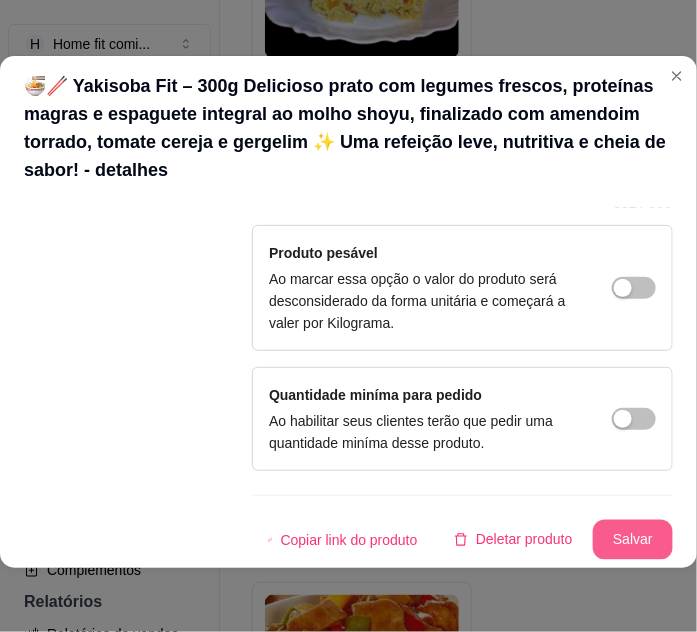 click on "Salvar" at bounding box center (633, 540) 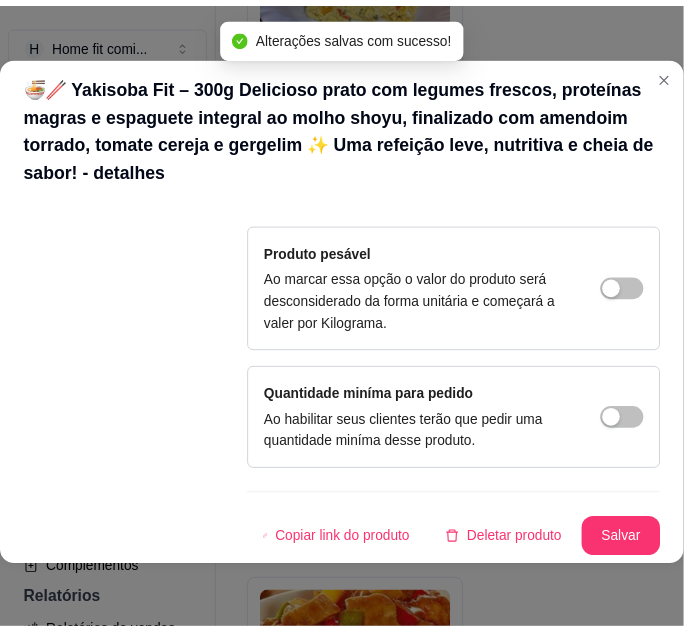 scroll, scrollTop: 233, scrollLeft: 0, axis: vertical 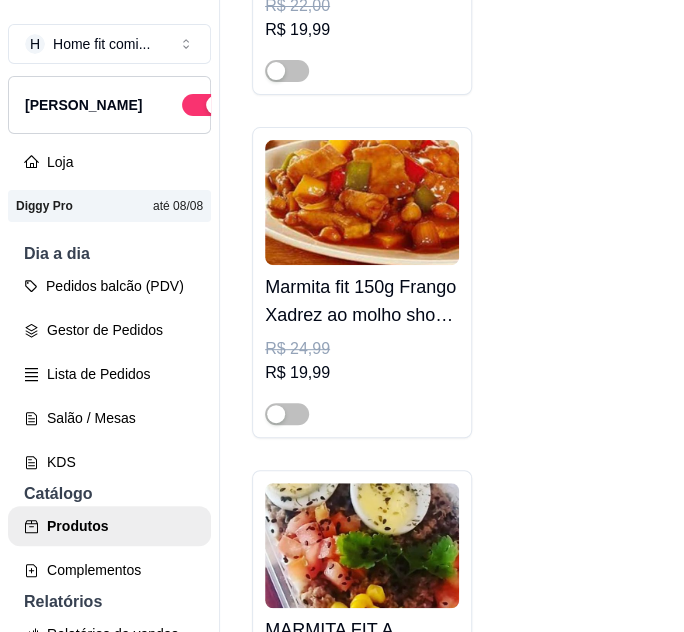 click on "Marmita fit 150g Frango Xadrez ao molho shoyu 150g arroz integral 1 ovo de galinha, brócolis e tomate cereja e gergelim negro" at bounding box center (362, 301) 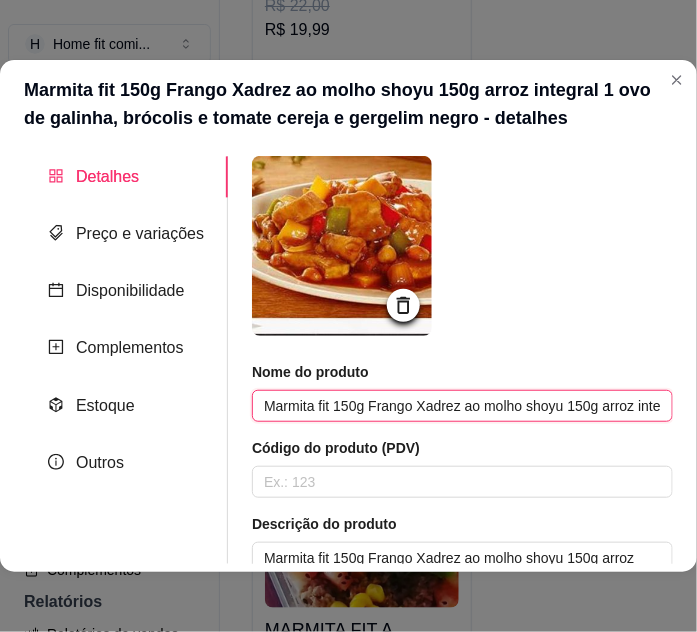 scroll, scrollTop: 0, scrollLeft: 415, axis: horizontal 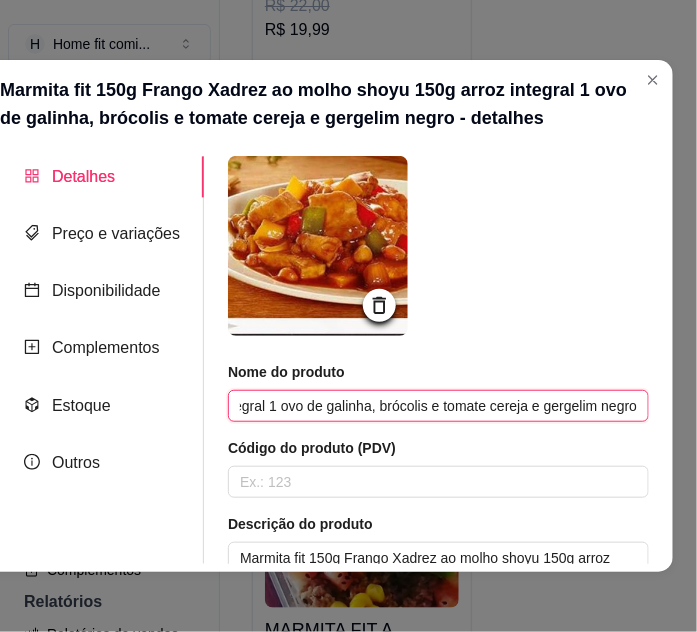 drag, startPoint x: 308, startPoint y: 405, endPoint x: 832, endPoint y: 410, distance: 524.02386 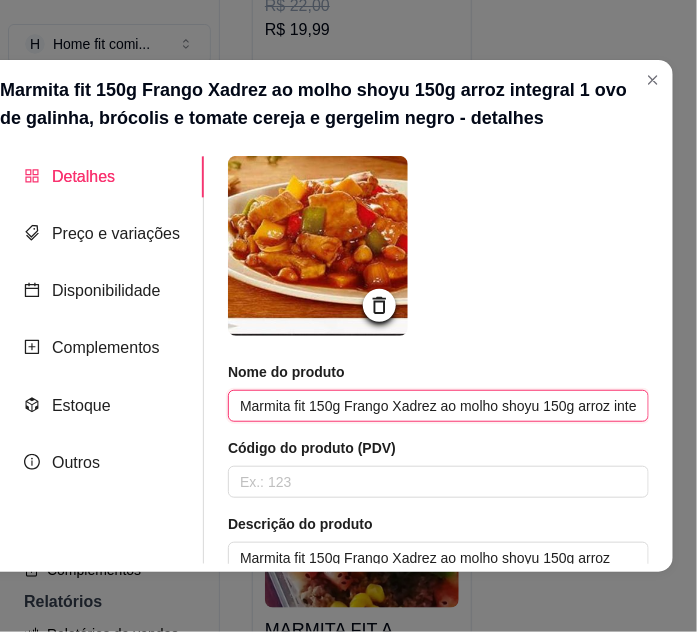 paste on "🍗🍚🥦 Marmita Fit – Frango Xadrez (150g) Frango xadrez ao molho shoyu 🍗🍜  150g arroz integral 🍚  1 ovo de galinha 🥚  Brócolis 🥦 e tomate cereja 🍅  Finalizado com gergelim negro para um toque especial ✨  Uma refeição equilibrada, saborosa e nutritiva para o seu dia!" 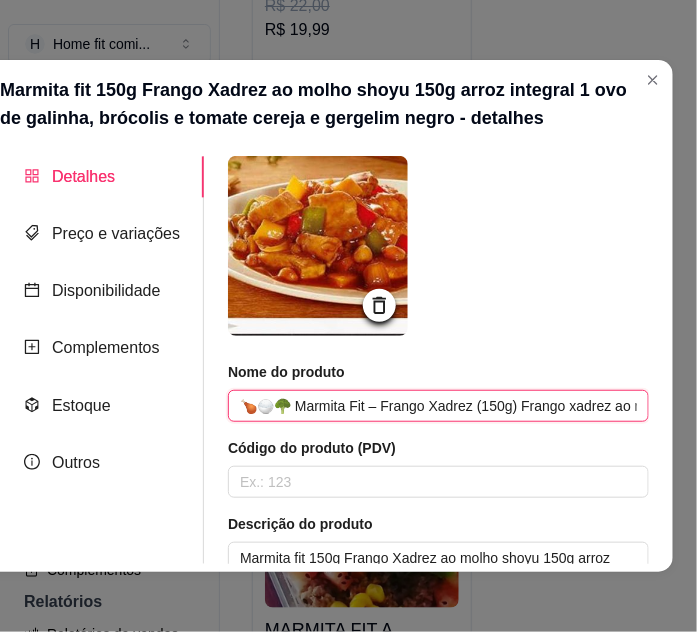 scroll, scrollTop: 0, scrollLeft: 1378, axis: horizontal 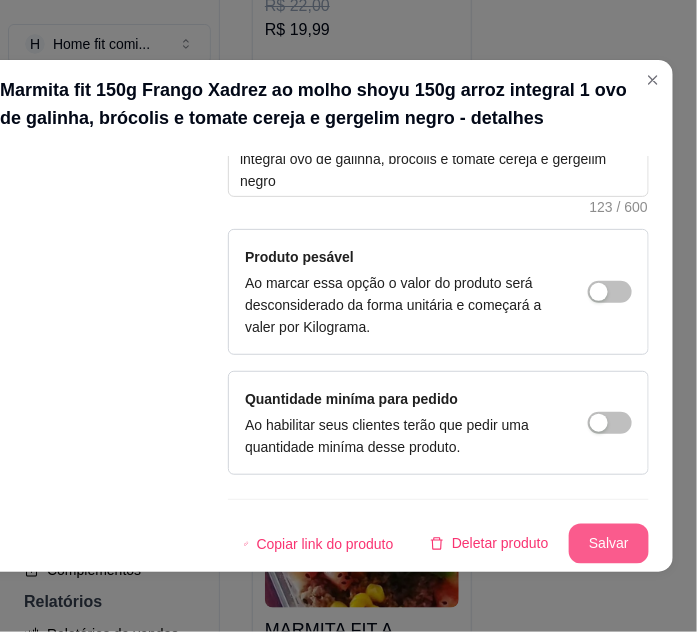 type on "🍗🍚🥦 Marmita Fit – Frango Xadrez (150g) Frango xadrez ao molho shoyu 🍗🍜  150g arroz integral 🍚  1 ovo de galinha 🥚  Brócolis 🥦 e tomate cereja 🍅  Finalizado com gergelim negro para um toque especial ✨  Uma refeição equilibrada, saborosa e nutritiva para o seu dia!" 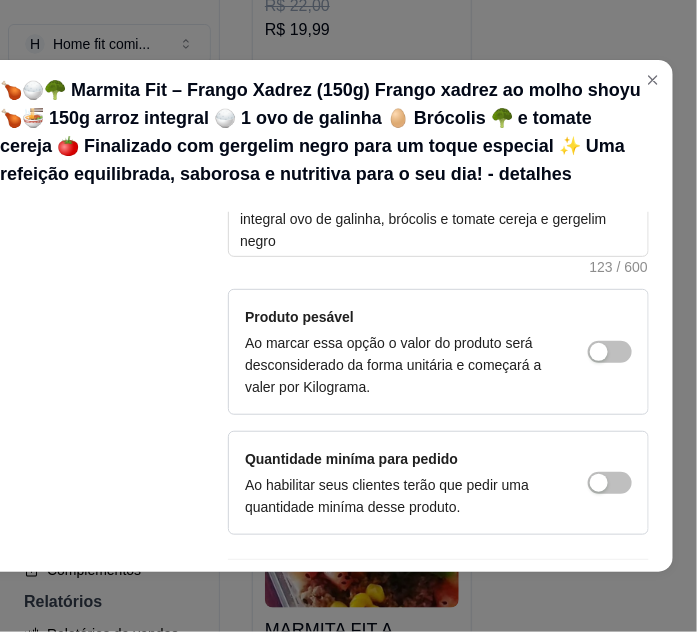 scroll, scrollTop: 486, scrollLeft: 0, axis: vertical 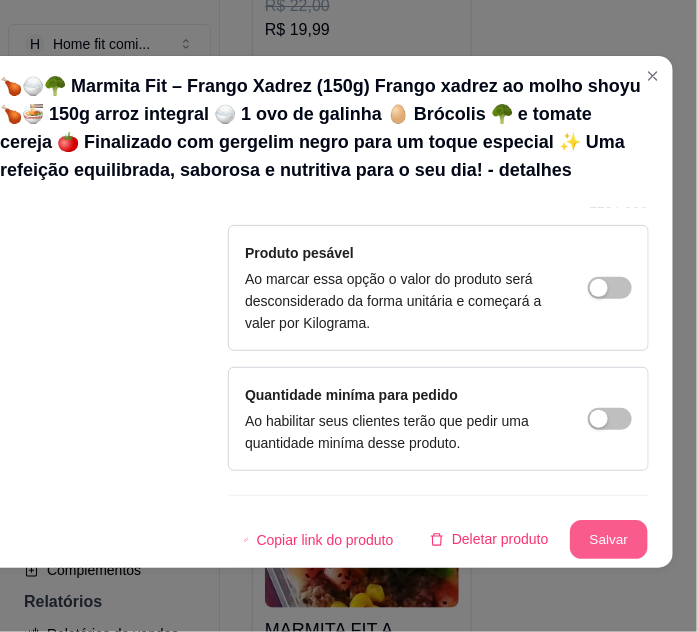 click on "Salvar" at bounding box center (609, 540) 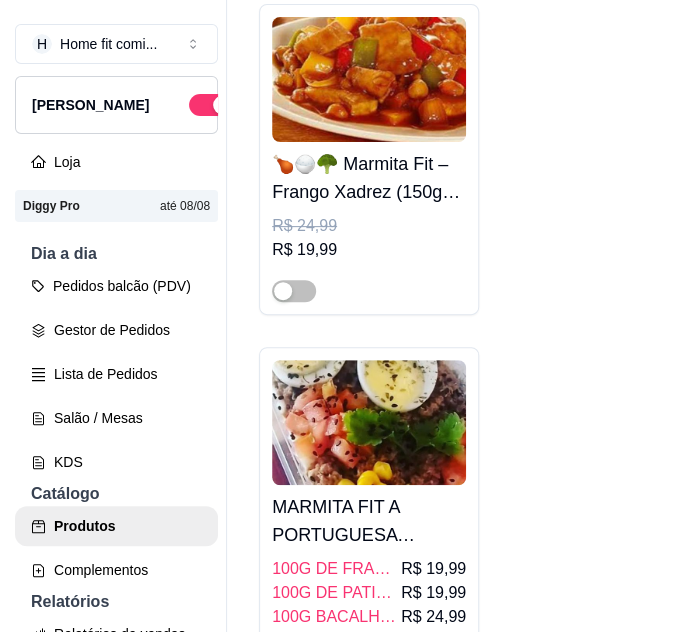 scroll, scrollTop: 12090, scrollLeft: 0, axis: vertical 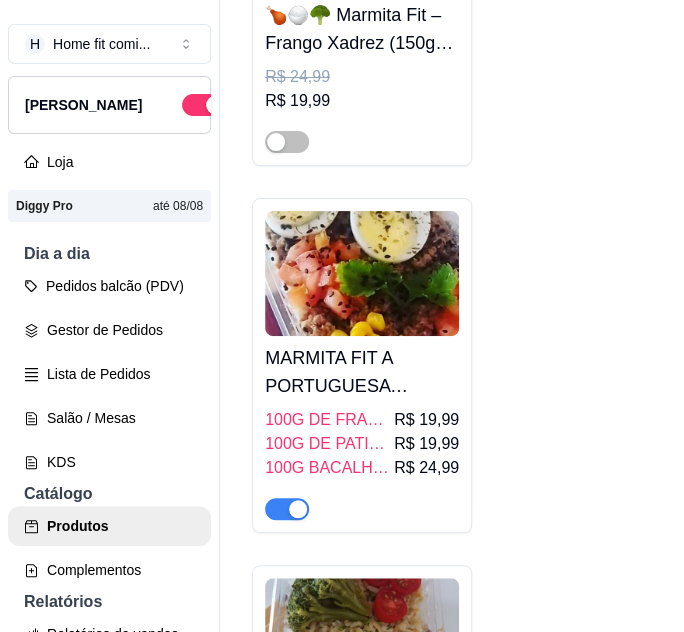 click on "MARMITA FIT A PORTUGUESA ESCOLHA A SUA!!!" at bounding box center (362, 372) 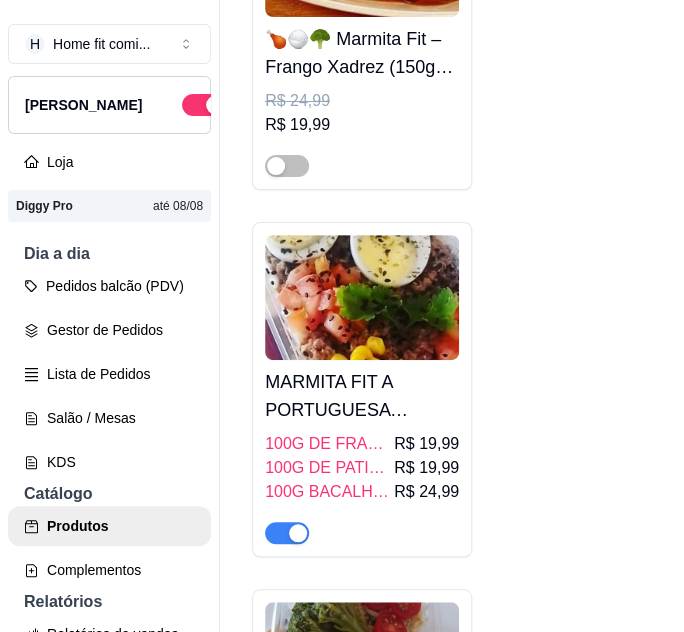 type 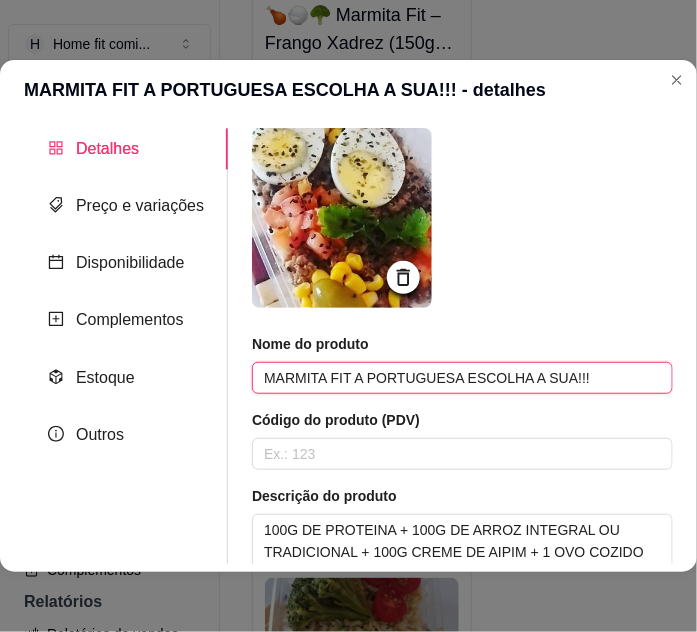 drag, startPoint x: 257, startPoint y: 374, endPoint x: 522, endPoint y: 390, distance: 265.48257 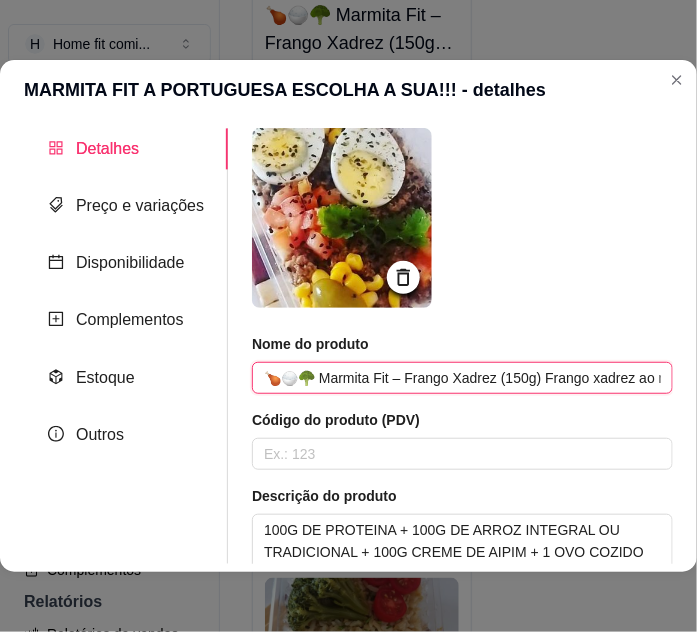 scroll, scrollTop: 0, scrollLeft: 1378, axis: horizontal 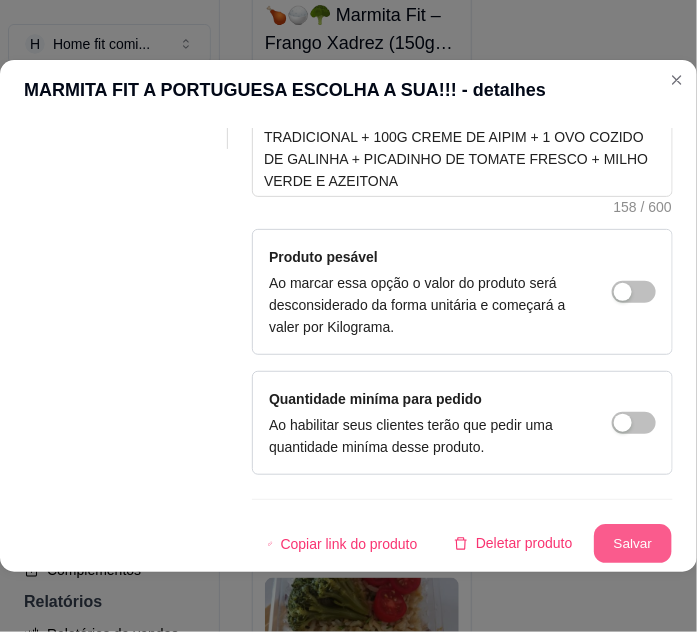 click on "Salvar" at bounding box center [633, 544] 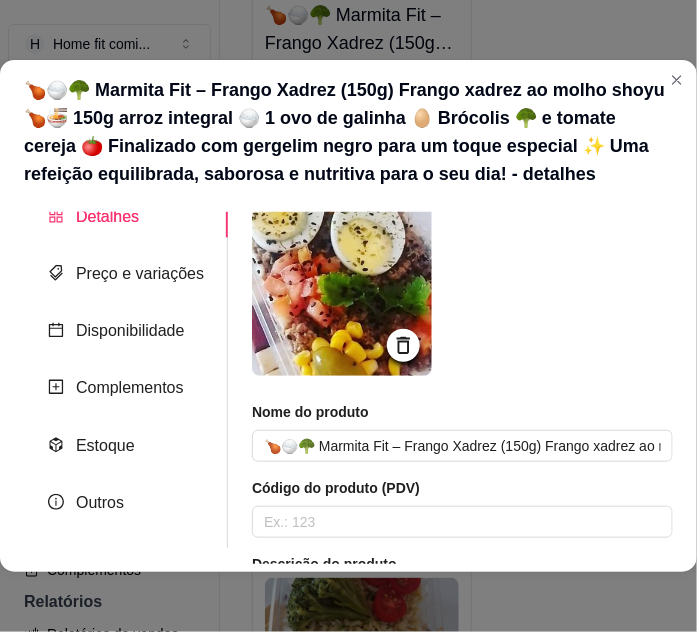 scroll, scrollTop: 0, scrollLeft: 0, axis: both 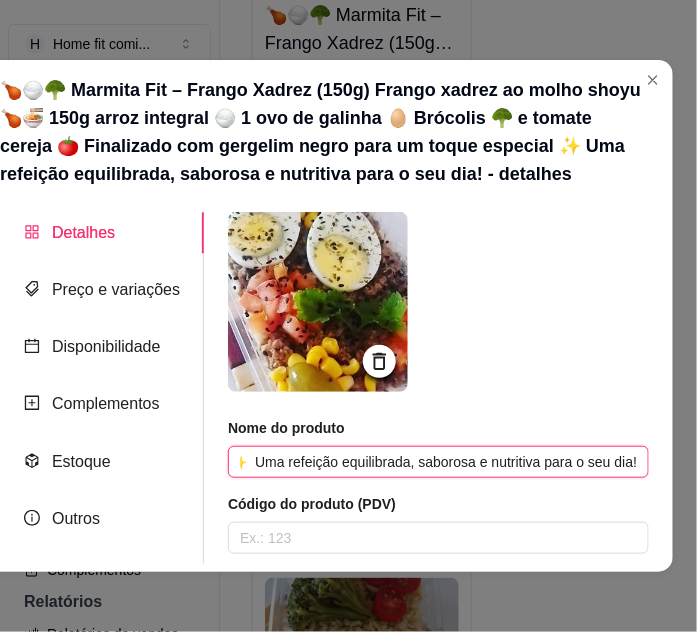 drag, startPoint x: 261, startPoint y: 462, endPoint x: 572, endPoint y: 458, distance: 311.02573 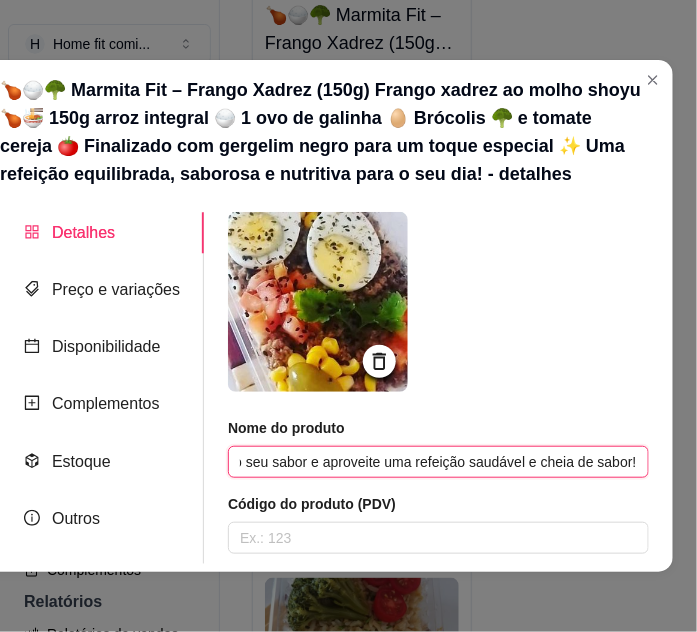 scroll, scrollTop: 0, scrollLeft: 568, axis: horizontal 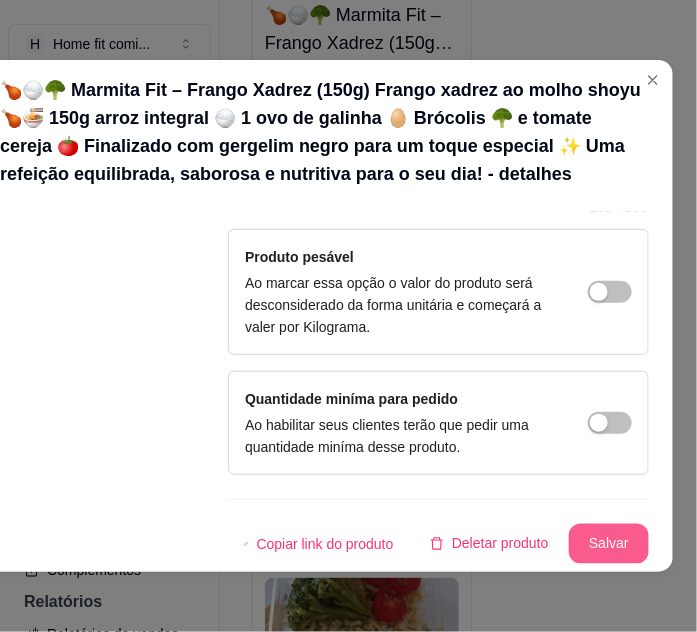 click on "Salvar" at bounding box center [609, 544] 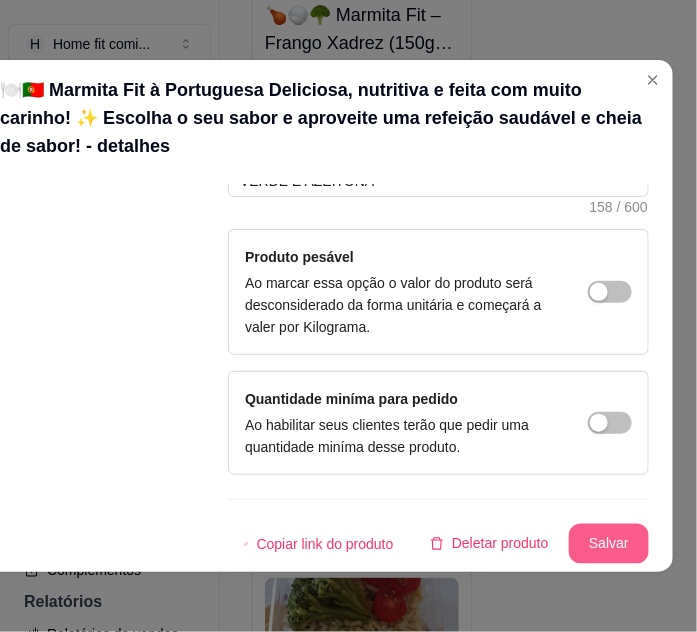 scroll, scrollTop: 480, scrollLeft: 0, axis: vertical 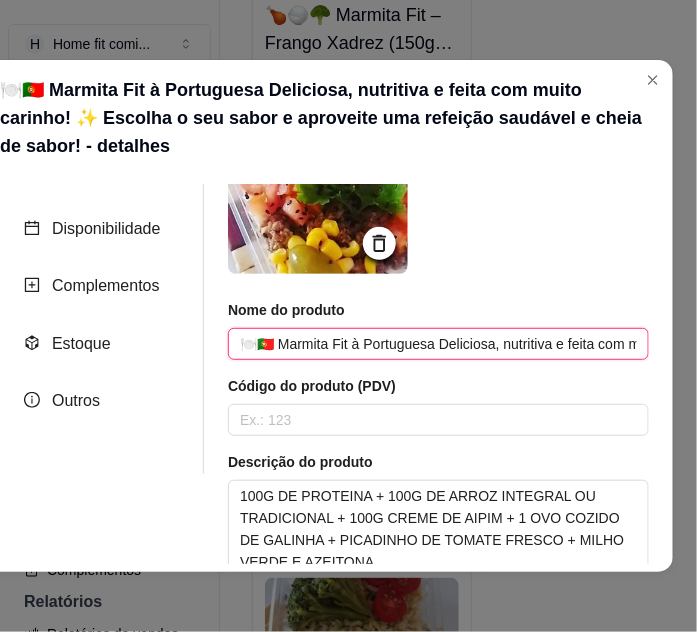 click on "🍽️🇵🇹 Marmita Fit à Portuguesa Deliciosa, nutritiva e feita com muito carinho! ✨ Escolha o seu sabor e aproveite uma refeição saudável e cheia de sabor!" at bounding box center [438, 344] 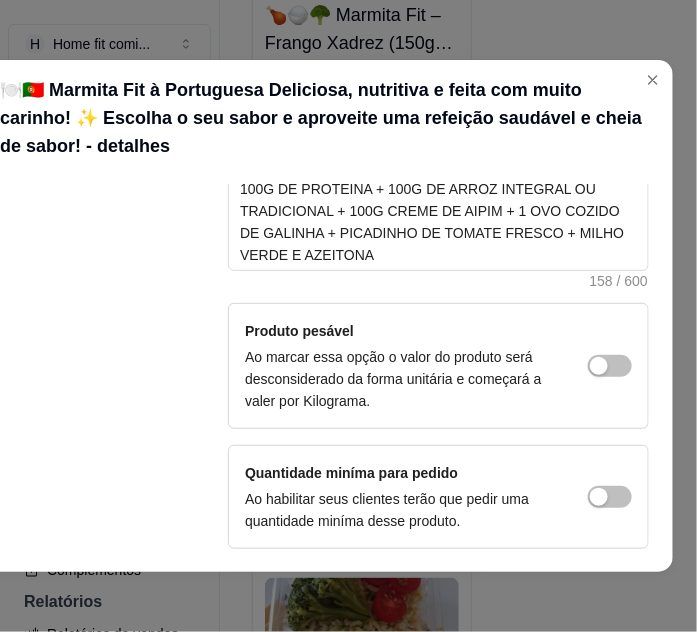 scroll, scrollTop: 298, scrollLeft: 0, axis: vertical 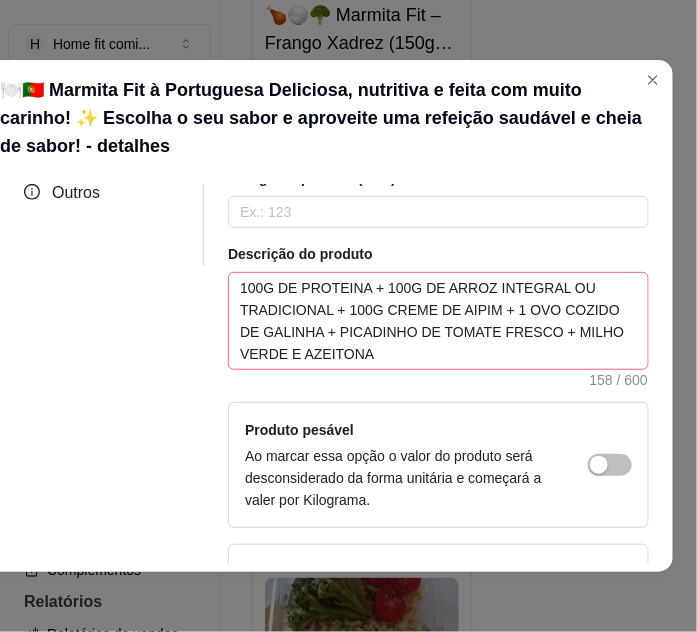 type on "Marmita Fit à Portuguesa Deliciosa, nutritiva e feita com muito carinho! ✨ Escolha o seu sabor e aproveite uma refeição saudável e cheia de sabor!" 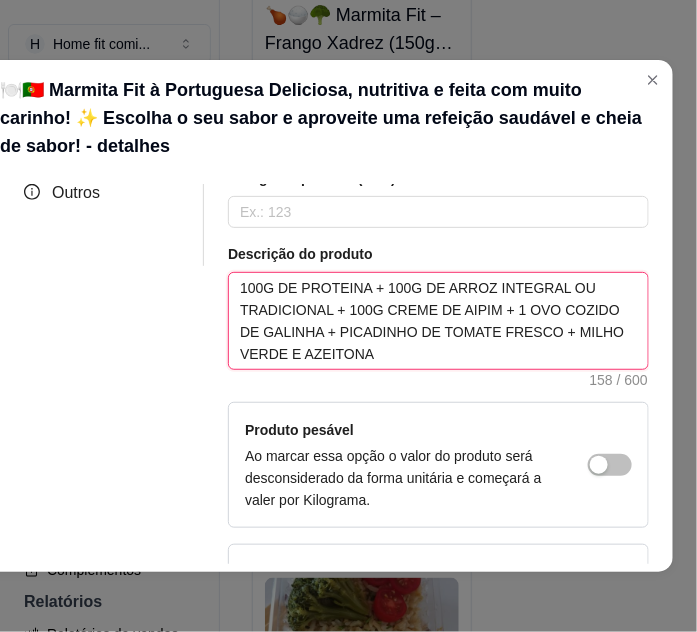 drag, startPoint x: 230, startPoint y: 279, endPoint x: 533, endPoint y: 386, distance: 321.33783 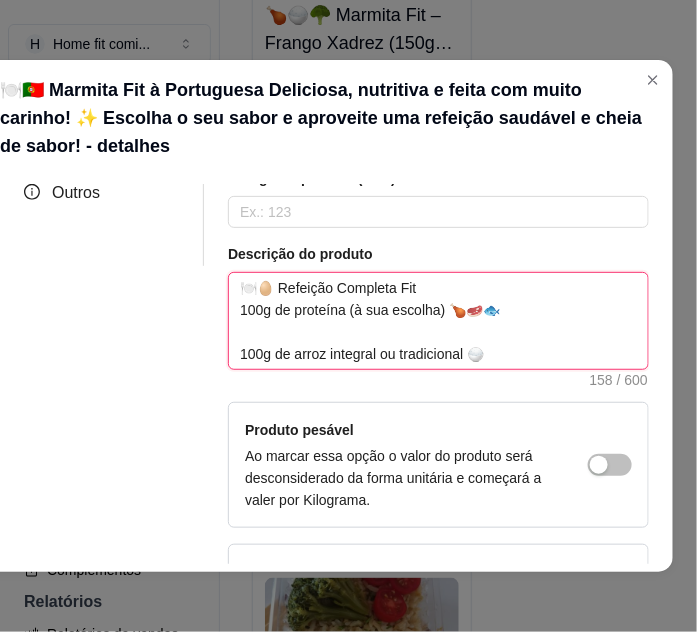 type 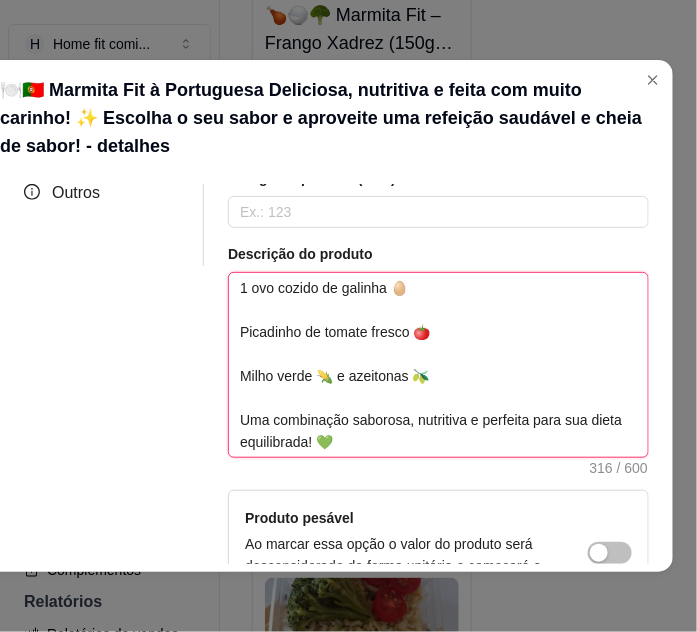 scroll, scrollTop: 197, scrollLeft: 0, axis: vertical 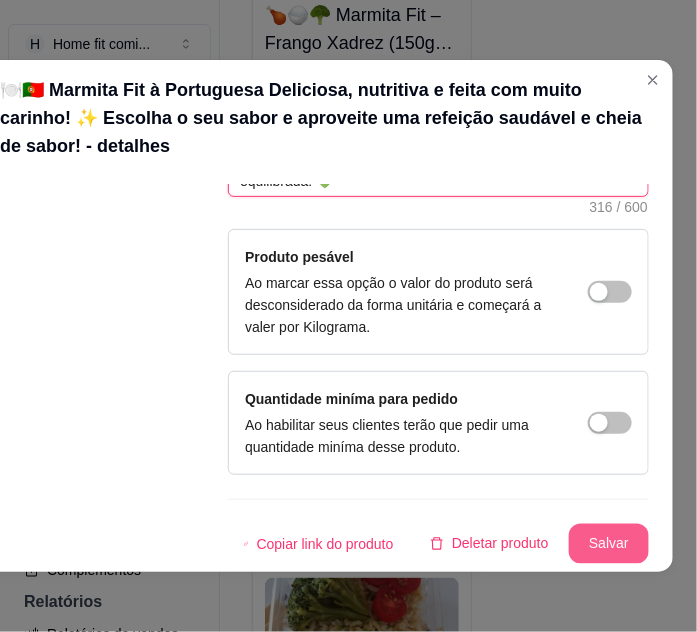 type on "🍽️🥚 Refeição Completa Fit
100g de proteína (à sua escolha) 🍗🥩🐟
100g de arroz integral ou tradicional 🍚
100g de creme de aipim delicioso 🍠
1 ovo cozido de galinha 🥚
Picadinho de tomate fresco 🍅
Milho verde 🌽 e azeitonas 🫒
Uma combinação saborosa, nutritiva e perfeita para sua dieta equilibrada! 💚" 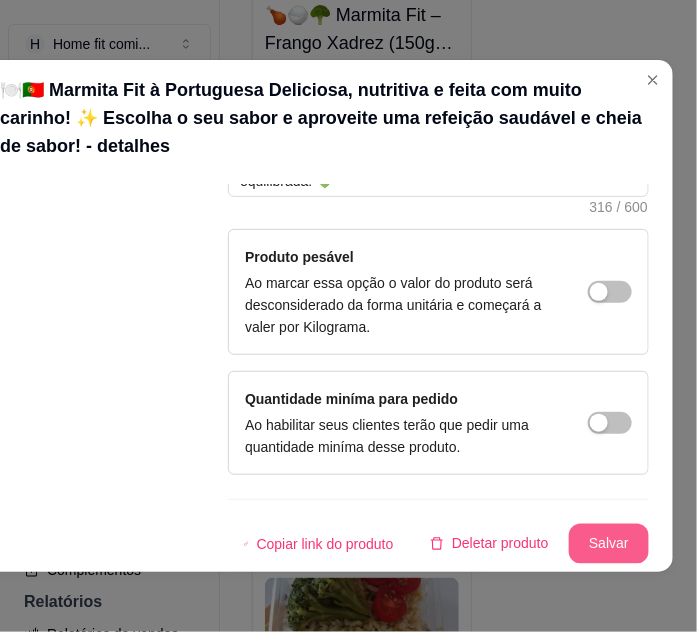 click on "Salvar" at bounding box center [609, 544] 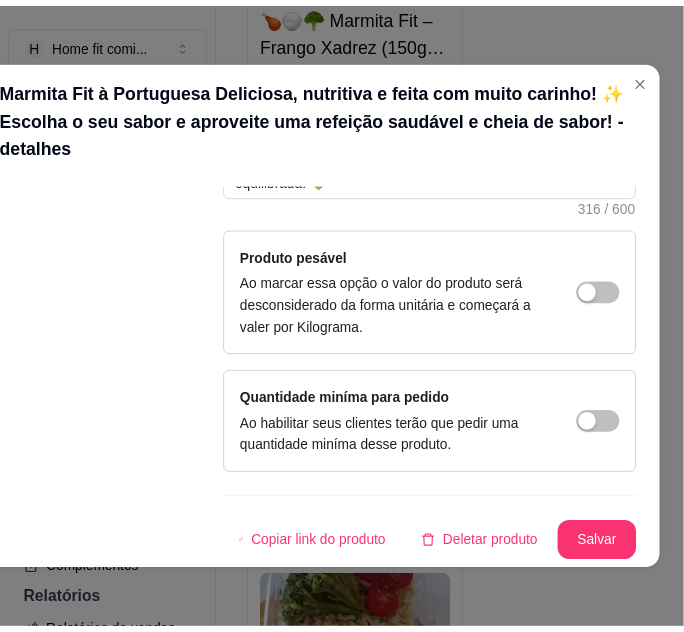 scroll, scrollTop: 568, scrollLeft: 0, axis: vertical 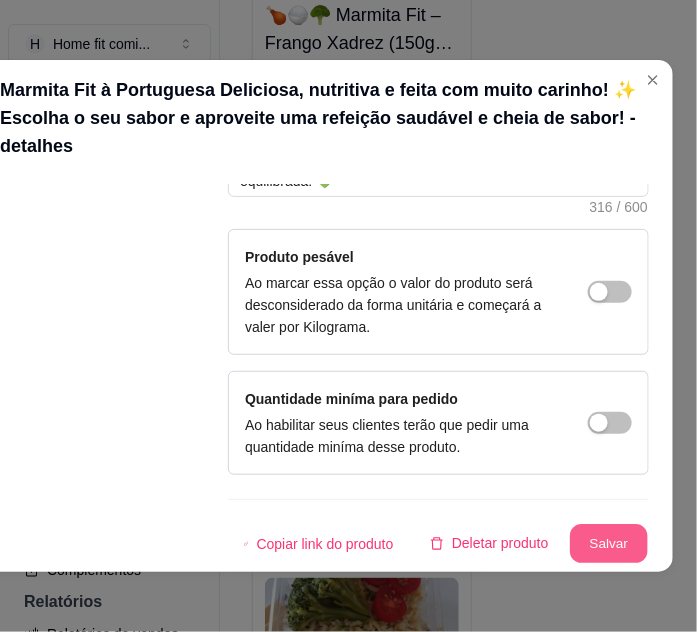 click on "Salvar" at bounding box center (609, 544) 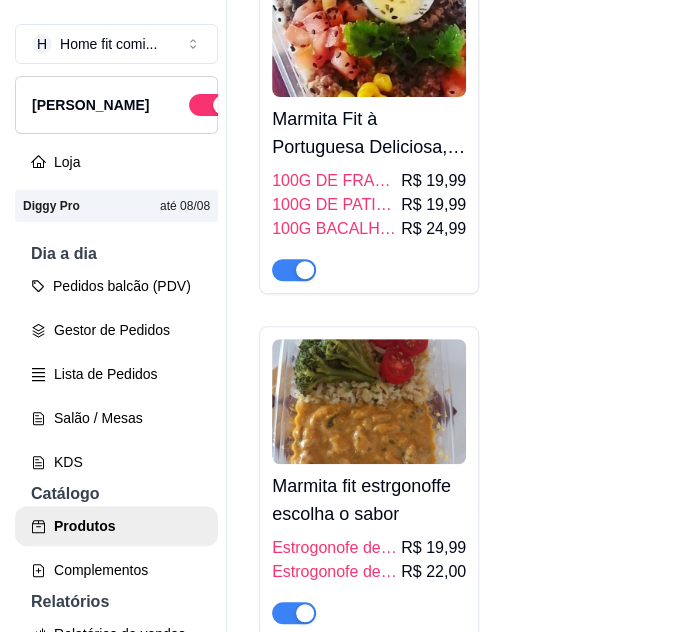 scroll, scrollTop: 12363, scrollLeft: 0, axis: vertical 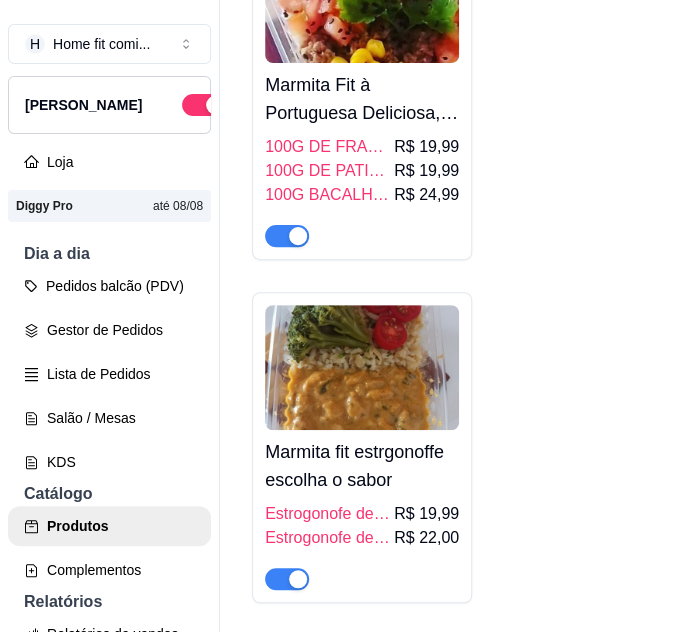 click on "Marmita Fit à Portuguesa Deliciosa, nutritiva e feita com muito carinho! ✨ Escolha o seu sabor e aproveite uma refeição saudável e cheia de sabor!" at bounding box center (362, 99) 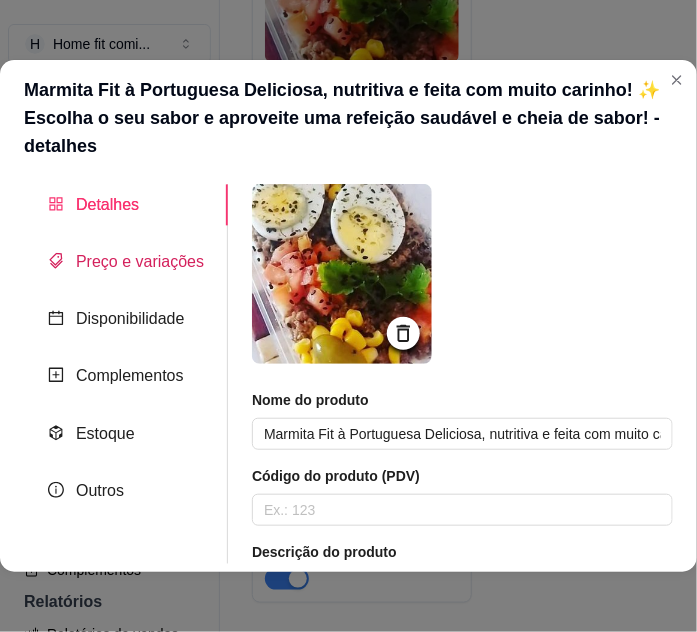 click on "Preço e variações" at bounding box center [140, 261] 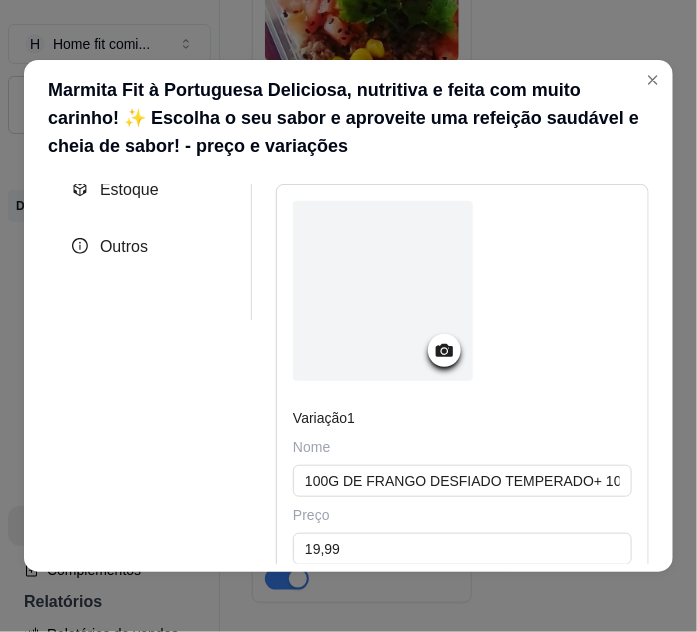 scroll, scrollTop: 272, scrollLeft: 0, axis: vertical 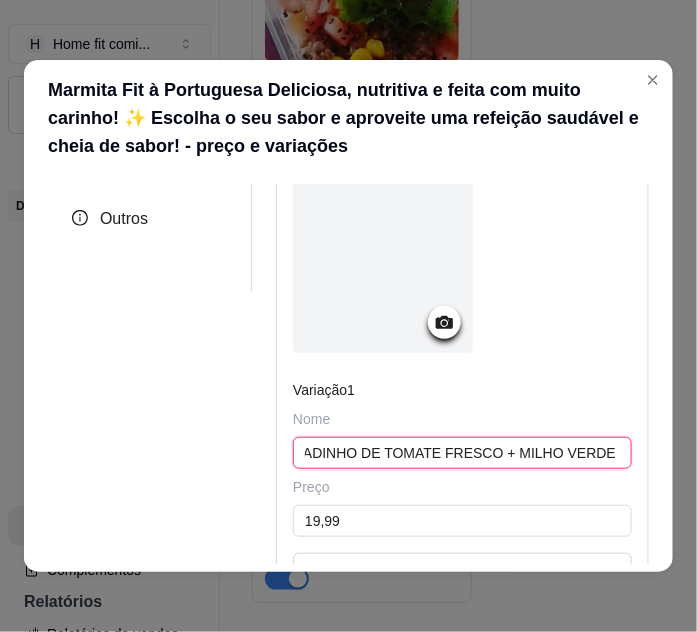 drag, startPoint x: 296, startPoint y: 451, endPoint x: 688, endPoint y: 468, distance: 392.36844 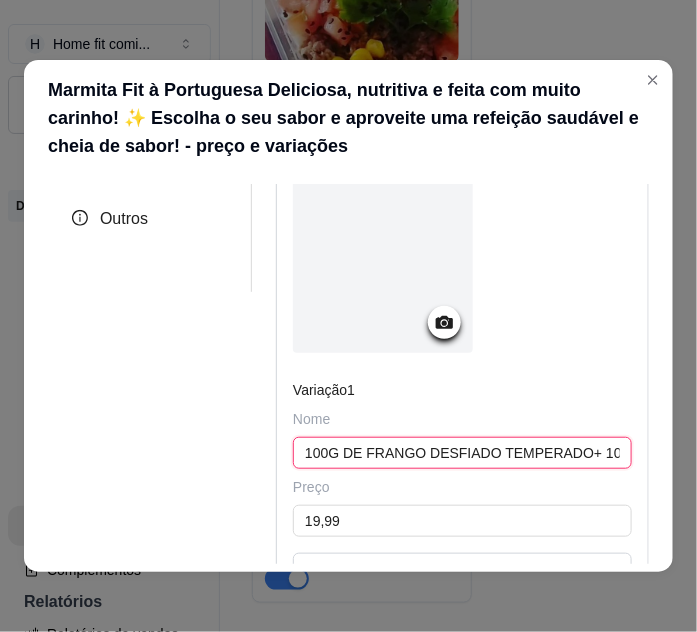 paste on "🍽️🍗 Refeição Fit Completa 100g de frango desfiado temperado 🍗  100g de arroz integral ou tradicional 🍚  100g de creme de aipim saboroso 🍠  1 ovo cozido de galinha 🥚  Picadinho de tomate fresco 🍅  Milho verde 🌽 e azeitonas 🫒  Uma refeição nutritiva, equilibrada e cheia de sabor para o seu dia! 💚" 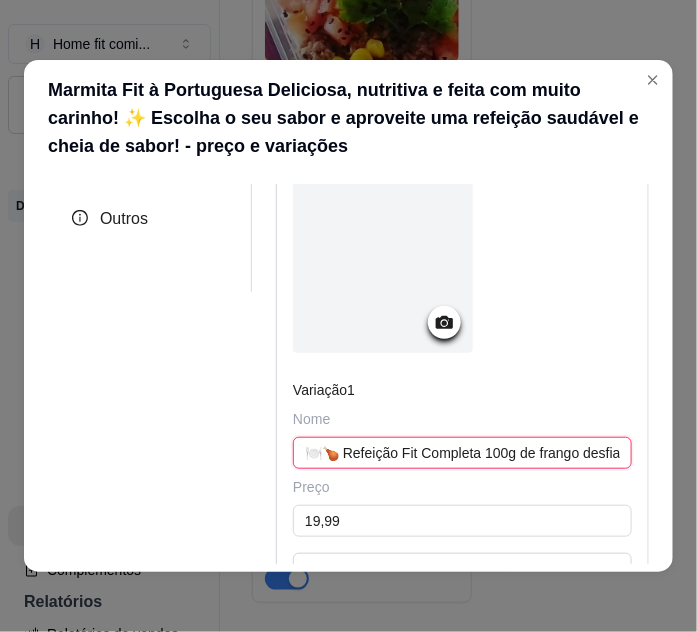 scroll, scrollTop: 0, scrollLeft: 1650, axis: horizontal 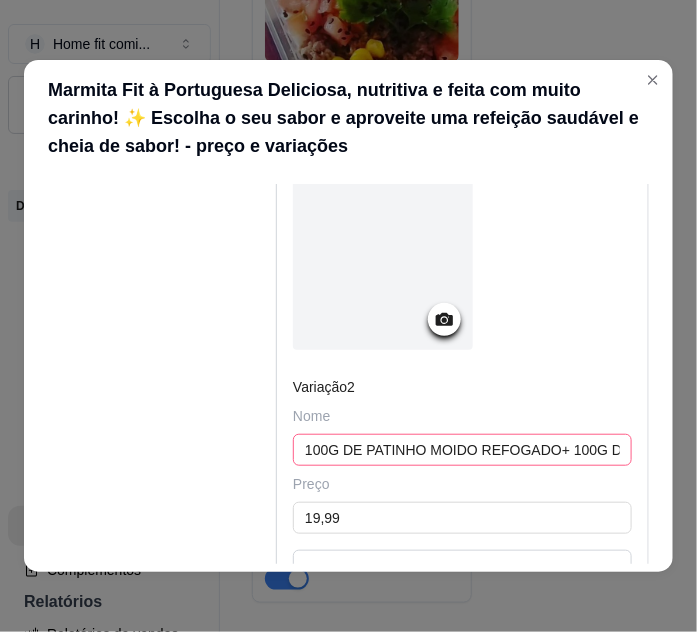 type on "🍽️🍗 Refeição Fit Completa 100g de frango desfiado temperado 🍗  100g de arroz integral ou tradicional 🍚  100g de creme de aipim saboroso 🍠  1 ovo cozido de galinha 🥚  Picadinho de tomate fresco 🍅  Milho verde 🌽 e azeitonas 🫒  Uma refeição nutritiva, equilibrada e cheia de sabor para o seu dia! 💚" 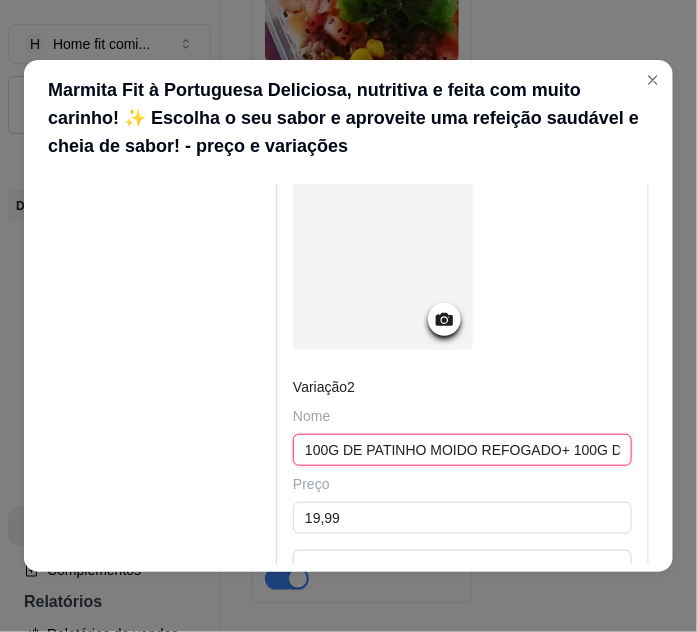 scroll, scrollTop: 0, scrollLeft: 0, axis: both 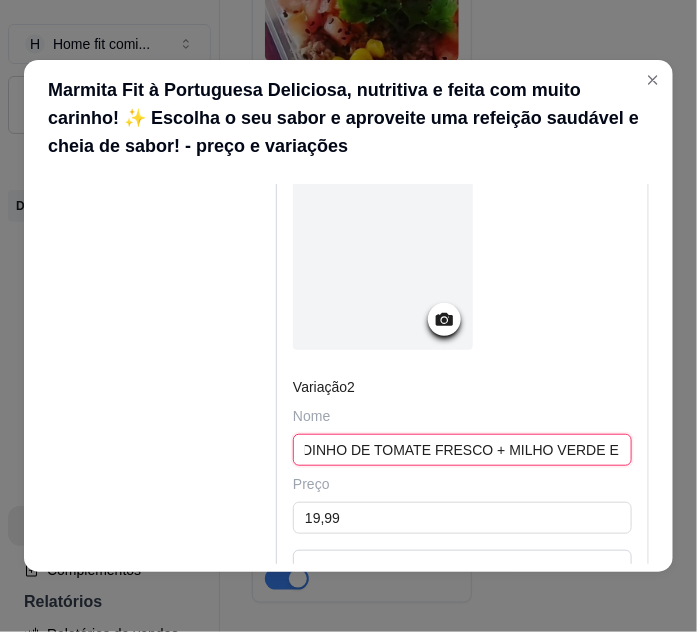 drag, startPoint x: 301, startPoint y: 445, endPoint x: 618, endPoint y: 447, distance: 317.00632 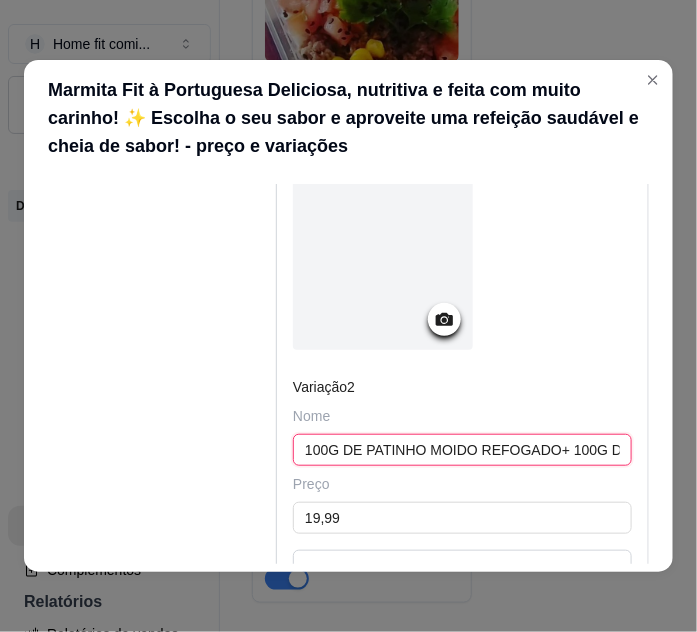 paste on "🍽️🥩 Refeição Fit Completa 100g de patinho moído refogado 🥩  100g de arroz integral ou tradicional 🍚  100g de creme de aipim saboroso 🍠  1 ovo cozido de galinha 🥚  Picadinho de tomate fresco 🍅  Milho verde 🌽 e azeitonas 🫒  Uma refeição balanceada, nutritiva e cheia de sabor para seu dia! 💚" 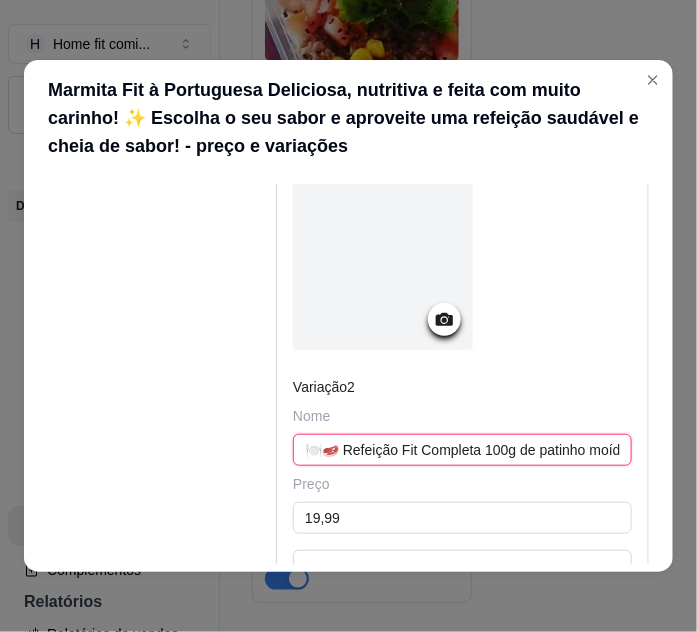 scroll, scrollTop: 0, scrollLeft: 1621, axis: horizontal 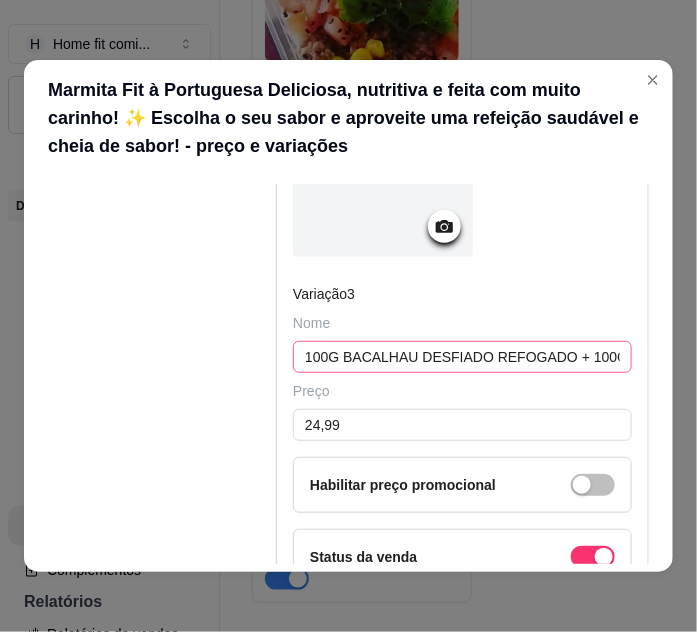 type on "🍽️🥩 Refeição Fit Completa 100g de patinho moído refogado 🥩  100g de arroz integral ou tradicional 🍚  100g de creme de aipim saboroso 🍠  1 ovo cozido de galinha 🥚  Picadinho de tomate fresco 🍅  Milho verde 🌽 e azeitonas 🫒  Uma refeição balanceada, nutritiva e cheia de sabor para seu dia! 💚" 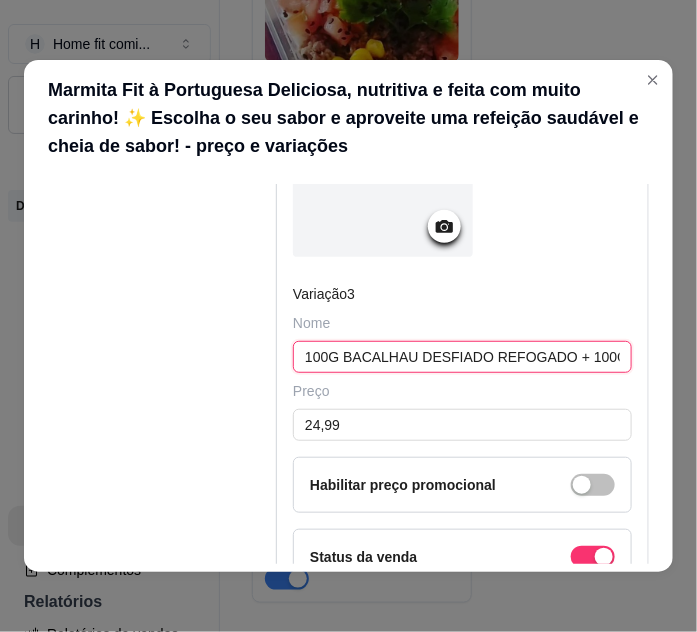 scroll, scrollTop: 0, scrollLeft: 0, axis: both 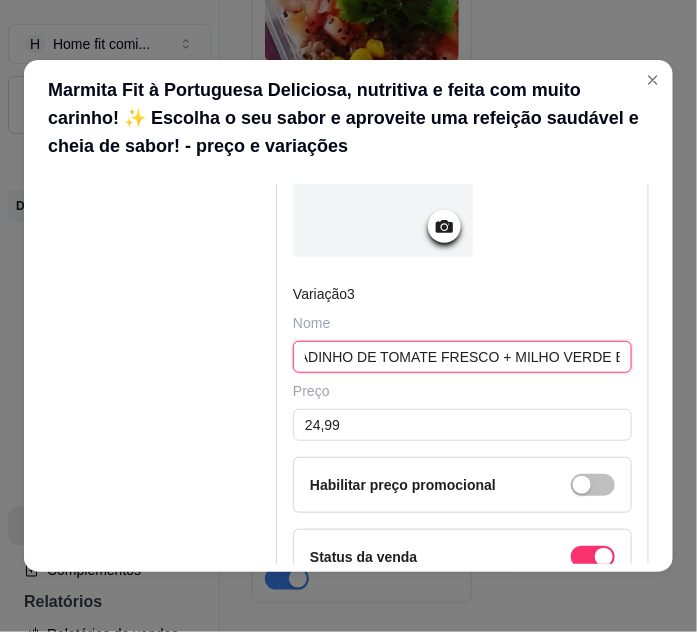 drag, startPoint x: 298, startPoint y: 348, endPoint x: 688, endPoint y: 372, distance: 390.73776 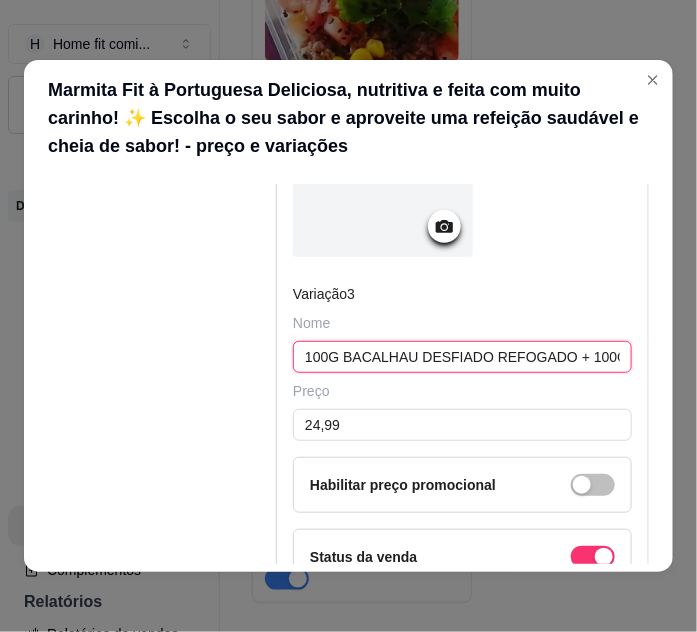 paste on "🍽️🐟 Refeição Fit Completa 100g de bacalhau desfiado refogado 🐟  100g de arroz integral ou tradicional 🍚  100g de creme de aipim saboroso 🍠  1 ovo cozido de galinha 🥚  Picadinho de tomate fresco 🍅  Milho verde 🌽 e azeitonas 🫒  Uma refeição leve, nutritiva e deliciosa para você aproveitar! 💚" 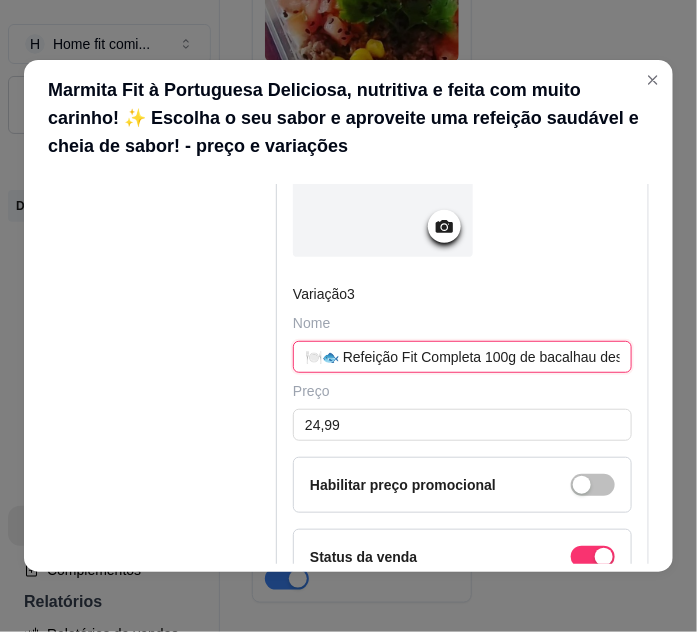 scroll, scrollTop: 0, scrollLeft: 1611, axis: horizontal 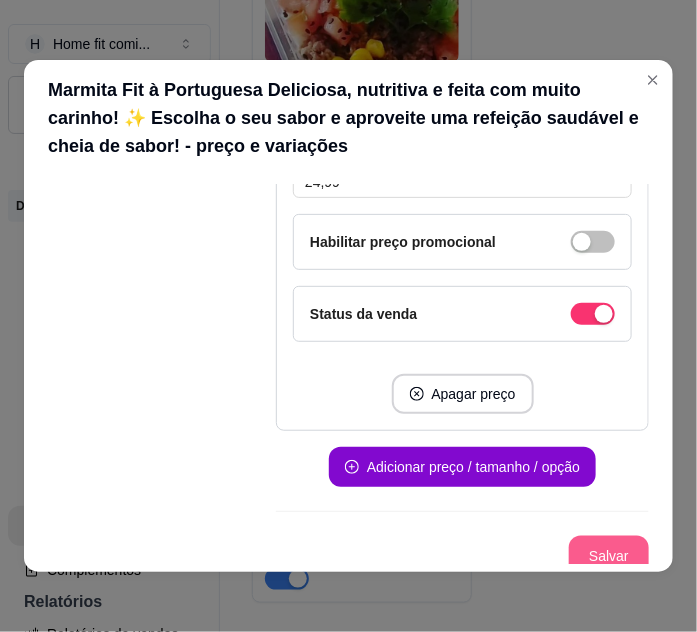 type on "🍽️🐟 Refeição Fit Completa 100g de bacalhau desfiado refogado 🐟  100g de arroz integral ou tradicional 🍚  100g de creme de aipim saboroso 🍠  1 ovo cozido de galinha 🥚  Picadinho de tomate fresco 🍅  Milho verde 🌽 e azeitonas 🫒  Uma refeição leve, nutritiva e deliciosa para você aproveitar! 💚" 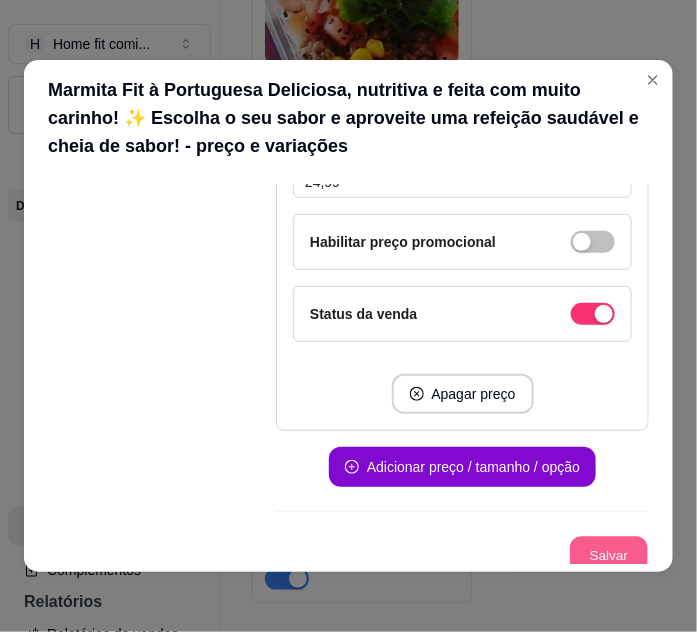 click on "Salvar" at bounding box center (609, 556) 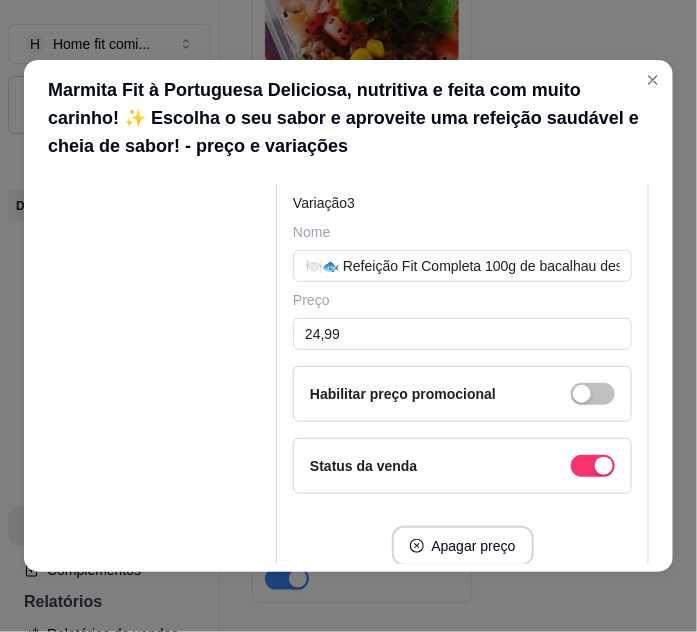 scroll, scrollTop: 1879, scrollLeft: 0, axis: vertical 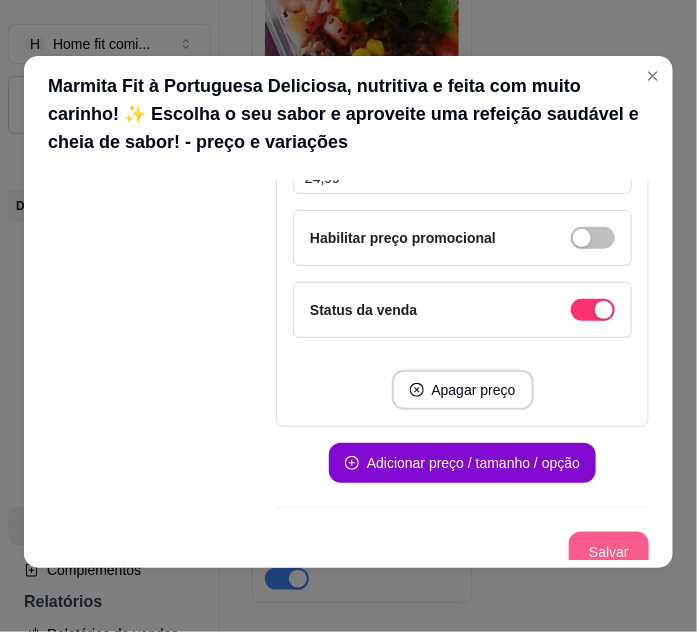 click on "Salvar" at bounding box center [609, 552] 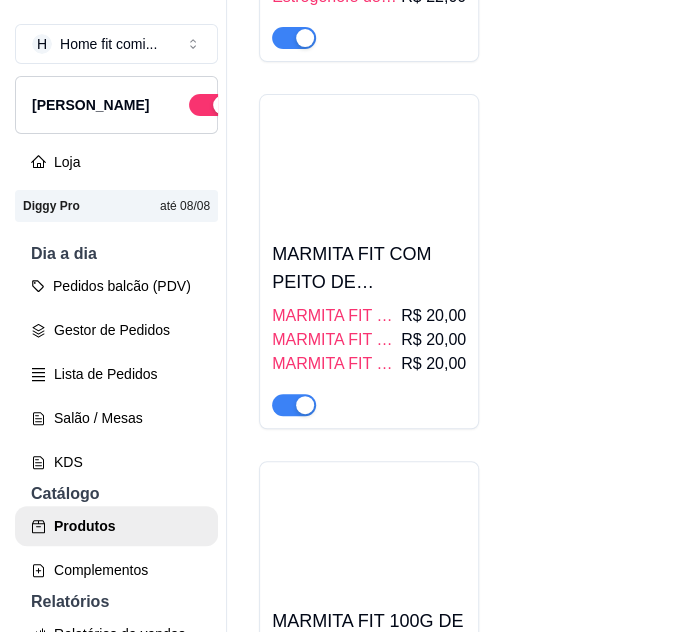 scroll, scrollTop: 12909, scrollLeft: 0, axis: vertical 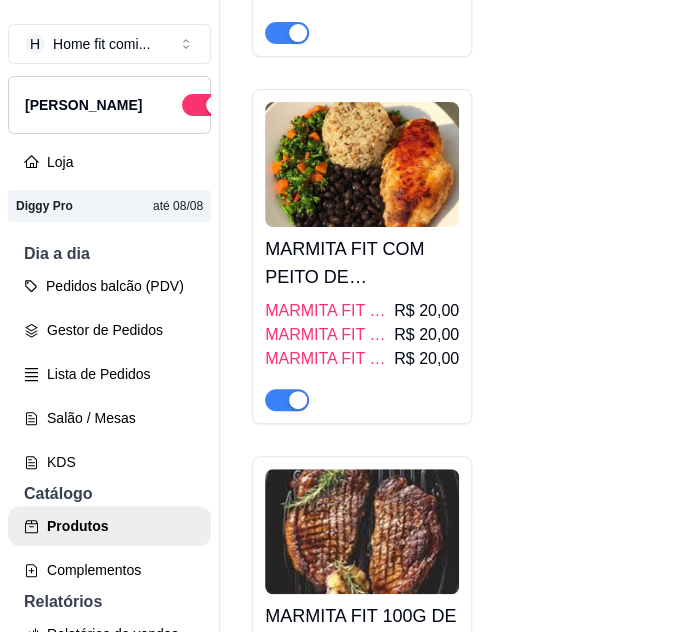 click on "MARMITA FIT COM PEITO DE [PERSON_NAME] COM BROCOLIS E CENOURA COZIDOS Á VAPOR! ESCOLHA A SUA!" at bounding box center [362, 263] 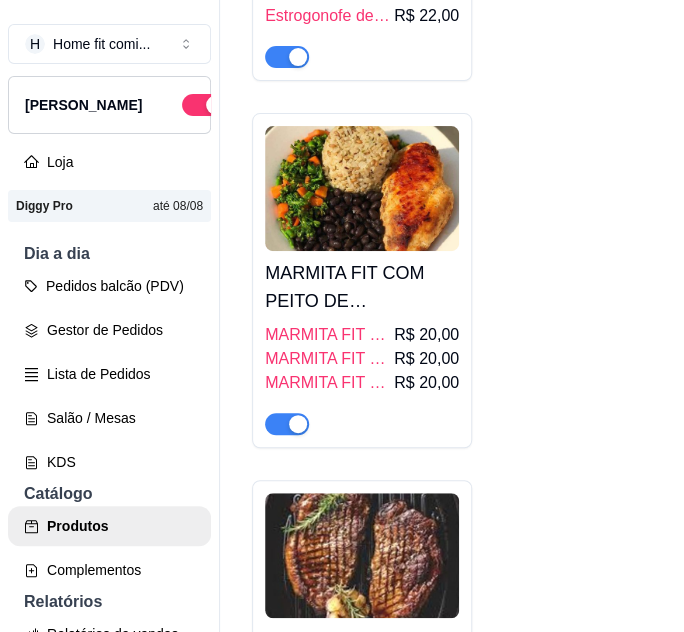 type 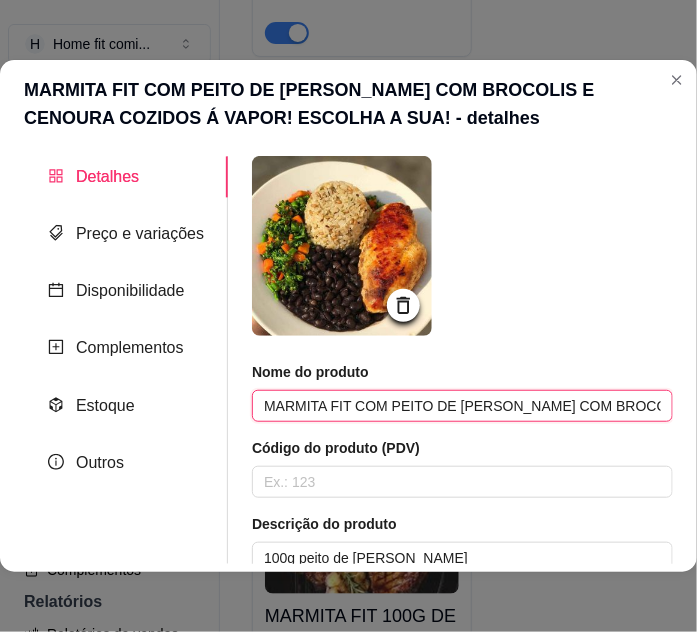 scroll, scrollTop: 0, scrollLeft: 352, axis: horizontal 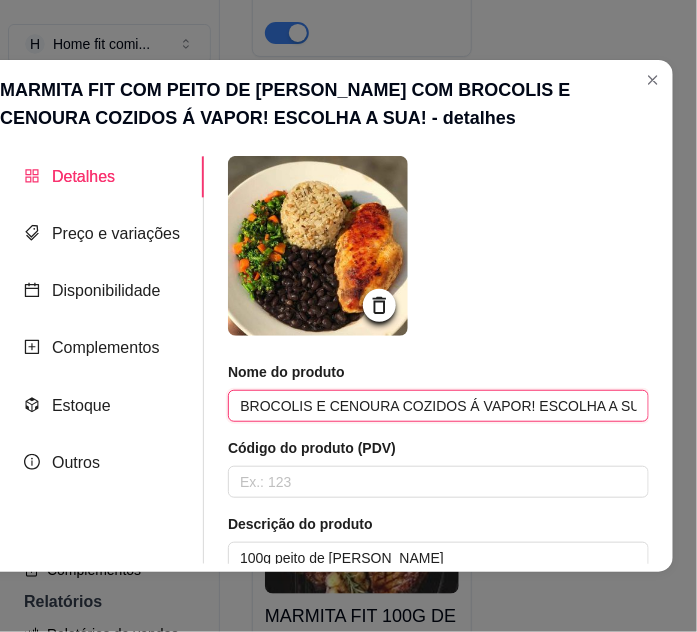drag, startPoint x: 256, startPoint y: 401, endPoint x: 899, endPoint y: 503, distance: 651.0399 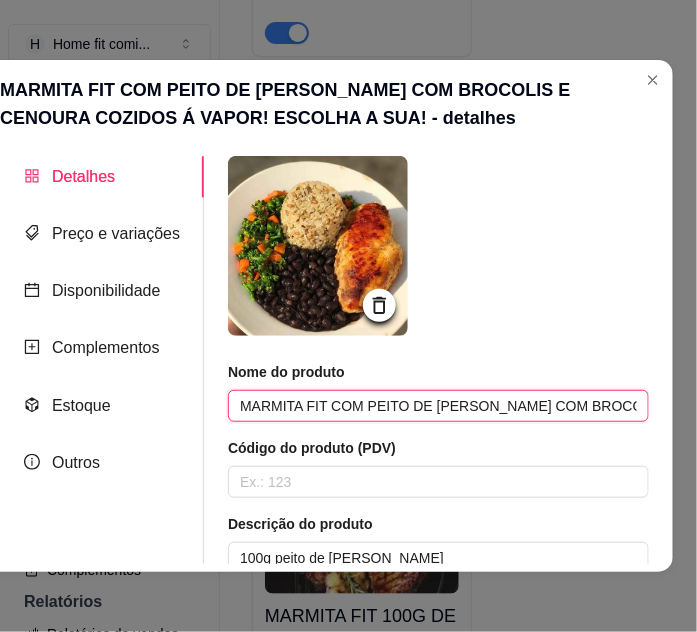 paste on "🍗🥦🥕 Marmita Fit com Peito de [PERSON_NAME] Acompanhada de brócolis e cenoura cozidos a vapor, saudáveis e saborosos! ✨ Escolha a sua e aproveite uma refeição leve e nutritiva" 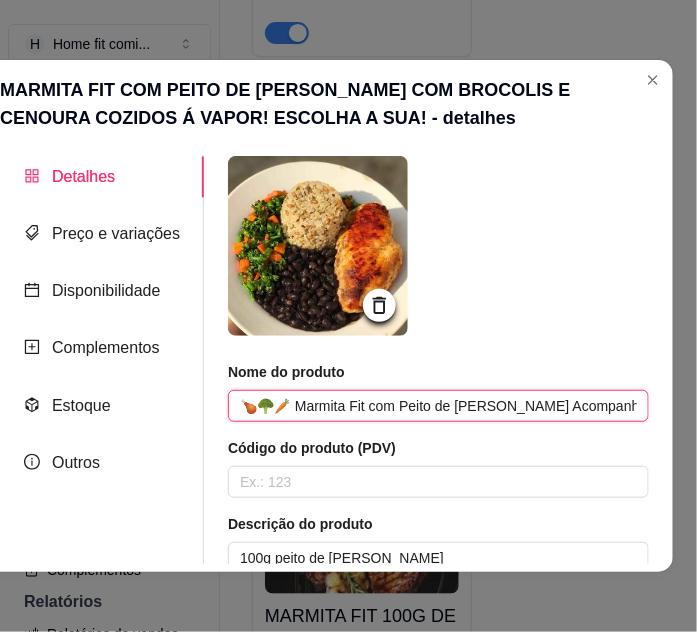 scroll, scrollTop: 0, scrollLeft: 790, axis: horizontal 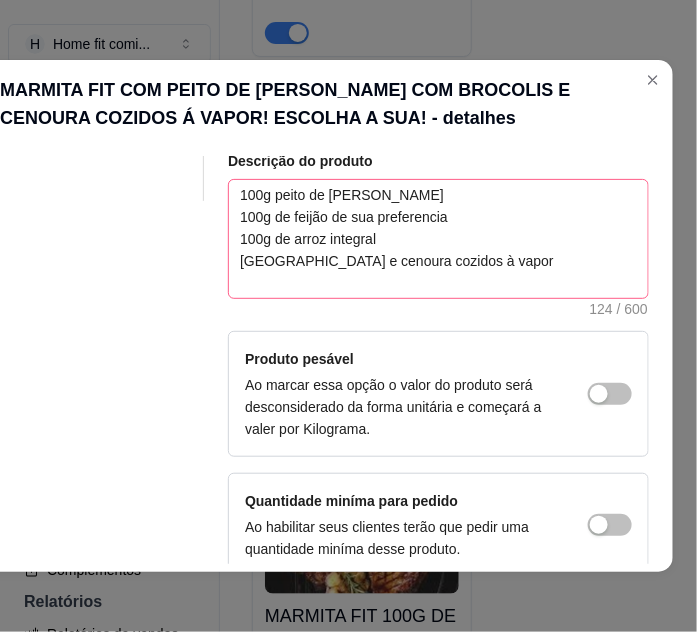 type on "🍗🥦🥕 Marmita Fit com Peito de [PERSON_NAME] Acompanhada de brócolis e cenoura cozidos a vapor, saudáveis e saborosos! ✨ Escolha a sua e aproveite uma refeição leve e nutritiva!" 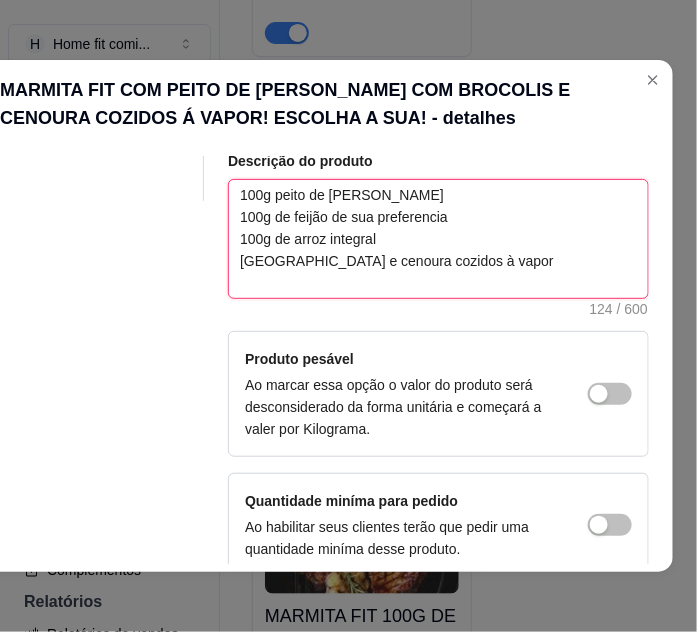 scroll, scrollTop: 0, scrollLeft: 0, axis: both 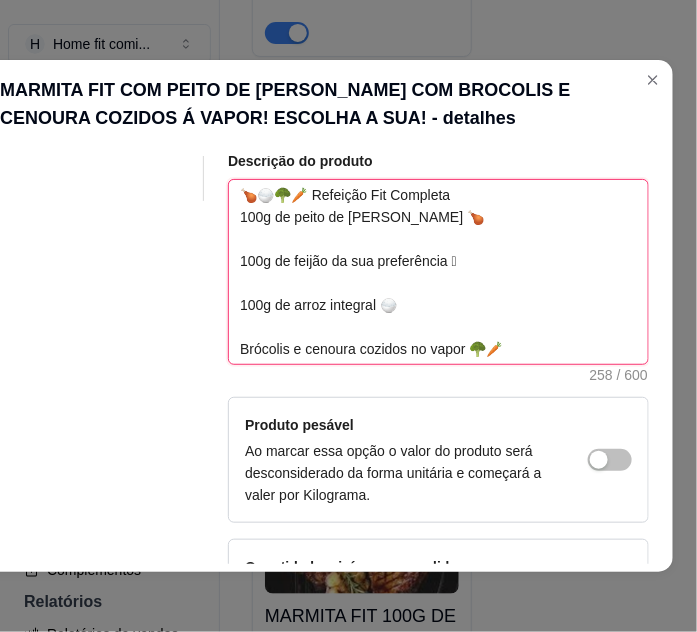 type 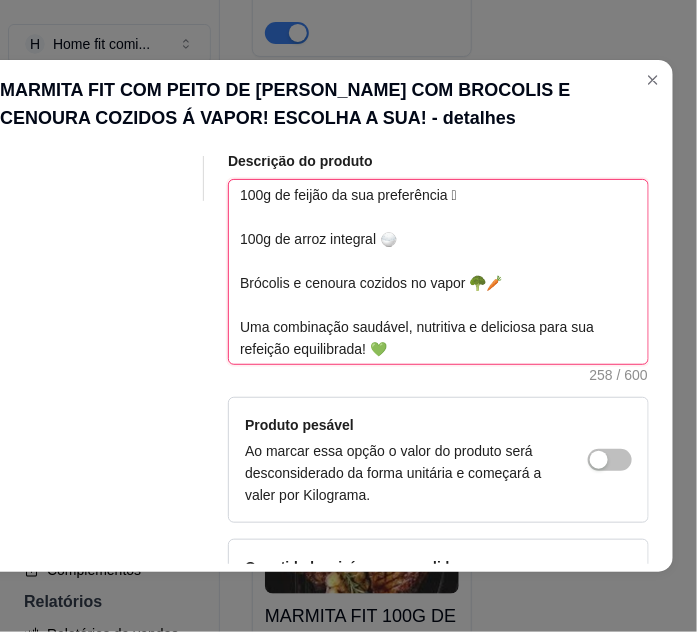 scroll, scrollTop: 131, scrollLeft: 0, axis: vertical 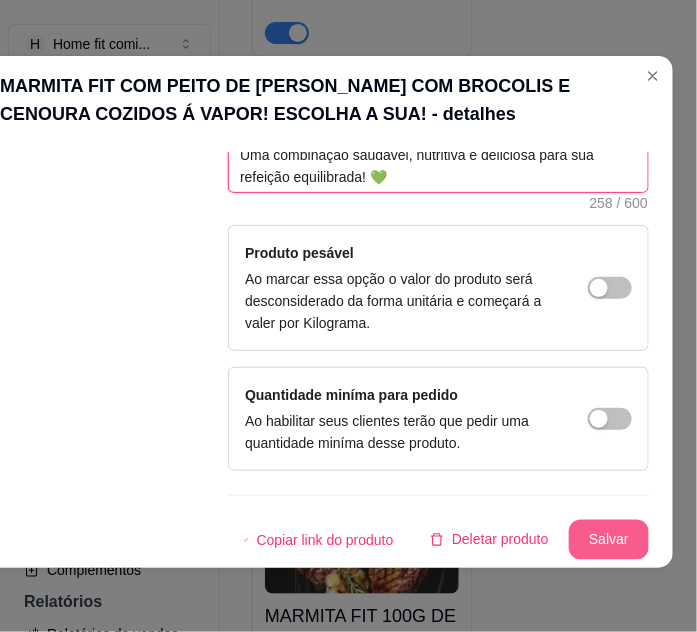 type on "🍗🍚🥦🥕 Refeição Fit Completa
100g de peito de [PERSON_NAME] 🍗
100g de feijão da sua preferência 🫘
100g de arroz integral 🍚
Brócolis e cenoura cozidos no vapor 🥦🥕
Uma combinação saudável, nutritiva e deliciosa para sua refeição equilibrada! 💚" 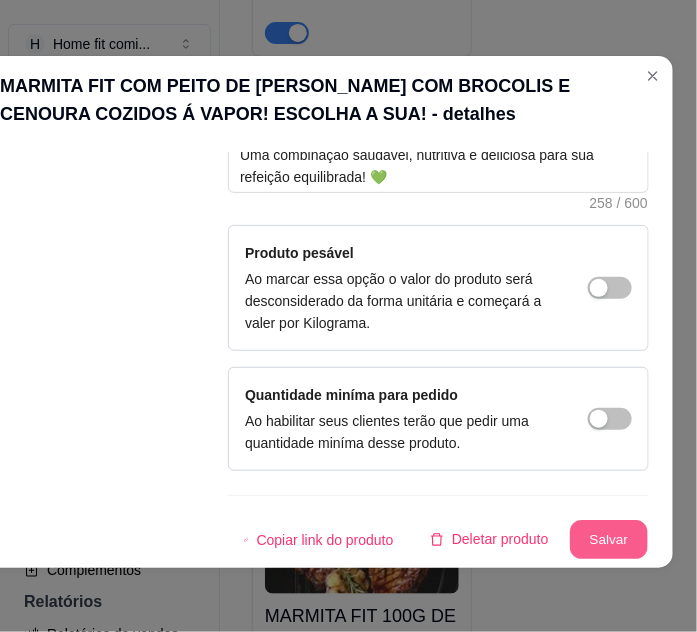 click on "Salvar" at bounding box center [609, 540] 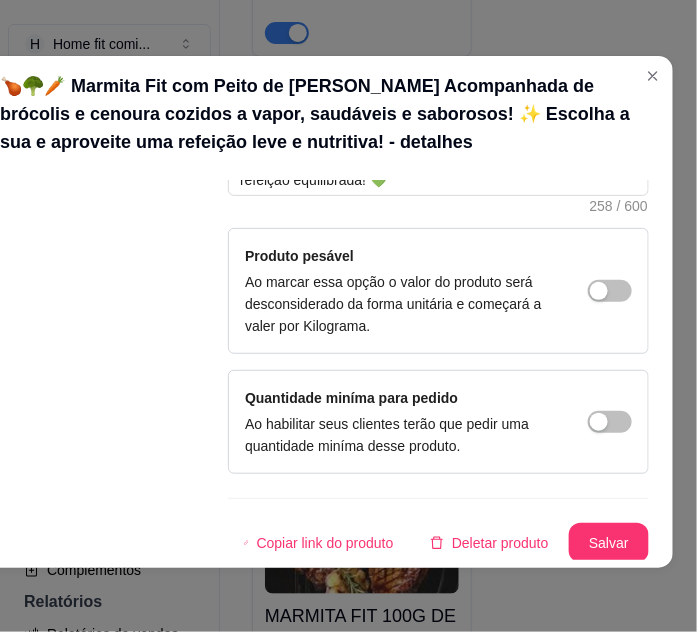scroll, scrollTop: 568, scrollLeft: 0, axis: vertical 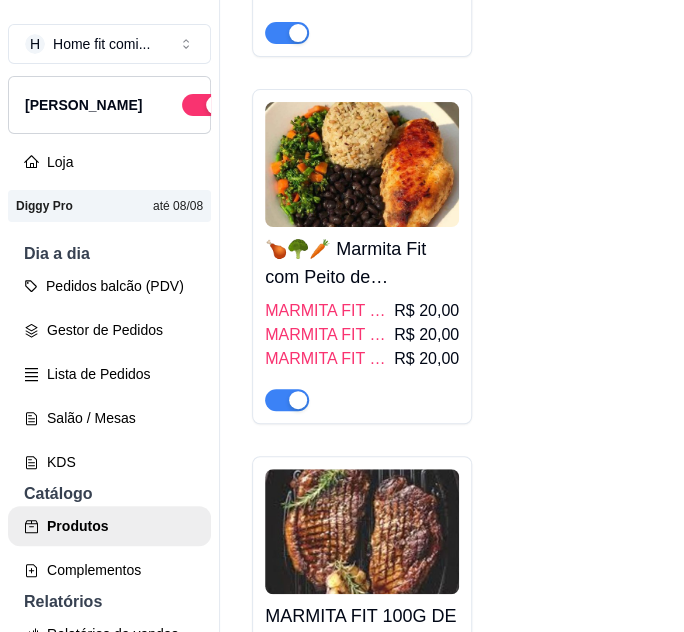 click on "MARMITA FIT 100G PEITO DE FRANGO GRELHADO + 100G FEIJÃO VERDE + 100G ARROZ INTEGRAL + BROCOLIS E CENOURA" at bounding box center [327, 311] 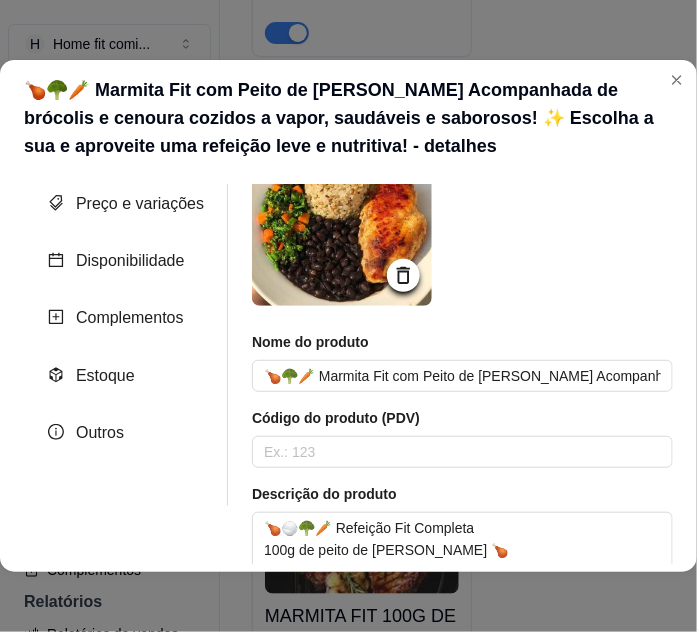 scroll, scrollTop: 0, scrollLeft: 0, axis: both 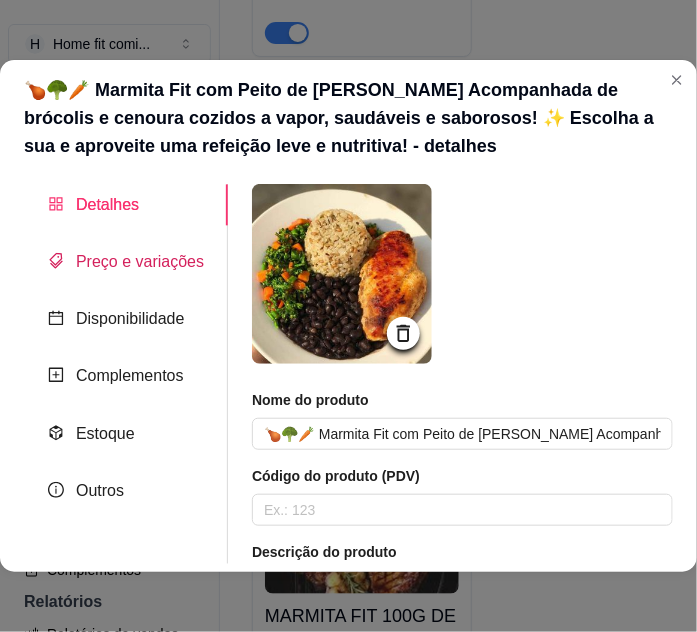 click on "Preço e variações" at bounding box center (140, 261) 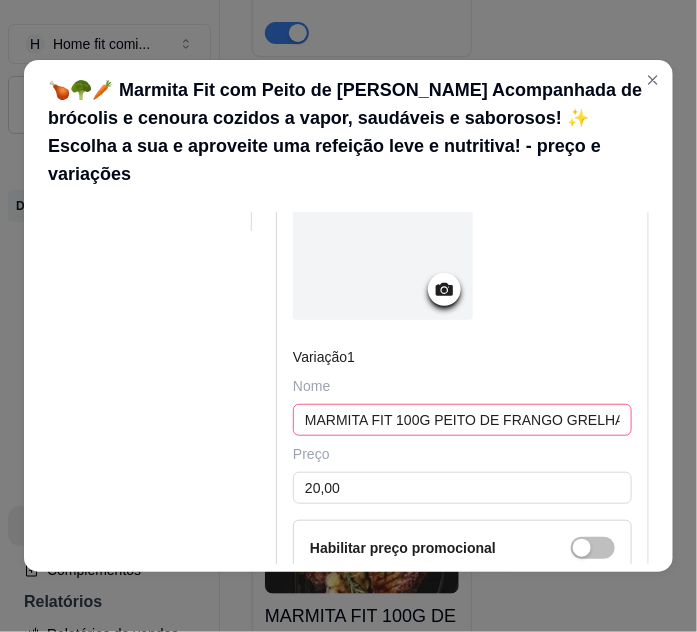scroll, scrollTop: 363, scrollLeft: 0, axis: vertical 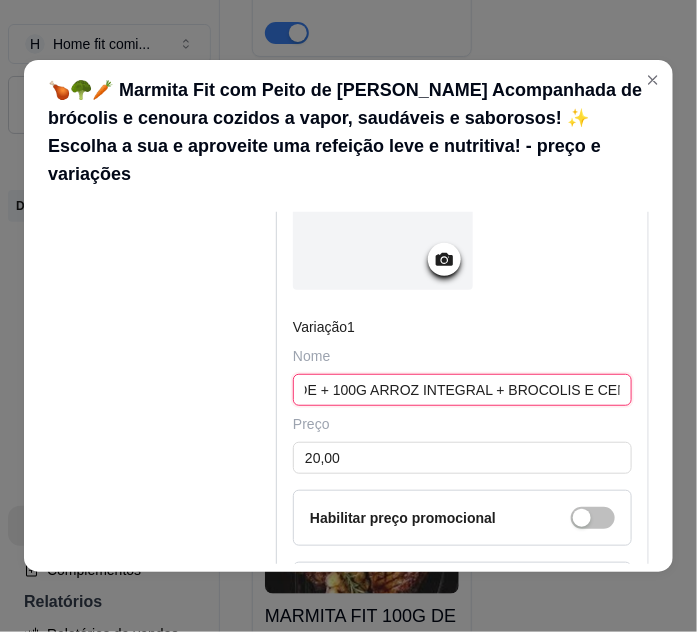 drag, startPoint x: 290, startPoint y: 358, endPoint x: 605, endPoint y: 395, distance: 317.16556 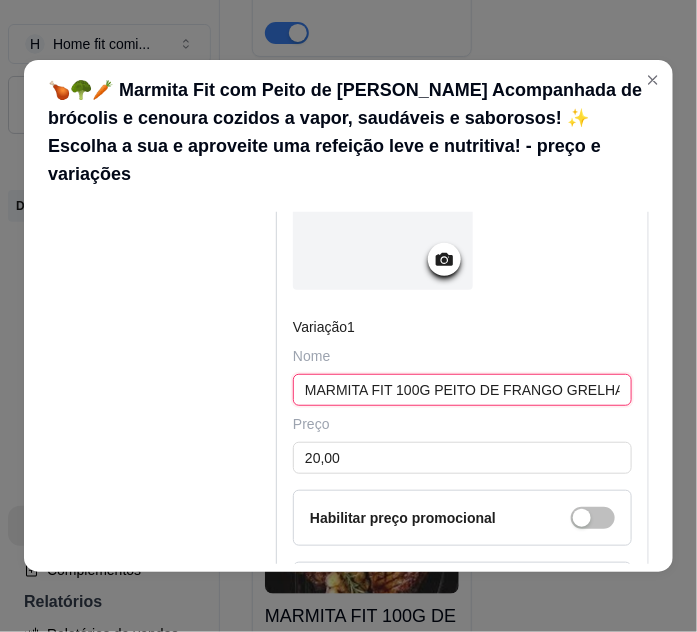 paste on "🍗🥗 Marmita Fit – Peito de Frango Grelhado com Feijão Verde e Arroz Integral 100g peito de frango grelhado 🍗  100g feijão verde 🟢  100g arroz integral 🍚  Brócolis e cenoura cozidos no vapor 🥦🥕  Uma refeição leve, nutritiva e perfeita para sua dieta equilibrada! 💚" 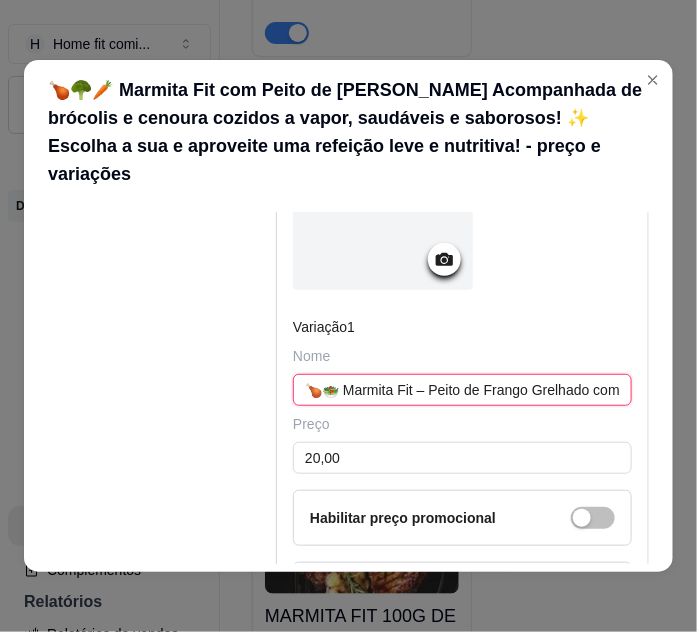 scroll, scrollTop: 0, scrollLeft: 1402, axis: horizontal 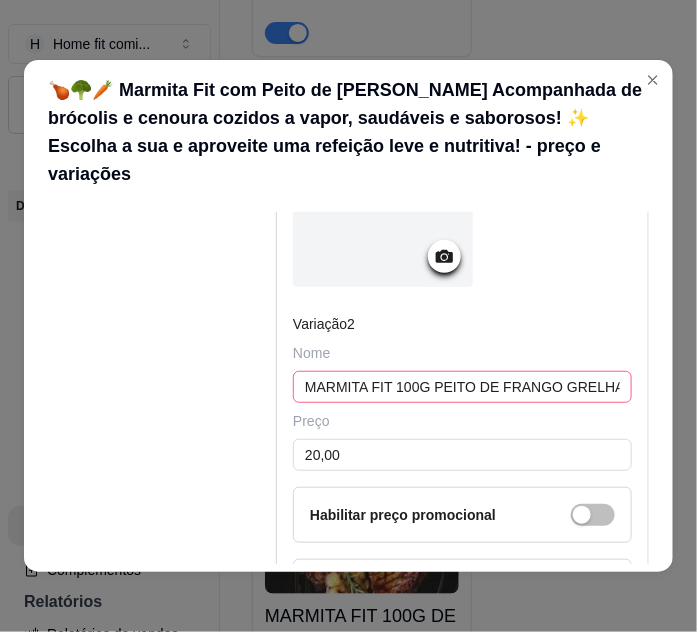 type on "🍗🥗 Marmita Fit – Peito de Frango Grelhado com Feijão Verde e Arroz Integral 100g peito de frango grelhado 🍗  100g feijão verde 🟢  100g arroz integral 🍚  Brócolis e cenoura cozidos no vapor 🥦🥕  Uma refeição leve, nutritiva e perfeita para sua dieta equilibrada! 💚" 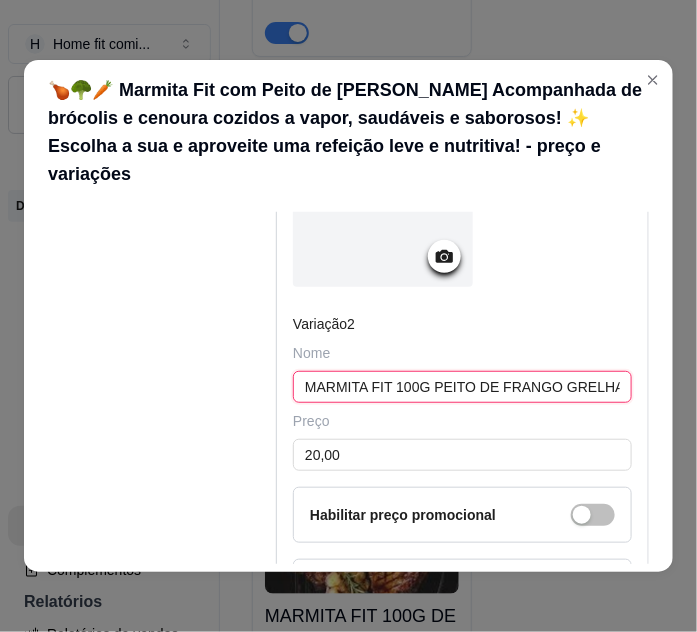 scroll, scrollTop: 0, scrollLeft: 0, axis: both 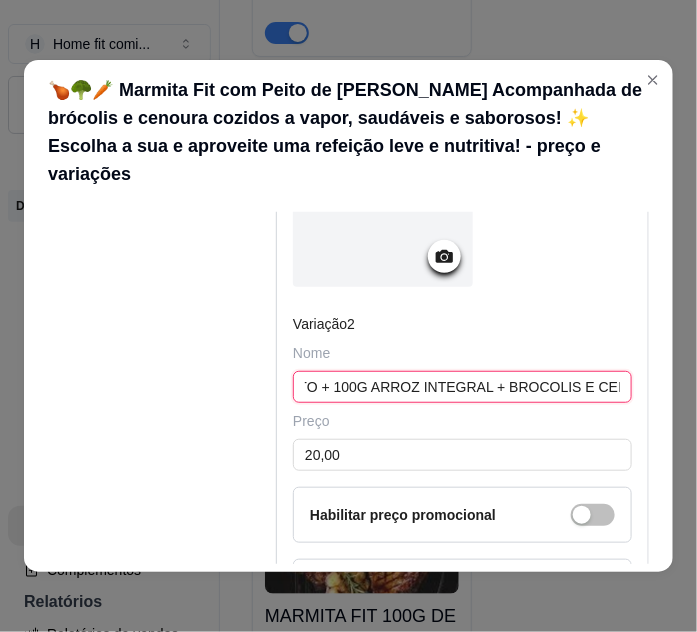drag, startPoint x: 297, startPoint y: 355, endPoint x: 581, endPoint y: 370, distance: 284.39584 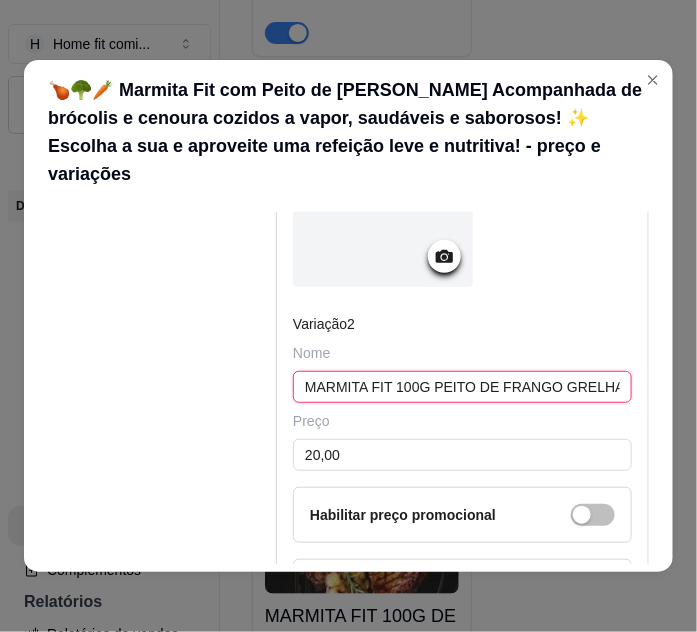 paste on "🍗🥗 Marmita Fit – Peito de Frango Grelhado com Feijão Preto e Arroz Integral 100g peito de frango grelhado 🍗  100g feijão preto 🖤  100g arroz integral 🍚  Brócolis e cenoura cozidos no vapor 🥦🥕  Uma refeição saborosa, leve e nutritiva para sua dieta equilibrada! 💚" 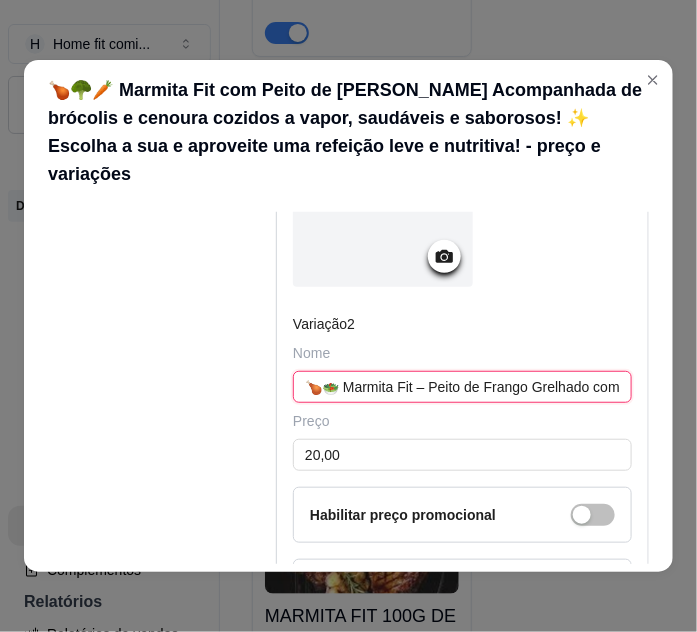 scroll, scrollTop: 0, scrollLeft: 1408, axis: horizontal 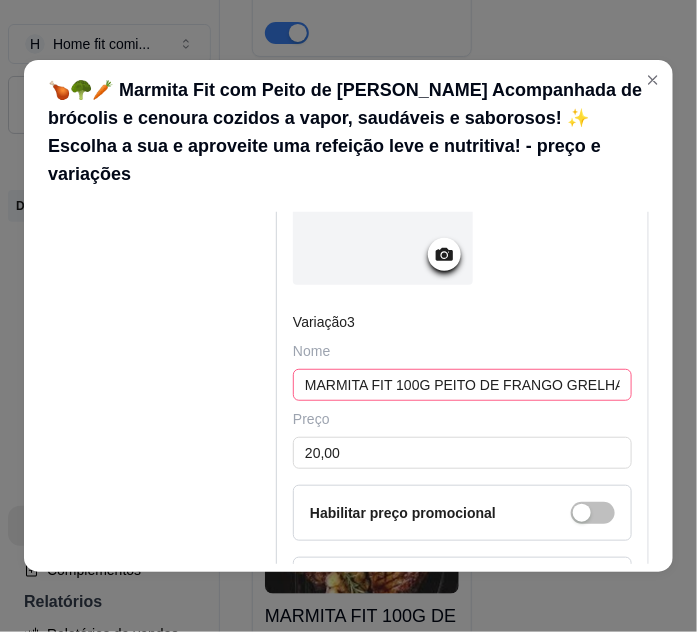 type on "🍗🥗 Marmita Fit – Peito de Frango Grelhado com Feijão Preto e Arroz Integral 100g peito de frango grelhado 🍗  100g feijão preto 🖤  100g arroz integral 🍚  Brócolis e cenoura cozidos no vapor 🥦🥕  Uma refeição saborosa, leve e nutritiva para sua dieta equilibrada! 💚" 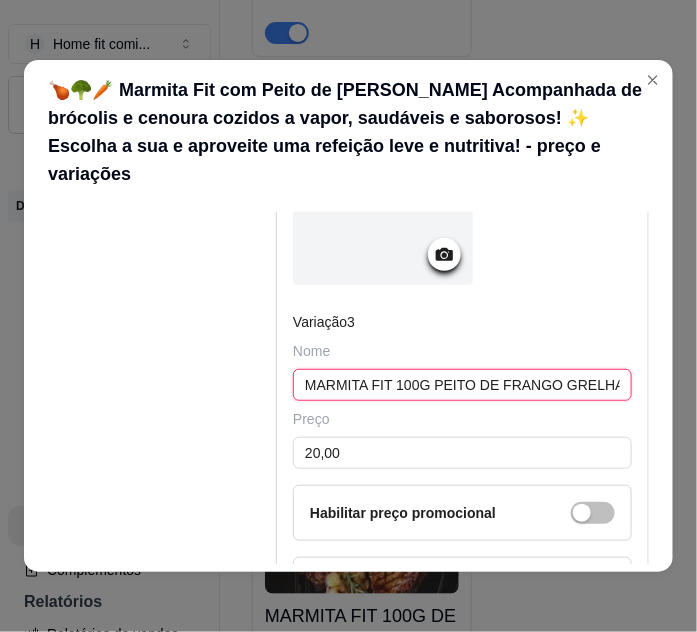 scroll, scrollTop: 0, scrollLeft: 0, axis: both 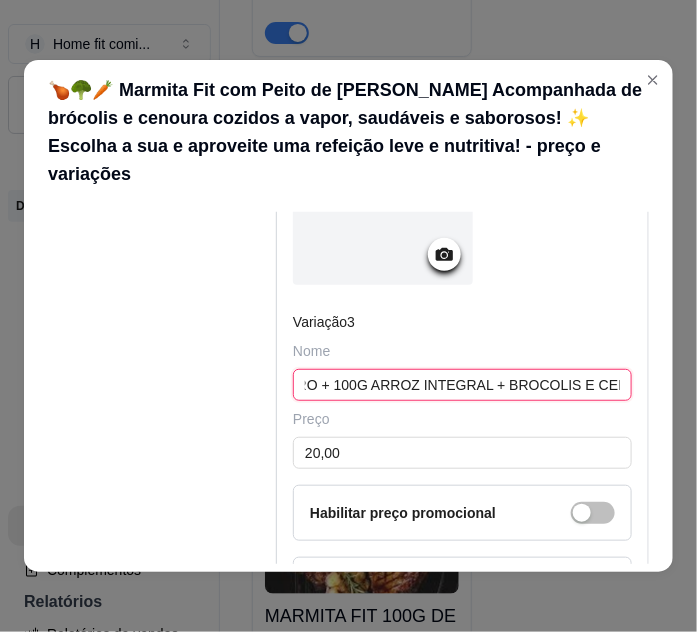 drag, startPoint x: 297, startPoint y: 350, endPoint x: 643, endPoint y: 358, distance: 346.09247 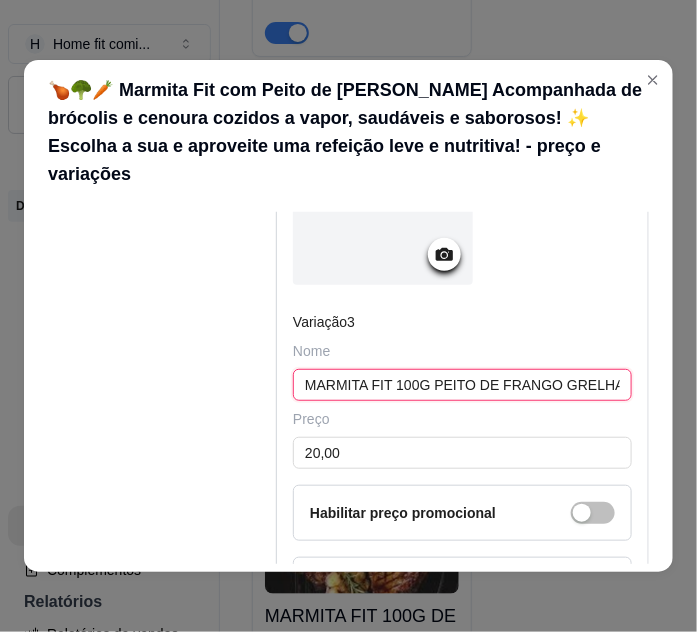 paste on "🍗🥗 Marmita Fit – Peito de [PERSON_NAME] com Feijão Caseiro e Arroz Integral 100g peito de frango grelhado 🍗  100g feijão caseiro feito com carinho 🫘  100g arroz integral 🍚  Brócolis e cenoura cozidos no vapor 🥦🥕  Uma refeição saborosa, leve e nutritiva para manter sua alimentação equilibrada! 💚" 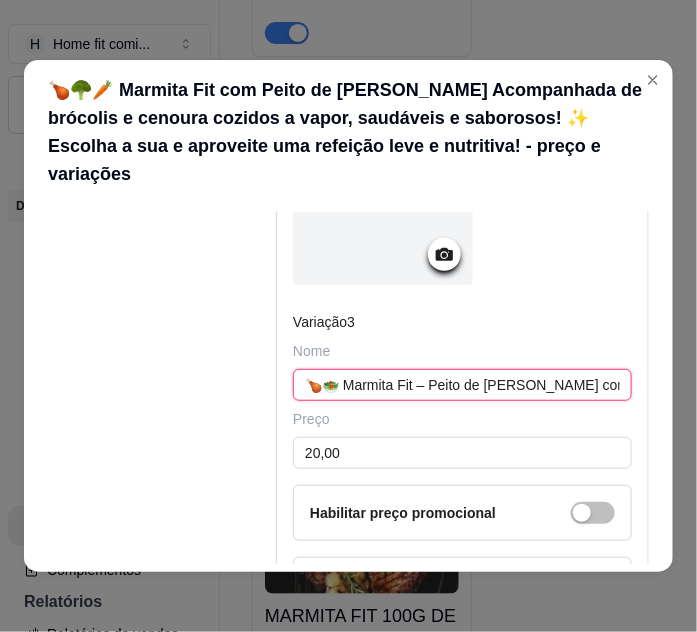 scroll, scrollTop: 0, scrollLeft: 1634, axis: horizontal 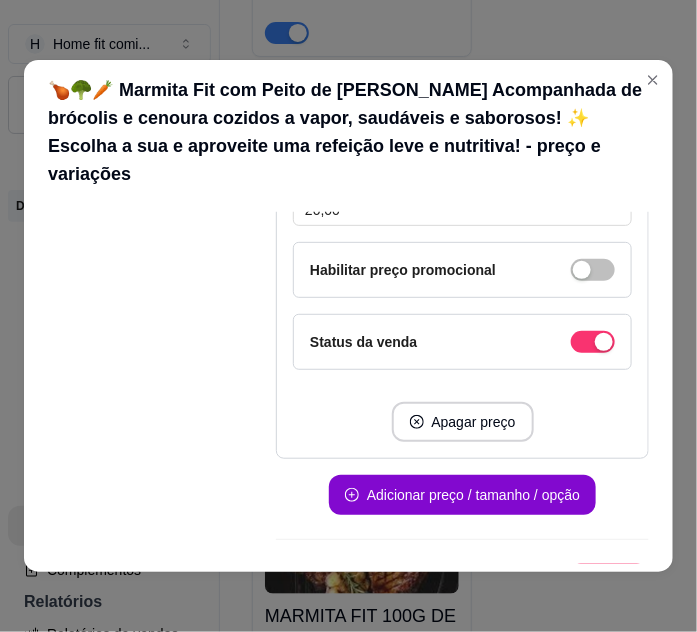 type on "🍗🥗 Marmita Fit – Peito de [PERSON_NAME] com Feijão Caseiro e Arroz Integral 100g peito de frango grelhado 🍗  100g feijão caseiro feito com carinho 🫘  100g arroz integral 🍚  Brócolis e cenoura cozidos no vapor 🥦🥕  Uma refeição saborosa, leve e nutritiva para manter sua alimentação equilibrada! 💚" 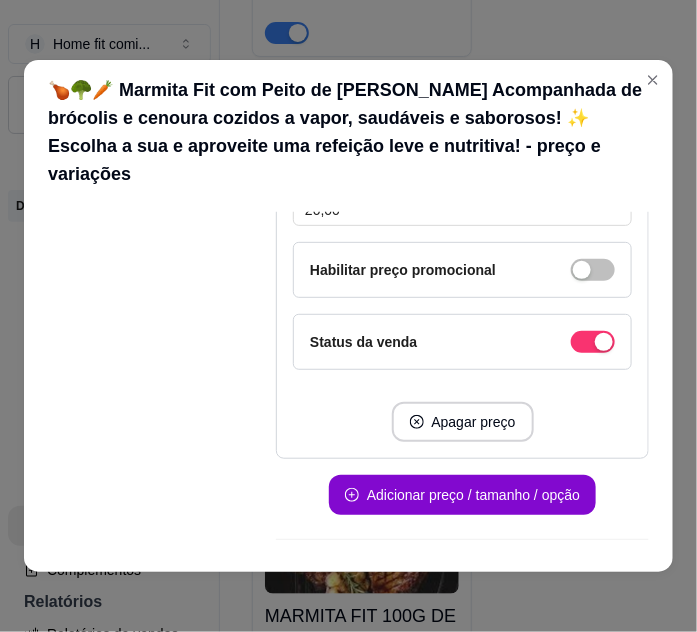 click on "Salvar" at bounding box center (609, 584) 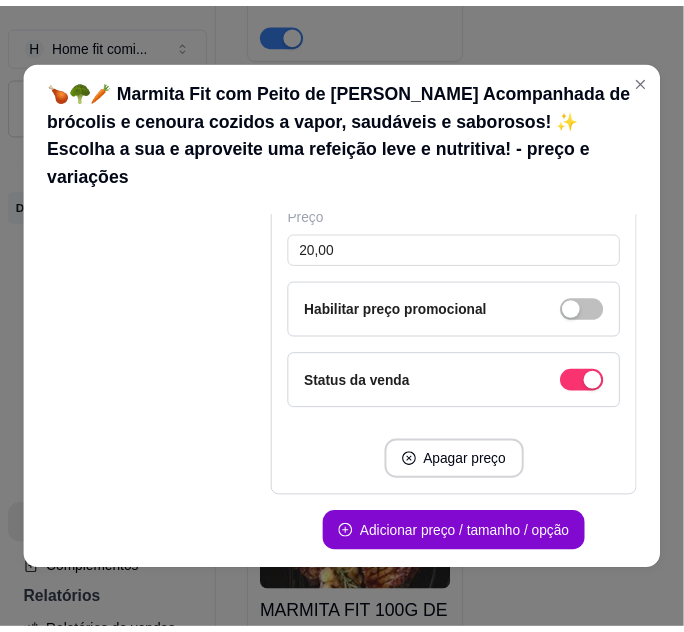 scroll, scrollTop: 1879, scrollLeft: 0, axis: vertical 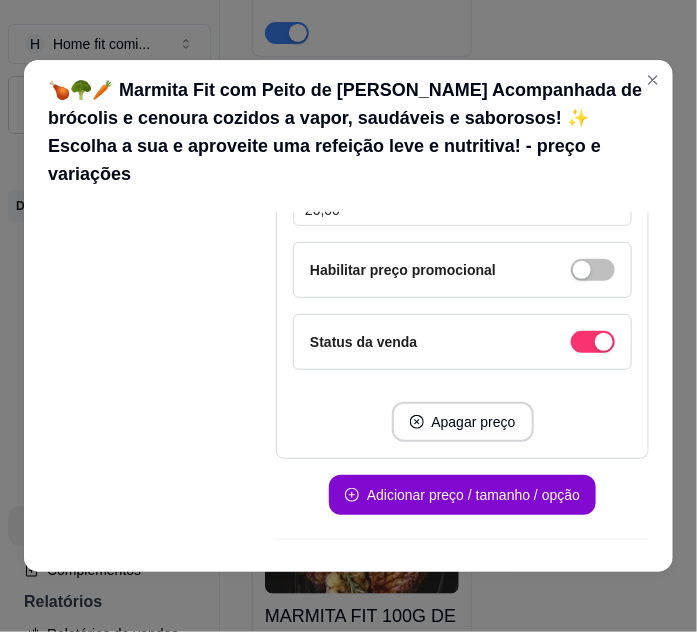 click on "Salvar" at bounding box center (609, 584) 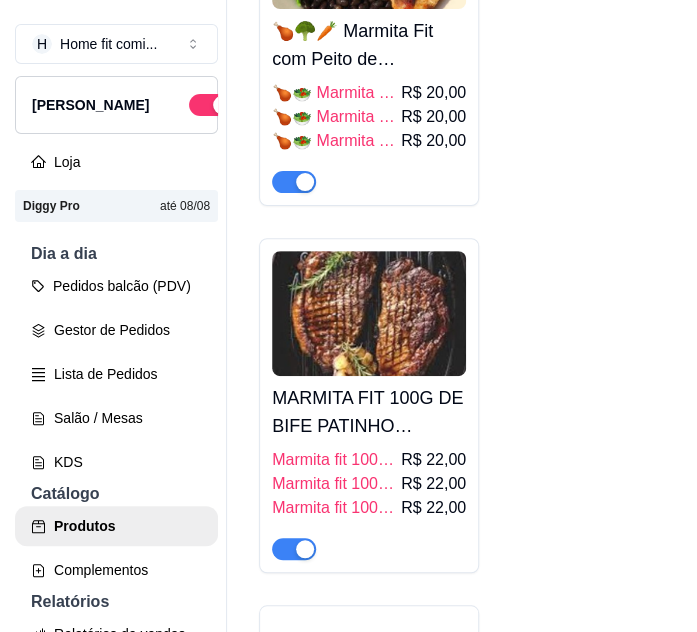 scroll, scrollTop: 13181, scrollLeft: 0, axis: vertical 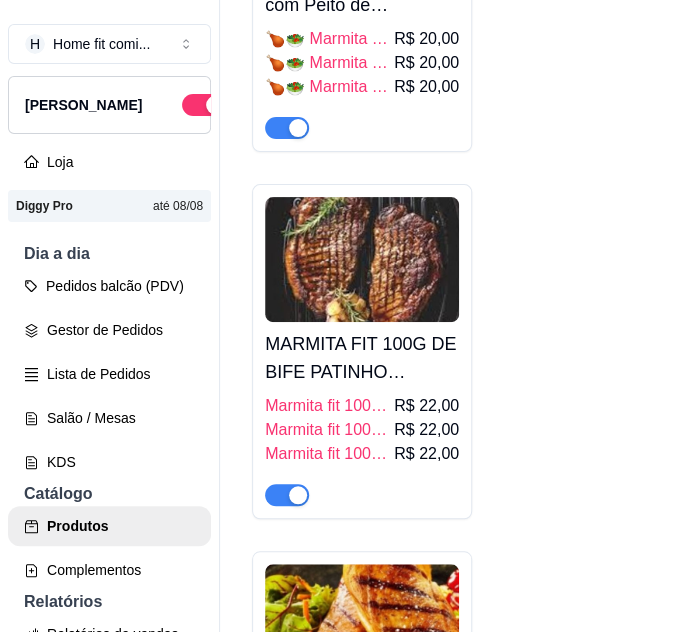 click on "MARMITA FIT 100G DE BIFE PATINHO ASSADO ESCOLHA A SUA!!!" at bounding box center (362, 358) 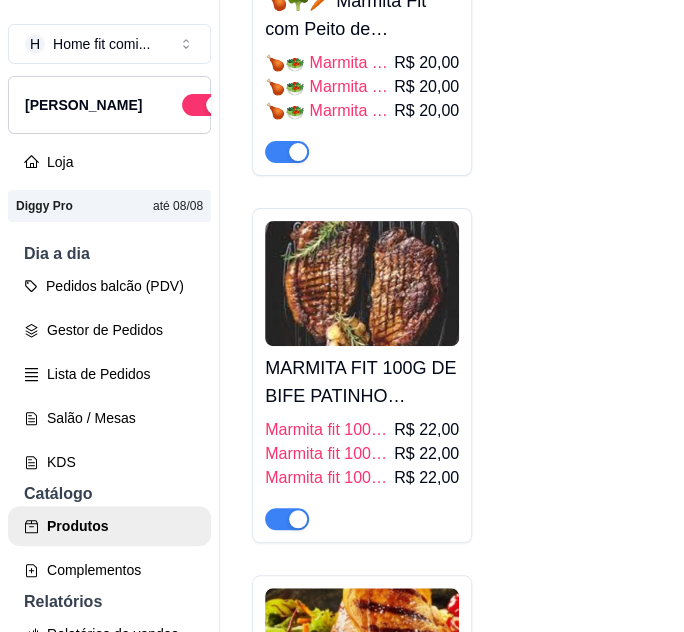 type 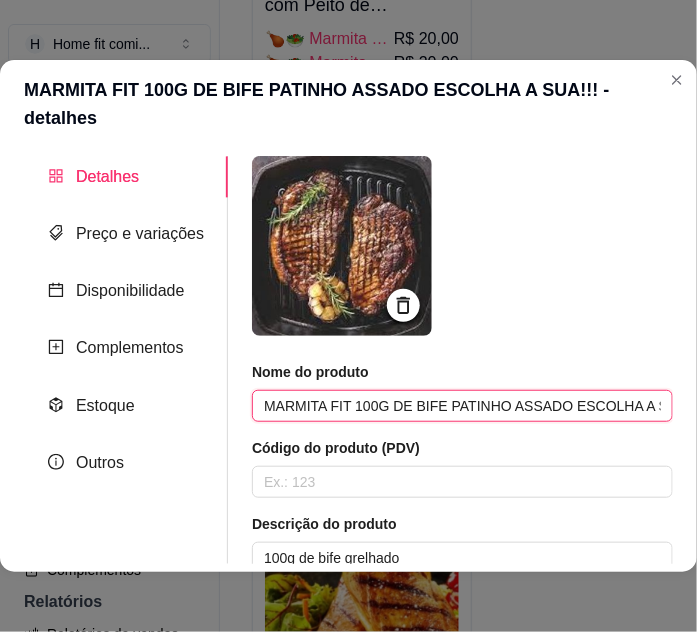 scroll, scrollTop: 0, scrollLeft: 28, axis: horizontal 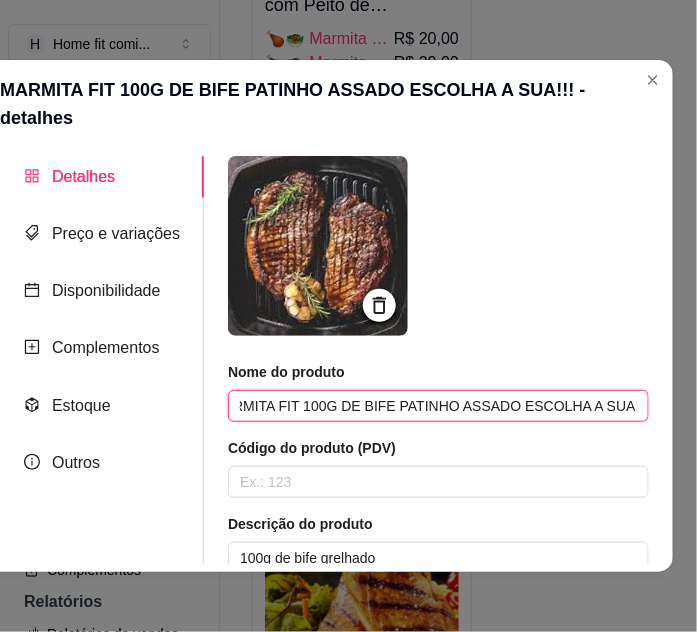 drag, startPoint x: 256, startPoint y: 379, endPoint x: 592, endPoint y: 391, distance: 336.2142 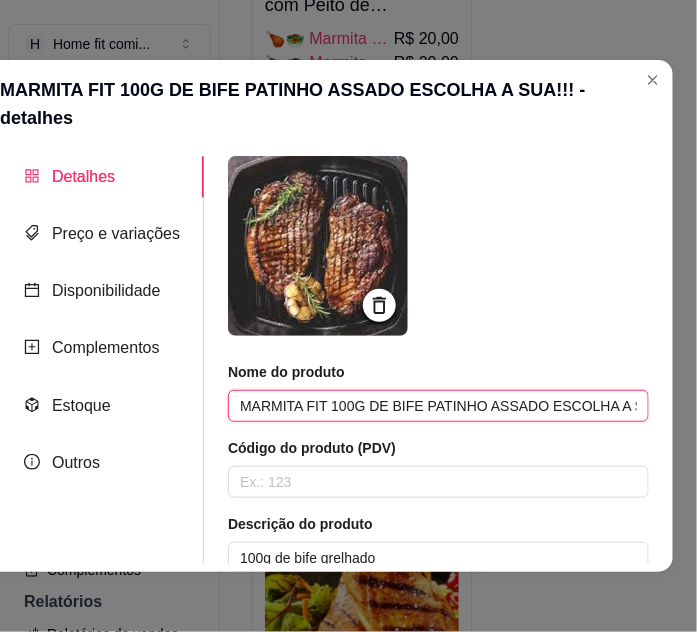 paste on "🥩🔥 Marmita Fit – 100g de Bife Patinho Assado Saboroso, nutritivo e feito para você manter a dieta com prazer! ✨ Escolha a sua e aproveite uma refeição saudável e cheia de sabor" 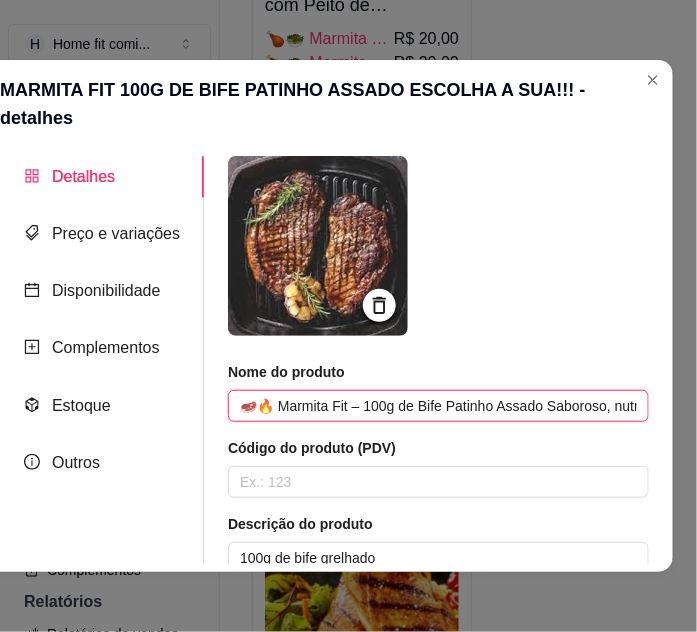 scroll, scrollTop: 0, scrollLeft: 757, axis: horizontal 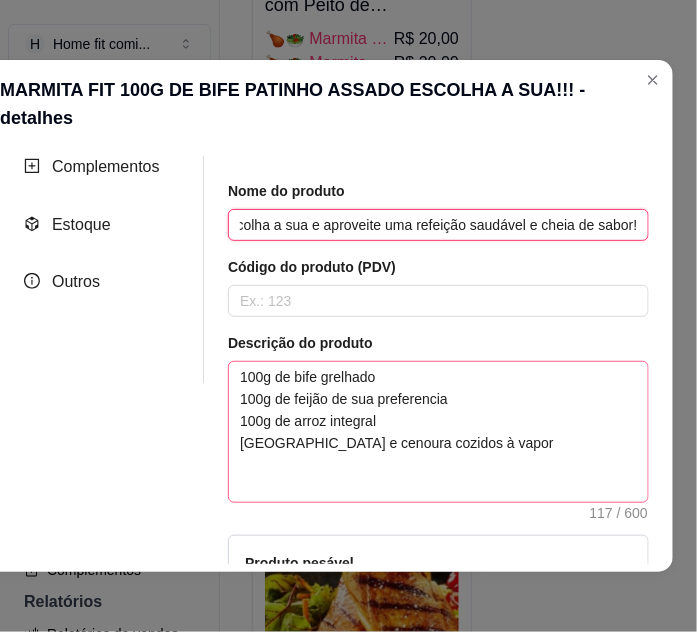 type on "🥩🔥 Marmita Fit – 100g de Bife Patinho Assado Saboroso, nutritivo e feito para você manter a dieta com prazer! ✨ Escolha a sua e aproveite uma refeição saudável e cheia de sabor!" 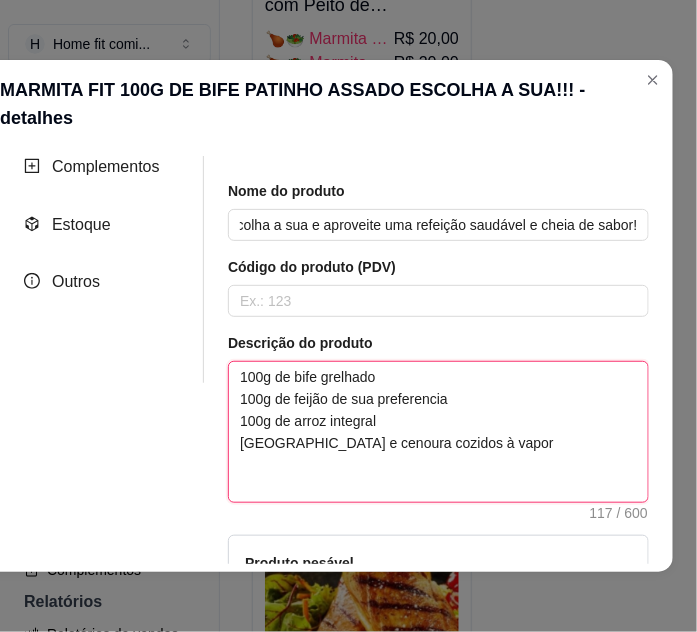 scroll, scrollTop: 0, scrollLeft: 0, axis: both 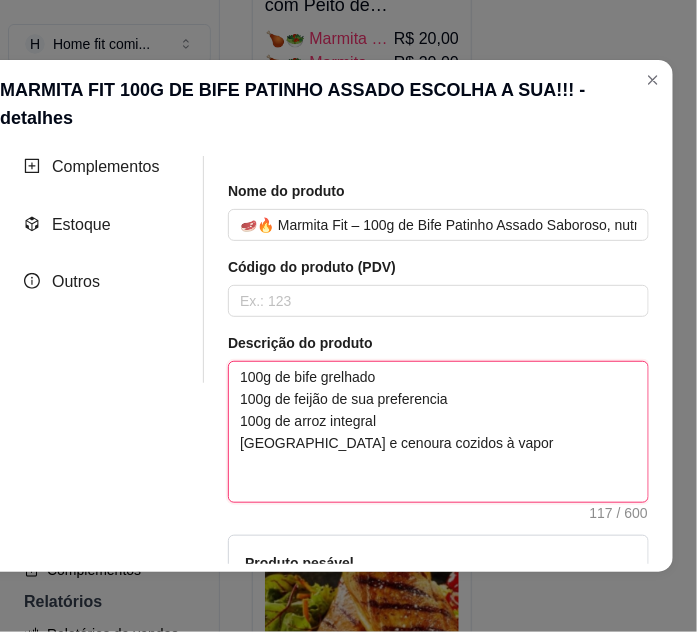 drag, startPoint x: 232, startPoint y: 348, endPoint x: 386, endPoint y: 408, distance: 165.27553 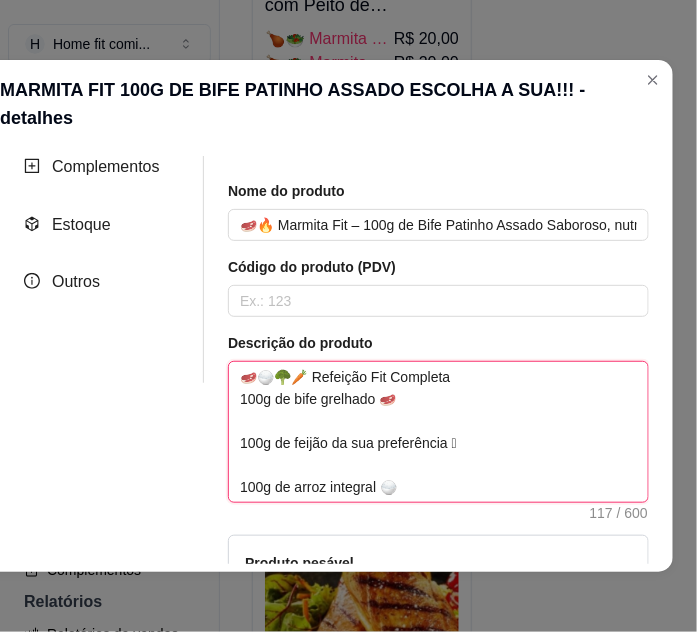 type 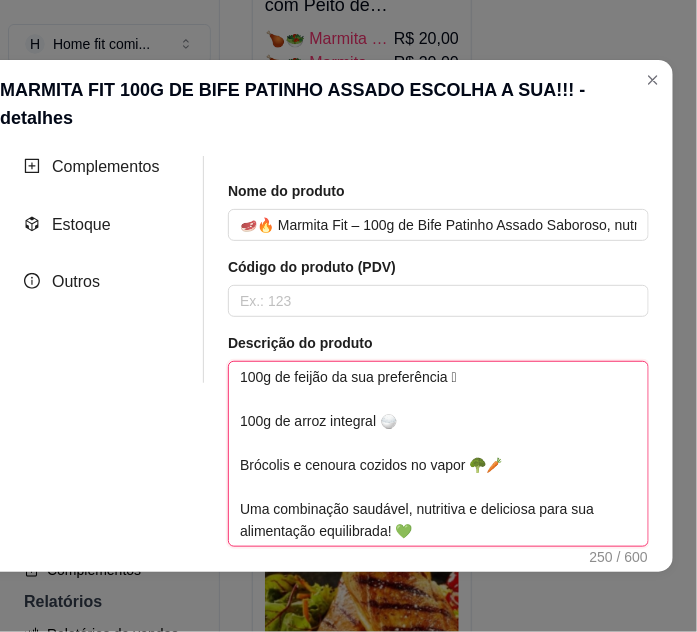 scroll, scrollTop: 132, scrollLeft: 0, axis: vertical 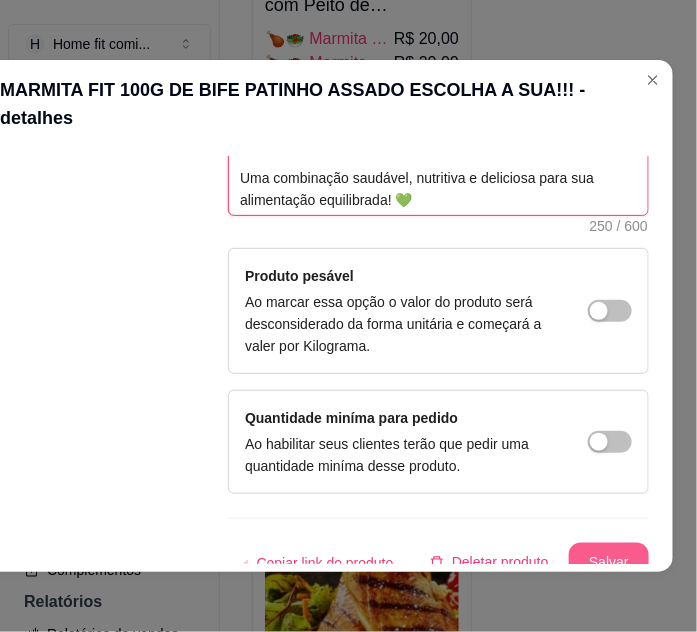 type on "🥩🍚🥦🥕 Refeição Fit Completa
100g de bife grelhado 🥩
100g de feijão da sua preferência 🫘
100g de arroz integral 🍚
Brócolis e cenoura cozidos no vapor 🥦🥕
Uma combinação saudável, nutritiva e deliciosa para sua alimentação equilibrada! 💚" 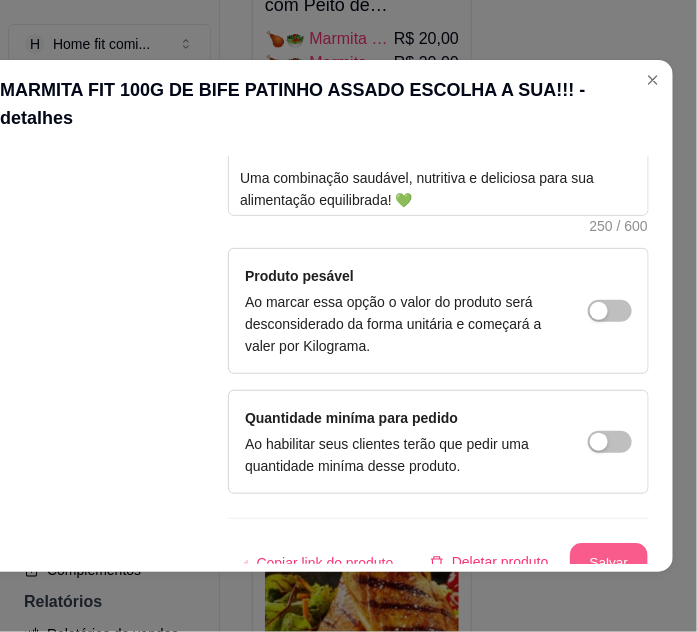click on "Salvar" at bounding box center (609, 563) 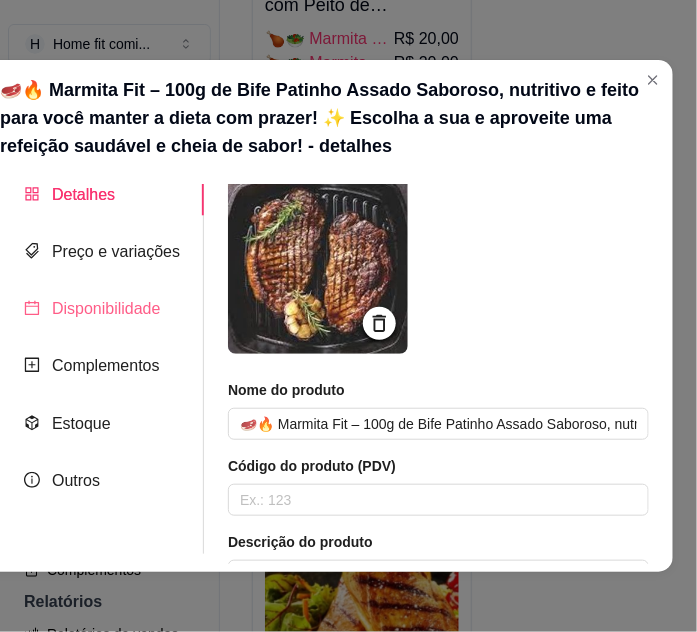 scroll, scrollTop: 0, scrollLeft: 0, axis: both 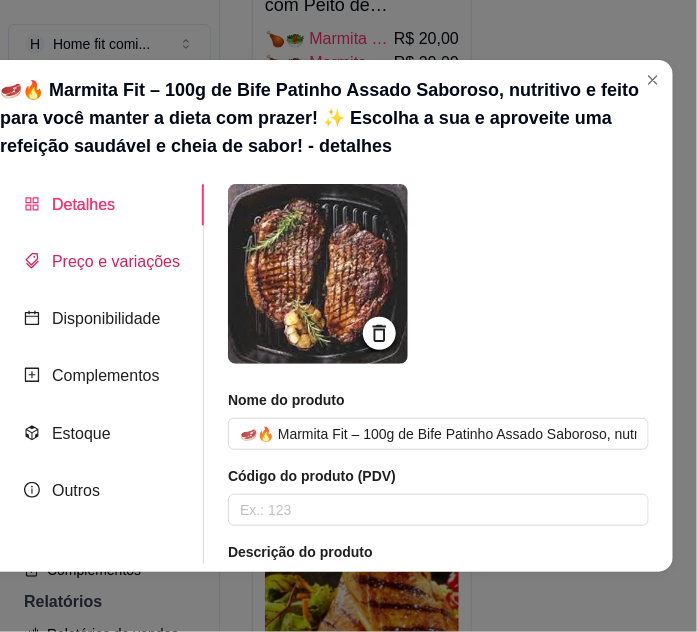 click on "Preço e variações" at bounding box center (116, 261) 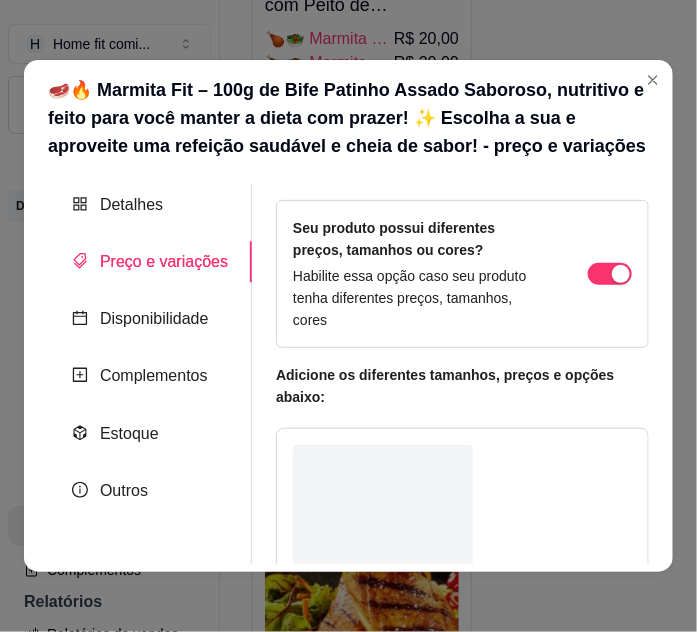 scroll, scrollTop: 0, scrollLeft: 0, axis: both 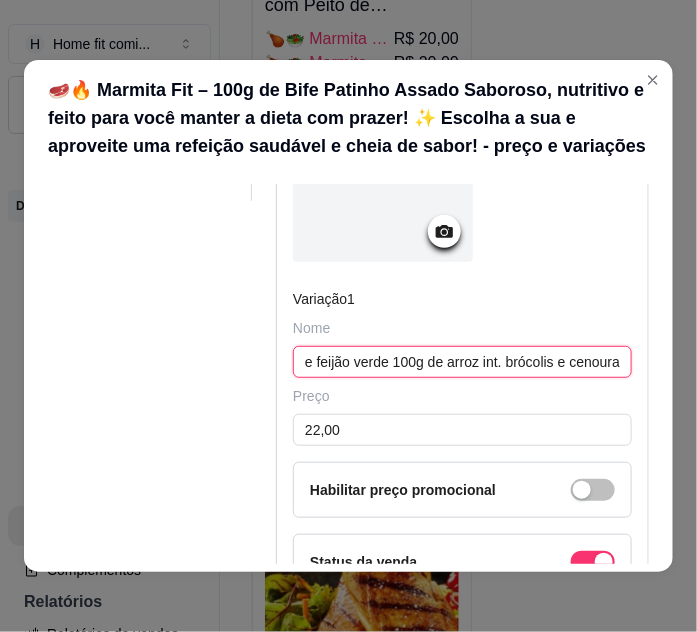drag, startPoint x: 297, startPoint y: 355, endPoint x: 712, endPoint y: 362, distance: 415.05902 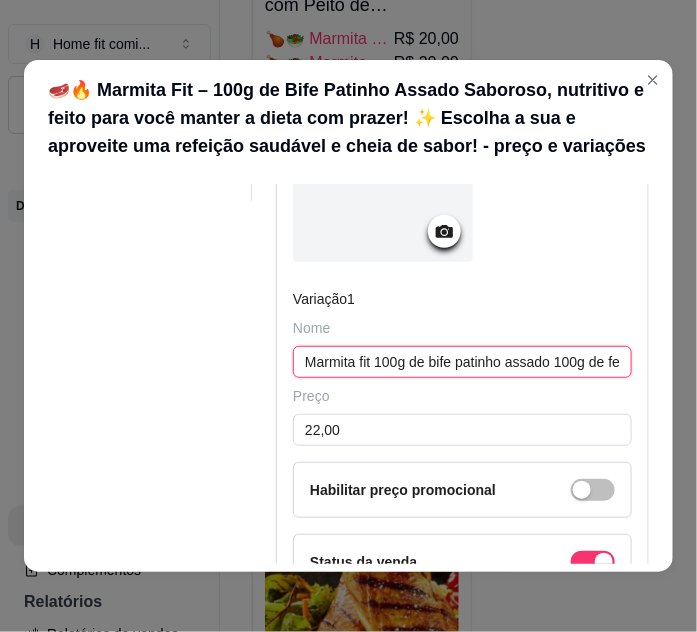 paste on "🥩🍚🥦🥕 Marmita Fit – Bife Patinho Assado com Feijão Verde e Arroz Integral 100g bife patinho assado 🥩  100g feijão verde 🟢  100g arroz integral 🍚  Brócolis e cenoura cozidos no vapor 🥦🥕  Uma refeição leve, saborosa e nutritiva para sua dieta equilibrada! 💚" 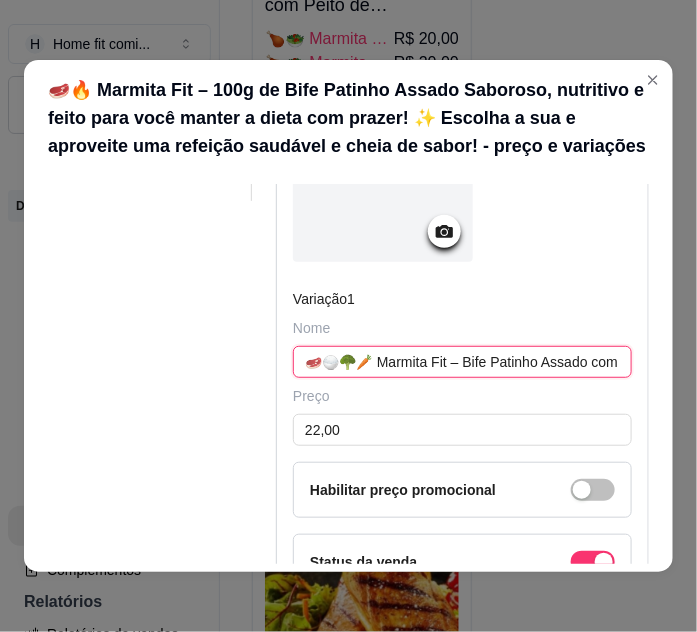 scroll, scrollTop: 0, scrollLeft: 1380, axis: horizontal 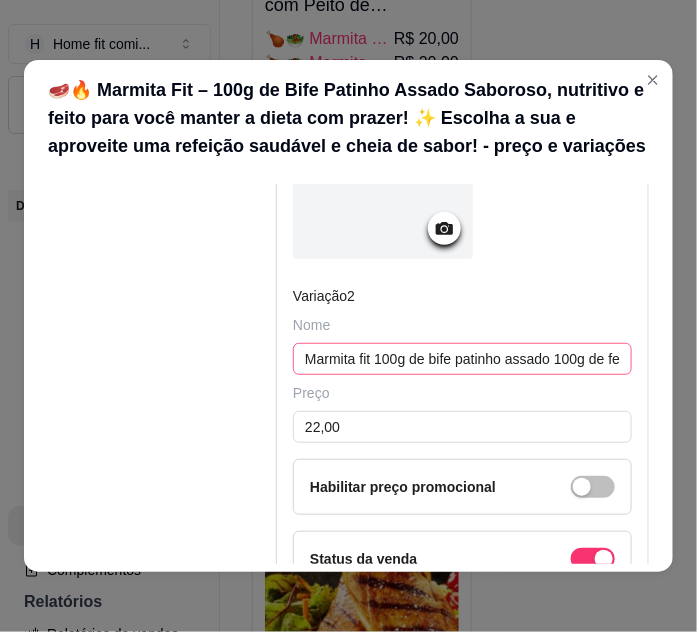 type on "🥩🍚🥦🥕 Marmita Fit – Bife Patinho Assado com Feijão Verde e Arroz Integral 100g bife patinho assado 🥩  100g feijão verde 🟢  100g arroz integral 🍚  Brócolis e cenoura cozidos no vapor 🥦🥕  Uma refeição leve, saborosa e nutritiva para sua dieta equilibrada! 💚" 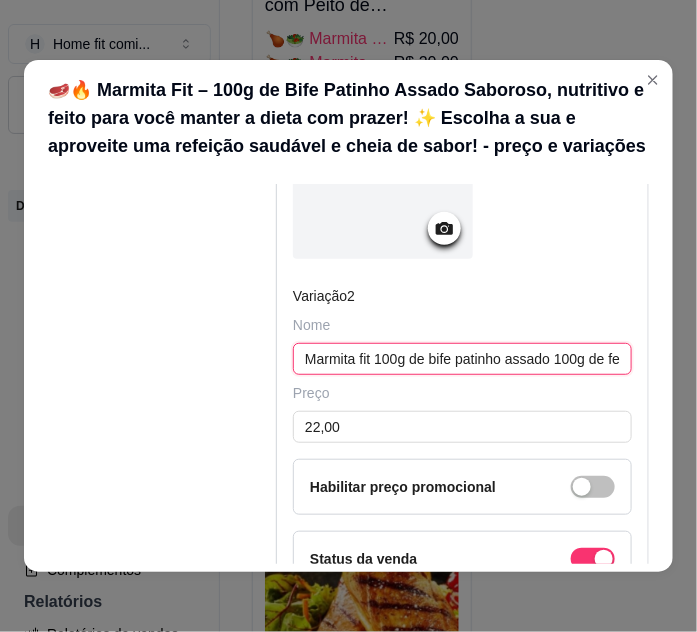 scroll, scrollTop: 0, scrollLeft: 0, axis: both 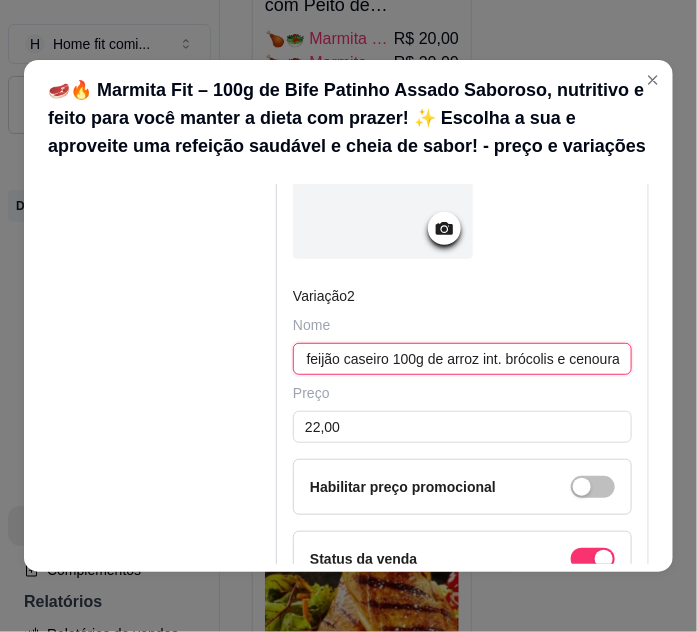 drag, startPoint x: 293, startPoint y: 352, endPoint x: 632, endPoint y: 356, distance: 339.0236 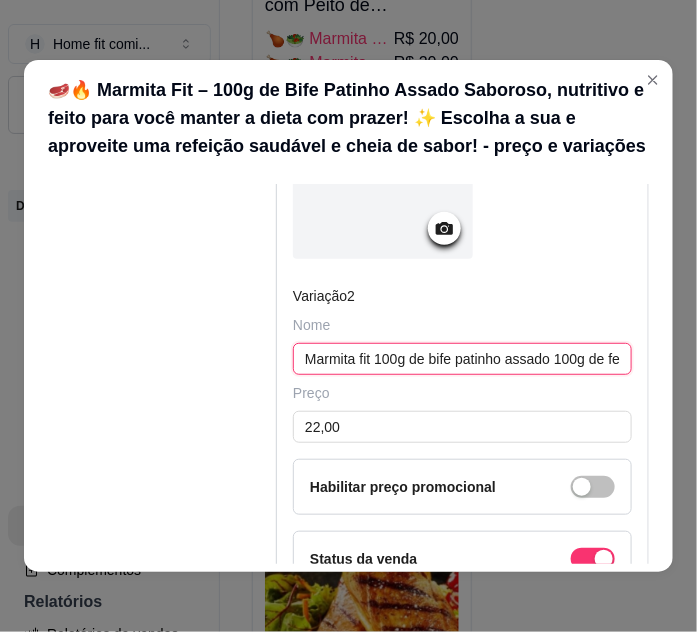 paste on "🥩🍚🥦🥕 Marmita Fit – Bife Patinho Assado com Feijão Caseiro e Arroz Integral 100g bife patinho assado 🥩  100g feijão caseiro feito com carinho 🫘  100g arroz integral 🍚  Brócolis e cenoura cozidos no vapor 🥦🥕  Uma refeição saborosa, nutritiva e perfeita para sua alimentação equilibrada! 💚" 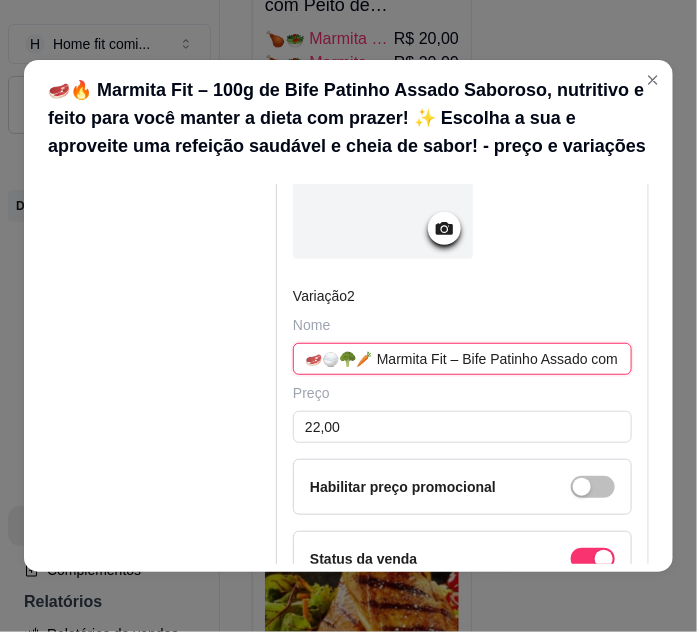 scroll, scrollTop: 0, scrollLeft: 1577, axis: horizontal 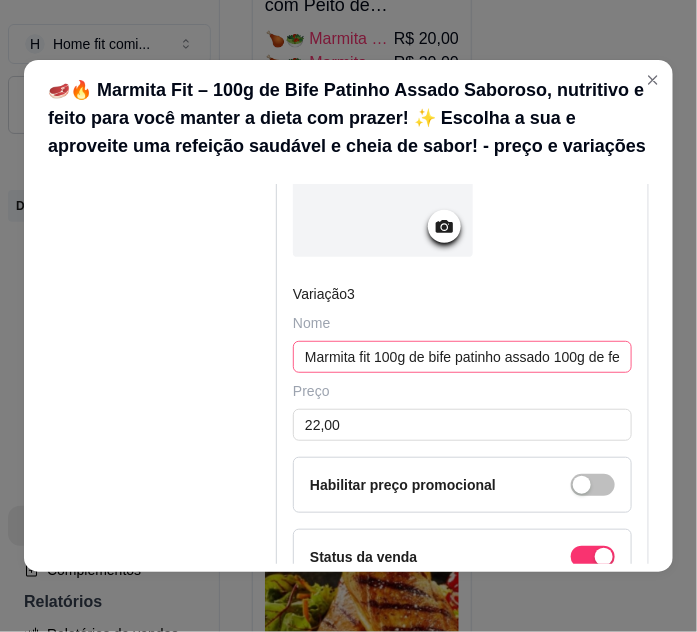 type on "🥩🍚🥦🥕 Marmita Fit – Bife Patinho Assado com Feijão Caseiro e Arroz Integral 100g bife patinho assado 🥩  100g feijão caseiro feito com carinho 🫘  100g arroz integral 🍚  Brócolis e cenoura cozidos no vapor 🥦🥕  Uma refeição saborosa, nutritiva e perfeita para sua alimentação equilibrada! 💚" 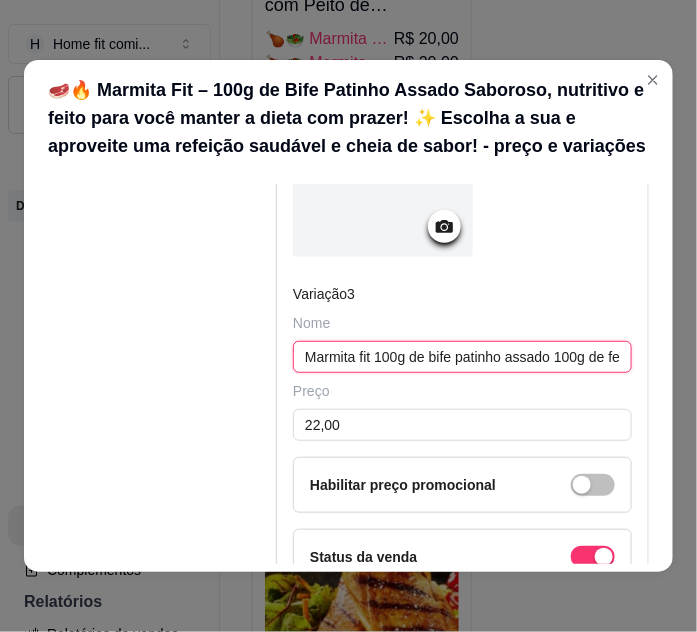 scroll, scrollTop: 0, scrollLeft: 0, axis: both 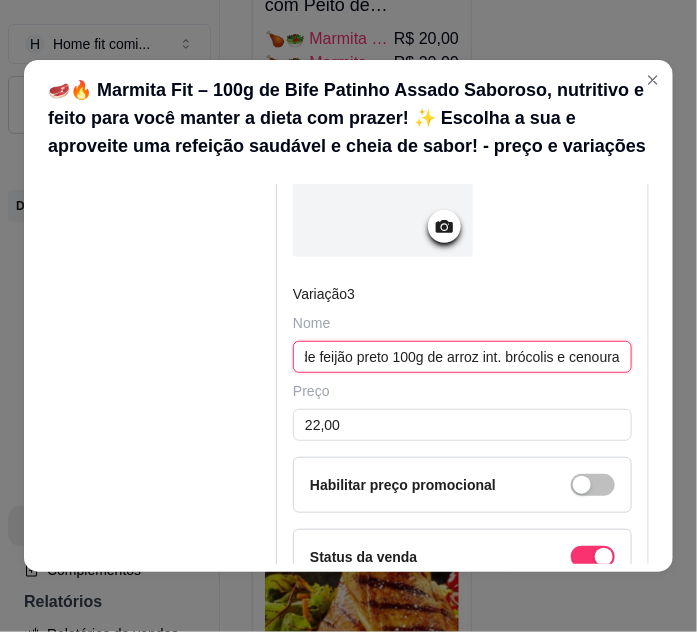 drag, startPoint x: 296, startPoint y: 350, endPoint x: 606, endPoint y: 373, distance: 310.85205 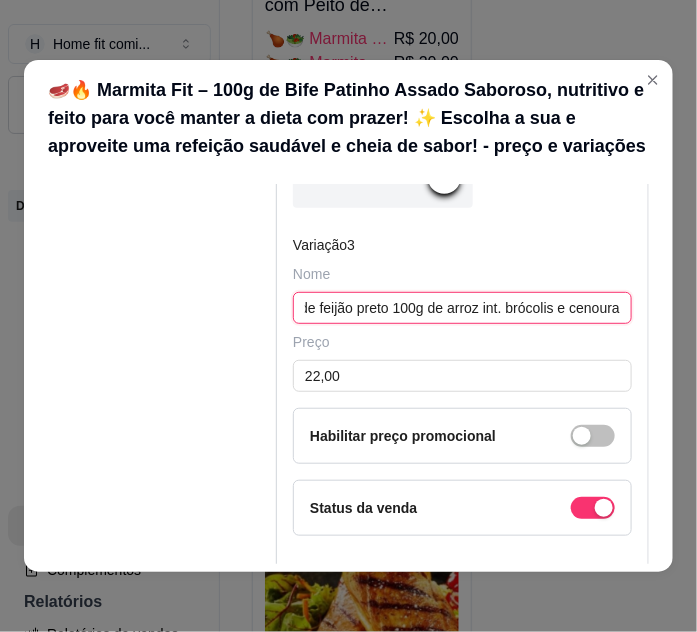 scroll, scrollTop: 1727, scrollLeft: 0, axis: vertical 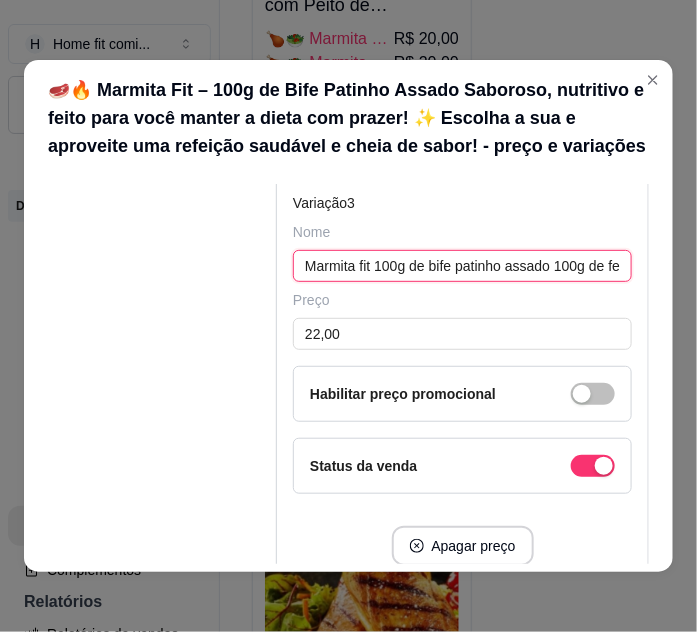 paste on "🥩🍚🥦🥕 Marmita Fit – Bife Patinho Assado com Feijão Preto e Arroz Integral 100g bife patinho assado 🥩  100g feijão preto 🖤  100g arroz integral 🍚  Brócolis e cenoura cozidos no vapor 🥦🥕  Uma refeição saborosa, leve e nutritiva para sua dieta equilibrada! 💚" 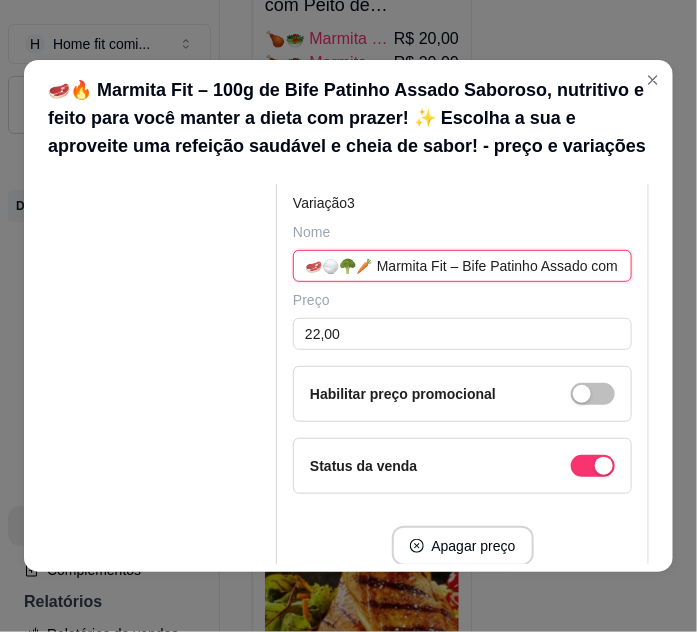 scroll, scrollTop: 0, scrollLeft: 1376, axis: horizontal 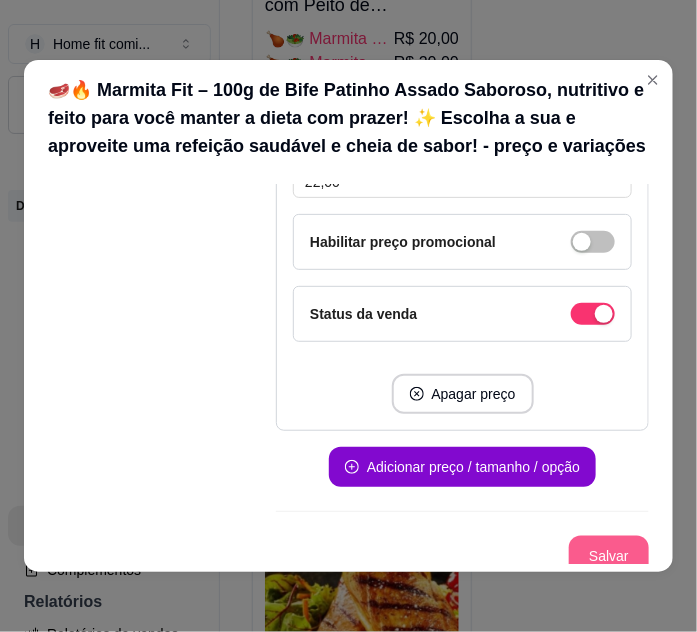 type on "🥩🍚🥦🥕 Marmita Fit – Bife Patinho Assado com Feijão Preto e Arroz Integral 100g bife patinho assado 🥩  100g feijão preto 🖤  100g arroz integral 🍚  Brócolis e cenoura cozidos no vapor 🥦🥕  Uma refeição saborosa, leve e nutritiva para sua dieta equilibrada! 💚" 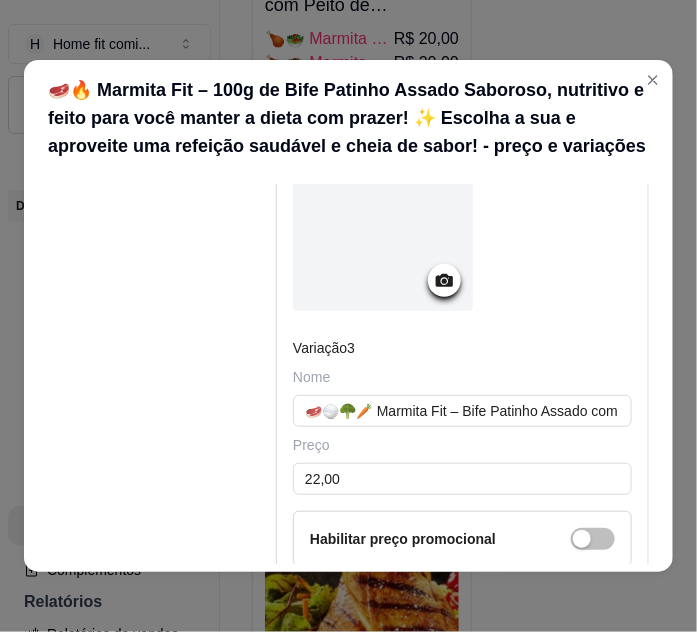 scroll, scrollTop: 1879, scrollLeft: 0, axis: vertical 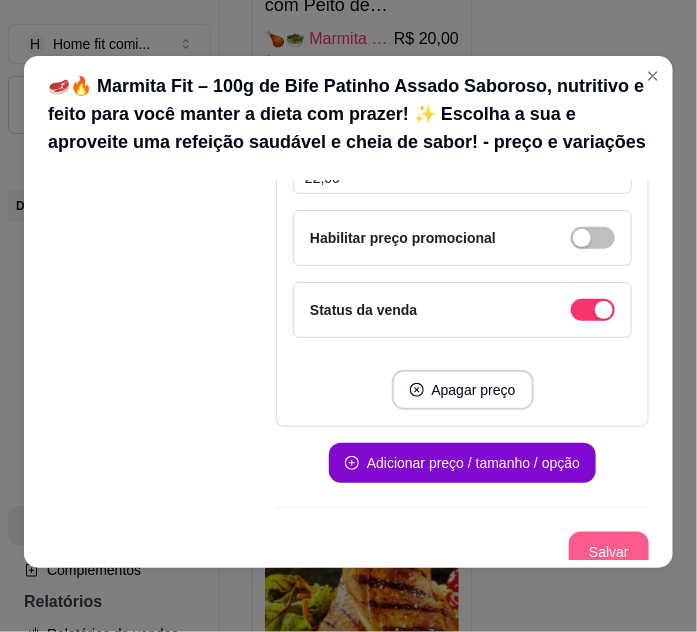 click on "Salvar" at bounding box center [609, 552] 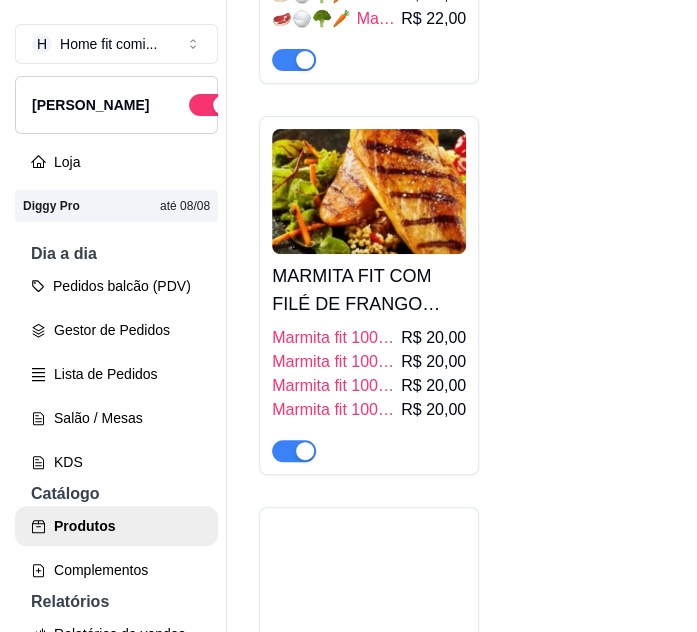 scroll, scrollTop: 13727, scrollLeft: 0, axis: vertical 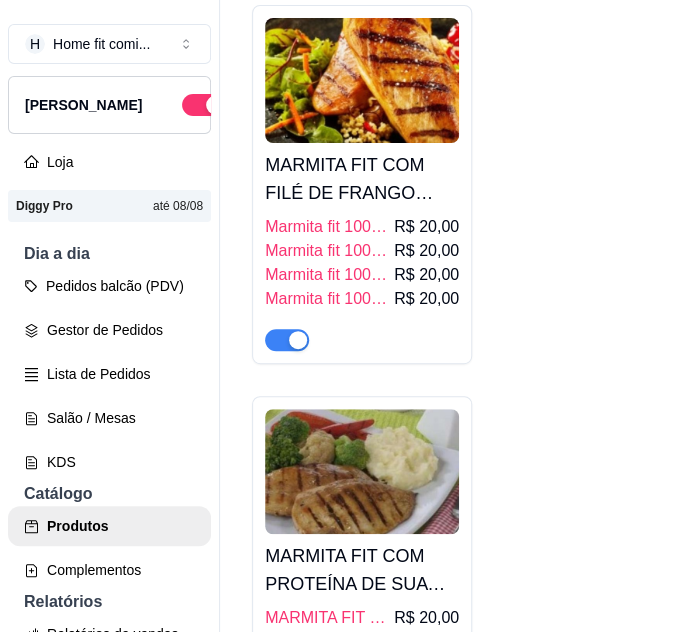 click on "MARMITA FIT COM FILÉ DE FRANGO GRELHADO COM PICADINHO DE BETERRABA E CENOURA COZIDOS Á VAPOR! ESCOLHA A SUA!" at bounding box center [362, 179] 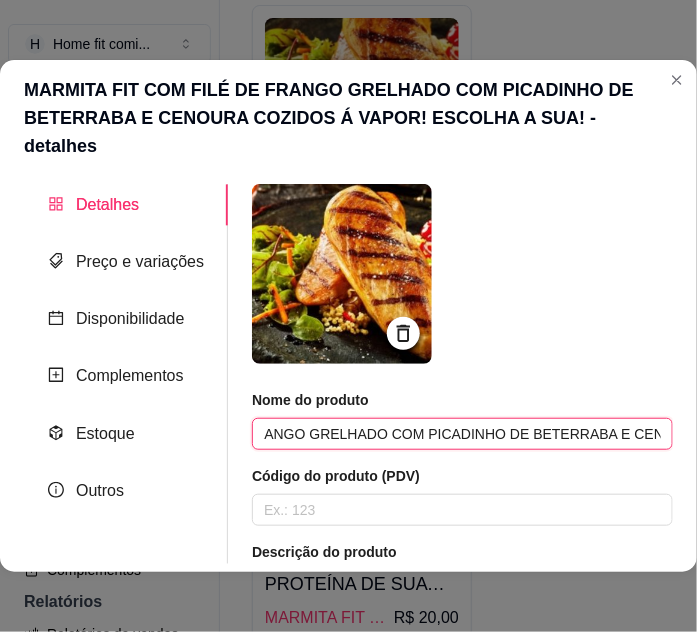 scroll, scrollTop: 0, scrollLeft: 451, axis: horizontal 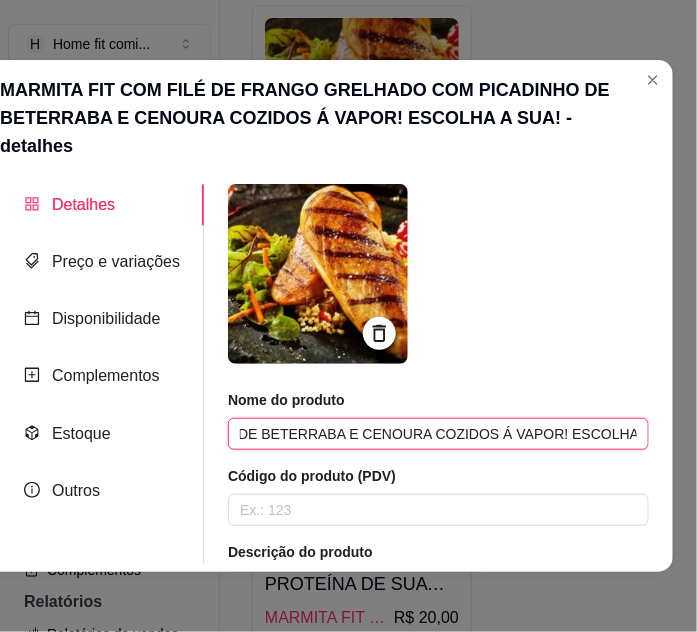 drag, startPoint x: 256, startPoint y: 405, endPoint x: 590, endPoint y: 446, distance: 336.50705 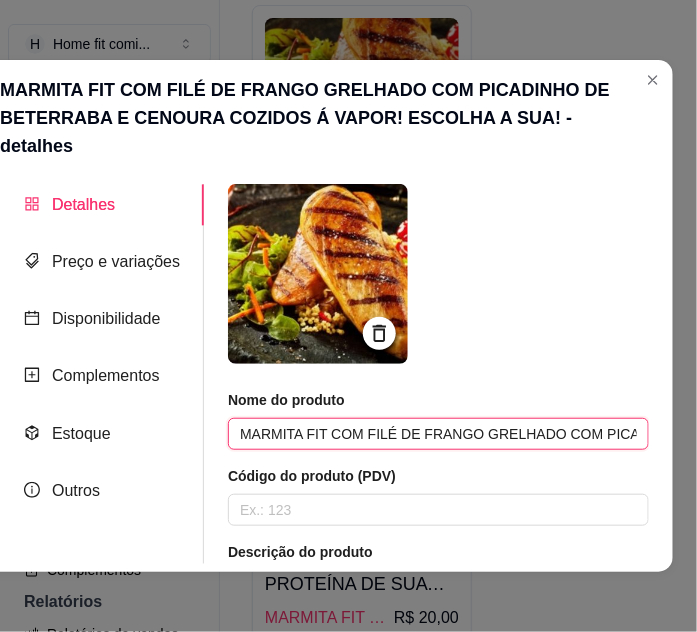 paste on "🍗🥗 Marmita Fit com Filé de [PERSON_NAME] Acompanhada de picadinho de beterraba e cenoura cozidos a vapor, fresquinhos e nutritivos! 🥕❤️ ✨ Escolha a sua e aproveite uma refeição leve e saborosa!" 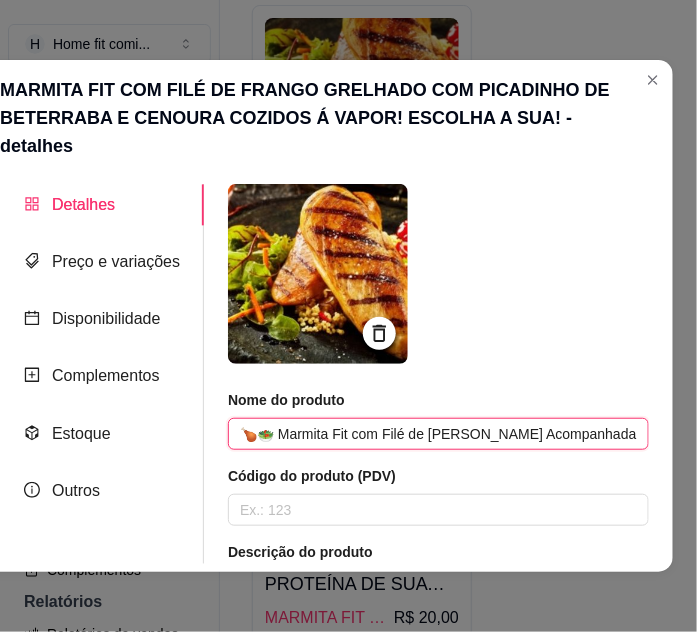 scroll, scrollTop: 0, scrollLeft: 911, axis: horizontal 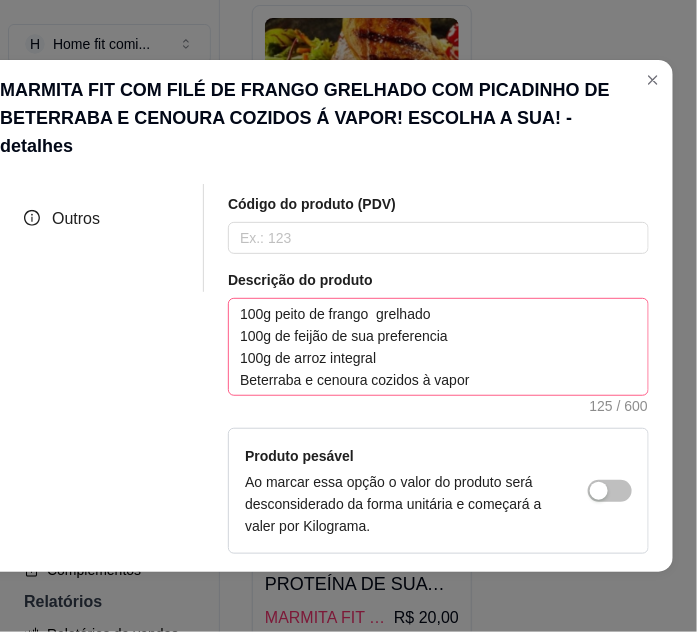type on "🍗🥗 Marmita Fit com Filé de [PERSON_NAME] Acompanhada de picadinho de beterraba e cenoura cozidos a vapor, fresquinhos e nutritivos! 🥕❤️ ✨ Escolha a sua e aproveite uma refeição leve e saborosa!" 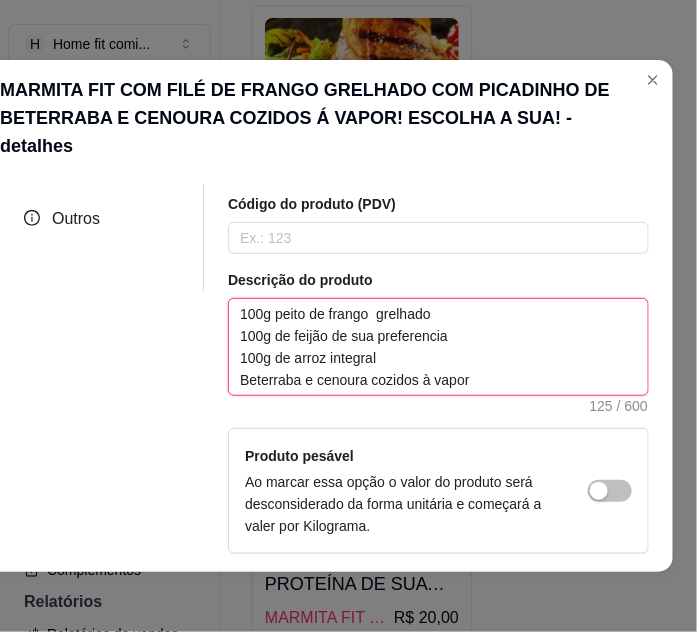 scroll, scrollTop: 0, scrollLeft: 0, axis: both 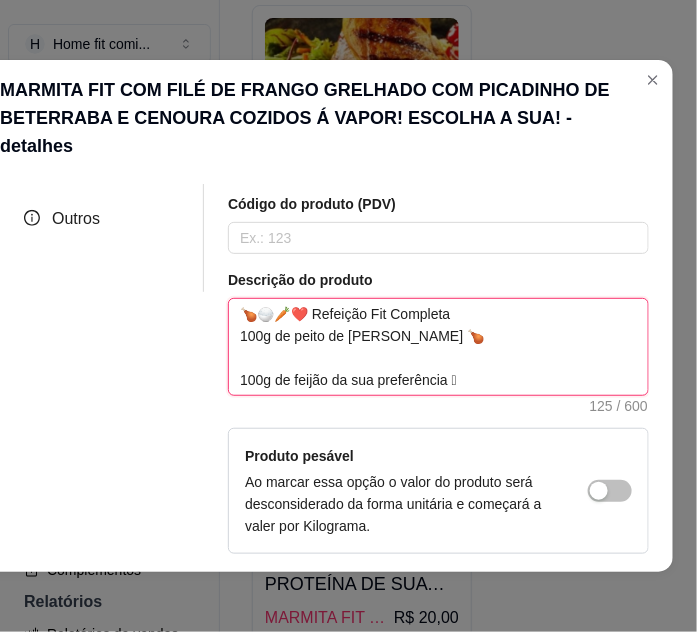 type 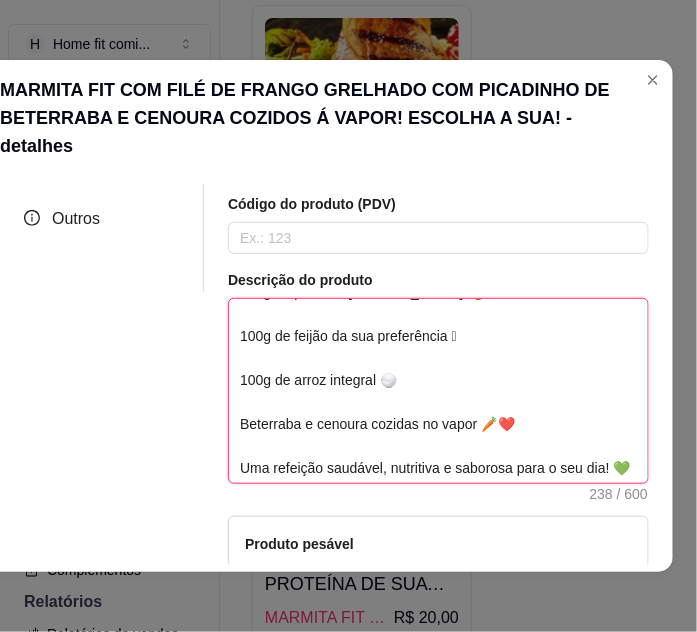 scroll, scrollTop: 66, scrollLeft: 0, axis: vertical 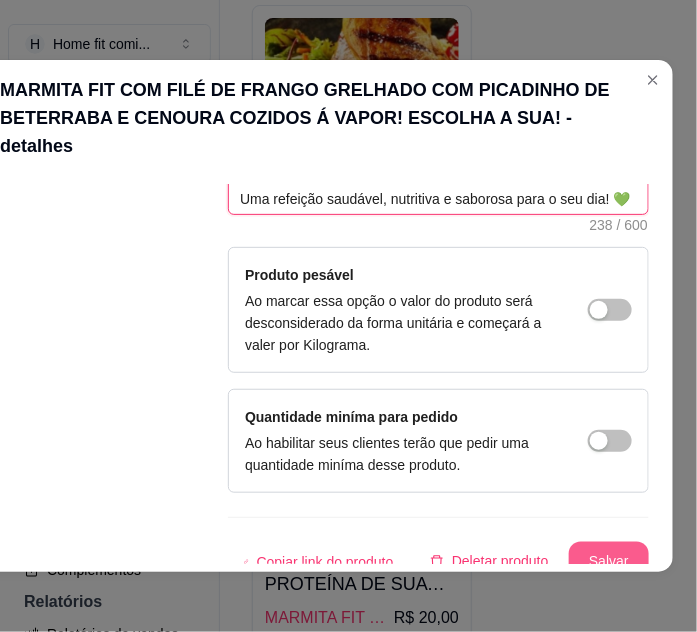 type on "🍗🍚🥕❤️ Refeição Fit Completa
100g de peito de [PERSON_NAME] 🍗
100g de feijão da sua preferência 🫘
100g de arroz integral 🍚
Beterraba e cenoura cozidas no vapor 🥕❤️
Uma refeição saudável, nutritiva e saborosa para o seu dia! 💚" 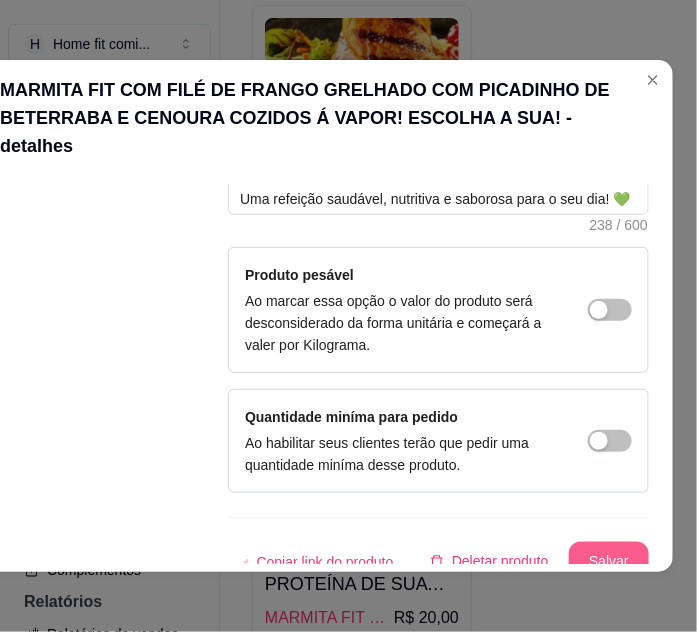 click on "Salvar" at bounding box center (609, 562) 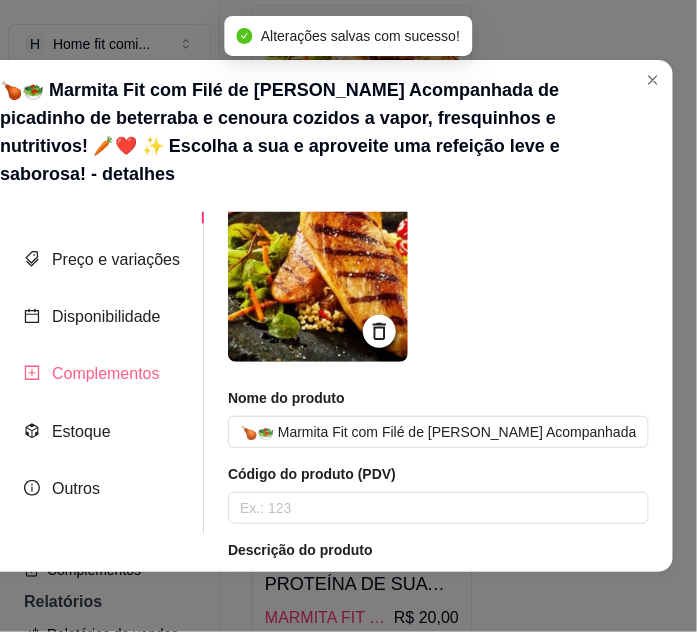 scroll, scrollTop: 0, scrollLeft: 0, axis: both 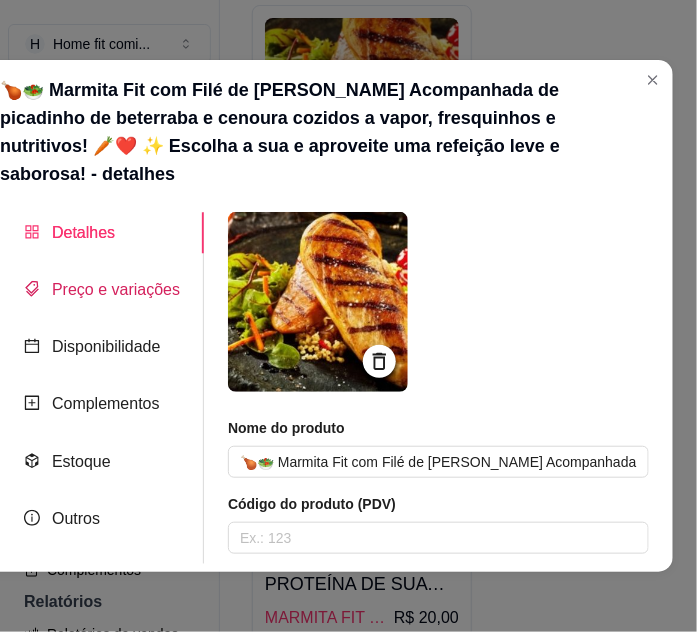 click on "Preço e variações" at bounding box center (116, 289) 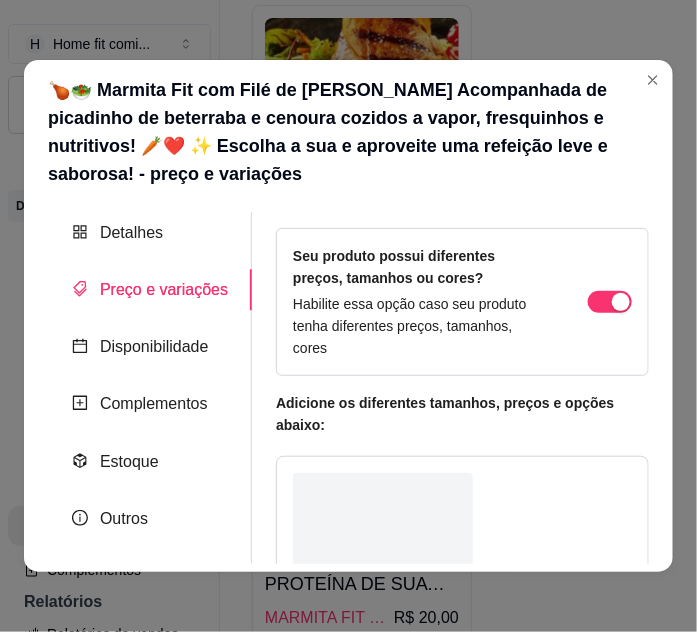 scroll, scrollTop: 0, scrollLeft: 0, axis: both 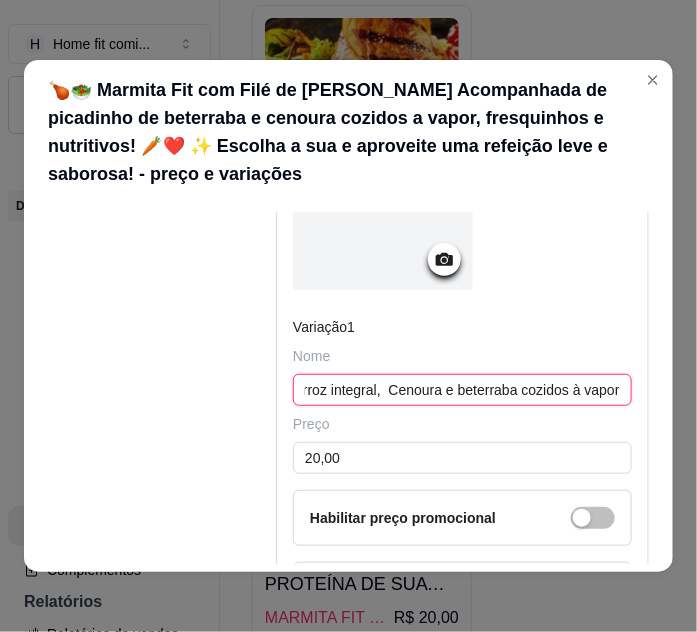 drag, startPoint x: 293, startPoint y: 385, endPoint x: 624, endPoint y: 409, distance: 331.86896 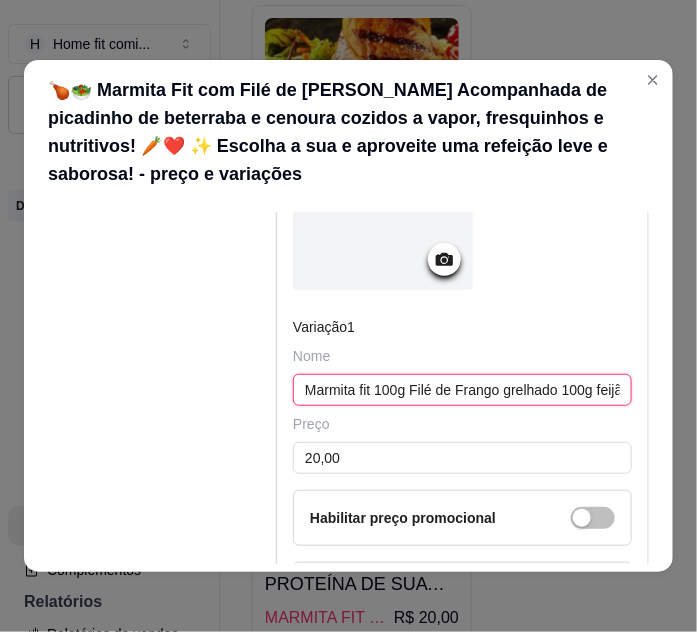 paste on "🍗🍚🥕❤️ Marmita Fit – Filé de Frango Grelhado com Feijão Verde e Arroz Integral 100g filé de frango grelhado 🍗  100g feijão verde 🟢  100g arroz integral 🍚  Cenoura e beterraba cozidas no vapor 🥕❤️  Uma refeição leve, nutritiva e perfeita para sua dieta equilibrada! 💚" 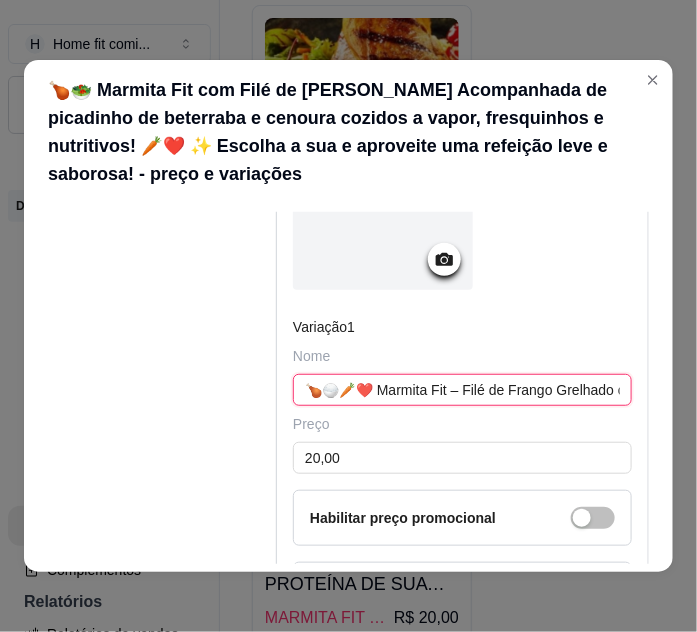 scroll, scrollTop: 0, scrollLeft: 1430, axis: horizontal 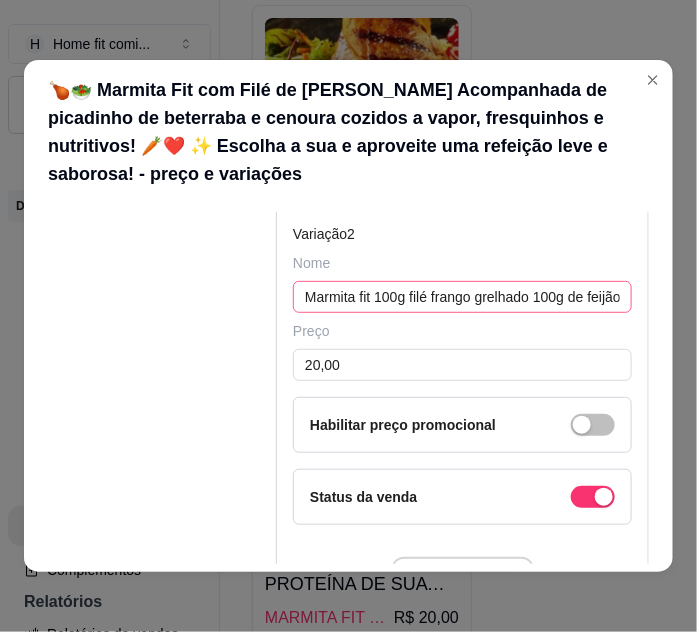 type on "🍗🍚🥕❤️ Marmita Fit – Filé de Frango Grelhado com Feijão Verde e Arroz Integral 100g filé de frango grelhado 🍗  100g feijão verde 🟢  100g arroz integral 🍚  Cenoura e beterraba cozidas no vapor 🥕❤️  Uma refeição leve, nutritiva e perfeita para sua dieta equilibrada! 💚" 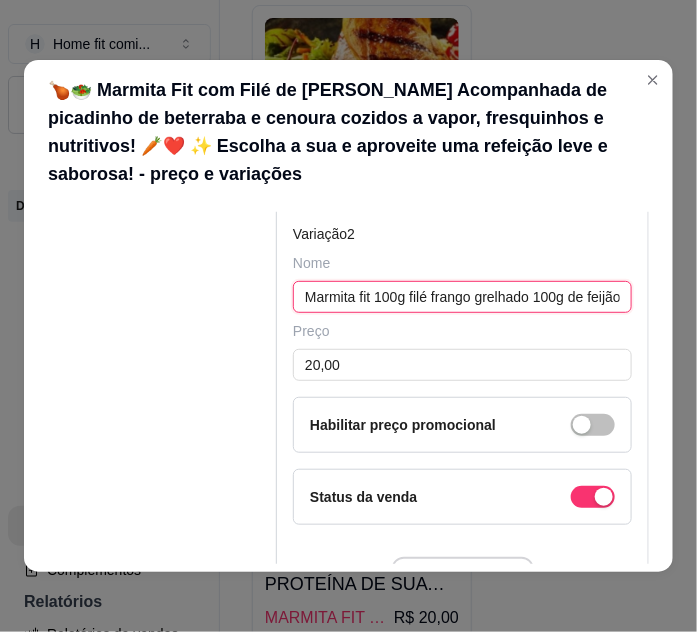 scroll, scrollTop: 0, scrollLeft: 0, axis: both 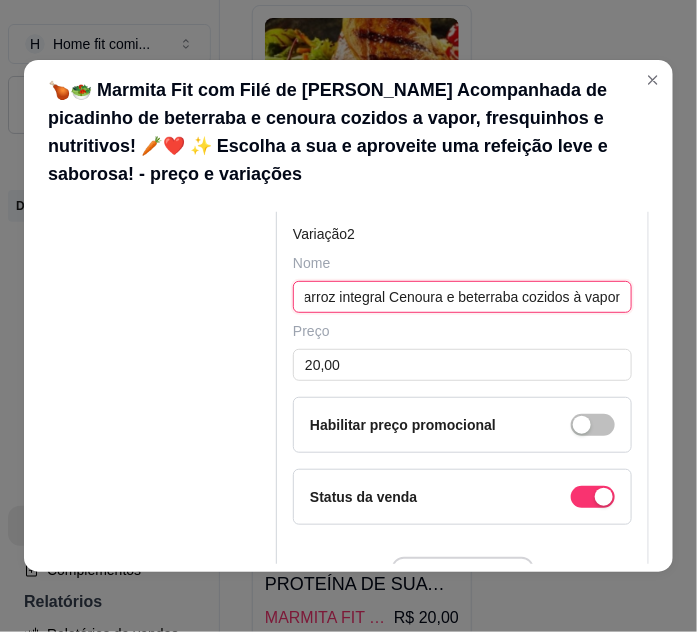 drag, startPoint x: 293, startPoint y: 290, endPoint x: 535, endPoint y: 296, distance: 242.07437 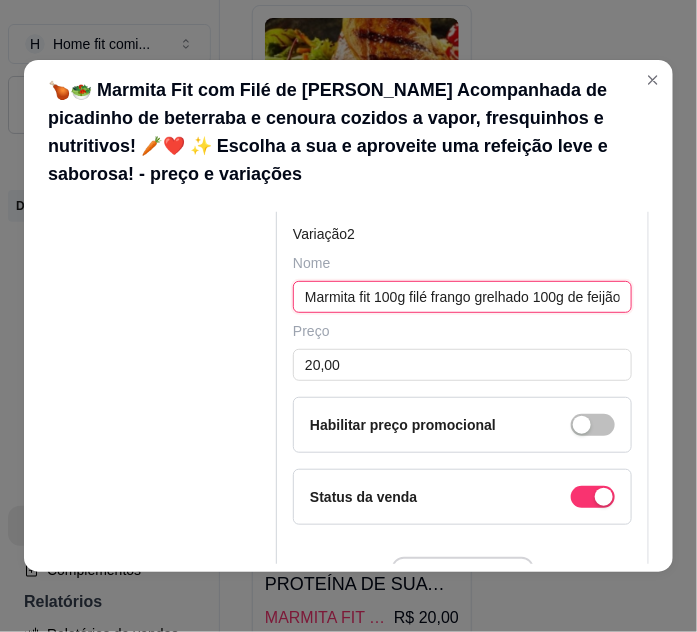 paste on "🍗🍚🥕❤️ Marmita Fit – Filé de [PERSON_NAME] com Feijão Preto e Arroz Integral 100g filé de frango grelhado 🍗  100g feijão preto 🖤  100g arroz integral 🍚  Cenoura e beterraba cozidas no vapor 🥕❤️  Uma refeição saborosa, nutritiva e equilibrada para seu dia! 💚" 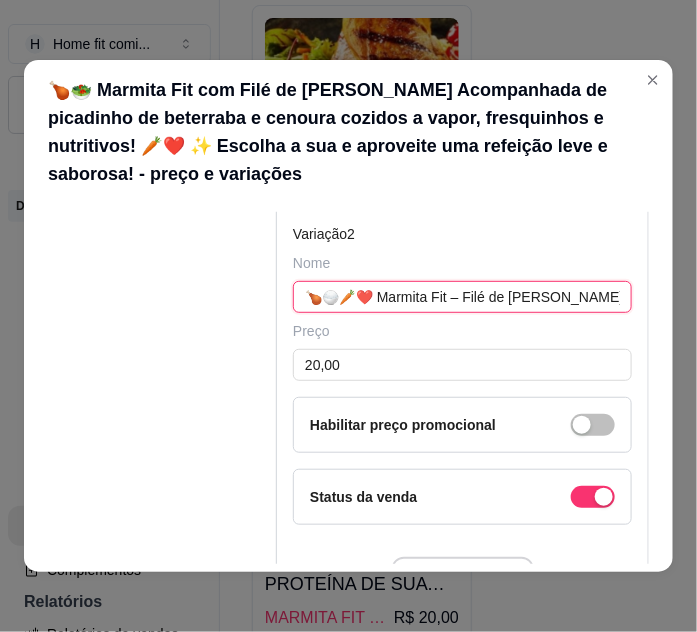 scroll, scrollTop: 0, scrollLeft: 1394, axis: horizontal 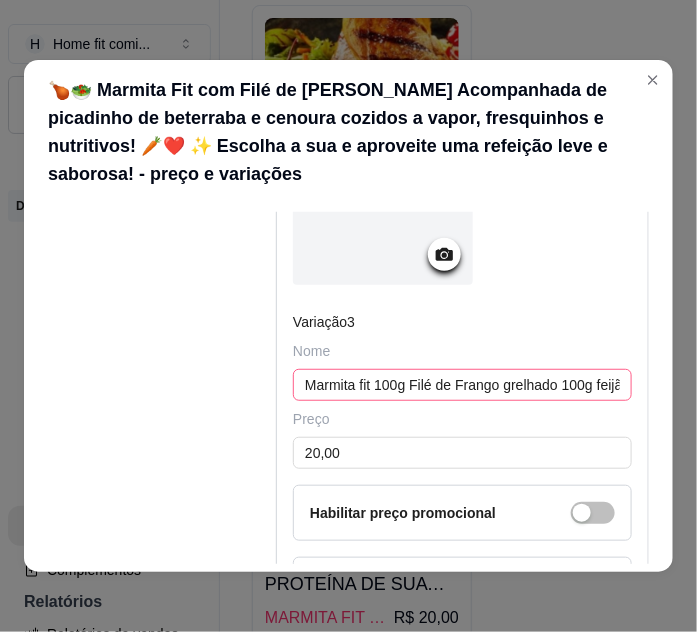 type on "🍗🍚🥕❤️ Marmita Fit – Filé de [PERSON_NAME] com Feijão Preto e Arroz Integral 100g filé de frango grelhado 🍗  100g feijão preto 🖤  100g arroz integral 🍚  Cenoura e beterraba cozidas no vapor 🥕❤️  Uma refeição saborosa, nutritiva e equilibrada para seu dia! 💚" 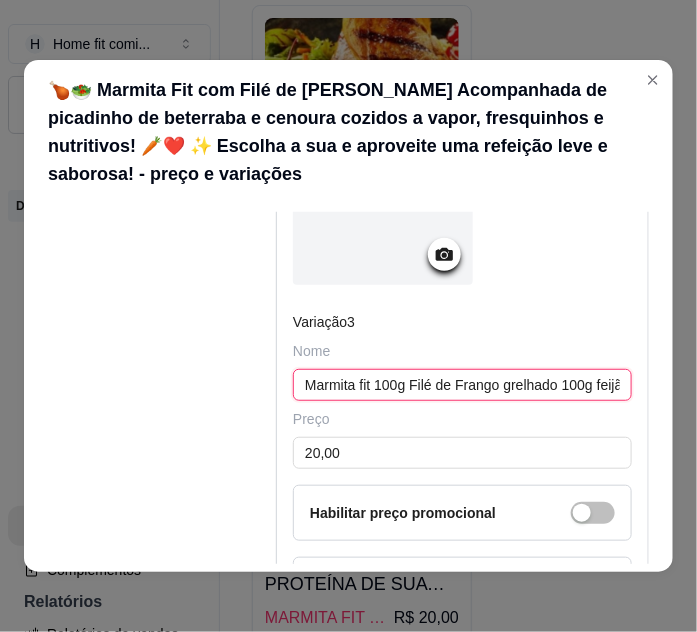scroll, scrollTop: 0, scrollLeft: 0, axis: both 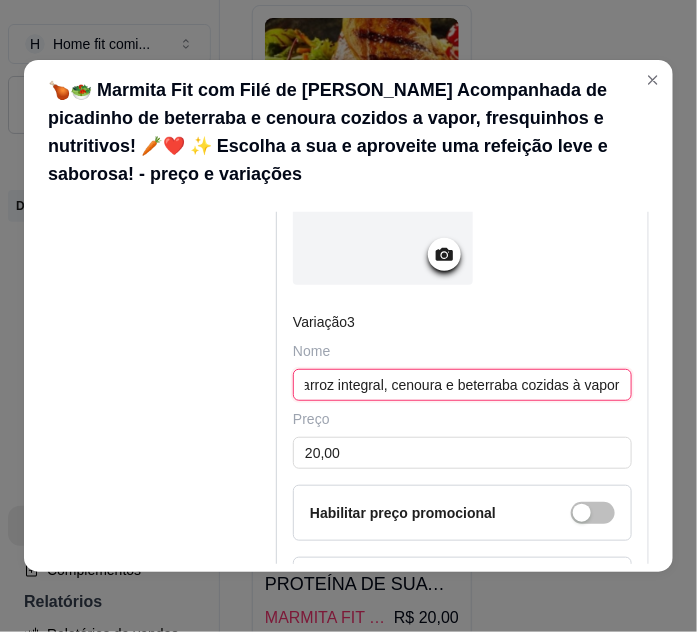 drag, startPoint x: 296, startPoint y: 378, endPoint x: 674, endPoint y: 439, distance: 382.89032 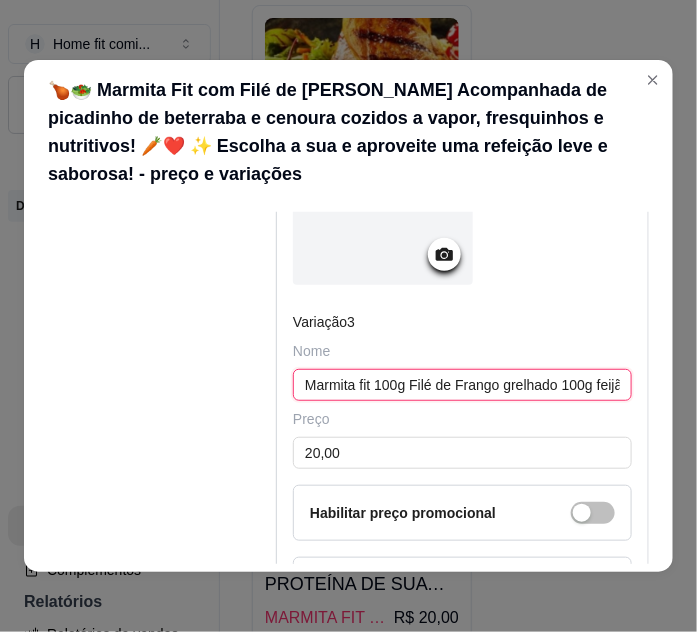 paste on "🍗🍚🥕❤️ Marmita Fit – Filé de [PERSON_NAME] com Feijão Caseiro e Arroz Integral 100g filé de frango grelhado 🍗  100g feijão caseiro feito com carinho 🫘  100g arroz integral 🍚  Cenoura e beterraba cozidas no vapor 🥕❤️  Uma refeição saborosa, nutritiva e perfeita para manter sua alimentação equilibrada! 💚" 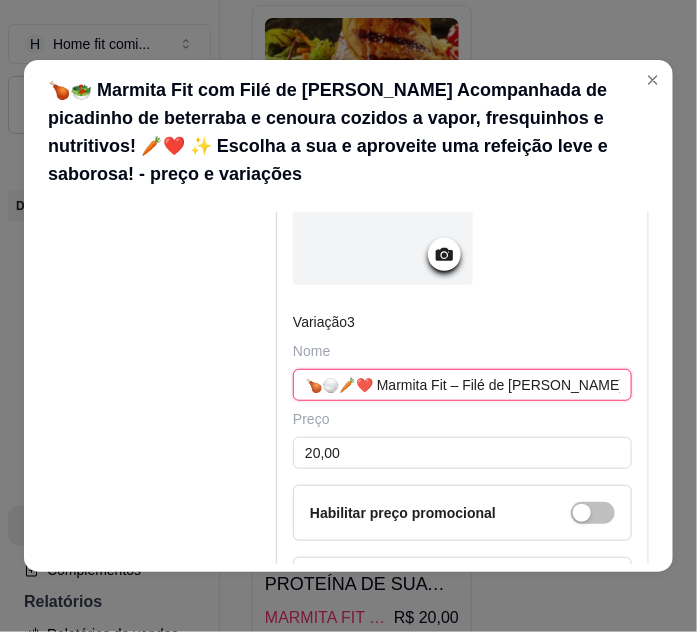 scroll, scrollTop: 0, scrollLeft: 1684, axis: horizontal 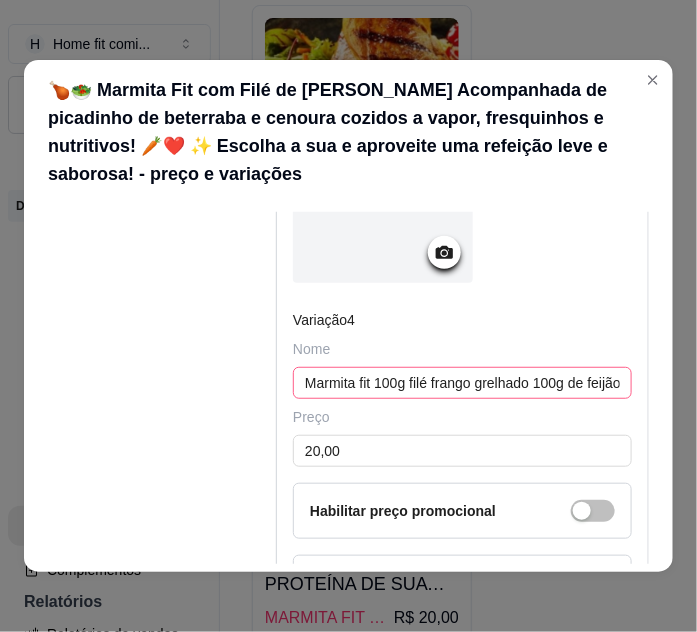 type on "🍗🍚🥕❤️ Marmita Fit – Filé de [PERSON_NAME] com Feijão Caseiro e Arroz Integral 100g filé de frango grelhado 🍗  100g feijão caseiro feito com carinho 🫘  100g arroz integral 🍚  Cenoura e beterraba cozidas no vapor 🥕❤️  Uma refeição saborosa, nutritiva e perfeita para manter sua alimentação equilibrada! 💚" 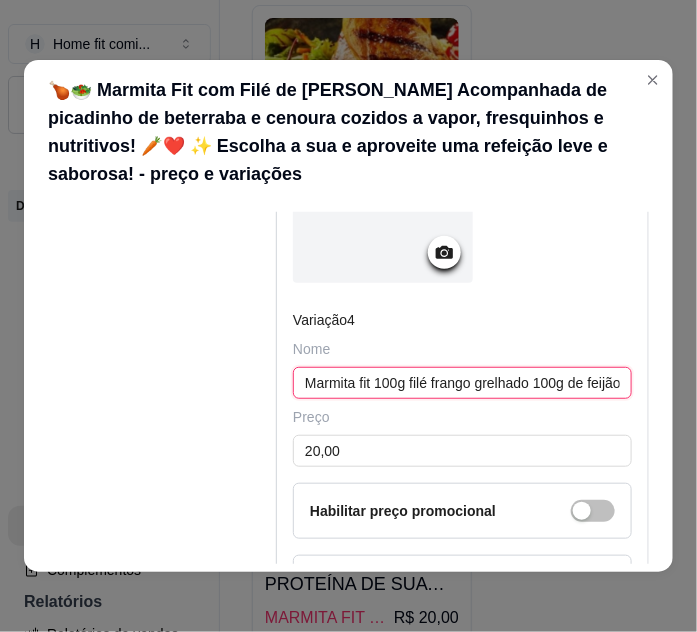 scroll, scrollTop: 0, scrollLeft: 0, axis: both 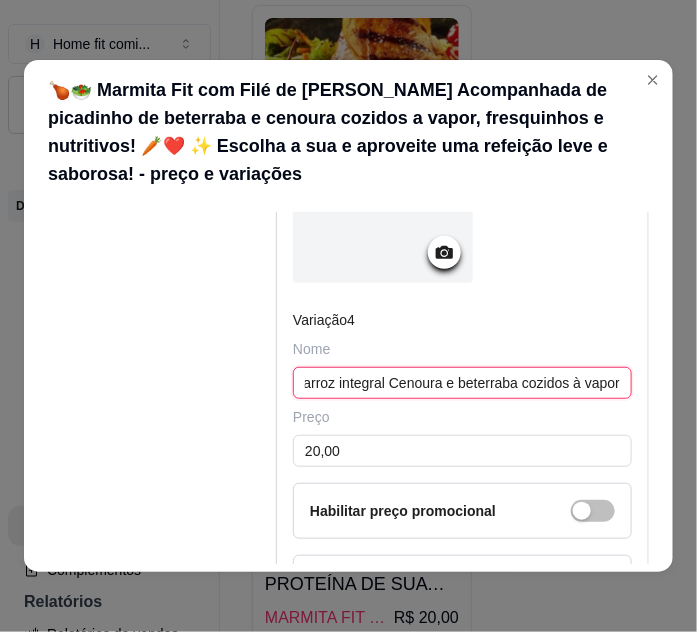 drag, startPoint x: 296, startPoint y: 364, endPoint x: 641, endPoint y: 384, distance: 345.57922 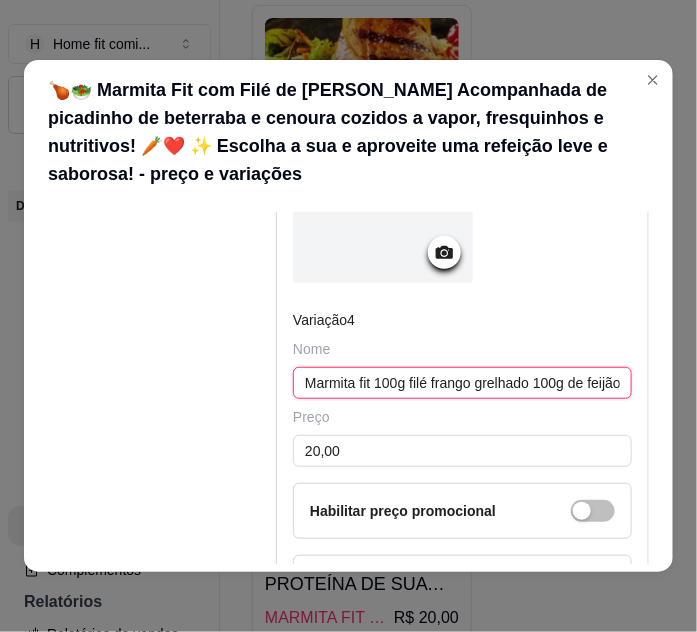 paste on "🍗🍚🥕❤️ Marmita Fit – Filé de [PERSON_NAME] com Feijão Macassar e Arroz Integral 100g filé de frango grelhado 🍗  100g feijão Macassar, saboroso e nutritivo 🟤  100g arroz integral 🍚  Cenoura e beterraba cozidas no vapor 🥕❤️  Uma refeição leve, saudável e deliciosa para seu dia a dia! 💚" 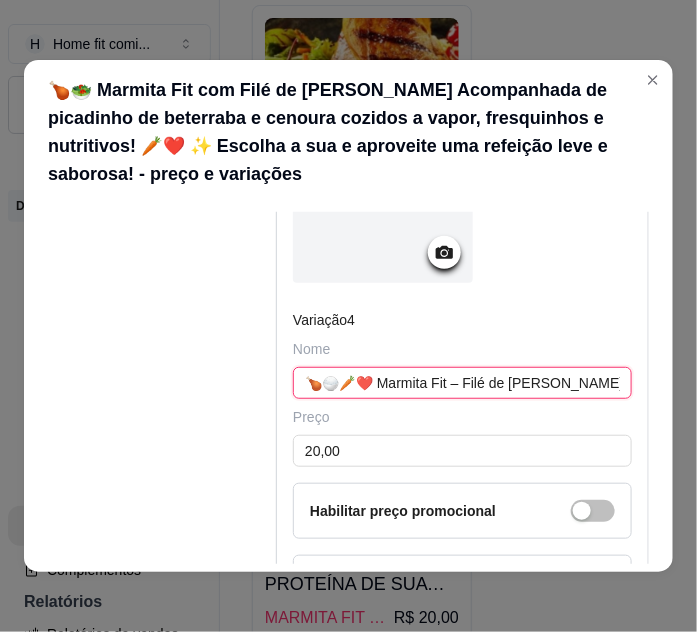 scroll, scrollTop: 0, scrollLeft: 1562, axis: horizontal 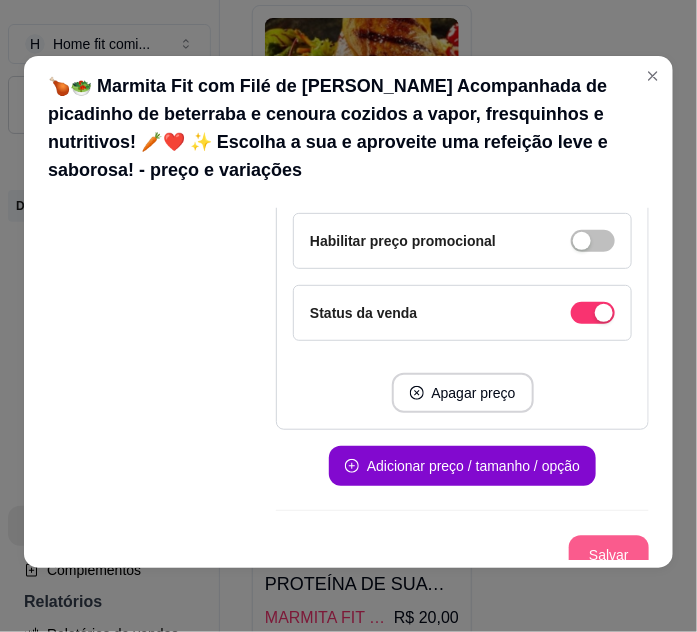 type on "🍗🍚🥕❤️ Marmita Fit – Filé de [PERSON_NAME] com Feijão Macassar e Arroz Integral 100g filé de frango grelhado 🍗  100g feijão Macassar, saboroso e nutritivo 🟤  100g arroz integral 🍚  Cenoura e beterraba cozidas no vapor 🥕❤️  Uma refeição leve, saudável e deliciosa para seu dia a dia! 💚" 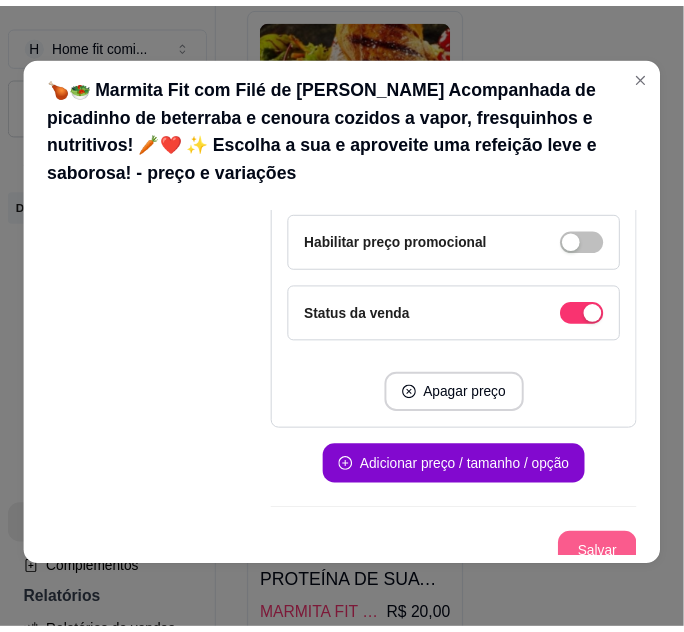 scroll, scrollTop: 0, scrollLeft: 0, axis: both 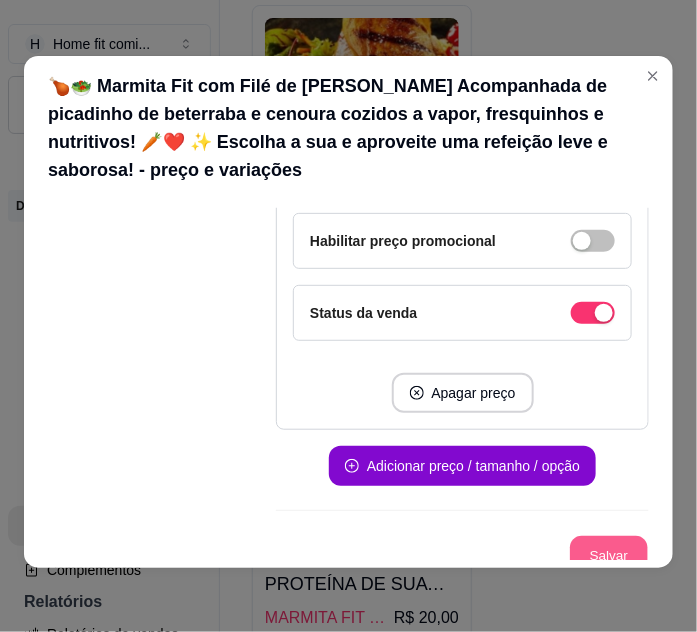 click on "Salvar" at bounding box center (609, 555) 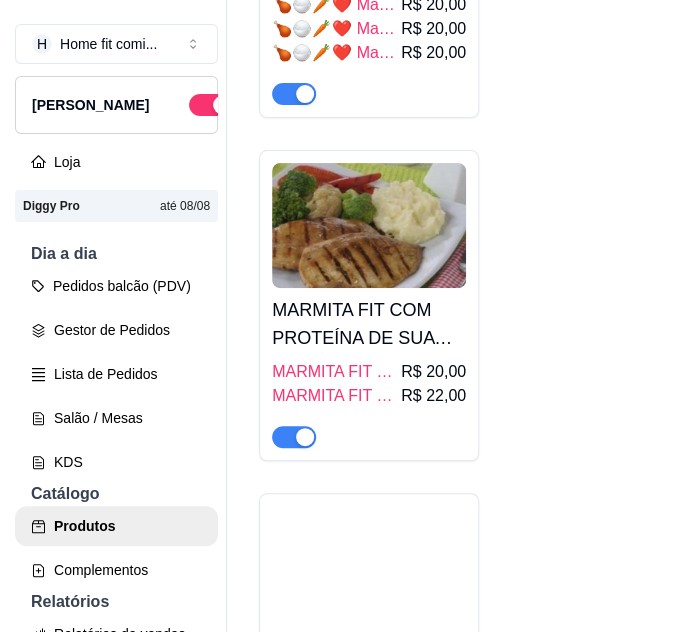 scroll, scrollTop: 14000, scrollLeft: 0, axis: vertical 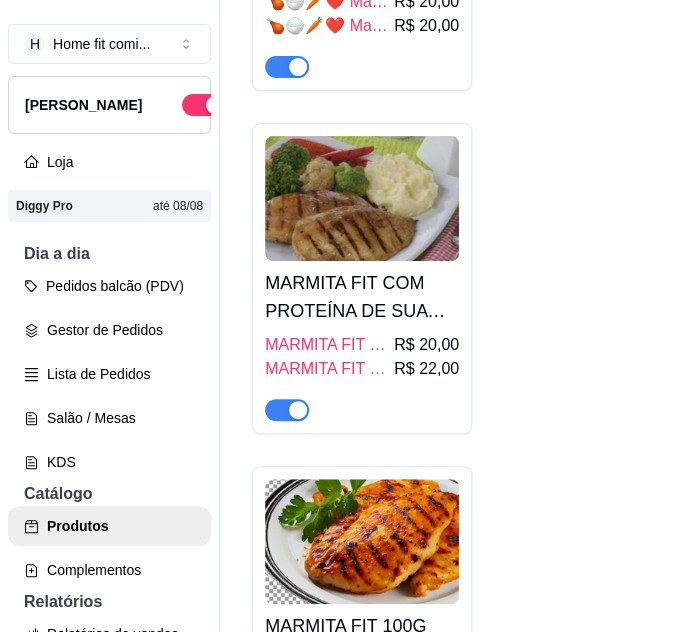 click on "MARMITA FIT COM PROTEÍNA DE SUA PREFERÊNCIA COM CREME DE AIPIM (MACAXEIRA) FAÇA SUA ESCOLHA!" at bounding box center (362, 297) 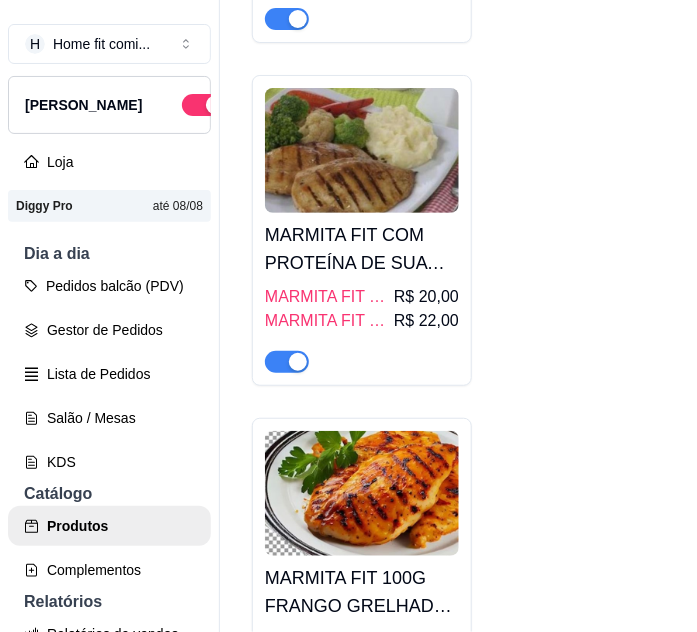 type 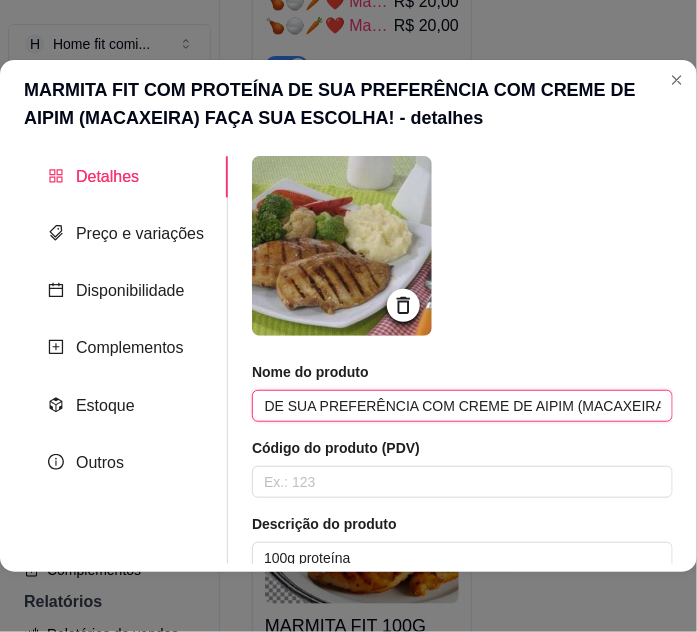 scroll, scrollTop: 0, scrollLeft: 316, axis: horizontal 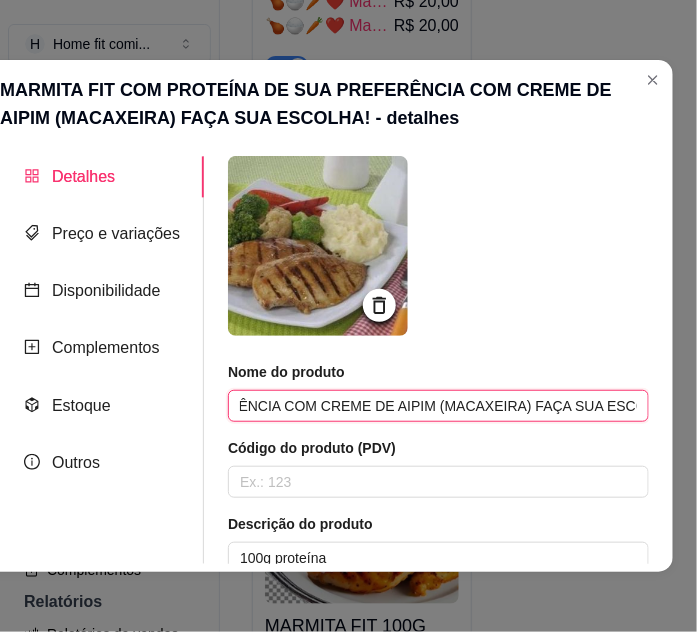 drag, startPoint x: 256, startPoint y: 402, endPoint x: 697, endPoint y: 413, distance: 441.13718 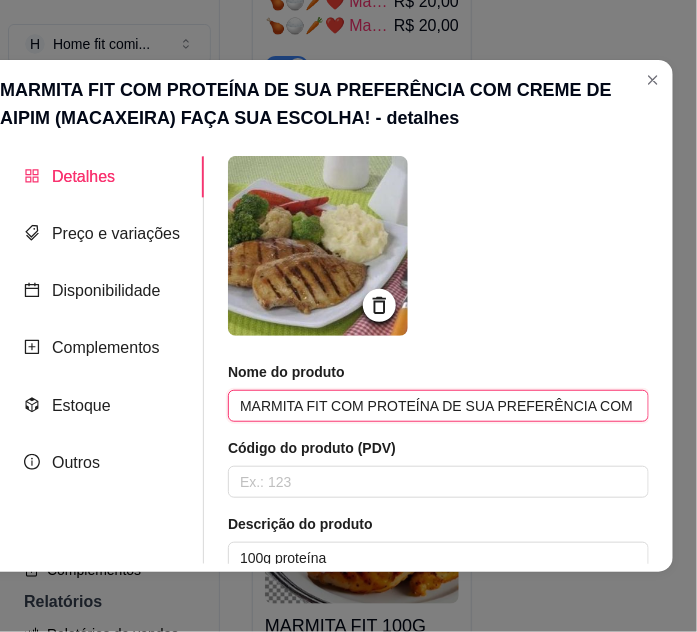 paste on "🍽️💪 Marmita Fit com Proteína à Sua Escolha + Creme de Aipim (Macaxeira) Deliciosa, nutritiva e feita para você manter a dieta com sabor e saúde! ✨ Faça sua escolha e aproveite uma refeição equilibrada!" 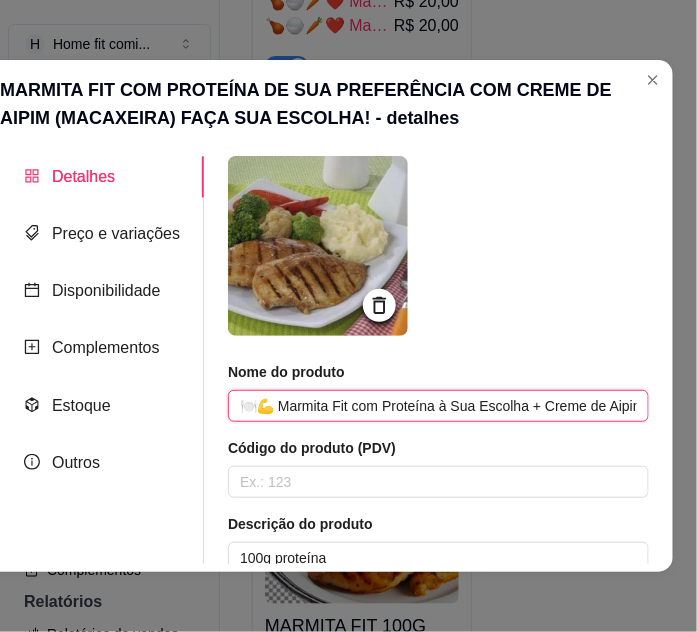 scroll, scrollTop: 0, scrollLeft: 903, axis: horizontal 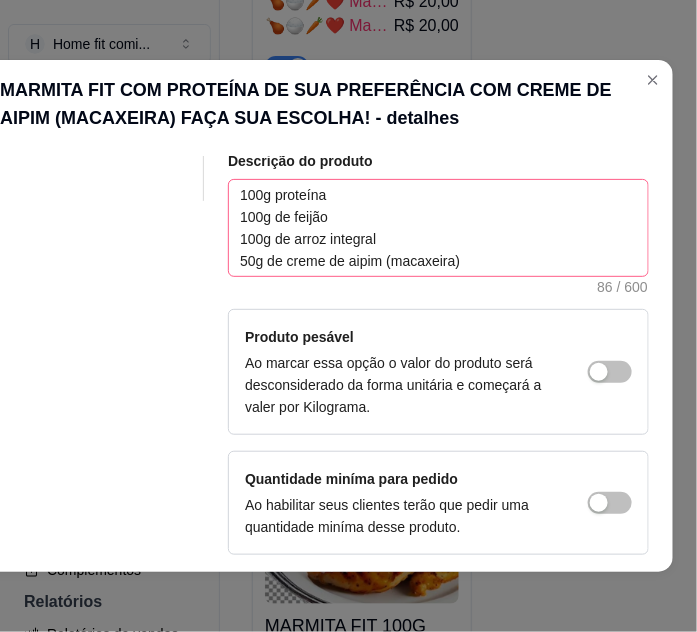 type on "🍽️💪 Marmita Fit com Proteína à Sua Escolha + Creme de Aipim (Macaxeira) Deliciosa, nutritiva e feita para você manter a dieta com sabor e saúde! ✨ Faça sua escolha e aproveite uma refeição equilibrada!" 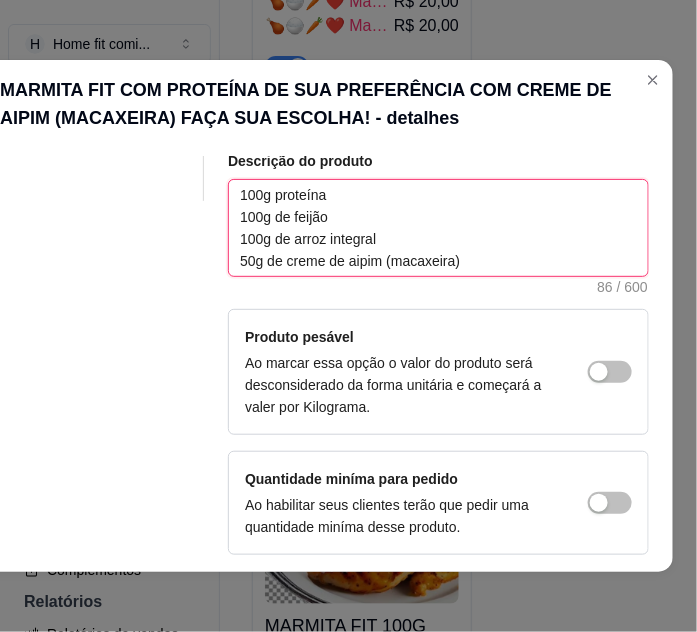 scroll, scrollTop: 0, scrollLeft: 0, axis: both 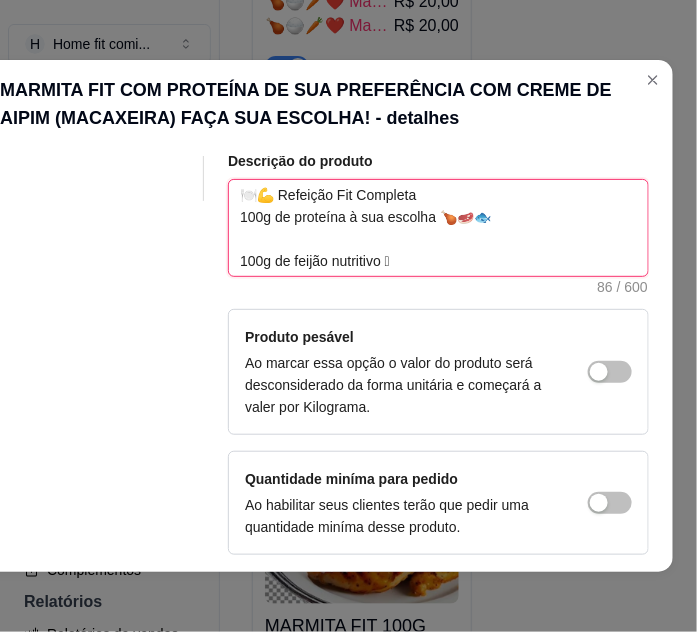 type 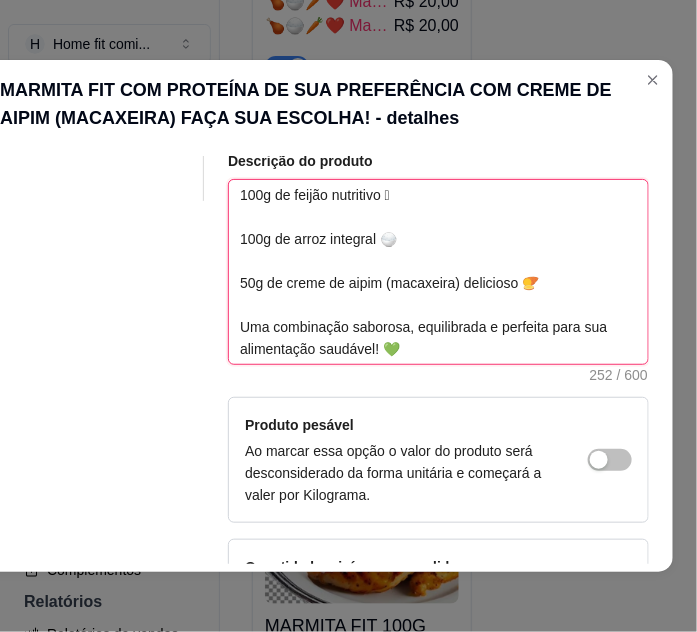 scroll, scrollTop: 0, scrollLeft: 0, axis: both 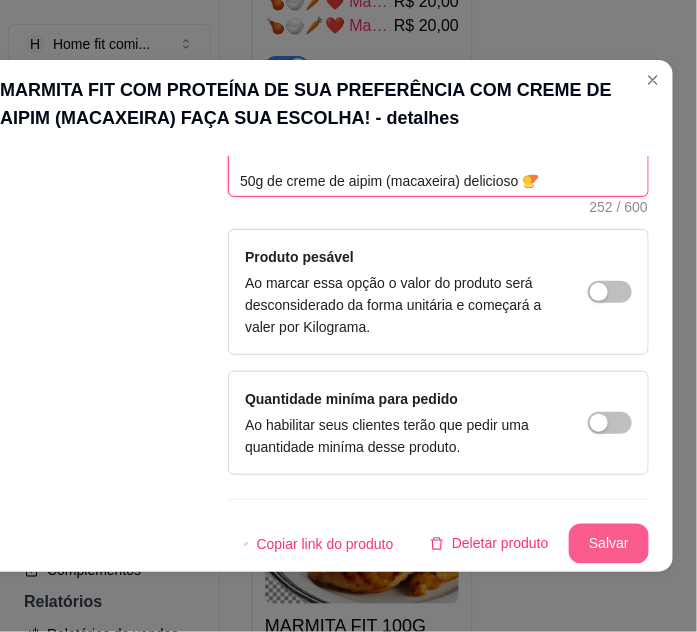 type on "🍽️💪 Refeição Fit Completa
100g de proteína à sua escolha 🍗🥩🐟
100g de feijão nutritivo 🫘
100g de arroz integral 🍚
50g de creme de aipim (macaxeira) delicioso 🍠
Uma combinação saborosa, equilibrada e perfeita para sua alimentação saudável! 💚" 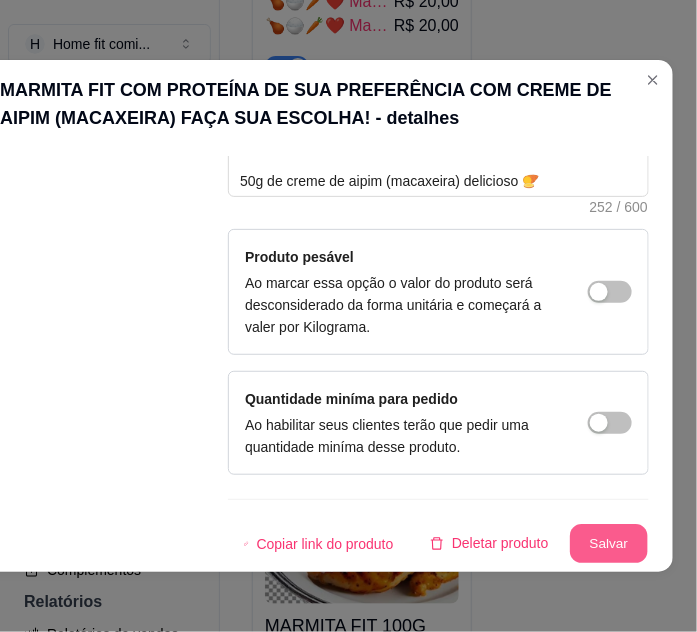 click on "Salvar" at bounding box center [609, 544] 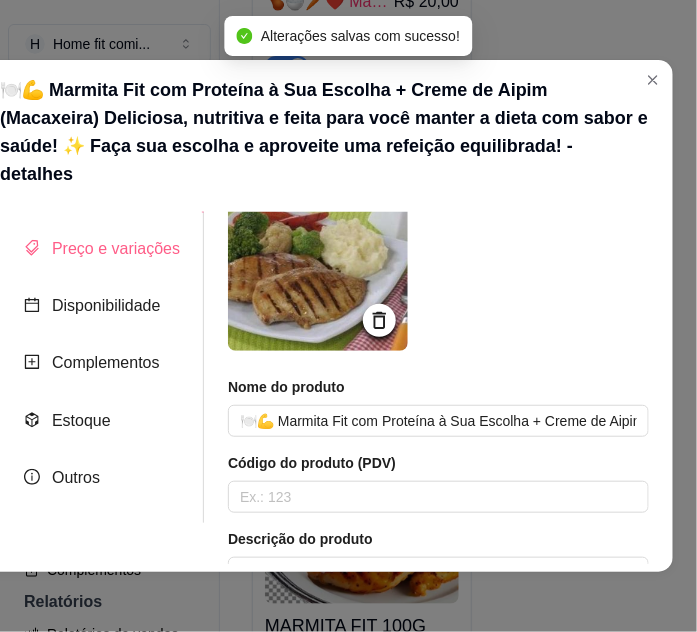 scroll, scrollTop: 0, scrollLeft: 0, axis: both 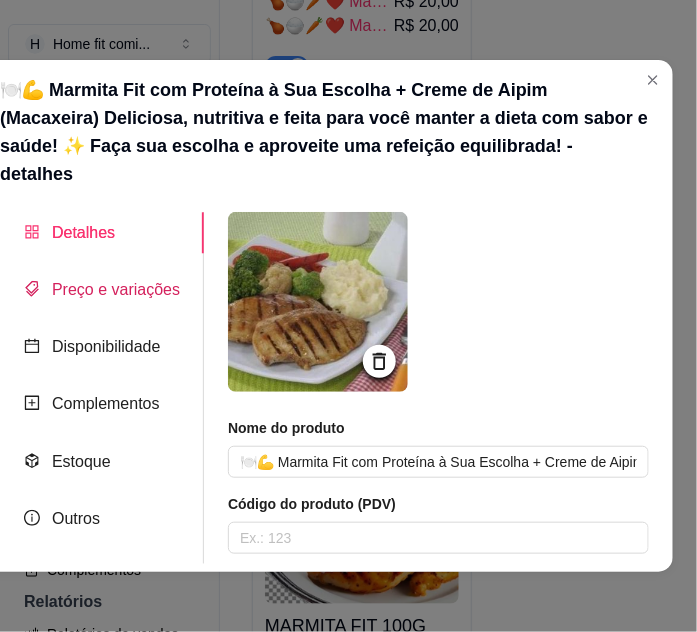 click on "Preço e variações" at bounding box center (116, 289) 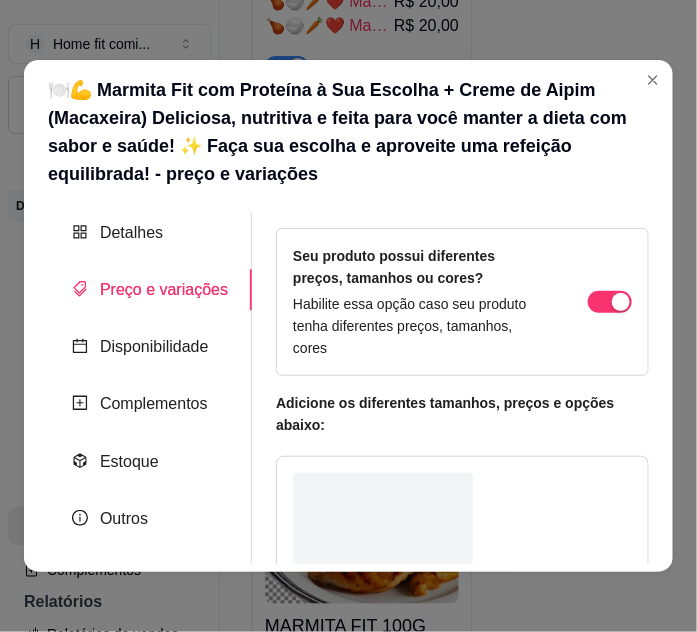 scroll, scrollTop: 0, scrollLeft: 0, axis: both 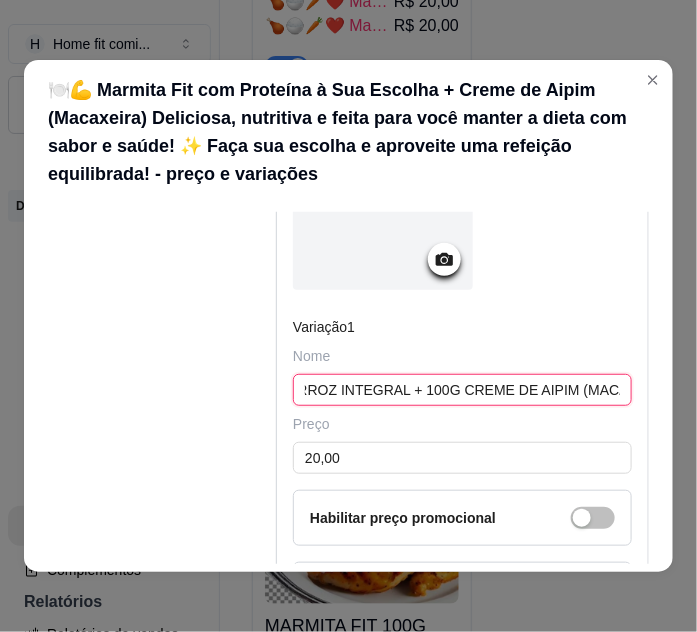 drag, startPoint x: 298, startPoint y: 388, endPoint x: 642, endPoint y: 410, distance: 344.70276 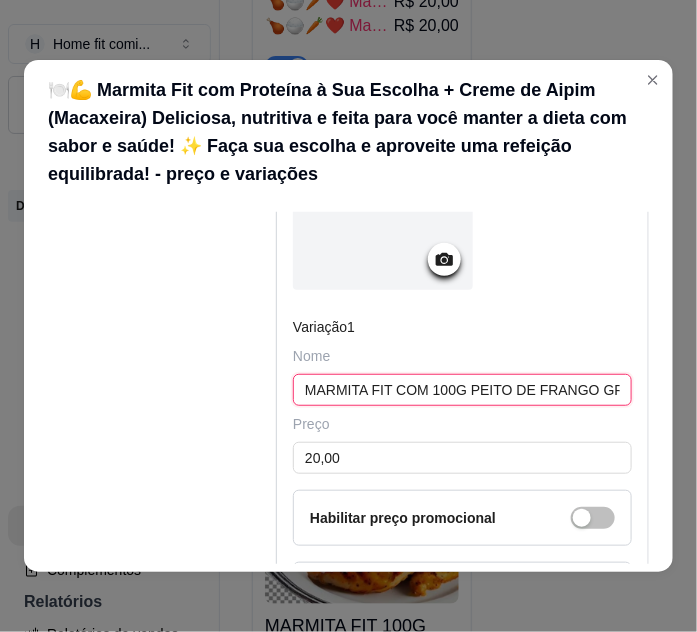 paste on "🍗🍚🍠 Marmita Fit – Peito de Frango Grelhado com Feijão Macassar, Arroz Integral e Creme de Aipim (Macaxeira) 100g peito de frango grelhado 🍗  100g feijão Macassar nutritivo 🟤  100g arroz integral soltinho 🍚  100g creme de aipim (macaxeira) delicioso e cremoso 🍠  Uma refeição completa, saudável e cheia de sabor para o seu dia! 💚" 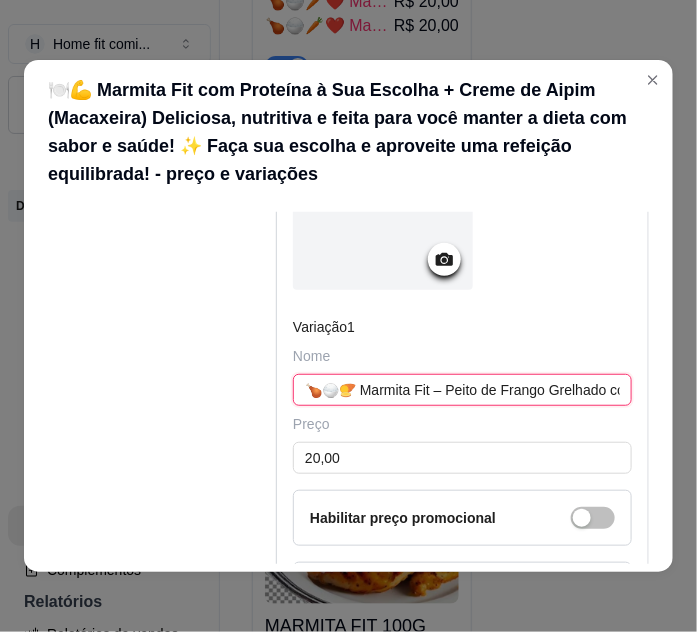 scroll, scrollTop: 0, scrollLeft: 1850, axis: horizontal 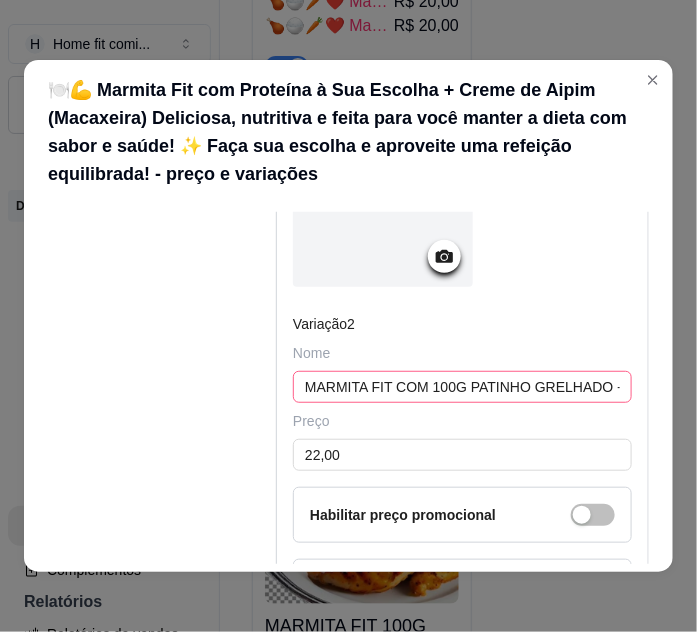 type on "🍗🍚🍠 Marmita Fit – Peito de Frango Grelhado com Feijão Macassar, Arroz Integral e Creme de Aipim (Macaxeira) 100g peito de frango grelhado 🍗  100g feijão Macassar nutritivo 🟤  100g arroz integral soltinho 🍚  100g creme de aipim (macaxeira) delicioso e cremoso 🍠  Uma refeição completa, saudável e cheia de sabor para o seu dia! 💚" 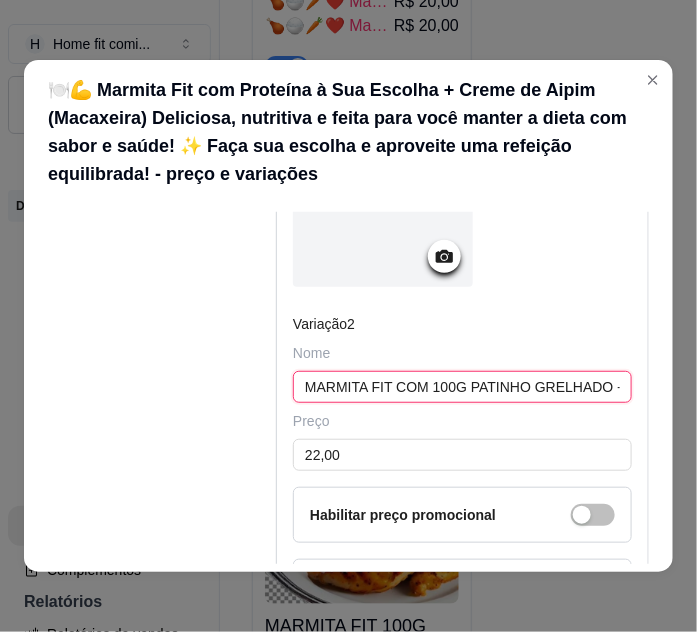 scroll, scrollTop: 0, scrollLeft: 0, axis: both 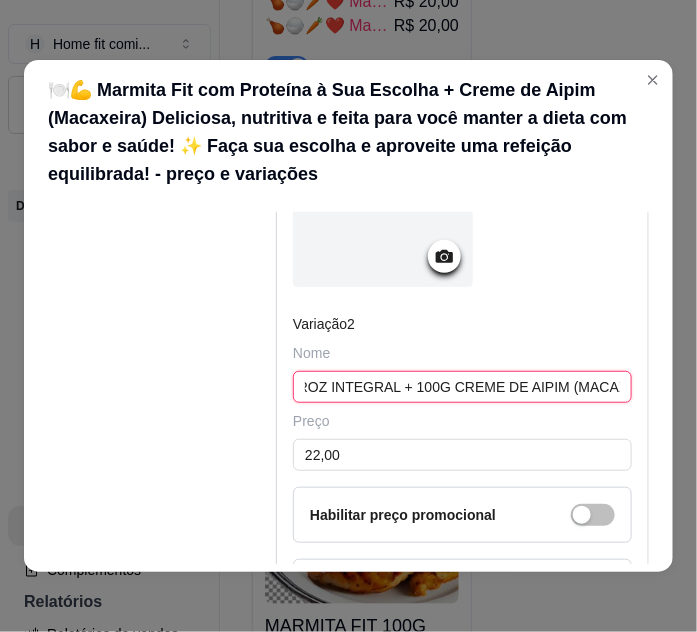 drag, startPoint x: 297, startPoint y: 380, endPoint x: 689, endPoint y: 390, distance: 392.12753 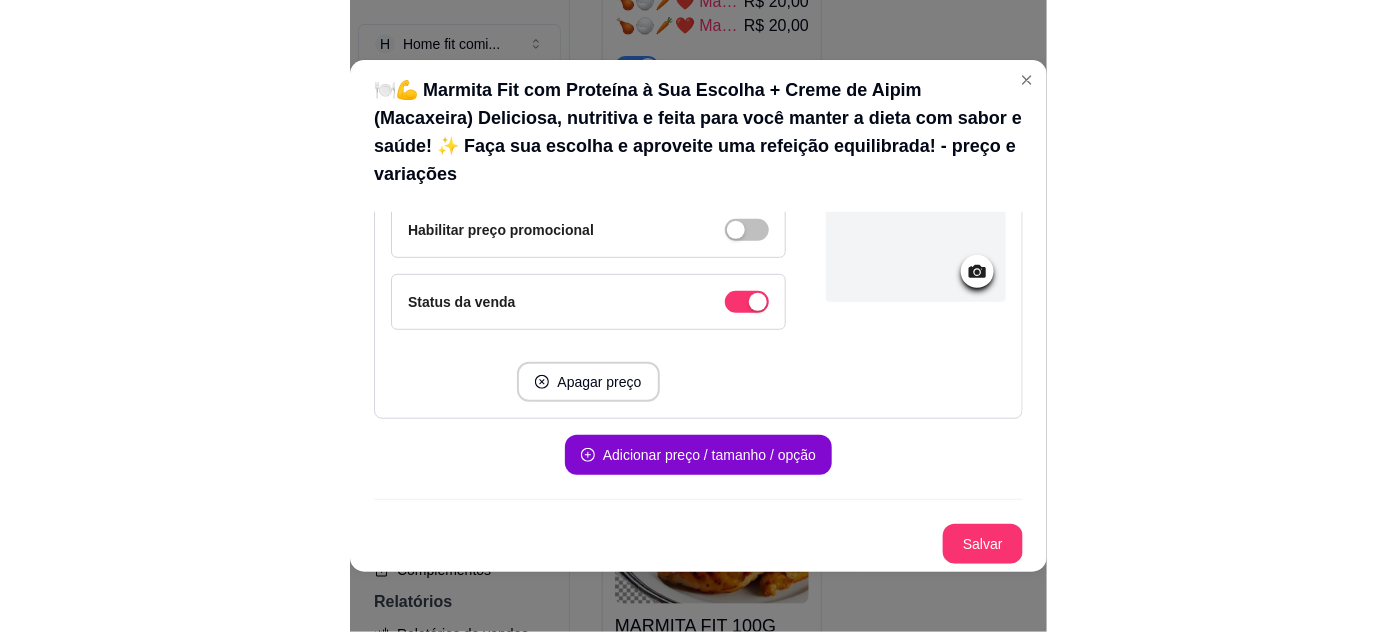 scroll, scrollTop: 0, scrollLeft: 0, axis: both 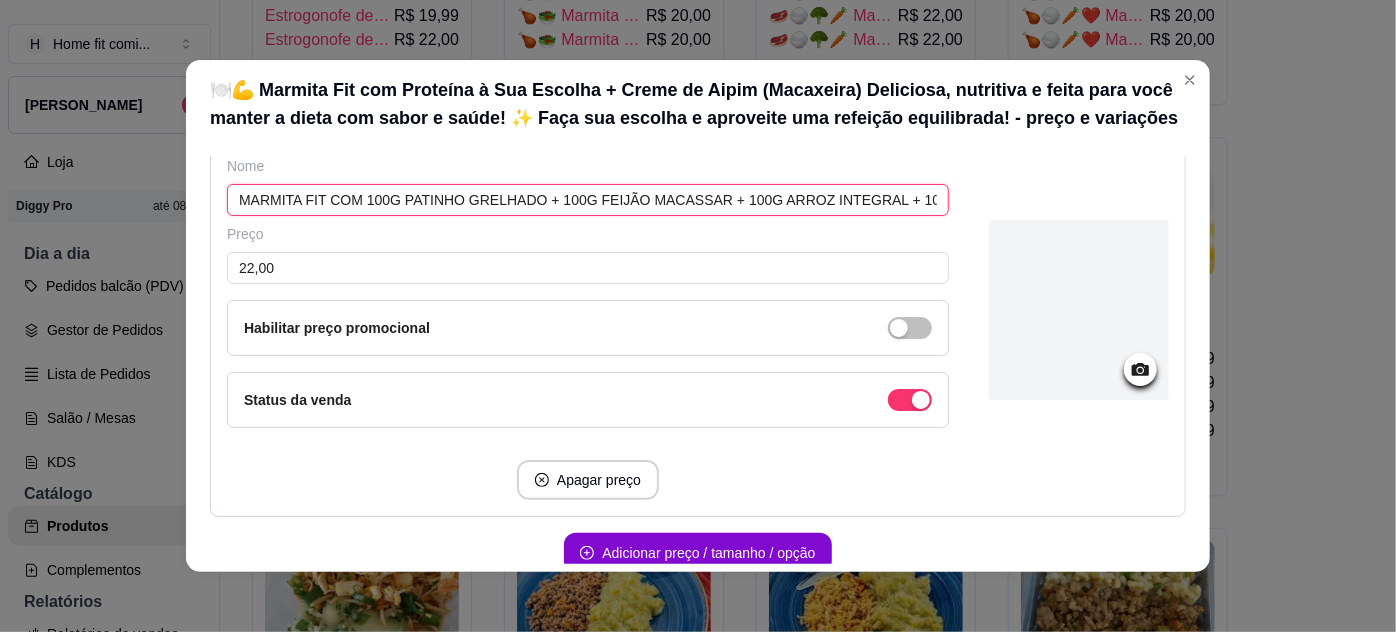 paste on "🥩🍚🍠 Marmita Fit – Patinho Grelhado com Feijão Macassar, Arroz Integral e Creme de Aipim (Macaxeira) 100g patinho grelhado 🥩  100g feijão Macassar saboroso e nutritivo 🟤  100g arroz integral soltinho 🍚  100g creme de aipim (macaxeira) cremoso e delicioso 🍠  Uma refeição saudável, equilibrada e cheia de sabor para o seu dia! 💚" 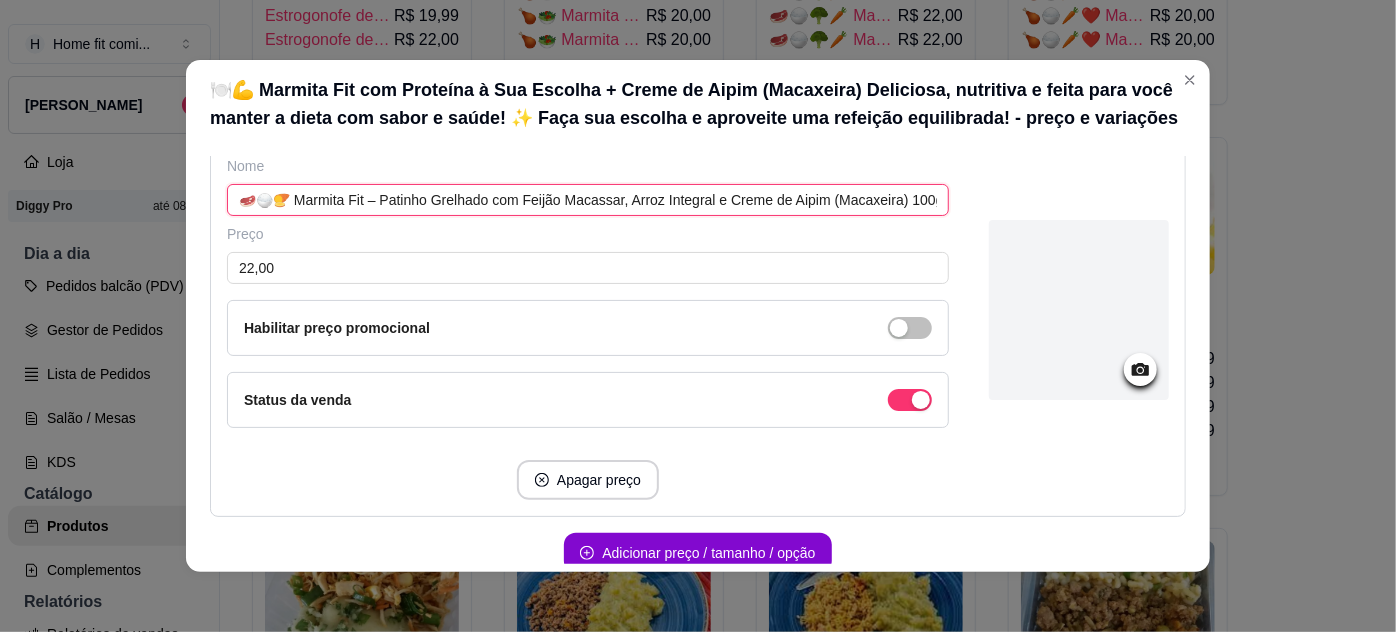 scroll, scrollTop: 0, scrollLeft: 1445, axis: horizontal 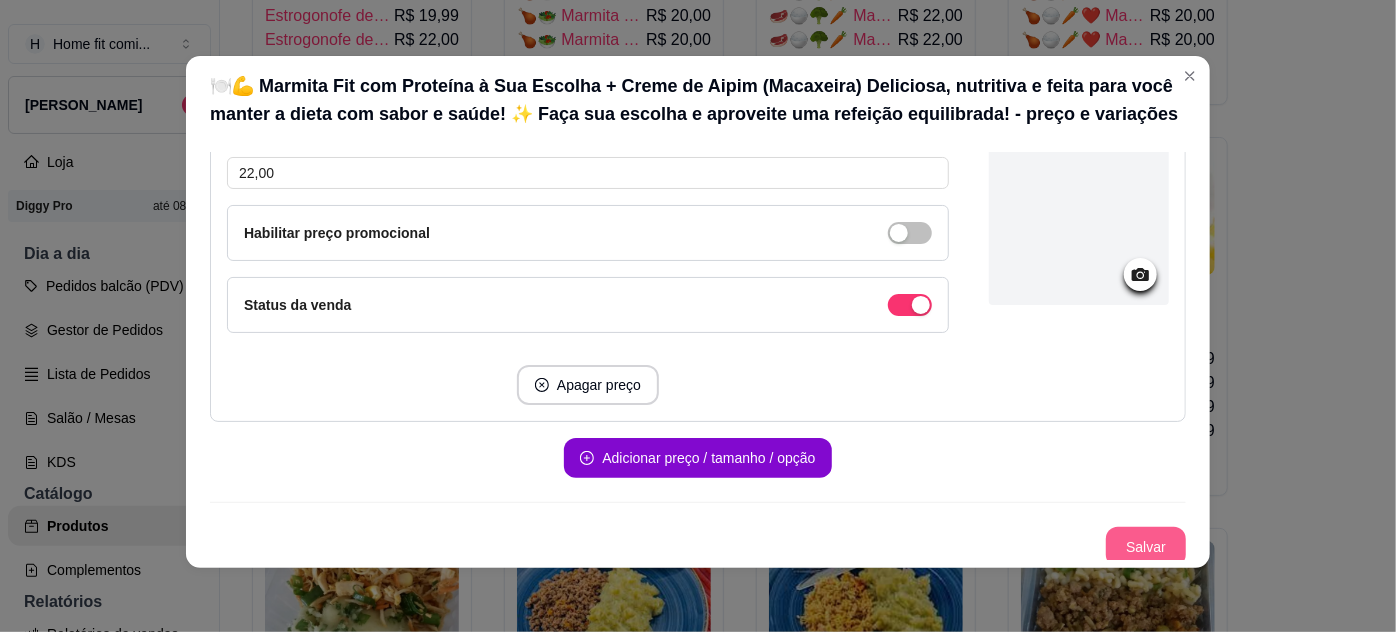 type on "🥩🍚🍠 Marmita Fit – Patinho Grelhado com Feijão Macassar, Arroz Integral e Creme de Aipim (Macaxeira) 100g patinho grelhado 🥩  100g feijão Macassar saboroso e nutritivo 🟤  100g arroz integral soltinho 🍚  100g creme de aipim (macaxeira) cremoso e delicioso 🍠  Uma refeição saudável, equilibrada e cheia de sabor para o seu dia! 💚" 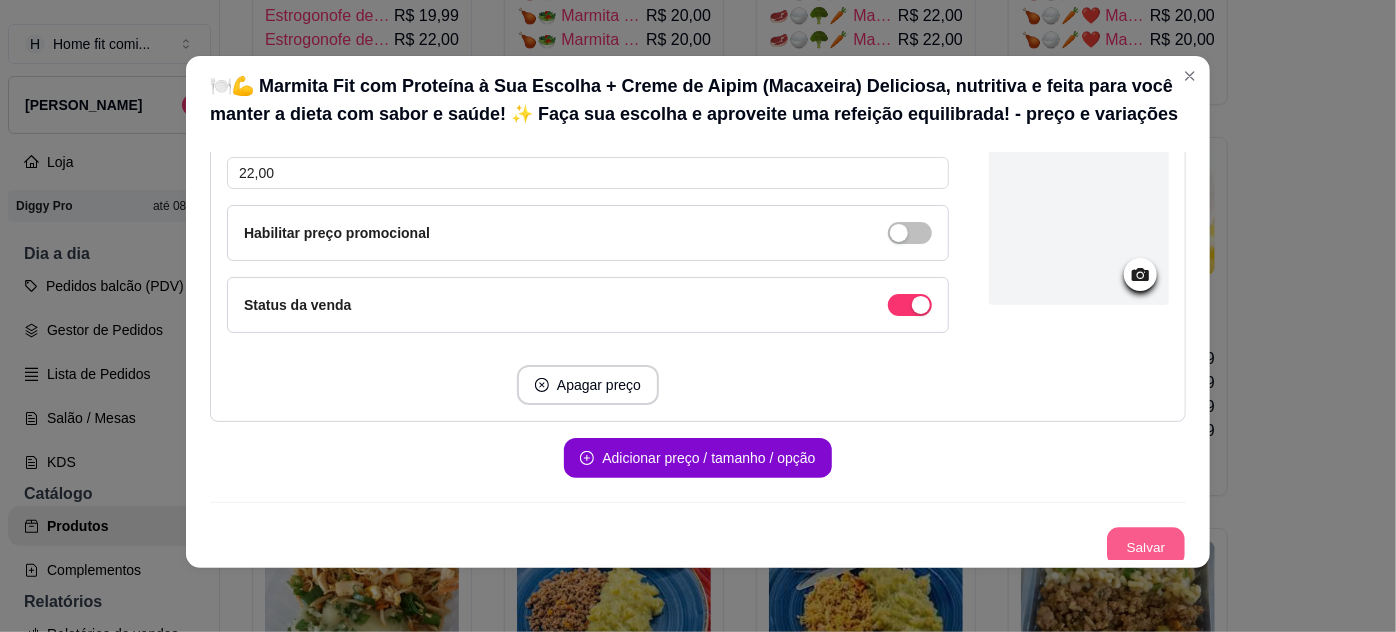 scroll, scrollTop: 0, scrollLeft: 0, axis: both 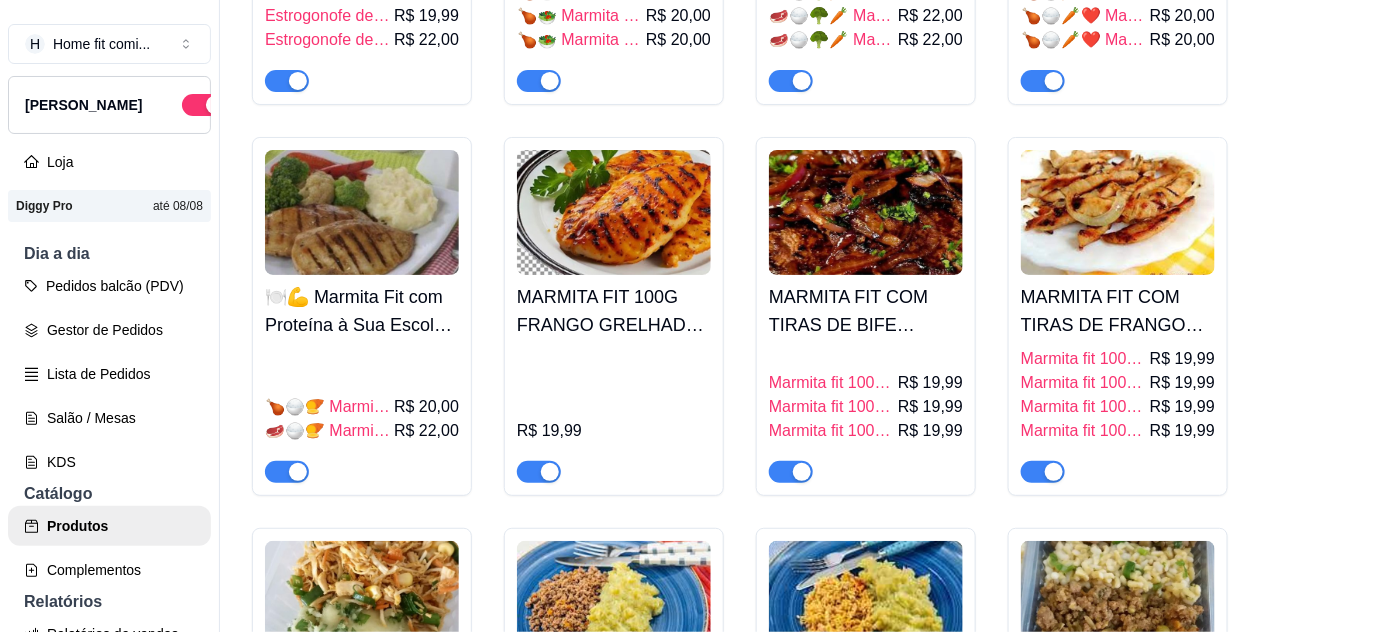 click on "MARMITA FIT 100G FRANGO GRELHADO + 100G FEIJÃO VERDE + 100G ARROZ INTEGRAL + BROCOLIS E CENOURA COZIDOS Á VAPOR" at bounding box center [614, 311] 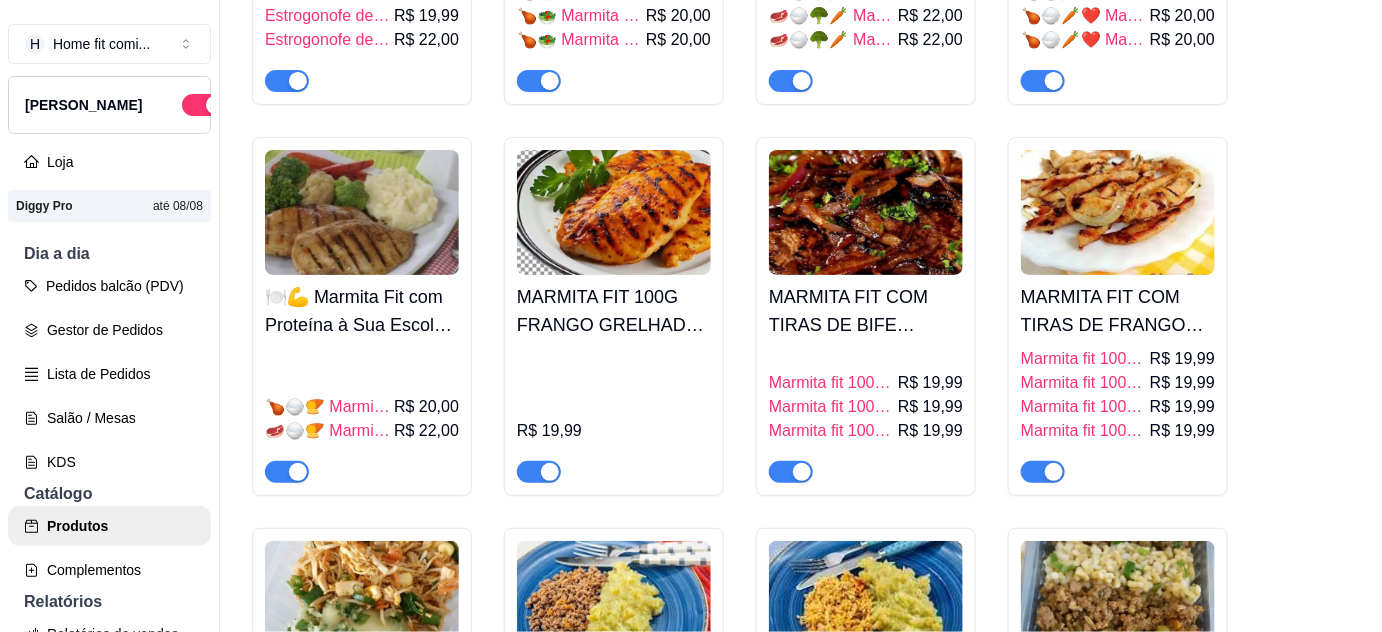 type 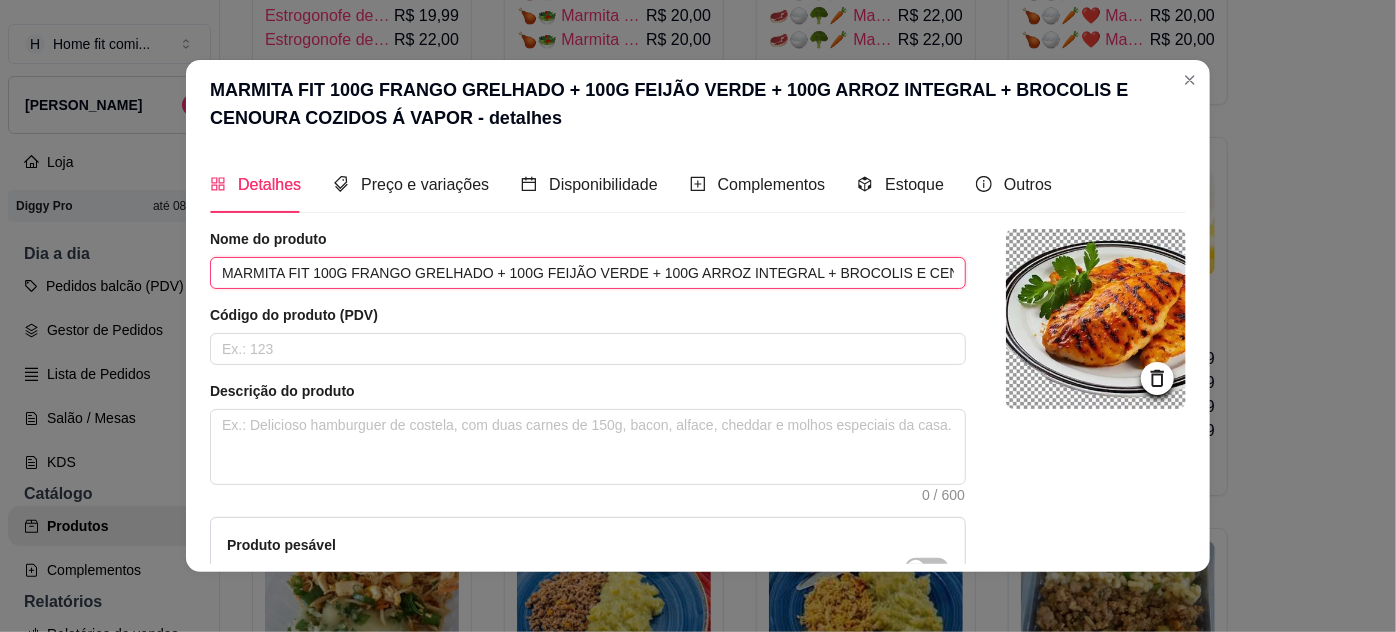scroll, scrollTop: 0, scrollLeft: 119, axis: horizontal 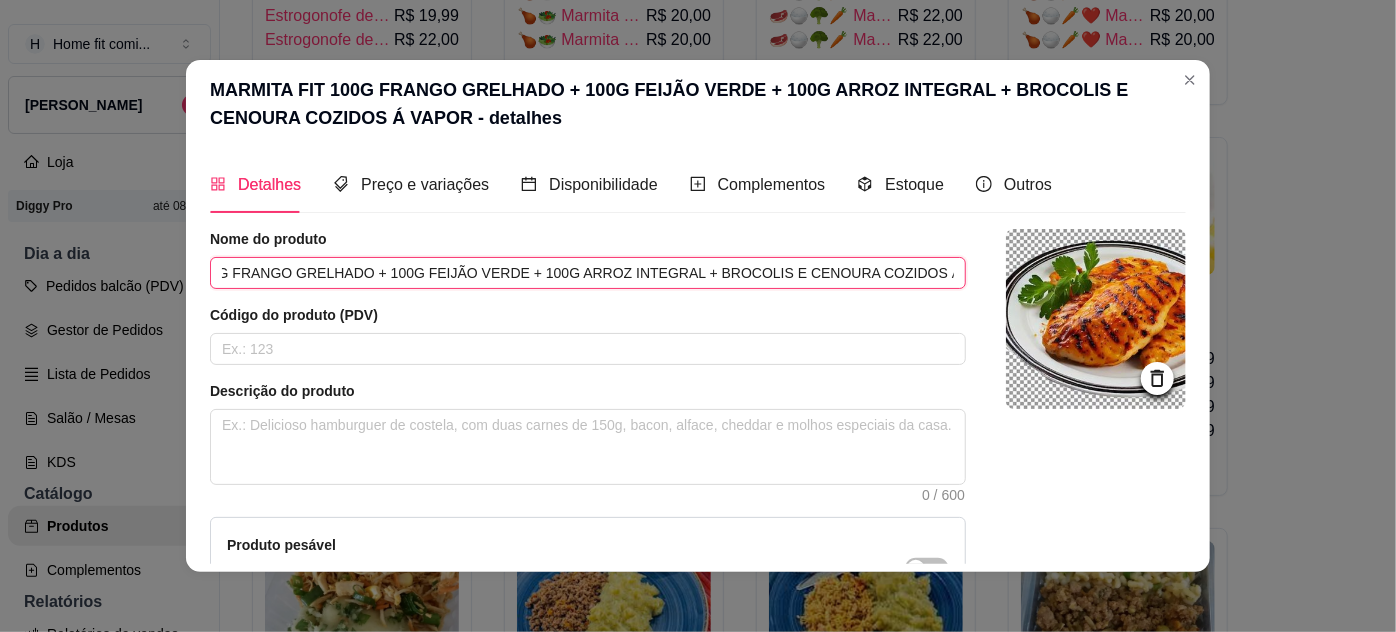 drag, startPoint x: 212, startPoint y: 272, endPoint x: 898, endPoint y: 304, distance: 686.746 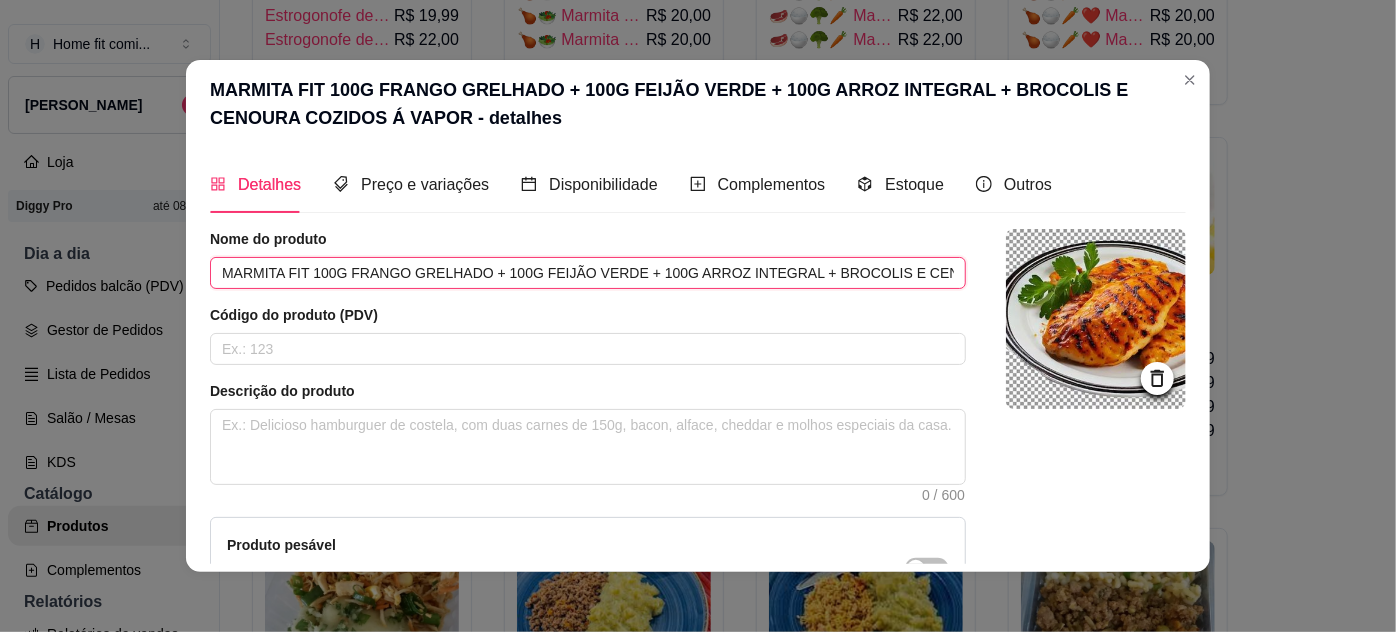 paste on "🍗🍚🥦🥕 Marmita Fit – Frango Grelhado com Feijão Verde, Arroz Integral e Legumes 100g frango grelhado 🍗  100g feijão verde nutritivo 🟢  100g arroz integral soltinho 🍚  Brócolis e cenoura cozidos no vapor 🥦🥕  Uma refeição leve, saborosa e nutritiva para manter sua alimentação equilibrada! 💚" 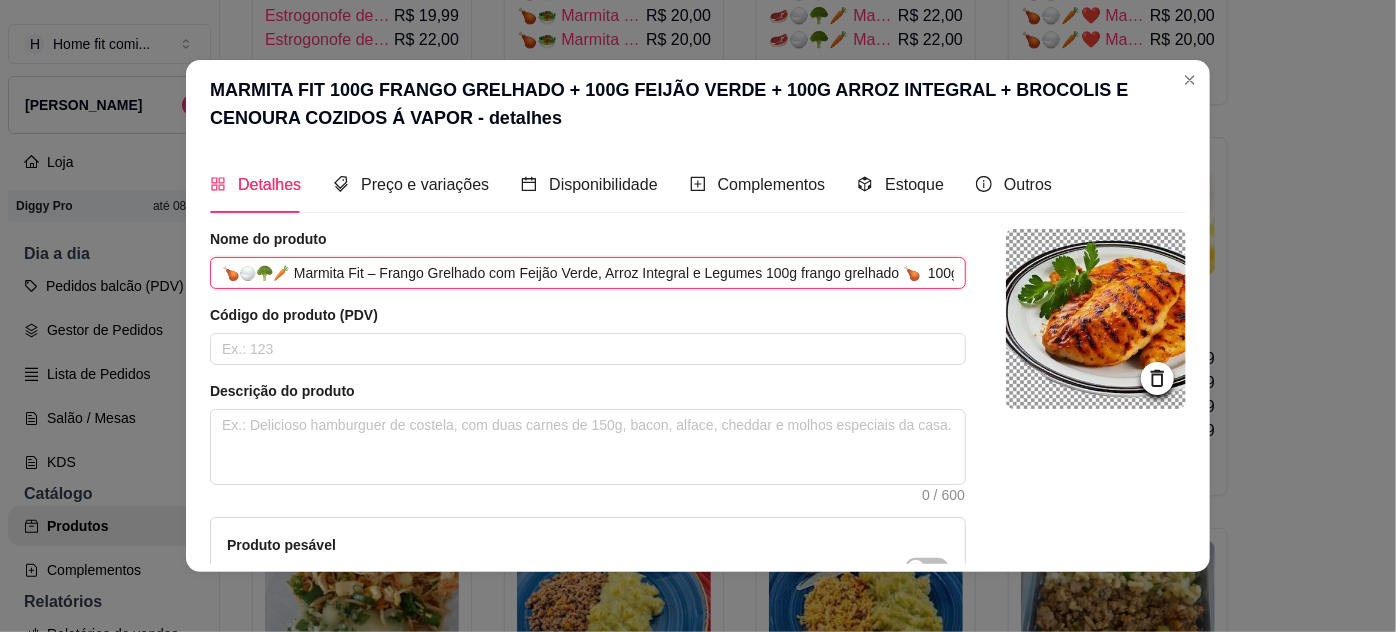 scroll, scrollTop: 0, scrollLeft: 1180, axis: horizontal 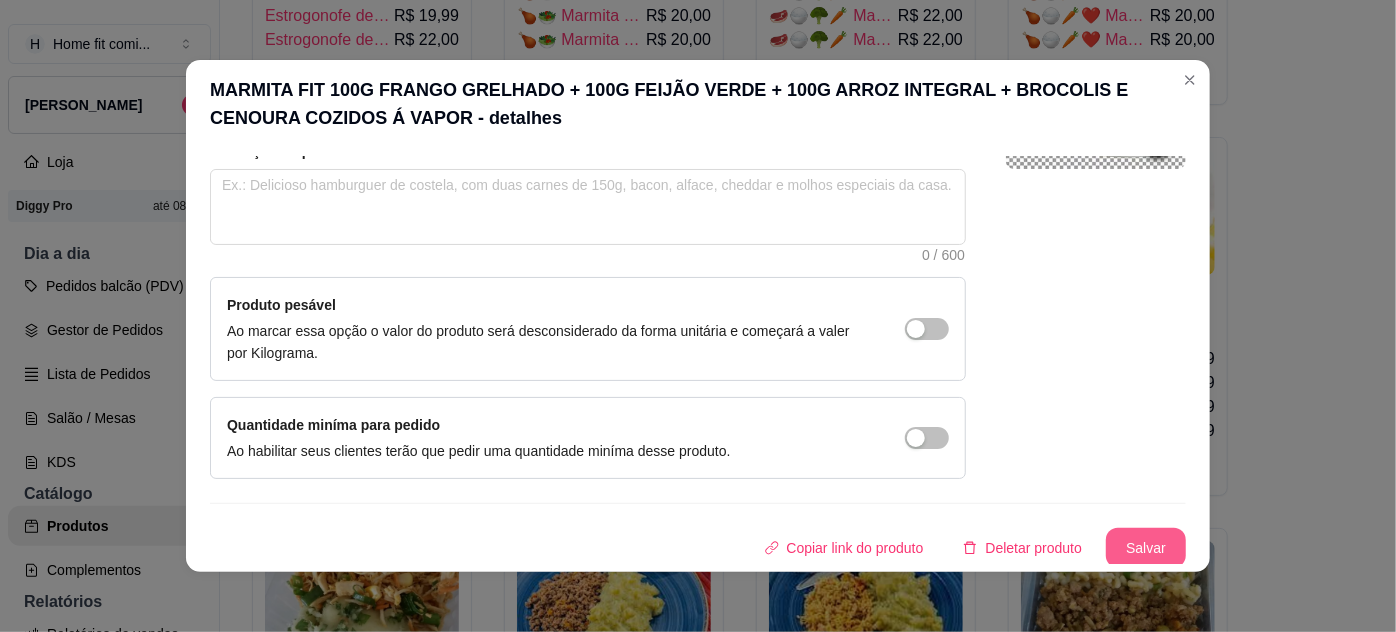type on "🍗🍚🥦🥕 Marmita Fit – Frango Grelhado com Feijão Verde, Arroz Integral e Legumes 100g frango grelhado 🍗  100g feijão verde nutritivo 🟢  100g arroz integral soltinho 🍚  Brócolis e cenoura cozidos no vapor 🥦🥕  Uma refeição leve, saborosa e nutritiva para manter sua alimentação equilibrada! 💚" 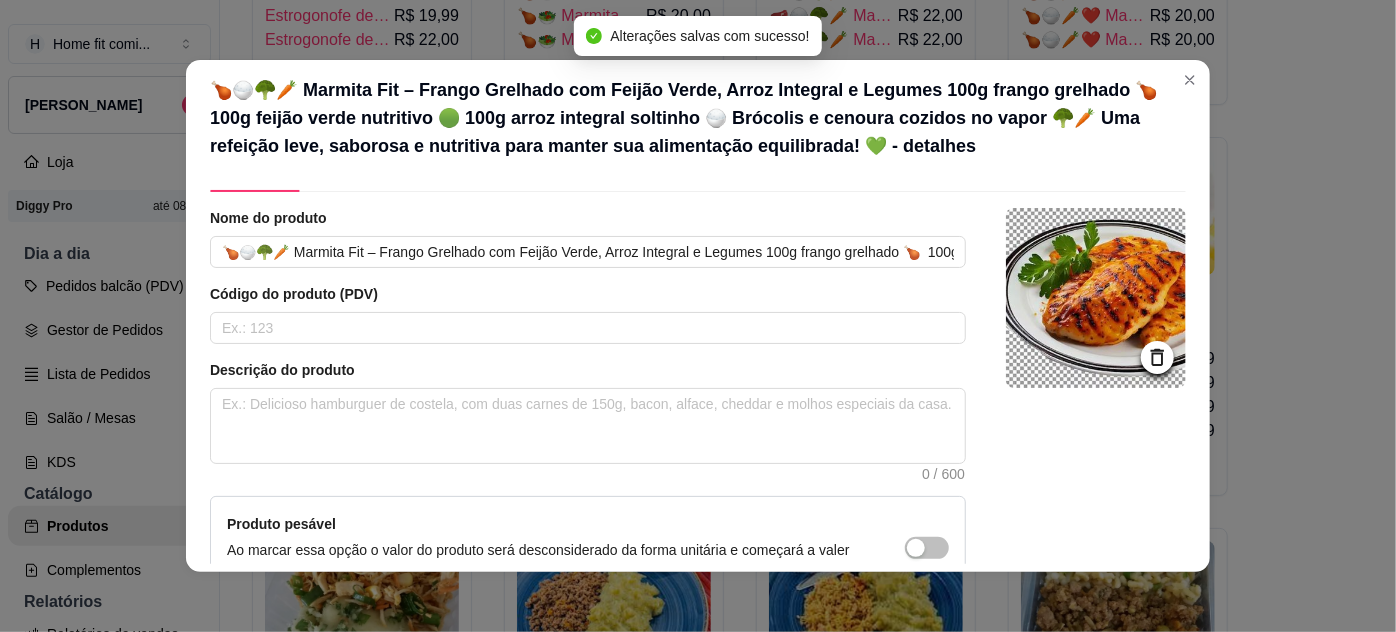 scroll, scrollTop: 0, scrollLeft: 0, axis: both 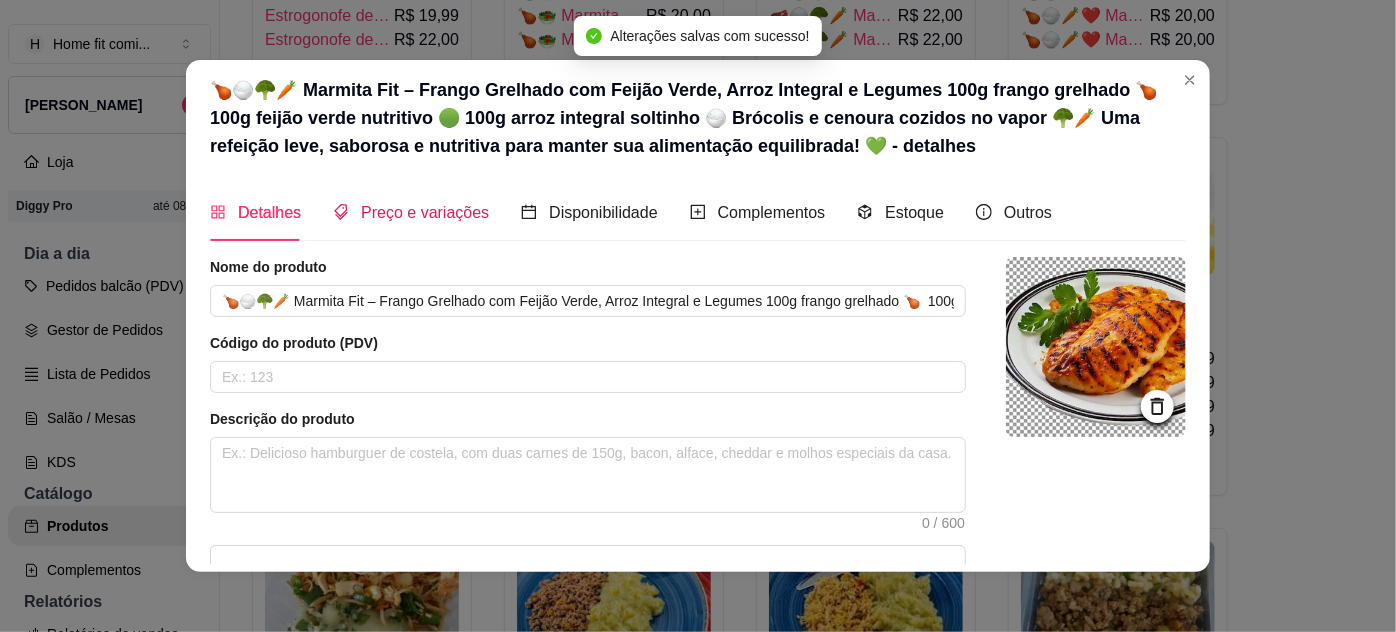 click on "Preço e variações" at bounding box center (425, 212) 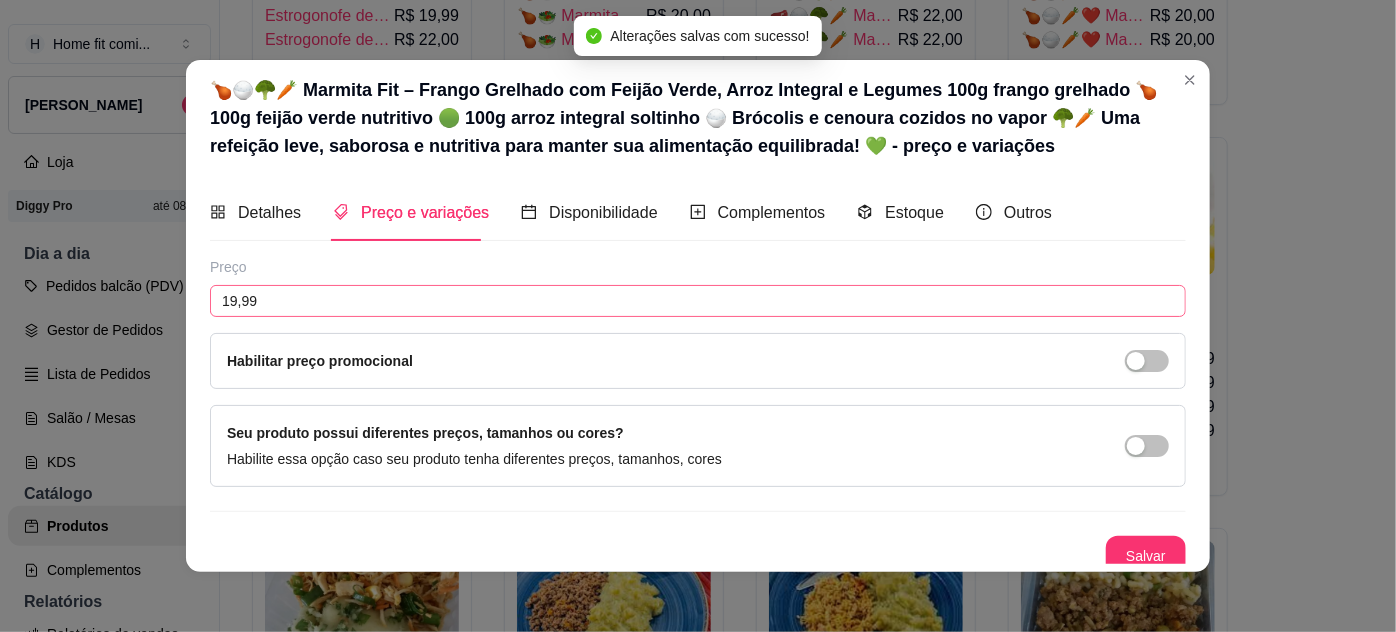 scroll, scrollTop: 10, scrollLeft: 0, axis: vertical 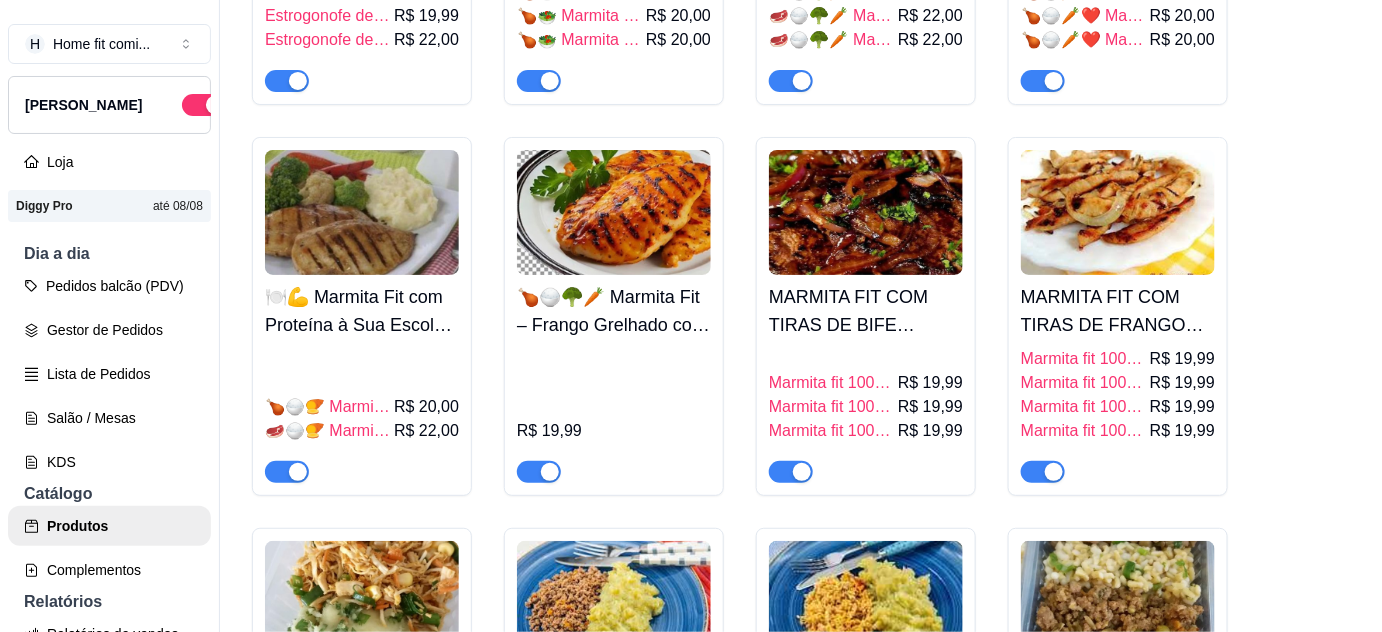 click on "MARMITA FIT COM TIRAS DE BIFE PATINHO ESCOLHA A SUA!!!!" at bounding box center [866, 311] 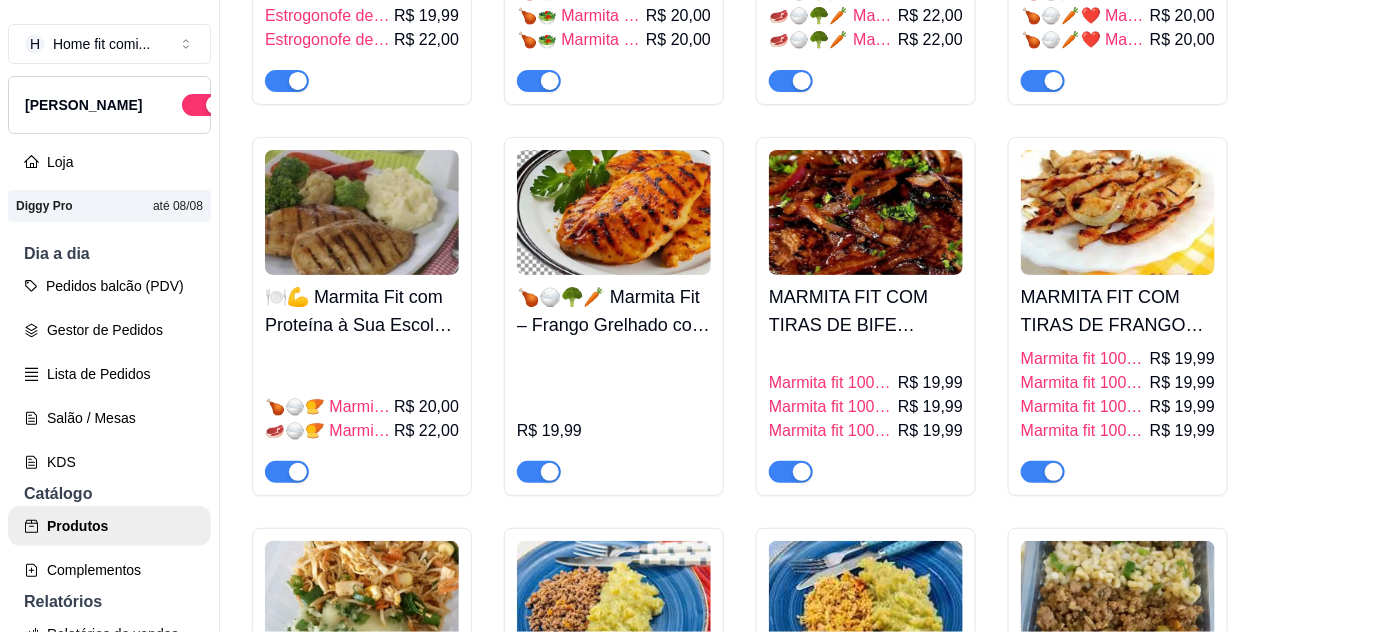 type 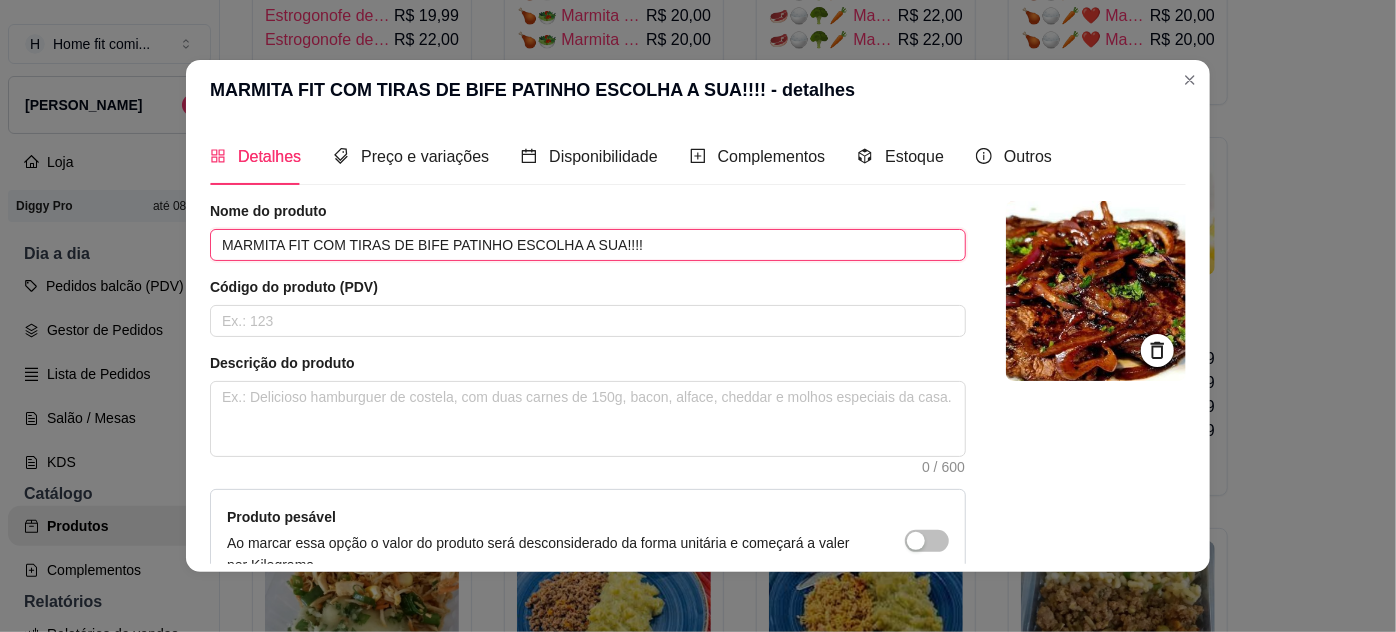 drag, startPoint x: 212, startPoint y: 244, endPoint x: 665, endPoint y: 250, distance: 453.03973 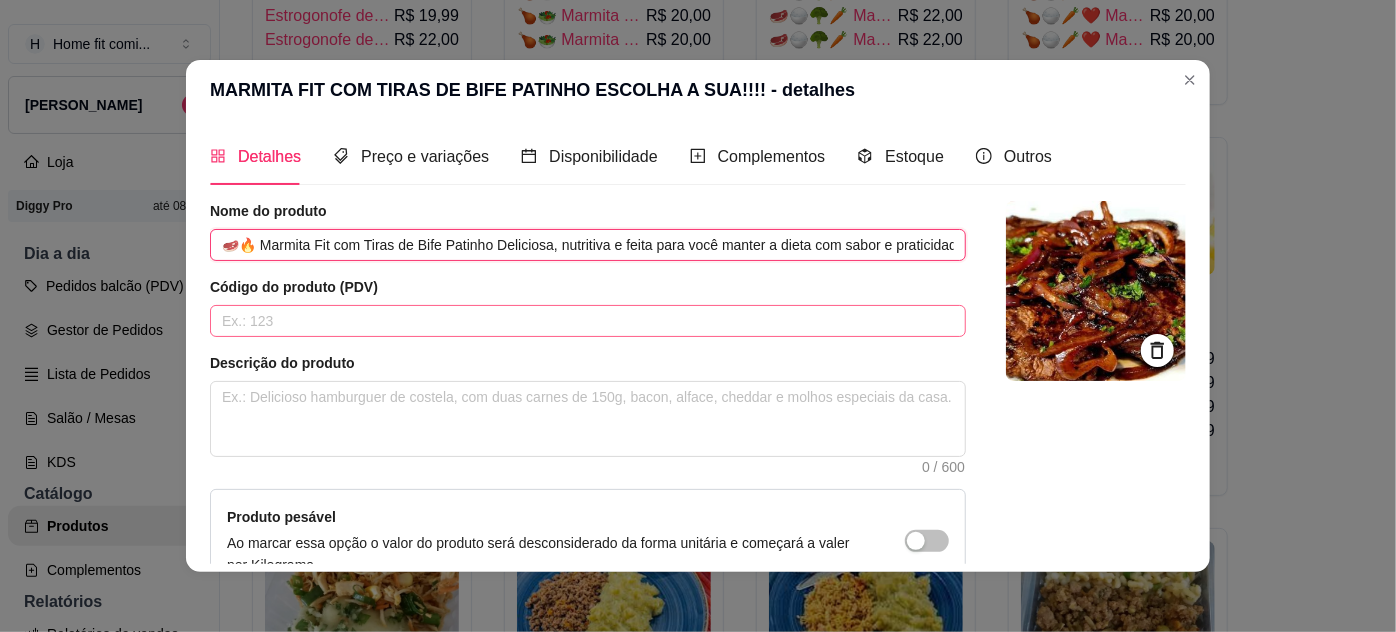 scroll, scrollTop: 0, scrollLeft: 469, axis: horizontal 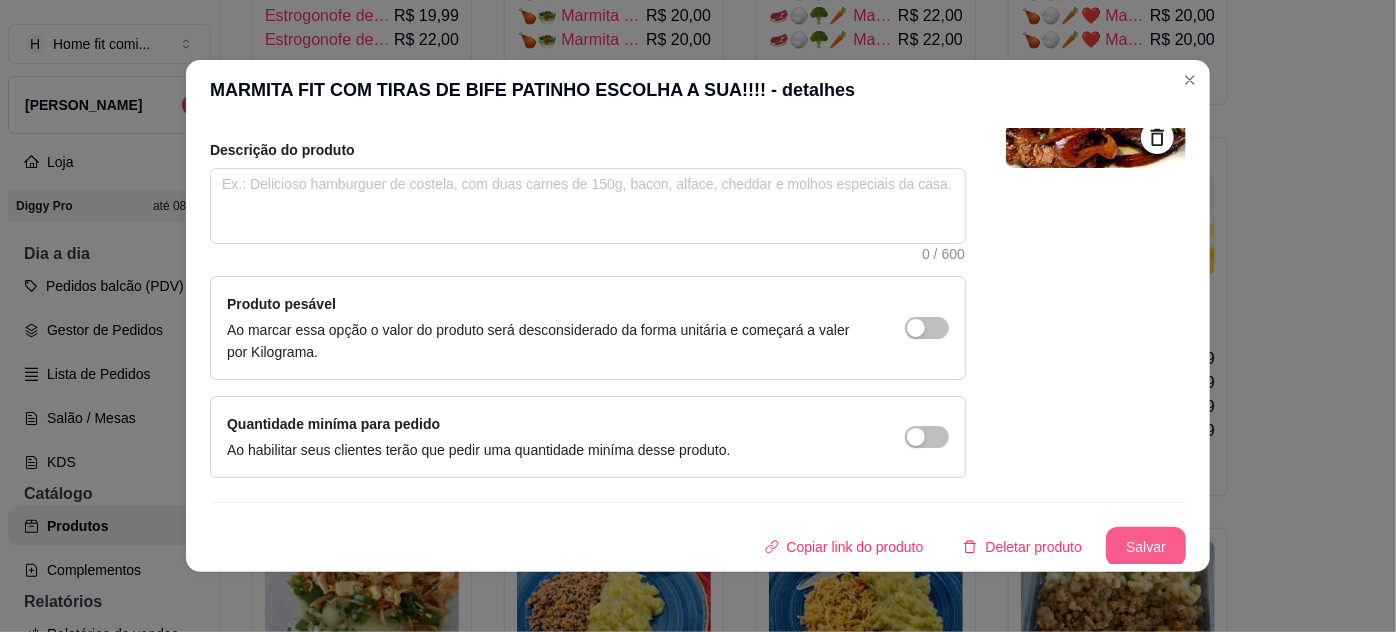 type on "🥩🔥 Marmita Fit com Tiras de Bife Patinho Deliciosa, nutritiva e feita para você manter a dieta com sabor e praticidade! ✨ Escolha a sua e aproveite uma refeição saudável e cheia de energia!" 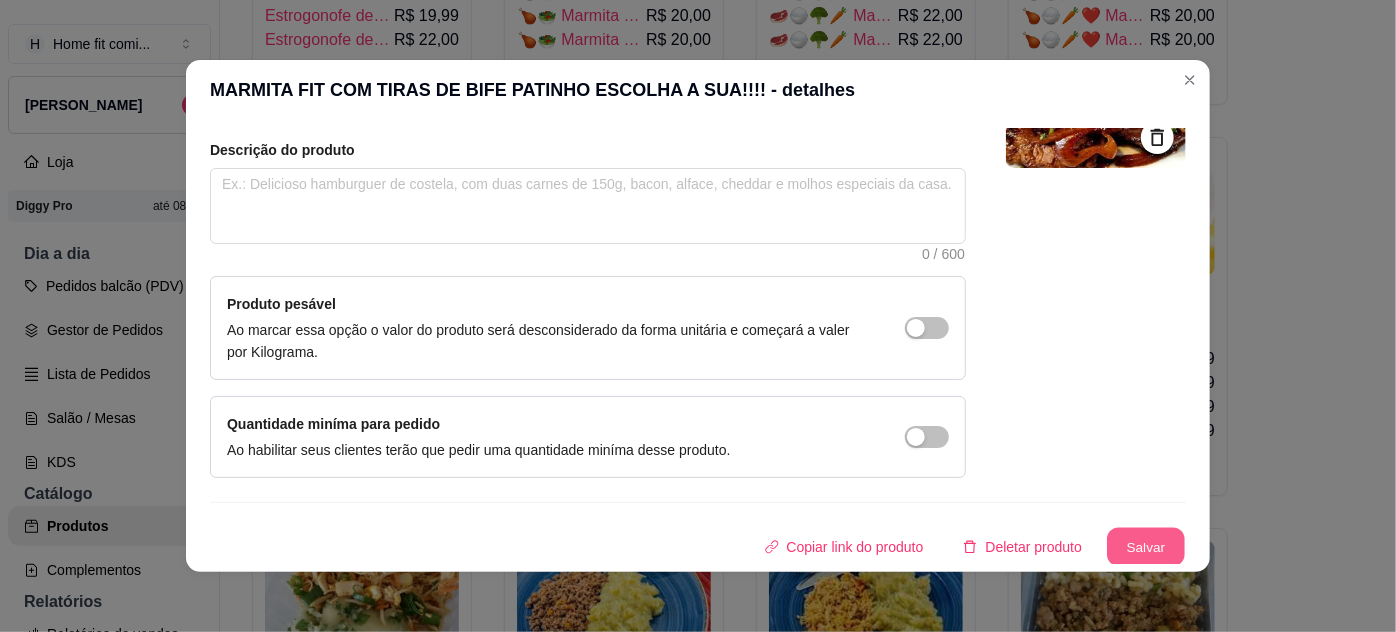click on "Salvar" at bounding box center [1146, 547] 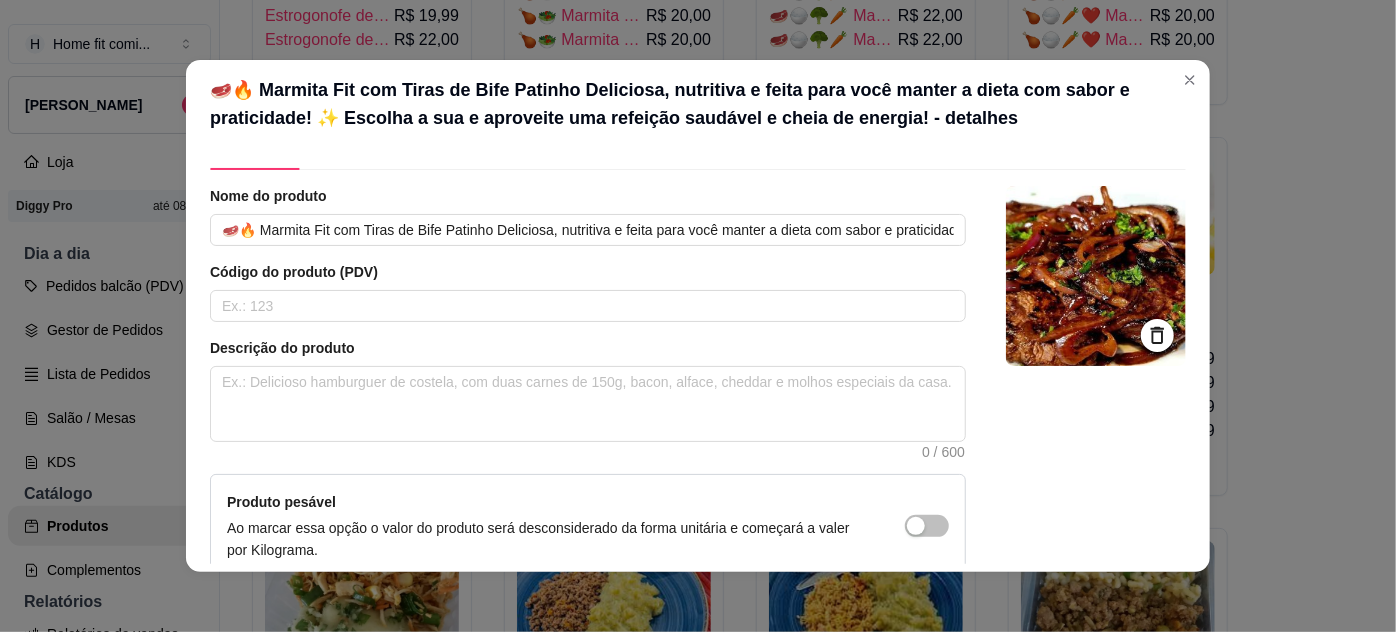 scroll, scrollTop: 0, scrollLeft: 0, axis: both 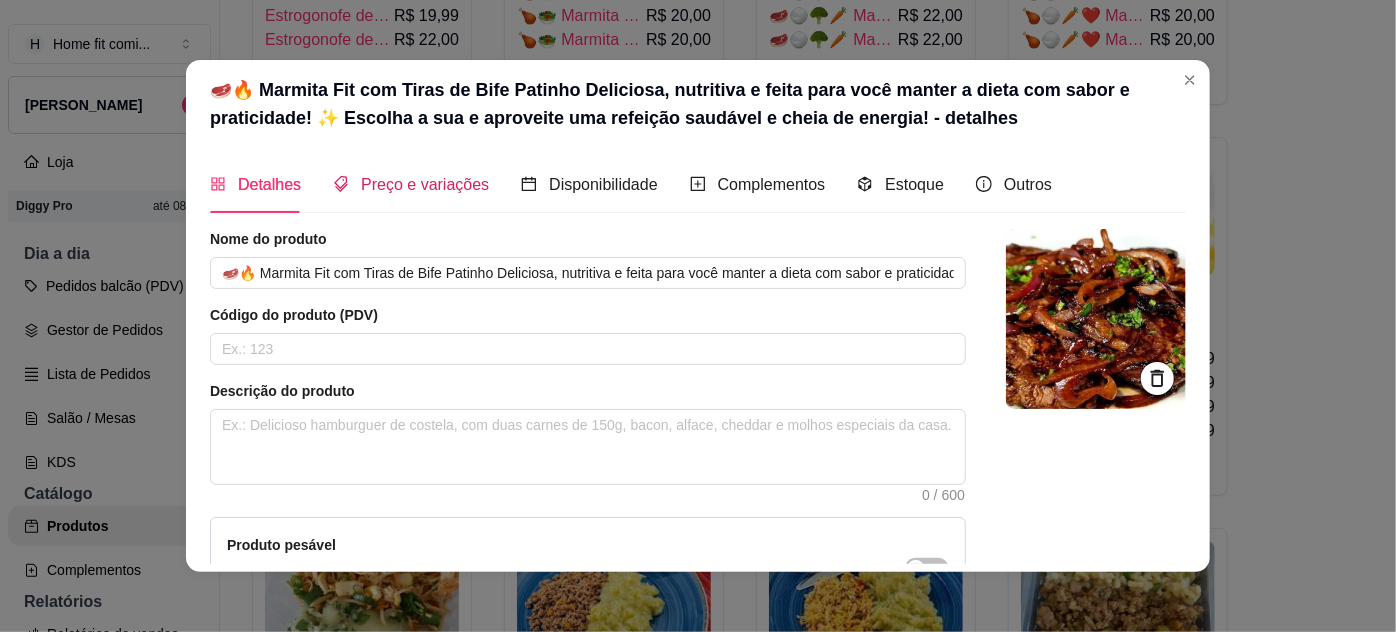 click on "Preço e variações" at bounding box center [425, 184] 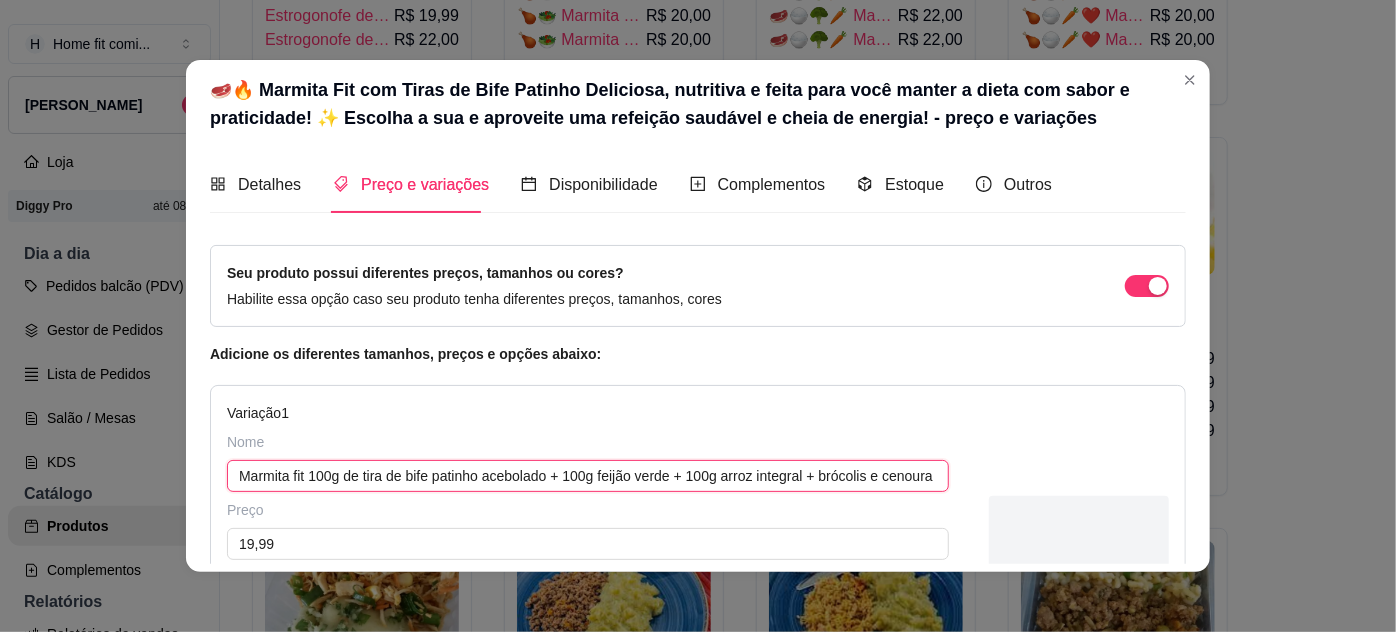 scroll, scrollTop: 86, scrollLeft: 0, axis: vertical 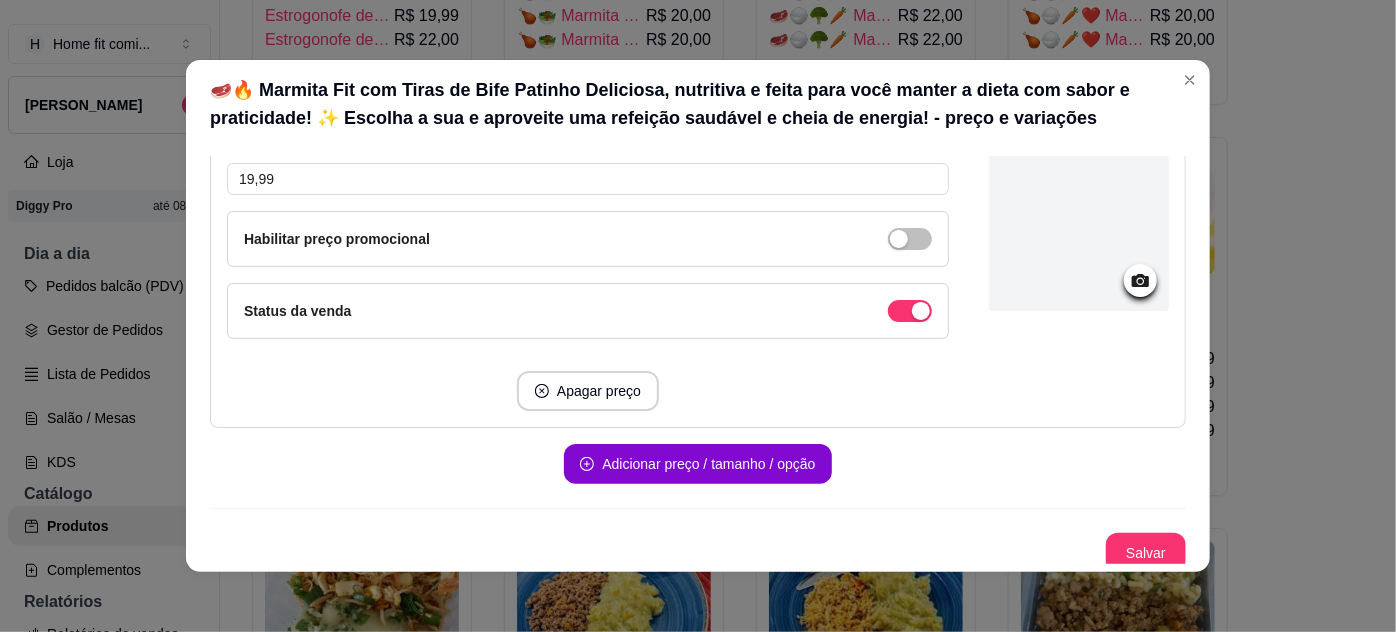 drag, startPoint x: 229, startPoint y: 467, endPoint x: 1038, endPoint y: 533, distance: 811.68774 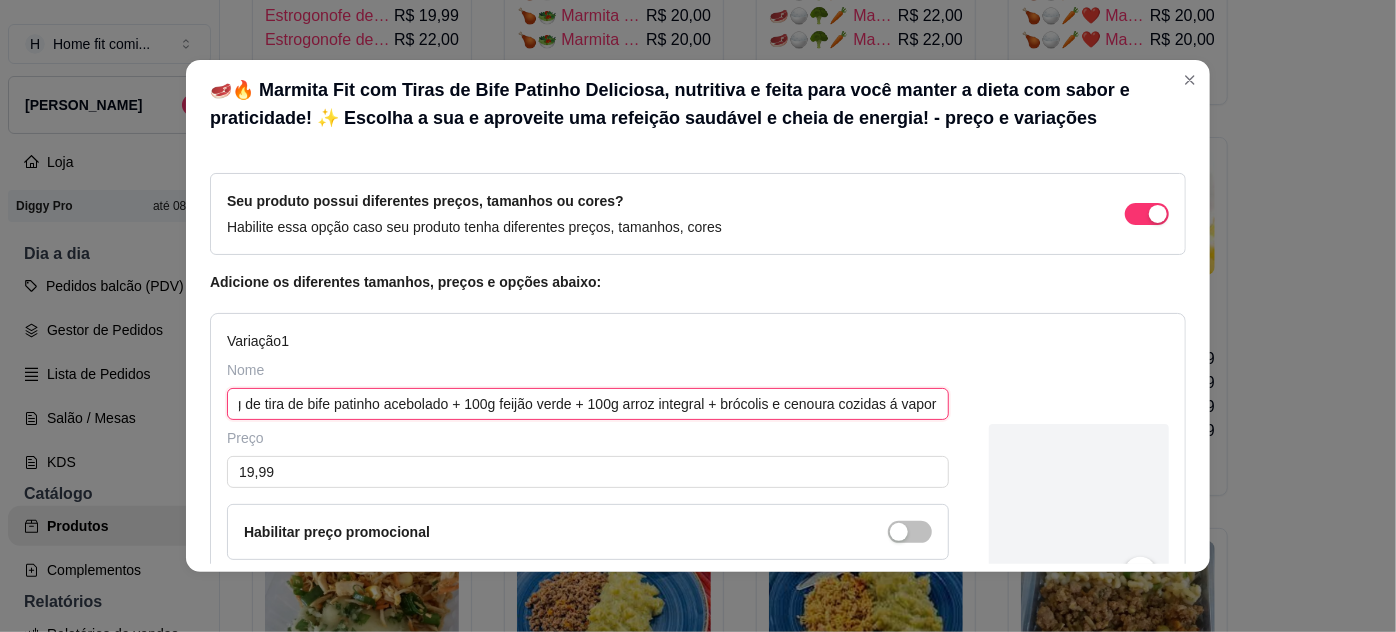 scroll, scrollTop: 0, scrollLeft: 0, axis: both 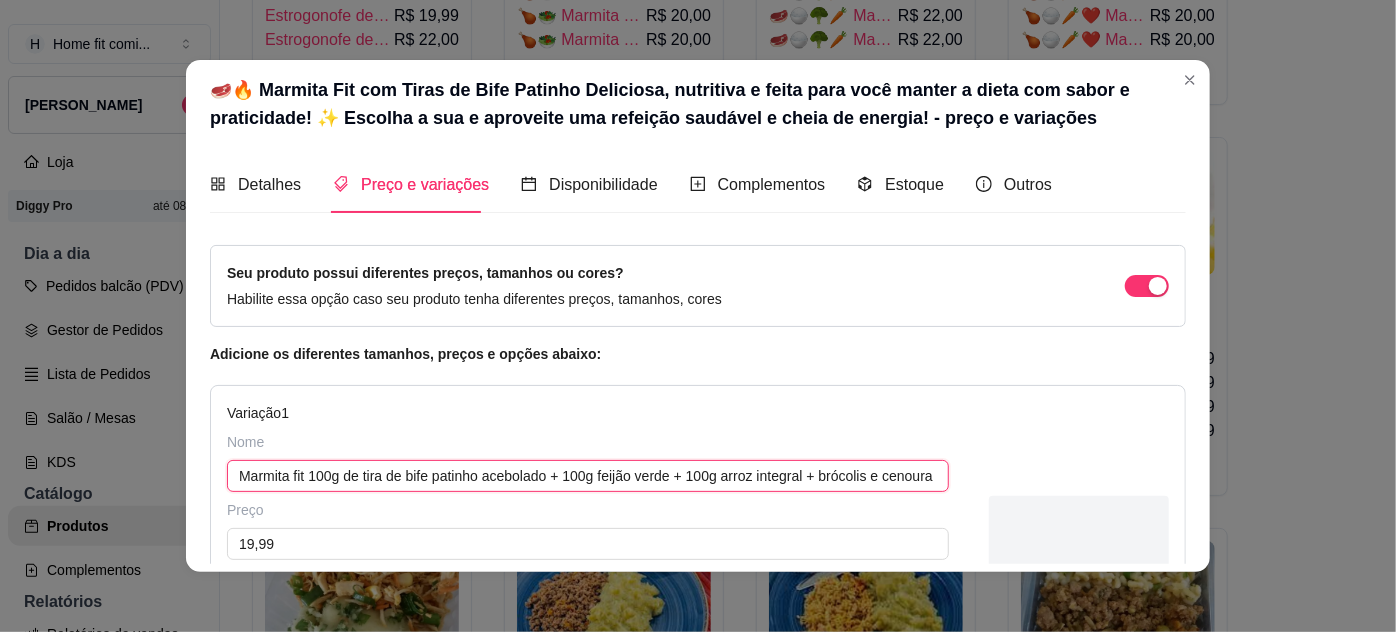 paste on "🥩🧅🍚🥦🥕 Marmita Fit – Tira de Bife Patinho Acebolado com Feijão Verde, Arroz Integral e Legumes 100g tira de bife patinho acebolado 🥩🧅  100g feijão verde nutritivo 🟢  100g arroz integral soltinho 🍚  Brócolis e cenoura cozidos no vapor 🥦🥕  Uma refeição saborosa, nutritiva e perfeita para sua dieta equilibrada! 💚" 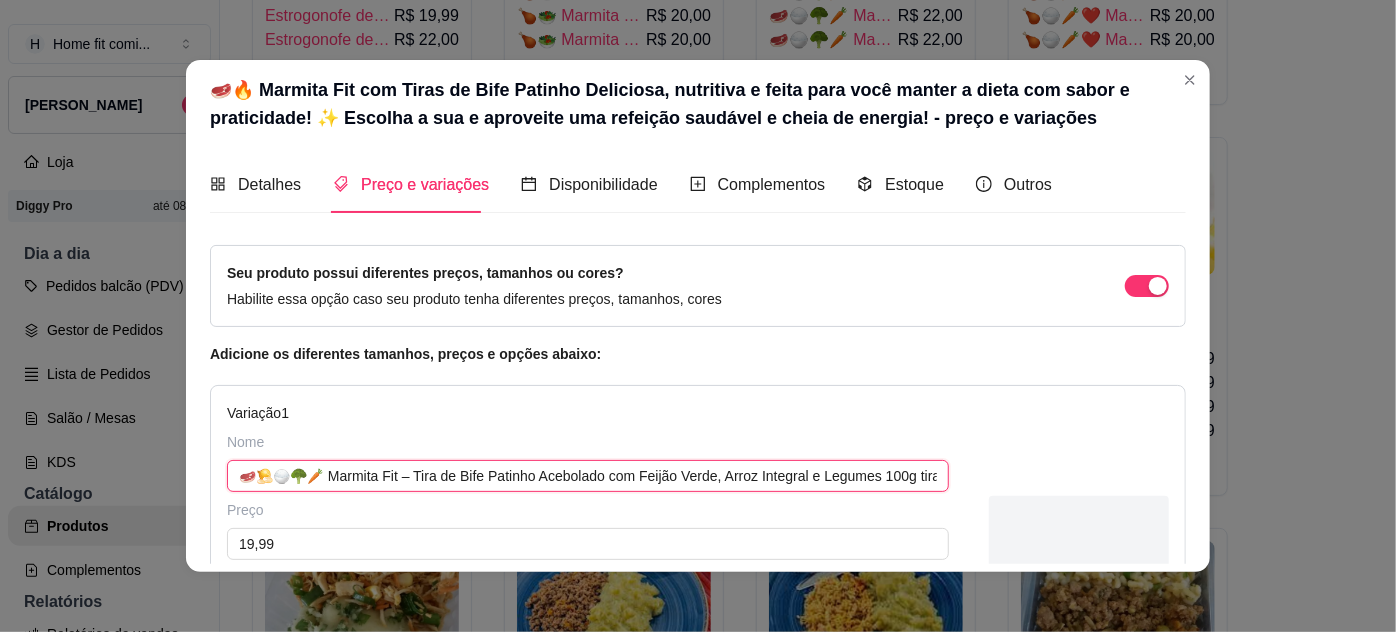 scroll, scrollTop: 0, scrollLeft: 1354, axis: horizontal 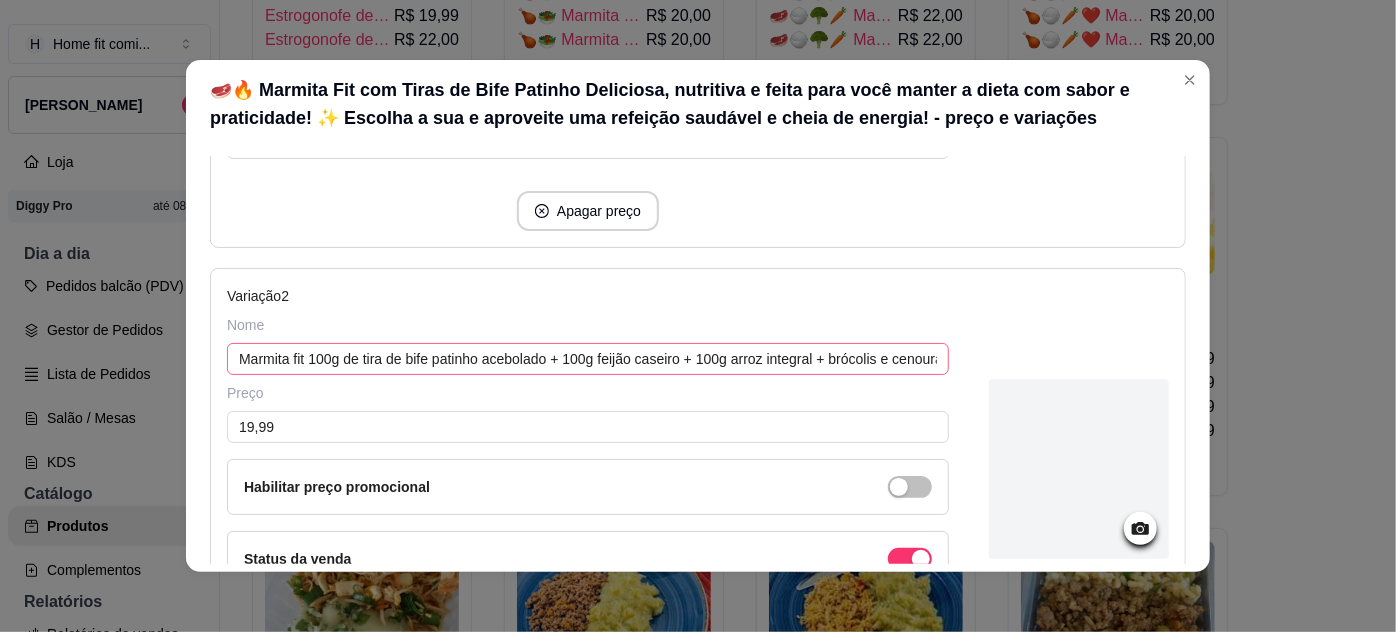type on "🥩🧅🍚🥦🥕 Marmita Fit – Tira de Bife Patinho Acebolado com Feijão Verde, Arroz Integral e Legumes 100g tira de bife patinho acebolado 🥩🧅  100g feijão verde nutritivo 🟢  100g arroz integral soltinho 🍚  Brócolis e cenoura cozidos no vapor 🥦🥕  Uma refeição saborosa, nutritiva e perfeita para sua dieta equilibrada! 💚" 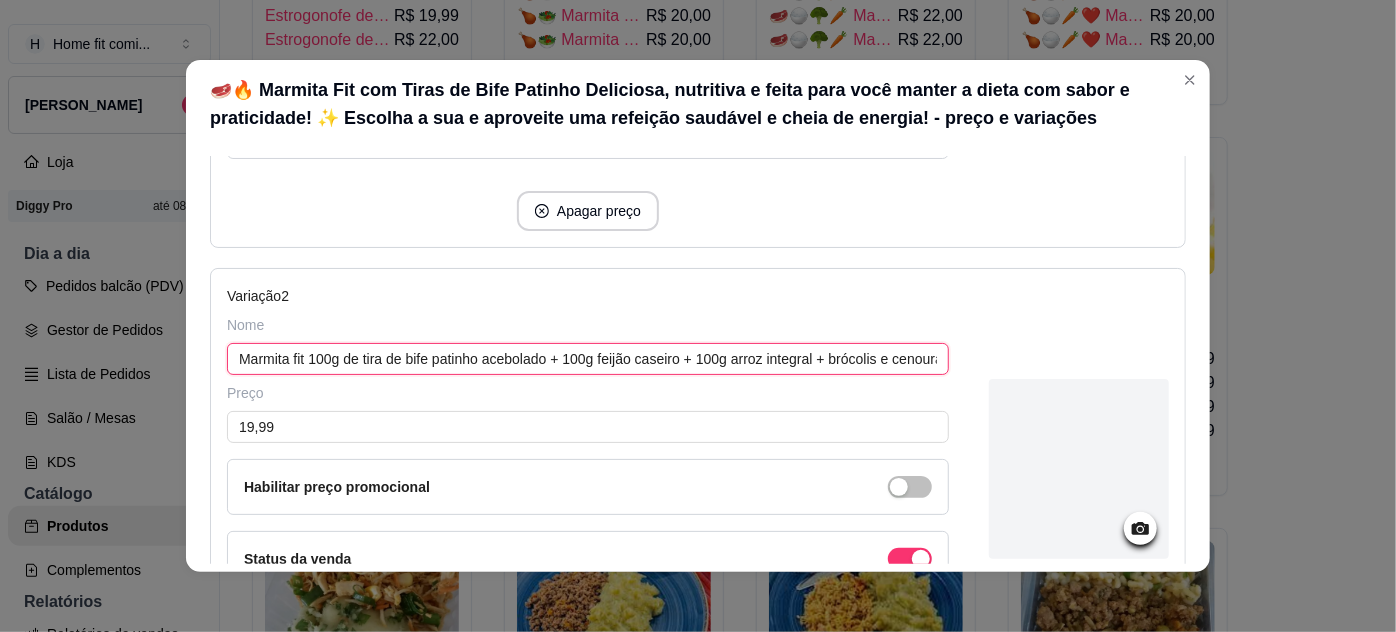 scroll, scrollTop: 0, scrollLeft: 0, axis: both 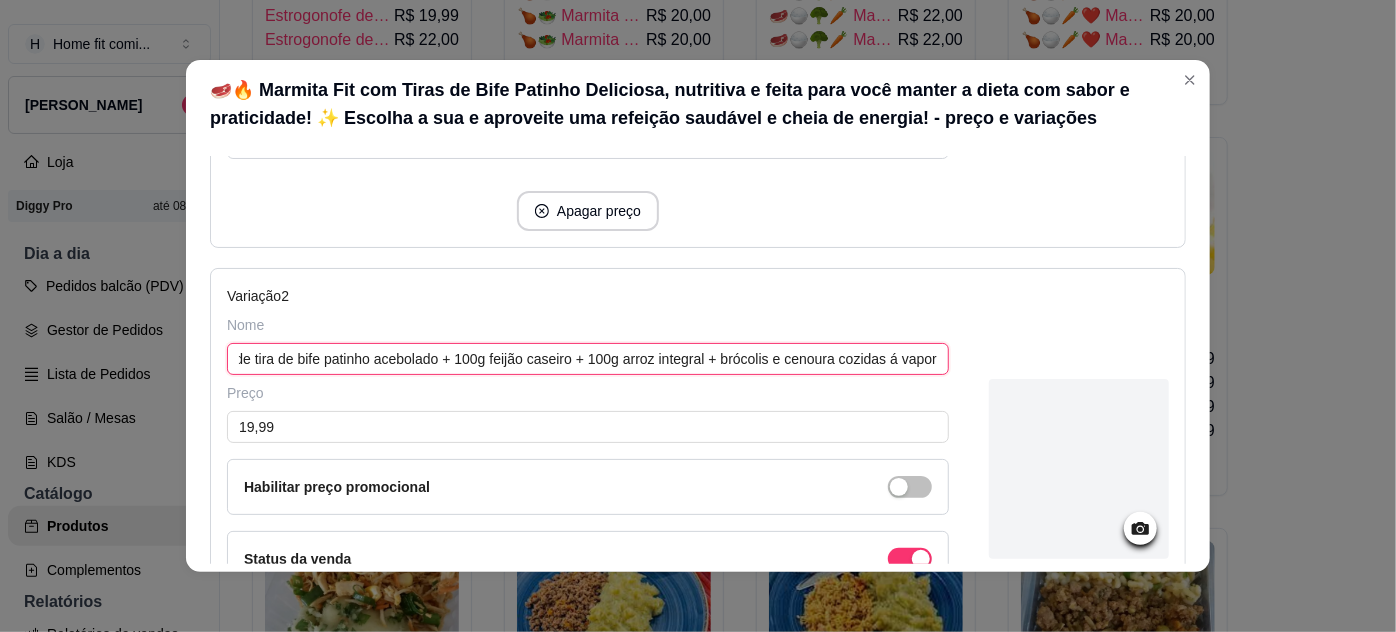 drag, startPoint x: 232, startPoint y: 351, endPoint x: 858, endPoint y: 351, distance: 626 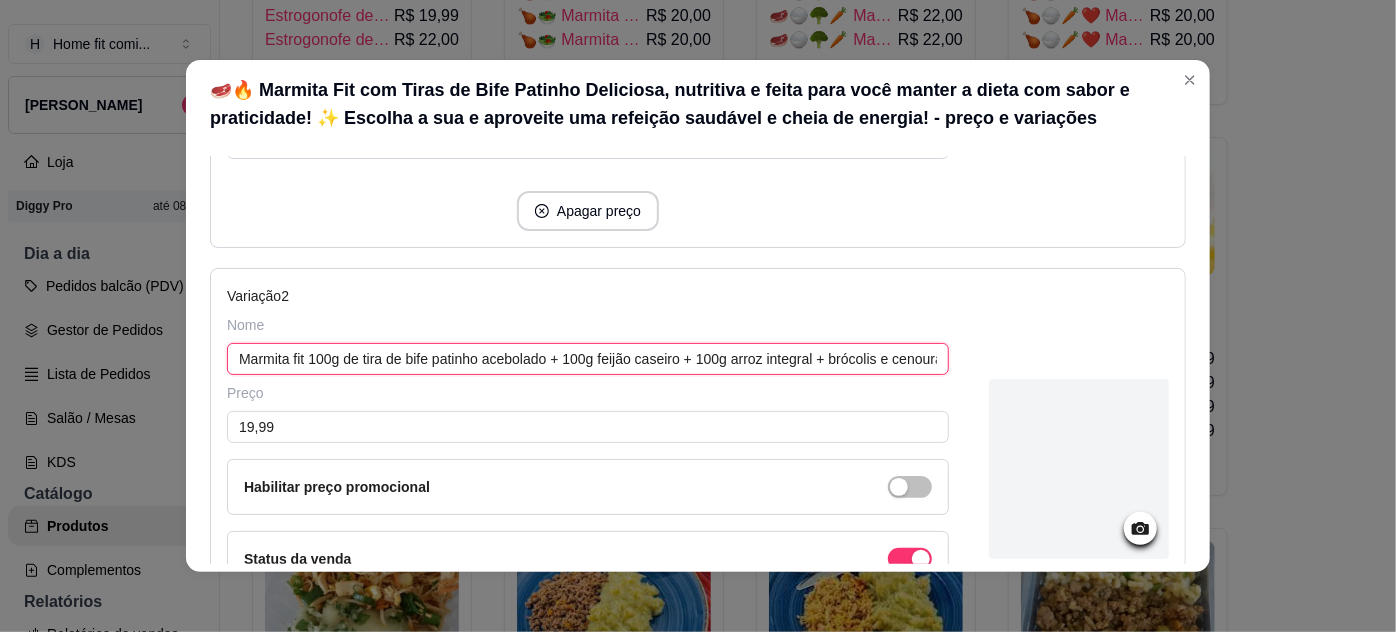 paste on "🥩🧅🍚🥦🥕 Marmita Fit – Tira de Bife Patinho Acebolado com Feijão Caseiro e Arroz Integral 100g tira de bife patinho acebolado 🥩🧅  100g feijão caseiro feito com carinho 🫘  100g arroz integral soltinho 🍚  Brócolis e cenoura cozidas no vapor 🥦🥕  Uma refeição deliciosa, nutritiva e perfeita para sua alimentação equilibrada! 💚" 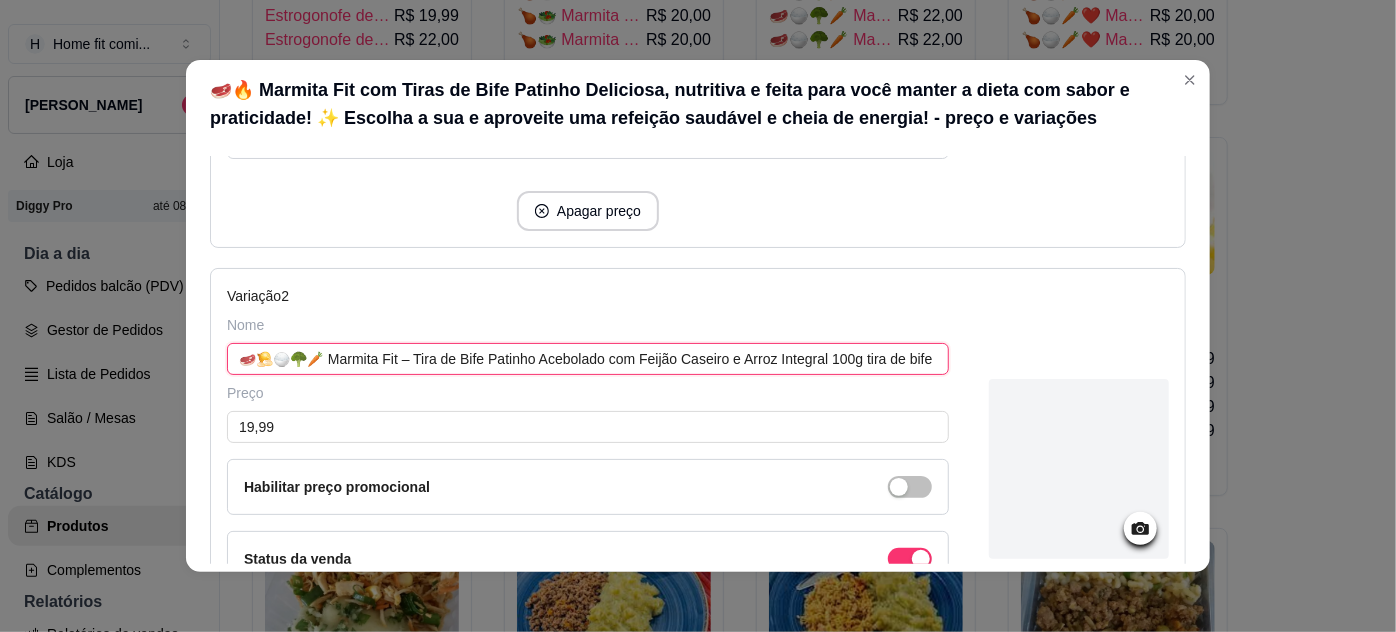 scroll, scrollTop: 0, scrollLeft: 1408, axis: horizontal 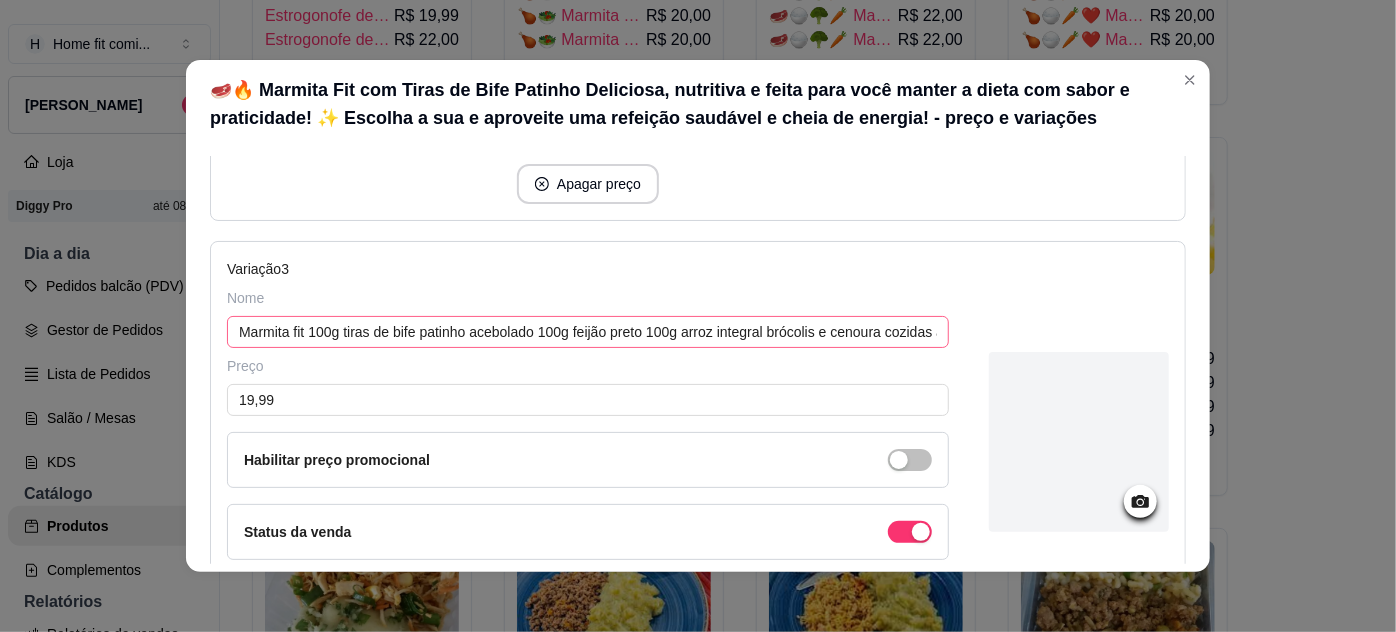 type on "🥩🧅🍚🥦🥕 Marmita Fit – Tira de Bife Patinho Acebolado com Feijão Caseiro e Arroz Integral 100g tira de bife patinho acebolado 🥩🧅  100g feijão caseiro feito com carinho 🫘  100g arroz integral soltinho 🍚  Brócolis e cenoura cozidas no vapor 🥦🥕  Uma refeição deliciosa, nutritiva e perfeita para sua alimentação equilibrada! 💚" 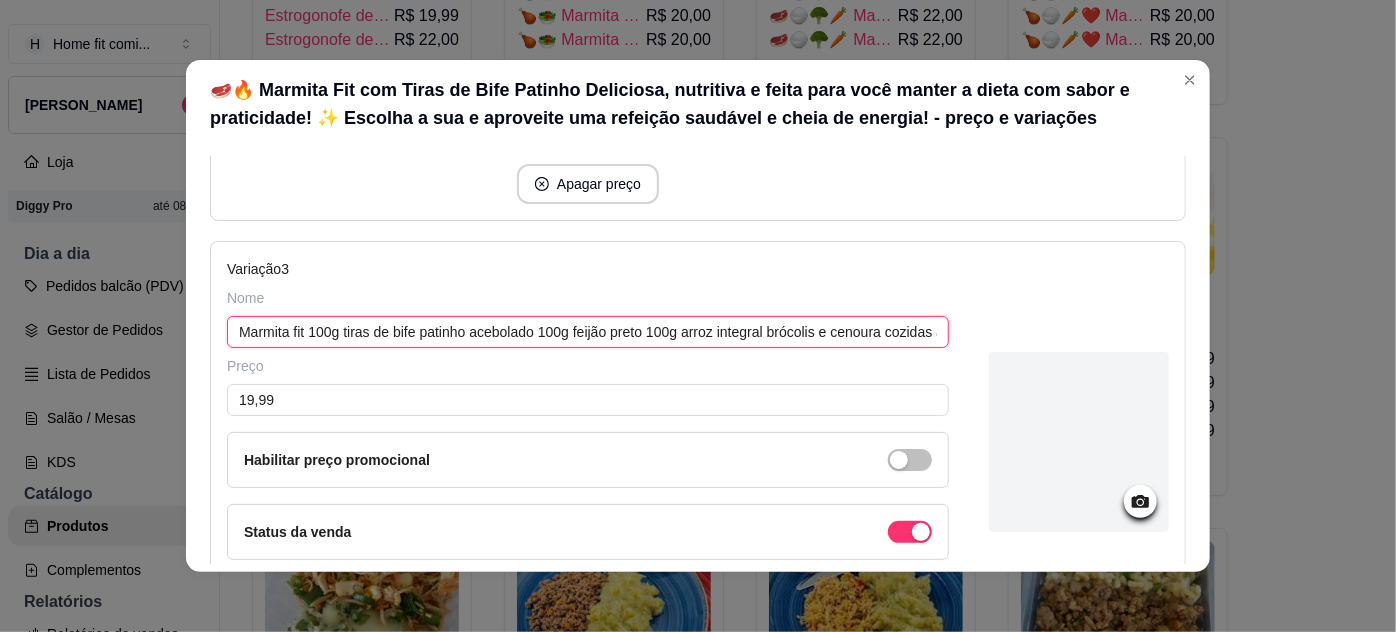 scroll, scrollTop: 0, scrollLeft: 0, axis: both 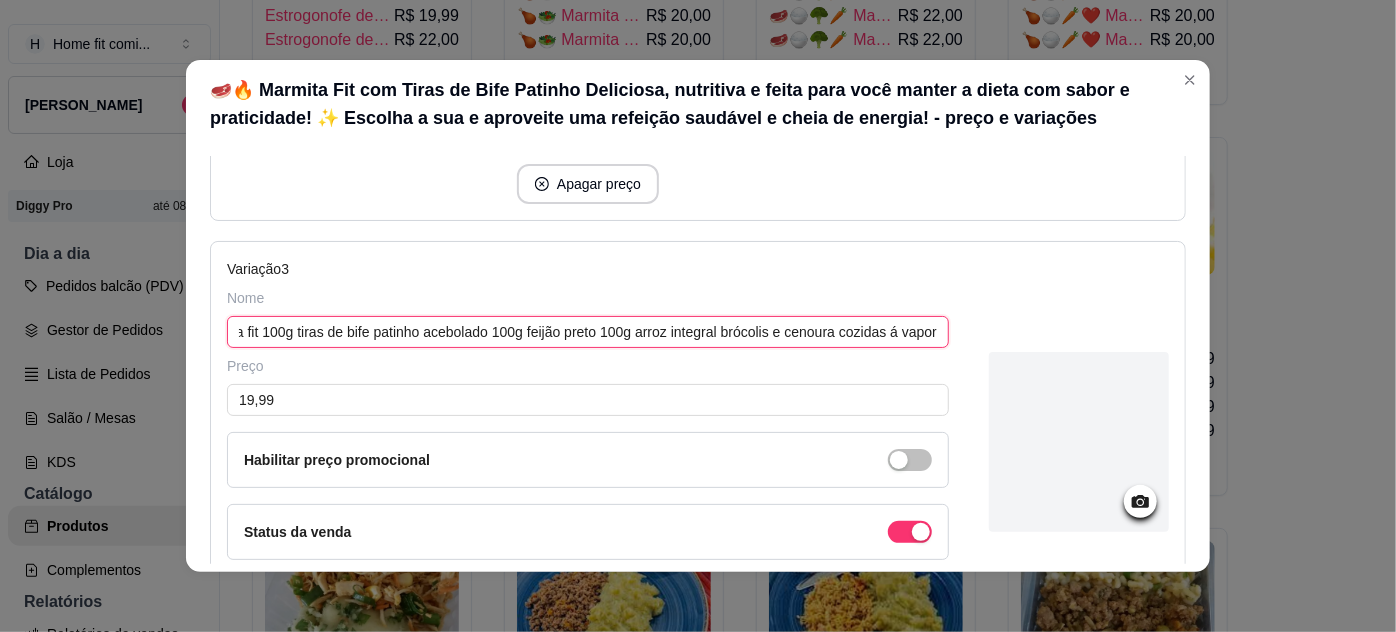 drag, startPoint x: 230, startPoint y: 324, endPoint x: 968, endPoint y: 347, distance: 738.35834 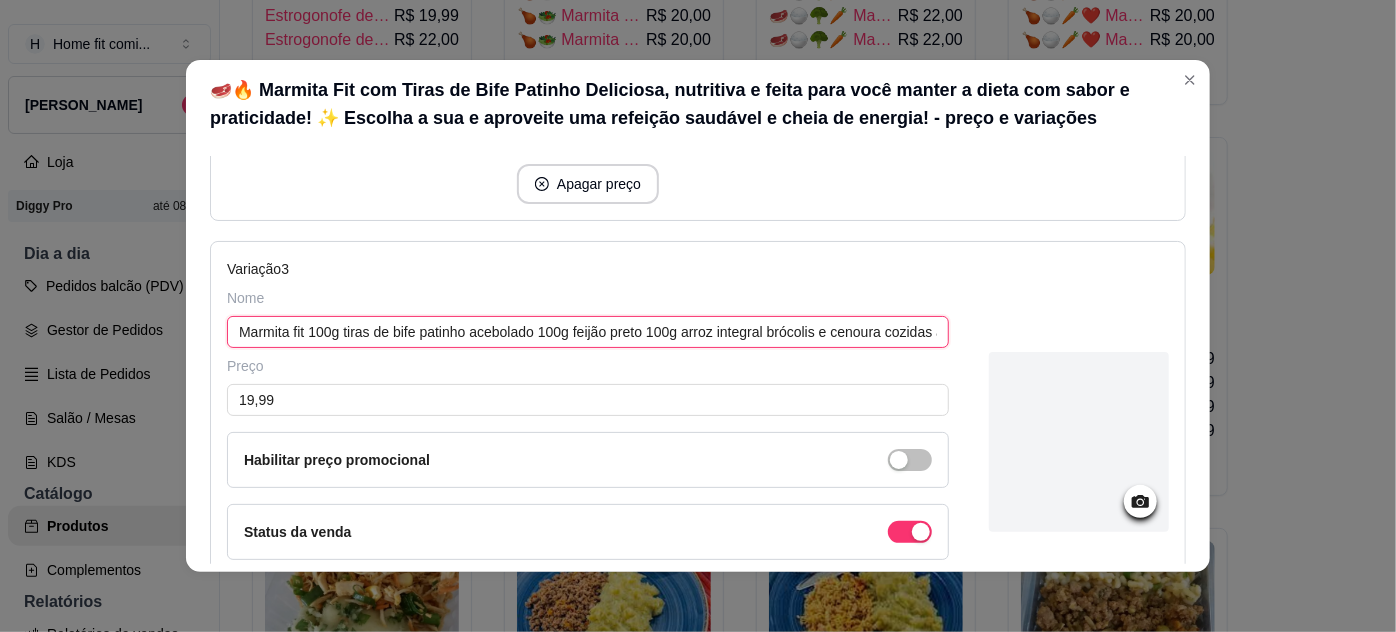 paste on "🥩🧅🍚🥦🥕 Marmita Fit – Tiras de Bife Patinho Acebolado com Feijão Preto e Arroz Integral 100g tiras de bife patinho acebolado 🥩🧅  100g feijão preto saboroso 🖤  100g arroz integral soltinho 🍚  Brócolis e cenoura cozidas no vapor 🥦🥕  Uma refeição nutritiva, saborosa e perfeita para sua dieta equilibrada! 💚" 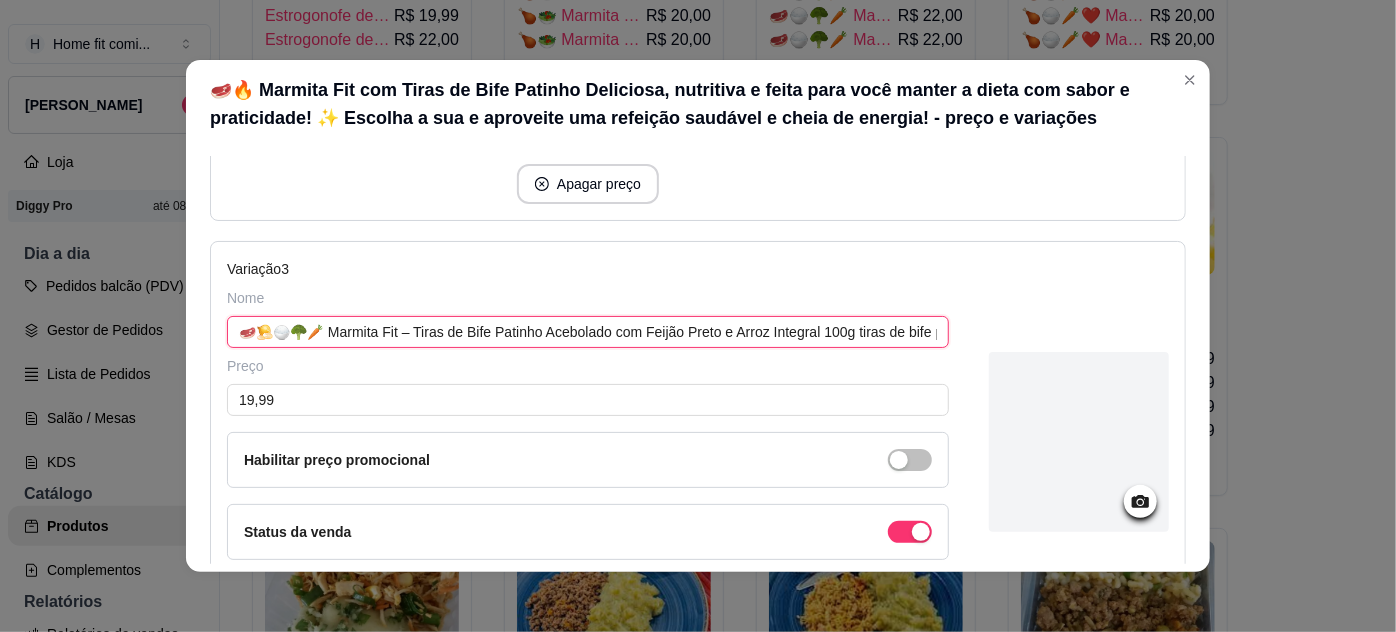 scroll, scrollTop: 0, scrollLeft: 1304, axis: horizontal 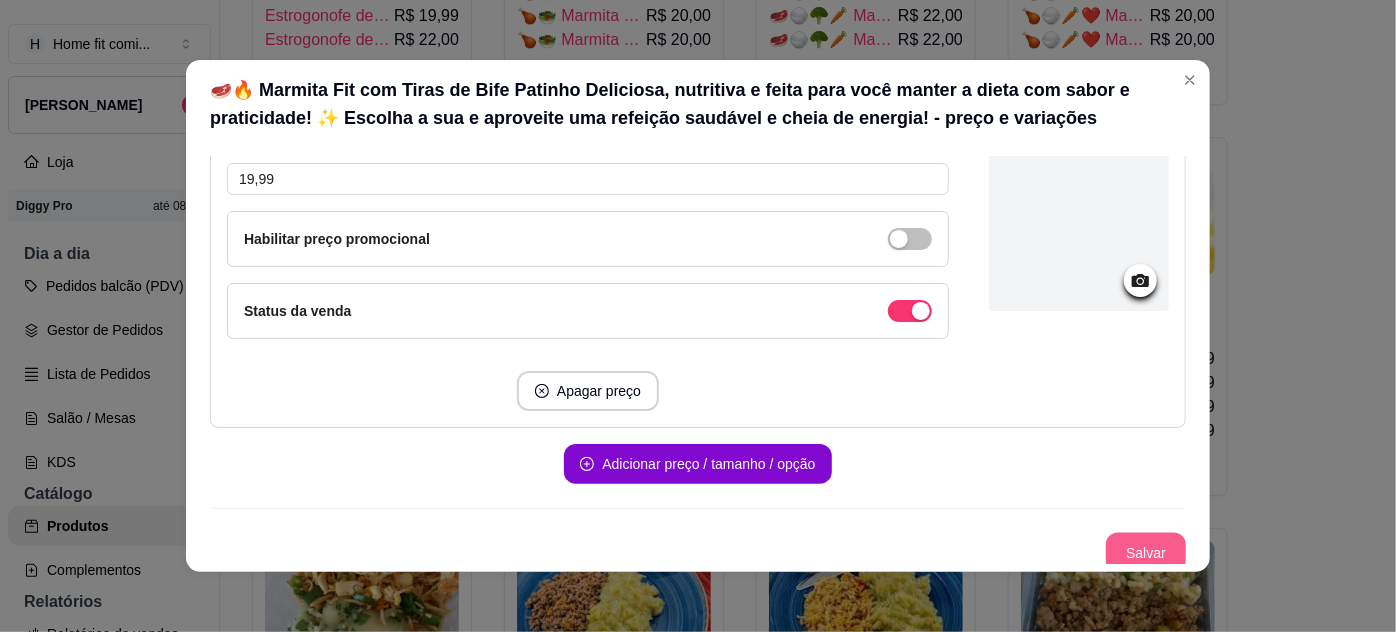 type on "🥩🧅🍚🥦🥕 Marmita Fit – Tiras de Bife Patinho Acebolado com Feijão Preto e Arroz Integral 100g tiras de bife patinho acebolado 🥩🧅  100g feijão preto saboroso 🖤  100g arroz integral soltinho 🍚  Brócolis e cenoura cozidas no vapor 🥦🥕  Uma refeição nutritiva, saborosa e perfeita para sua dieta equilibrada! 💚" 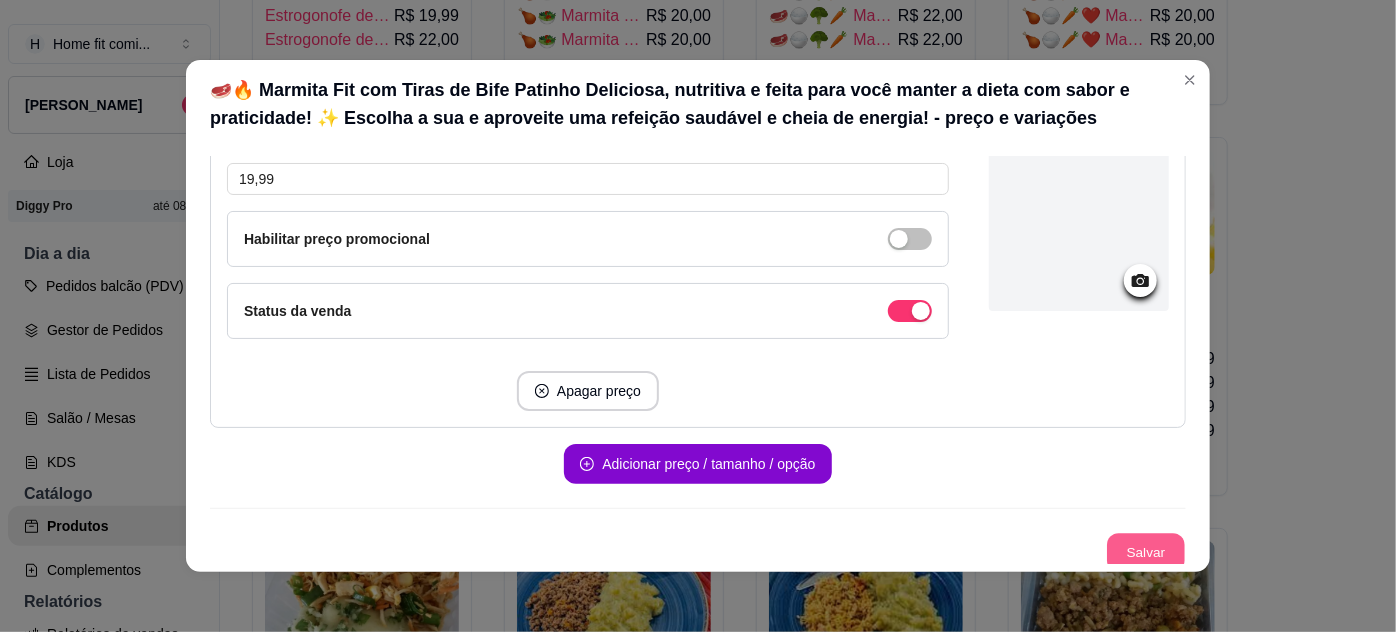 scroll, scrollTop: 0, scrollLeft: 0, axis: both 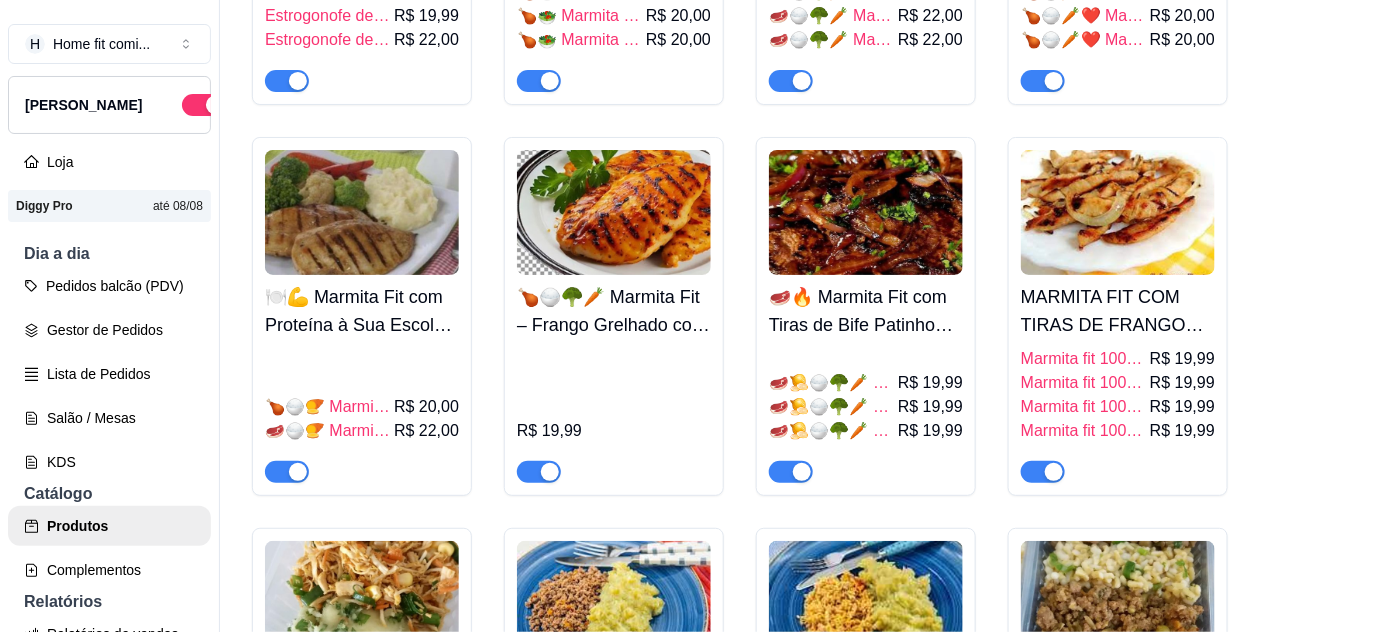 click on "MARMITA FIT COM TIRAS DE FRANGO ACEBOLADO ESCOLHA A SUA!!!" at bounding box center [1118, 311] 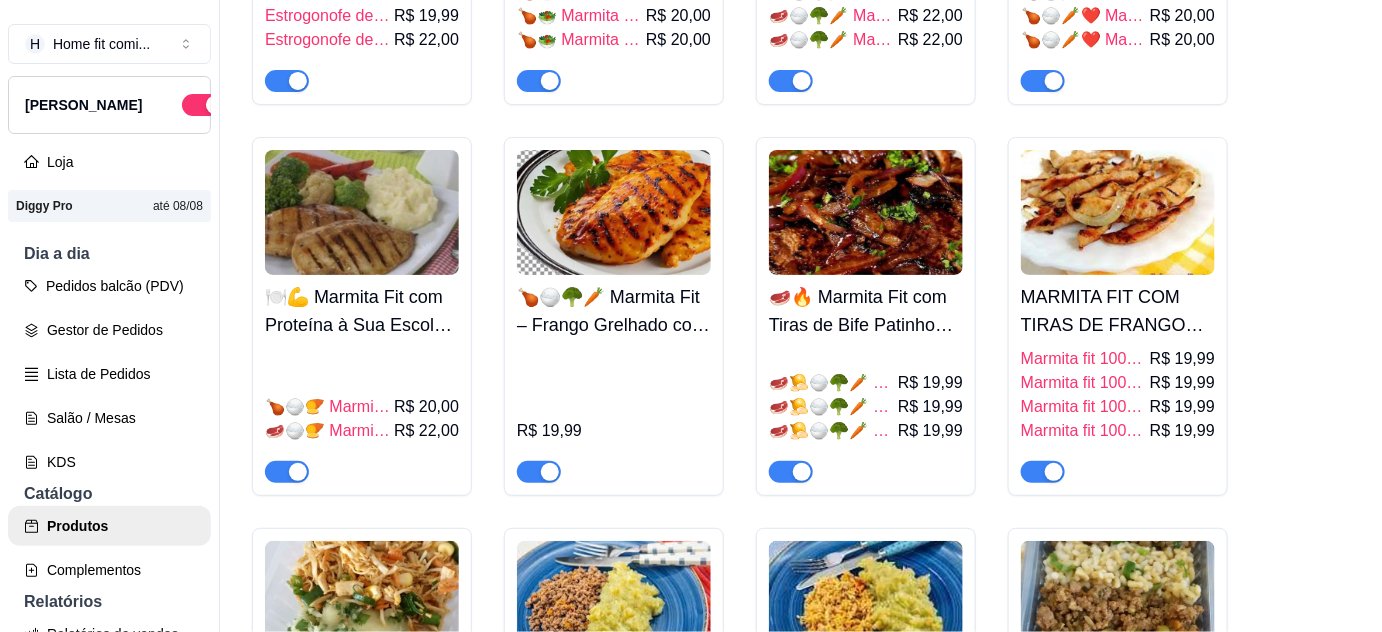 type 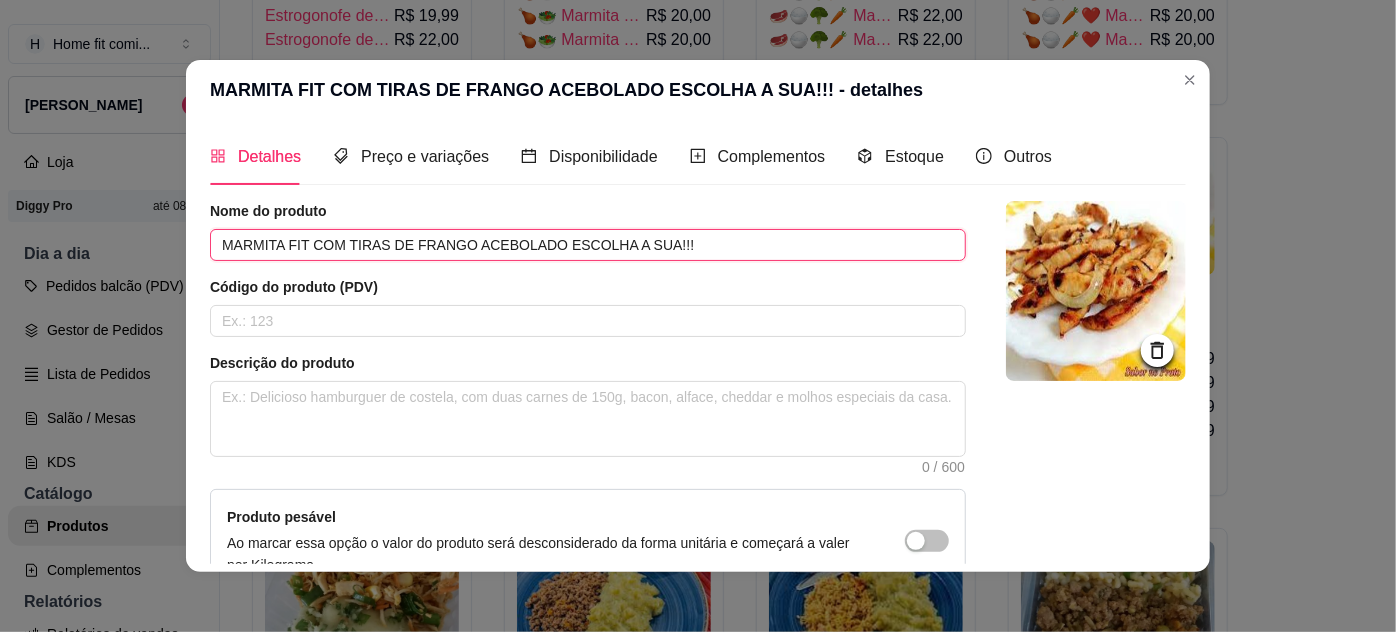 drag, startPoint x: 213, startPoint y: 246, endPoint x: 872, endPoint y: 253, distance: 659.0372 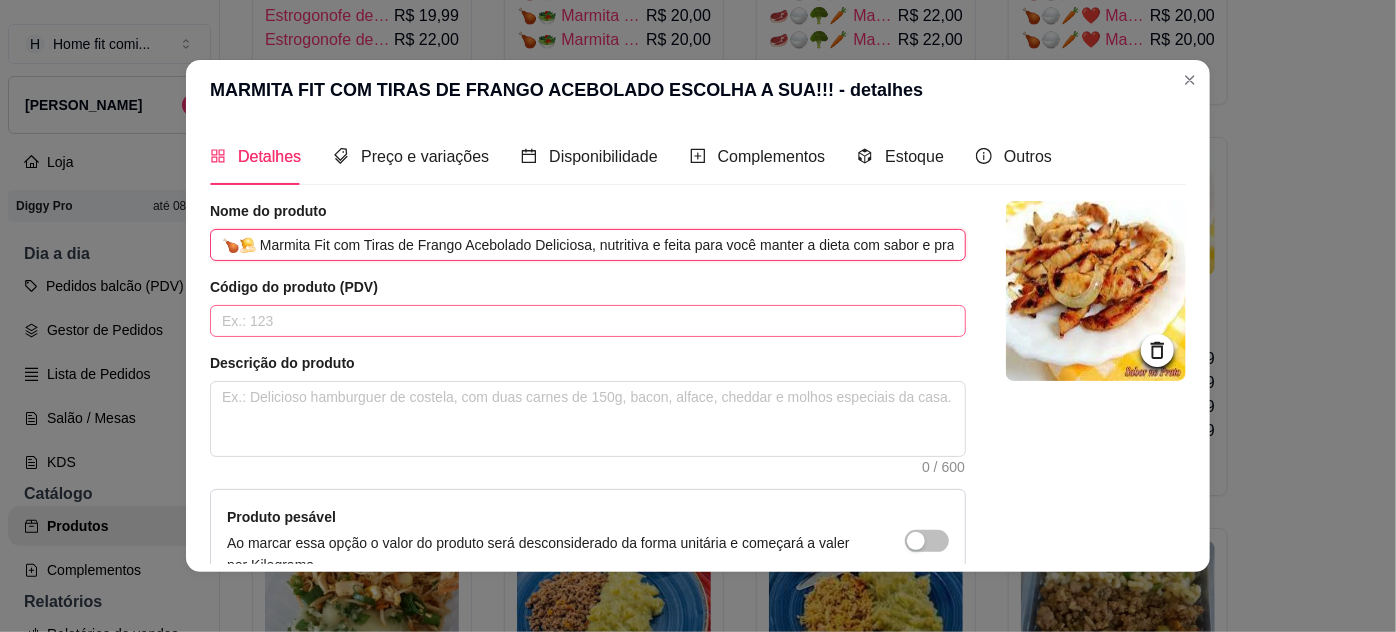 scroll, scrollTop: 0, scrollLeft: 509, axis: horizontal 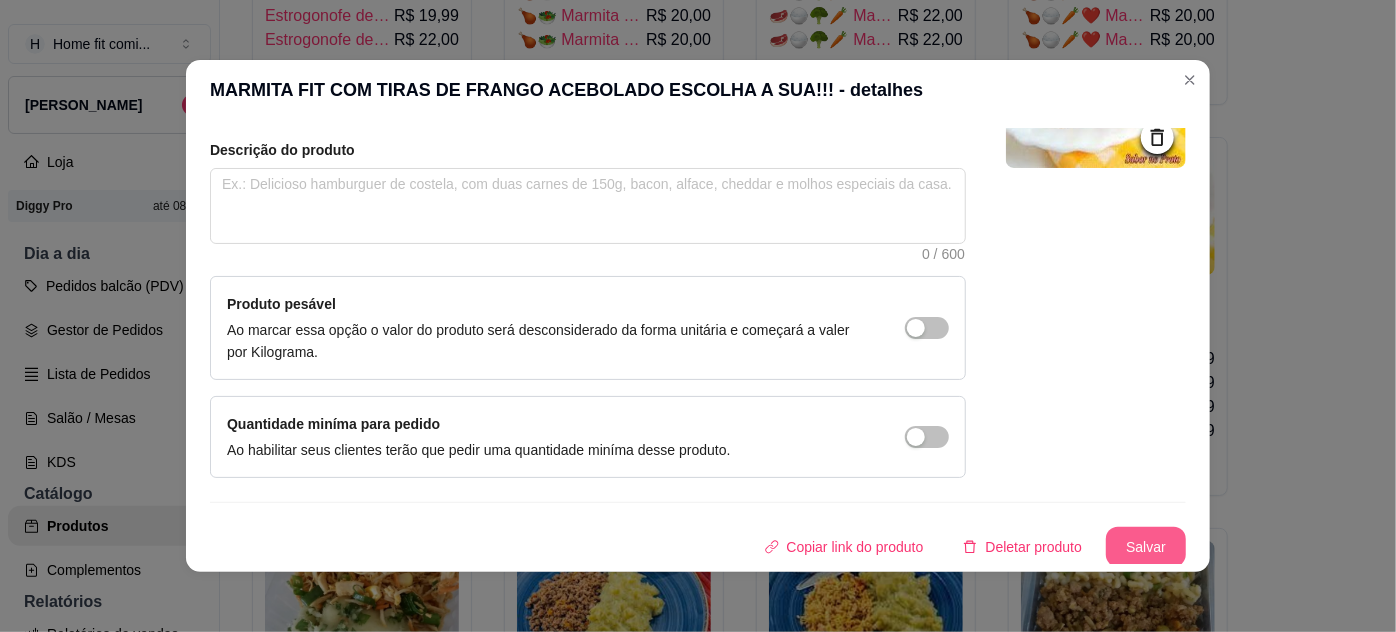 type on "🍗🧅 Marmita Fit com Tiras de Frango Acebolado Deliciosa, nutritiva e feita para você manter a dieta com sabor e praticidade! ✨ Escolha a sua e aproveite uma refeição saudável e cheia de energia!" 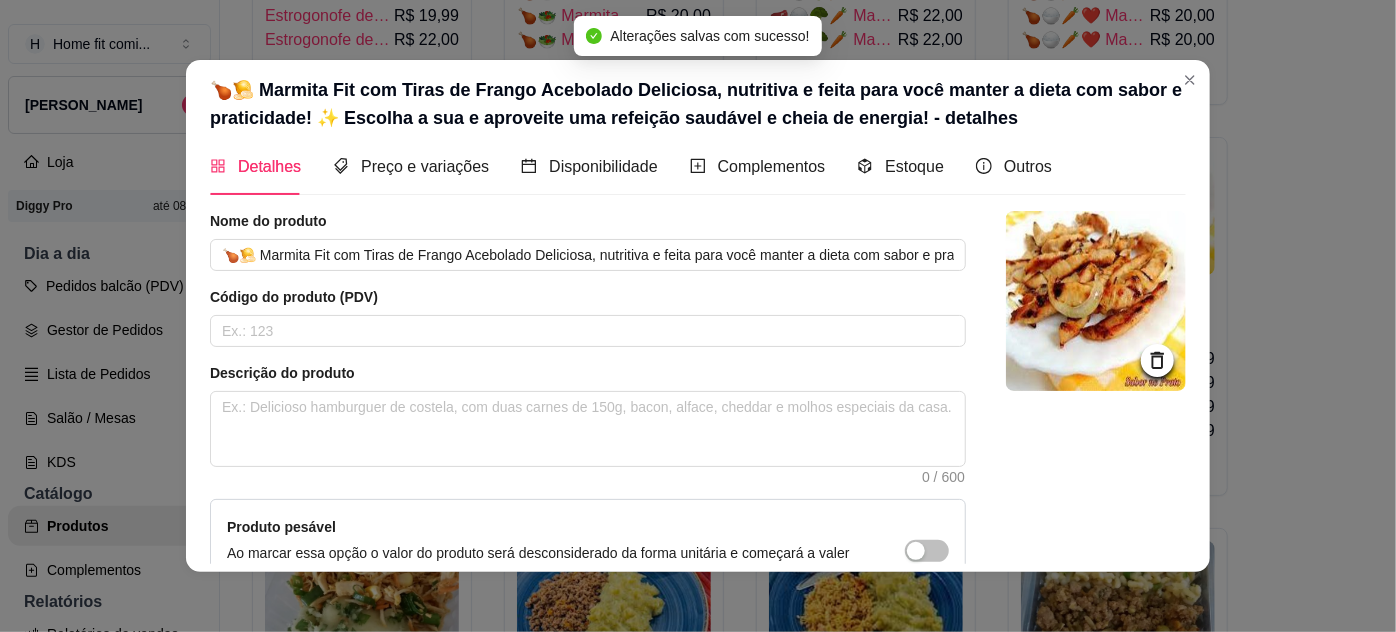 scroll, scrollTop: 0, scrollLeft: 0, axis: both 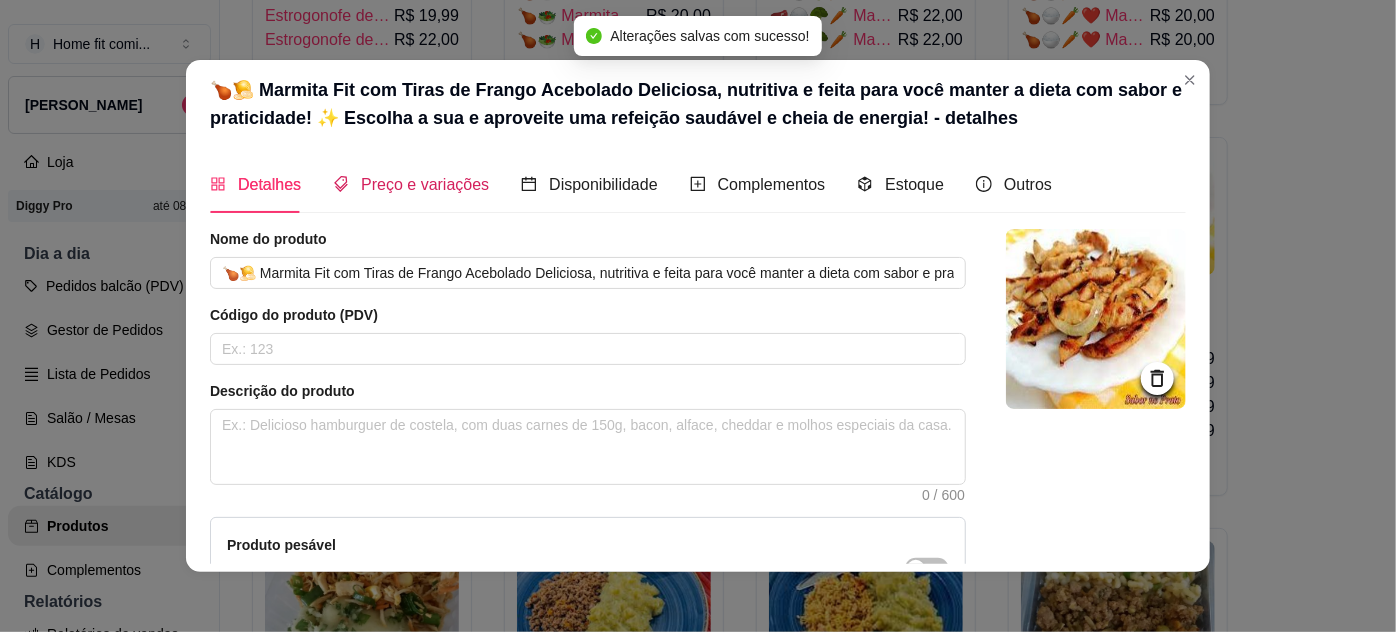 drag, startPoint x: 440, startPoint y: 176, endPoint x: 450, endPoint y: 243, distance: 67.74216 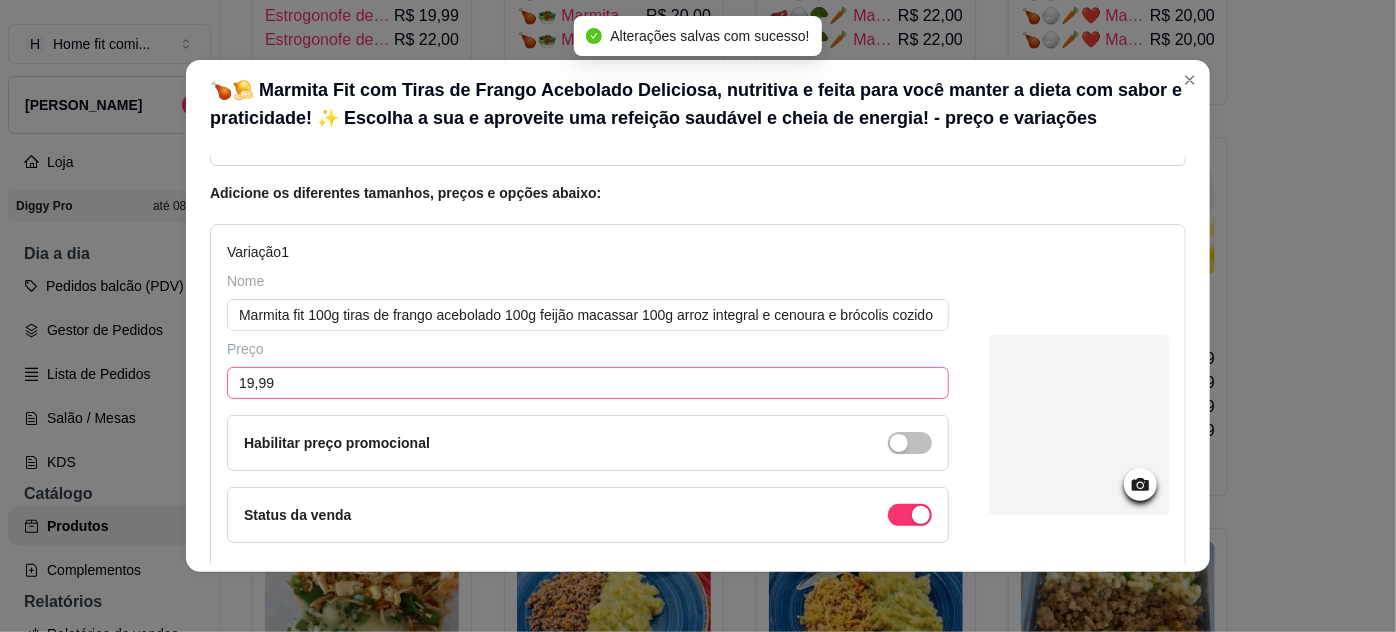 scroll, scrollTop: 181, scrollLeft: 0, axis: vertical 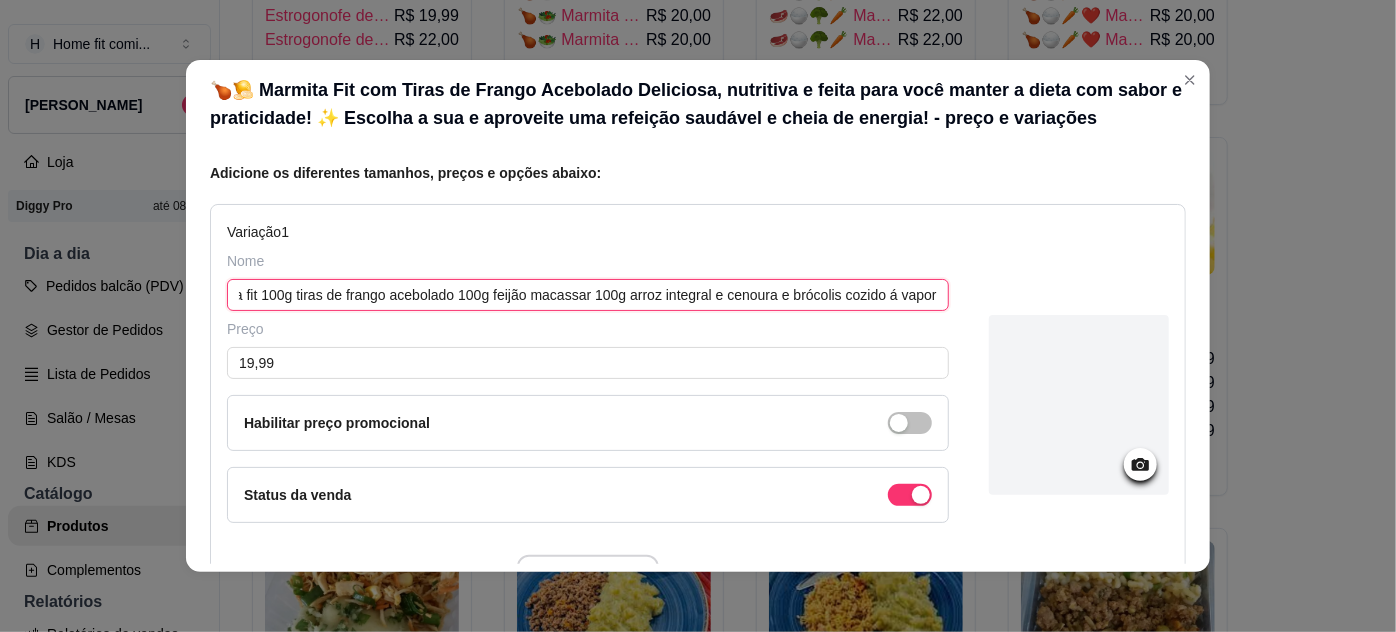 drag, startPoint x: 230, startPoint y: 296, endPoint x: 1062, endPoint y: 314, distance: 832.1947 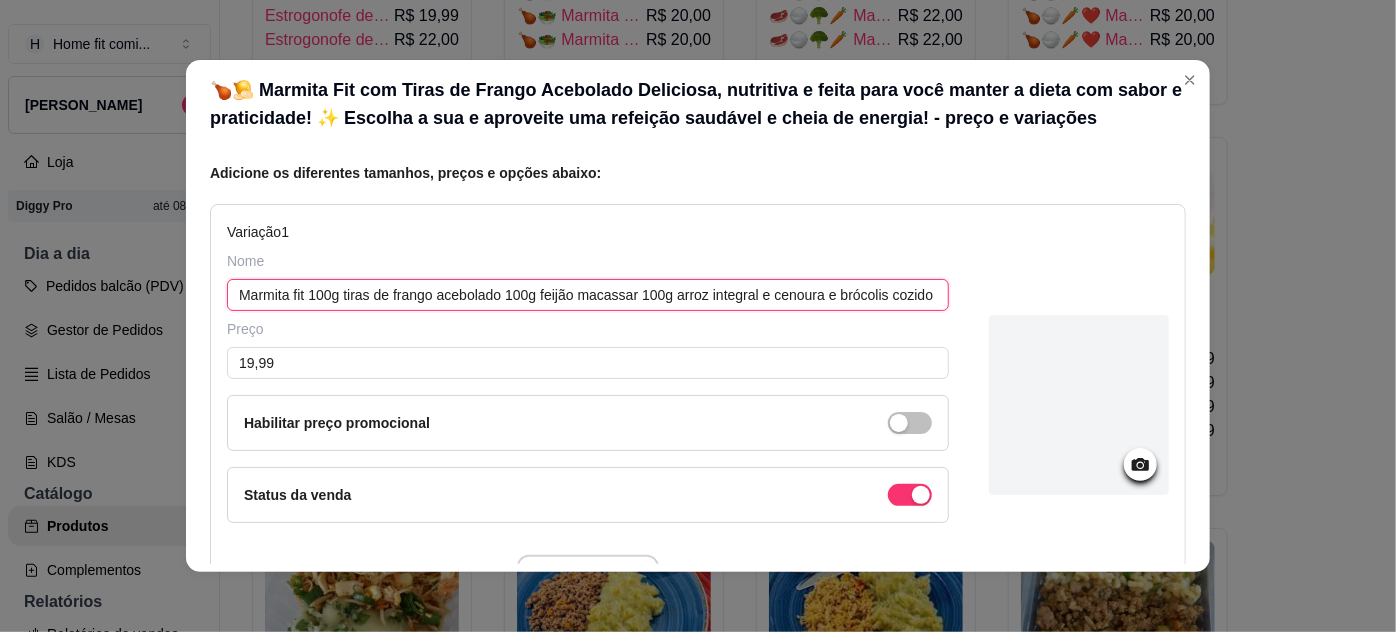 paste on "🍗🧅🍚🥕🥦 Marmita Fit – Tiras de Frango Acebolado com Feijão Macassar e Arroz Integral 100g tiras de frango acebolado 🍗🧅  100g feijão Macassar nutritivo 🟤  100g arroz integral soltinho 🍚  Cenoura e brócolis cozidos no vapor 🥕🥦  Uma refeição saborosa, nutritiva e perfeita para sua dieta equilibrada! 💚" 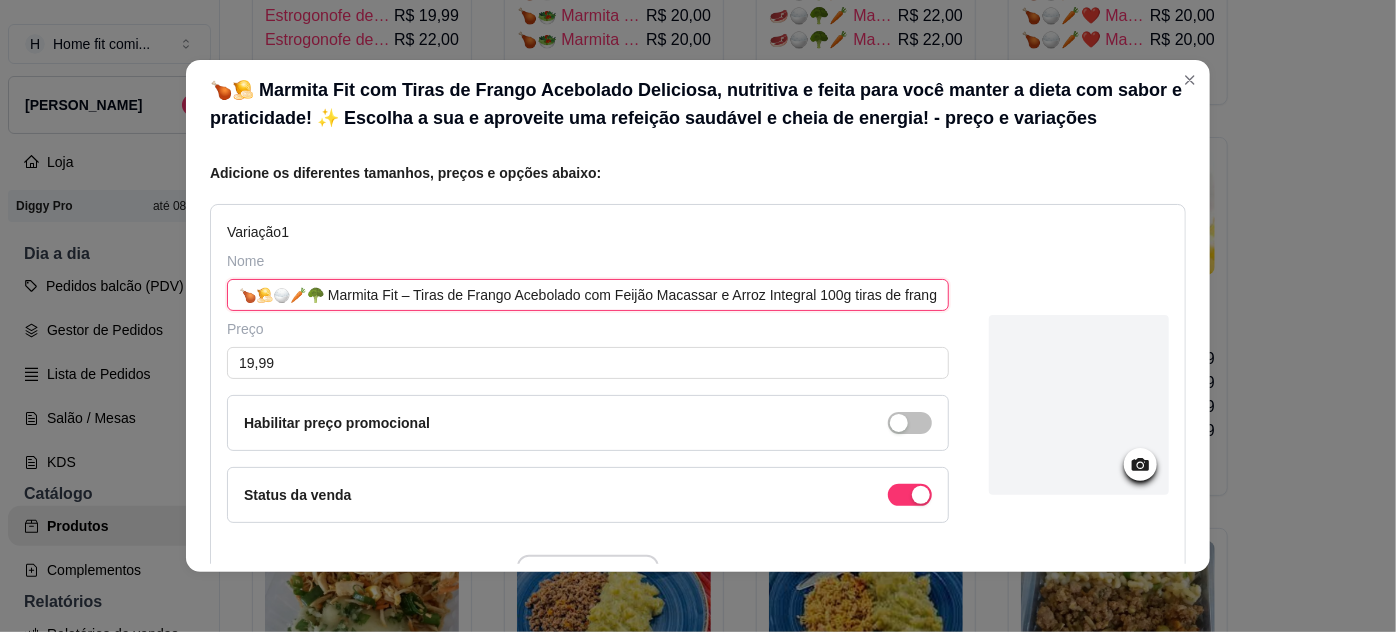 scroll, scrollTop: 0, scrollLeft: 1287, axis: horizontal 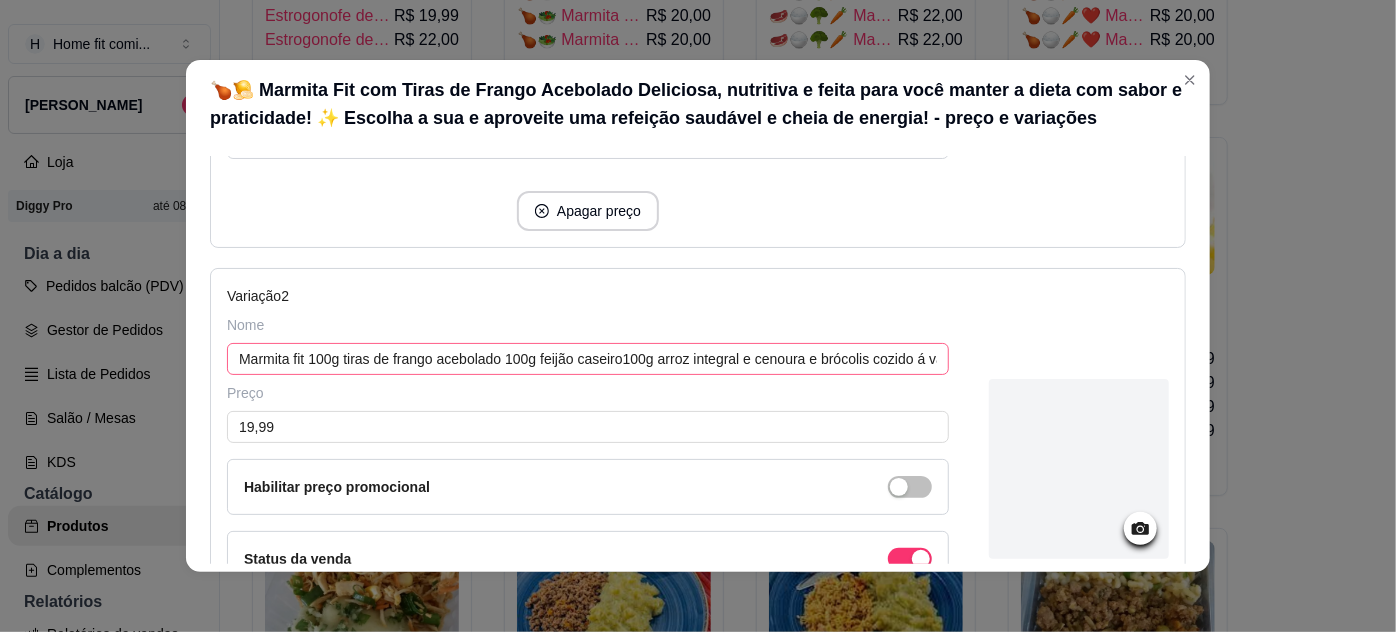 type on "🍗🧅🍚🥕🥦 Marmita Fit – Tiras de Frango Acebolado com Feijão Macassar e Arroz Integral 100g tiras de frango acebolado 🍗🧅  100g feijão Macassar nutritivo 🟤  100g arroz integral soltinho 🍚  Cenoura e brócolis cozidos no vapor 🥕🥦  Uma refeição saborosa, nutritiva e perfeita para sua dieta equilibrada! 💚" 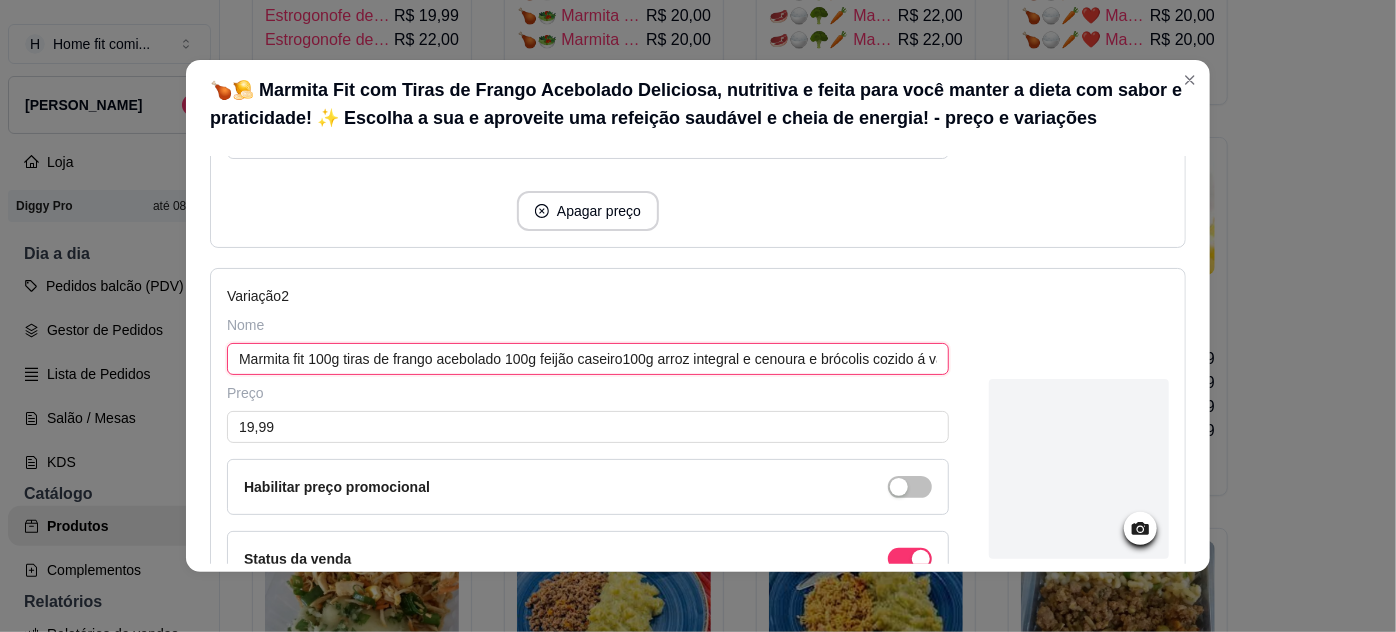 scroll, scrollTop: 0, scrollLeft: 0, axis: both 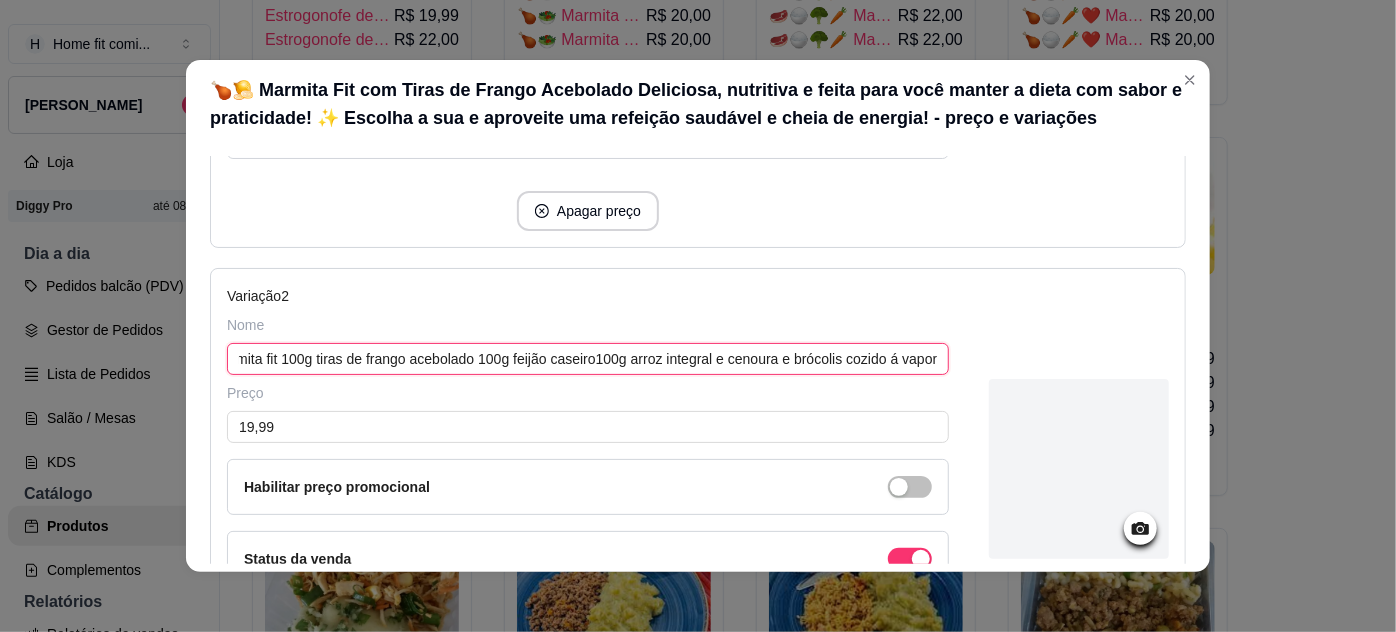 drag, startPoint x: 250, startPoint y: 352, endPoint x: 1192, endPoint y: 355, distance: 942.00476 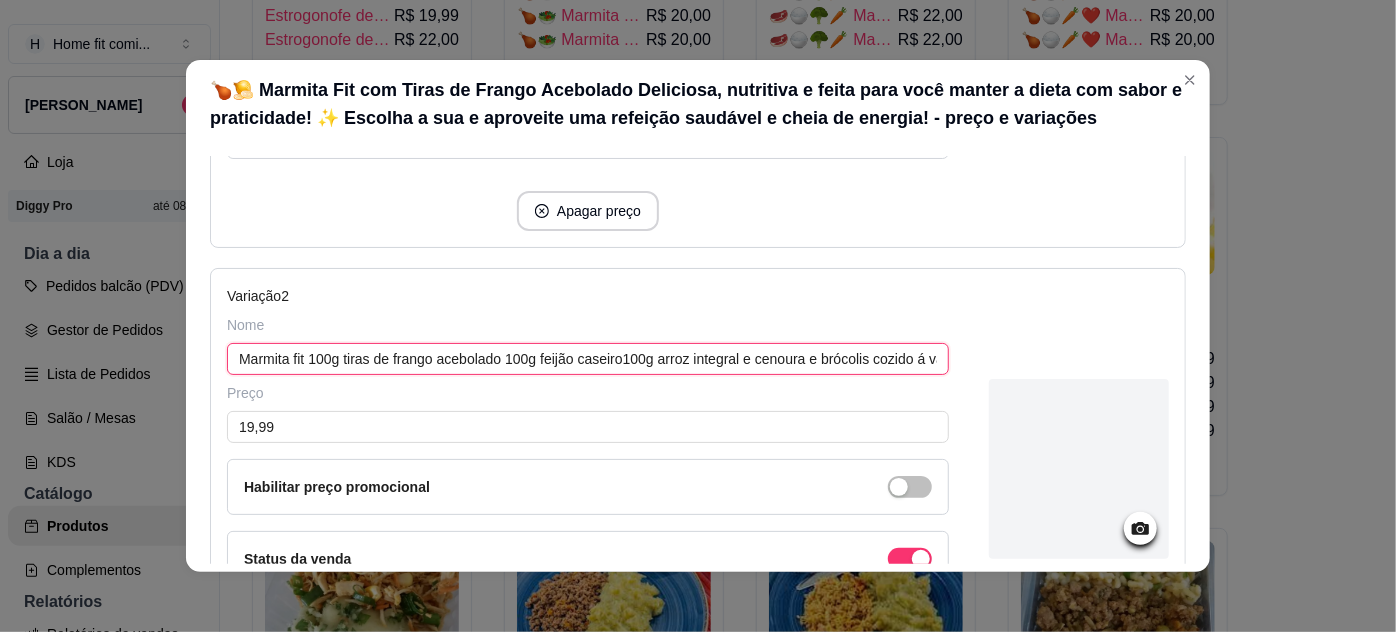 paste on "🍗🧅🍚🥕🥦 Marmita Fit – Tiras de Frango Acebolado com Feijão Caseiro e Arroz Integral 100g tiras de frango acebolado 🍗🧅  100g feijão caseiro feito com carinho 🫘  100g arroz integral soltinho 🍚  Cenoura e brócolis cozidos no vapor 🥕🥦  Uma refeição completa, leve e nutritiva para seu dia a dia saudável! 💚" 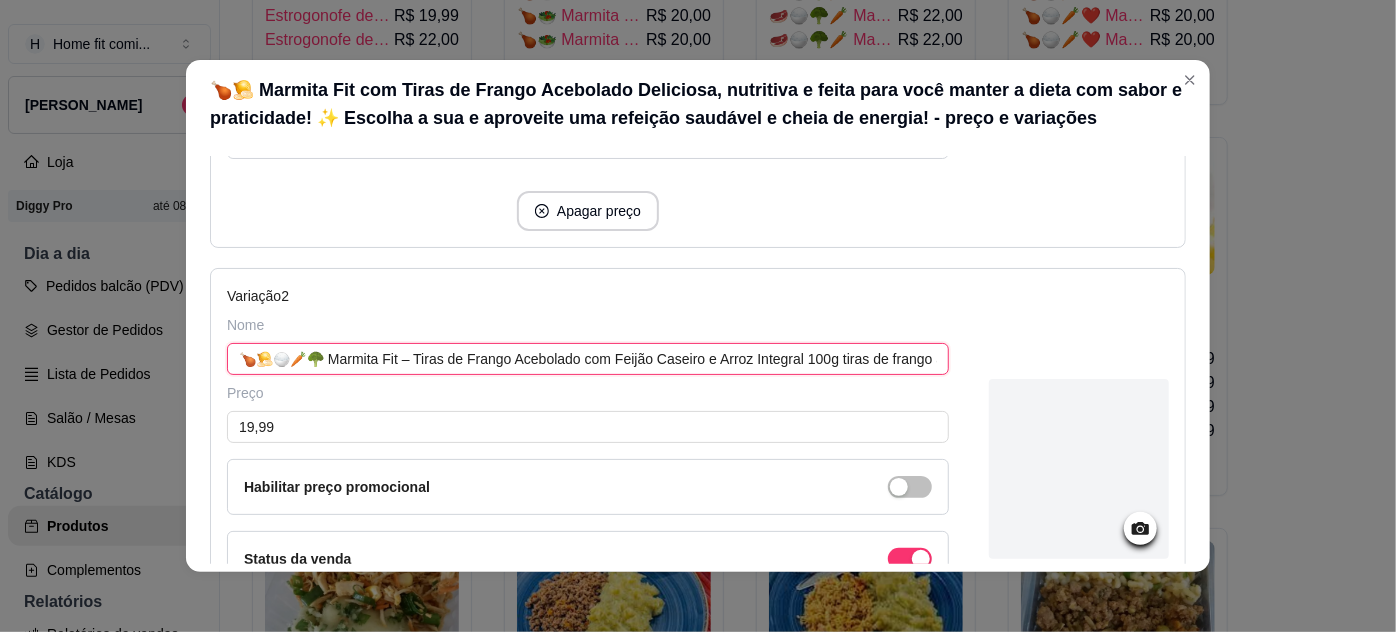scroll, scrollTop: 0, scrollLeft: 1303, axis: horizontal 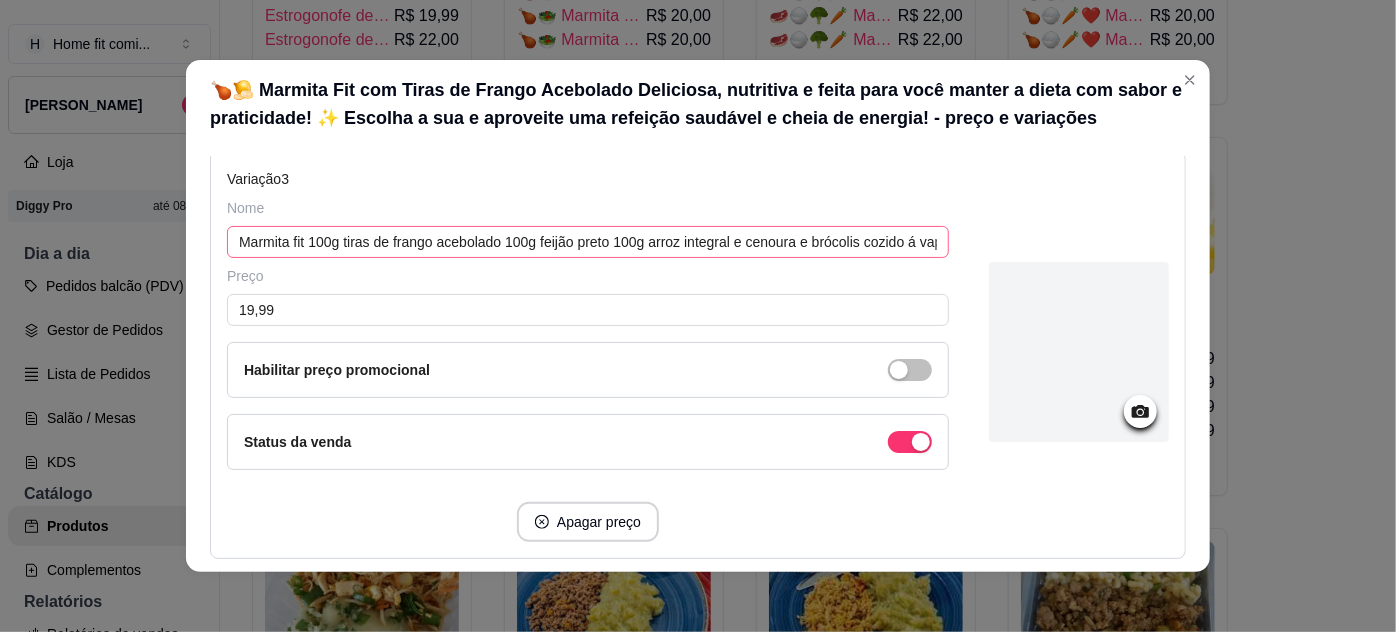 type on "🍗🧅🍚🥕🥦 Marmita Fit – Tiras de Frango Acebolado com Feijão Caseiro e Arroz Integral 100g tiras de frango acebolado 🍗🧅  100g feijão caseiro feito com carinho 🫘  100g arroz integral soltinho 🍚  Cenoura e brócolis cozidos no vapor 🥕🥦  Uma refeição completa, leve e nutritiva para seu dia a dia saudável! 💚" 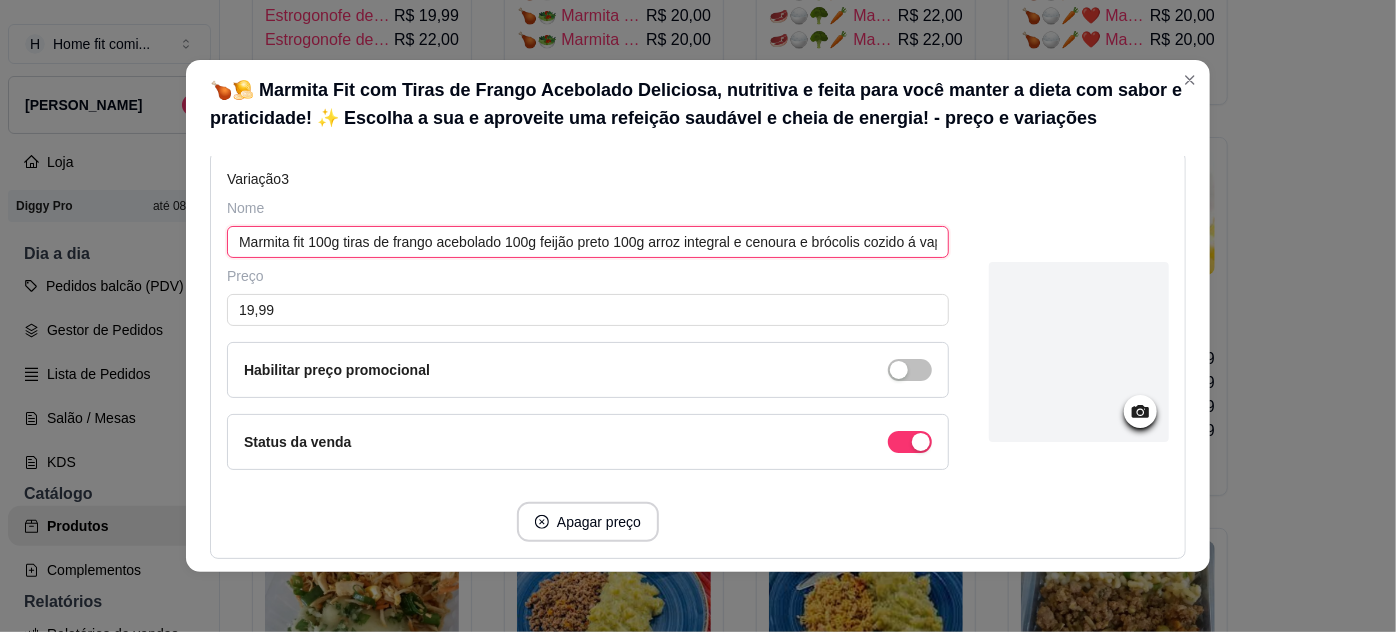 scroll, scrollTop: 0, scrollLeft: 0, axis: both 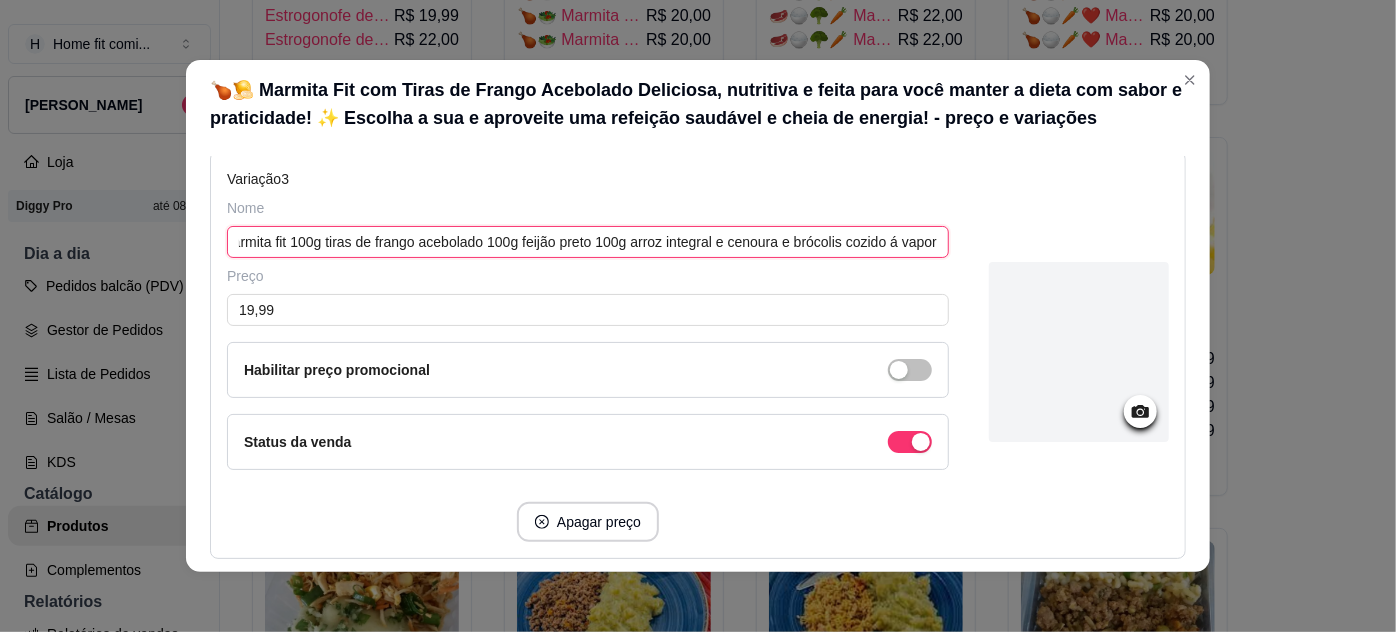 drag, startPoint x: 231, startPoint y: 236, endPoint x: 1083, endPoint y: 279, distance: 853.0844 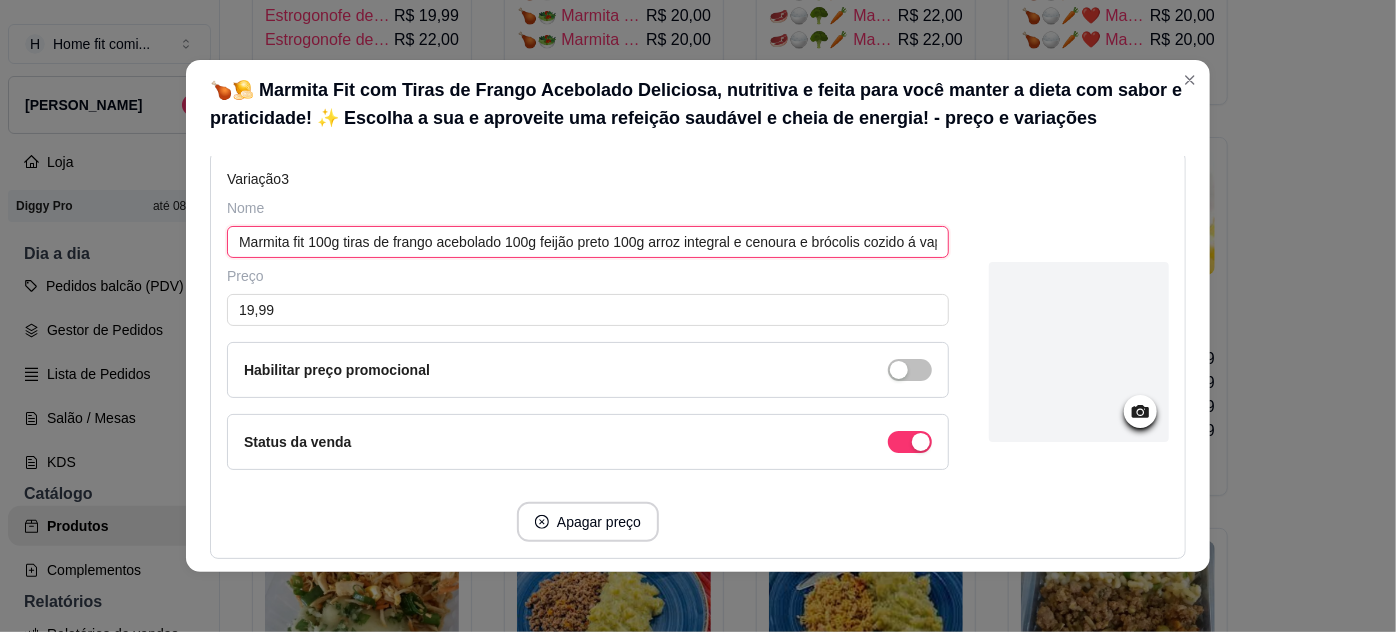 paste on "🍗🧅🍚🥦🥕 Marmita Fit – Tiras de Frango Acebolado com Feijão Preto e Arroz Integral 100g tiras de frango acebolado 🍗🧅  100g feijão preto saboroso 🖤  100g arroz integral soltinho 🍚  Cenoura e brócolis cozidos no vapor 🥕🥦  Uma refeição saudável, equilibrada e cheia de sabor para o seu dia a dia! 💚" 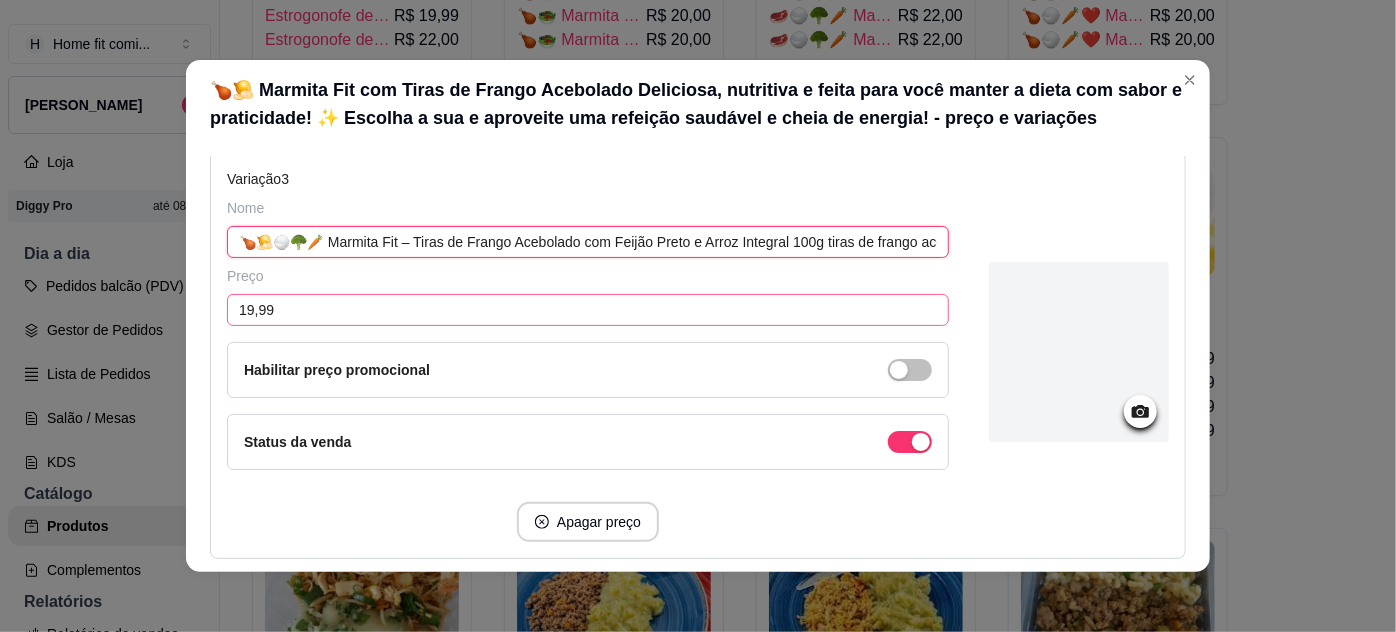 scroll, scrollTop: 0, scrollLeft: 1263, axis: horizontal 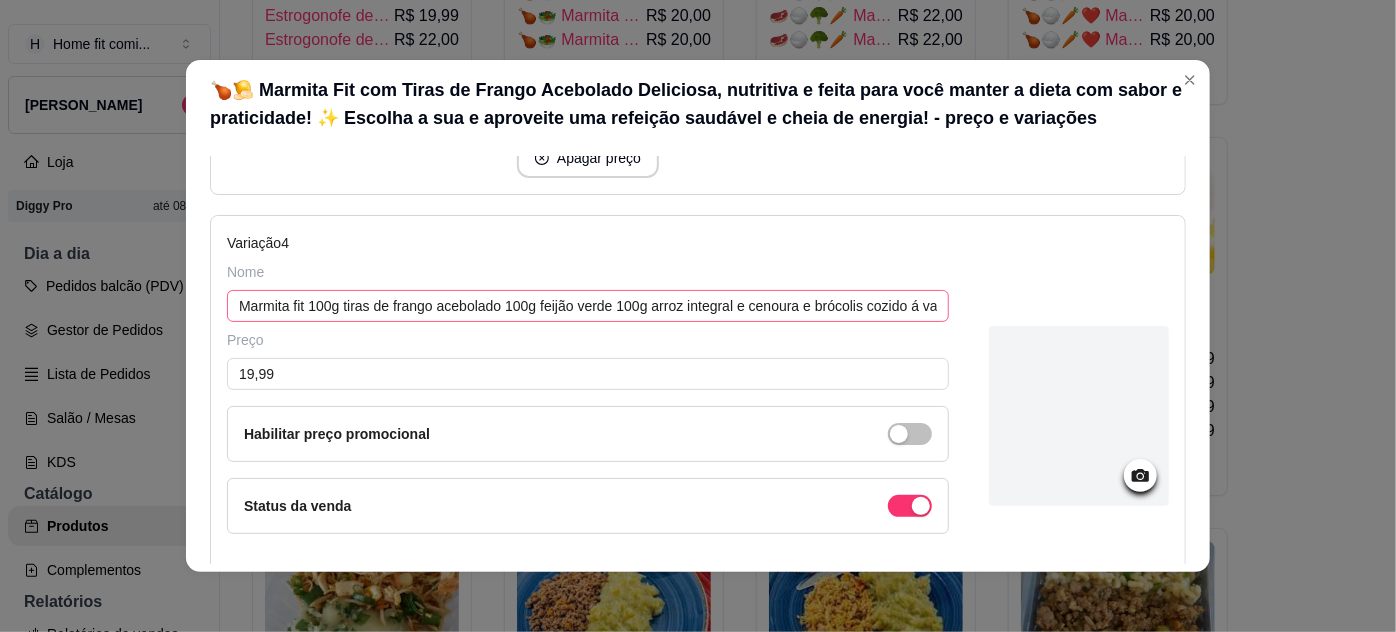 type on "🍗🧅🍚🥦🥕 Marmita Fit – Tiras de Frango Acebolado com Feijão Preto e Arroz Integral 100g tiras de frango acebolado 🍗🧅  100g feijão preto saboroso 🖤  100g arroz integral soltinho 🍚  Cenoura e brócolis cozidos no vapor 🥕🥦  Uma refeição saudável, equilibrada e cheia de sabor para o seu dia a dia! 💚" 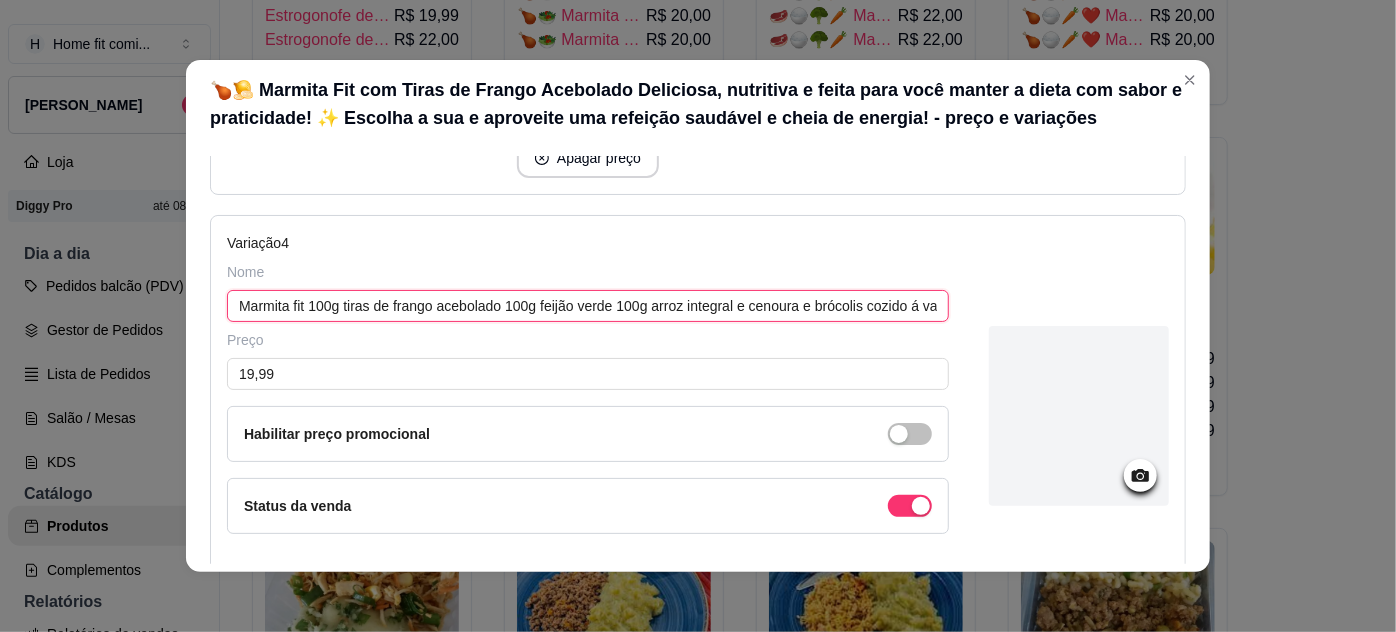 scroll, scrollTop: 0, scrollLeft: 0, axis: both 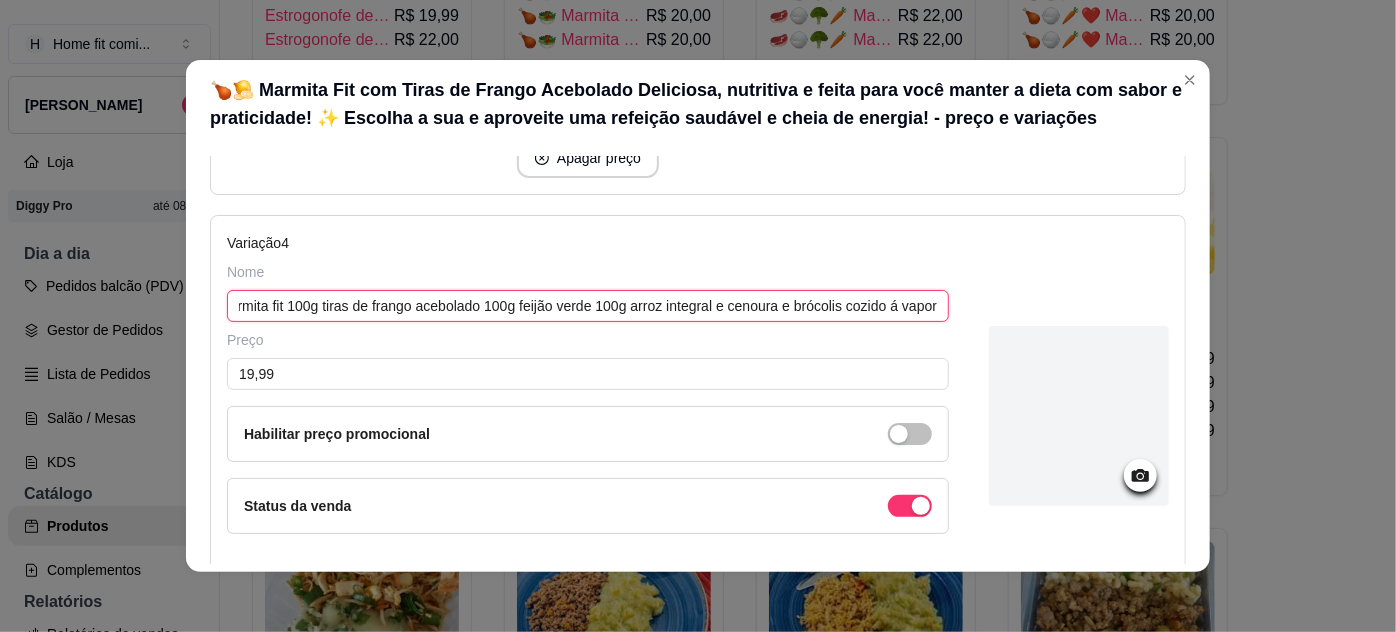 drag, startPoint x: 228, startPoint y: 292, endPoint x: 836, endPoint y: 297, distance: 608.02057 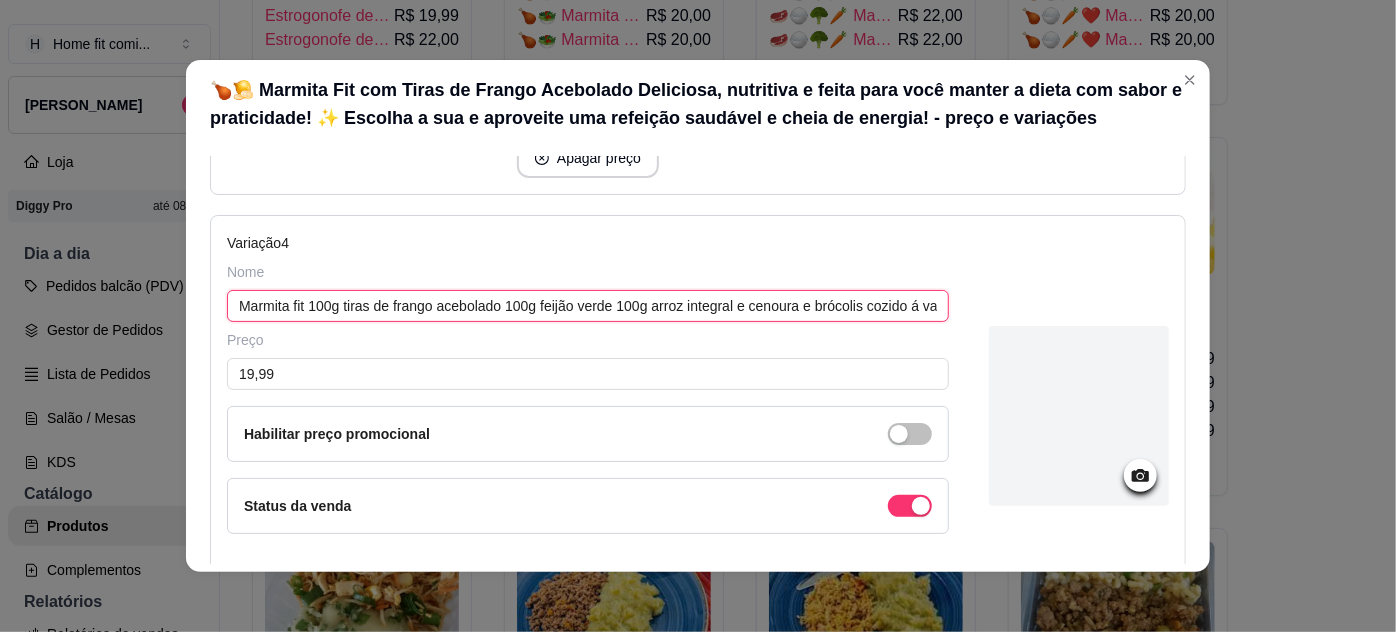 paste on "🍗🧅🍚🥕🥦 Marmita Fit – Tiras de Frango Acebolado com Feijão Verde e Arroz Integral 100g tiras de frango acebolado 🍗🧅  100g feijão verde fresquinho 🟢  100g arroz integral soltinho 🍚  Cenoura e brócolis cozidos no vapor 🥕🥦  Uma refeição leve, nutritiva e perfeita para sua rotina saudável! 💚" 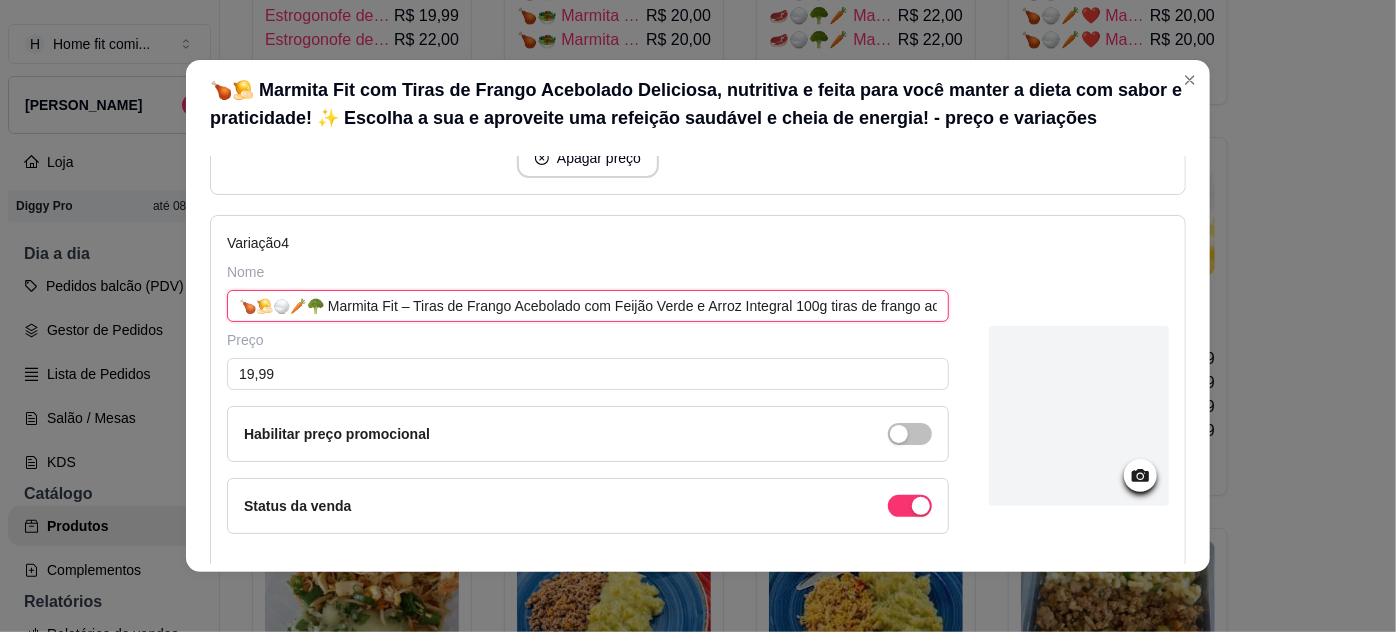 scroll, scrollTop: 0, scrollLeft: 1216, axis: horizontal 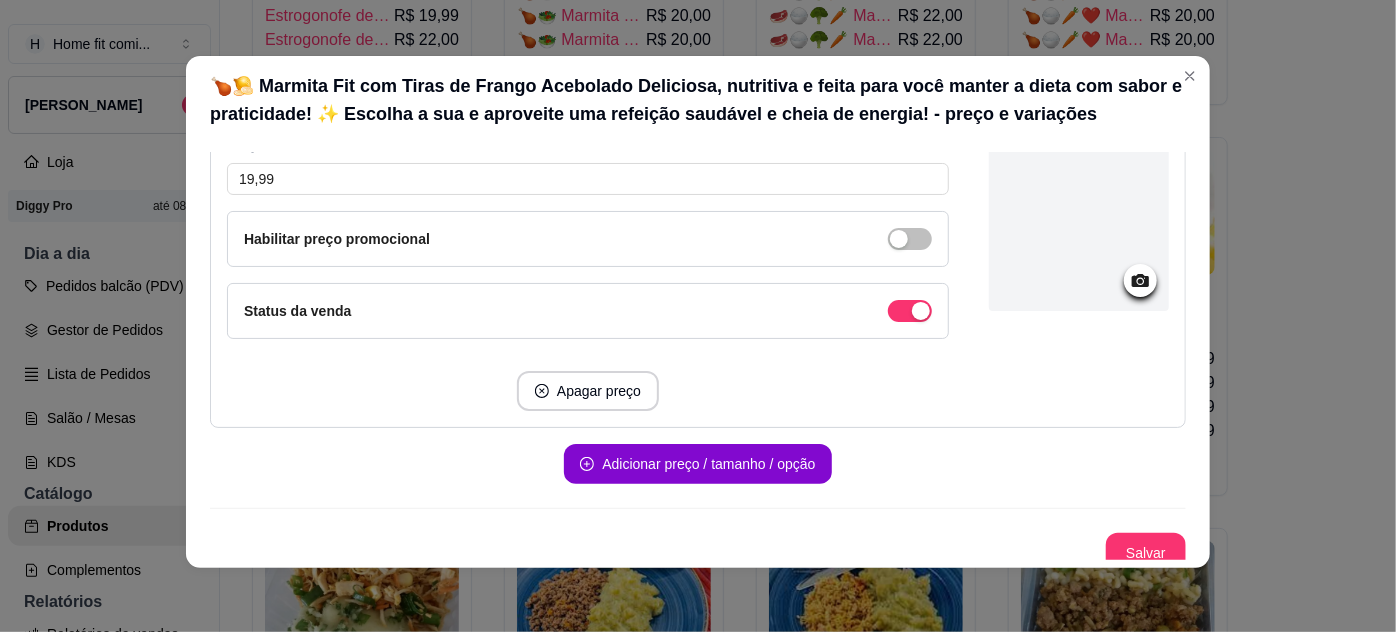 type on "🍗🧅🍚🥕🥦 Marmita Fit – Tiras de Frango Acebolado com Feijão Verde e Arroz Integral 100g tiras de frango acebolado 🍗🧅  100g feijão verde fresquinho 🟢  100g arroz integral soltinho 🍚  Cenoura e brócolis cozidos no vapor 🥕🥦  Uma refeição leve, nutritiva e perfeita para sua rotina saudável! 💚" 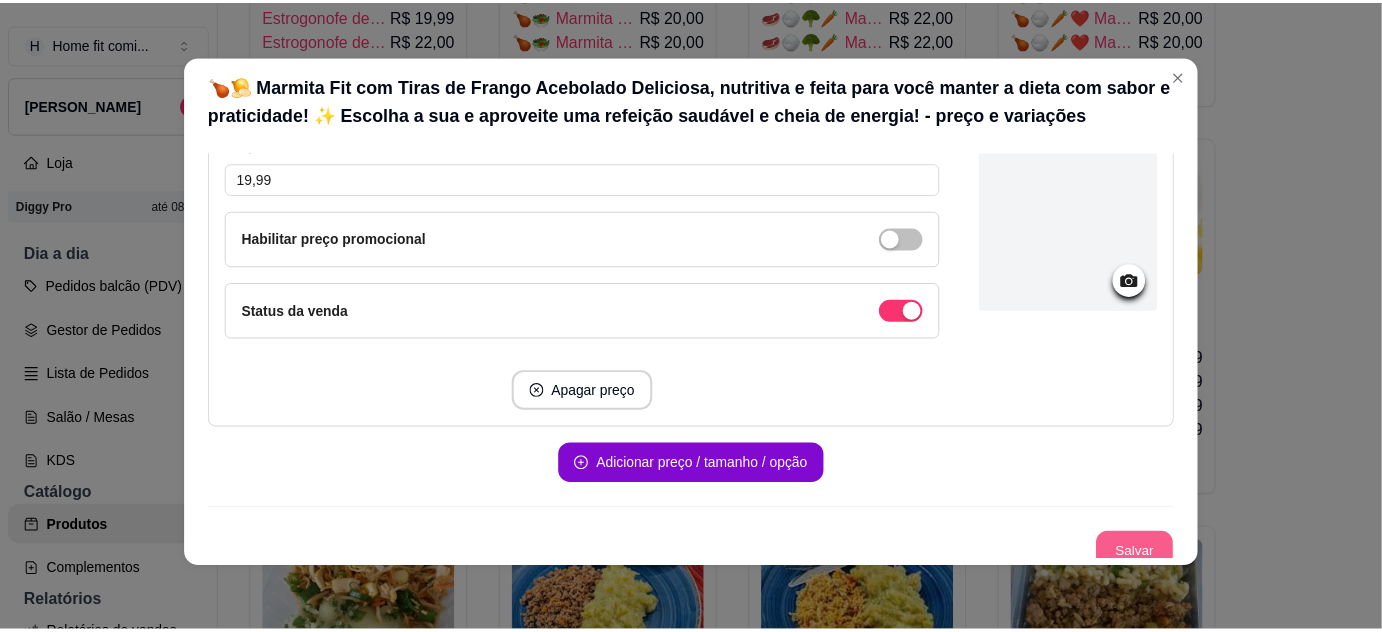scroll, scrollTop: 0, scrollLeft: 0, axis: both 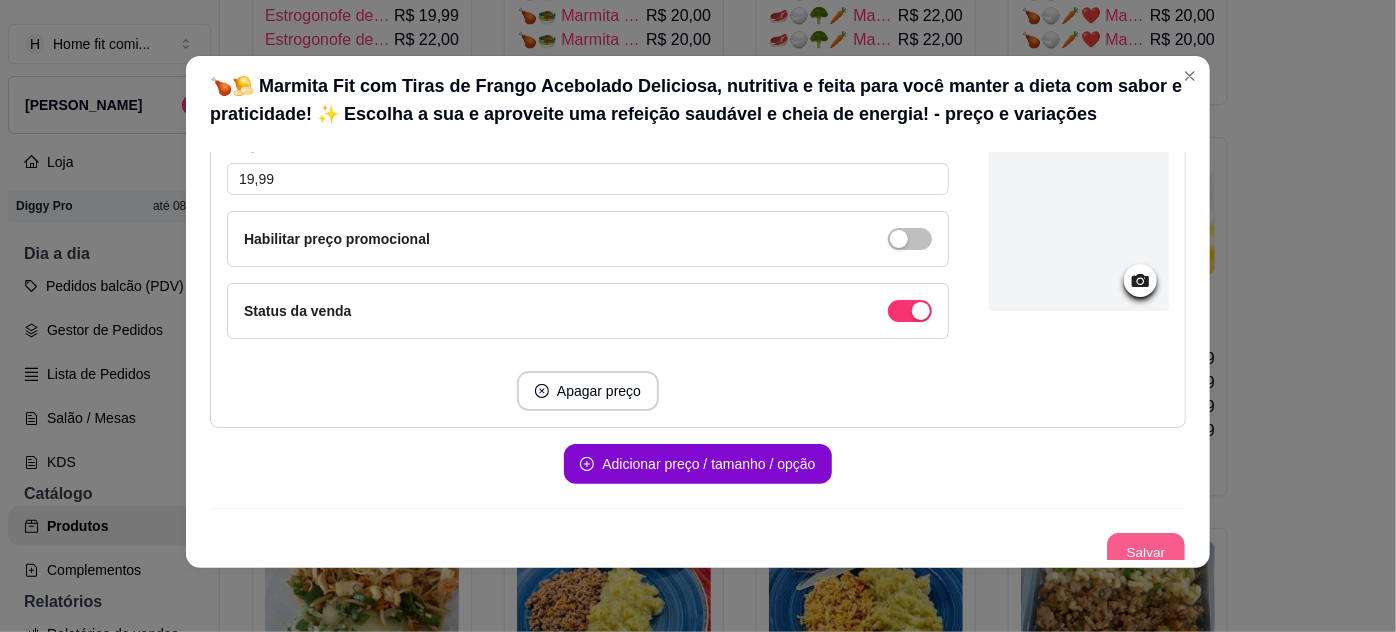 click on "Salvar" at bounding box center [1146, 553] 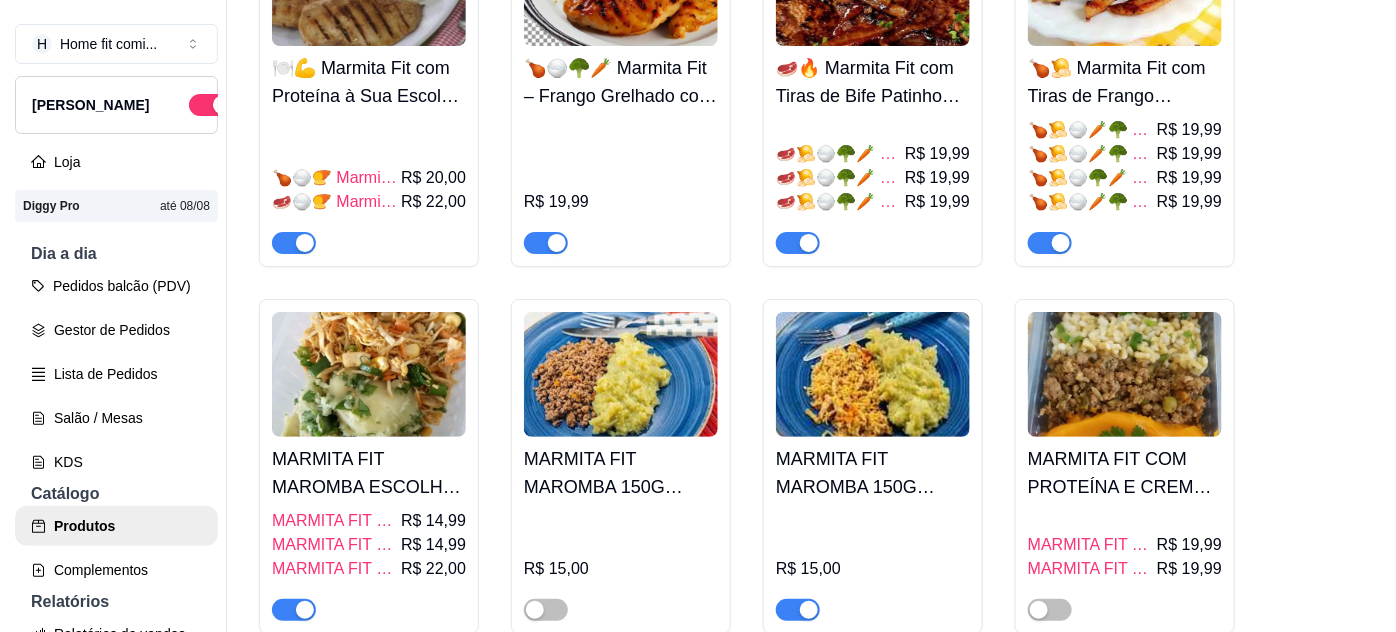 scroll, scrollTop: 5616, scrollLeft: 0, axis: vertical 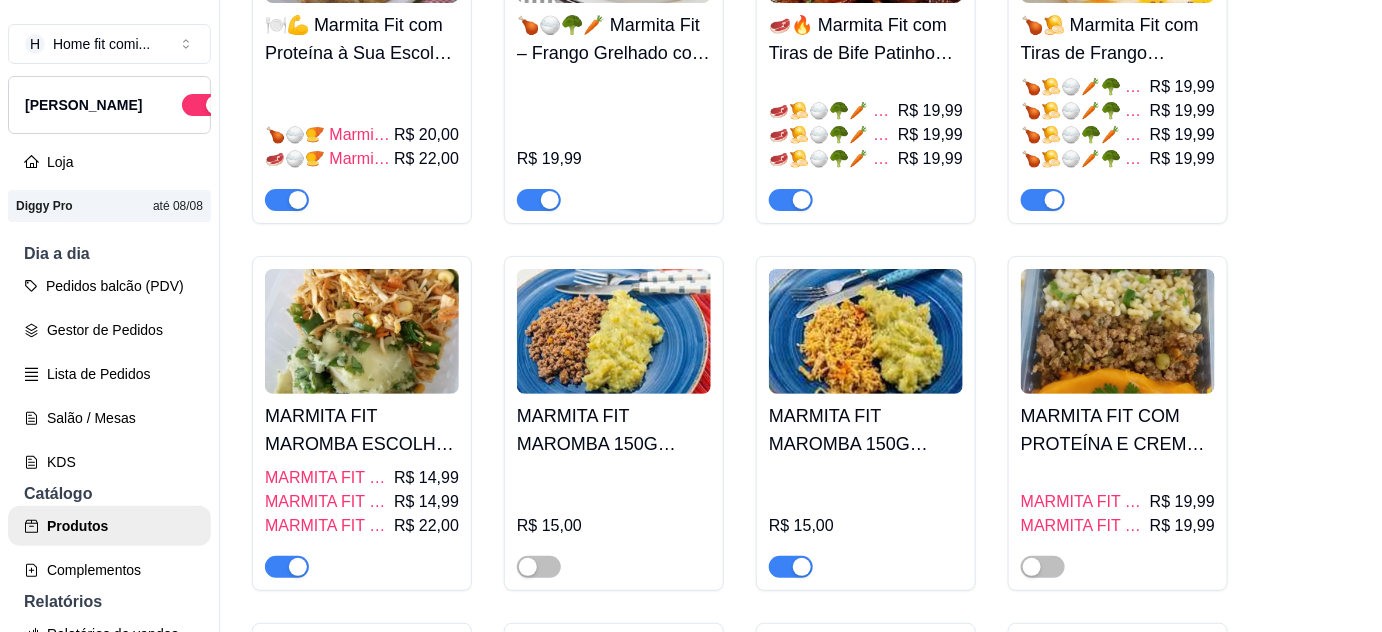 click on "MARMITA FIT MAROMBA ESCOLHA A [GEOGRAPHIC_DATA]!" at bounding box center (362, 430) 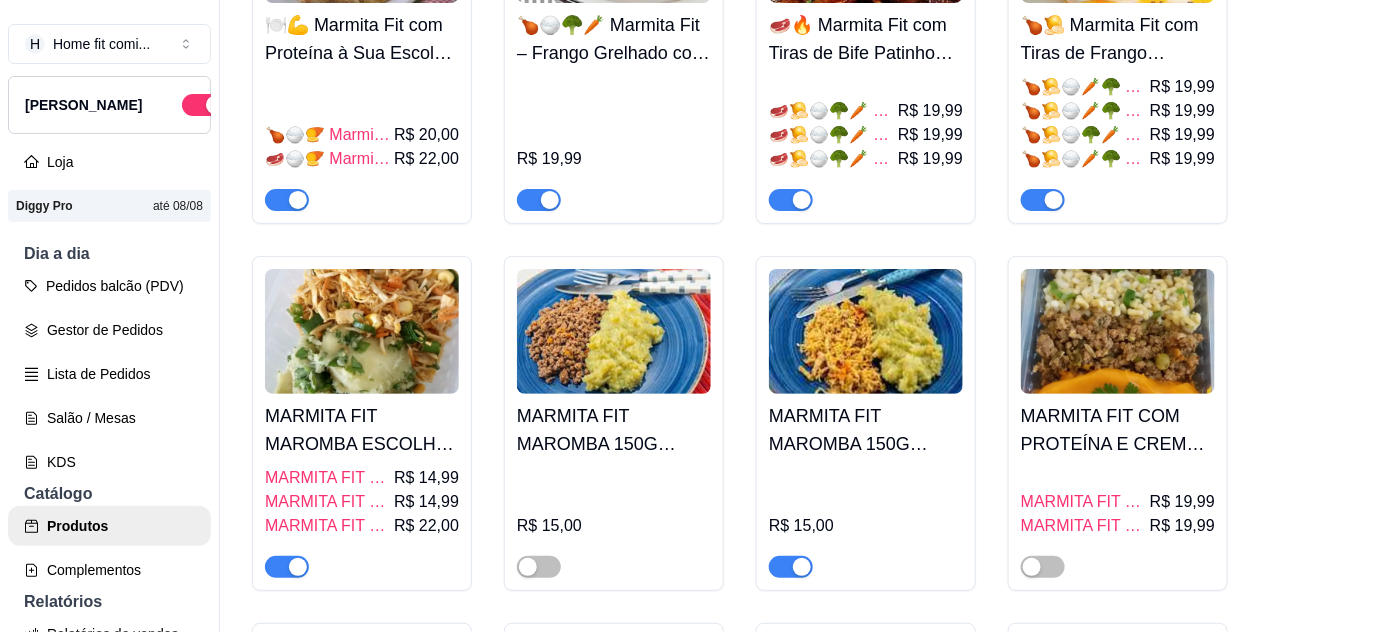 type 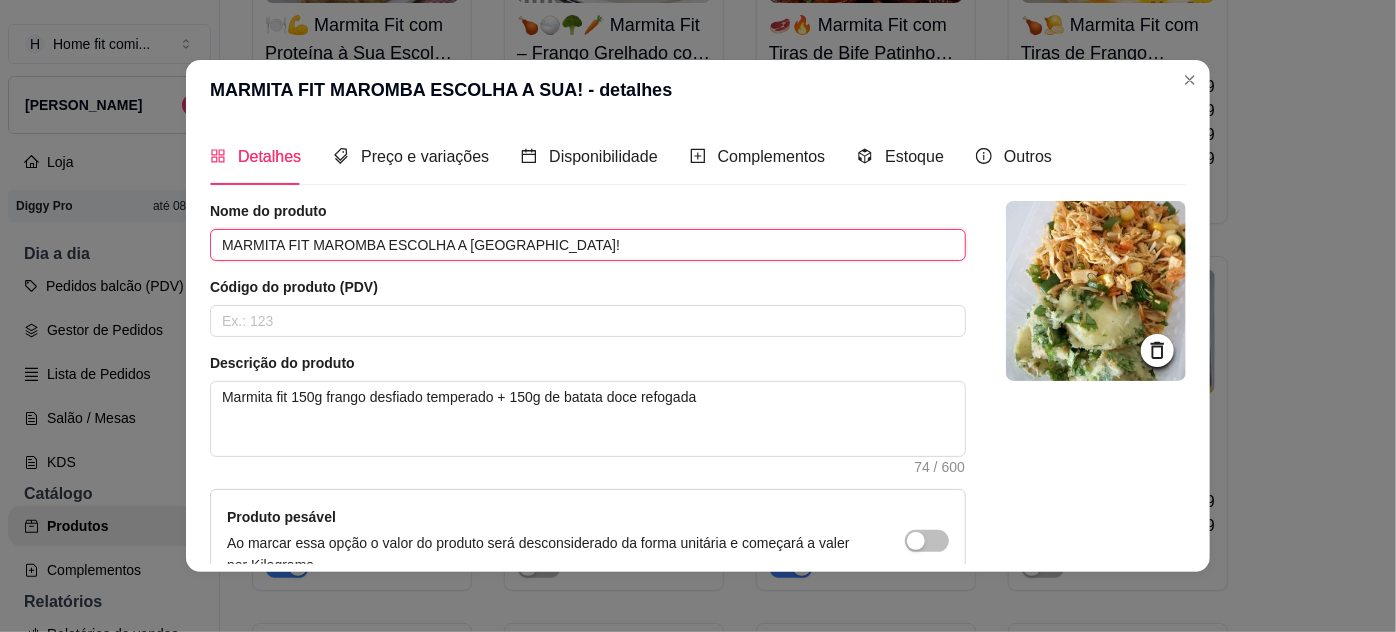 drag, startPoint x: 214, startPoint y: 249, endPoint x: 738, endPoint y: 268, distance: 524.34436 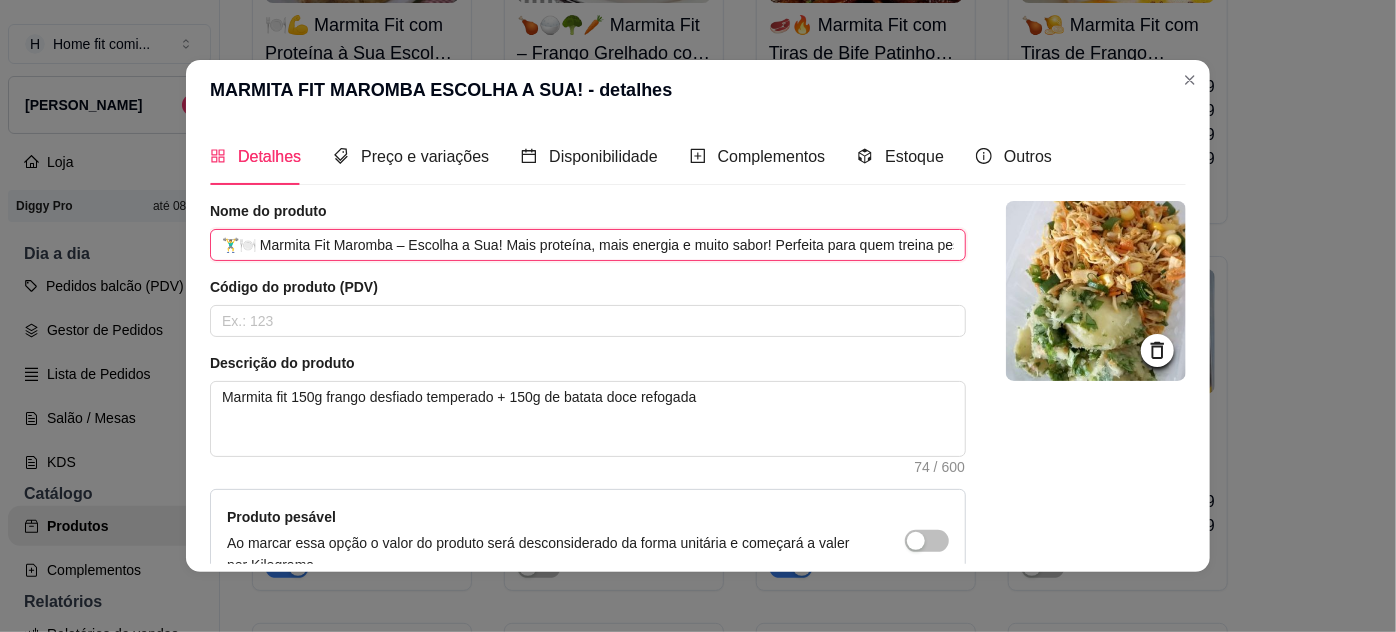 scroll, scrollTop: 0, scrollLeft: 803, axis: horizontal 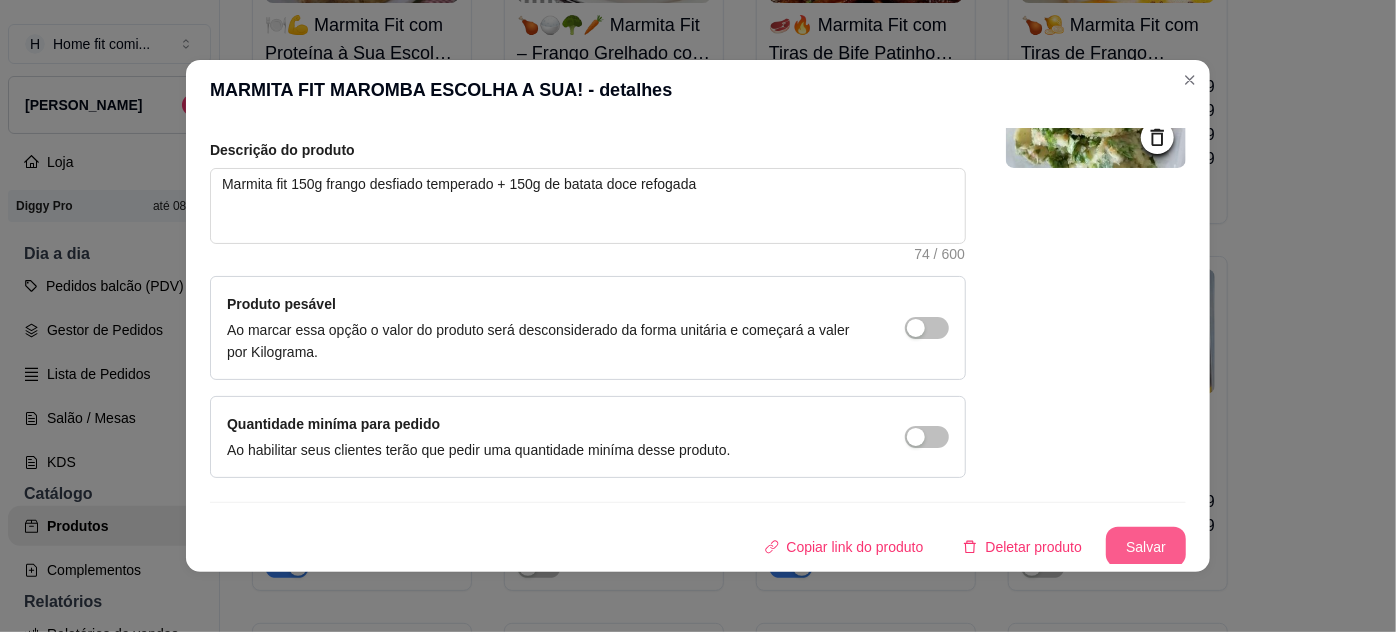 type on "🏋️‍♂️🍽️ Marmita Fit Maromba – Escolha a Sua! Mais proteína, mais energia e muito sabor! Perfeita para quem treina pesado e não abre mão de uma alimentação equilibrada! 💪🔥 👉 Escolha sua opção favorita e fortaleça sua dieta com qualidade!" 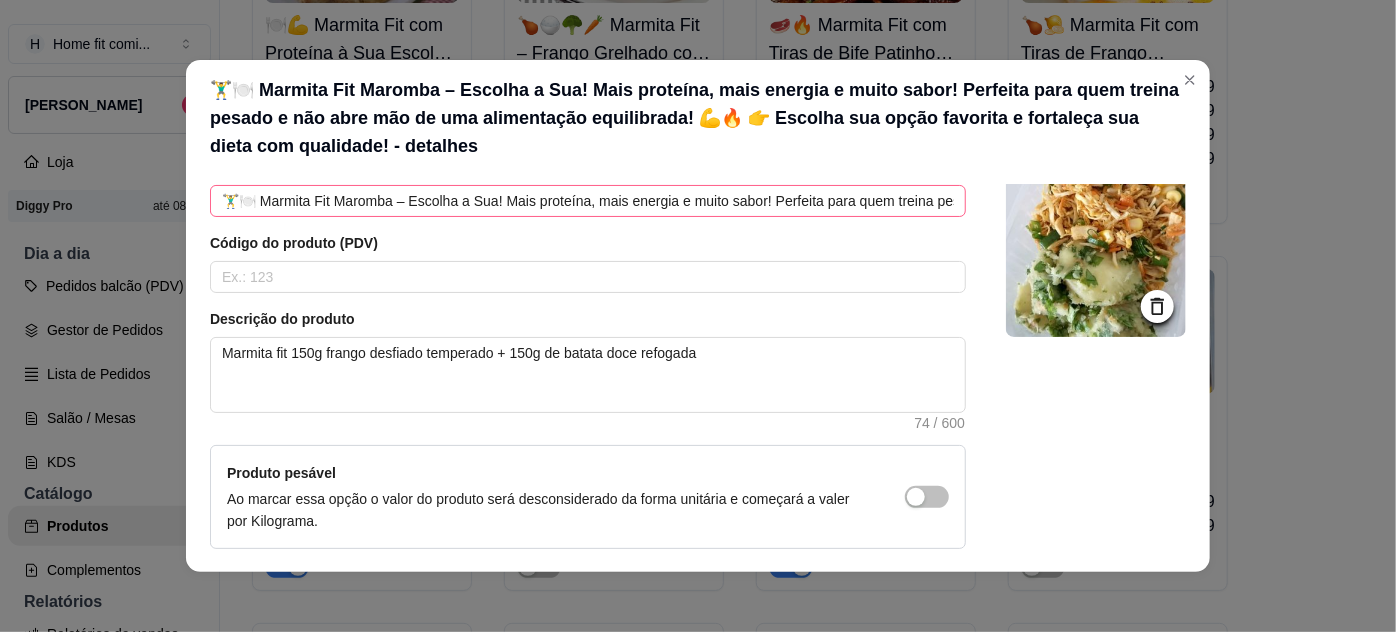 scroll, scrollTop: 0, scrollLeft: 0, axis: both 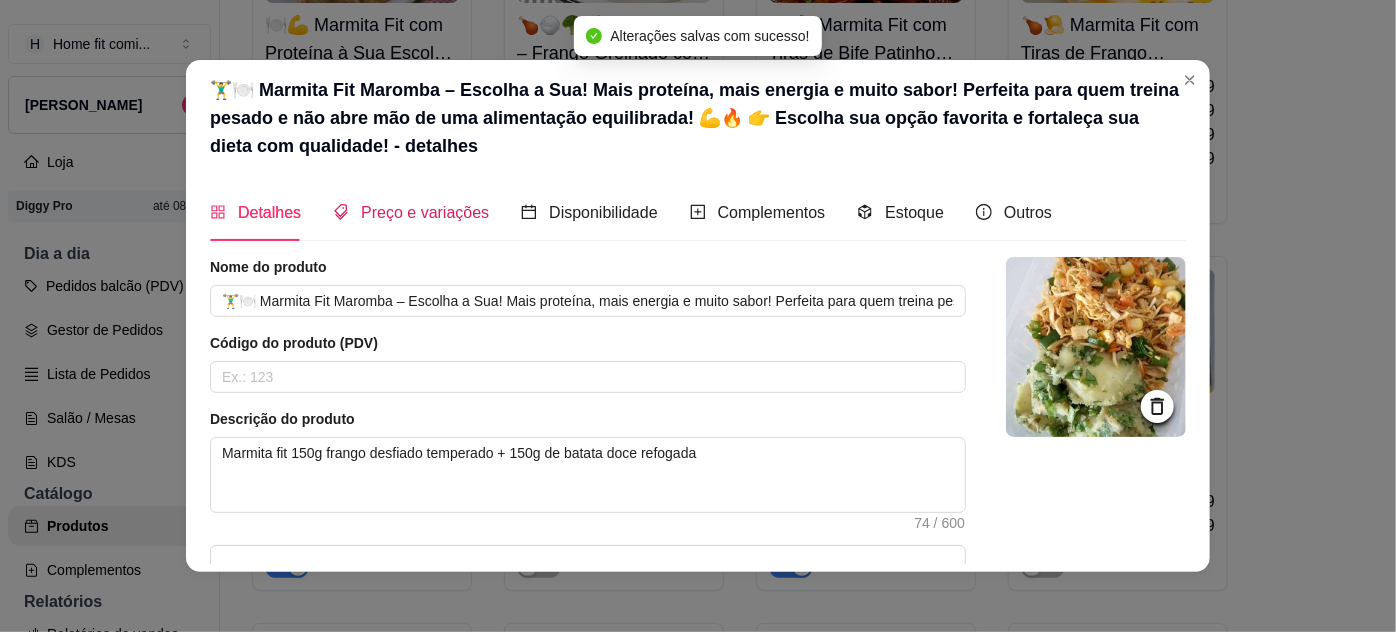 drag, startPoint x: 378, startPoint y: 211, endPoint x: 270, endPoint y: 247, distance: 113.841995 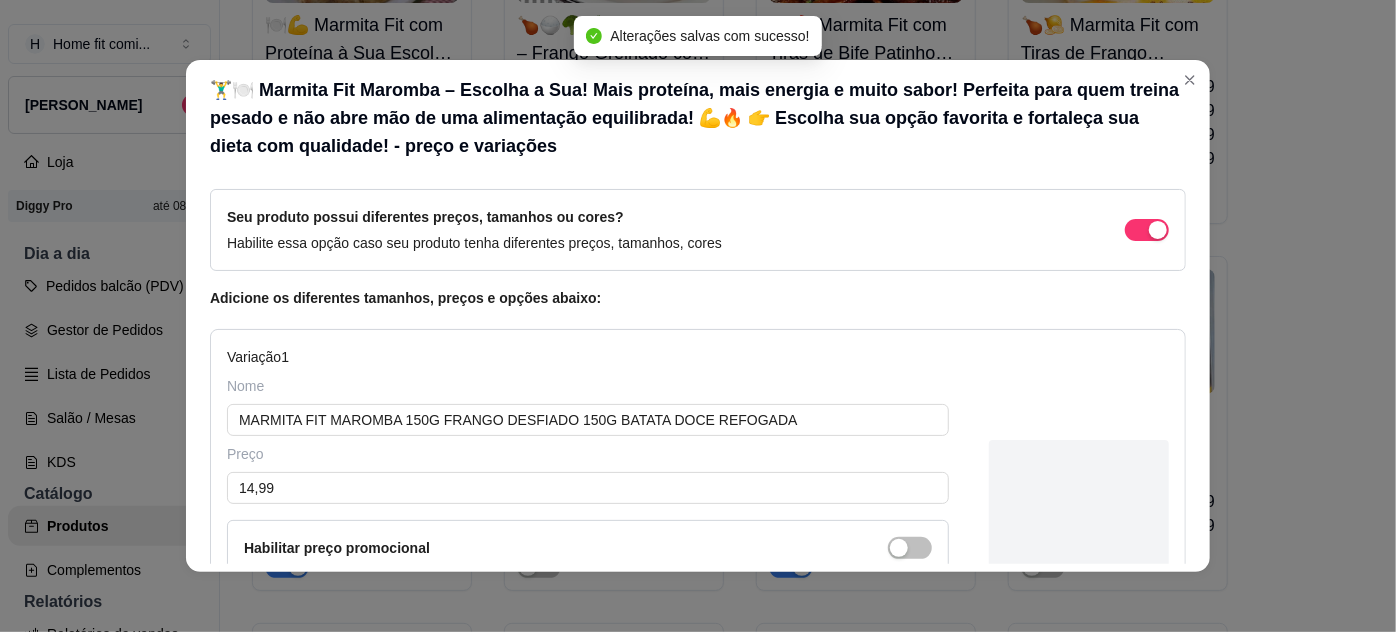 scroll, scrollTop: 272, scrollLeft: 0, axis: vertical 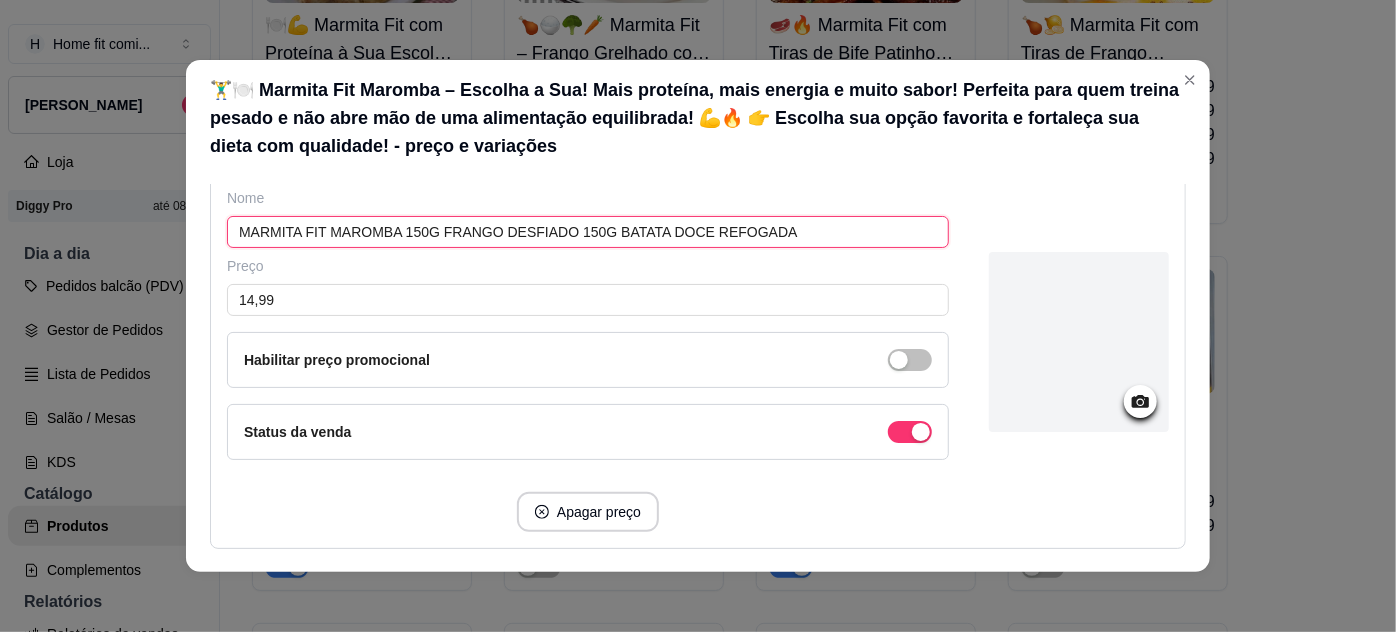 drag, startPoint x: 222, startPoint y: 222, endPoint x: 652, endPoint y: 234, distance: 430.16742 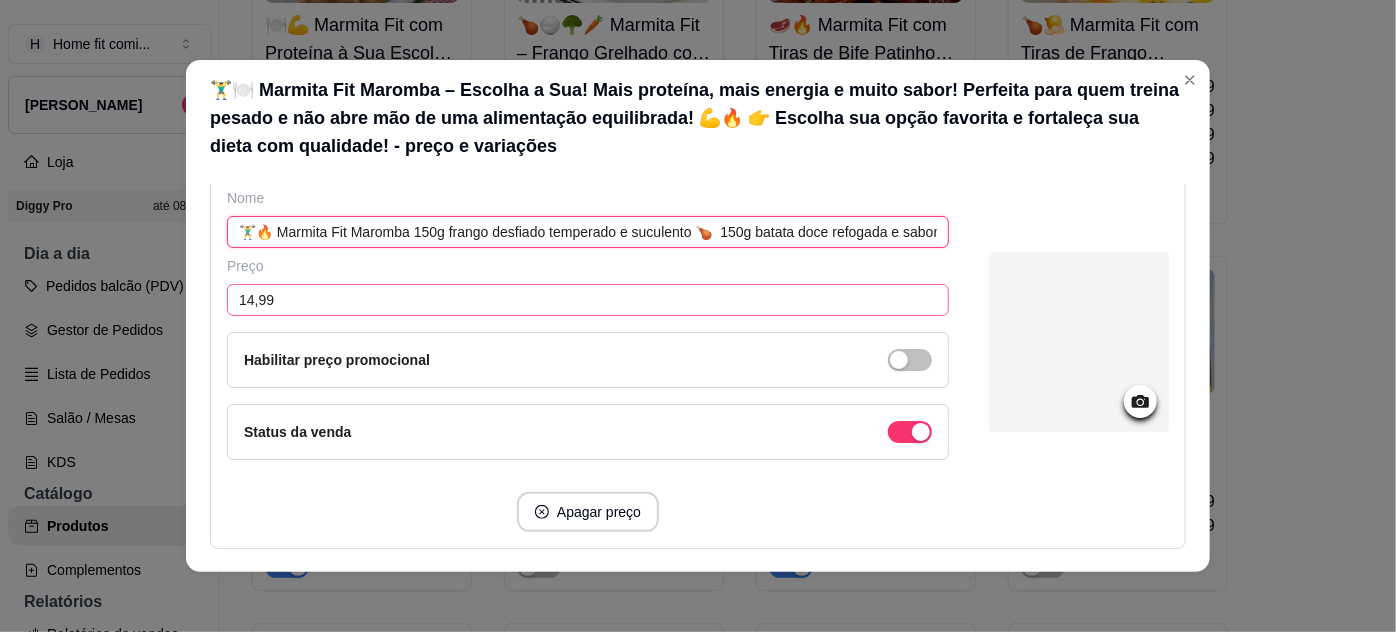 scroll, scrollTop: 0, scrollLeft: 755, axis: horizontal 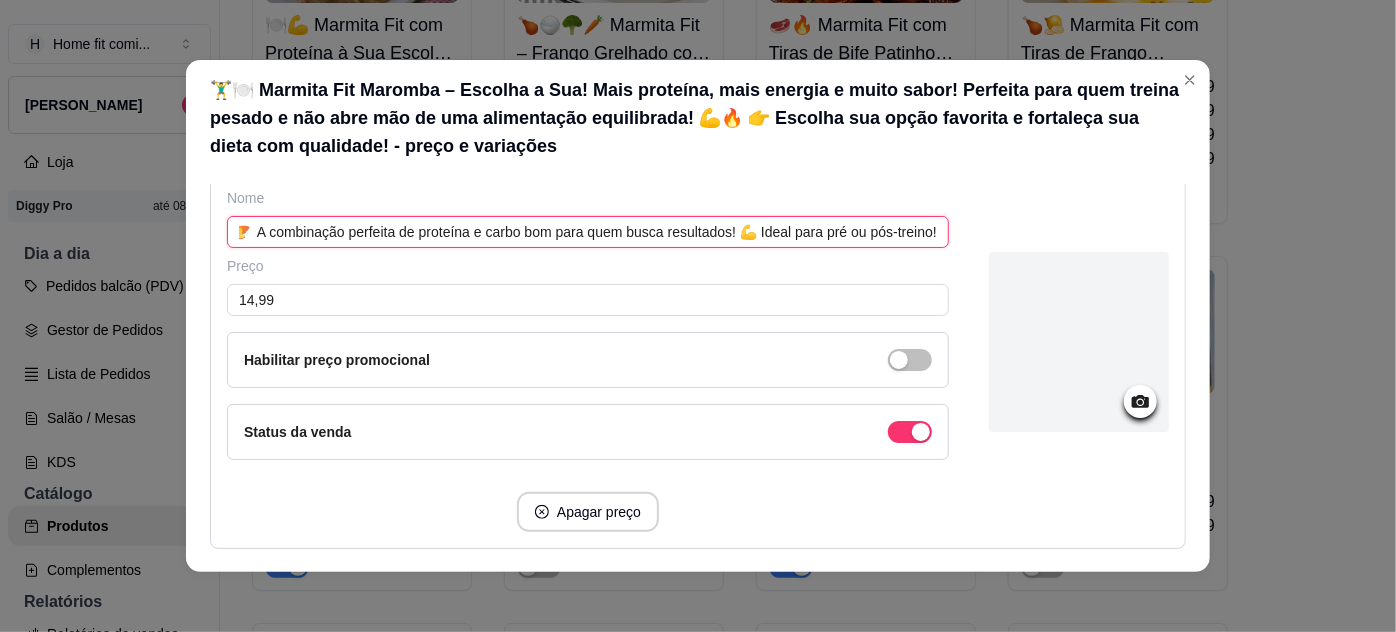type on "🏋️‍♂️🔥 Marmita Fit Maromba 150g frango desfiado temperado e suculento 🍗  150g batata doce refogada e saborosa 🍠  A combinação perfeita de proteína e carbo bom para quem busca resultados! 💪 Ideal para pré ou pós-treino!" 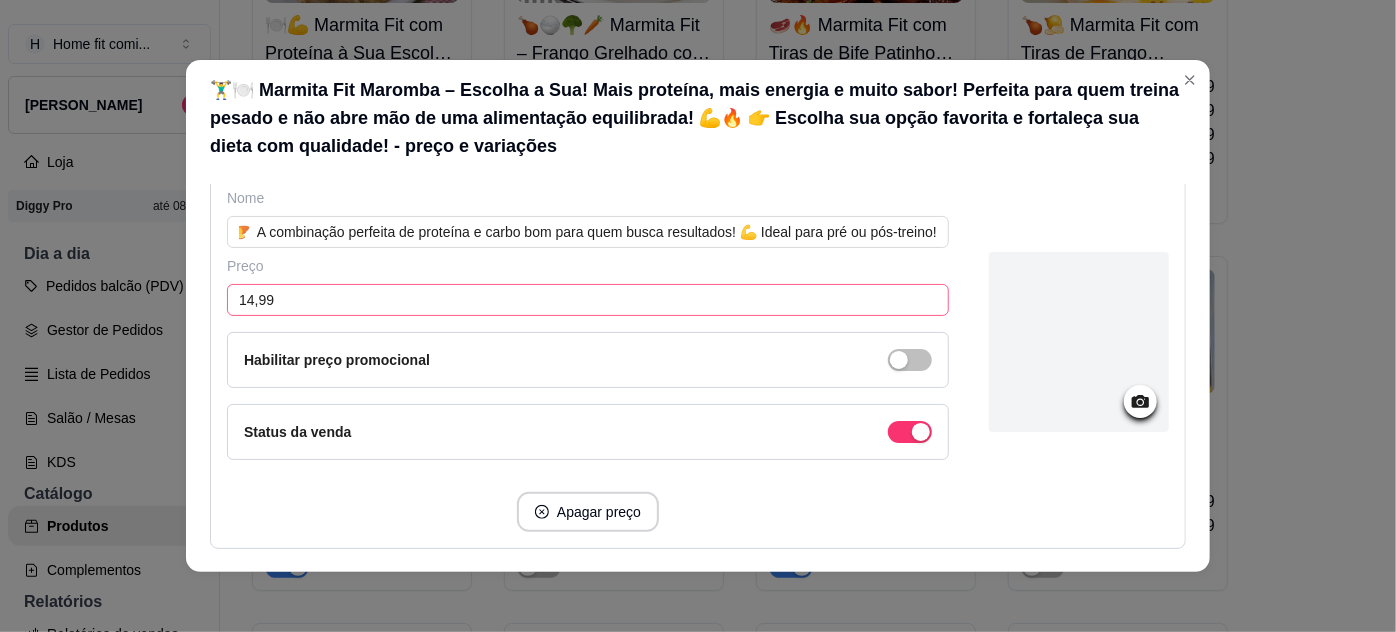 scroll, scrollTop: 0, scrollLeft: 0, axis: both 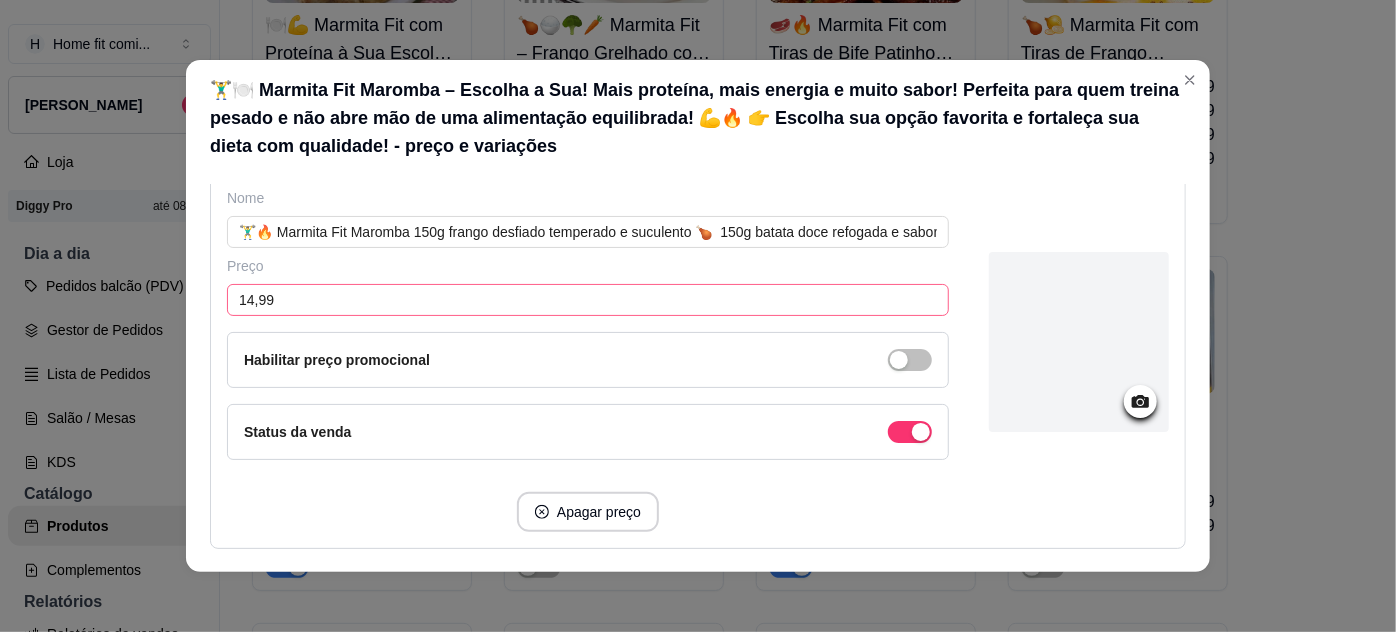 drag, startPoint x: 810, startPoint y: 234, endPoint x: 768, endPoint y: 282, distance: 63.780876 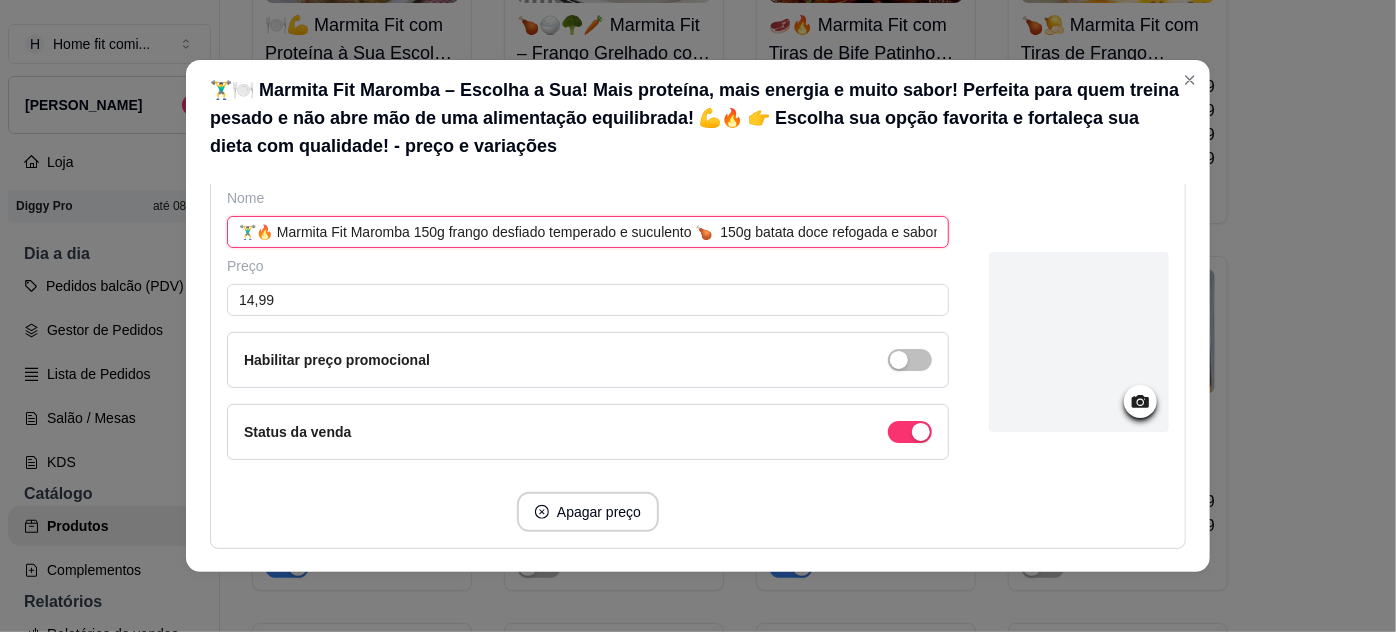 click on "🏋️‍♂️🔥 Marmita Fit Maromba 150g frango desfiado temperado e suculento 🍗  150g batata doce refogada e saborosa 🍠  A combinação perfeita de proteína e carbo bom para quem busca resultados! 💪 Ideal para pré ou pós-treino!" at bounding box center [588, 232] 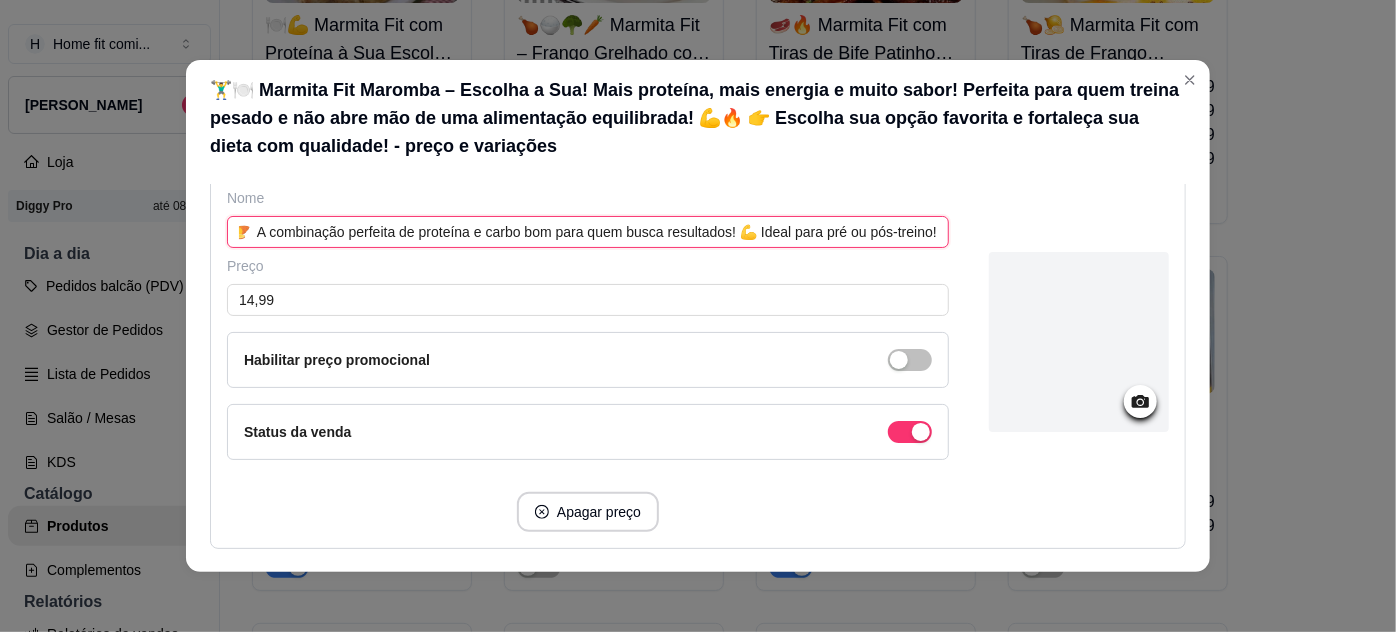 scroll, scrollTop: 0, scrollLeft: 755, axis: horizontal 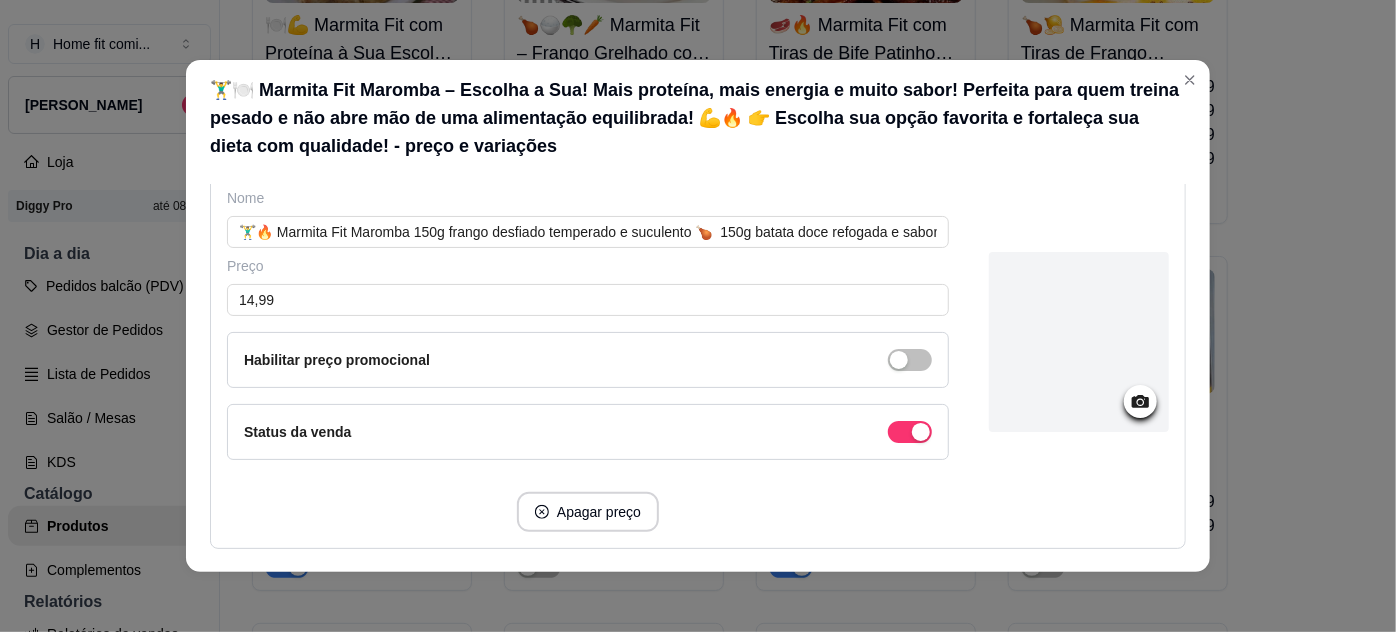 click on "Preço  14,99 Habilitar preço promocional" at bounding box center (588, 322) 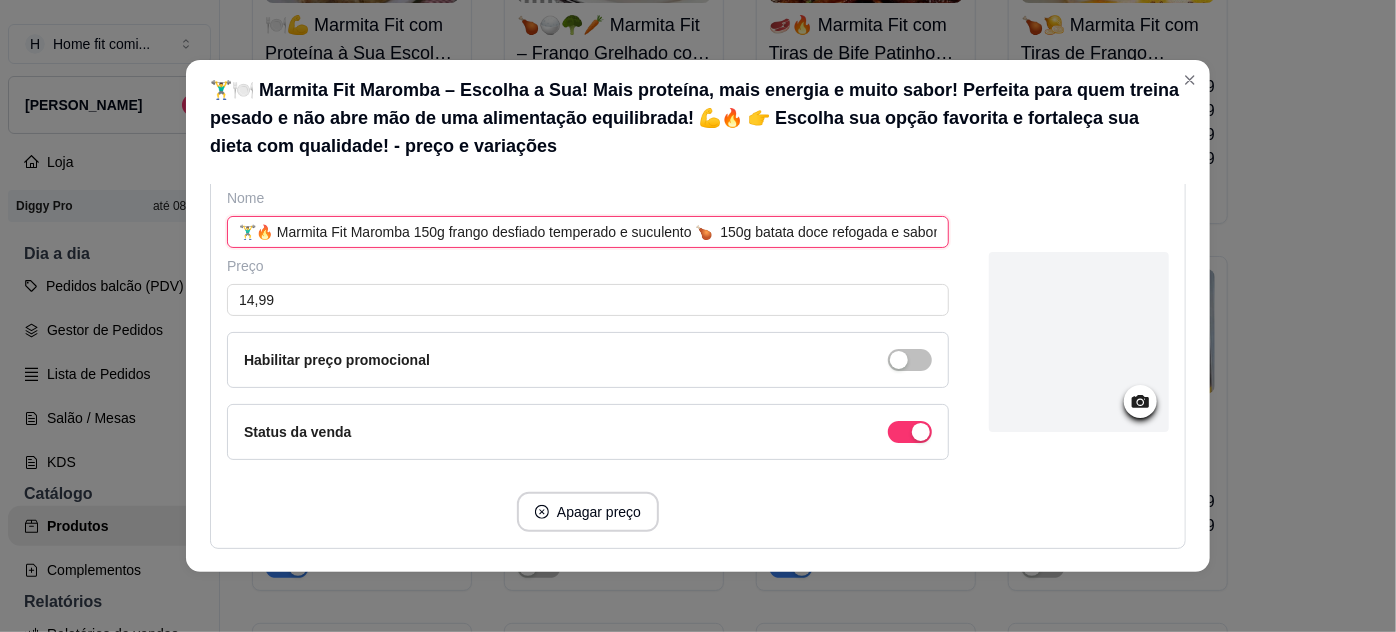 click on "🏋️‍♂️🔥 Marmita Fit Maromba 150g frango desfiado temperado e suculento 🍗  150g batata doce refogada e saborosa 🍠  A combinação perfeita de proteína e carbo bom para quem busca resultados! 💪 Ideal para pré ou pós-treino!" at bounding box center (588, 232) 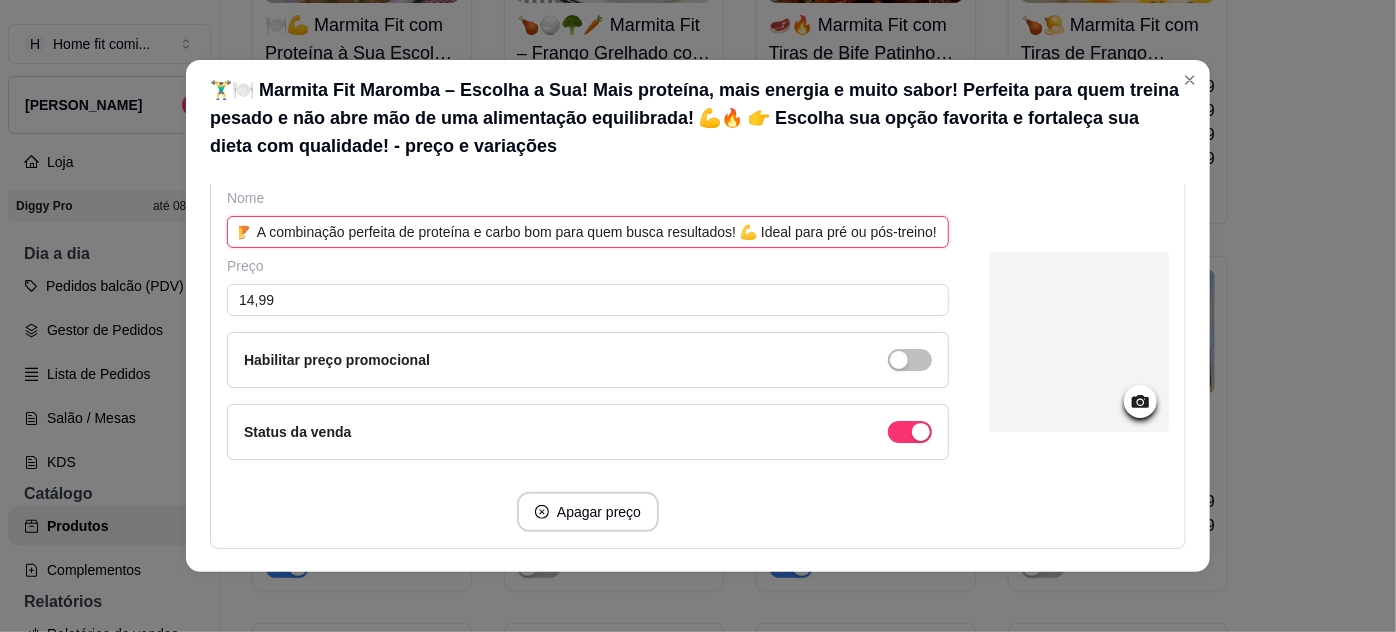 scroll, scrollTop: 0, scrollLeft: 755, axis: horizontal 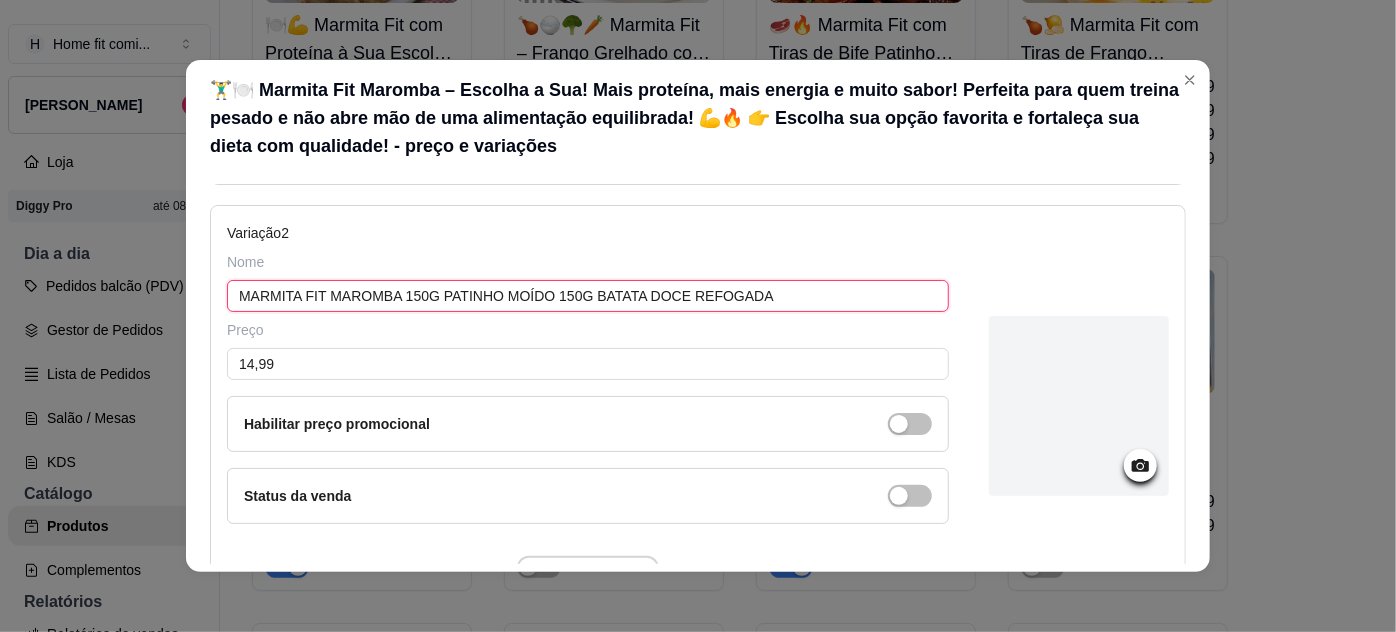 drag, startPoint x: 232, startPoint y: 291, endPoint x: 731, endPoint y: 308, distance: 499.2895 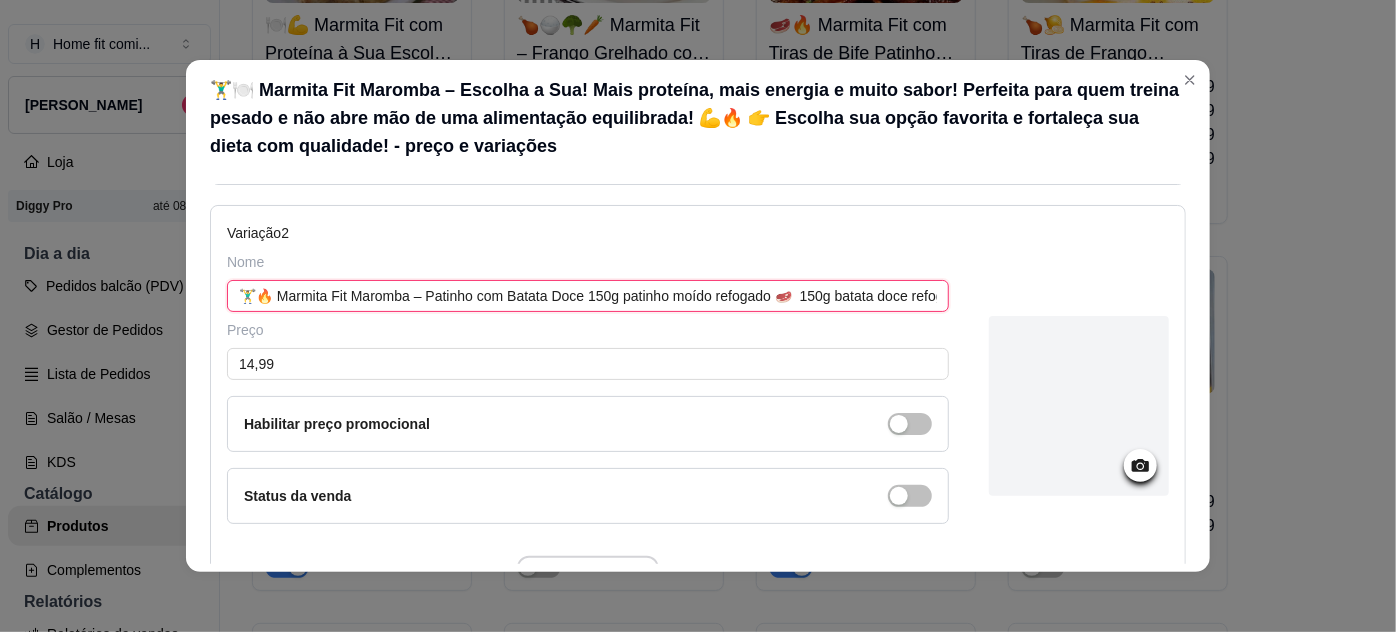 scroll, scrollTop: 0, scrollLeft: 962, axis: horizontal 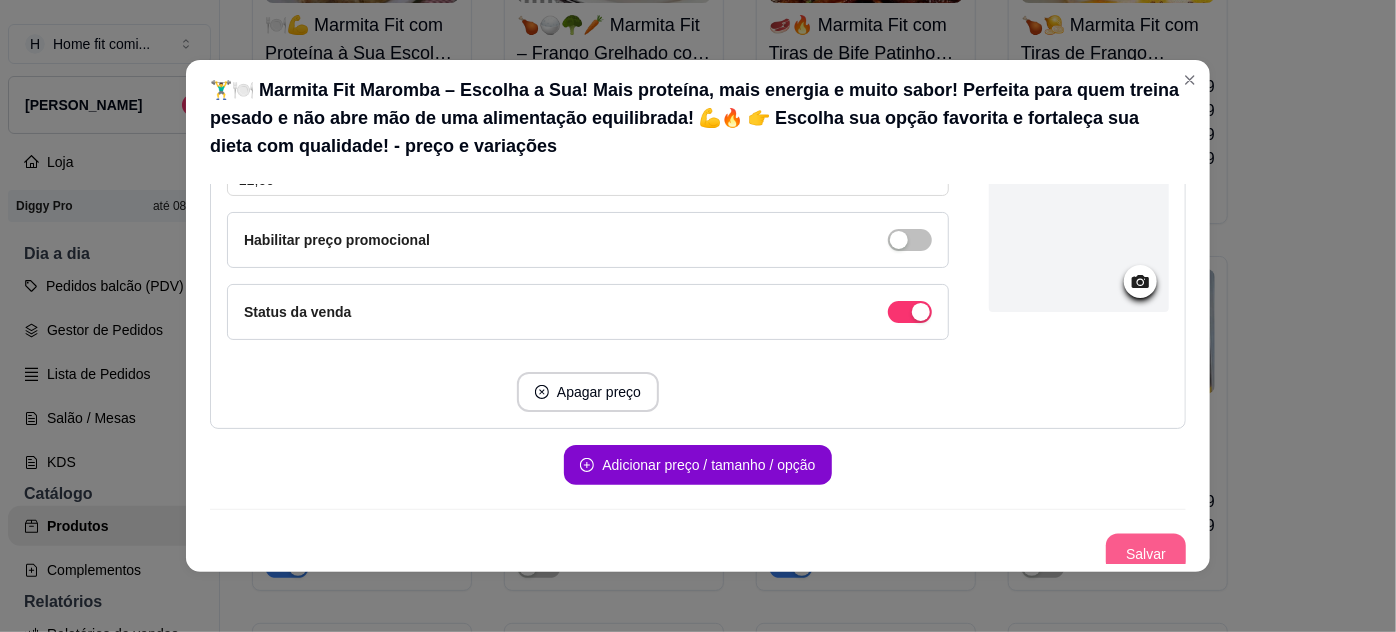 type on "🏋️‍♂️🔥 Marmita Fit Maromba – Patinho com Batata Doce 150g patinho moído refogado 🥩  150g batata doce refogada 🍠  Alta em proteína e energia na medida certa! Perfeita para quem treina pesado e não abre mão de uma alimentação saudável e saborosa 💪💚" 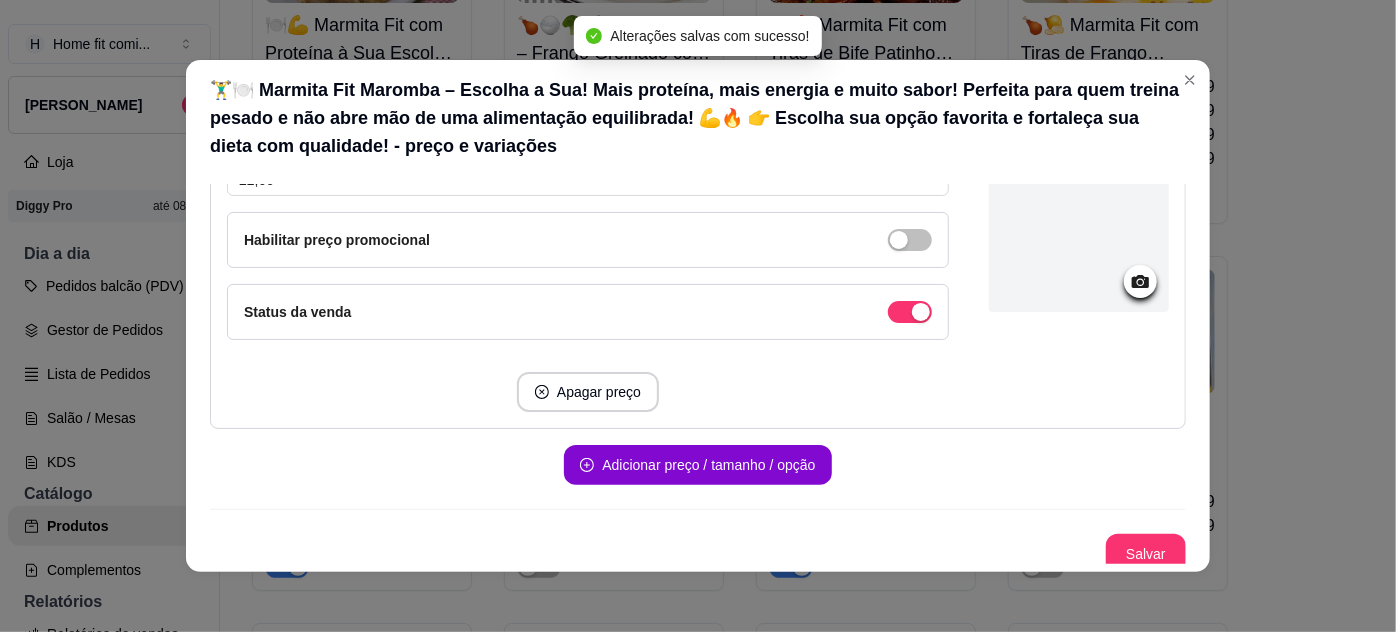 scroll, scrollTop: 976, scrollLeft: 0, axis: vertical 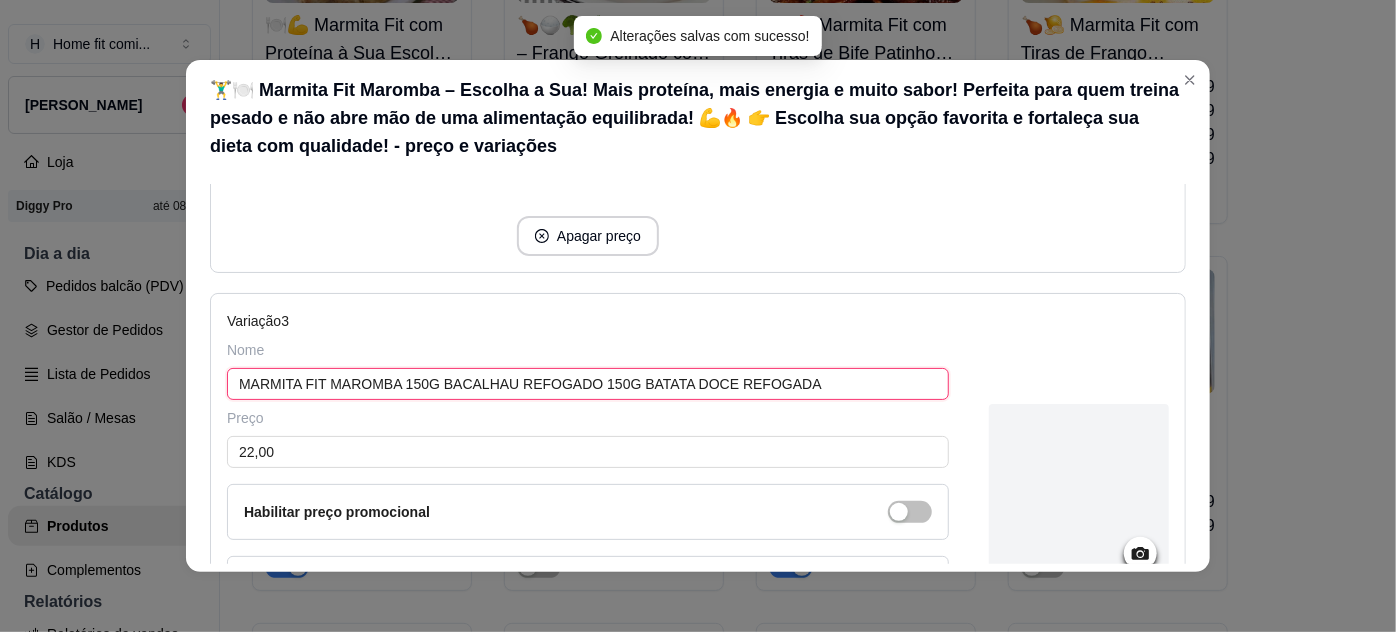 drag, startPoint x: 232, startPoint y: 377, endPoint x: 736, endPoint y: 386, distance: 504.08035 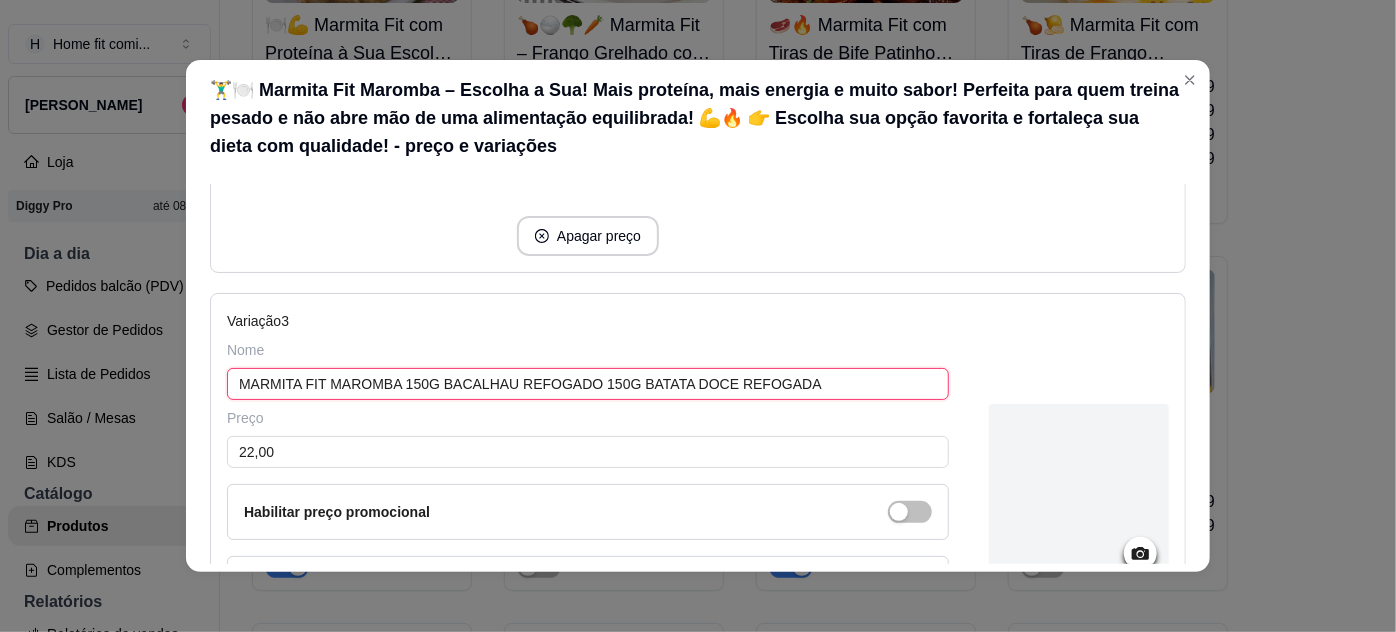 paste on "🏋️‍♂️🔥 Marmita Fit Maromba – Bacalhau com Batata Doce 150g bacalhau refogado no azeite e temperos 🍽️🐟  150g batata doce refogada, fonte de energia 🍠  Ideal para quem busca uma refeição leve, rica em proteína e saborosa! Combinação perfeita para pré ou pós-treino 💪💚" 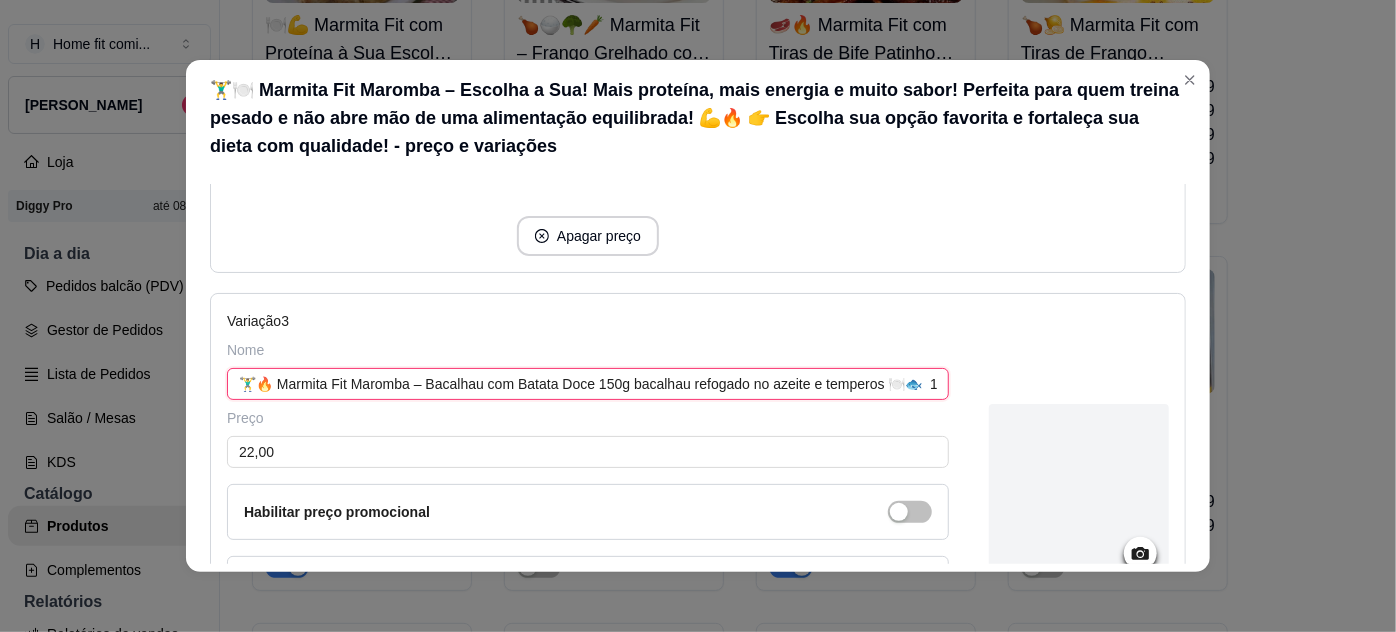 scroll, scrollTop: 0, scrollLeft: 1067, axis: horizontal 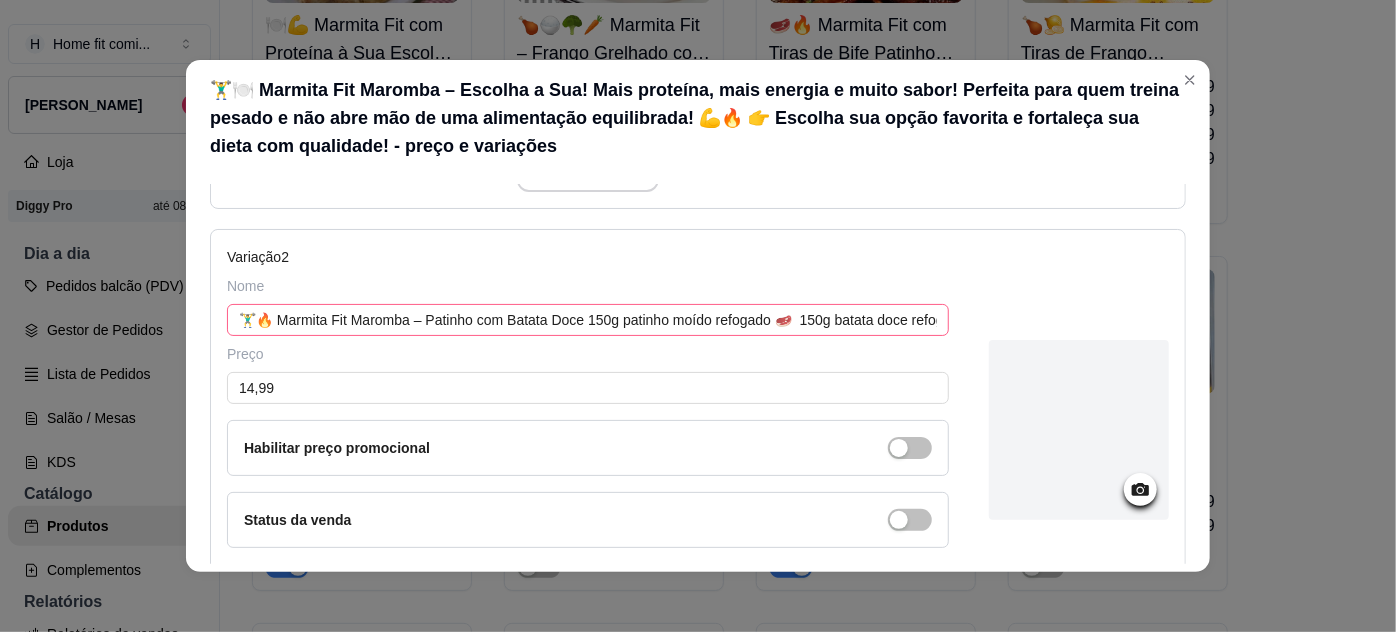 type on "🏋️‍♂️🔥 Marmita Fit Maromba – Bacalhau com Batata Doce 150g bacalhau refogado no azeite e temperos 🍽️🐟  150g batata doce refogada, fonte de energia 🍠  Ideal para quem busca uma refeição leve, rica em proteína e saborosa! Combinação perfeita para pré ou pós-treino 💪💚" 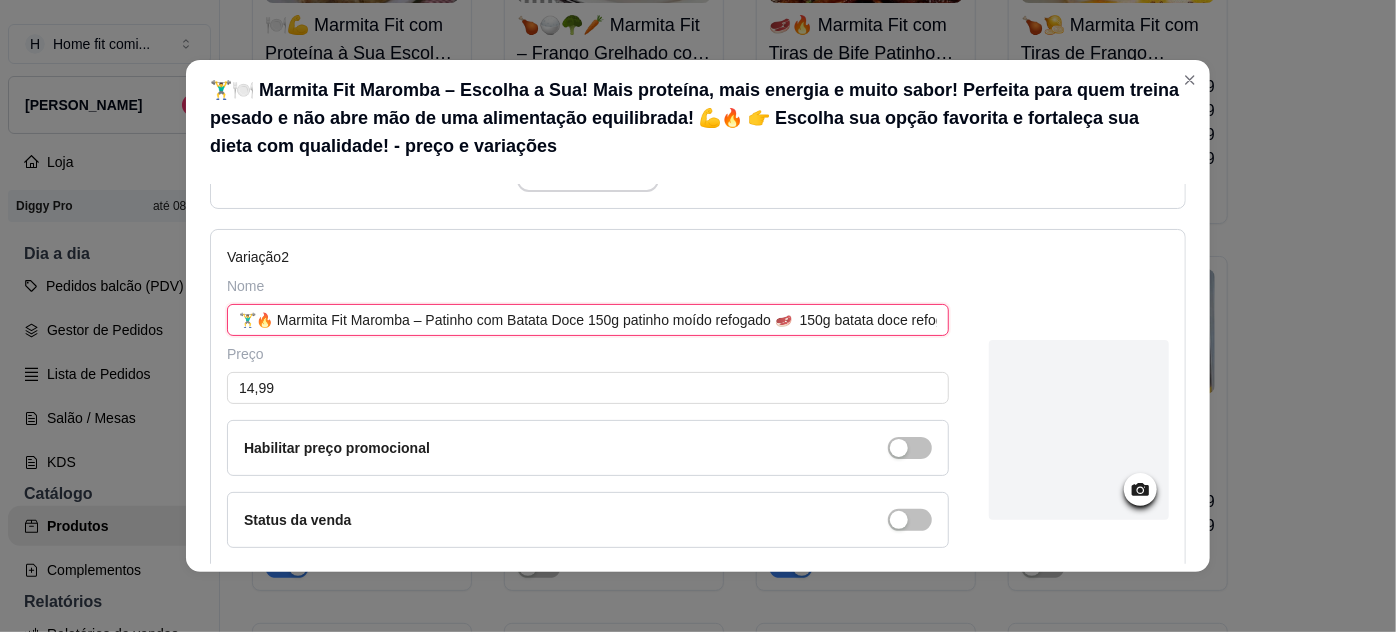 scroll, scrollTop: 0, scrollLeft: 0, axis: both 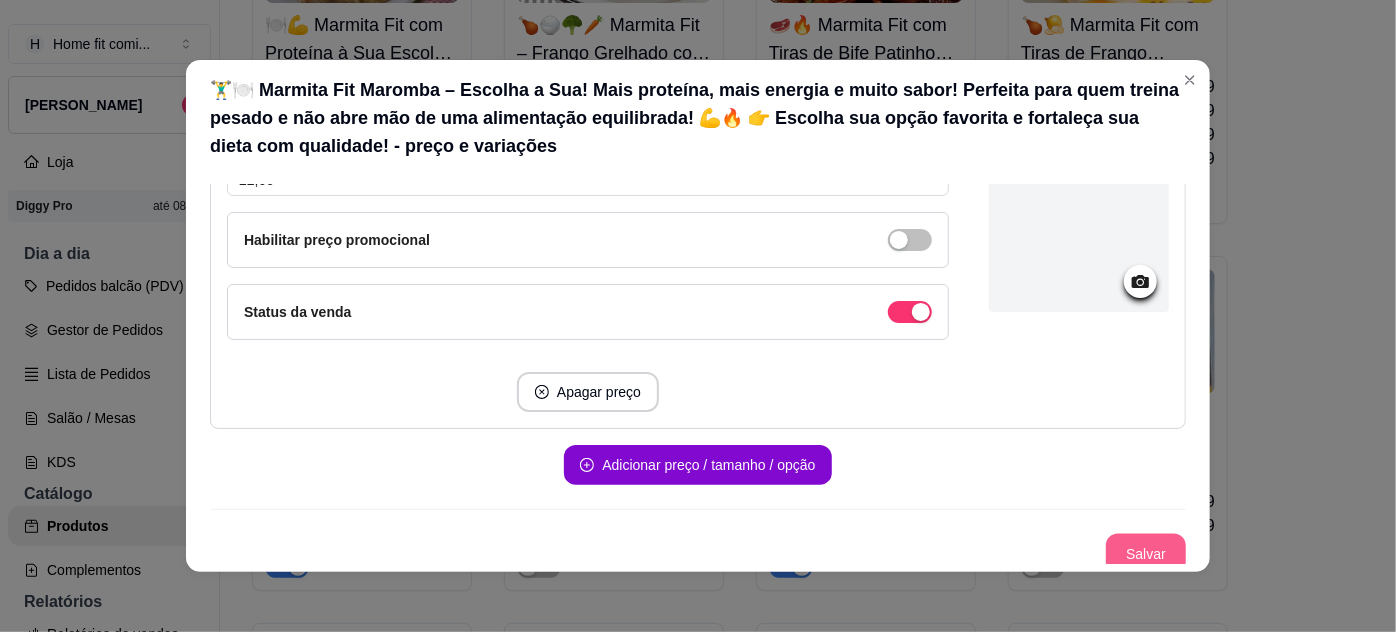click on "Salvar" at bounding box center [1146, 554] 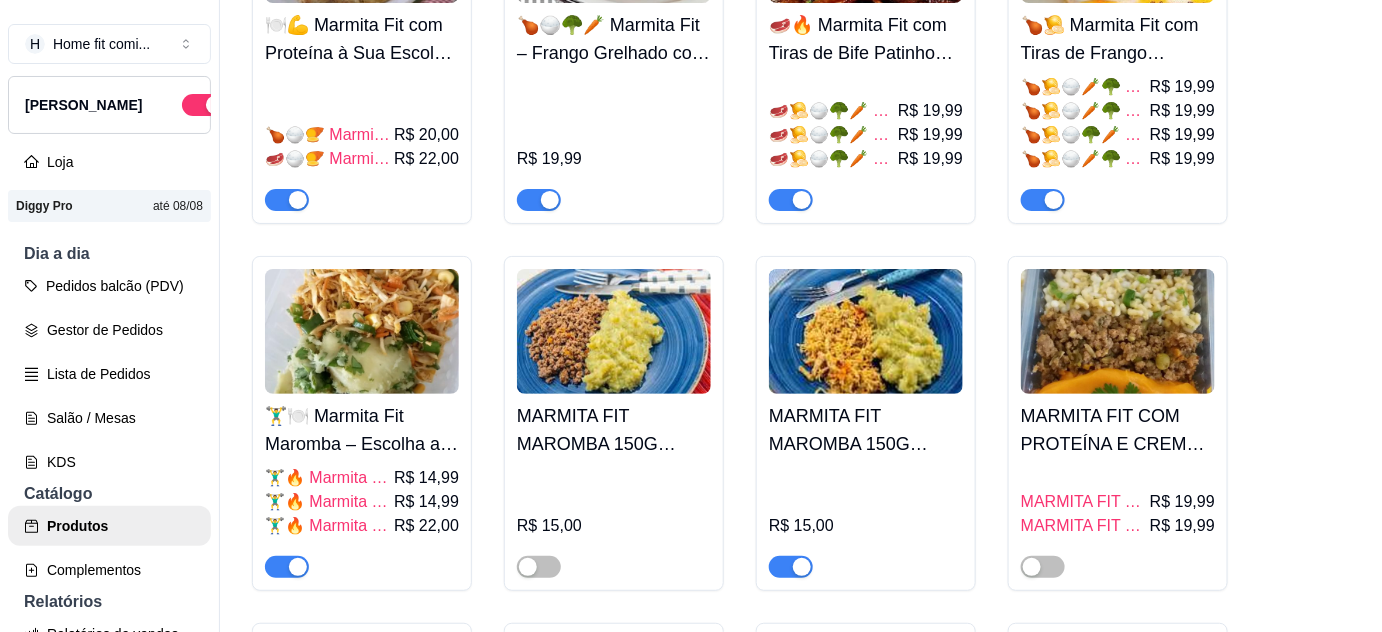 click on "MARMITA FIT MAROMBA 150G PATINHO MOÍDO + 150G PURÊ DE BATATA DOCE" at bounding box center [614, 430] 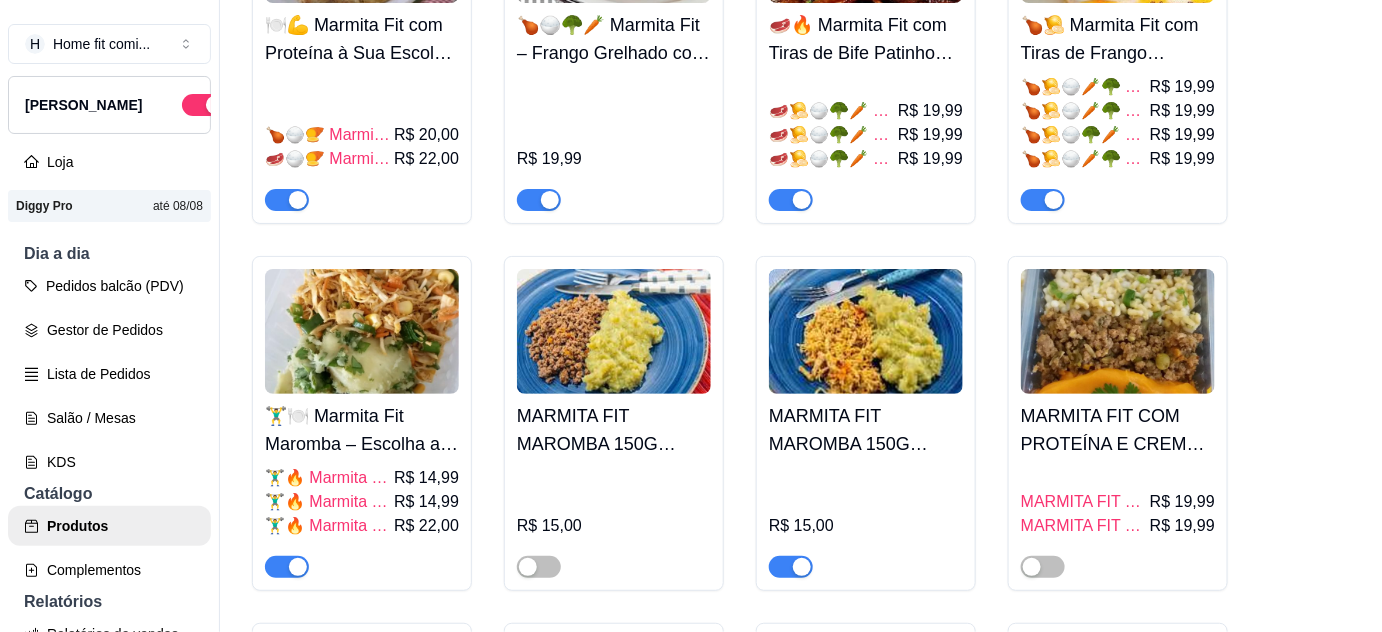 type 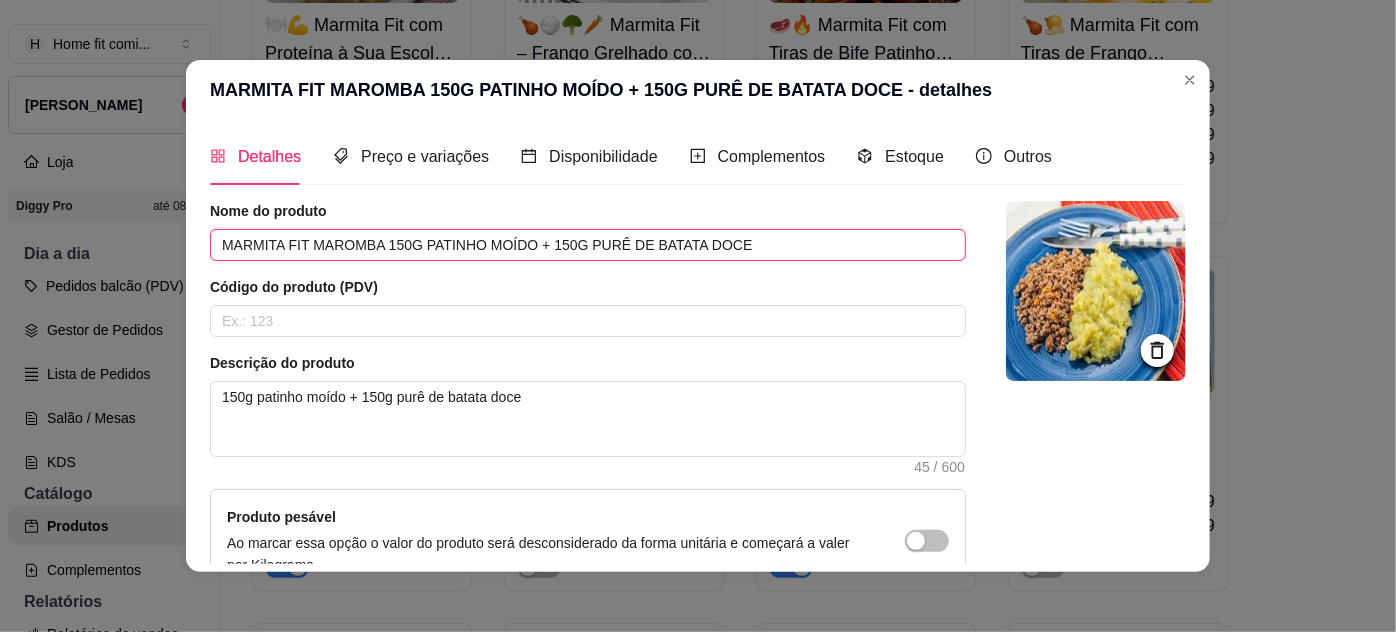 drag, startPoint x: 210, startPoint y: 247, endPoint x: 890, endPoint y: 260, distance: 680.12427 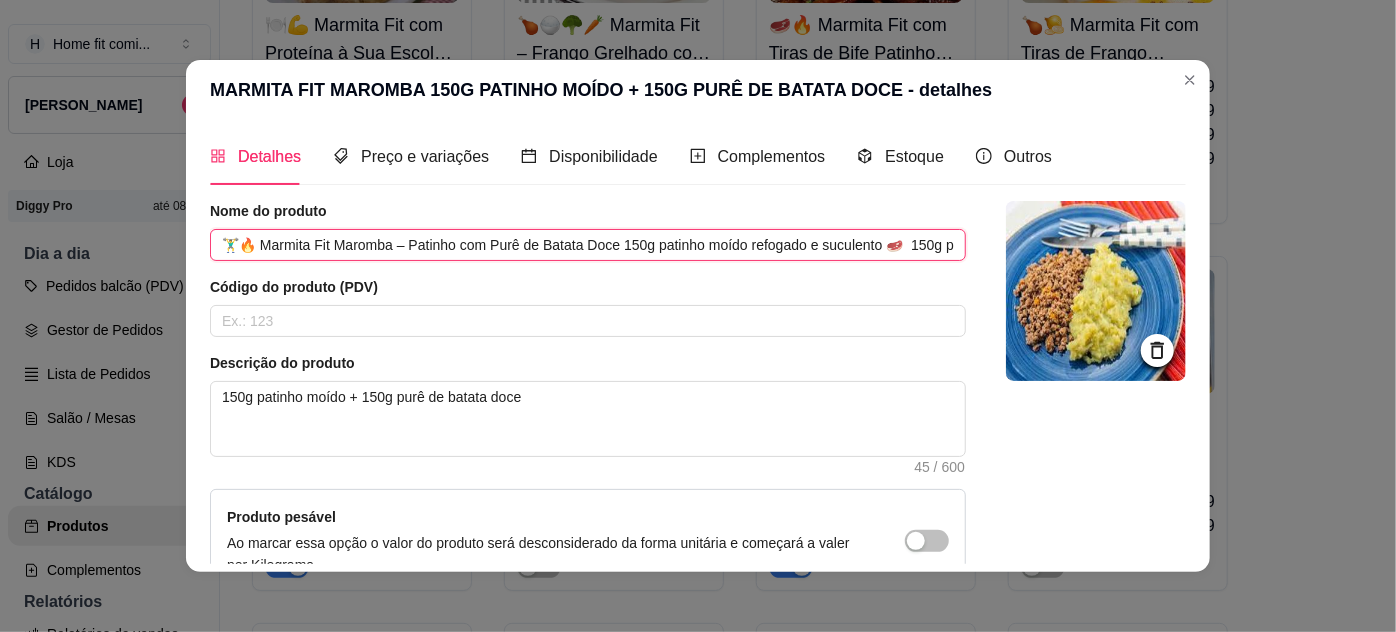 scroll, scrollTop: 0, scrollLeft: 1074, axis: horizontal 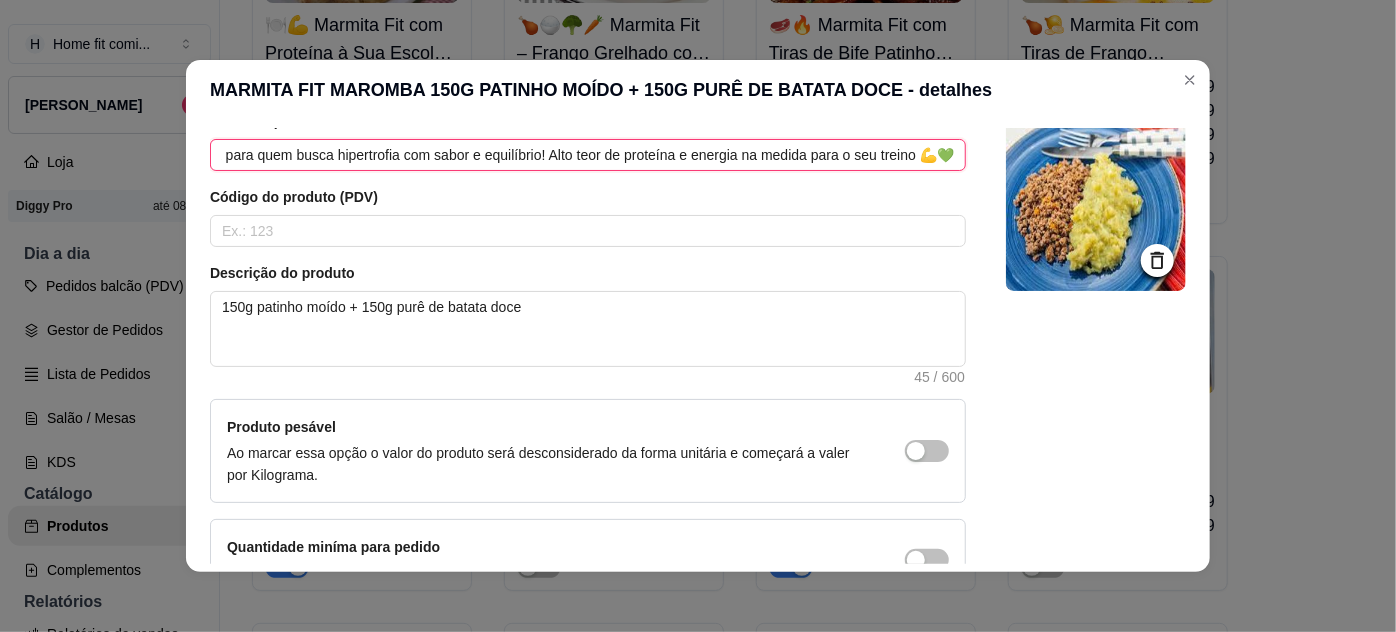click on "🏋️‍♂️🔥 Marmita Fit Maromba – Patinho com Purê de Batata Doce 150g patinho moído refogado e suculento 🥩  150g purê de batata doce cremoso e nutritivo 🍠  Perfeita para quem busca hipertrofia com sabor e equilíbrio! Alto teor de proteína e energia na medida para o seu treino 💪💚" at bounding box center (588, 155) 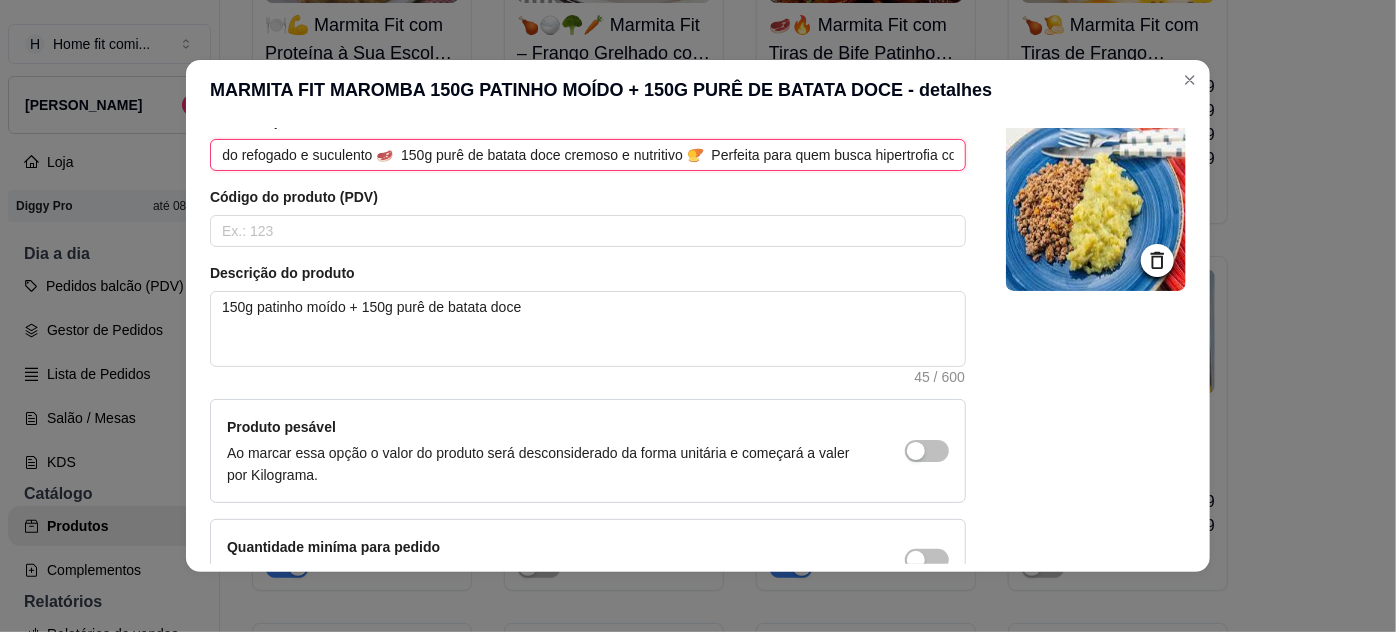 scroll, scrollTop: 0, scrollLeft: 487, axis: horizontal 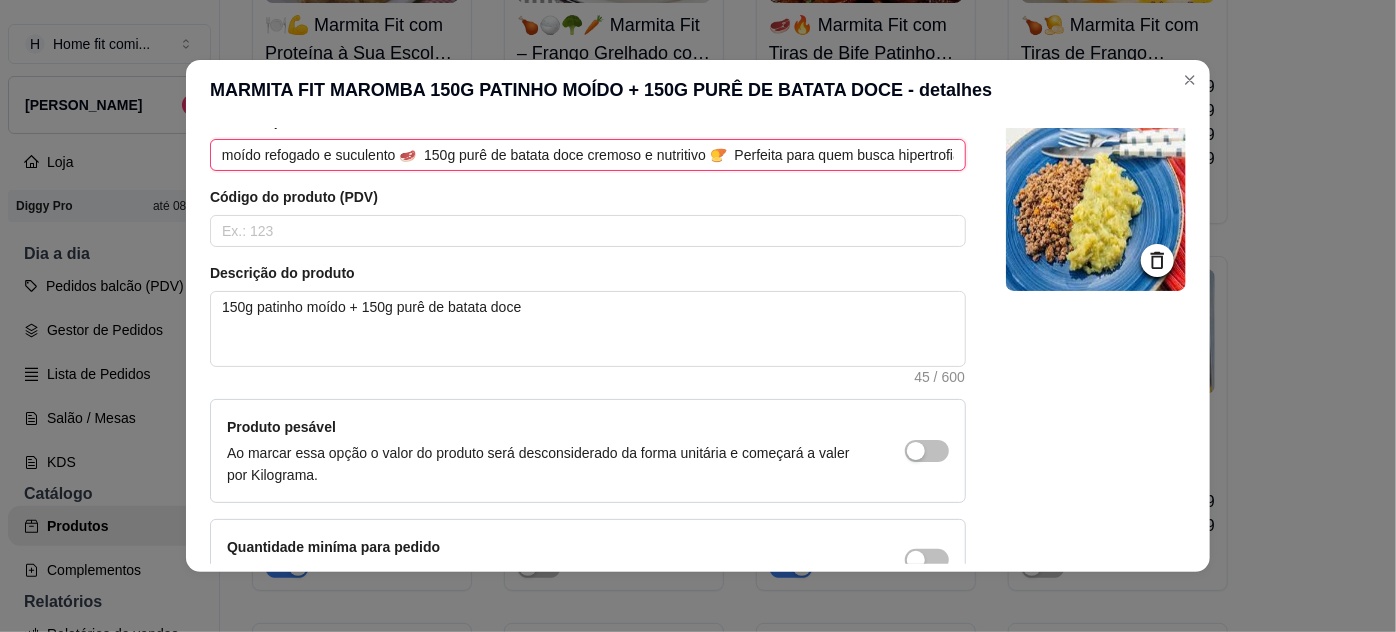 click on "🏋️‍♂️🔥 Marmita Fit Maromba – Patinho com Purê de Batata Doce 150g patinho moído refogado e suculento 🥩  150g purê de batata doce cremoso e nutritivo 🍠  Perfeita para quem busca hipertrofia com sabor e equilíbrio! Alto teor de proteína e energia na medida para o seu treino 💪💚" at bounding box center [588, 155] 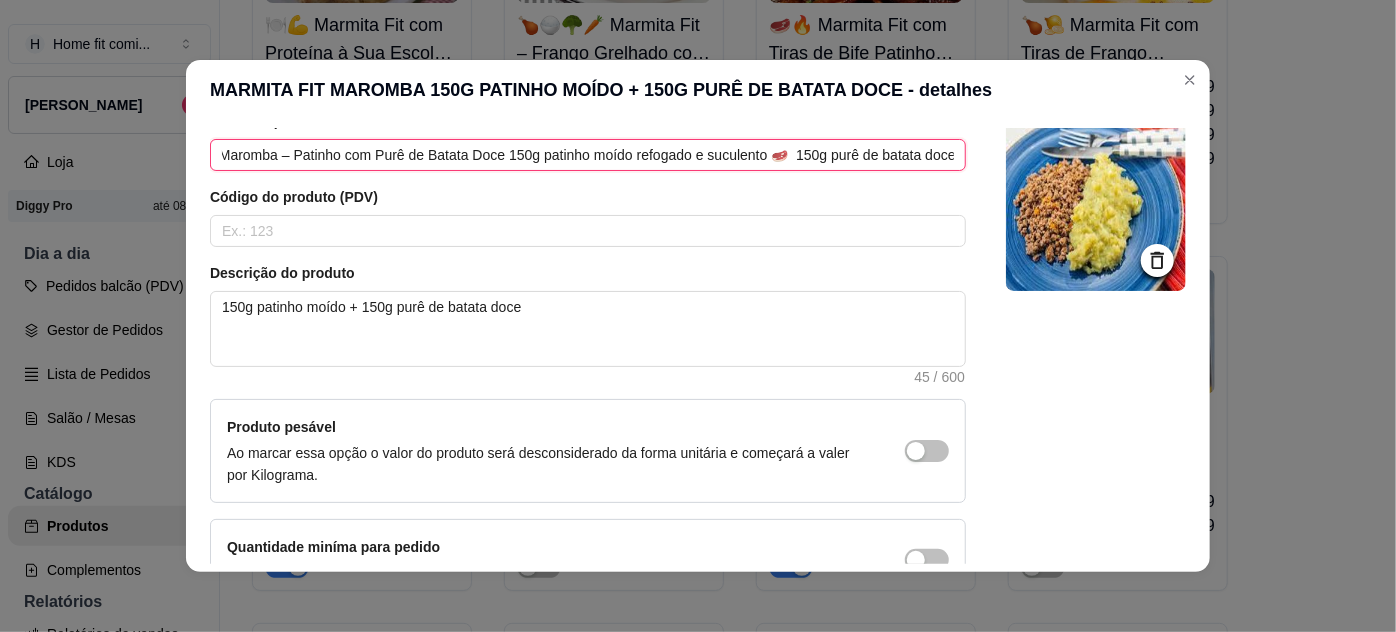 scroll, scrollTop: 0, scrollLeft: 85, axis: horizontal 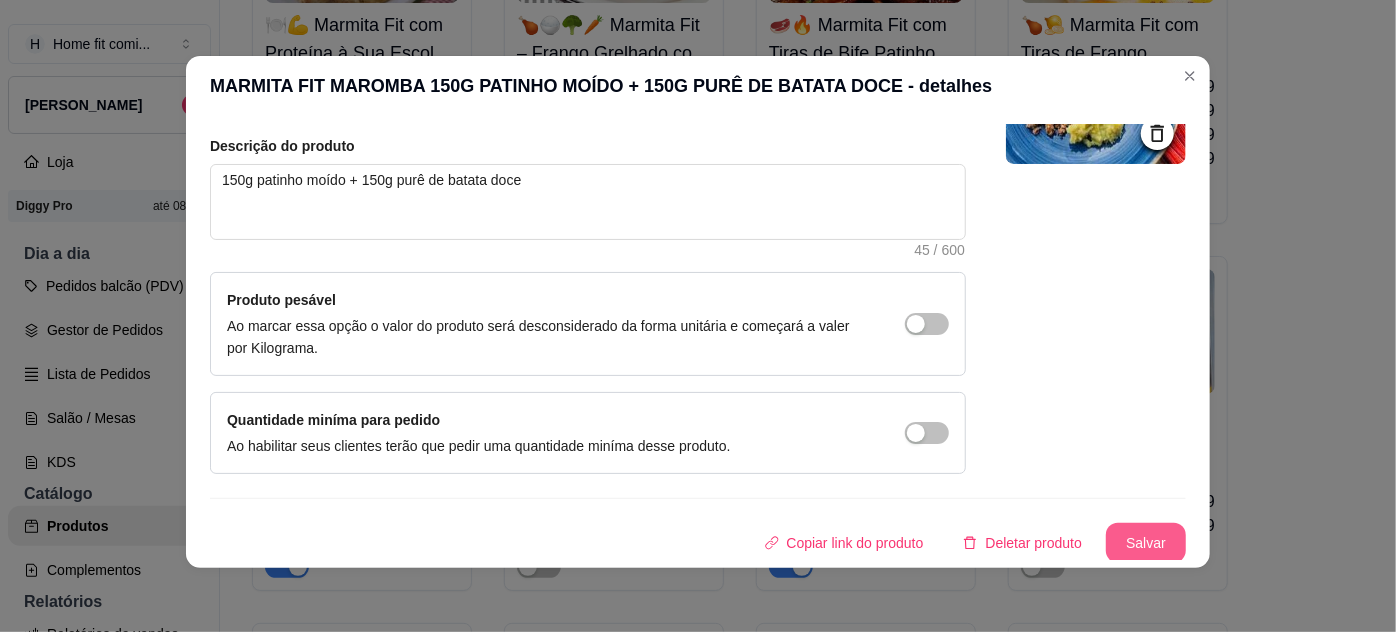 type on "🏋️‍♂️🔥 Marmita Fit Maromba – Patinho com Purê de Batata Doce 150g patinho moído refogado e suculento 🥩  150g purê de batata doce cremoso e nutritivo 🍠  Perfeita para quem busca hipertrofia com sabor e equilíbrio! Alto teor de proteína e energia na medida para o seu treino 💪💚" 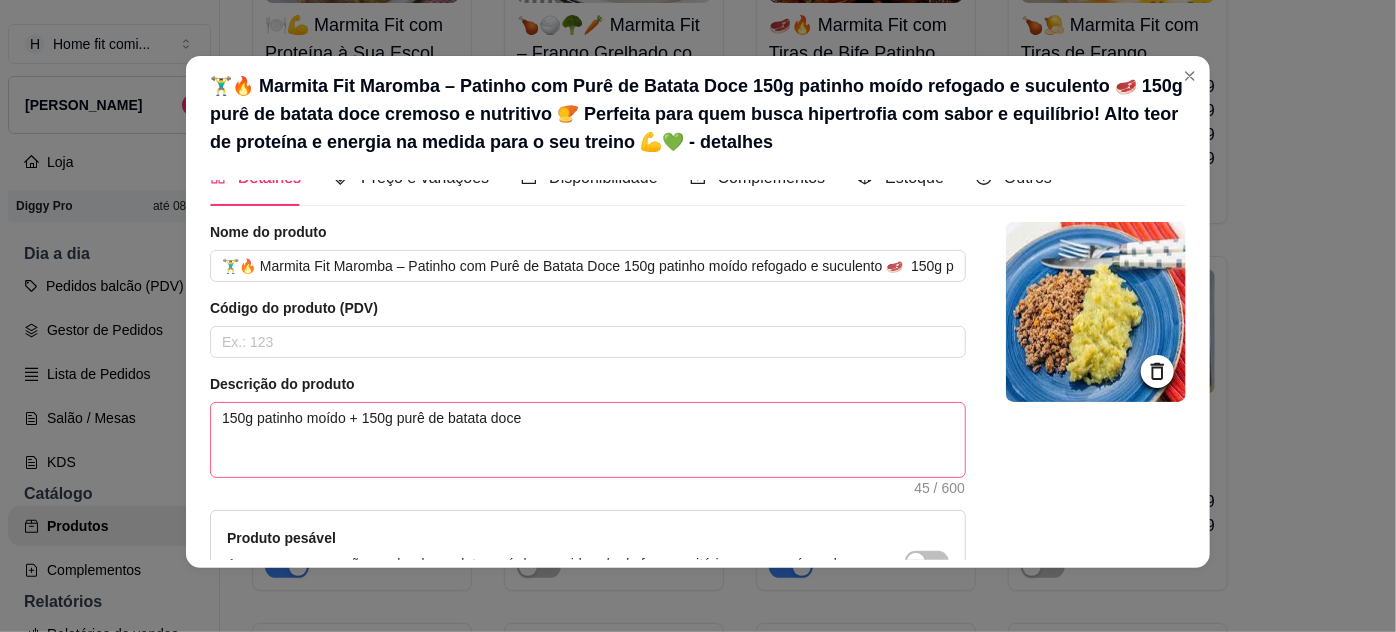scroll, scrollTop: 0, scrollLeft: 0, axis: both 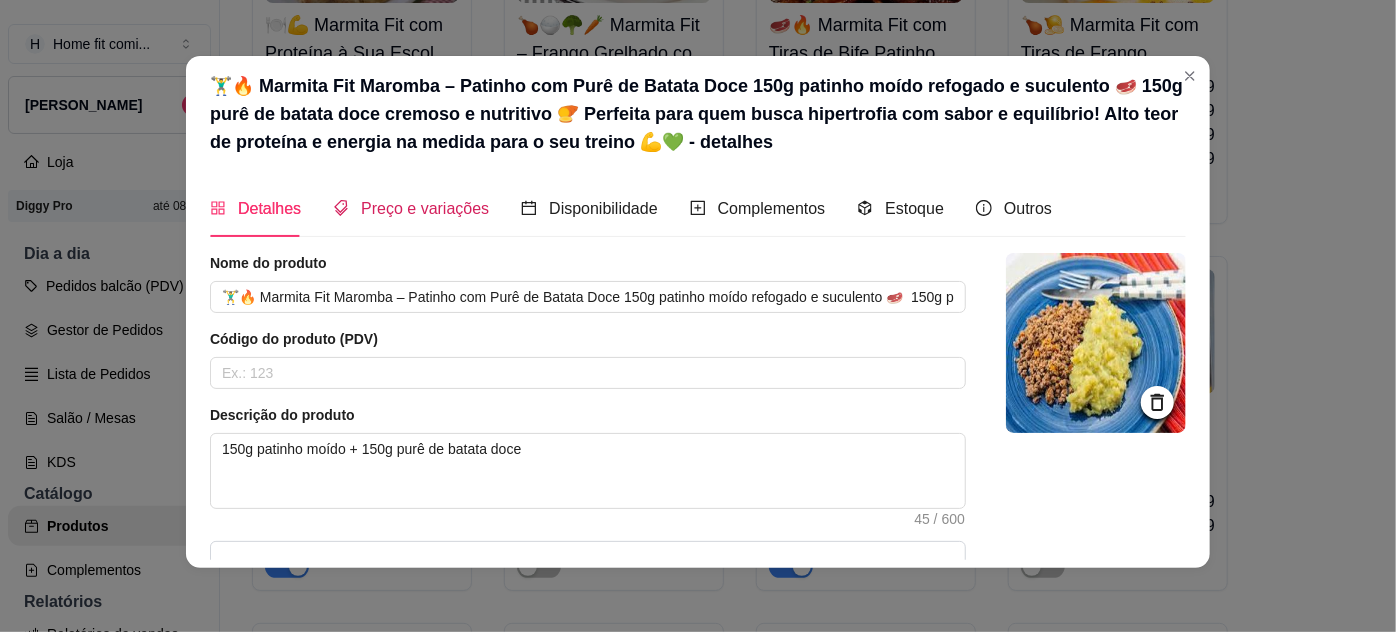 click on "Preço e variações" at bounding box center (425, 208) 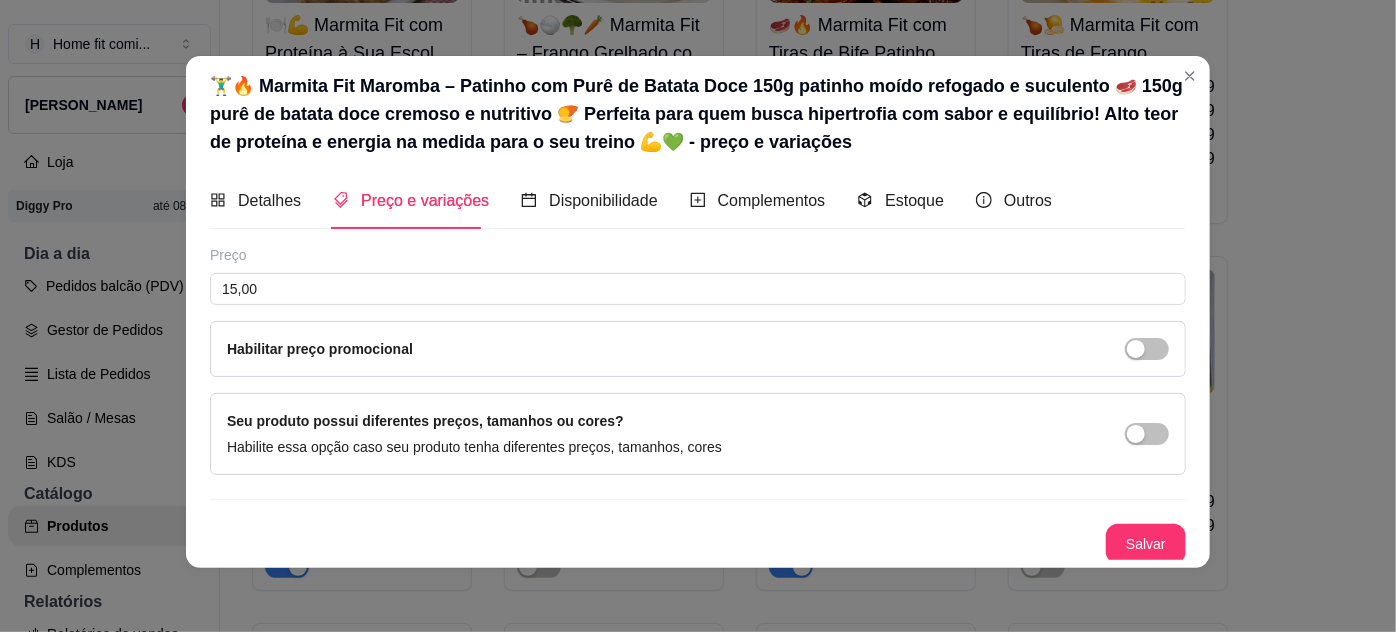 scroll, scrollTop: 10, scrollLeft: 0, axis: vertical 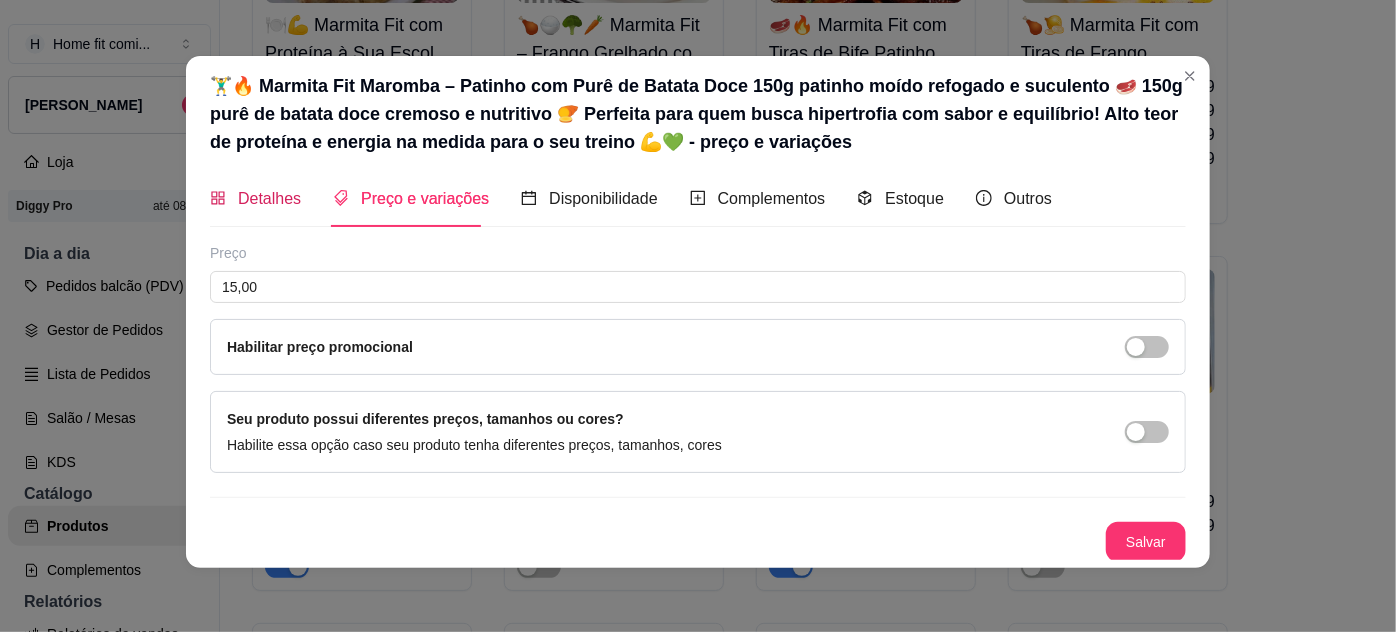 click on "Detalhes" at bounding box center (269, 198) 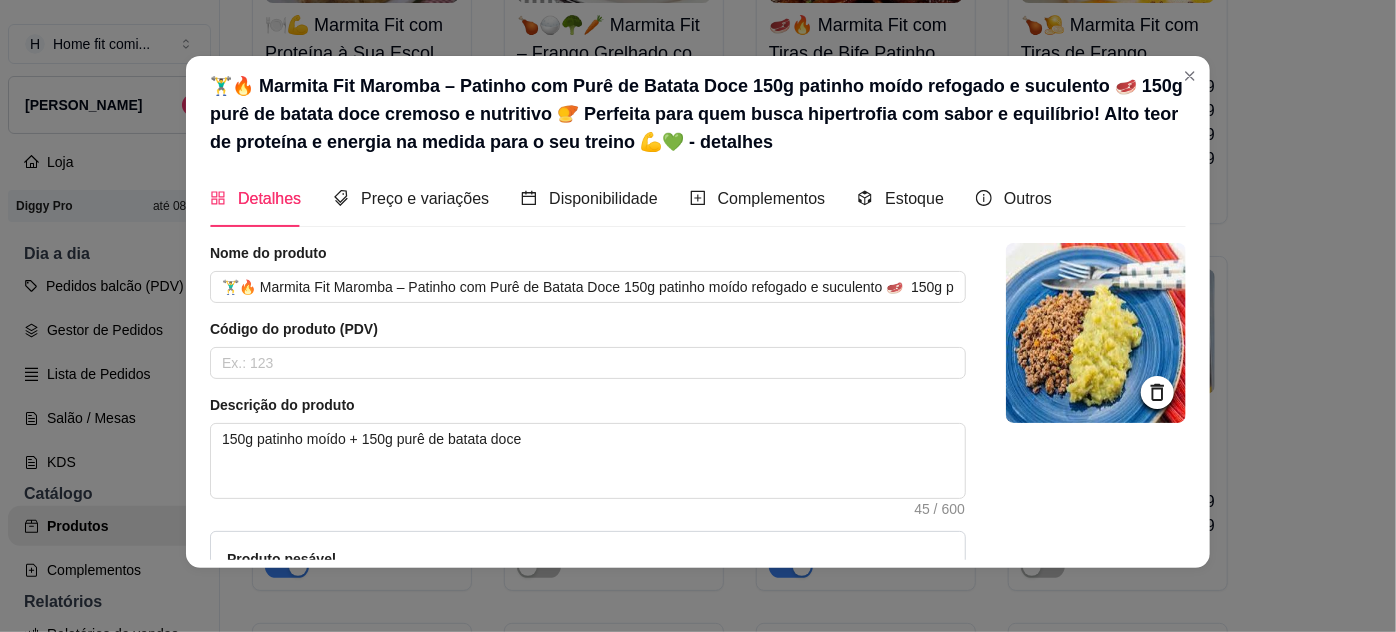 scroll, scrollTop: 192, scrollLeft: 0, axis: vertical 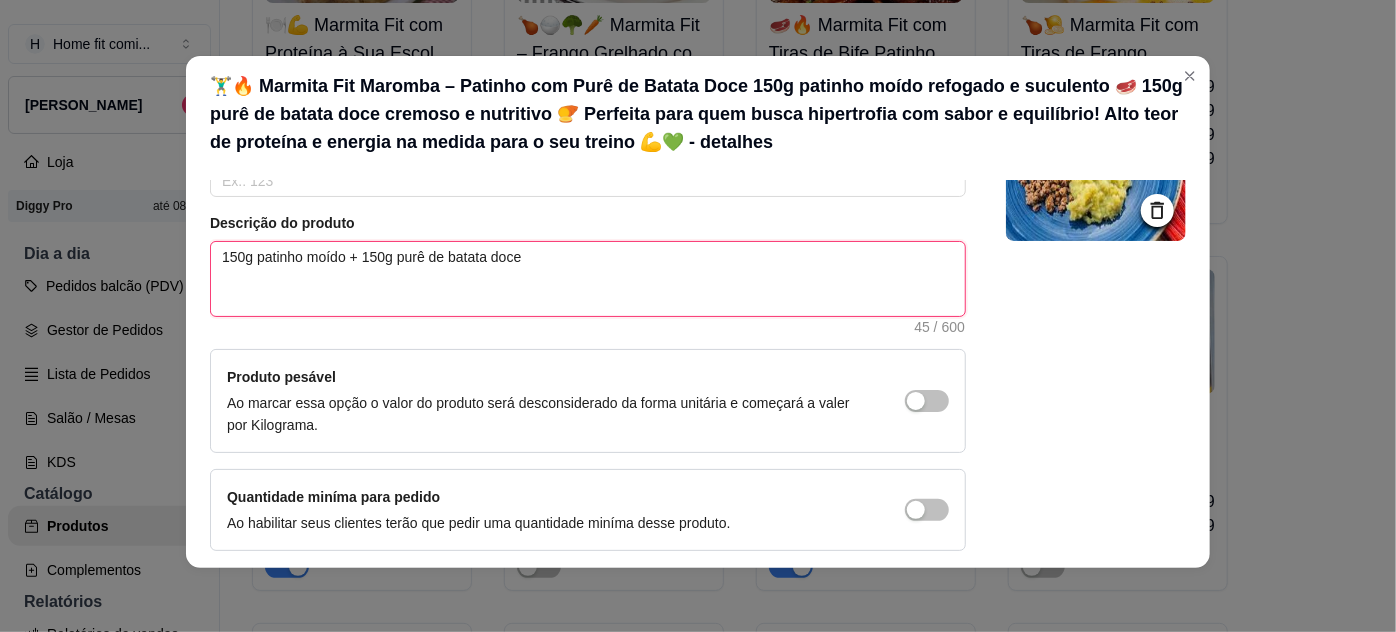 drag, startPoint x: 213, startPoint y: 250, endPoint x: 488, endPoint y: 255, distance: 275.04544 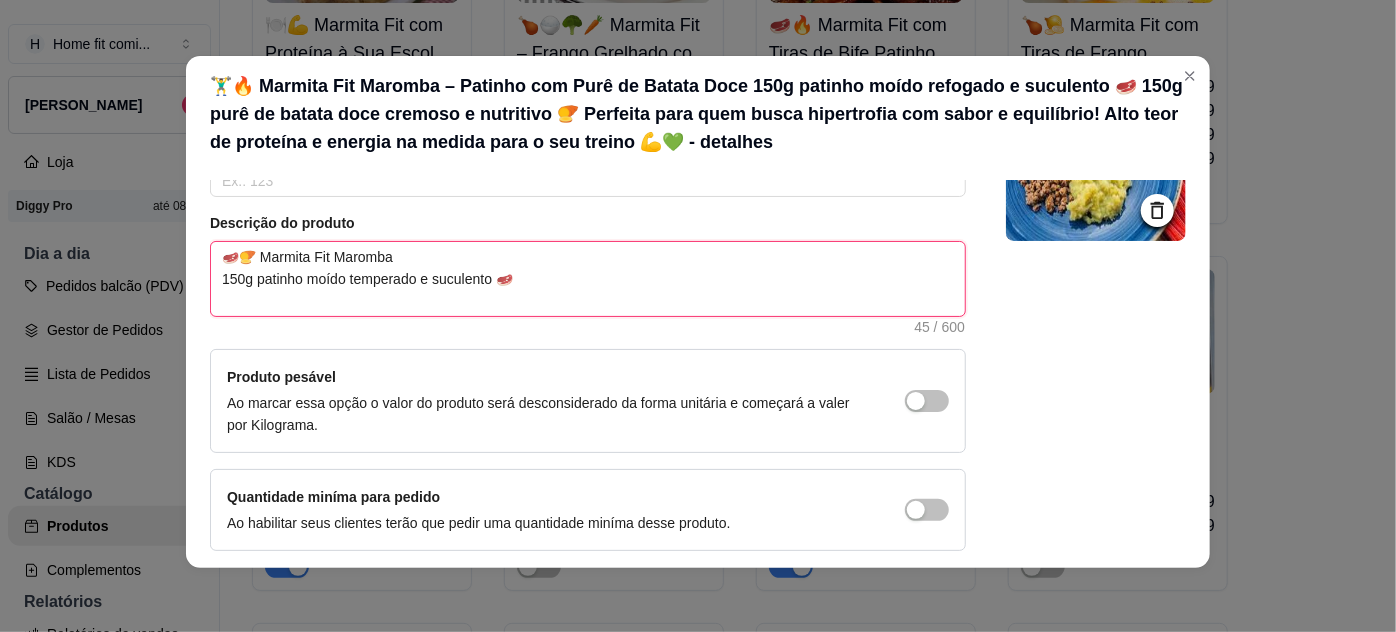 type 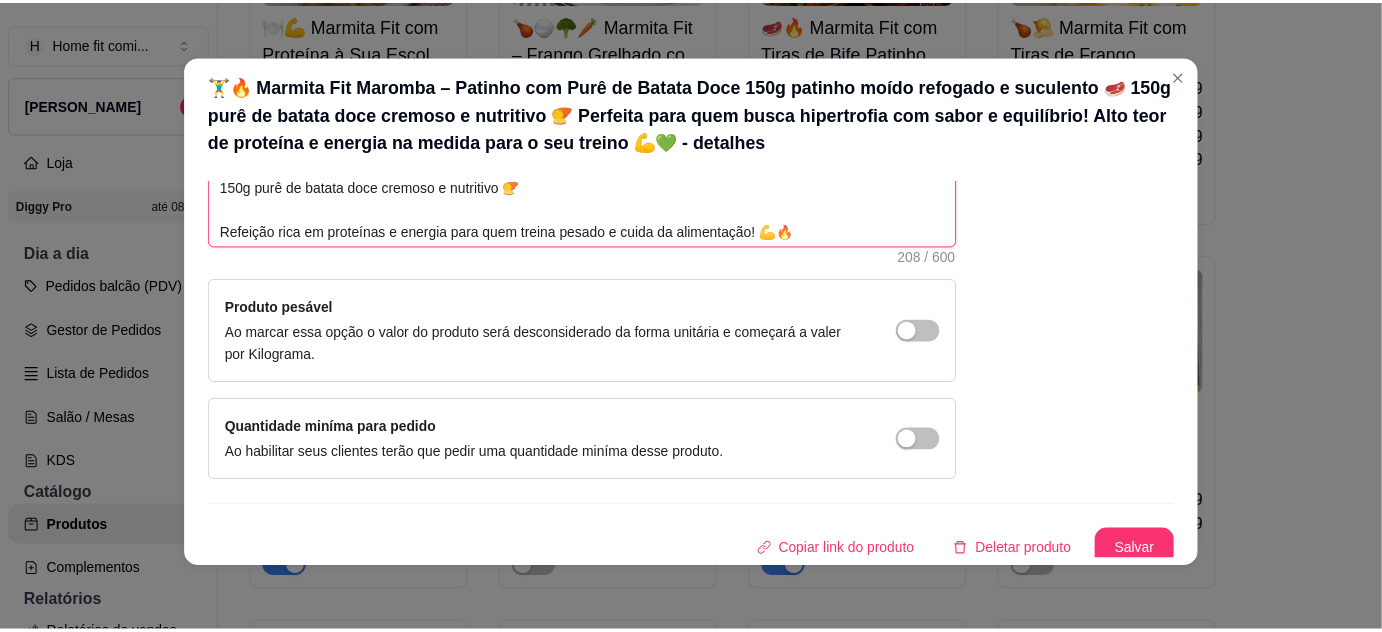 scroll, scrollTop: 334, scrollLeft: 0, axis: vertical 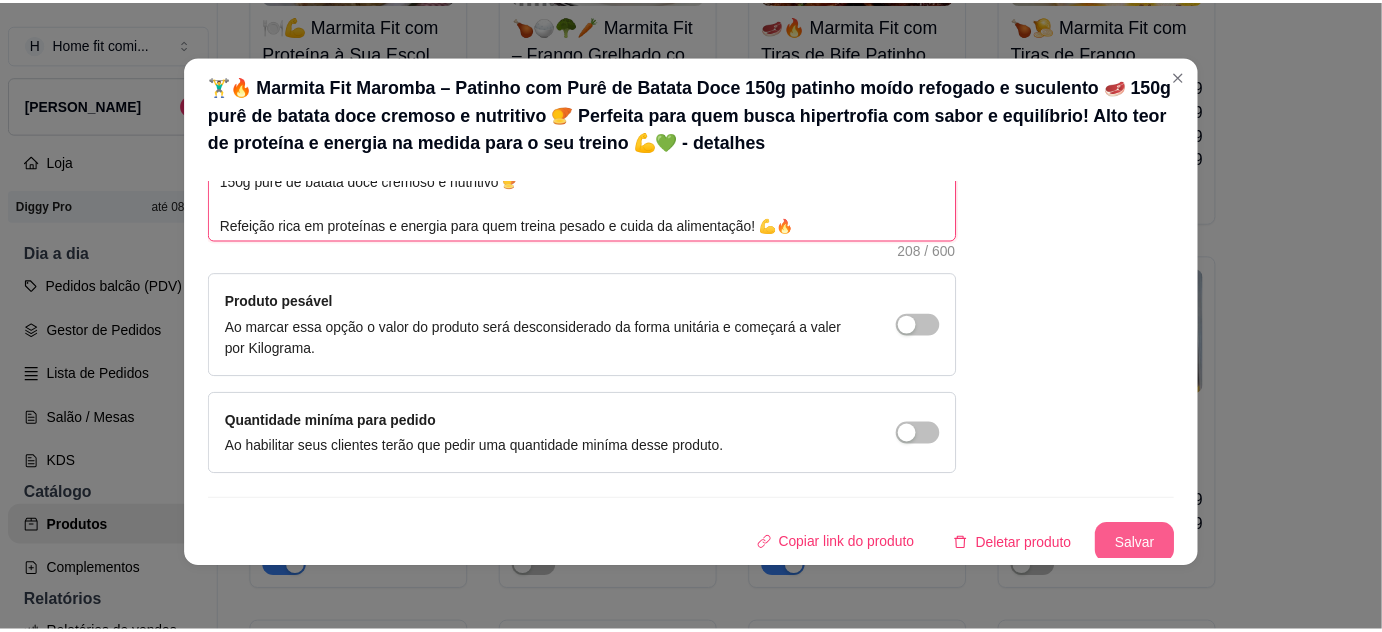 type 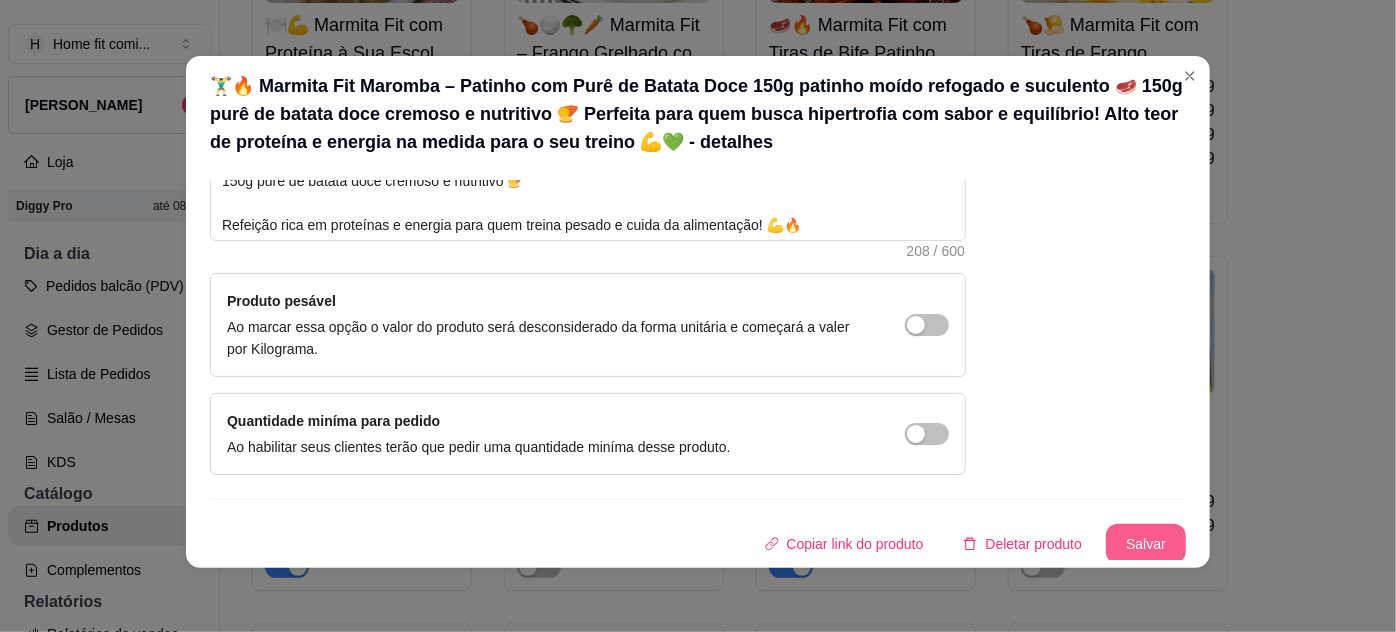 click on "Salvar" at bounding box center [1146, 544] 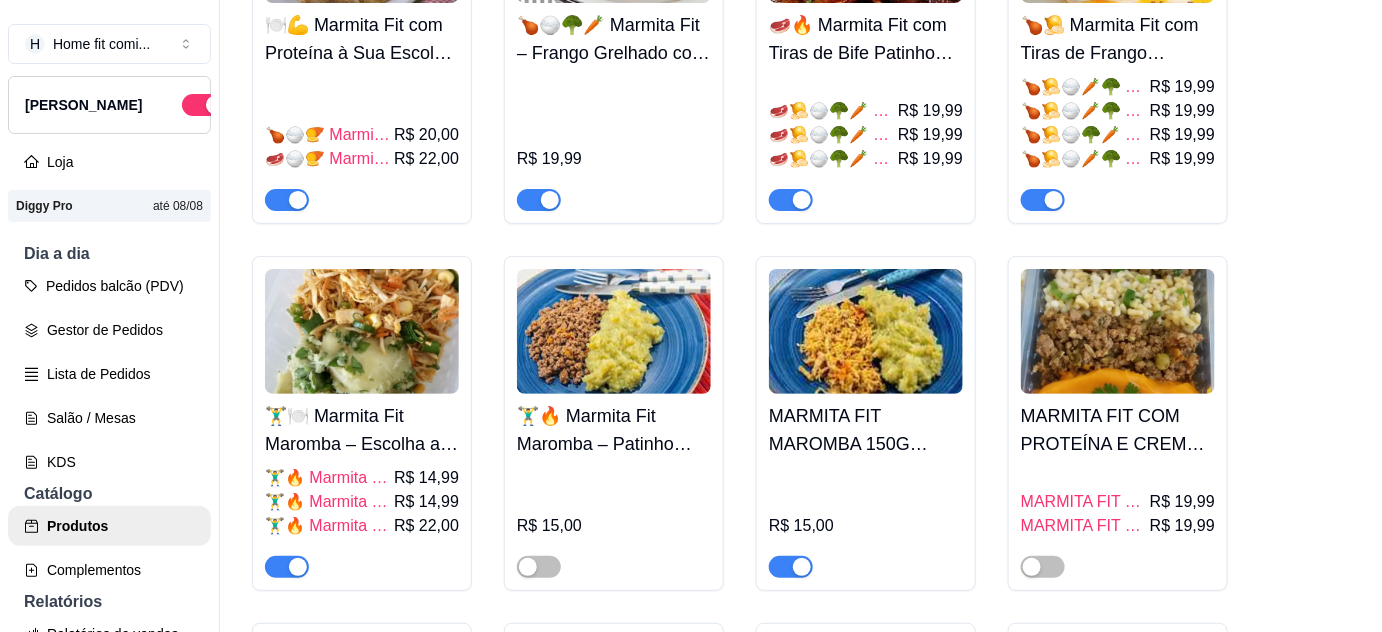 click on "🏋️‍♂️🔥 Marmita Fit Maromba – Patinho com Purê de Batata Doce 150g patinho moído refogado e suculento 🥩  150g purê de batata doce cremoso e nutritivo 🍠  Perfeita para quem busca hipertrofia com sabor e equilíbrio! Alto teor de proteína e energia na medida para o seu treino 💪💚" at bounding box center (614, 430) 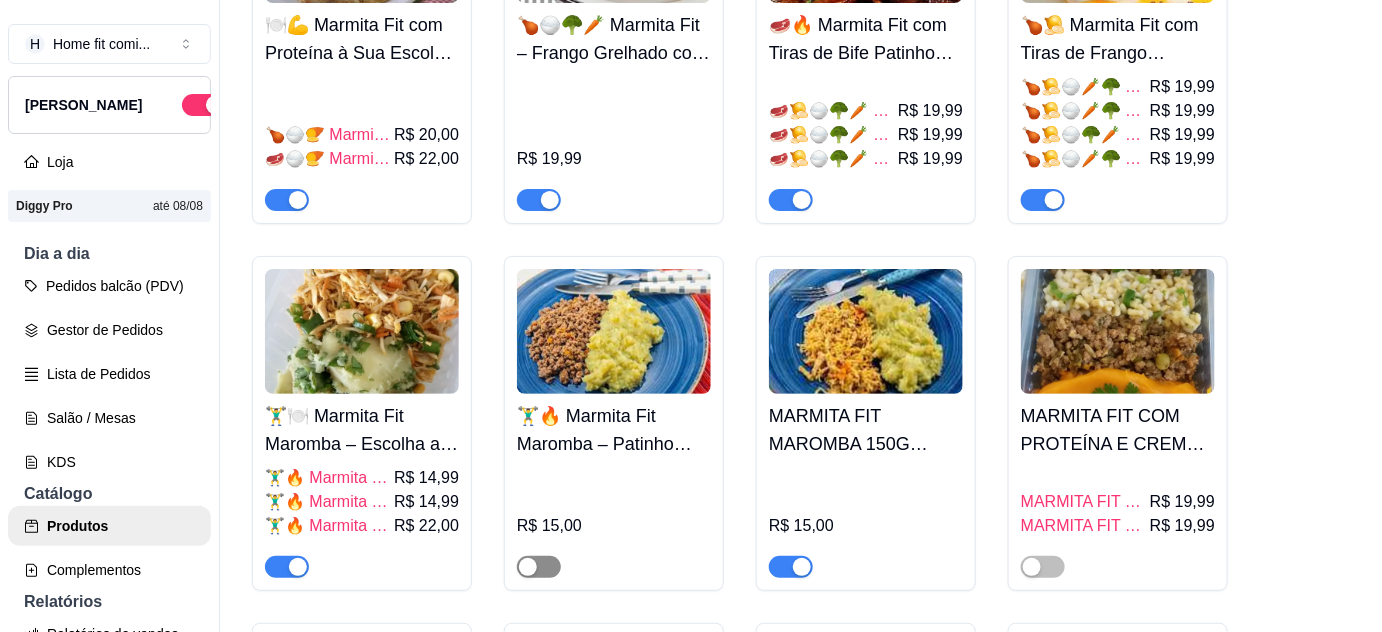click at bounding box center (539, 567) 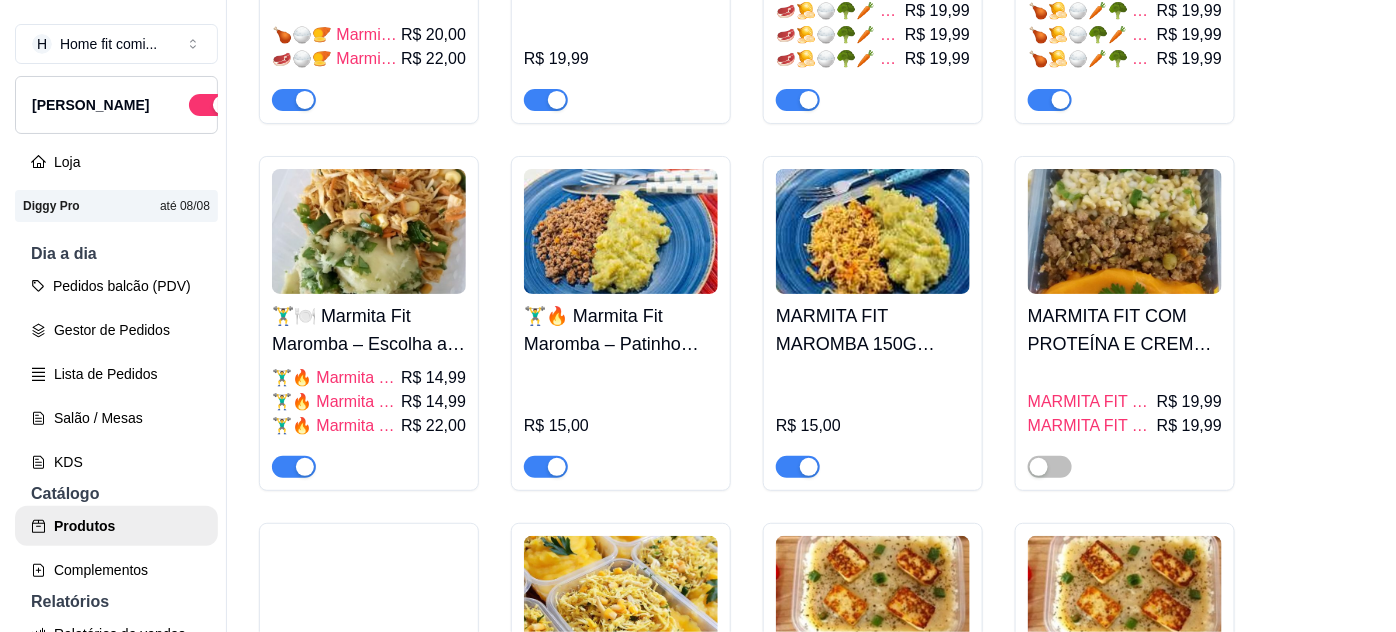 scroll, scrollTop: 5798, scrollLeft: 0, axis: vertical 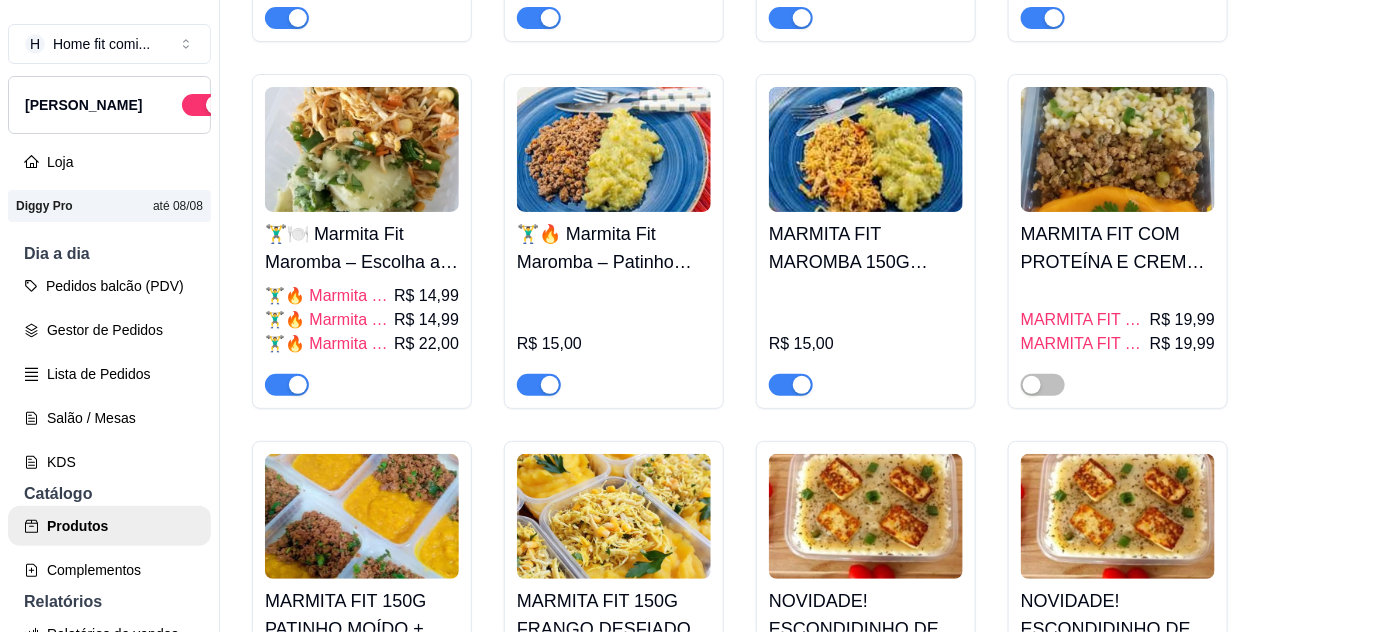 click on "MARMITA FIT MAROMBA 150G FRANGO DESFIADO + 150G PURÊ DE BATATA DOCE" at bounding box center (866, 248) 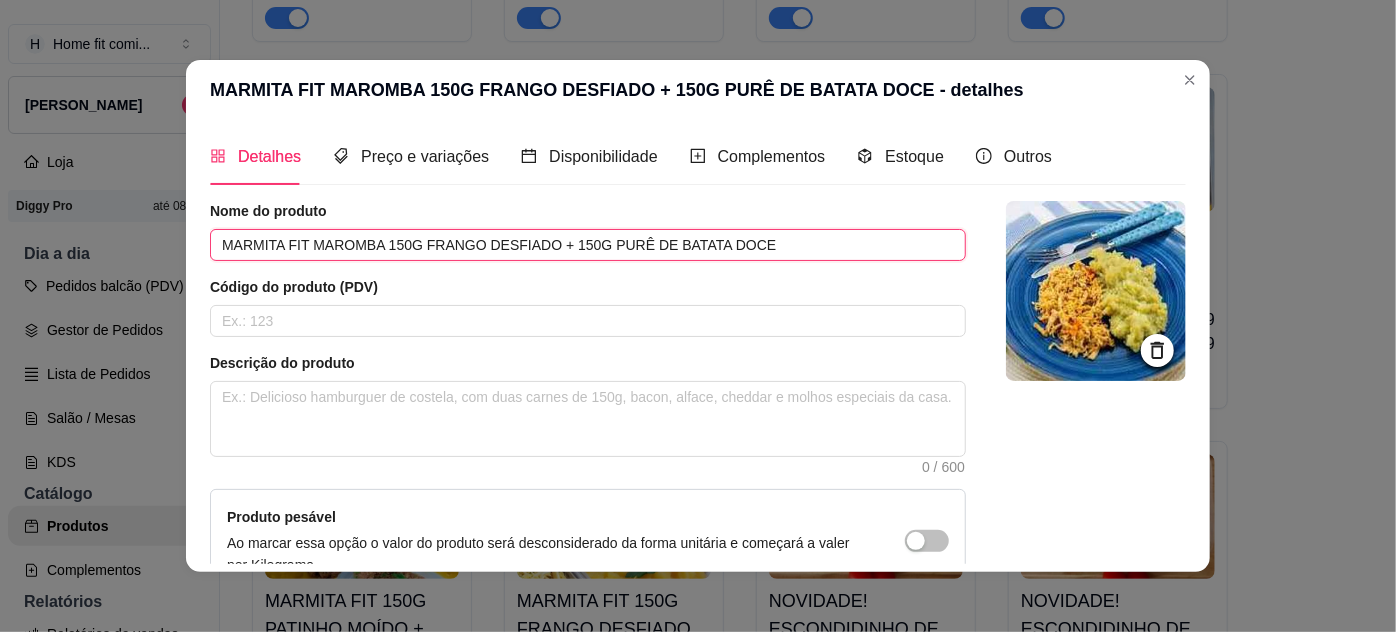 drag, startPoint x: 216, startPoint y: 242, endPoint x: 817, endPoint y: 249, distance: 601.0408 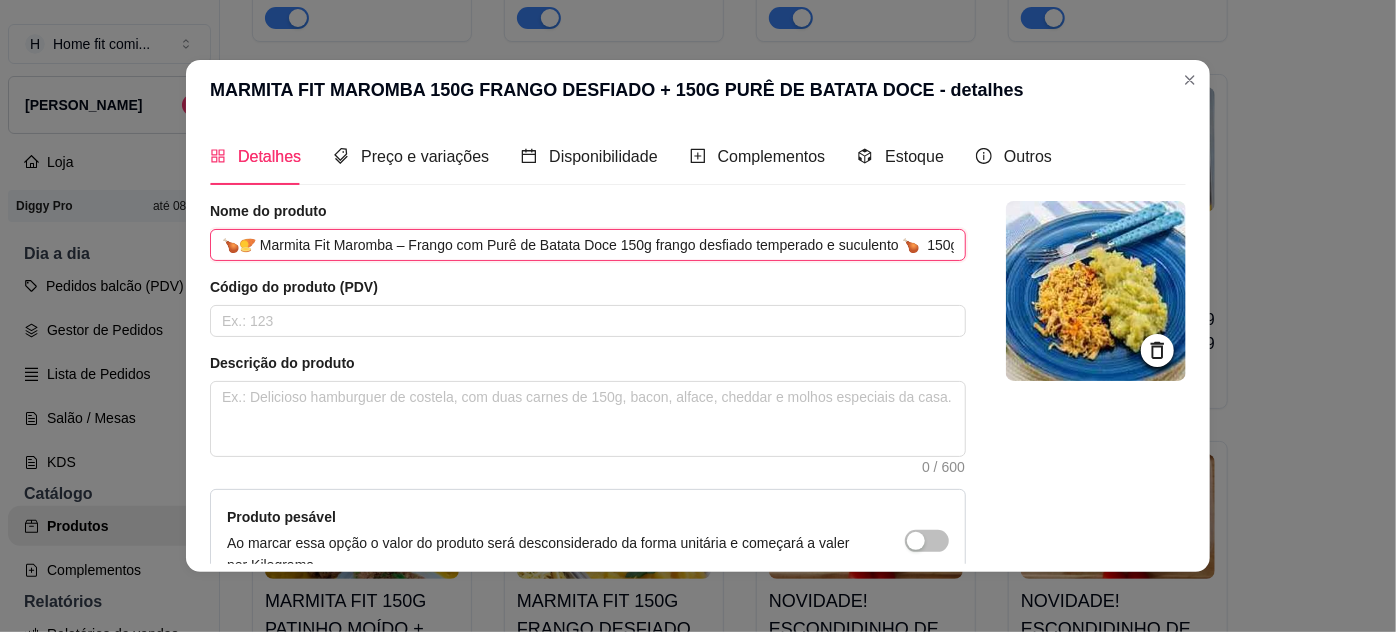 scroll, scrollTop: 0, scrollLeft: 1015, axis: horizontal 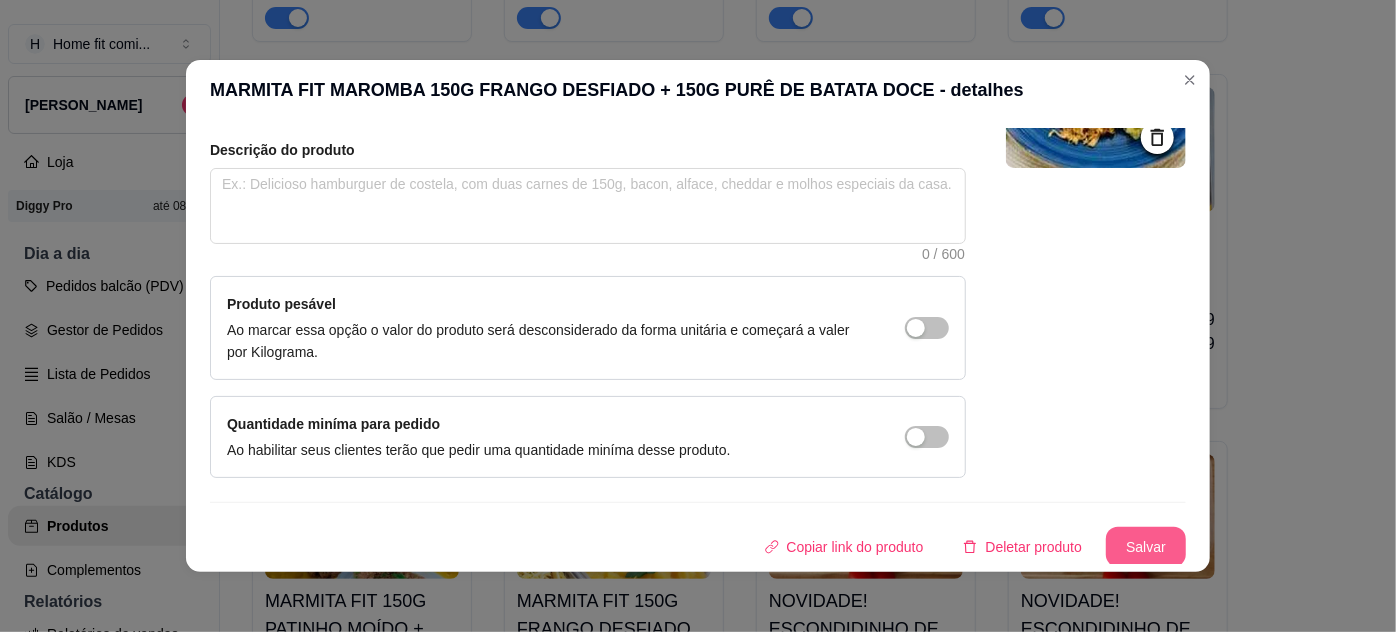 click on "Salvar" at bounding box center [1146, 547] 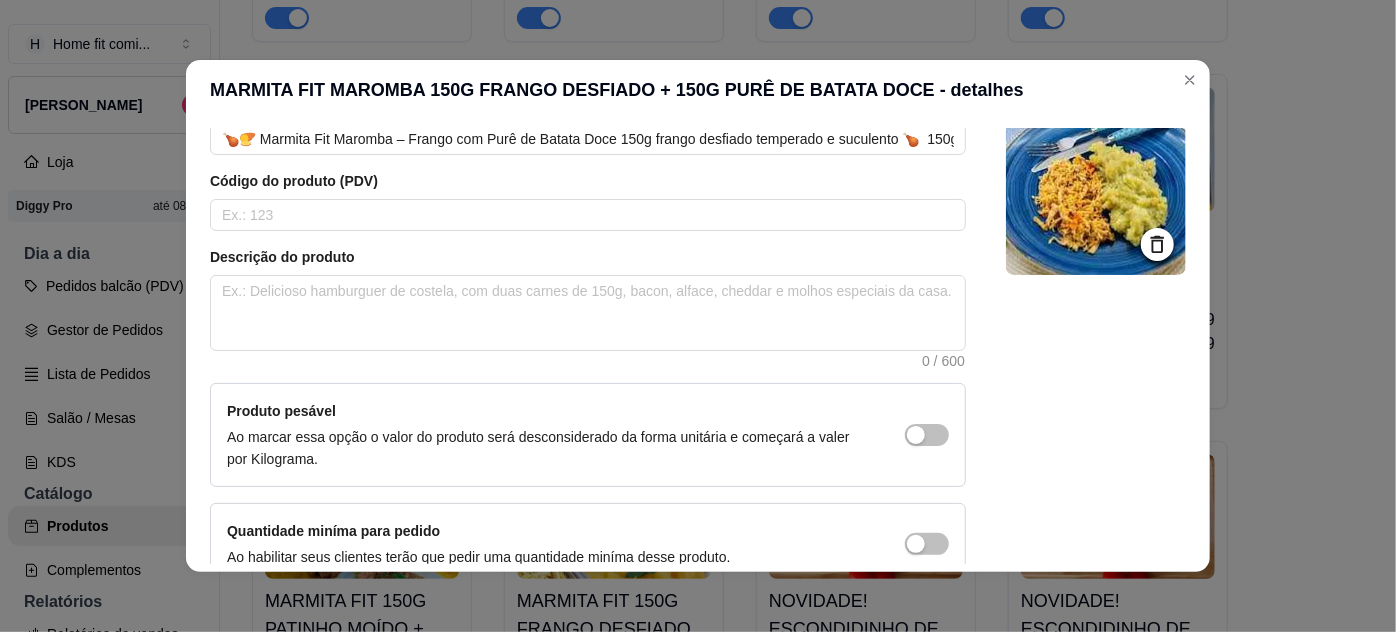 scroll, scrollTop: 0, scrollLeft: 0, axis: both 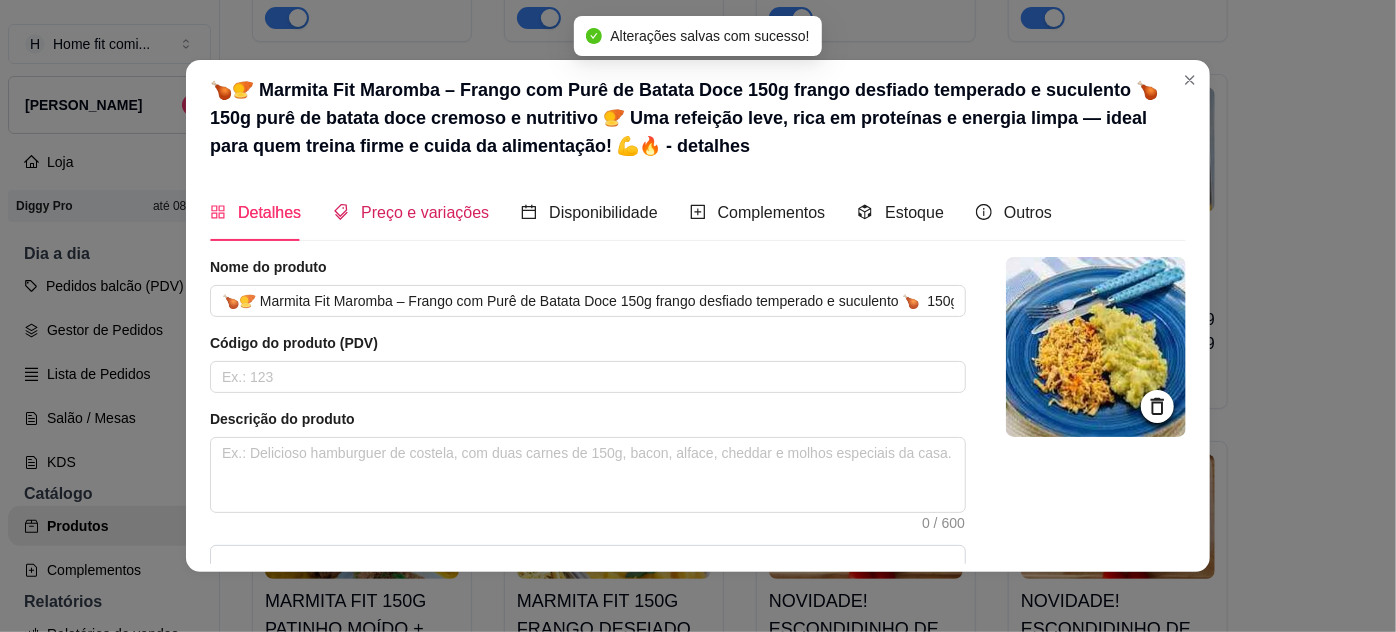 click on "Preço e variações" at bounding box center (425, 212) 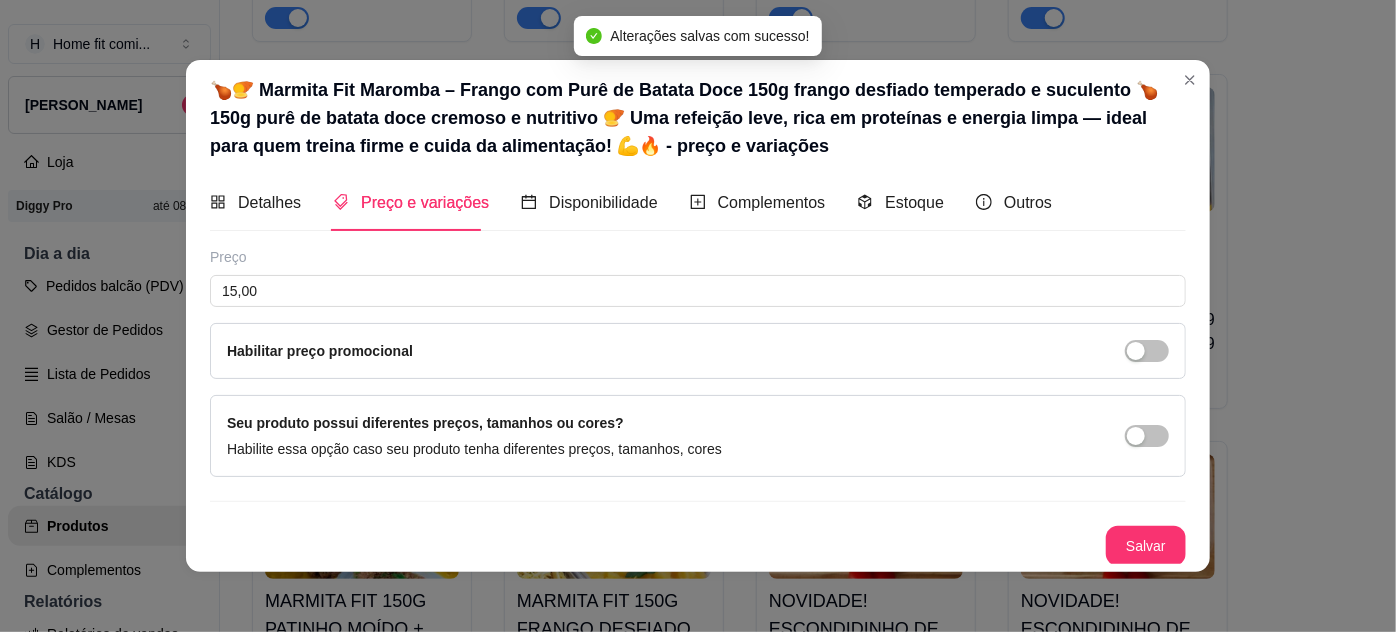 scroll, scrollTop: 0, scrollLeft: 0, axis: both 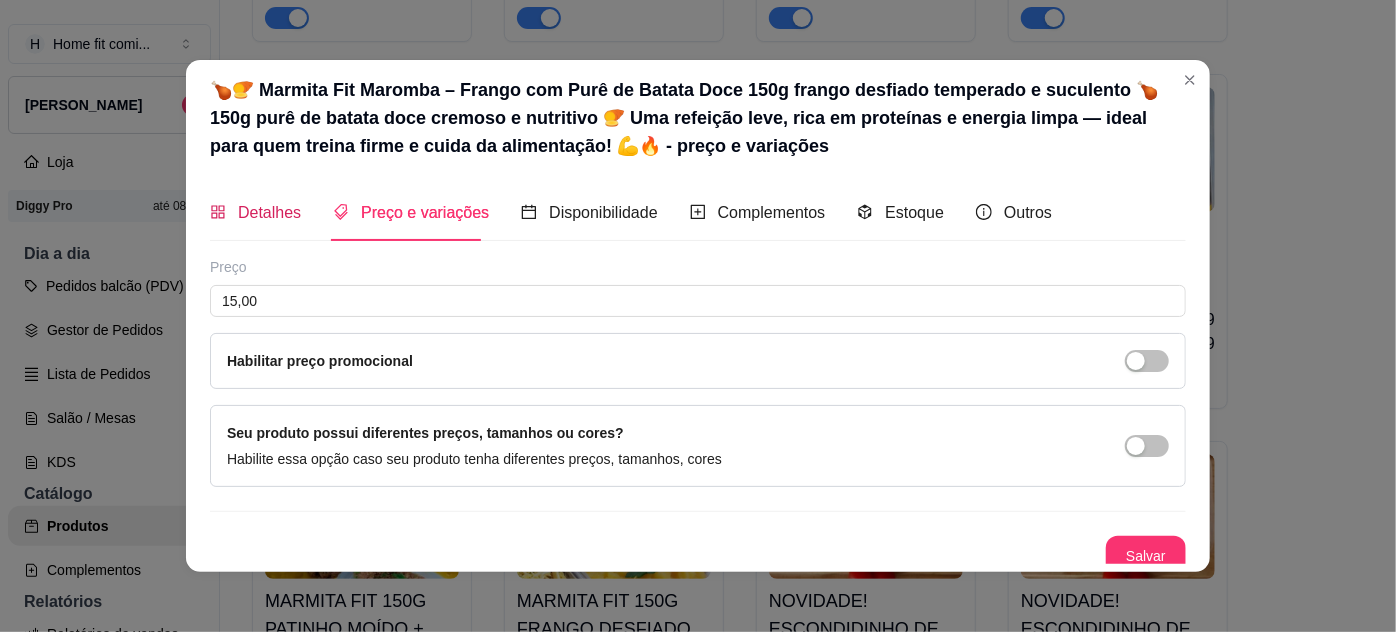 click on "Detalhes" at bounding box center [269, 212] 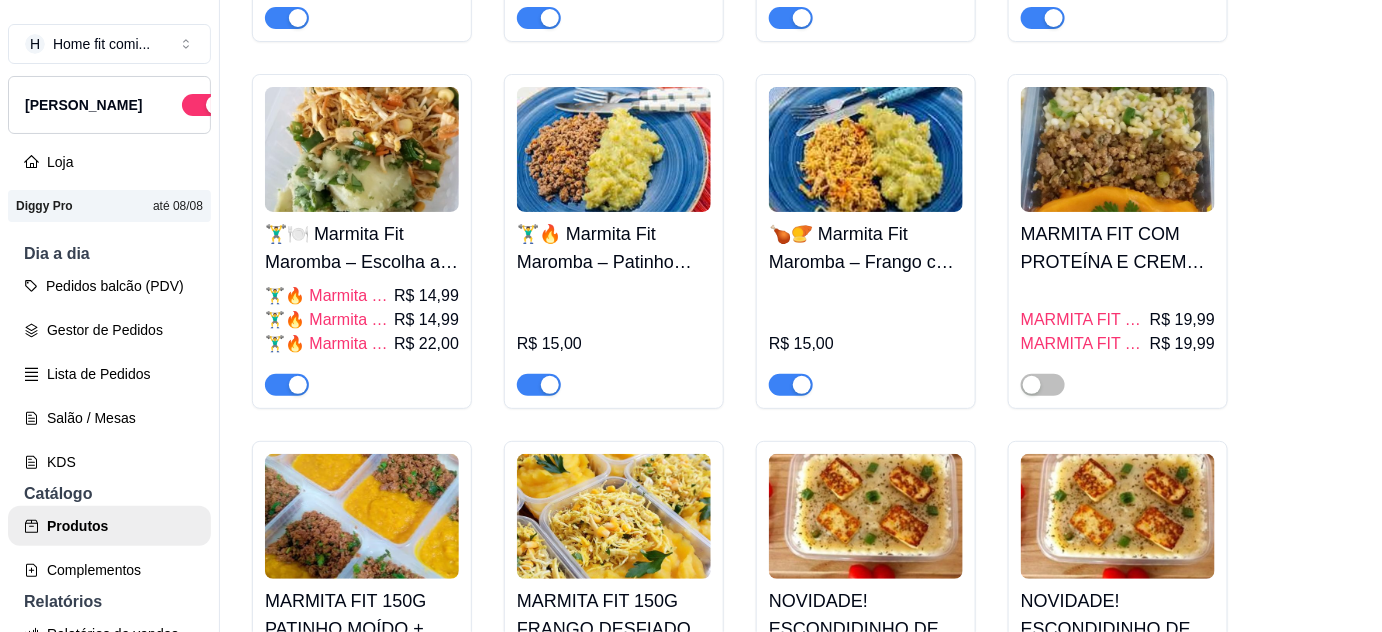 click on "MARMITA FIT COM PROTEÍNA E CREME DE ABÓBORA ESCOLHA A SUA!!!" at bounding box center (1118, 248) 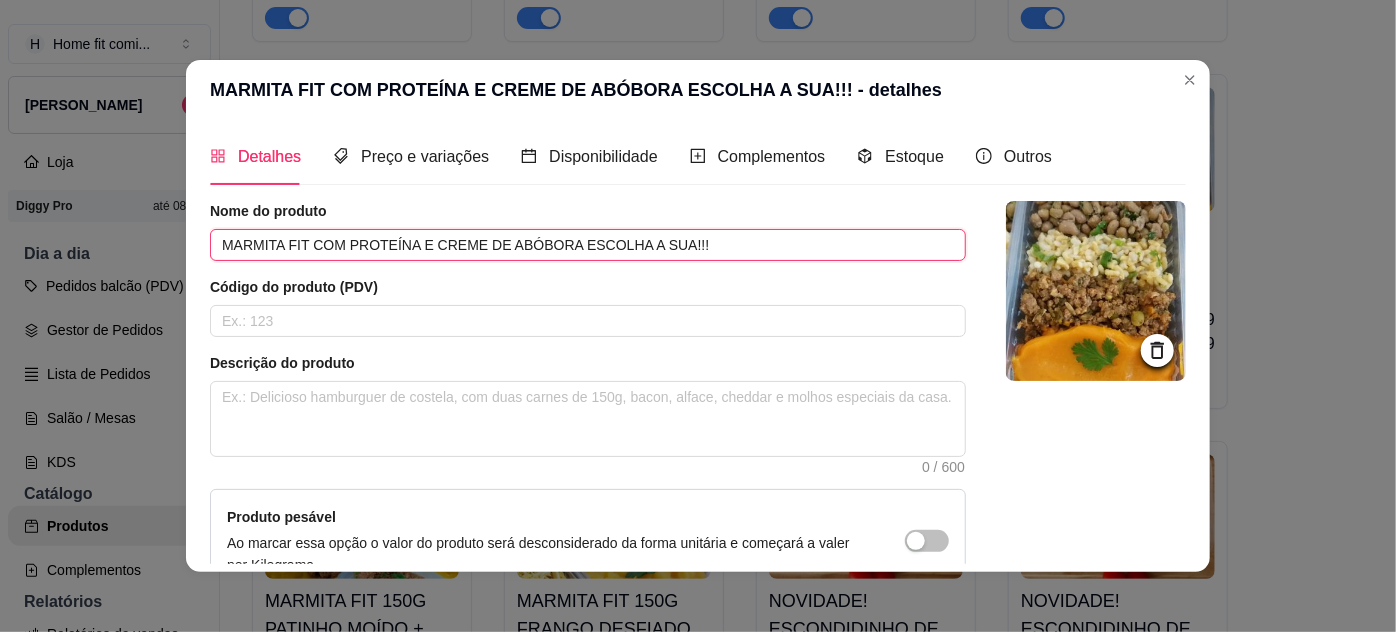 drag, startPoint x: 216, startPoint y: 243, endPoint x: 855, endPoint y: 246, distance: 639.007 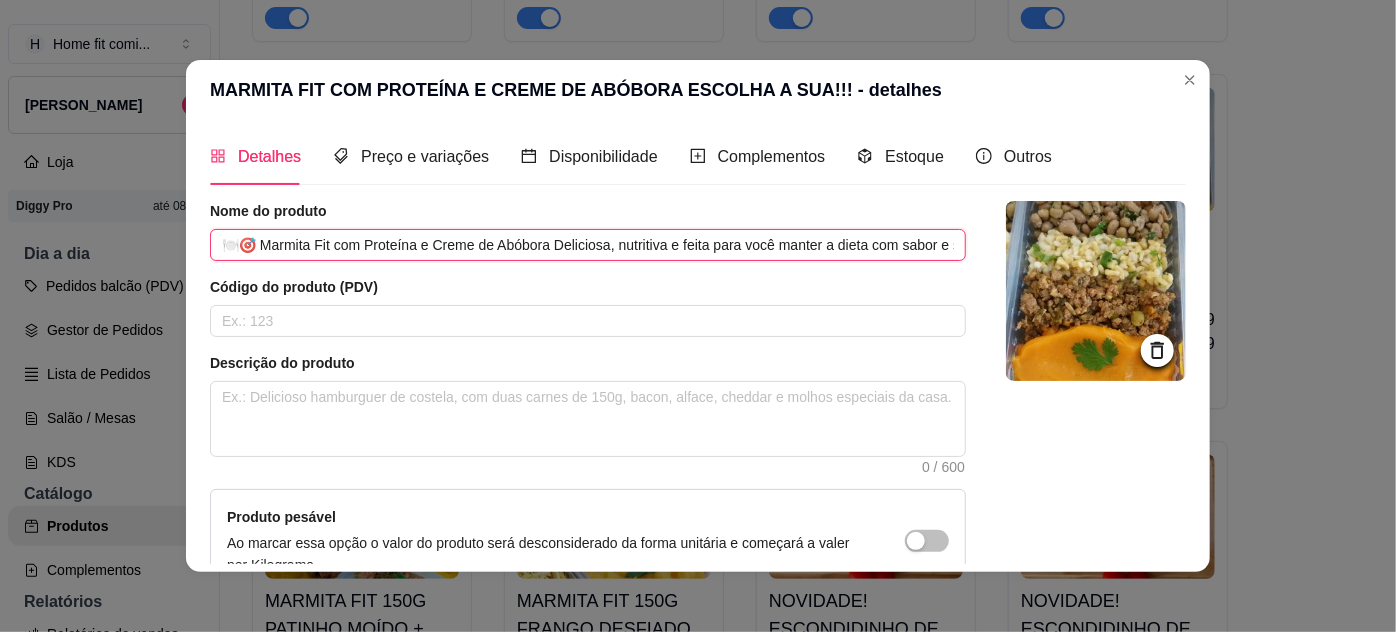 scroll, scrollTop: 0, scrollLeft: 603, axis: horizontal 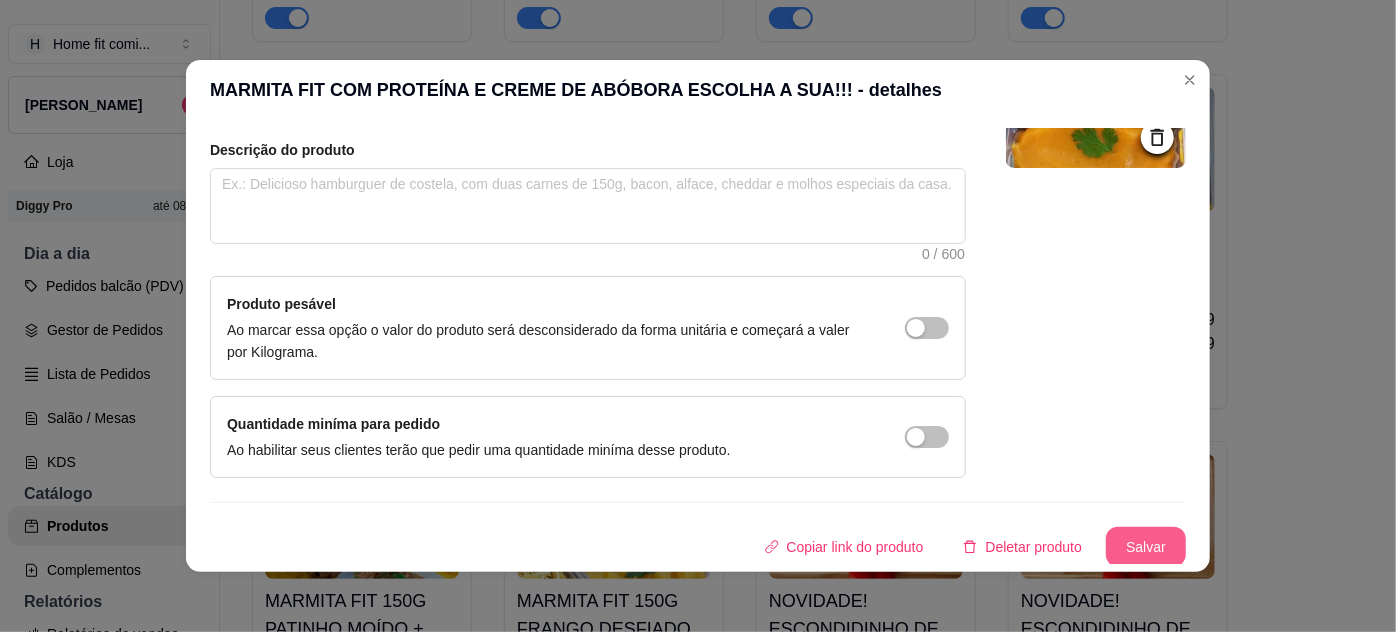 click on "Salvar" at bounding box center [1146, 547] 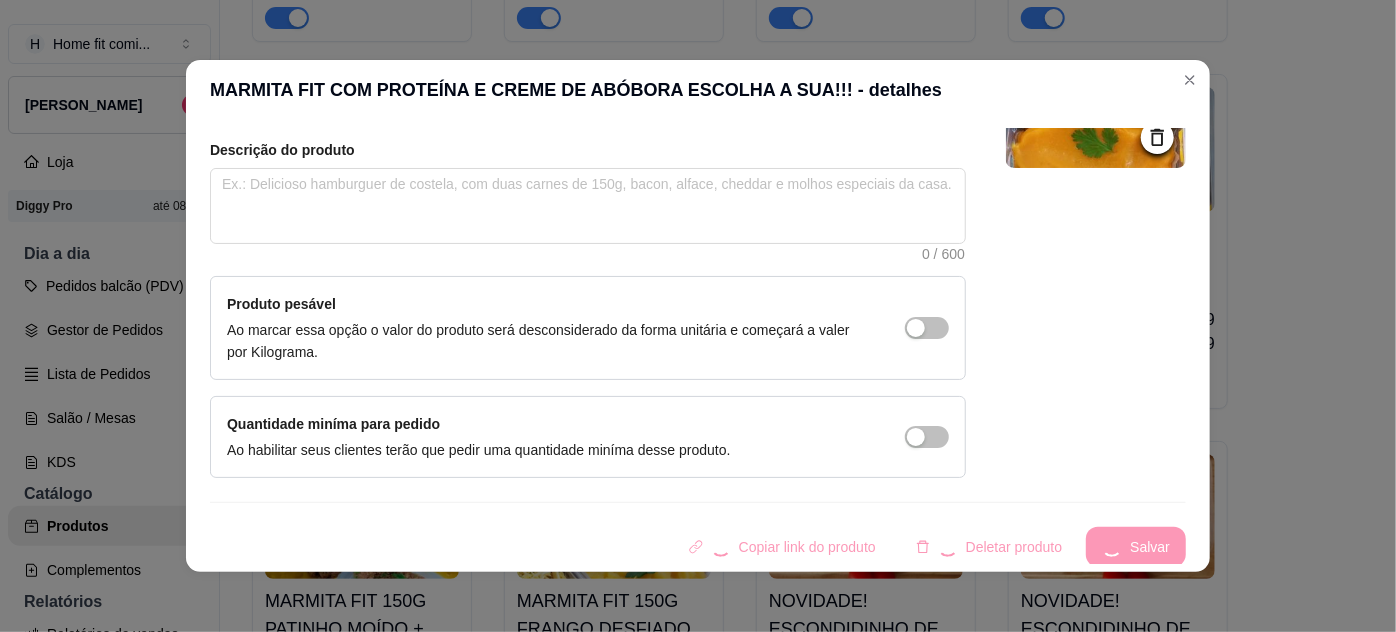 scroll, scrollTop: 0, scrollLeft: 0, axis: both 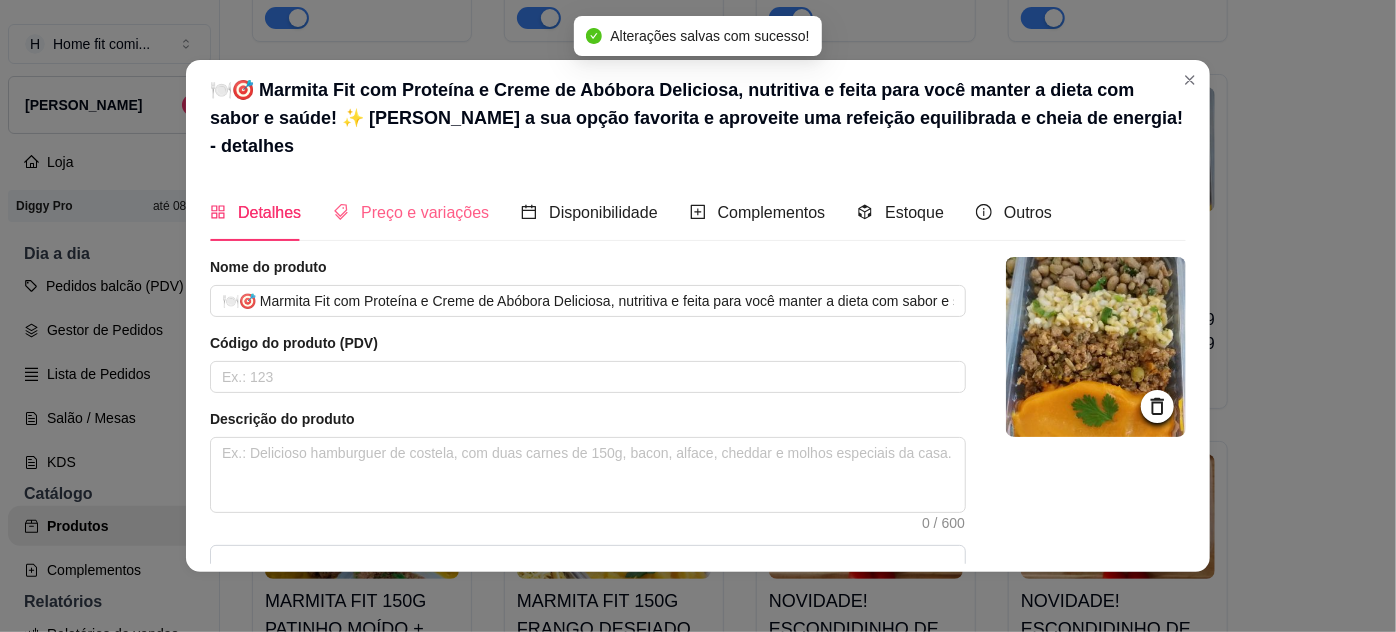 click on "Preço e variações" at bounding box center [411, 212] 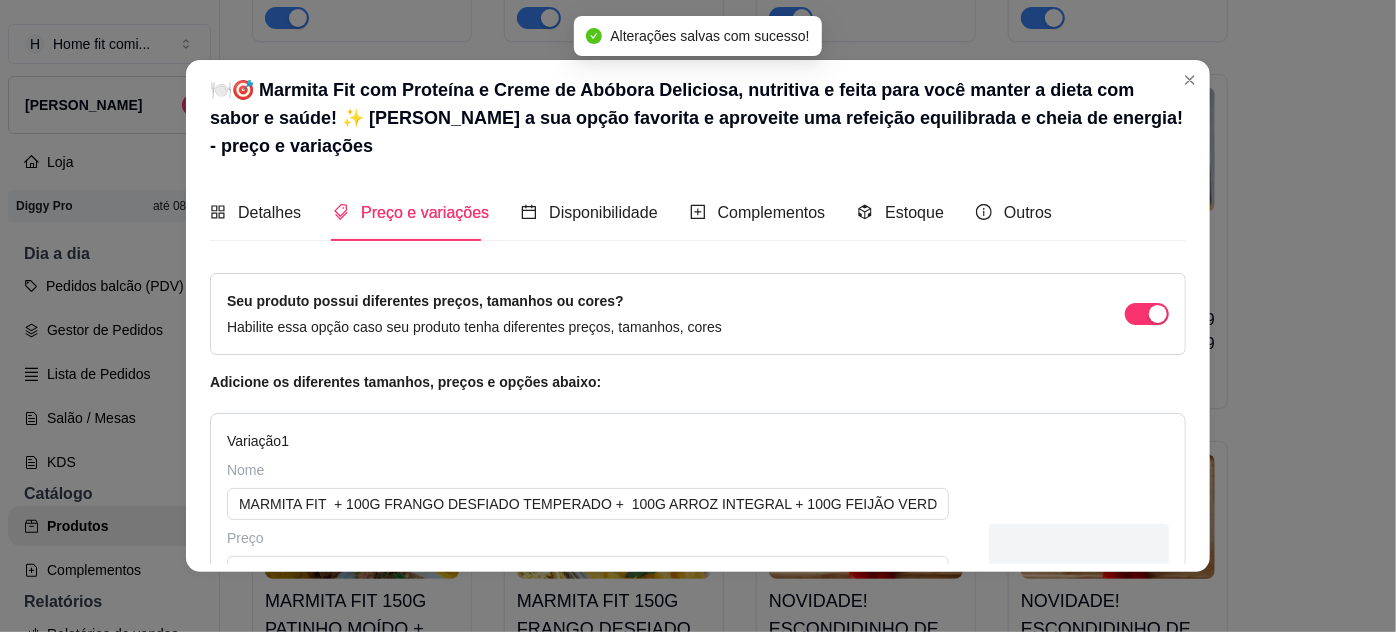 click on "Preço e variações" at bounding box center [425, 212] 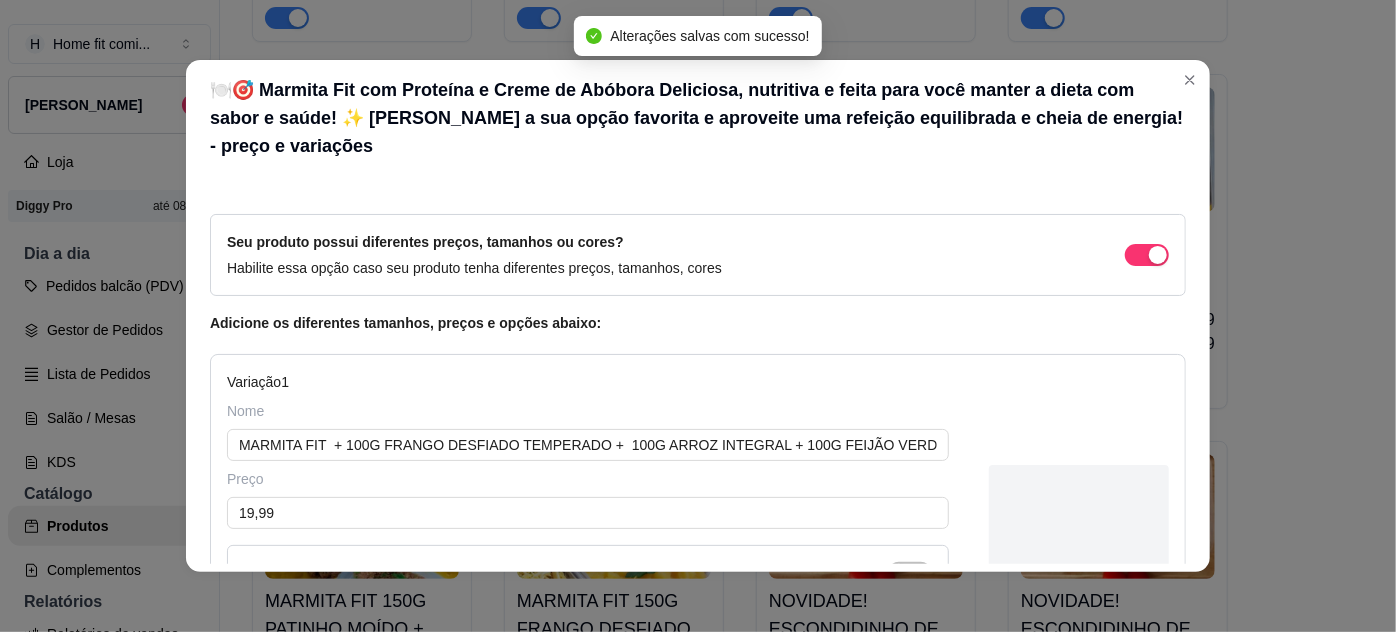 scroll, scrollTop: 90, scrollLeft: 0, axis: vertical 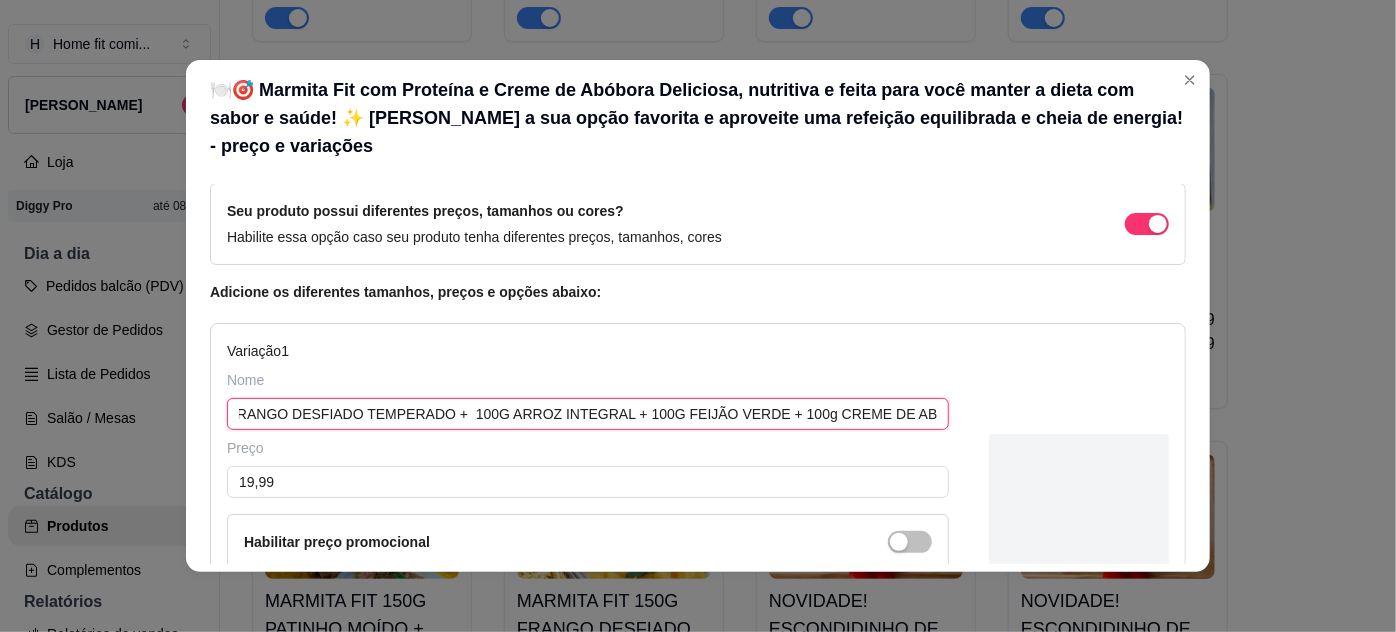 drag, startPoint x: 231, startPoint y: 386, endPoint x: 1058, endPoint y: 396, distance: 827.0605 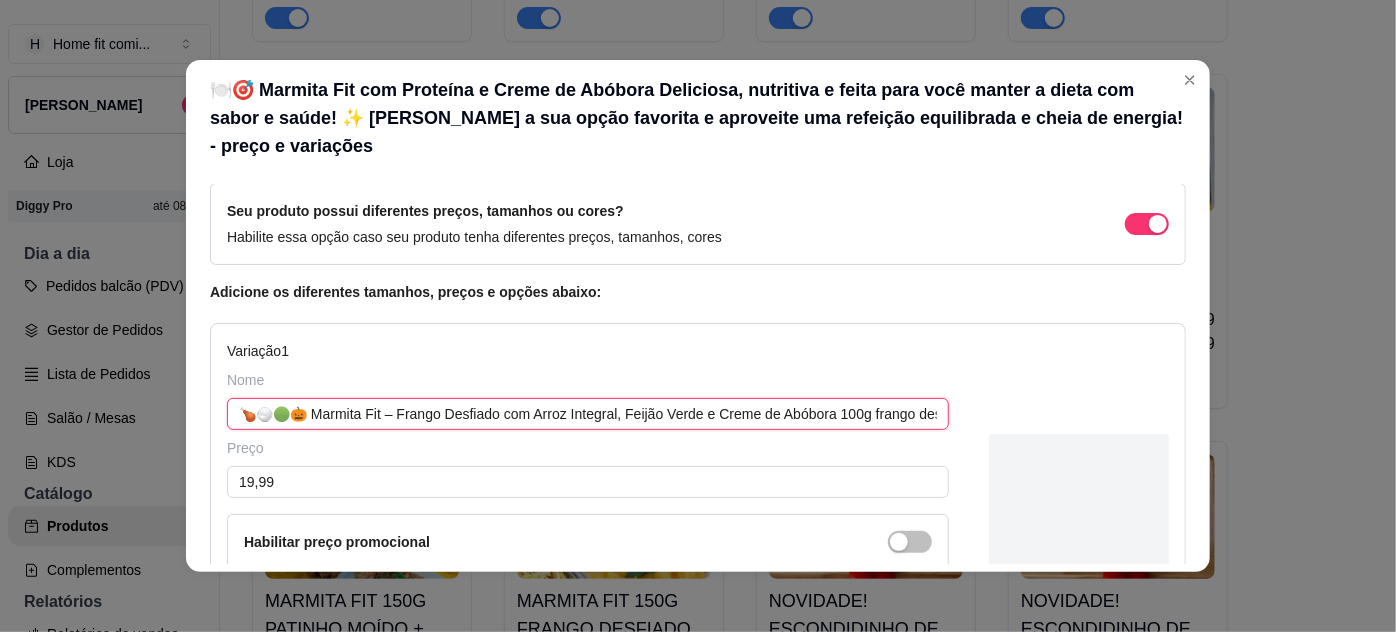 scroll, scrollTop: 0, scrollLeft: 1325, axis: horizontal 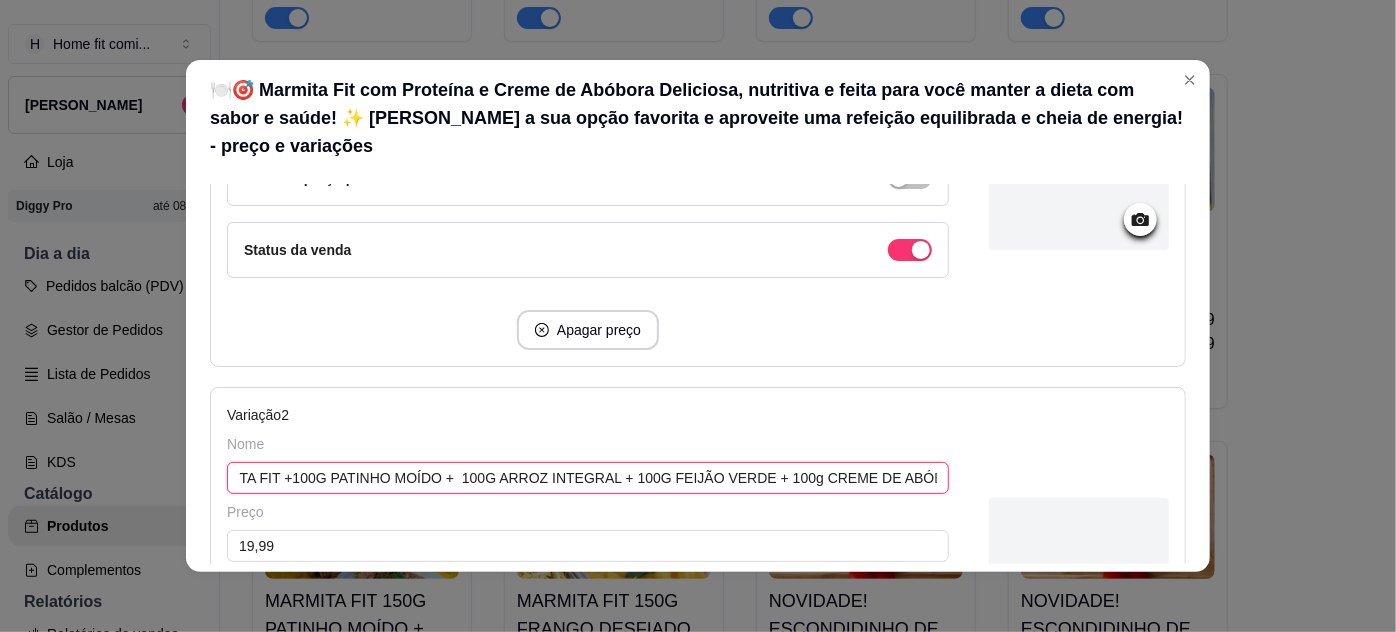 drag, startPoint x: 230, startPoint y: 446, endPoint x: 937, endPoint y: 450, distance: 707.0113 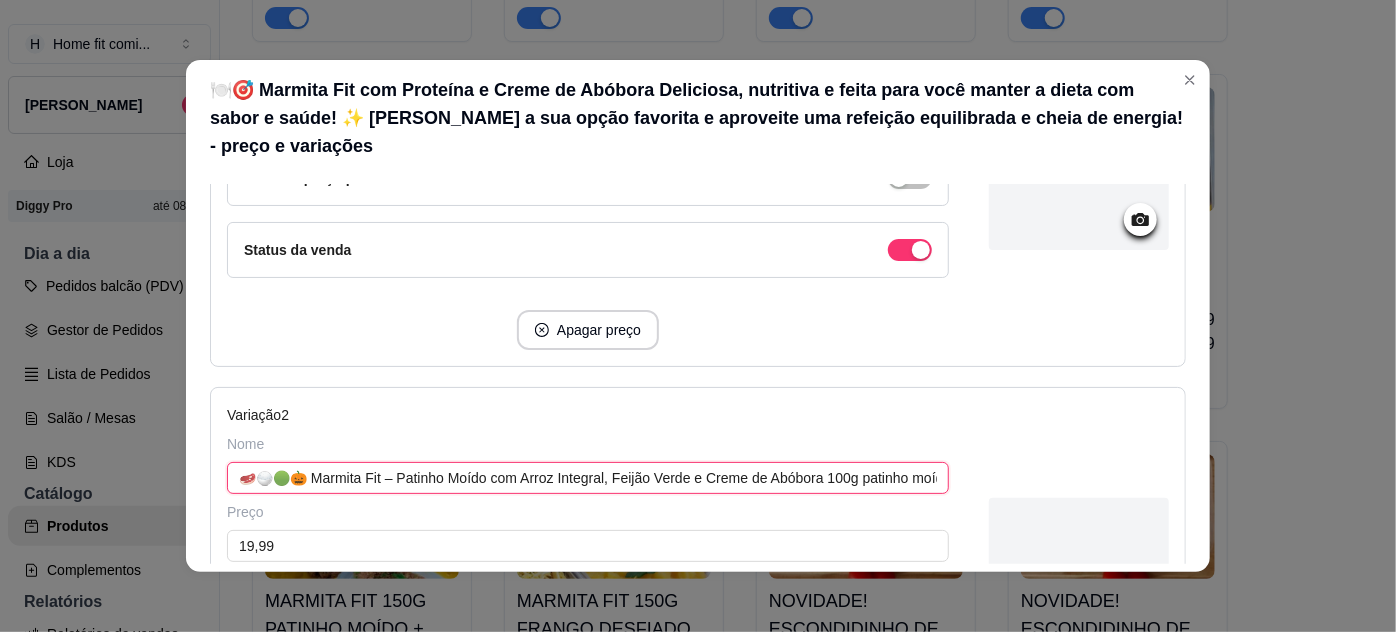 scroll, scrollTop: 0, scrollLeft: 1298, axis: horizontal 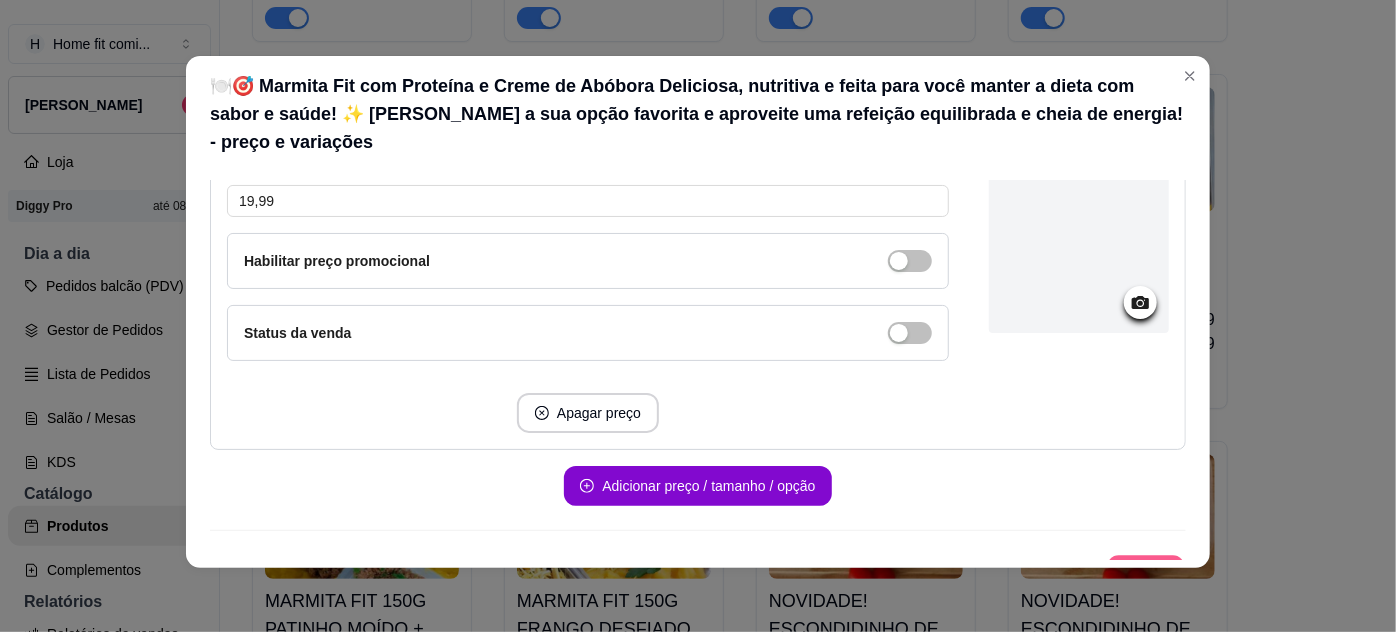click on "Salvar" at bounding box center [1146, 575] 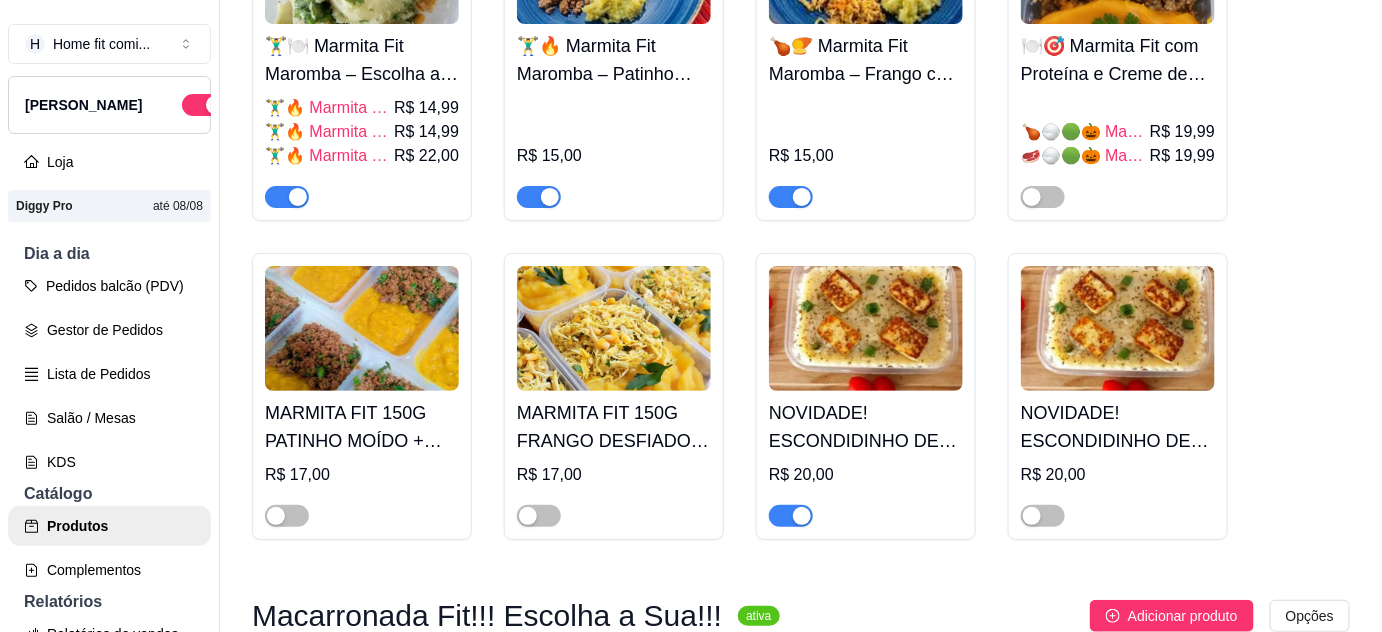scroll, scrollTop: 6071, scrollLeft: 0, axis: vertical 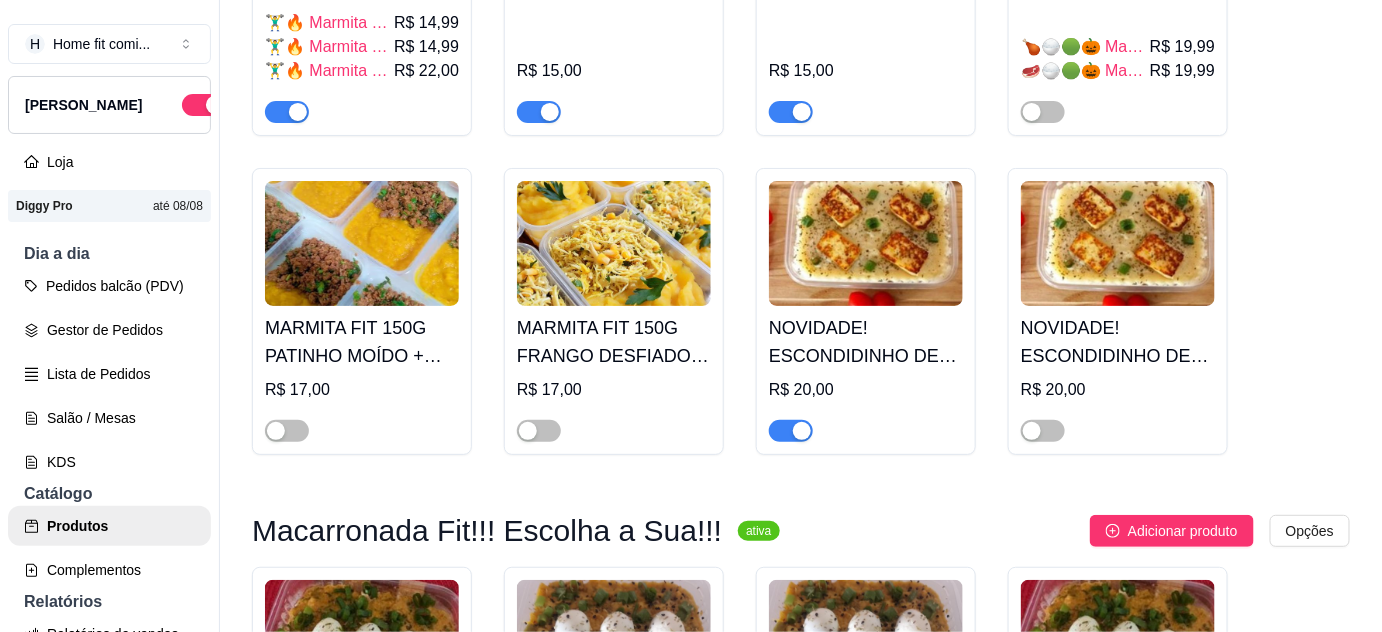 click on "MARMITA FIT 150G PATINHO MOÍDO + 150G CREME DE ABÓBORA" at bounding box center (362, 342) 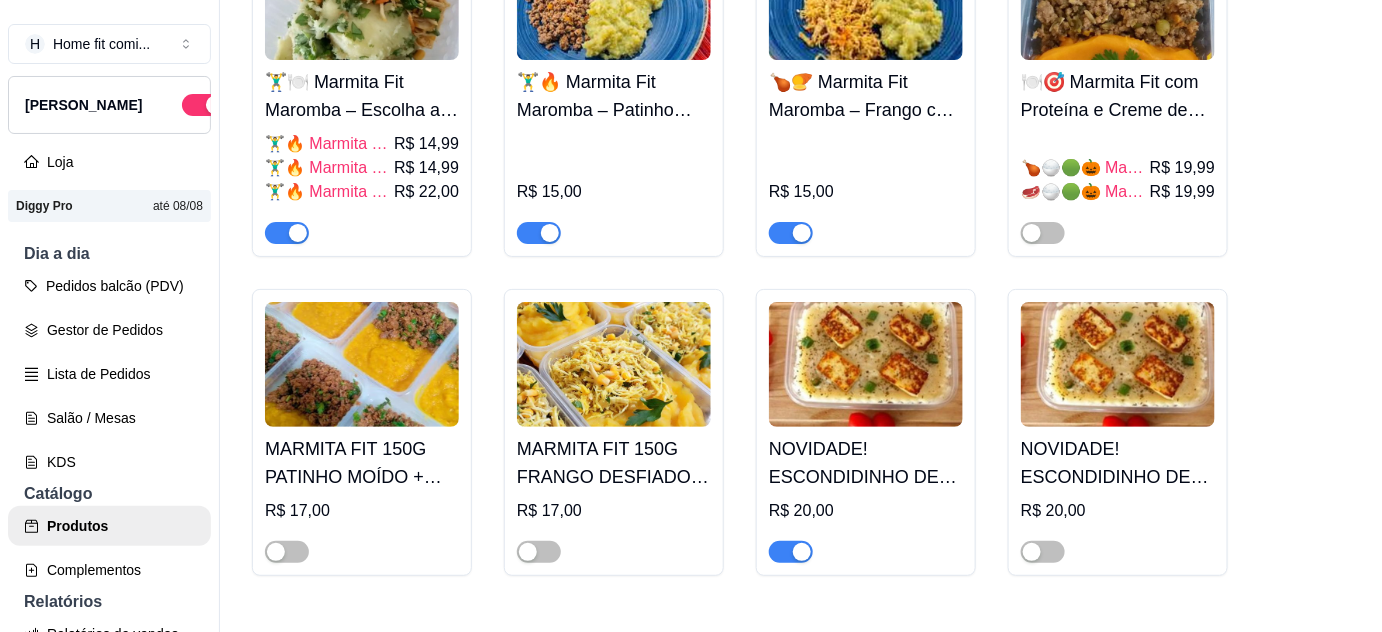 scroll, scrollTop: 5980, scrollLeft: 0, axis: vertical 